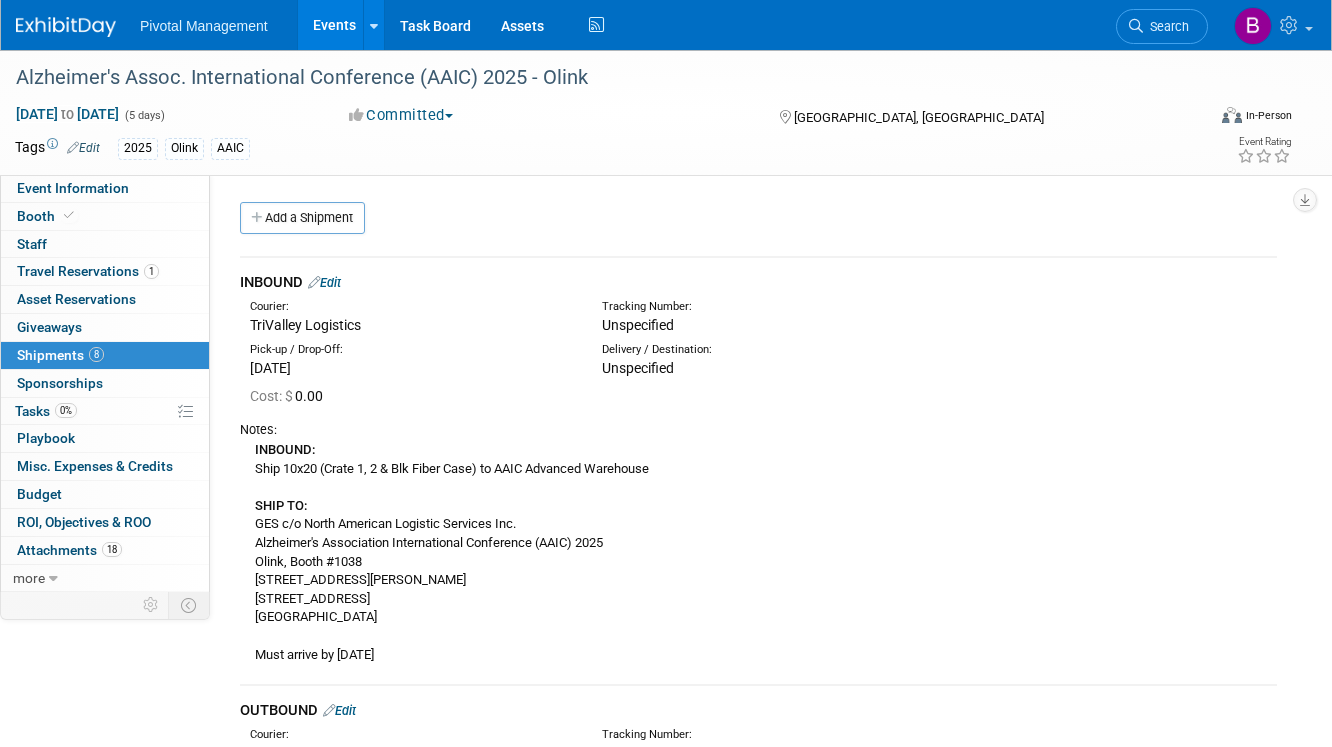 scroll, scrollTop: 0, scrollLeft: 0, axis: both 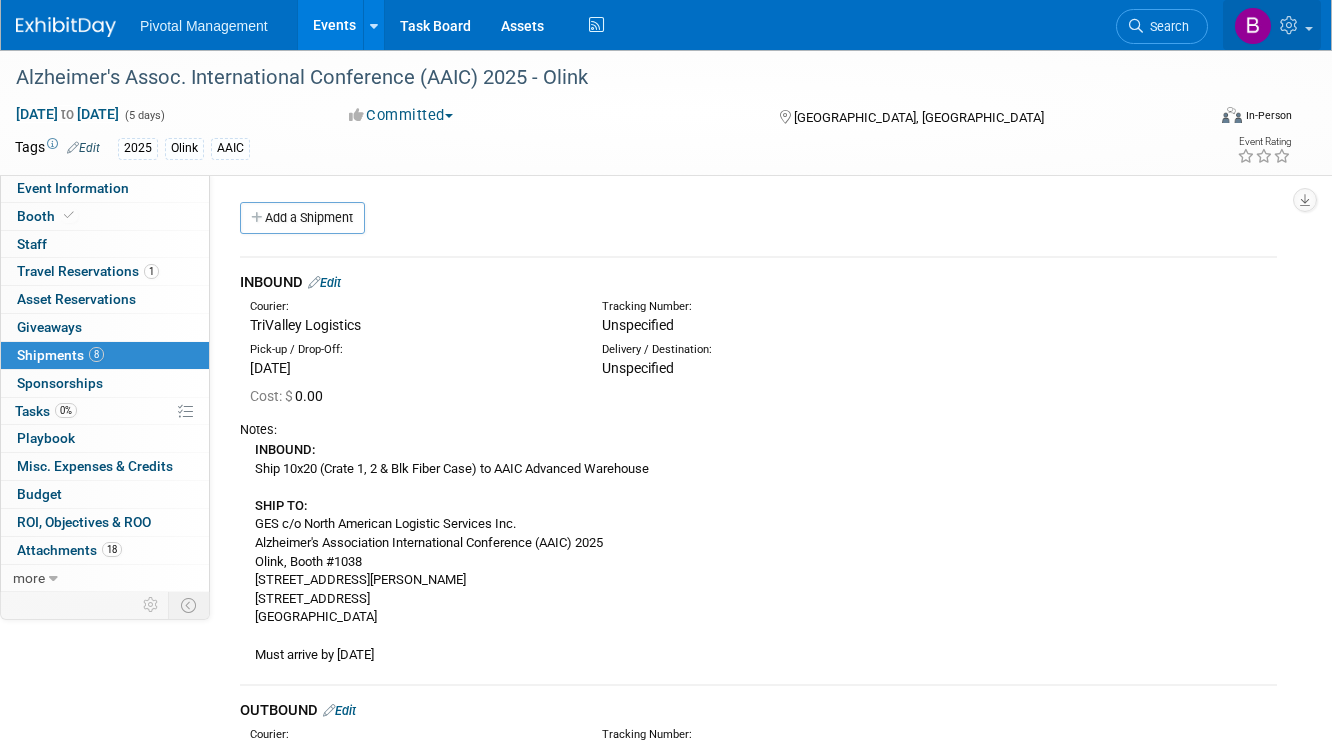 click at bounding box center [1253, 26] 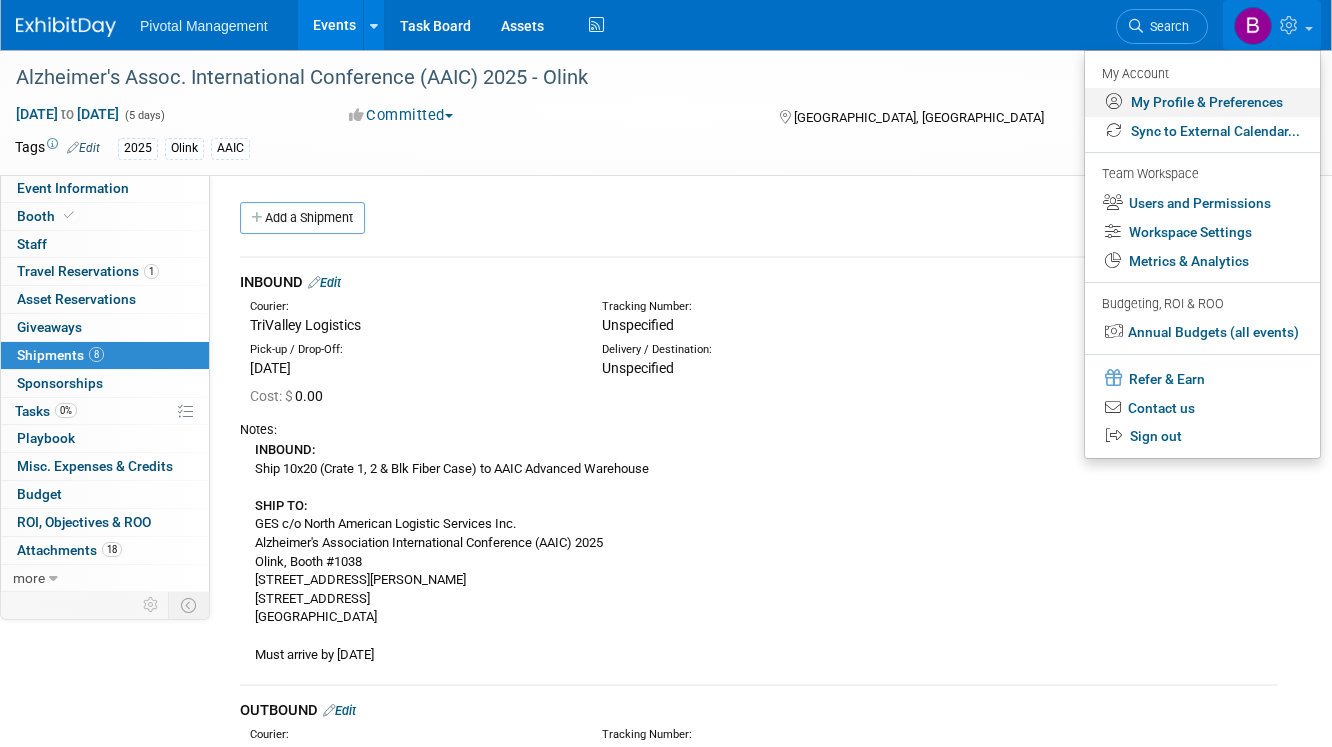 click on "My Profile & Preferences" at bounding box center (1202, 102) 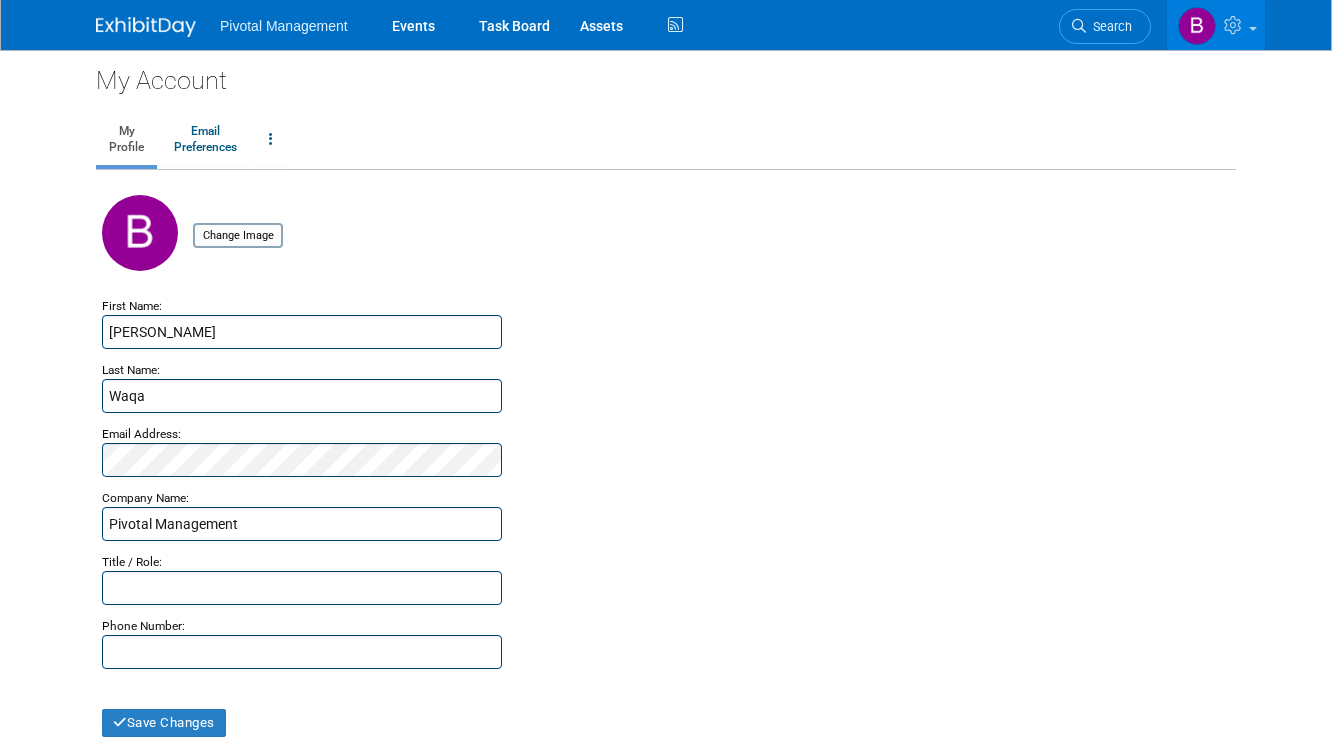 scroll, scrollTop: 0, scrollLeft: 0, axis: both 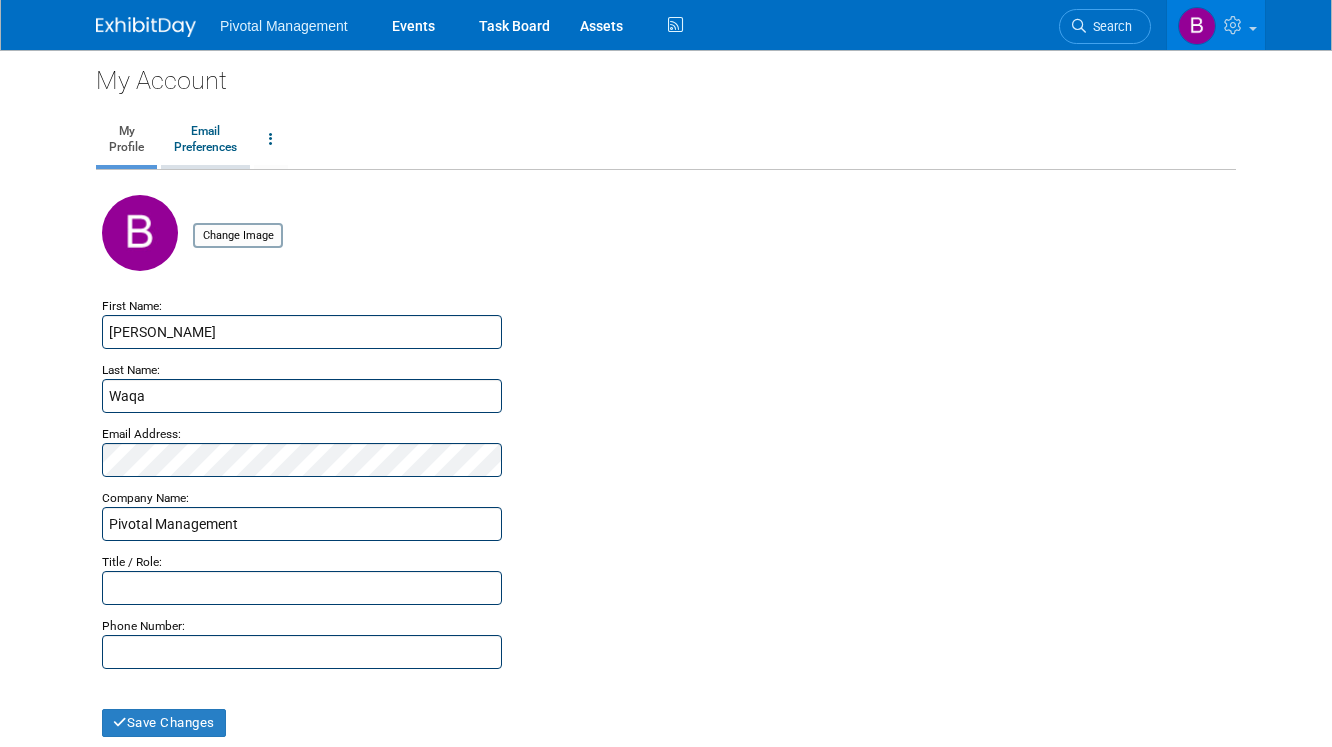 click on "Email Preferences" at bounding box center (205, 140) 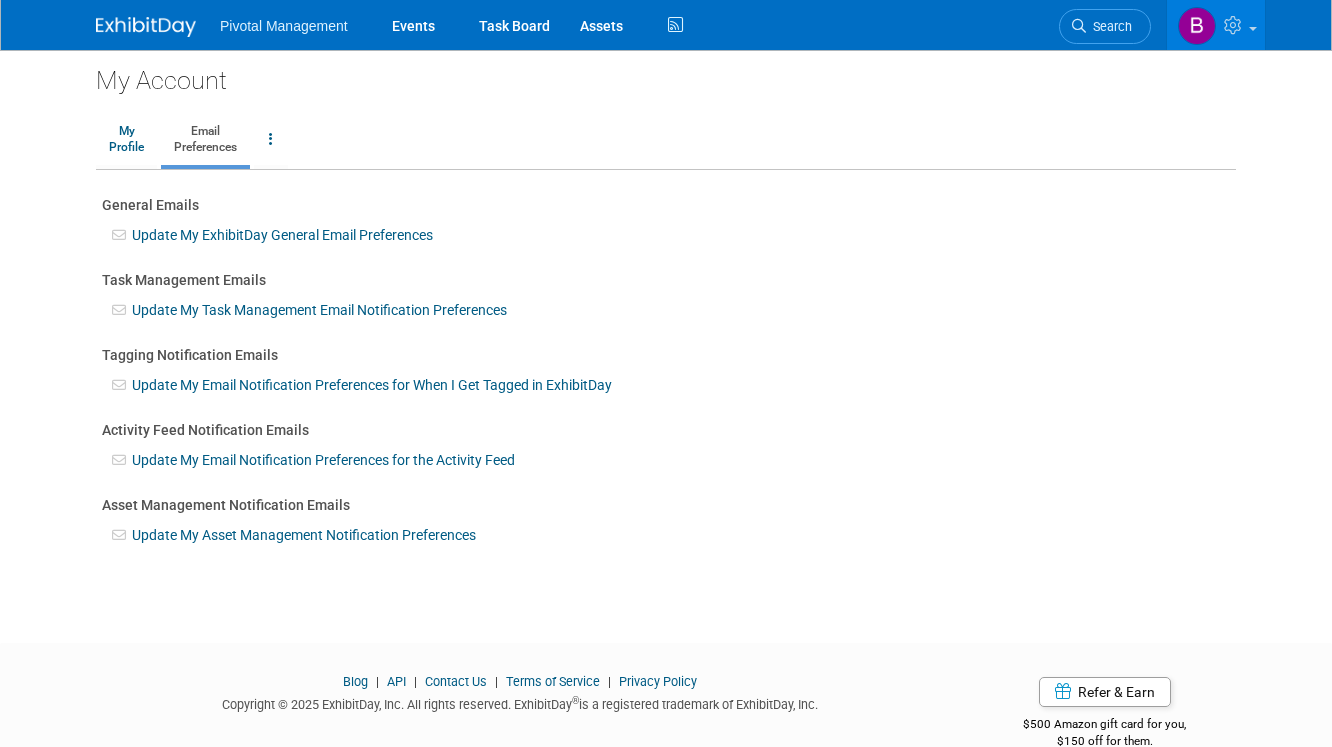 scroll, scrollTop: 0, scrollLeft: 0, axis: both 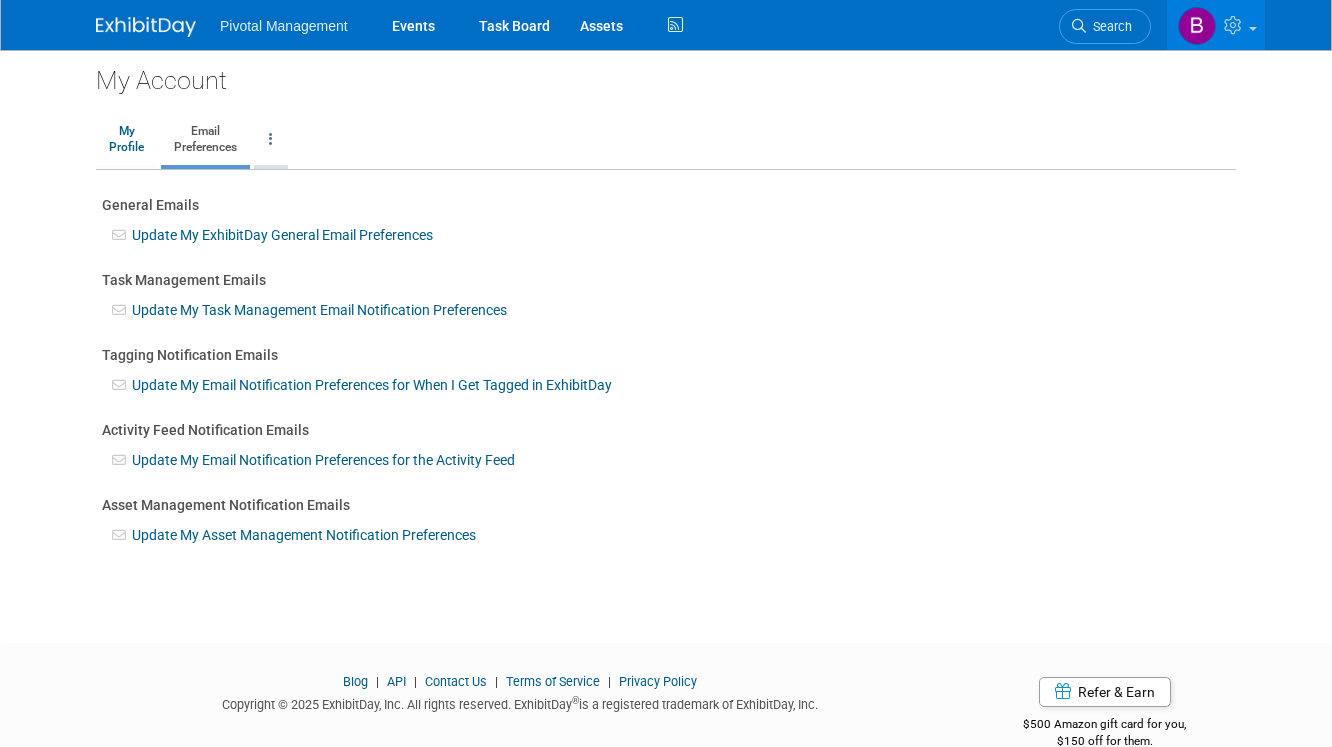 click at bounding box center (271, 140) 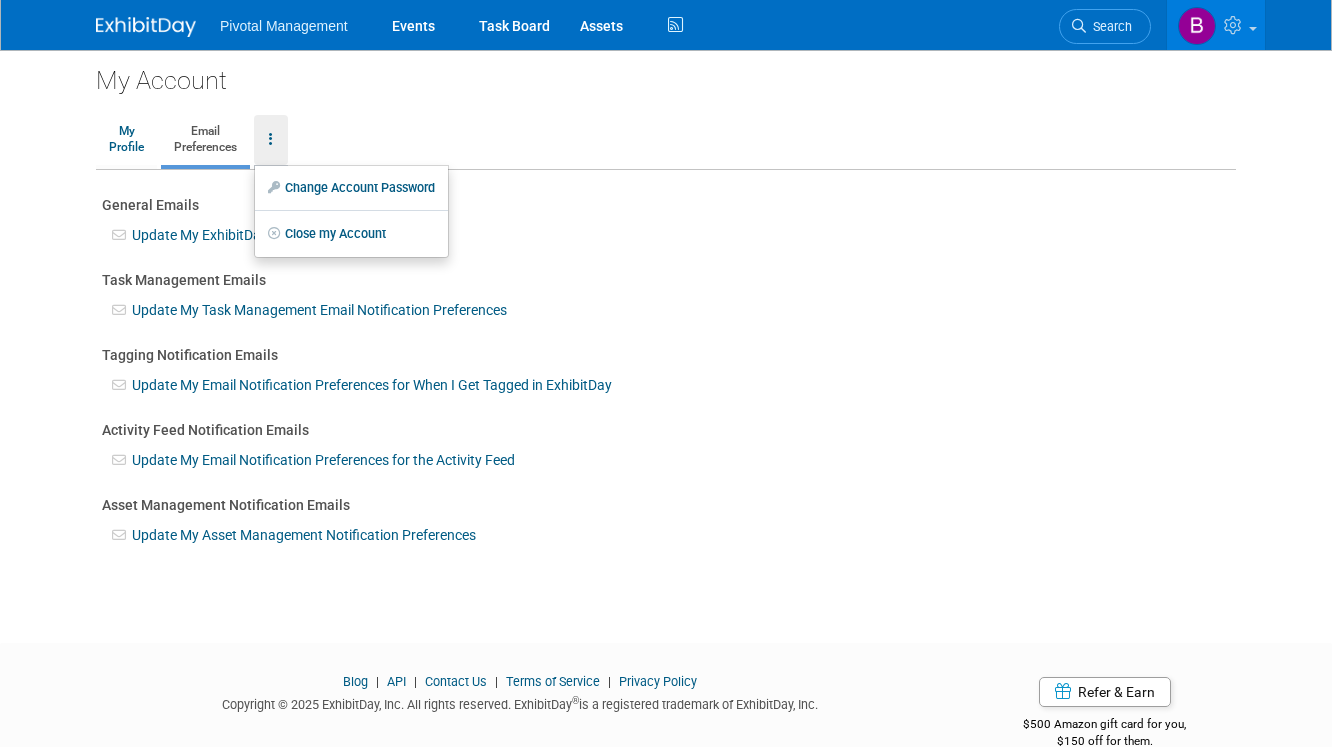 click on "Change Account Password" at bounding box center [351, 188] 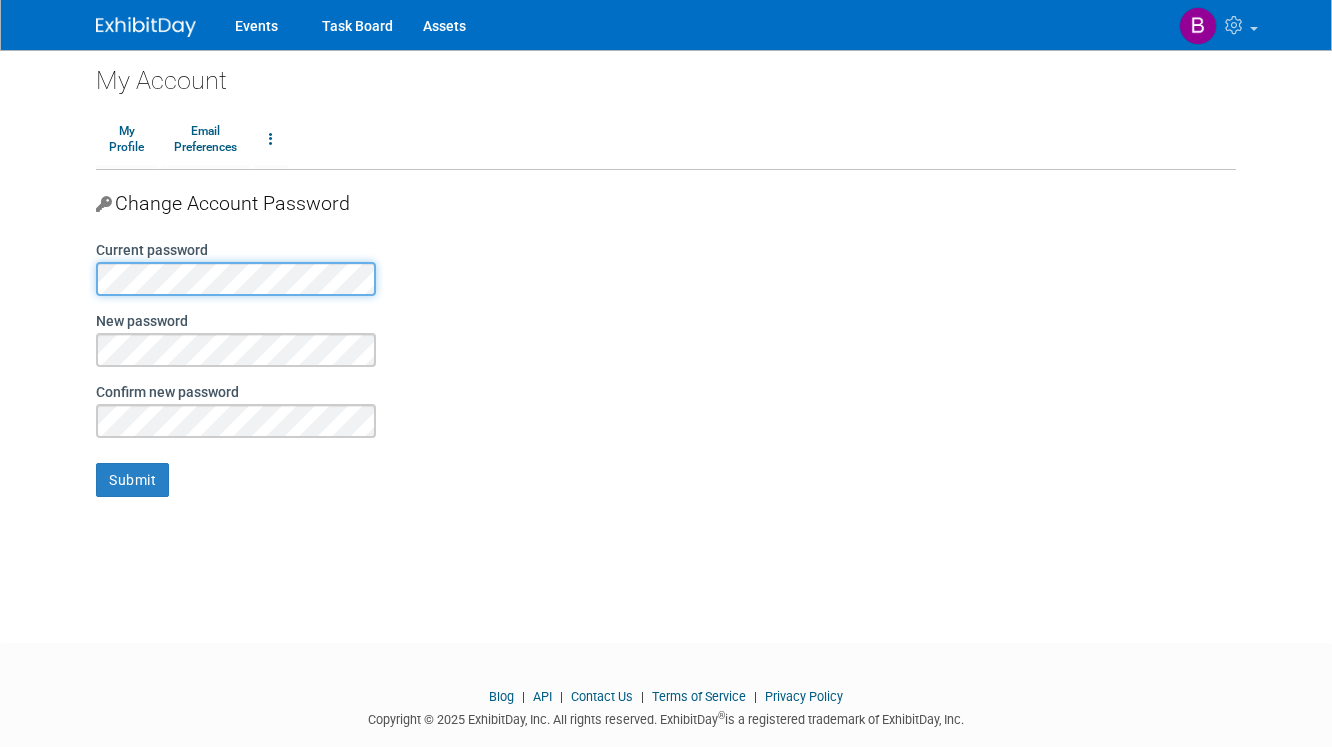 scroll, scrollTop: 0, scrollLeft: 0, axis: both 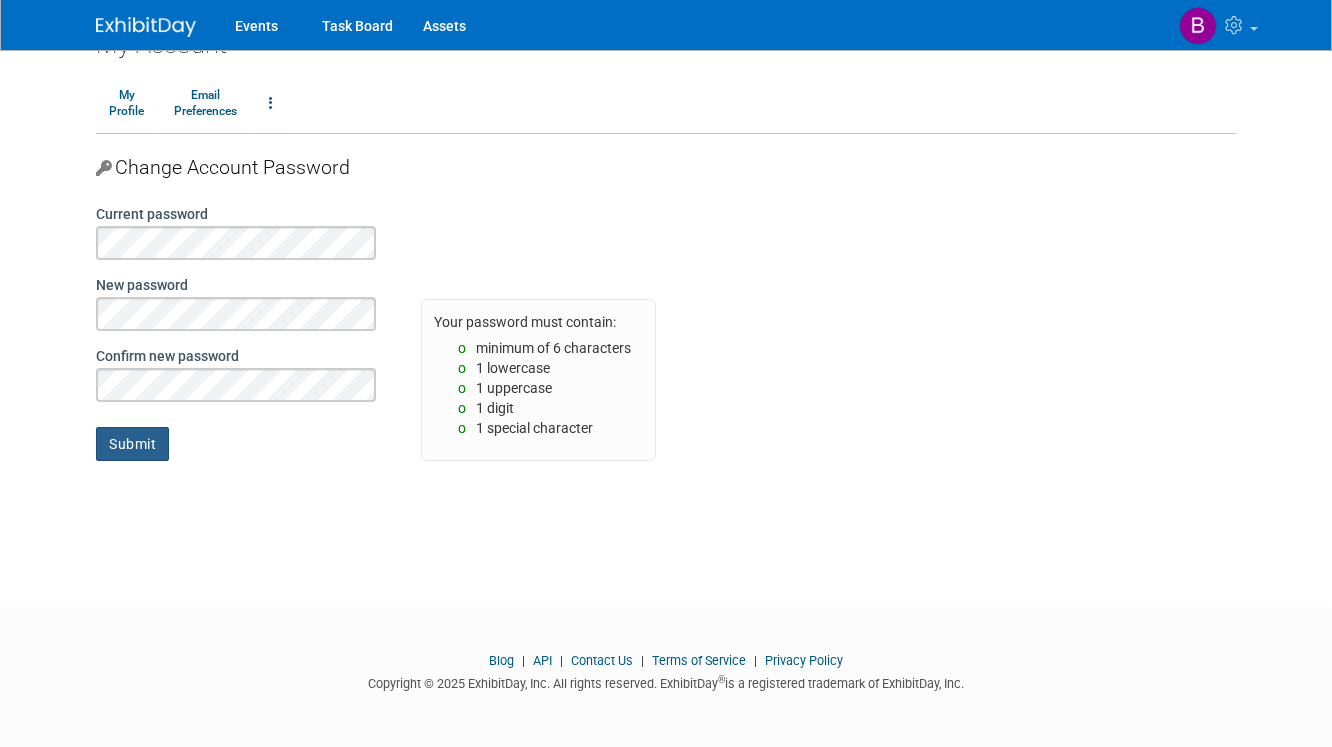click on "Submit" at bounding box center (132, 444) 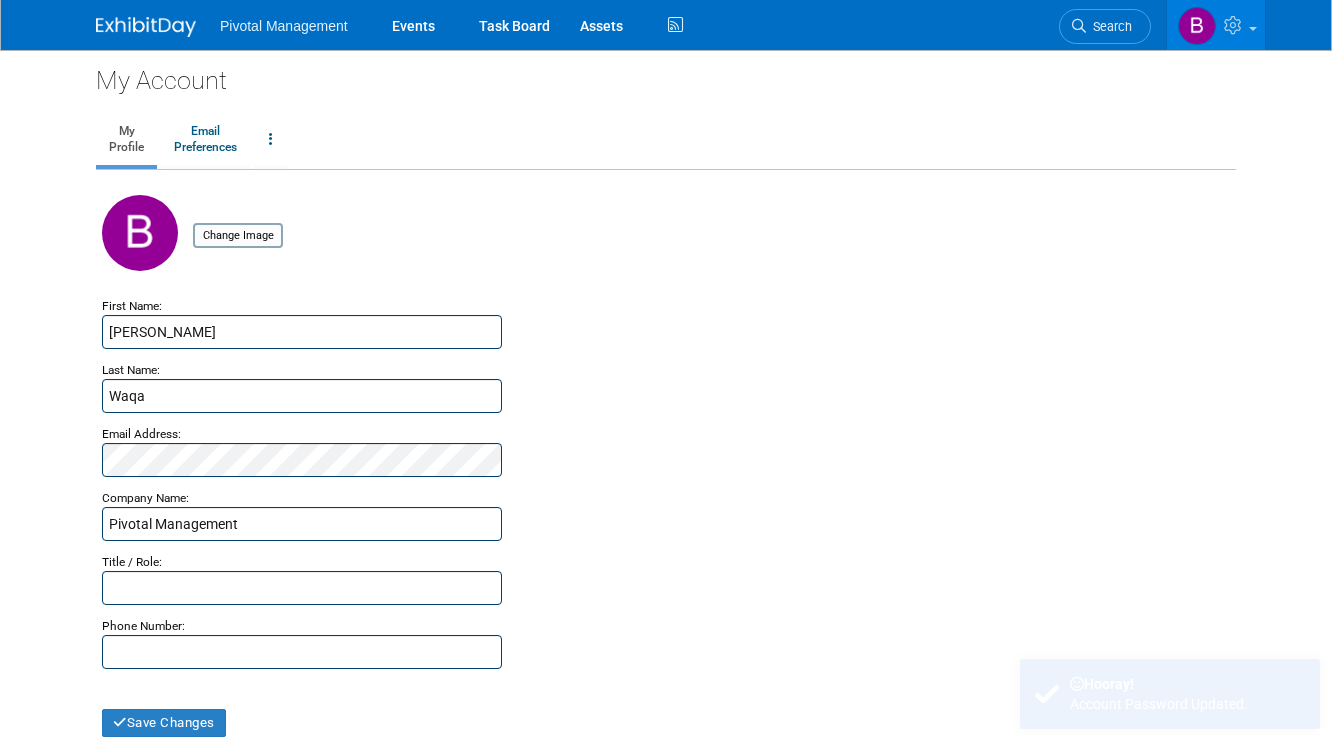 scroll, scrollTop: 0, scrollLeft: 0, axis: both 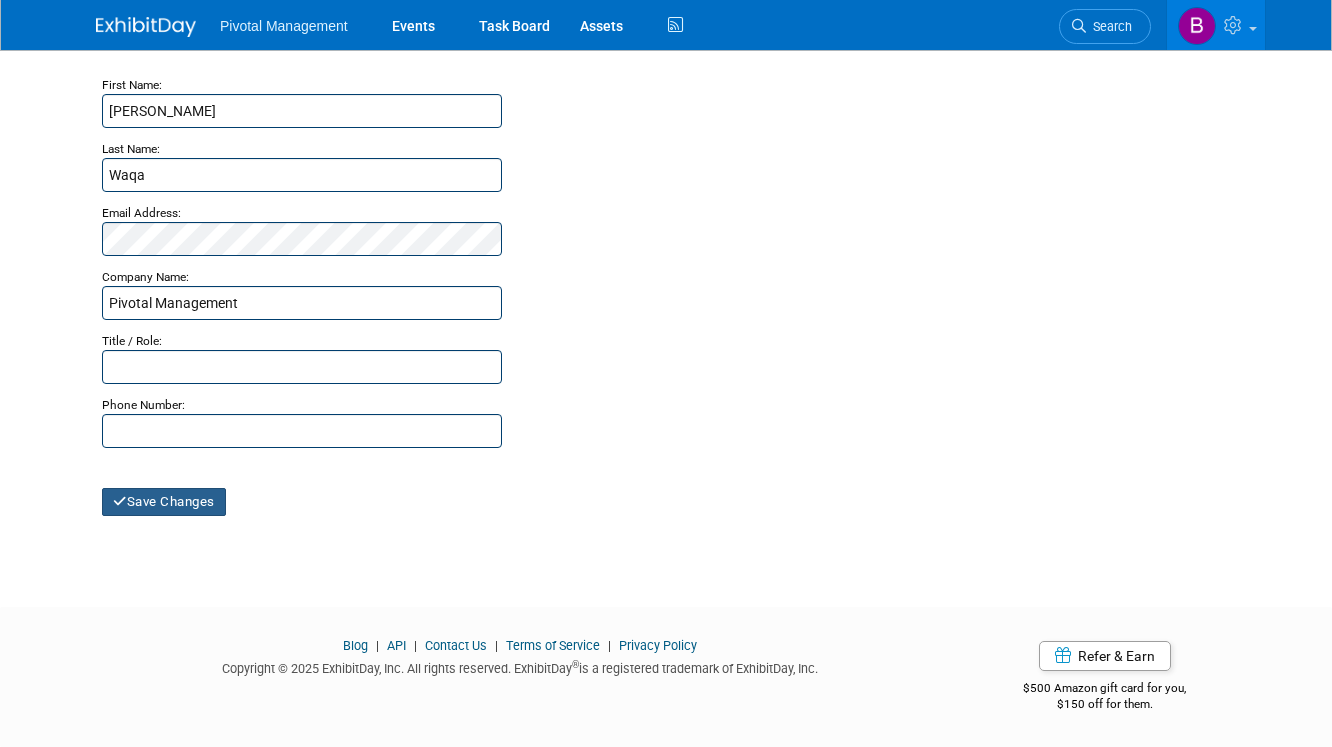 click on "Save Changes" at bounding box center (164, 502) 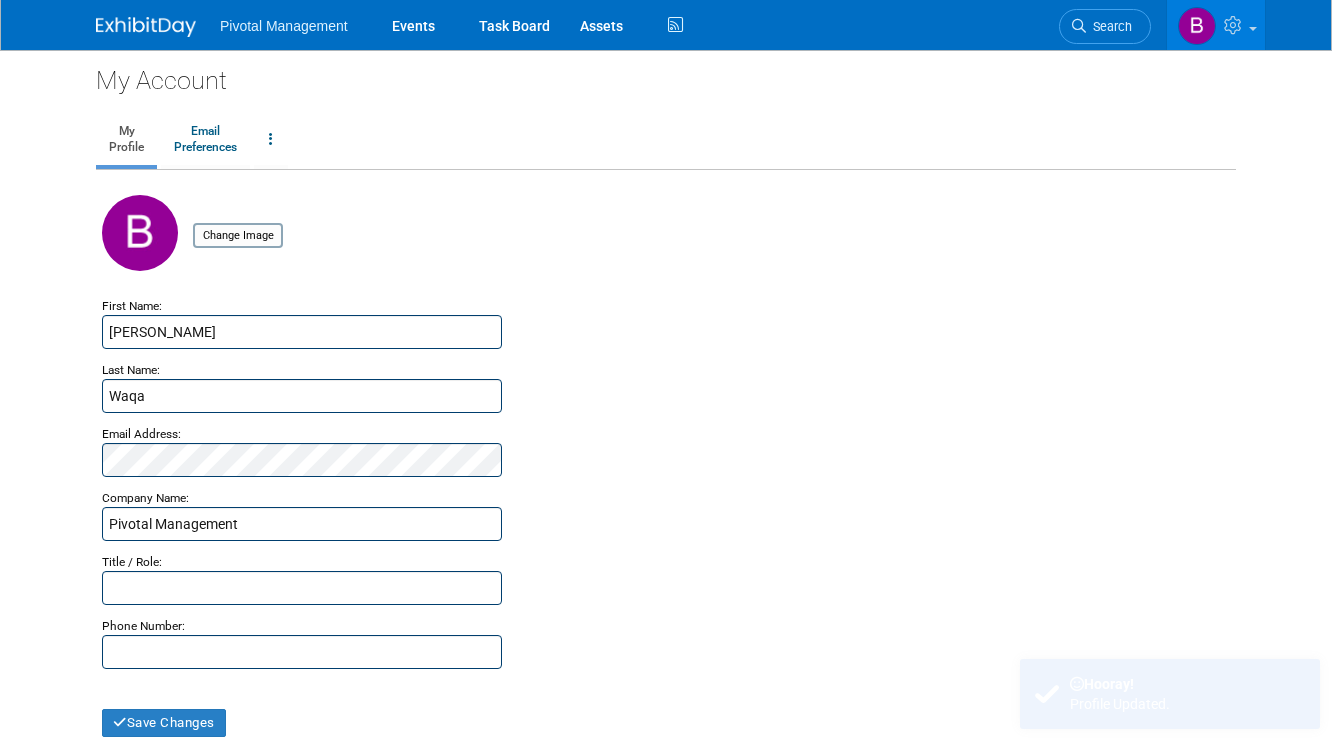 scroll, scrollTop: 0, scrollLeft: 0, axis: both 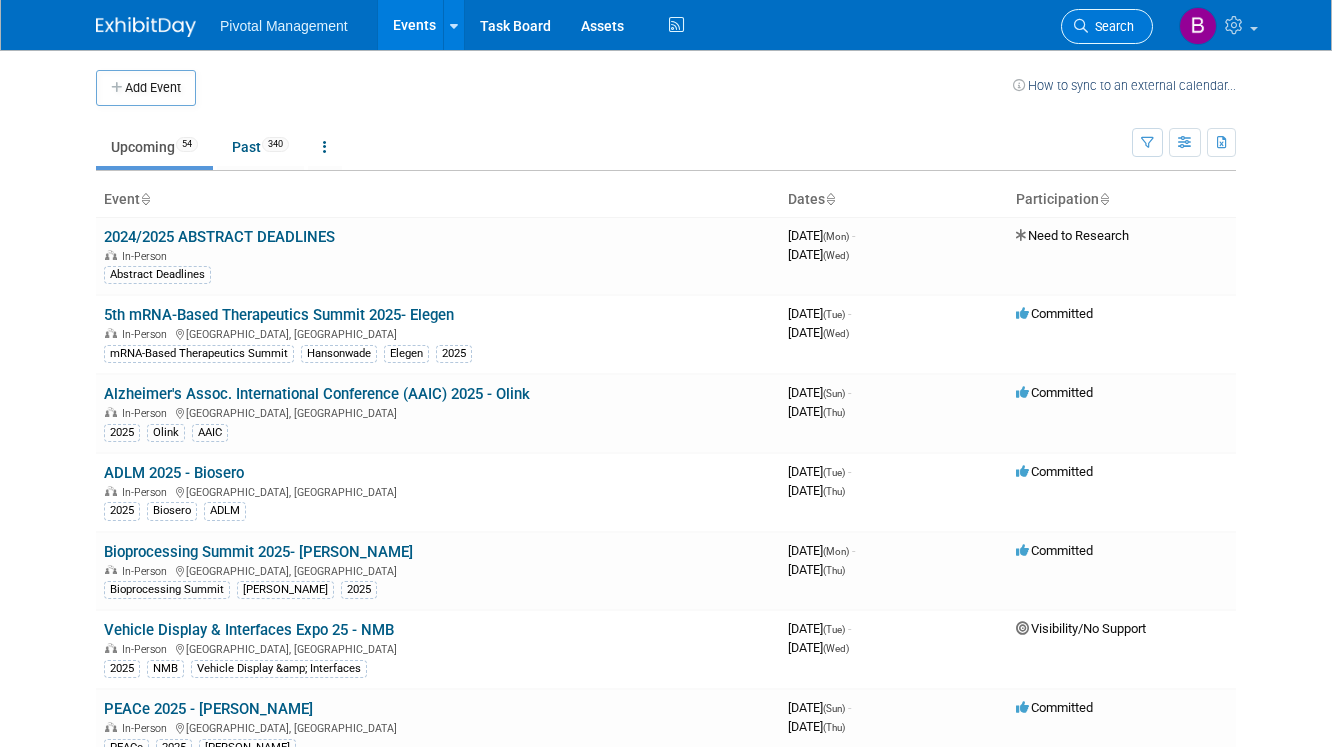 click on "Search" at bounding box center [1111, 26] 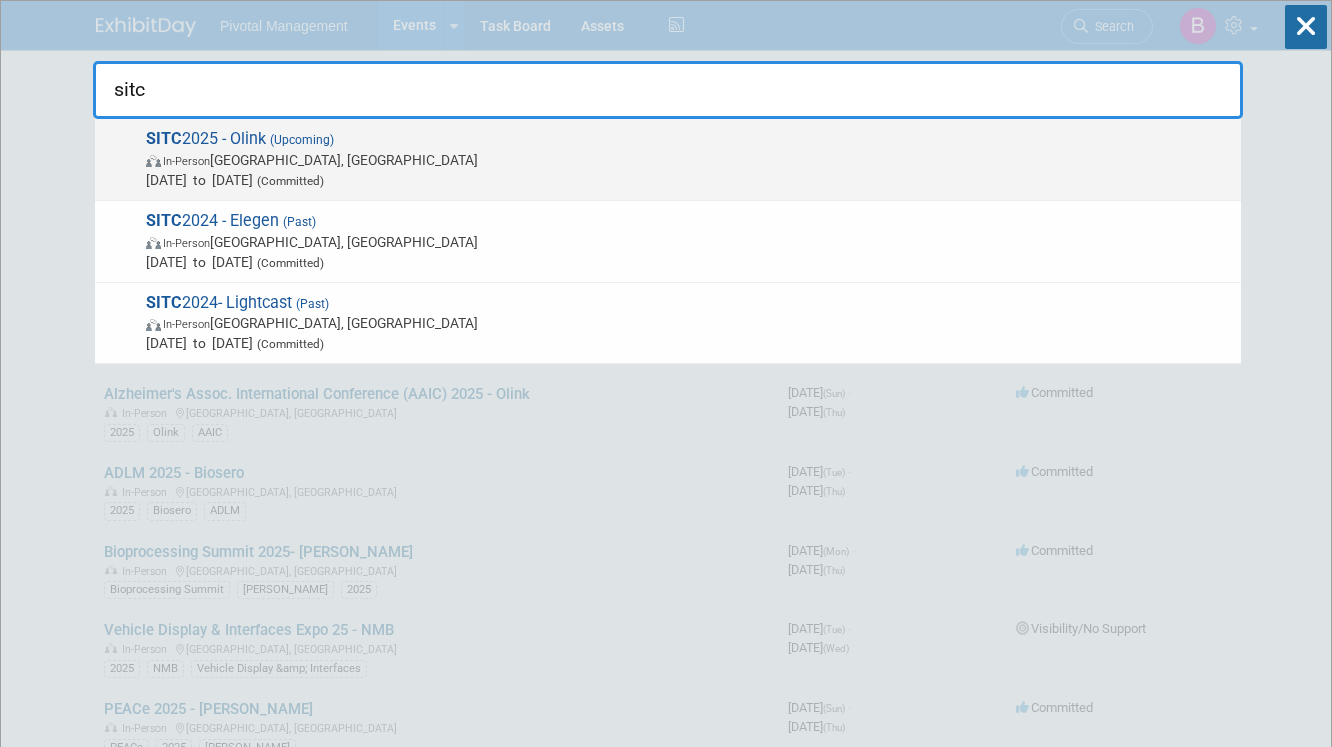 type on "sitc" 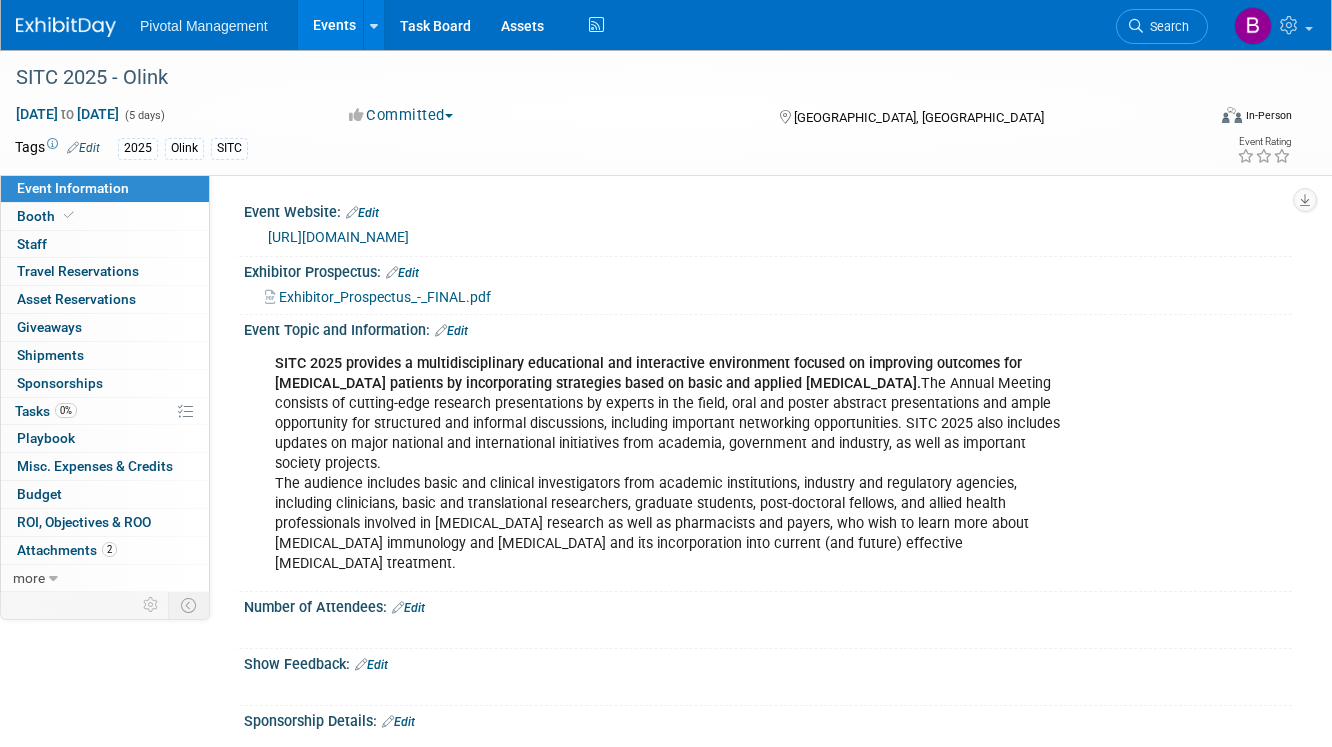 scroll, scrollTop: 0, scrollLeft: 0, axis: both 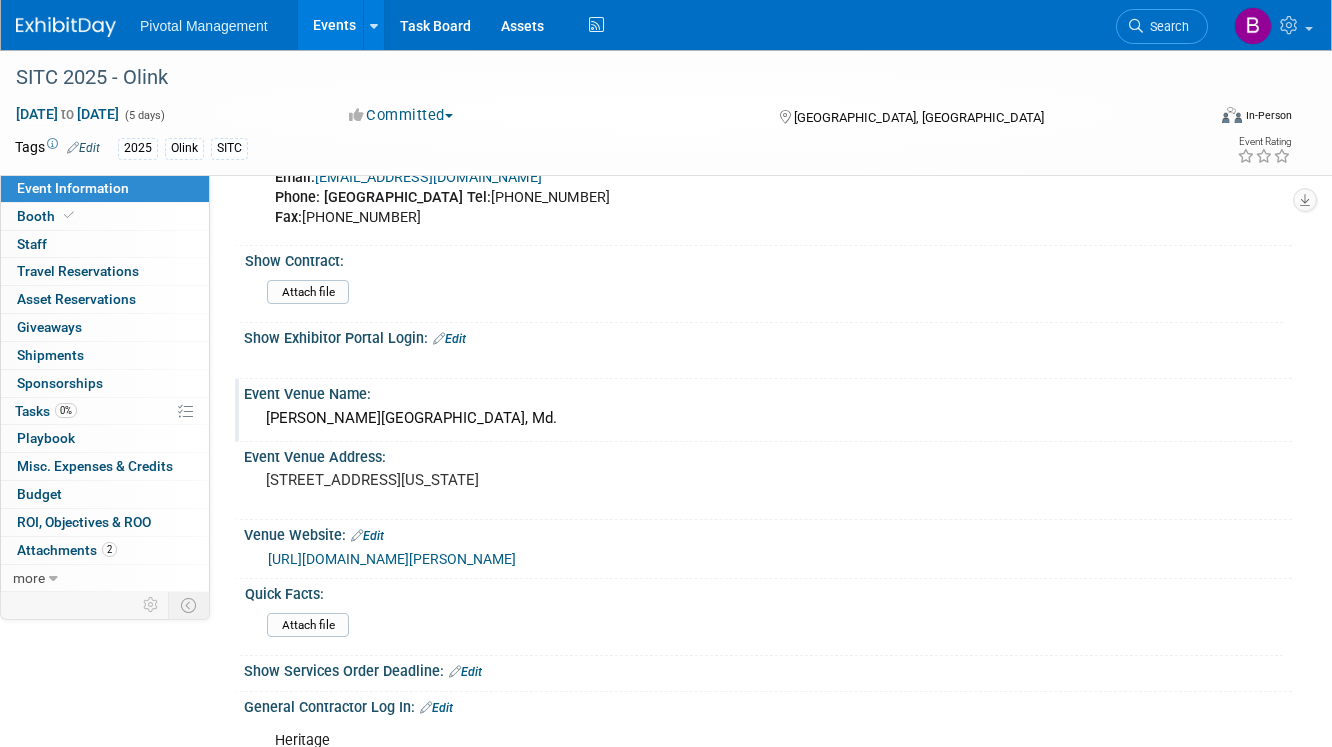 click on "Gaylord National Resort and Convention Center National Harbor, Md." at bounding box center [768, 418] 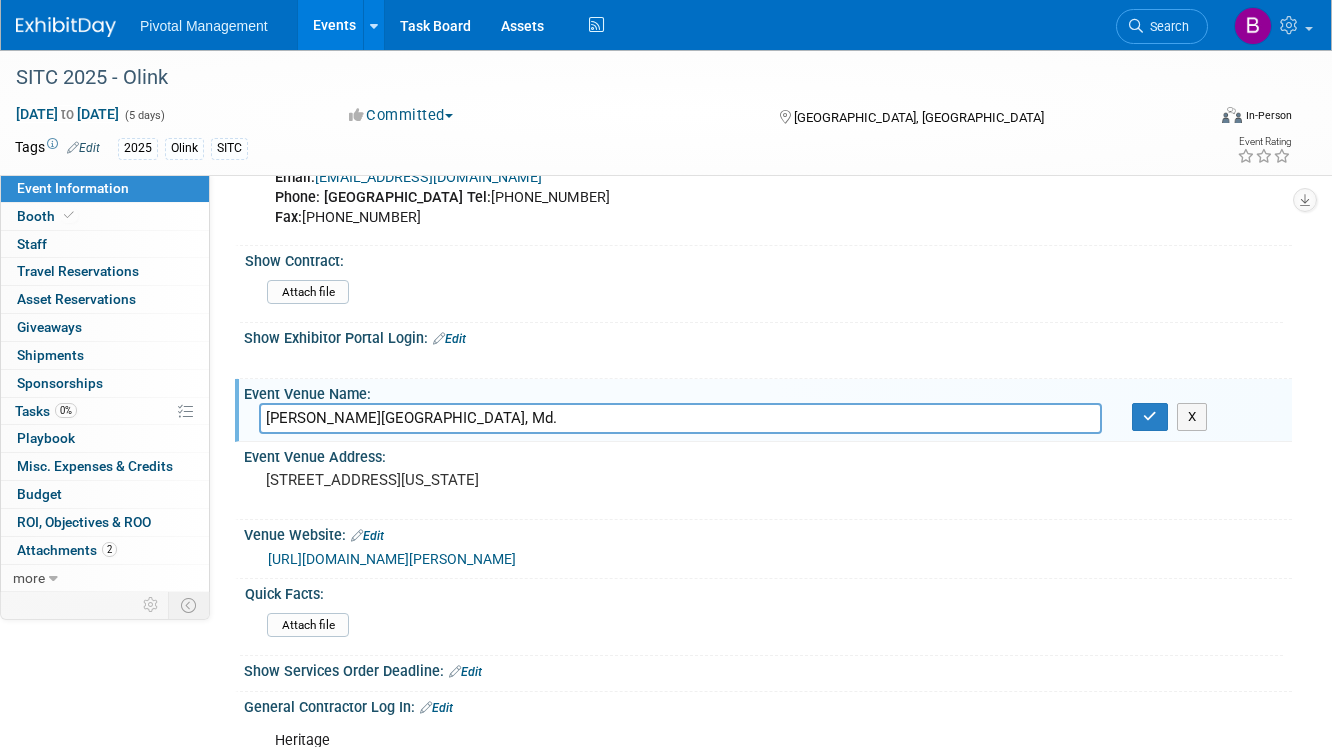 click on "Gaylord National Resort and Convention Center National Harbor, Md." at bounding box center (680, 418) 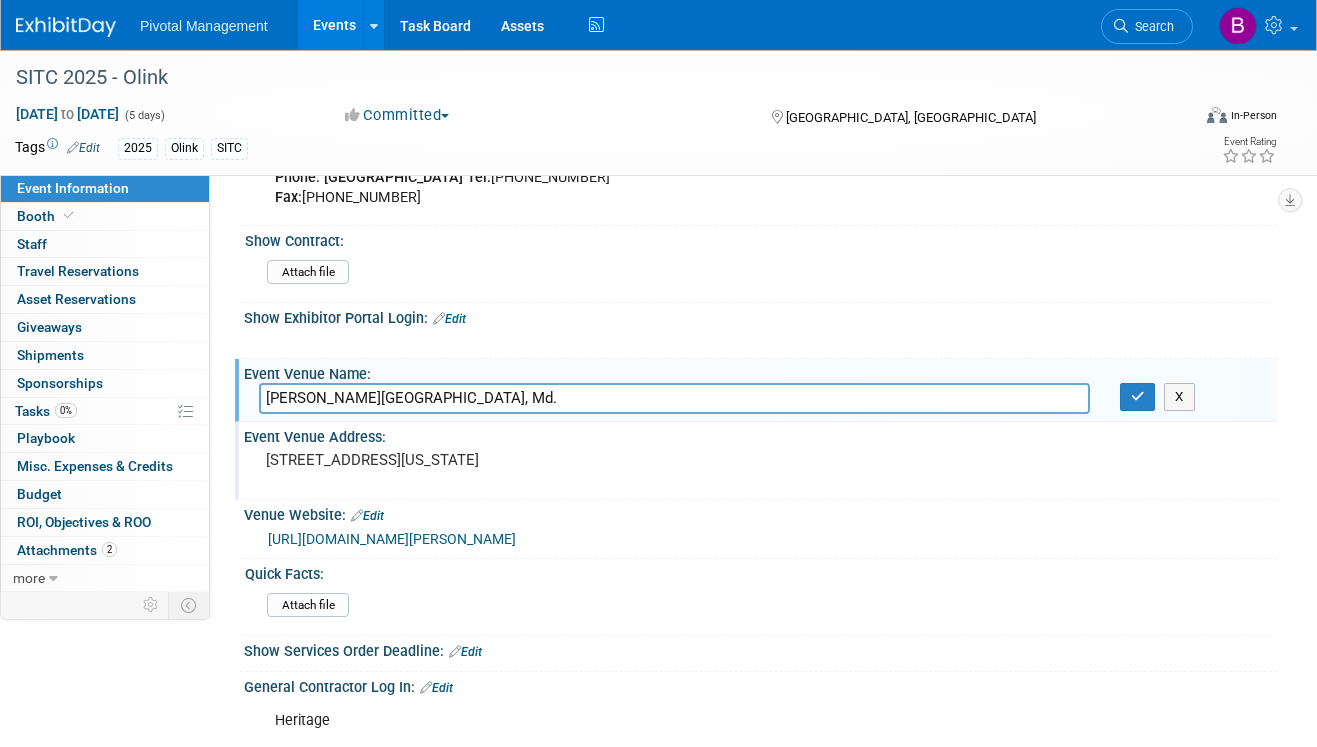 scroll, scrollTop: 1190, scrollLeft: 0, axis: vertical 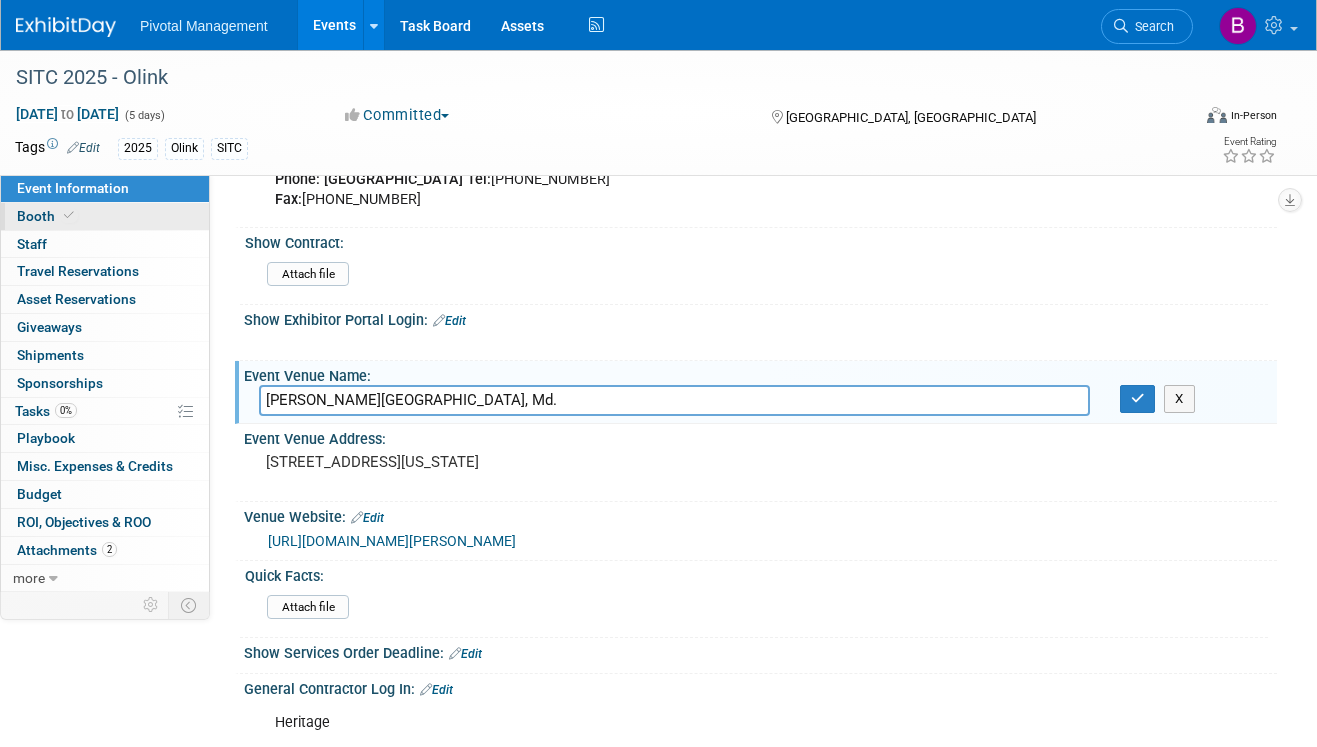 click on "Booth" at bounding box center [105, 216] 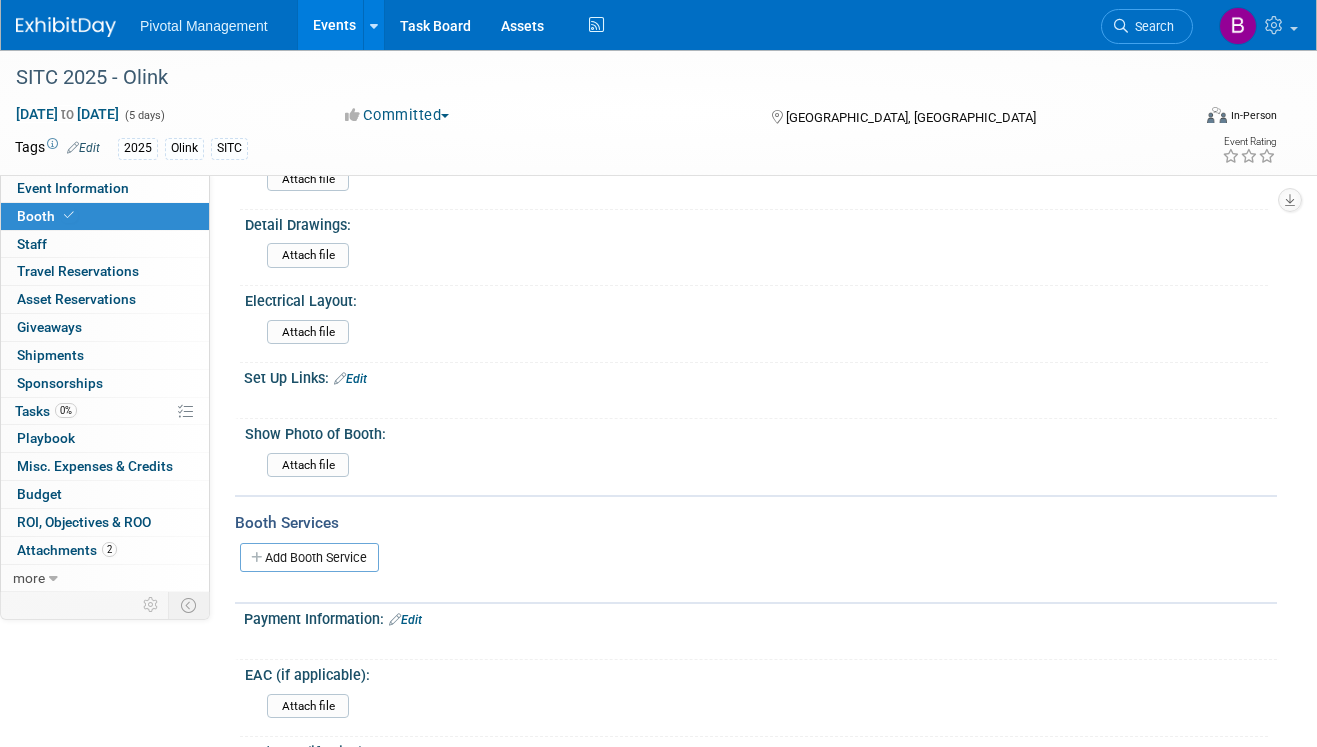 scroll, scrollTop: 1282, scrollLeft: 0, axis: vertical 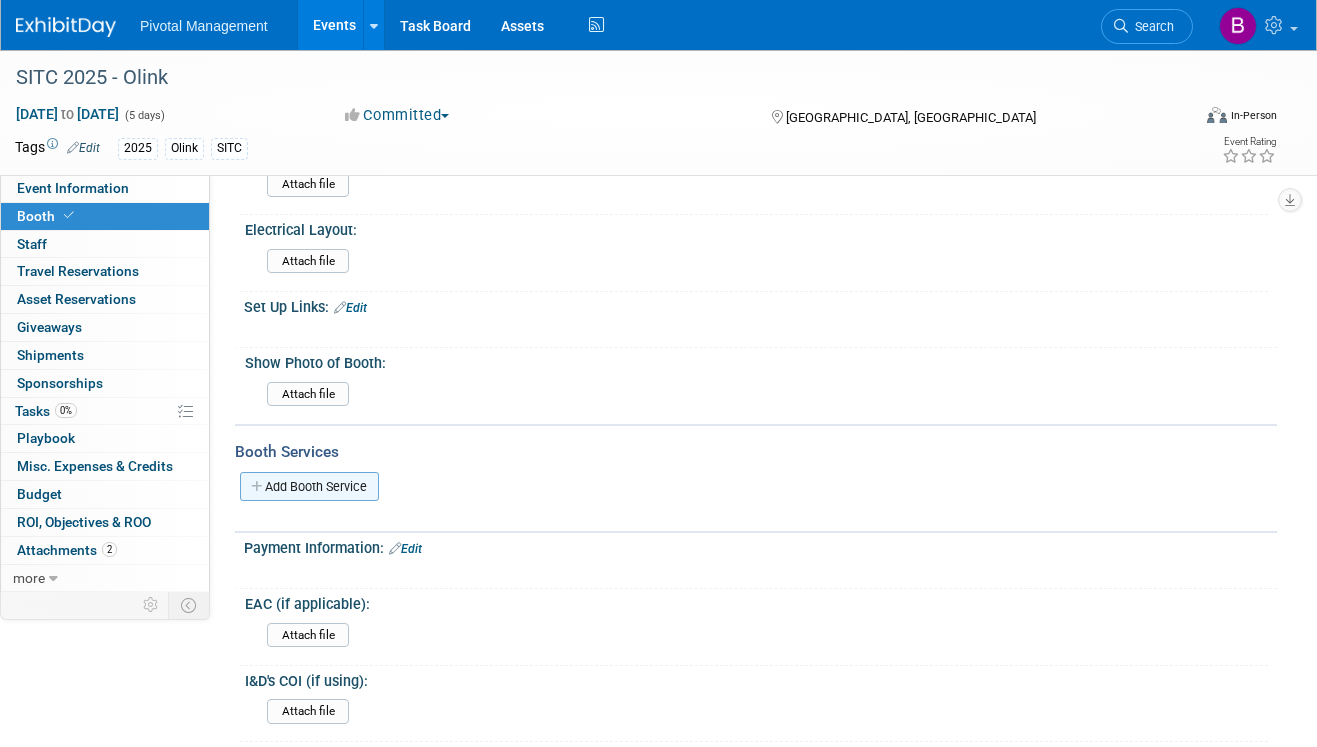 click on "Add Booth Service" at bounding box center [309, 486] 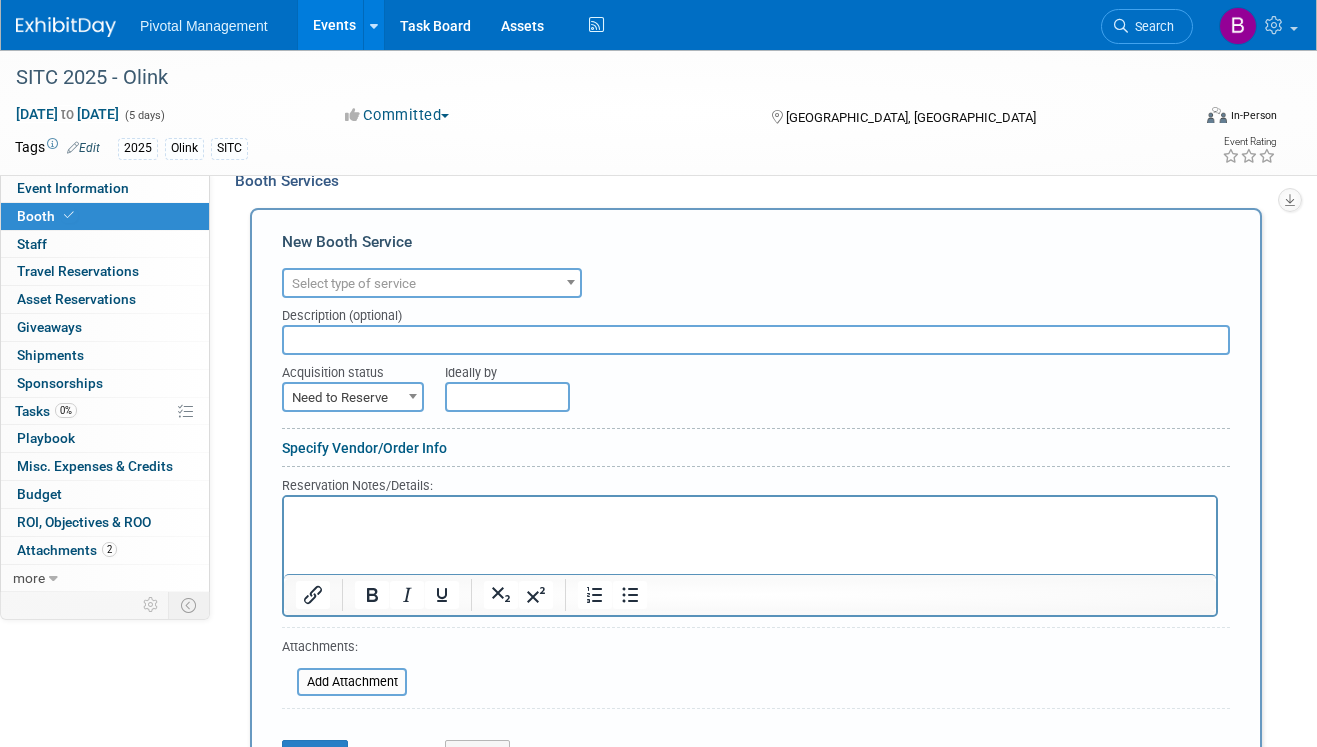 scroll, scrollTop: 1558, scrollLeft: 0, axis: vertical 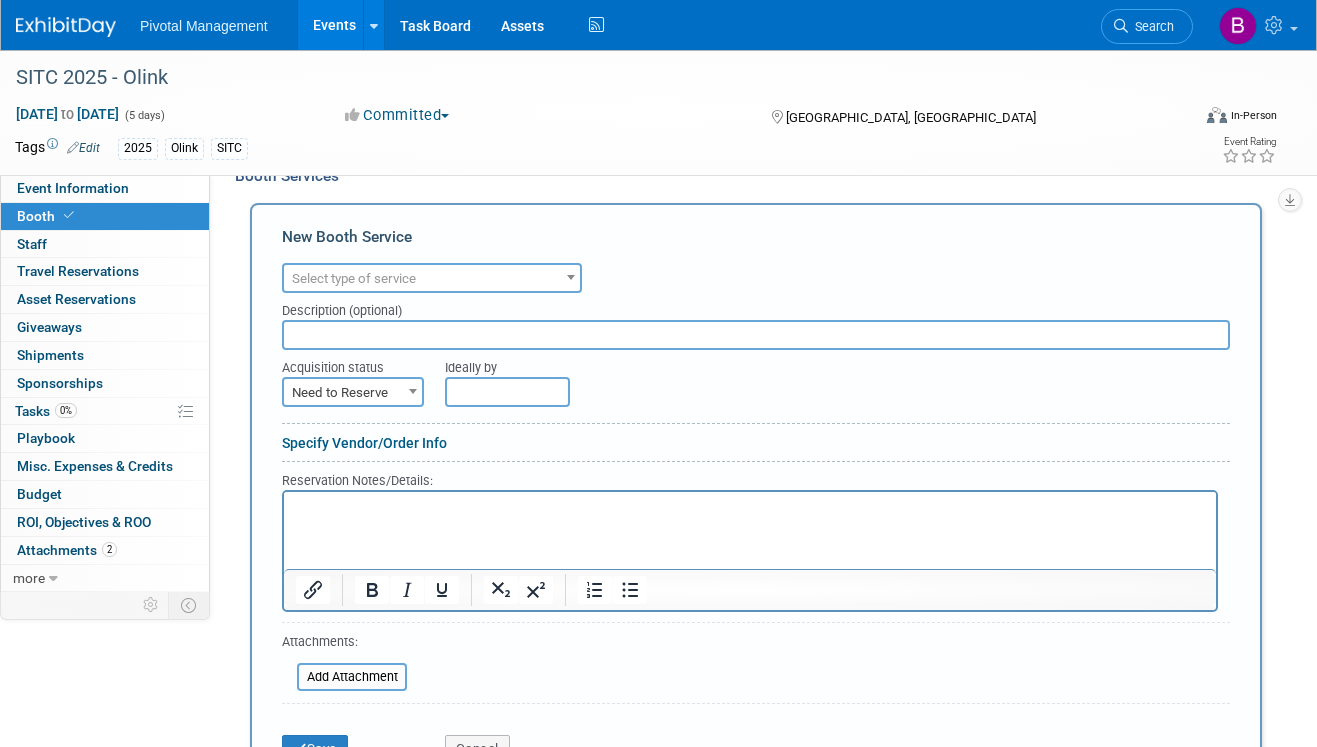 click on "Select type of service" at bounding box center [354, 278] 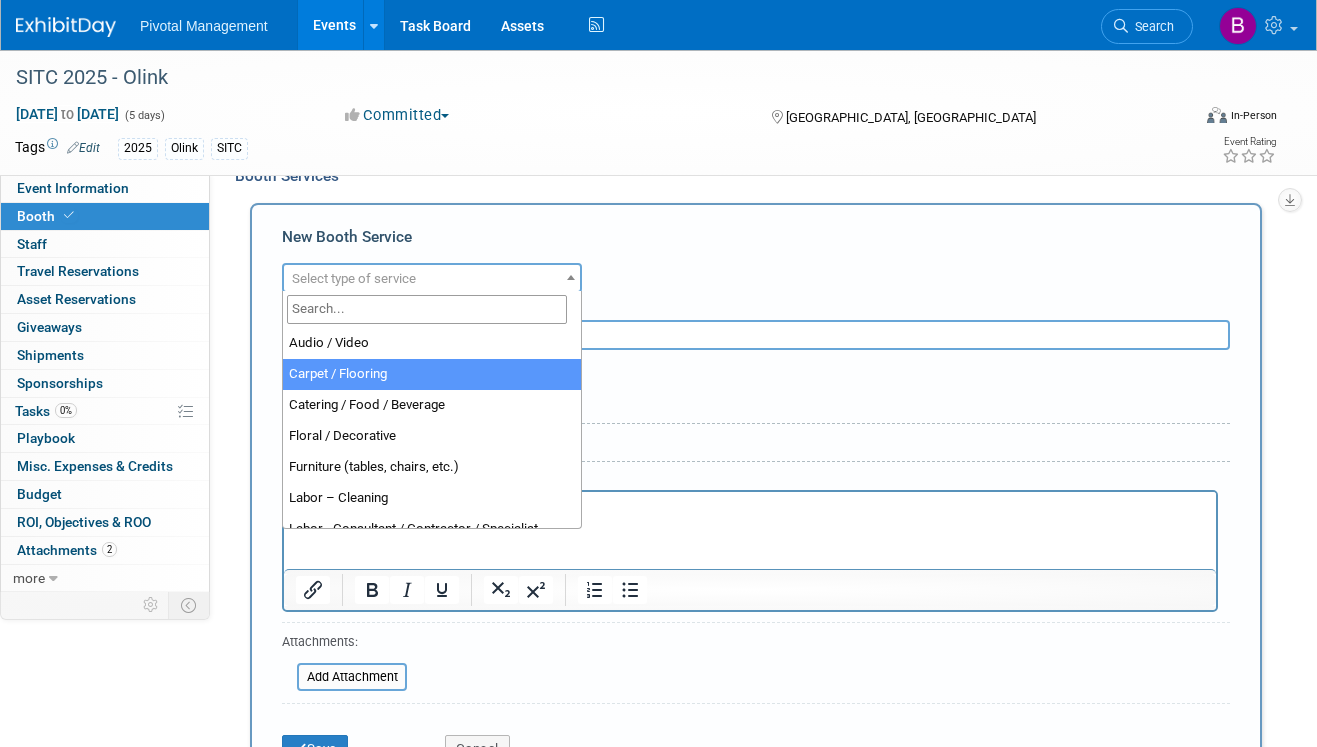 select on "4" 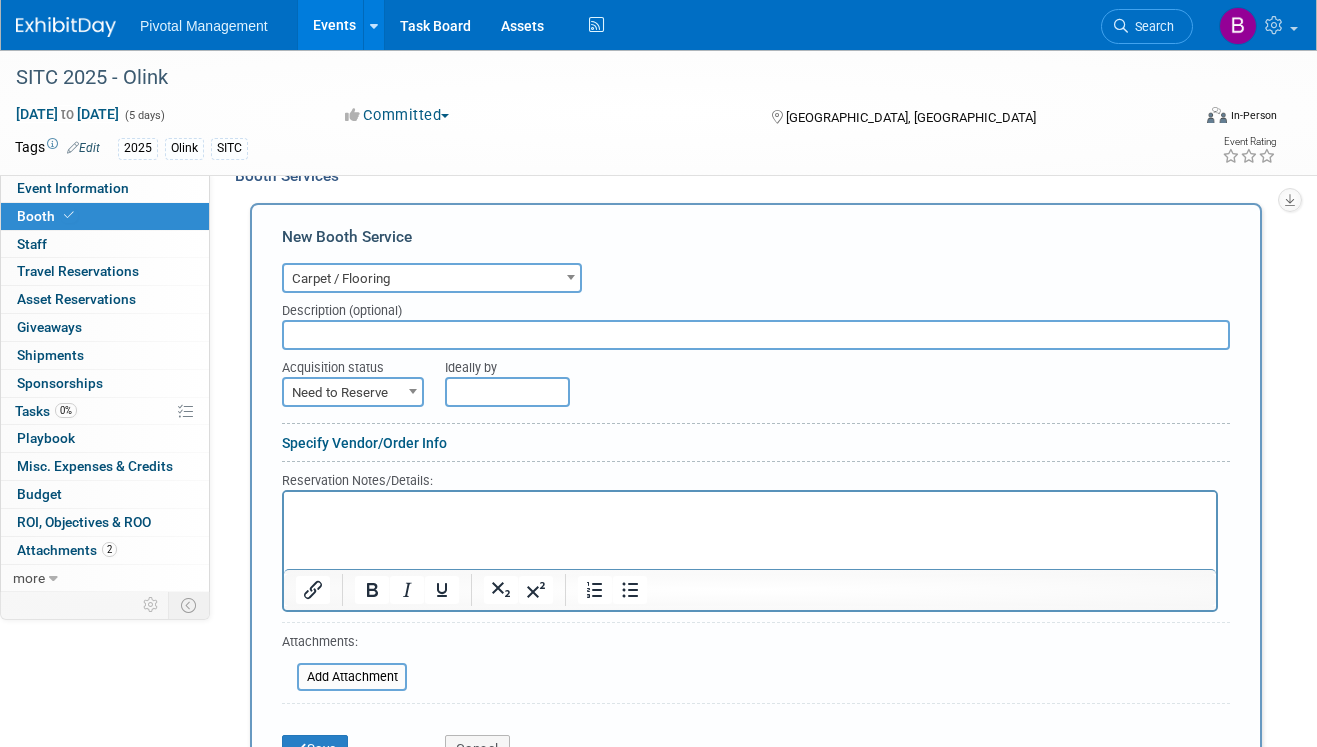 click at bounding box center [756, 335] 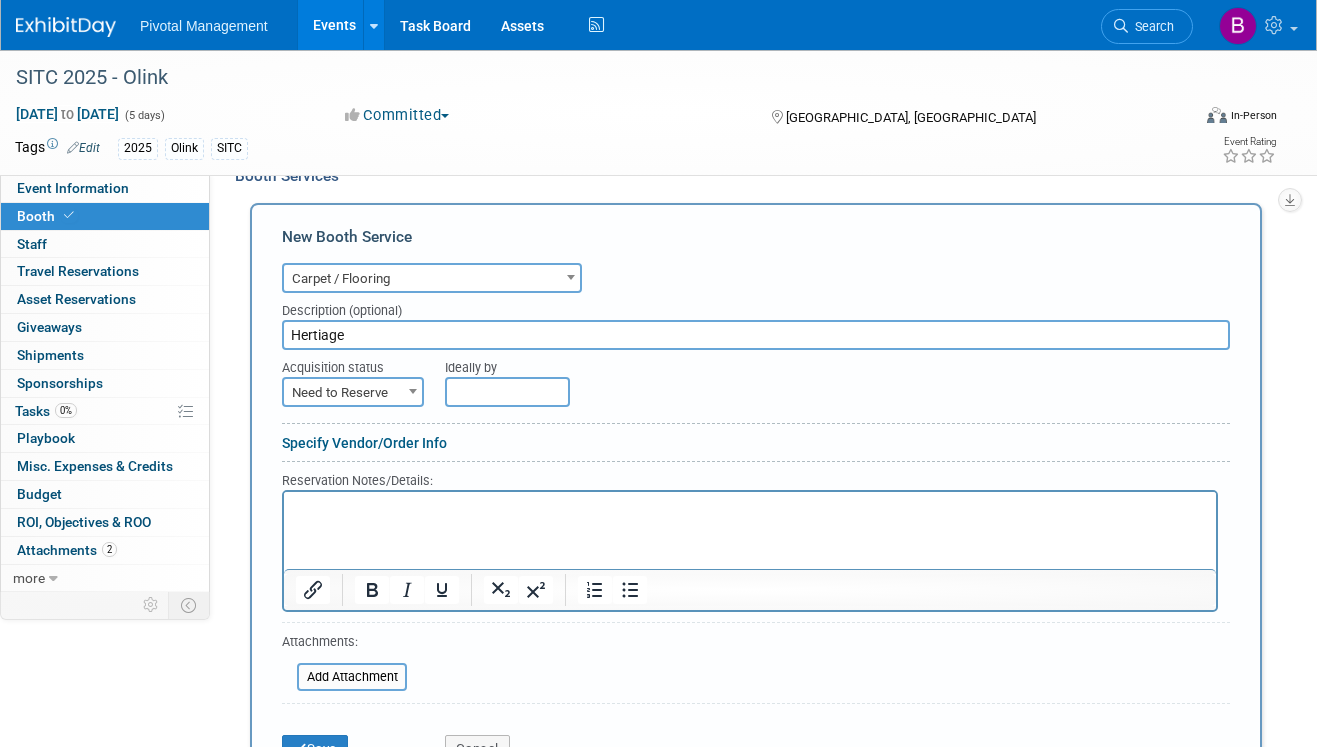 type on "Hertiage" 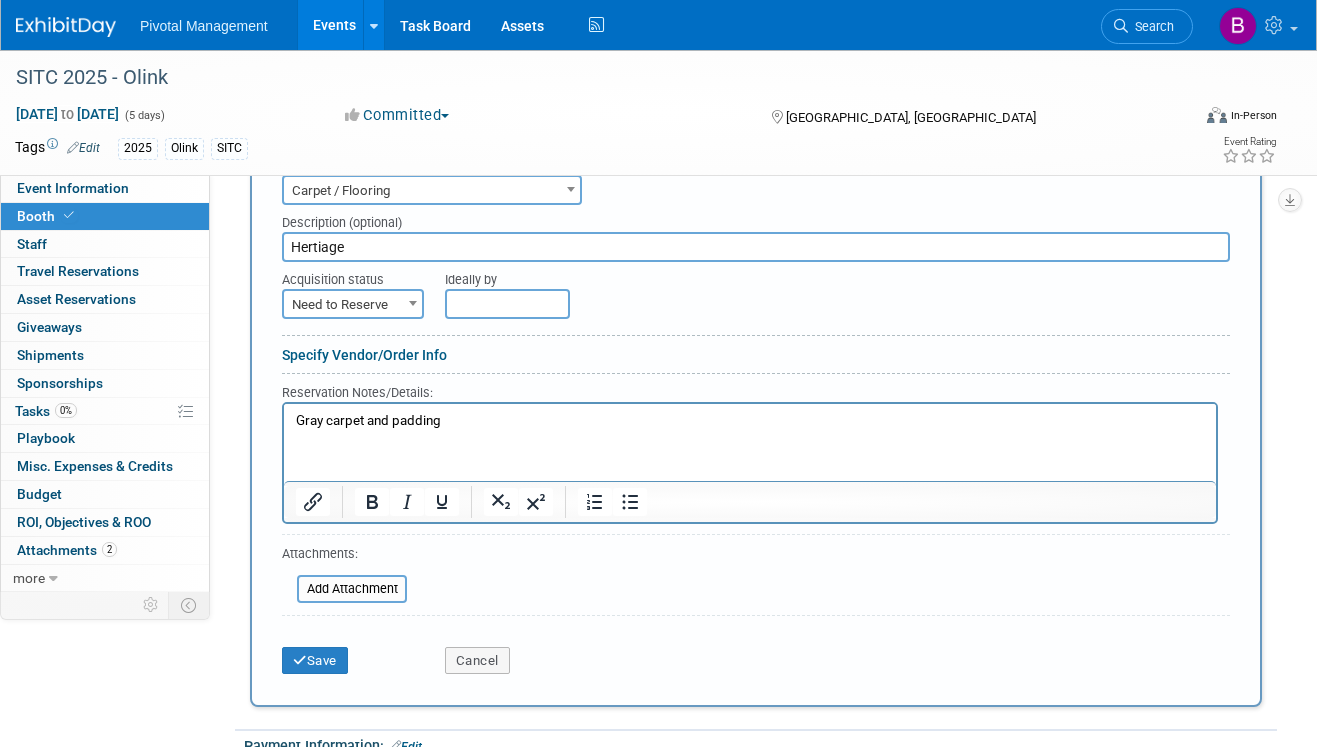 scroll, scrollTop: 1656, scrollLeft: 0, axis: vertical 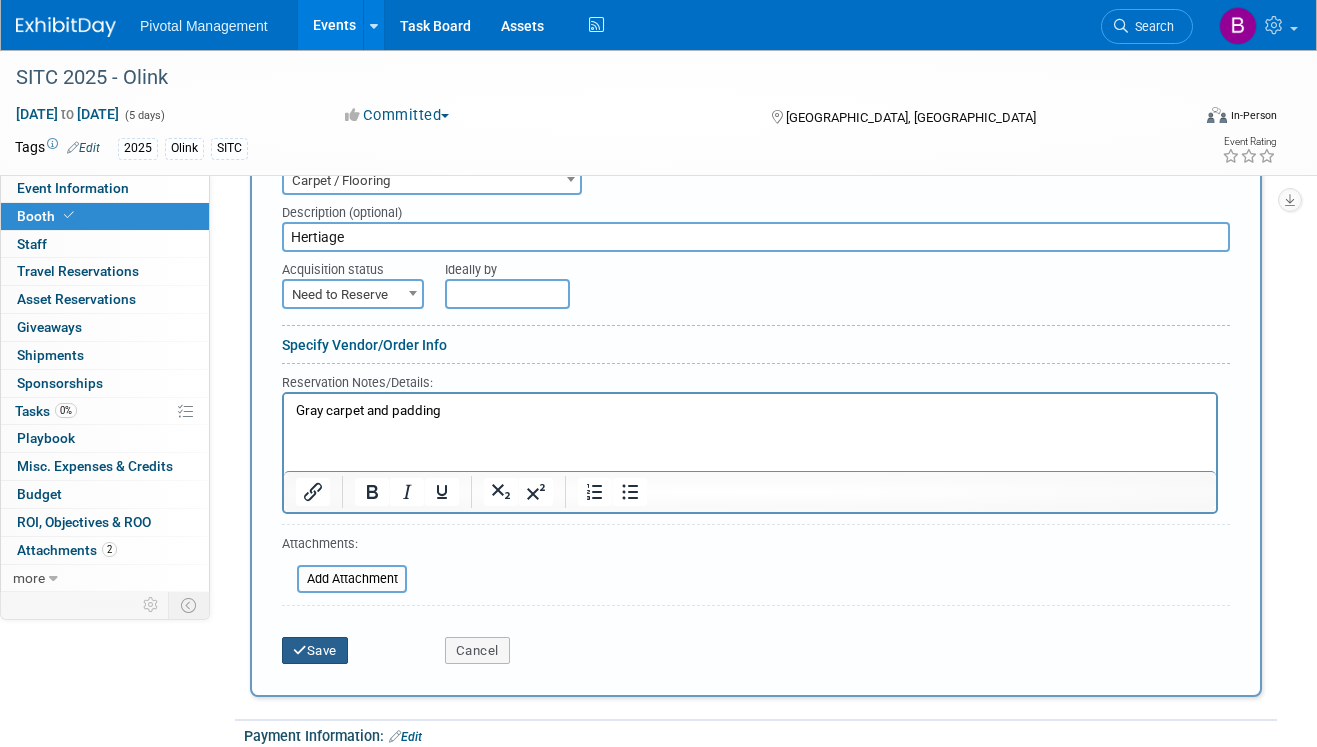 click on "Save" at bounding box center [315, 651] 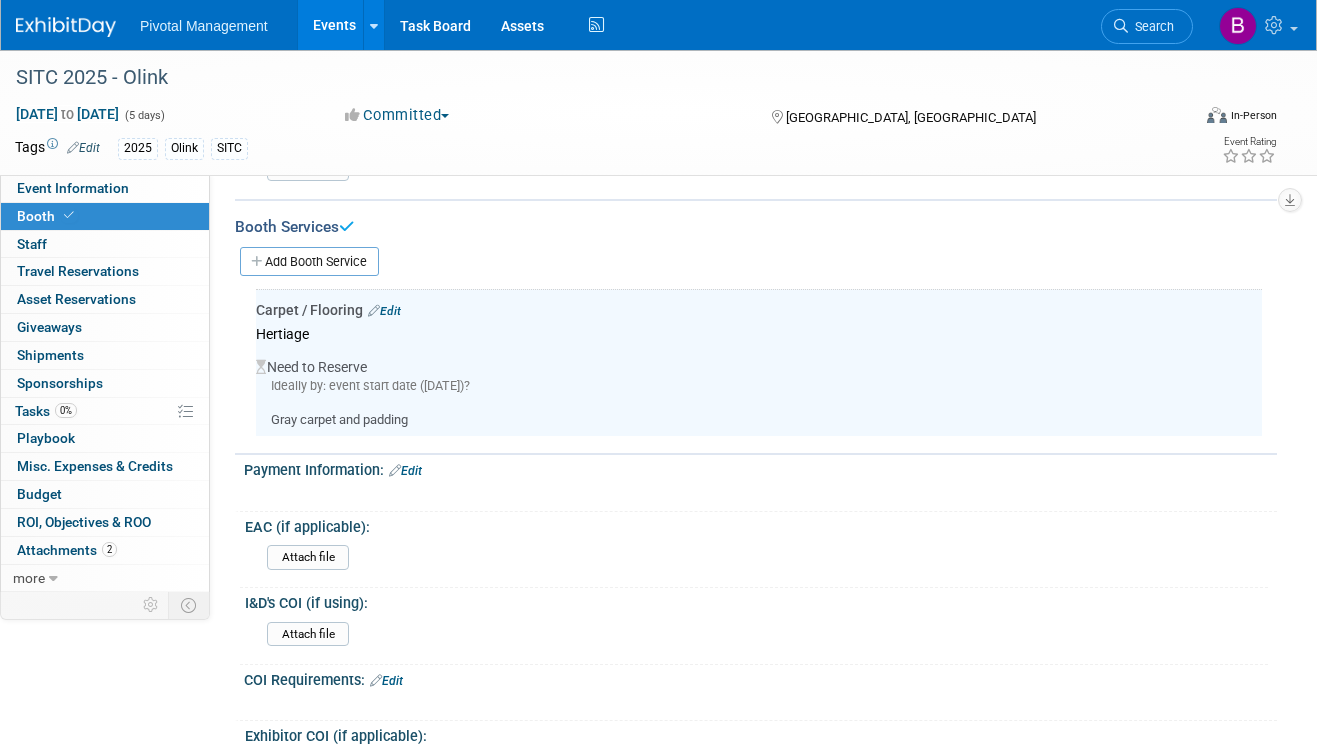 scroll, scrollTop: 1495, scrollLeft: 0, axis: vertical 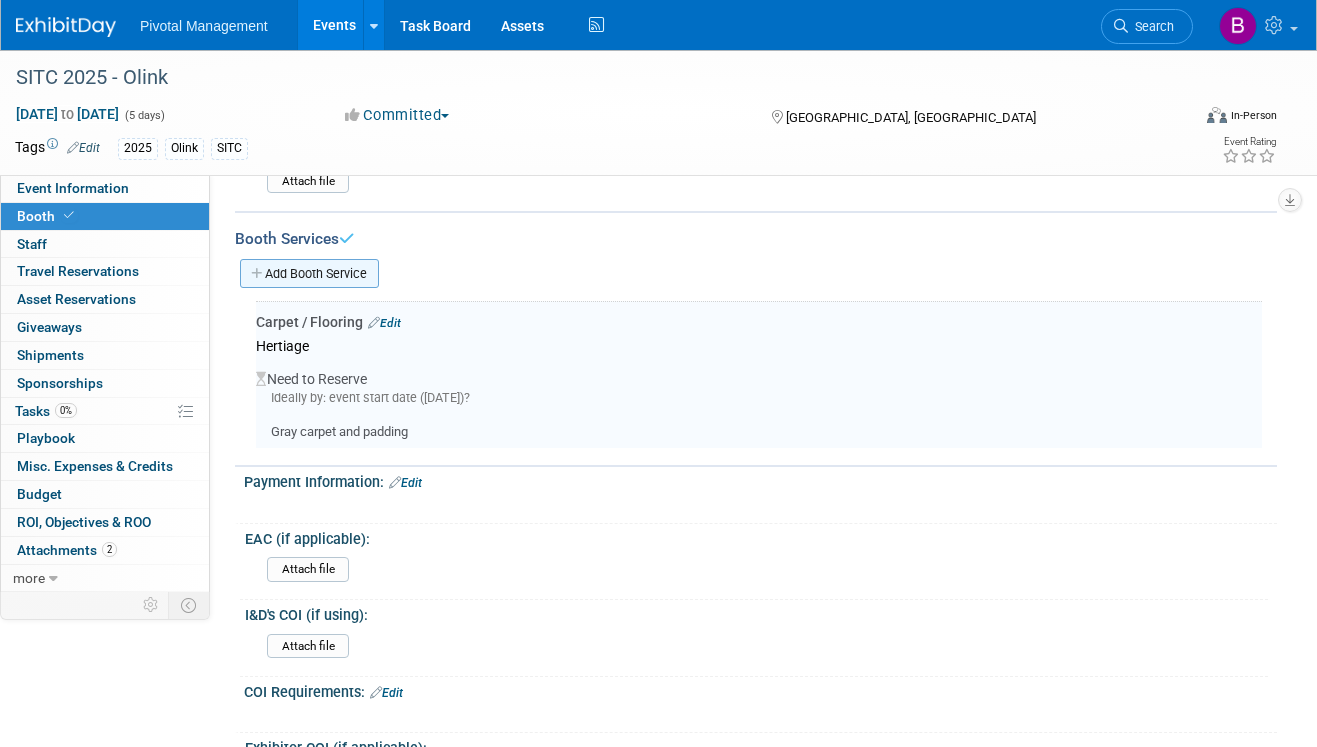 click on "Add Booth Service" at bounding box center [309, 273] 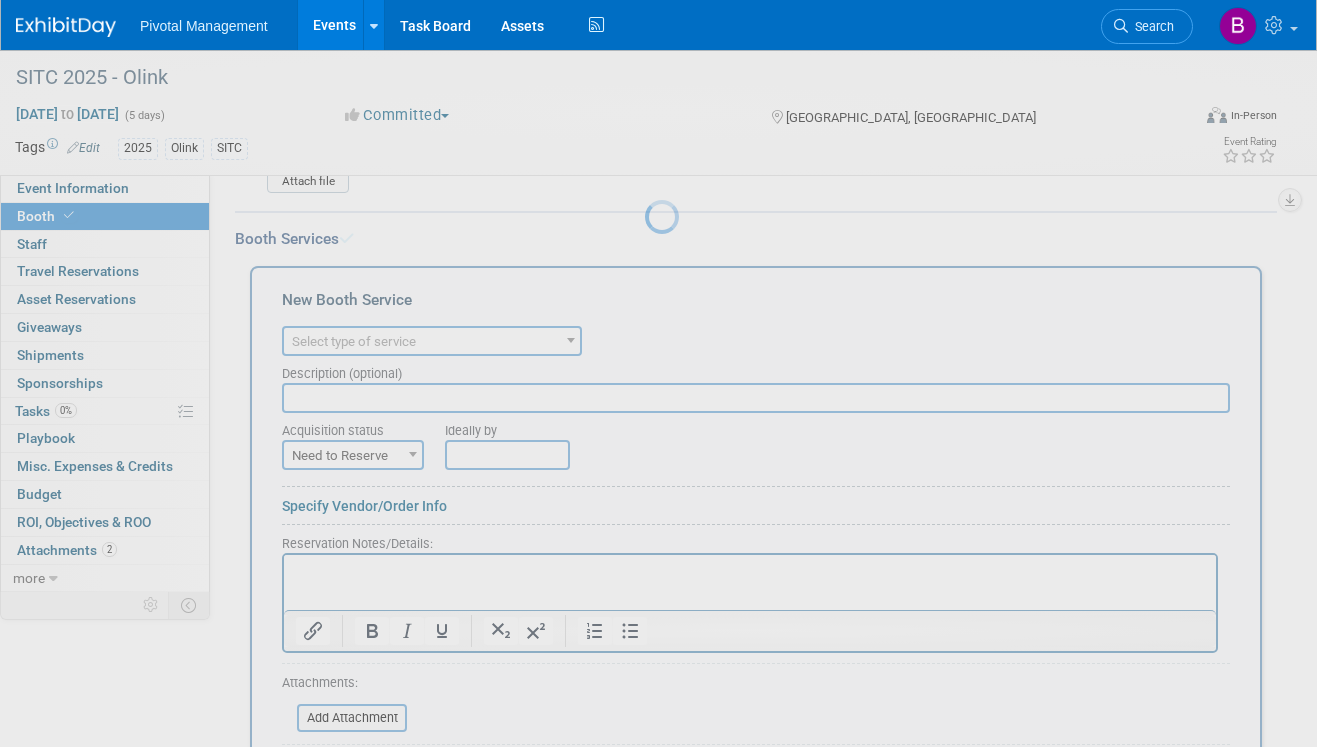 scroll, scrollTop: 0, scrollLeft: 0, axis: both 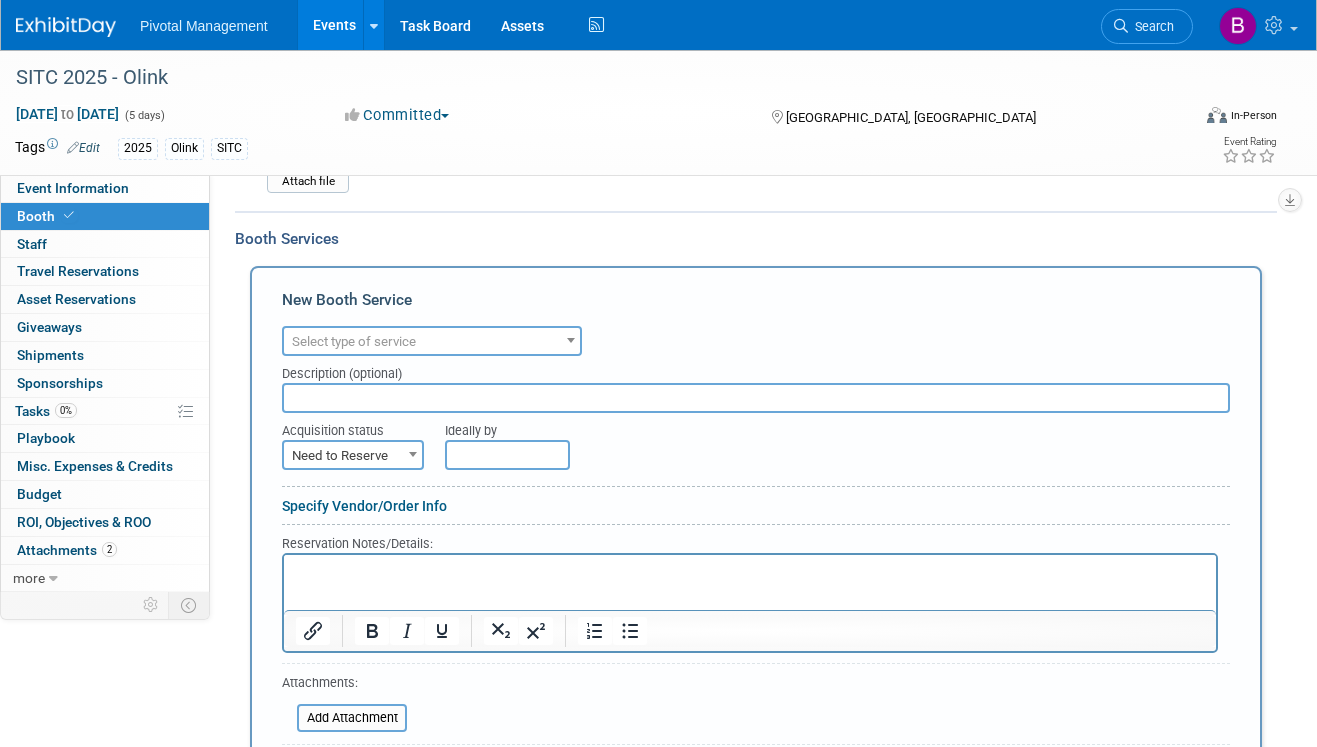 click on "Select type of service" at bounding box center [354, 341] 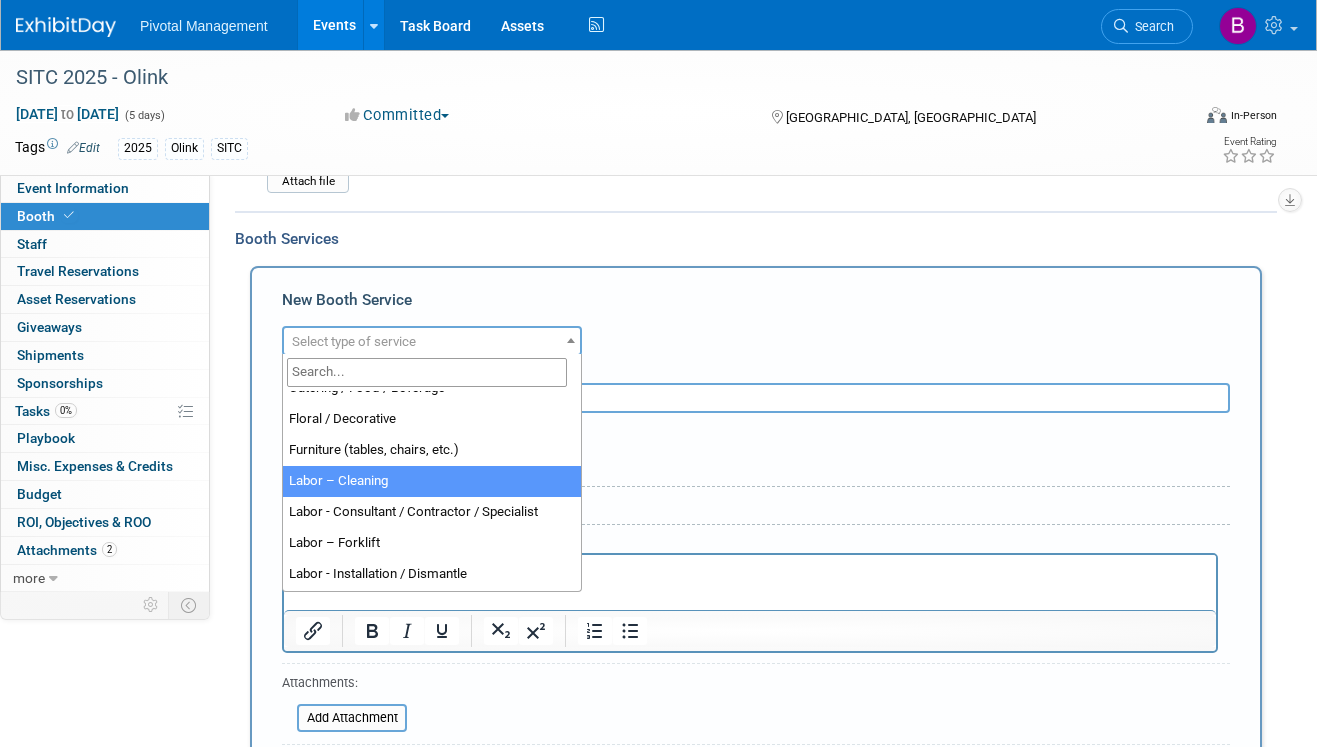 scroll, scrollTop: 113, scrollLeft: 0, axis: vertical 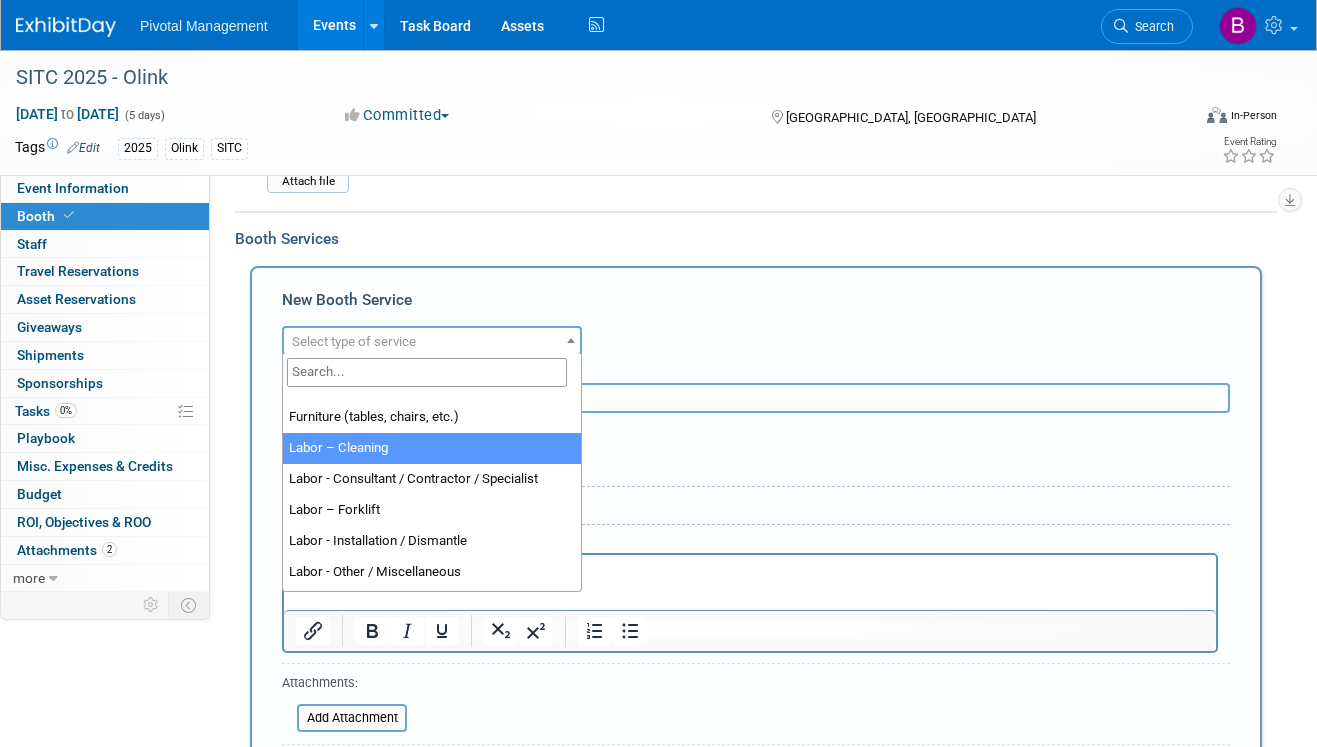 select on "14" 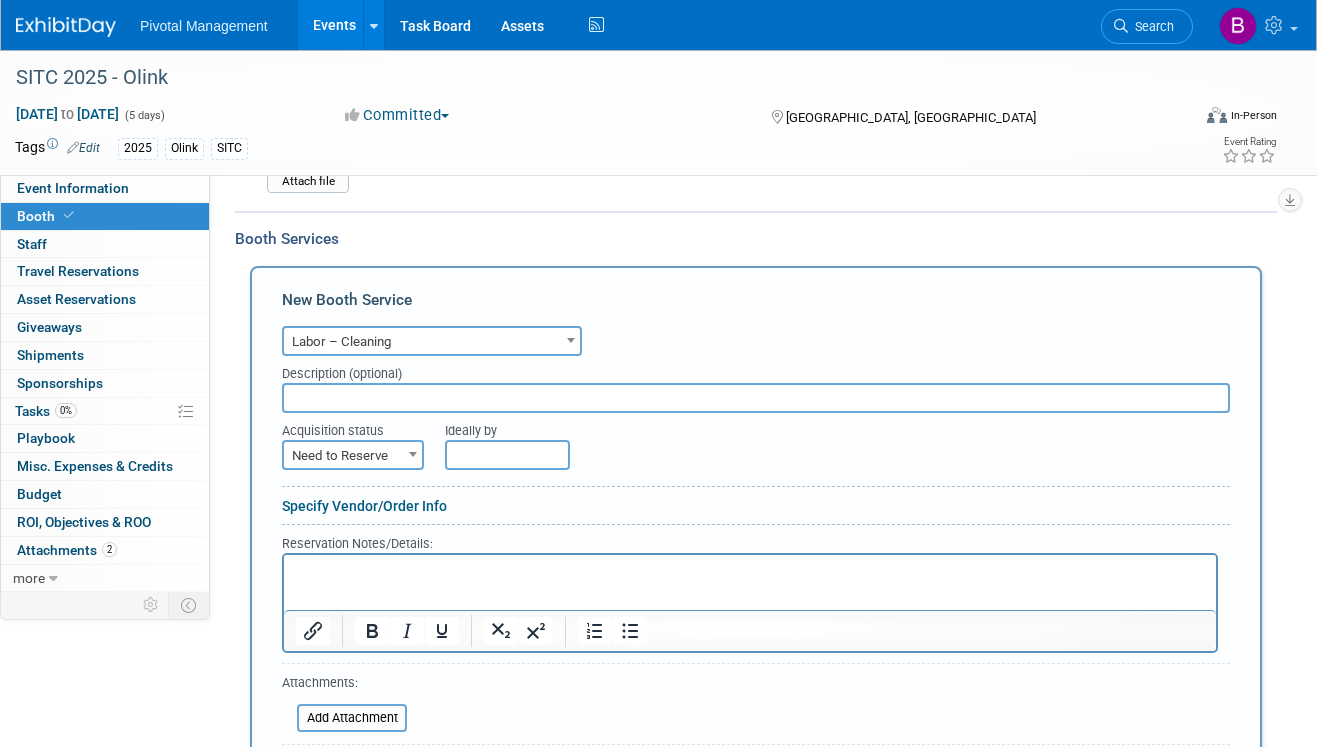 click at bounding box center (756, 398) 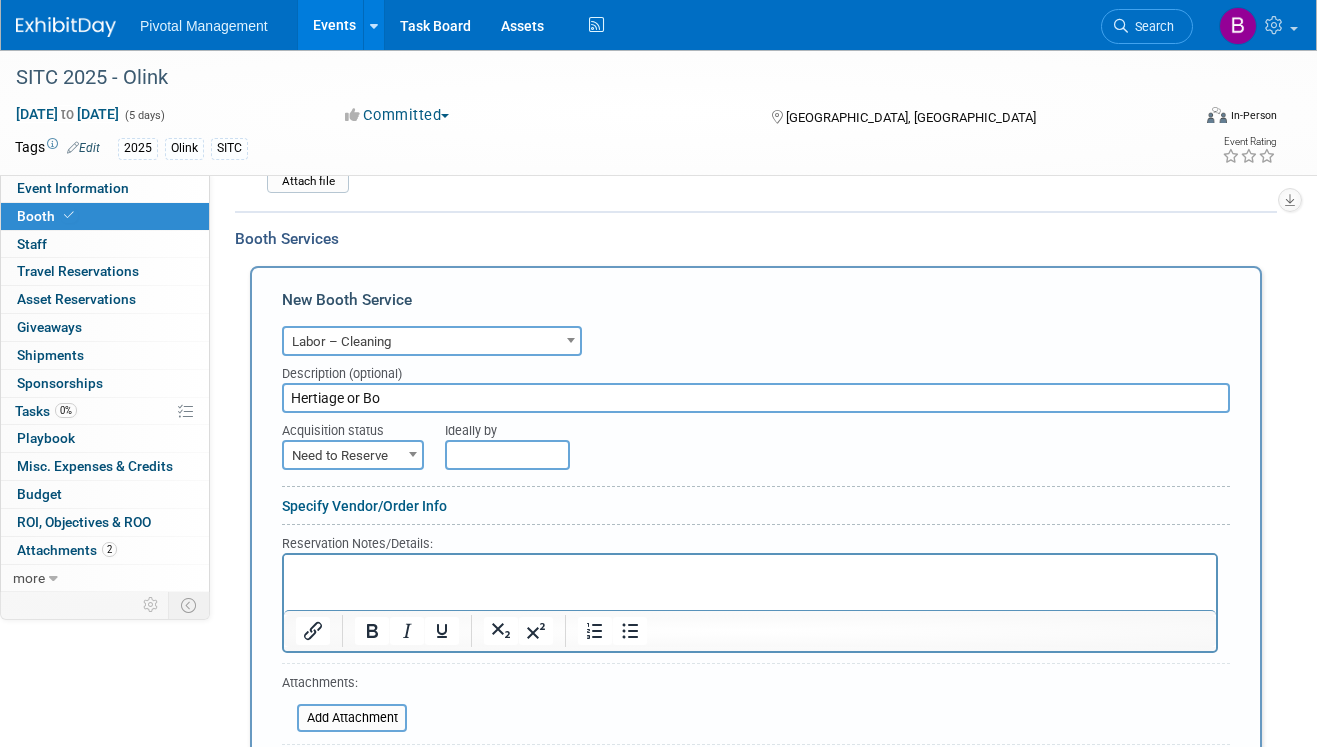 type on "Hertiage or B" 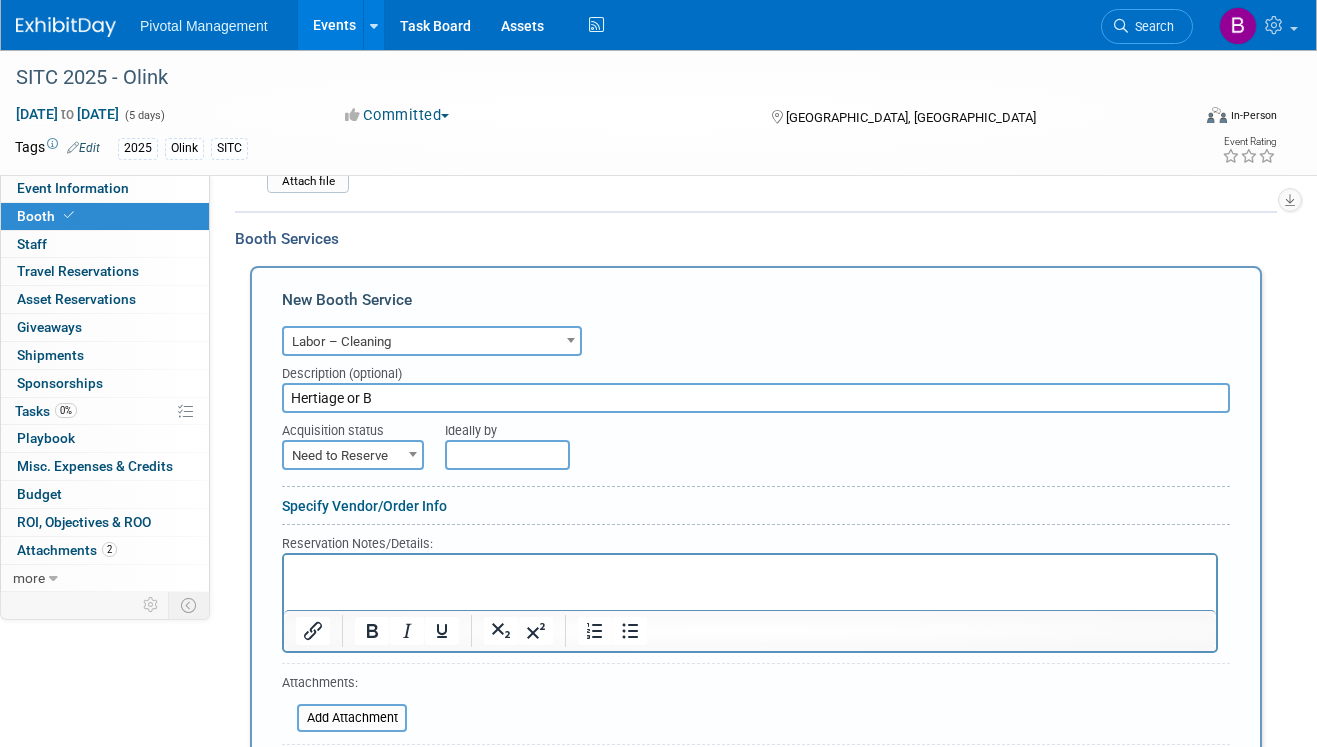 click on "Hertiage or B" at bounding box center [756, 398] 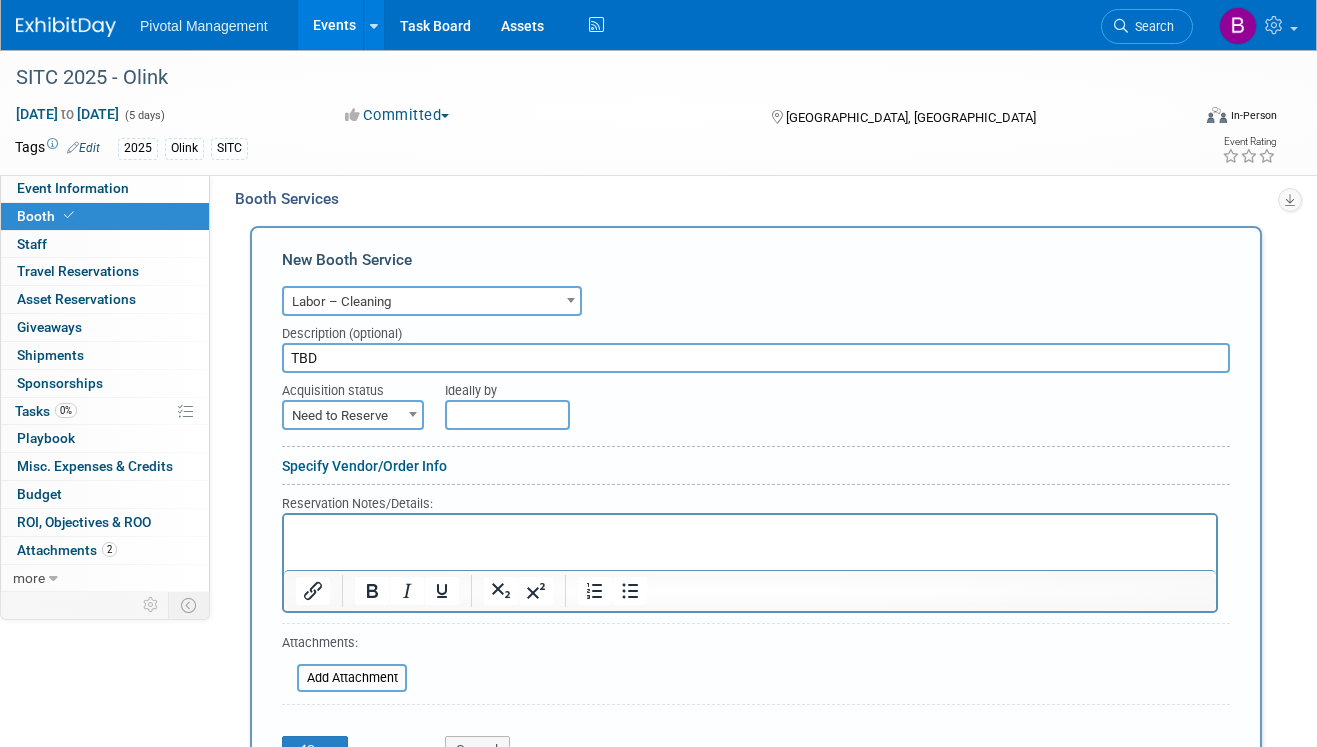 scroll, scrollTop: 1527, scrollLeft: 0, axis: vertical 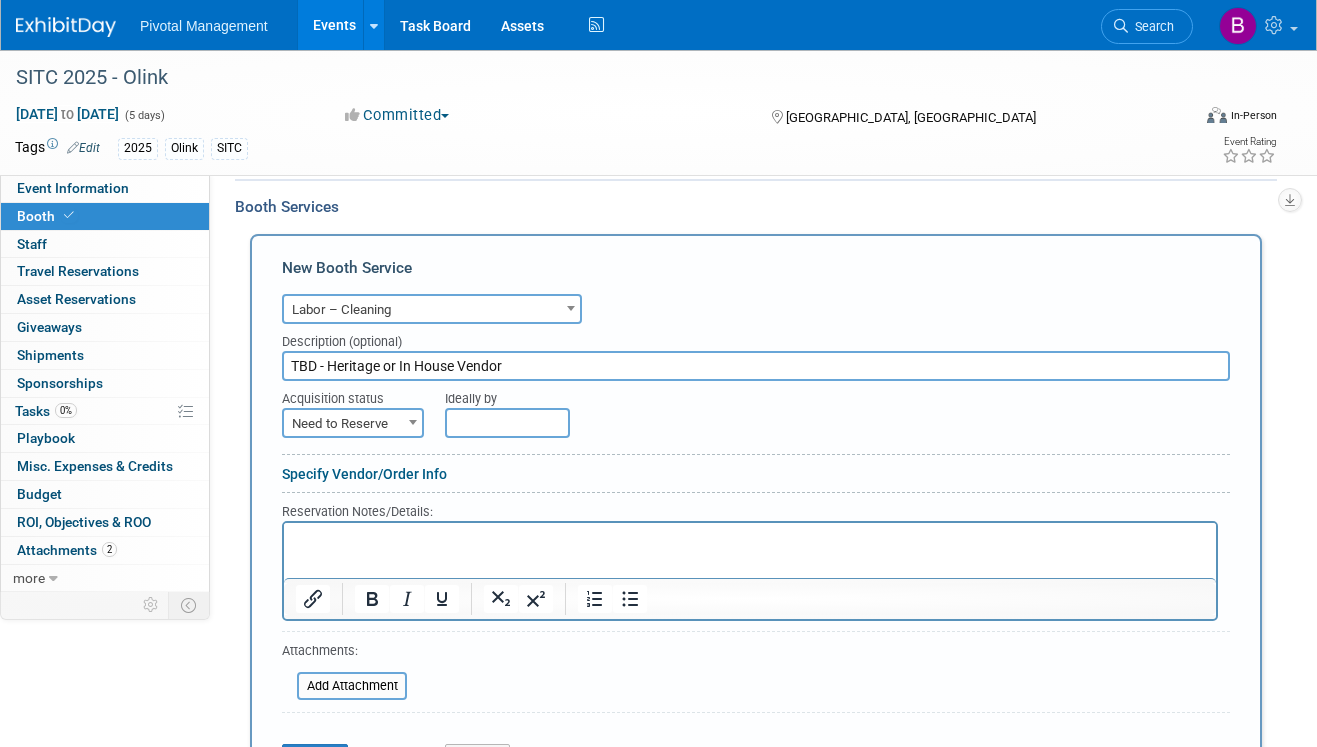 type on "TBD - Heritage or In House Vendor" 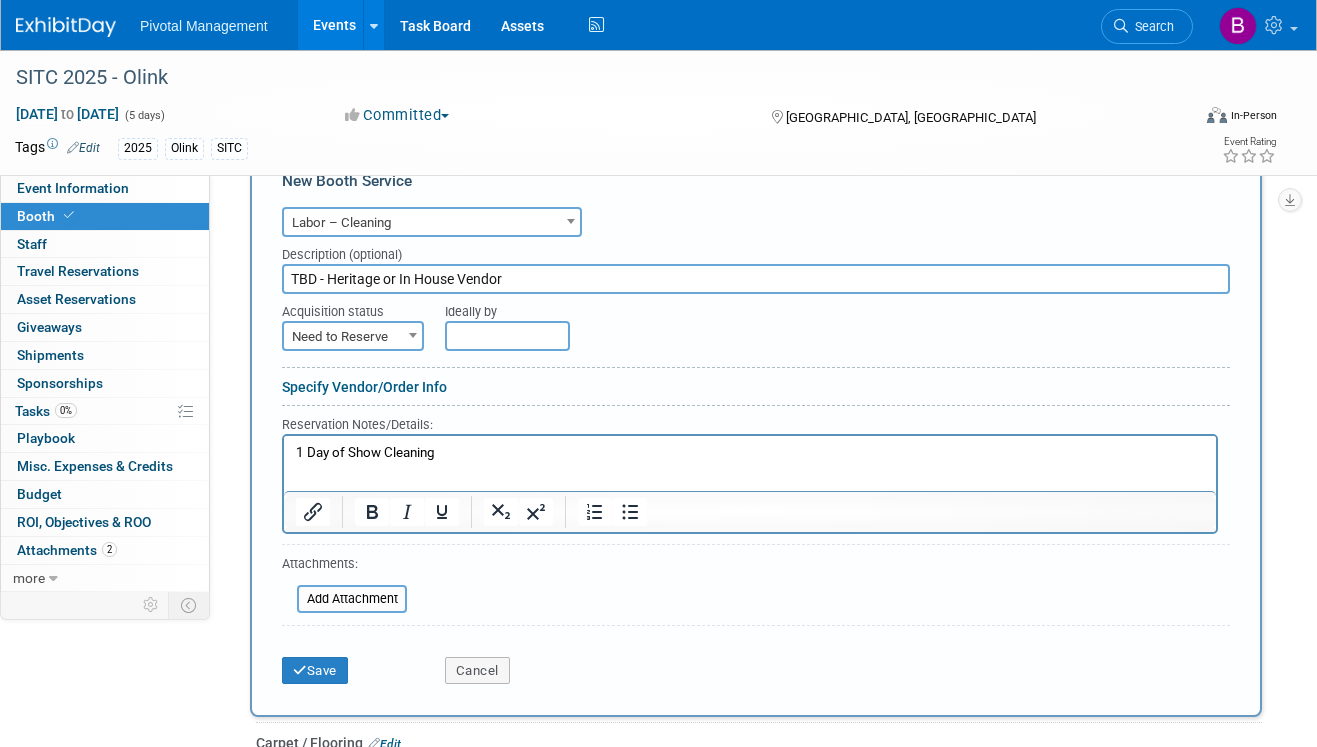 scroll, scrollTop: 1616, scrollLeft: 0, axis: vertical 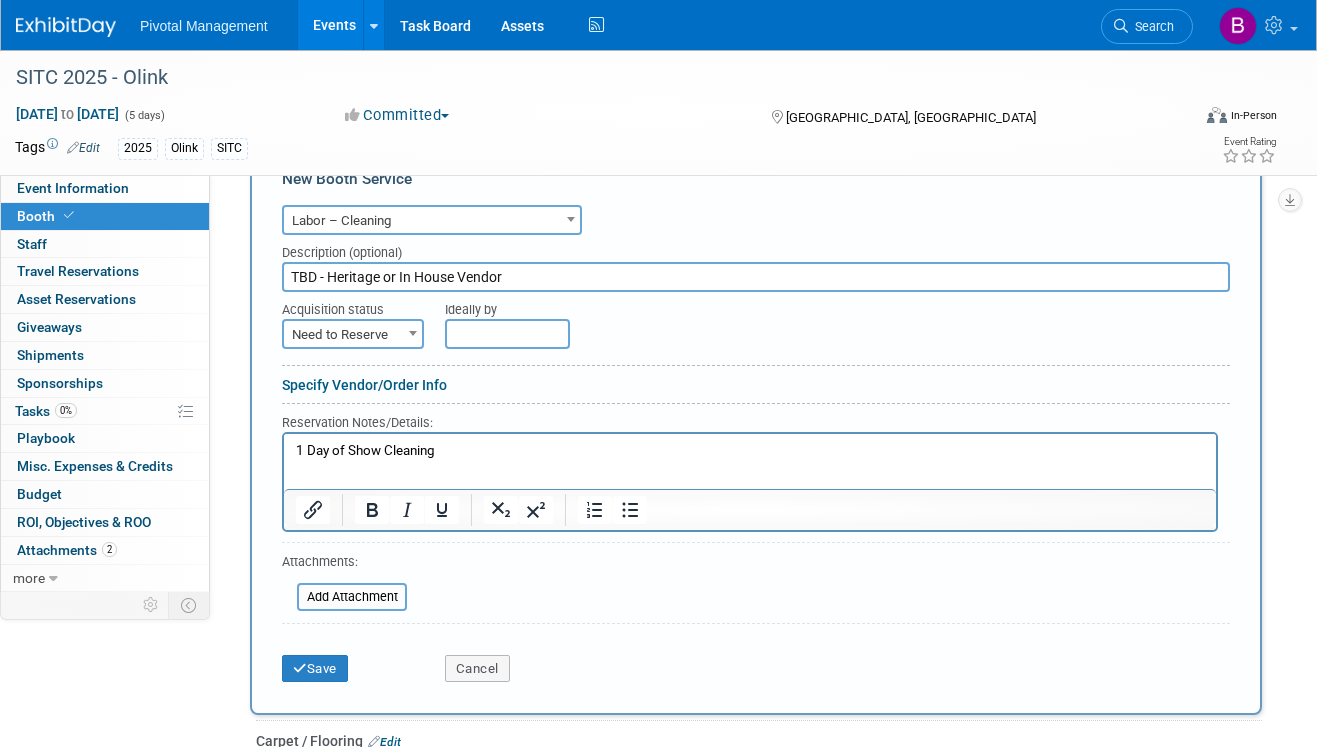 click on "1 Day of Show Cleaning" at bounding box center [750, 450] 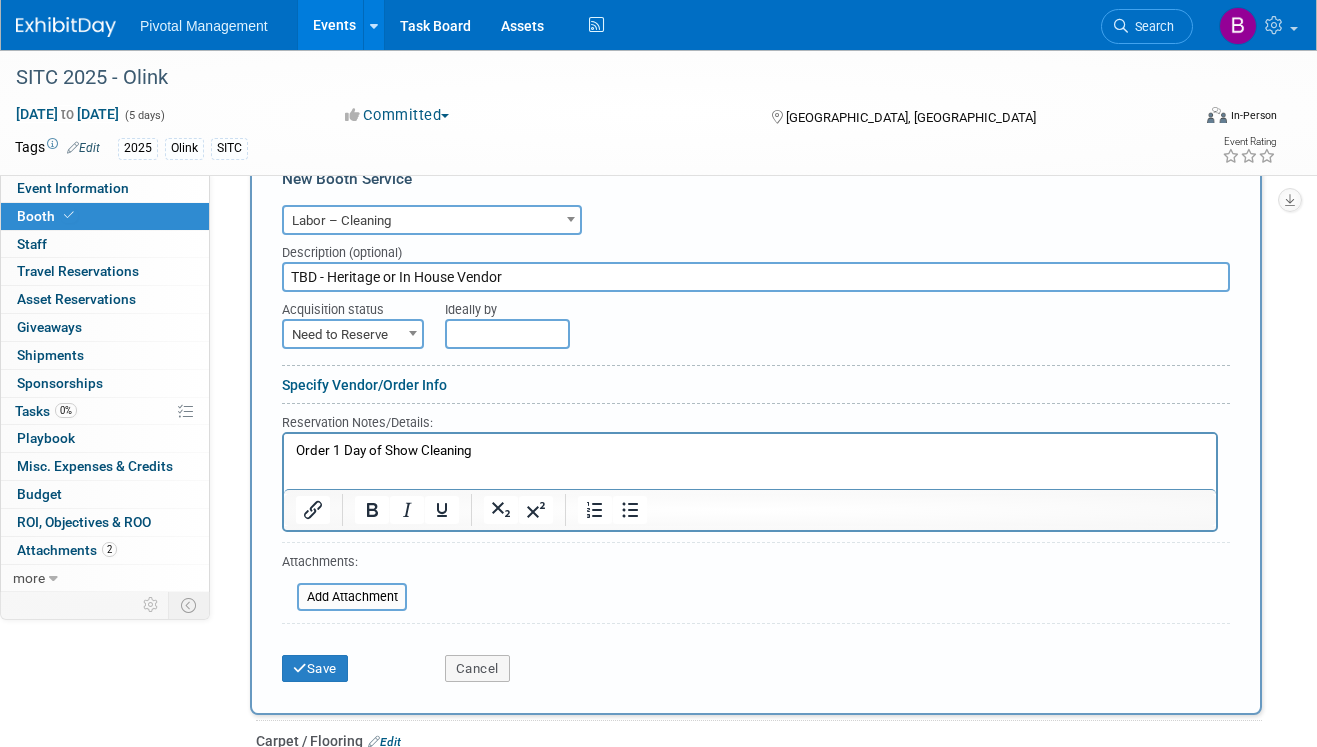 drag, startPoint x: 489, startPoint y: 451, endPoint x: 334, endPoint y: 453, distance: 155.01291 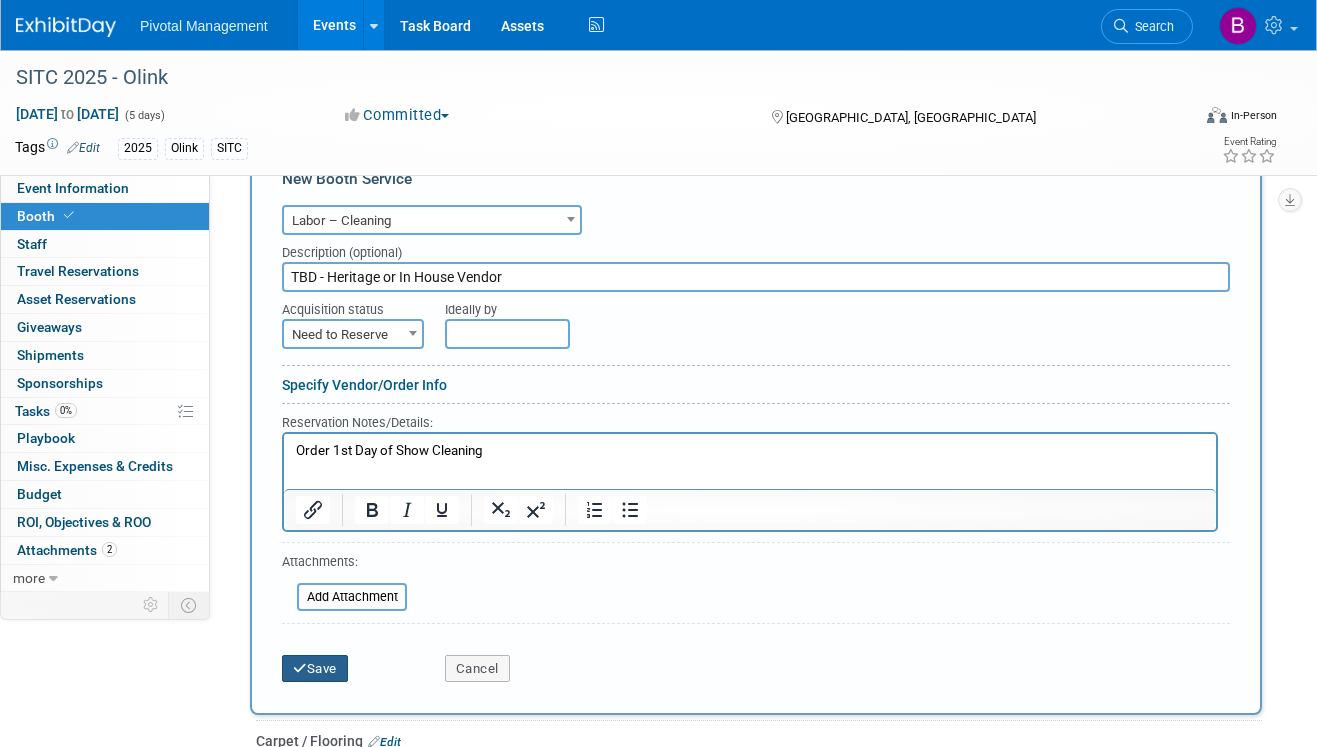 click on "Save" at bounding box center (315, 669) 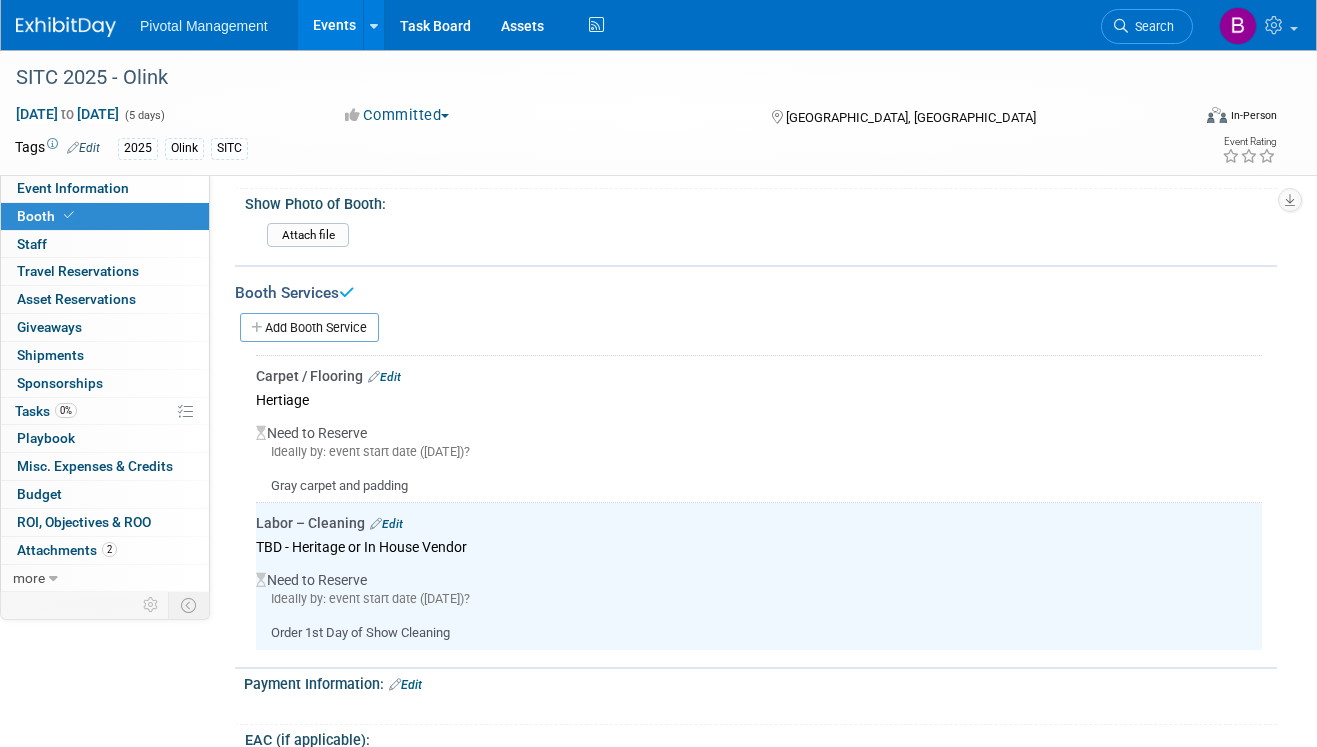 scroll, scrollTop: 1407, scrollLeft: 0, axis: vertical 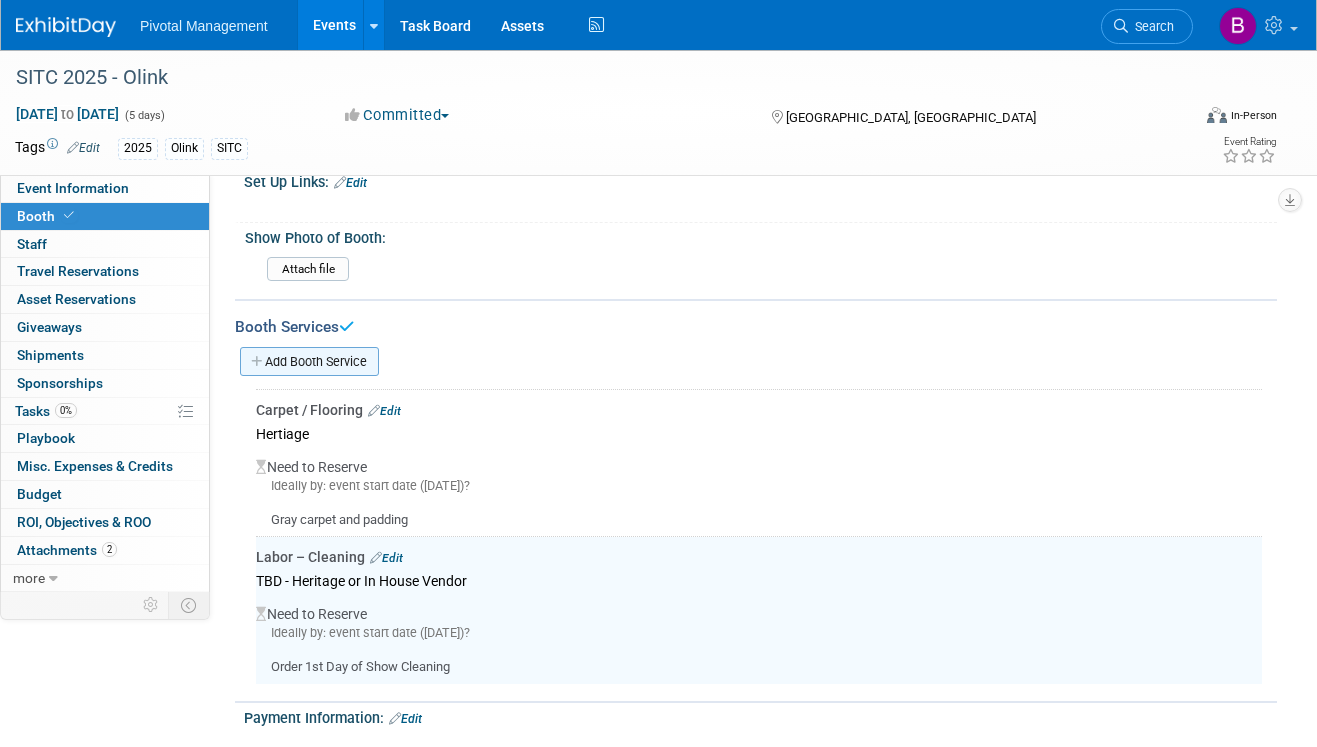 click on "Add Booth Service" at bounding box center (309, 361) 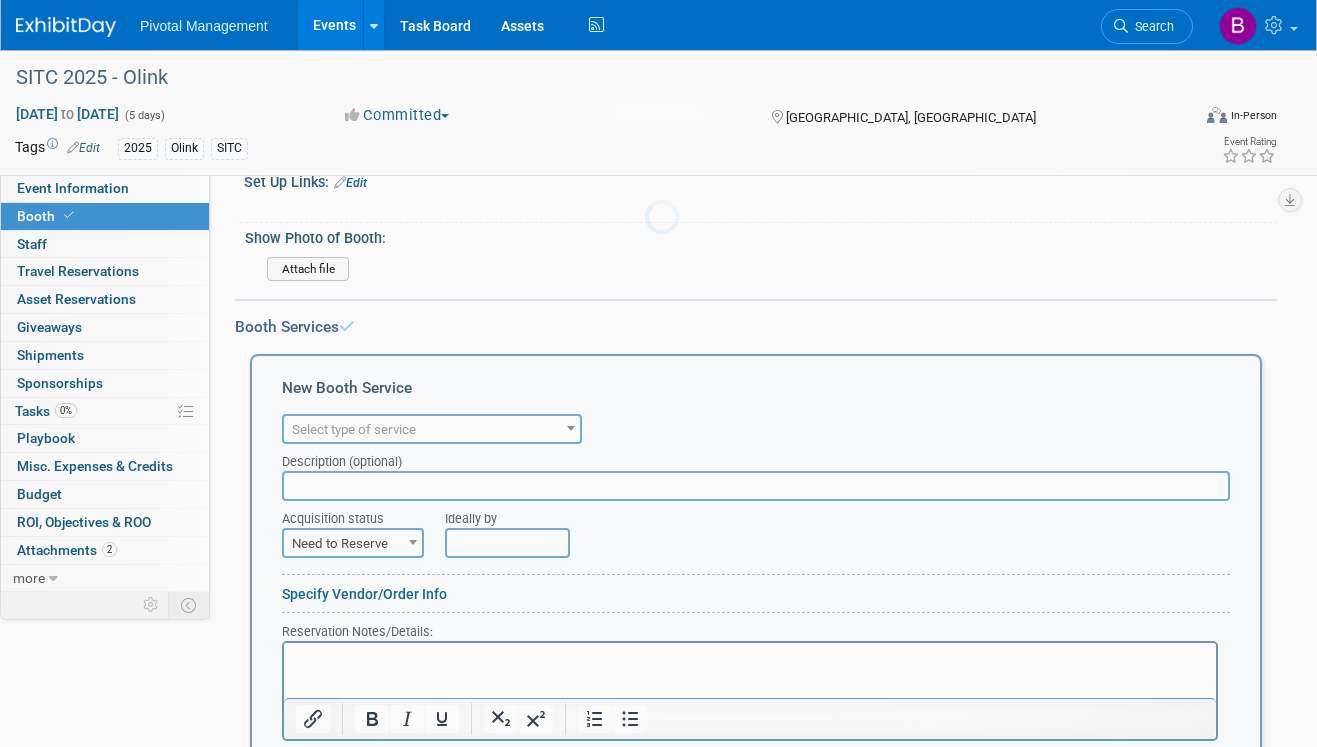 scroll, scrollTop: 0, scrollLeft: 0, axis: both 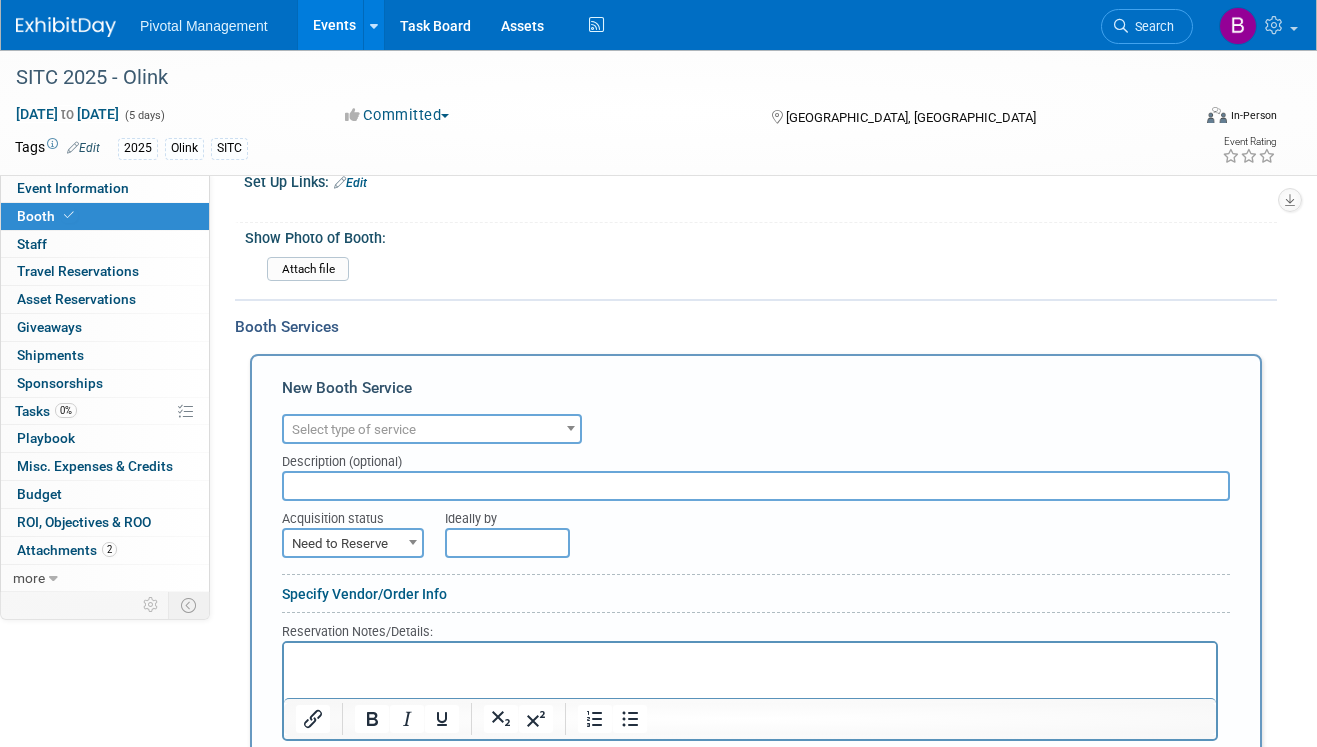 click on "Select type of service" at bounding box center (354, 429) 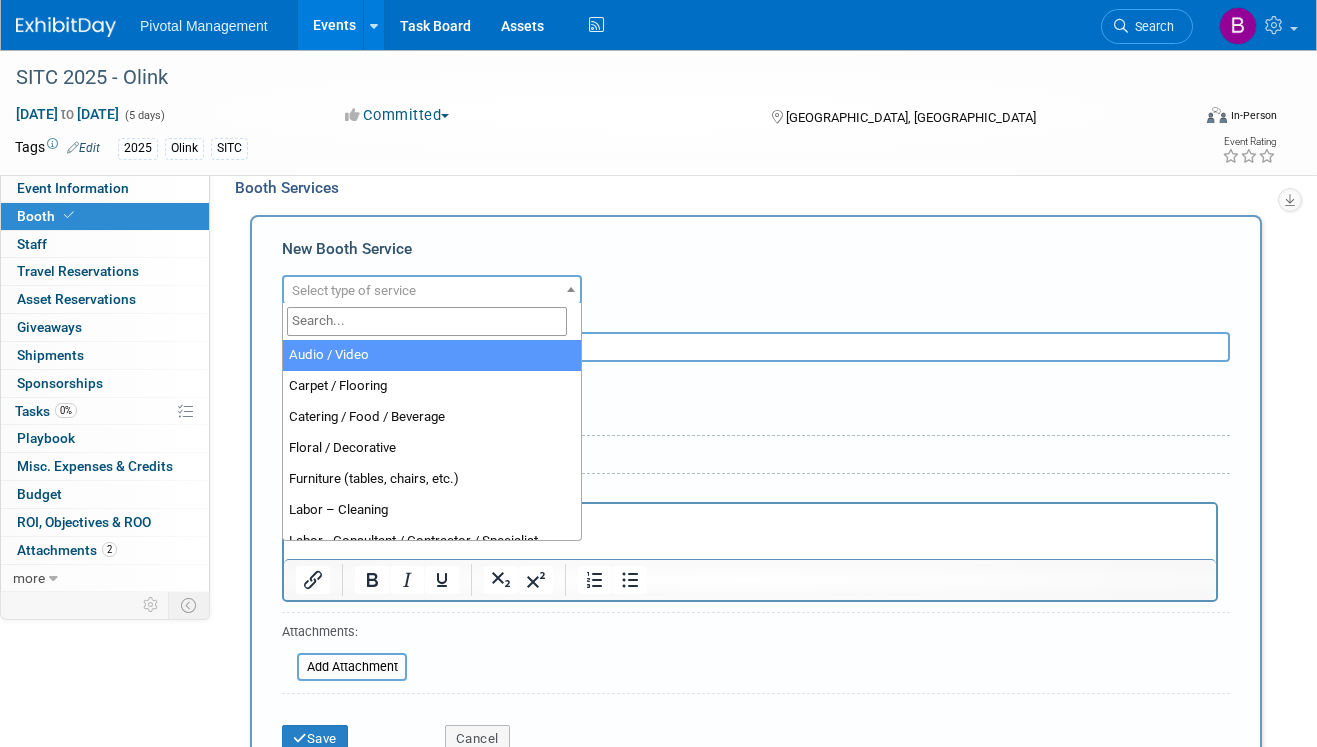 scroll, scrollTop: 1554, scrollLeft: 0, axis: vertical 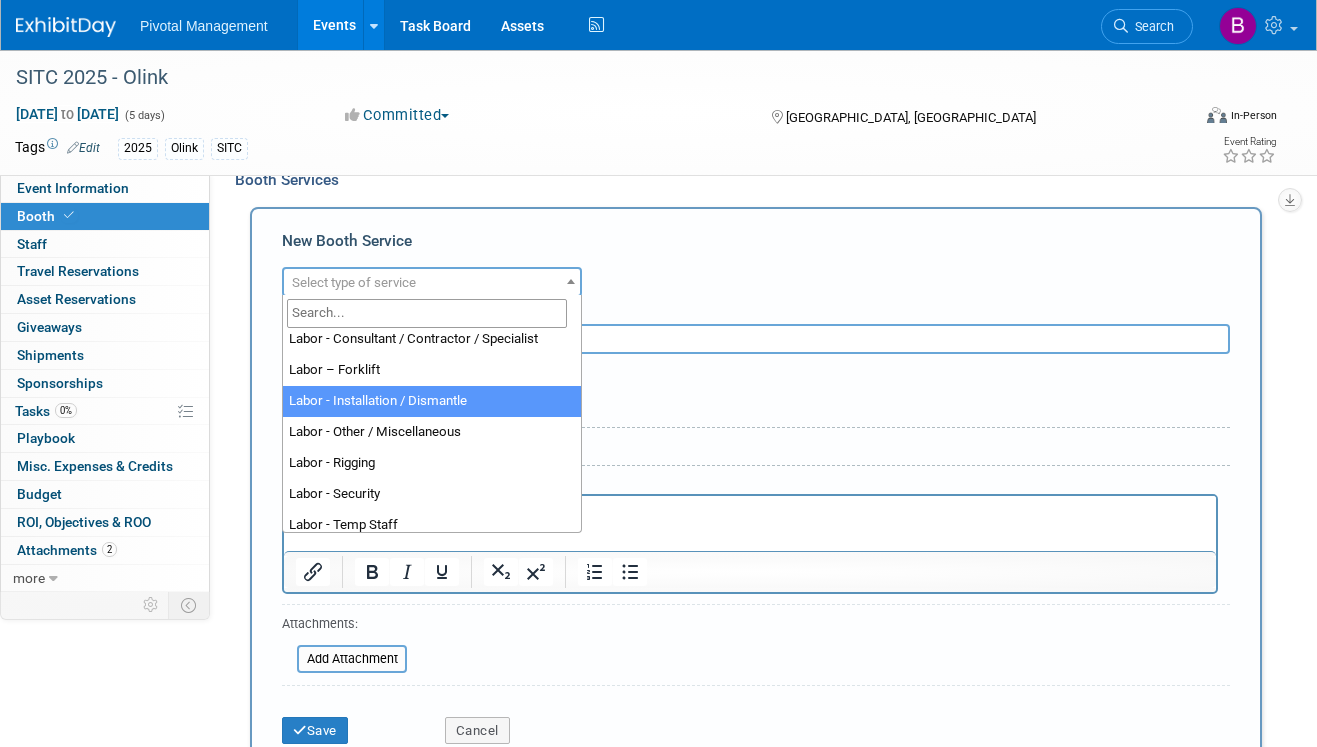 select on "11" 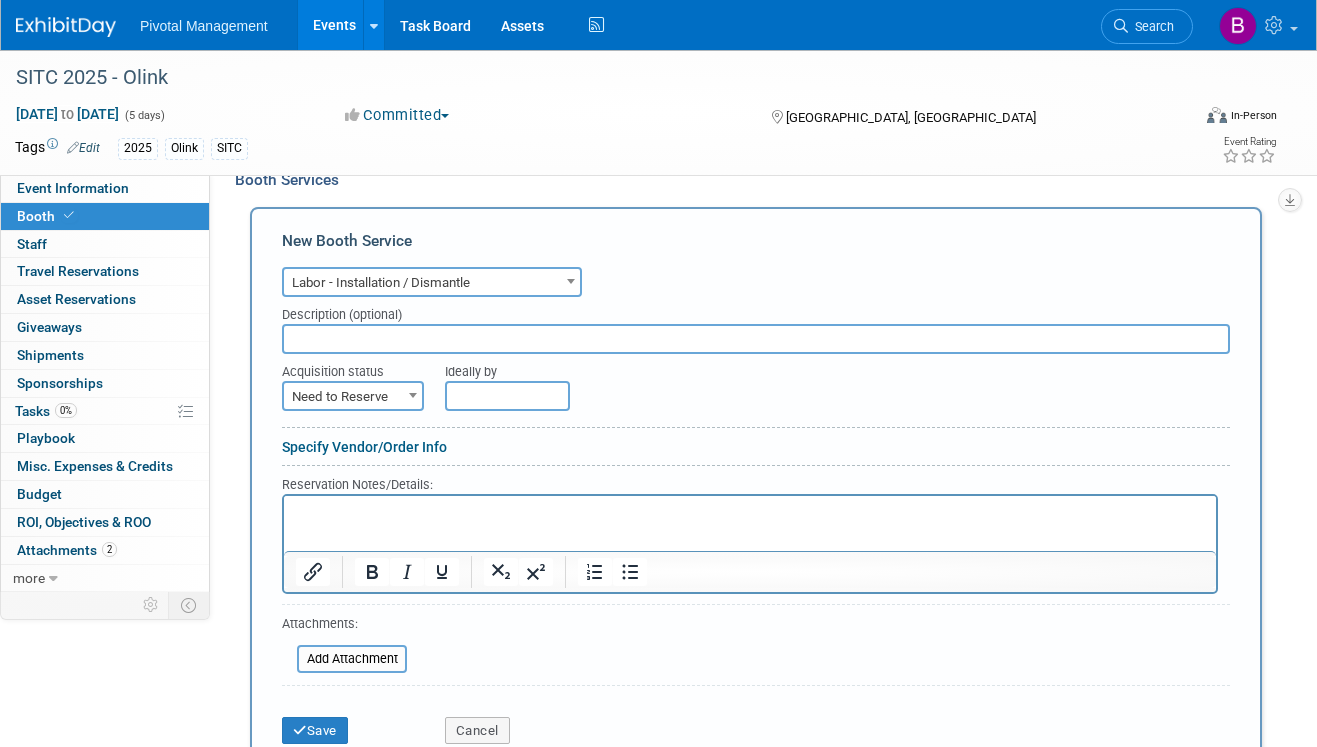 click at bounding box center [756, 339] 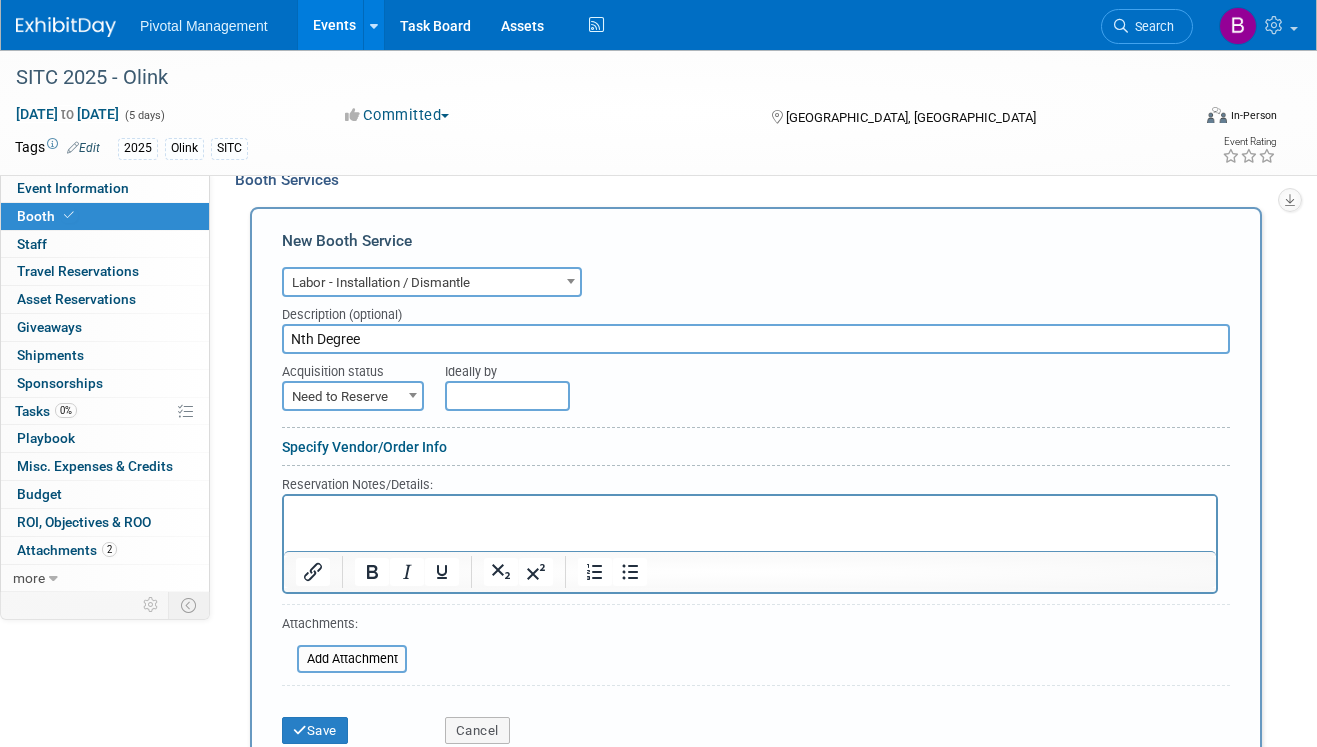 scroll, scrollTop: 1588, scrollLeft: 0, axis: vertical 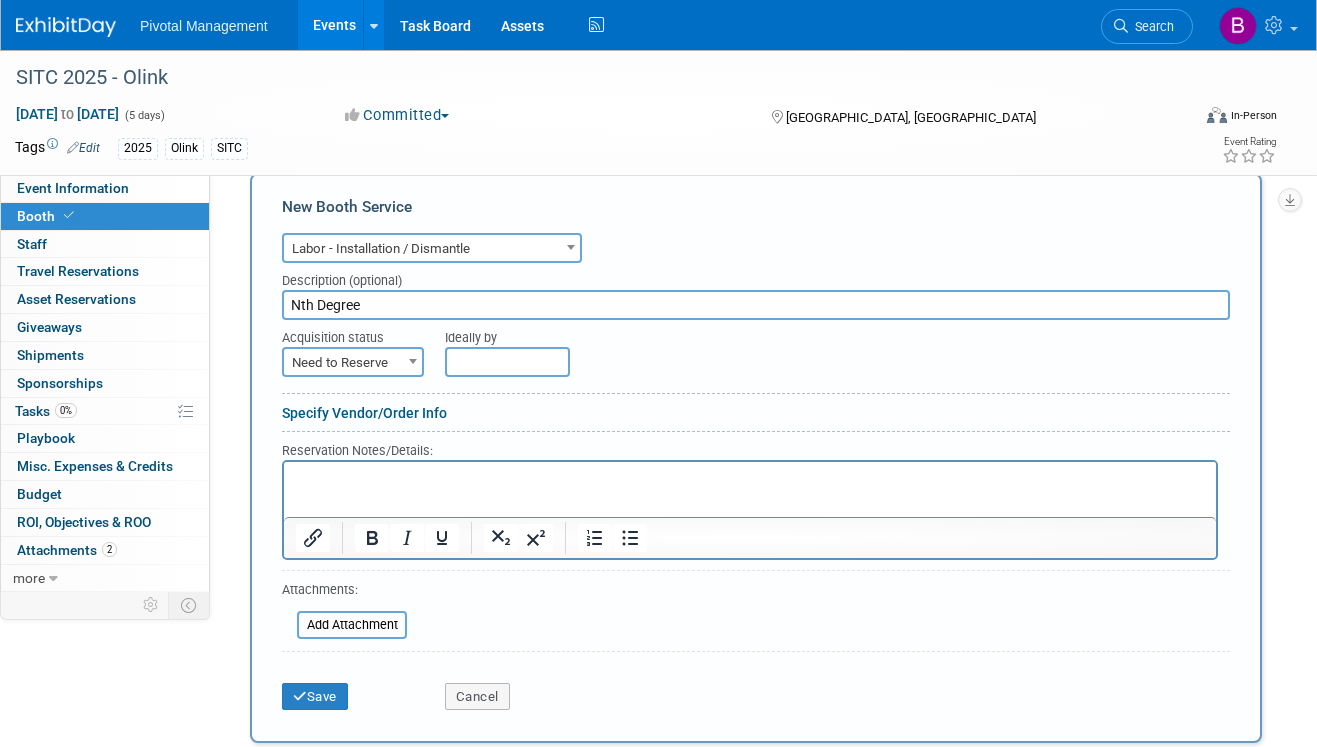 type on "Nth Degree" 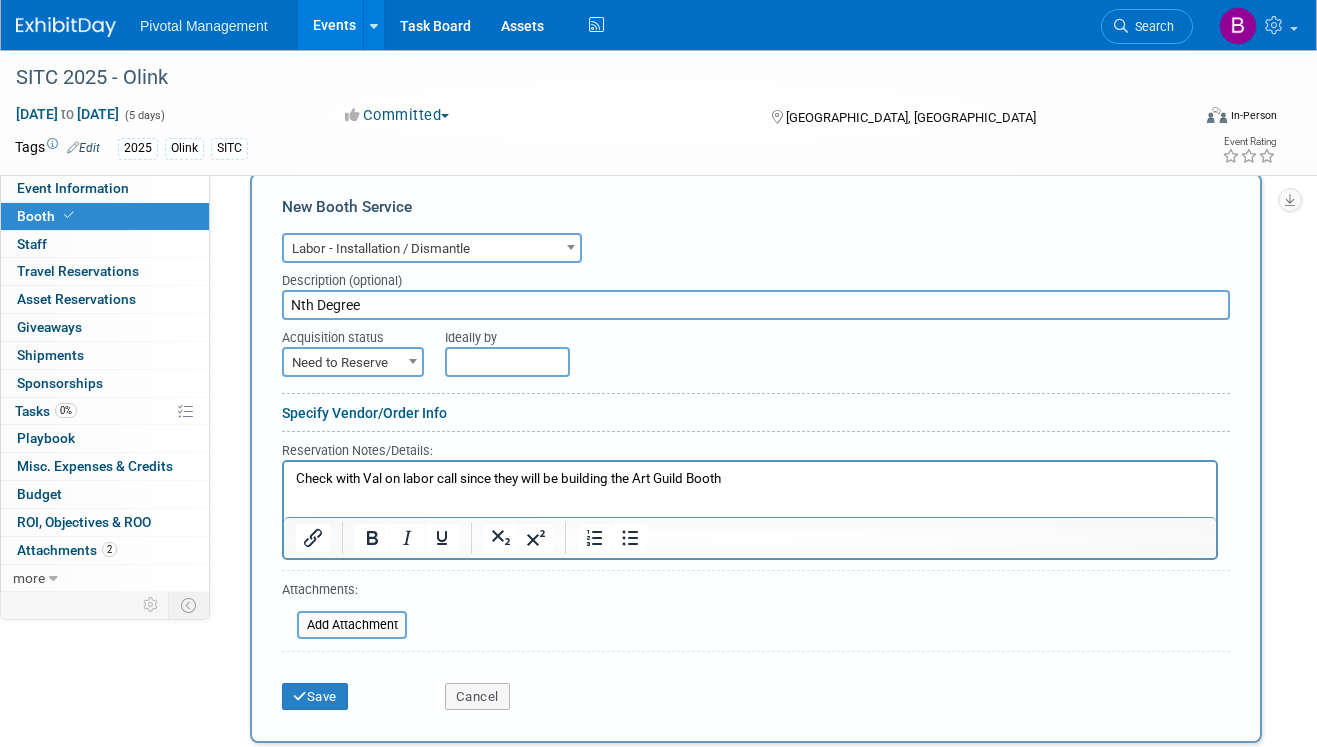 click on "Check with Val on labor call since they will be building the Art Guild Booth" at bounding box center [750, 478] 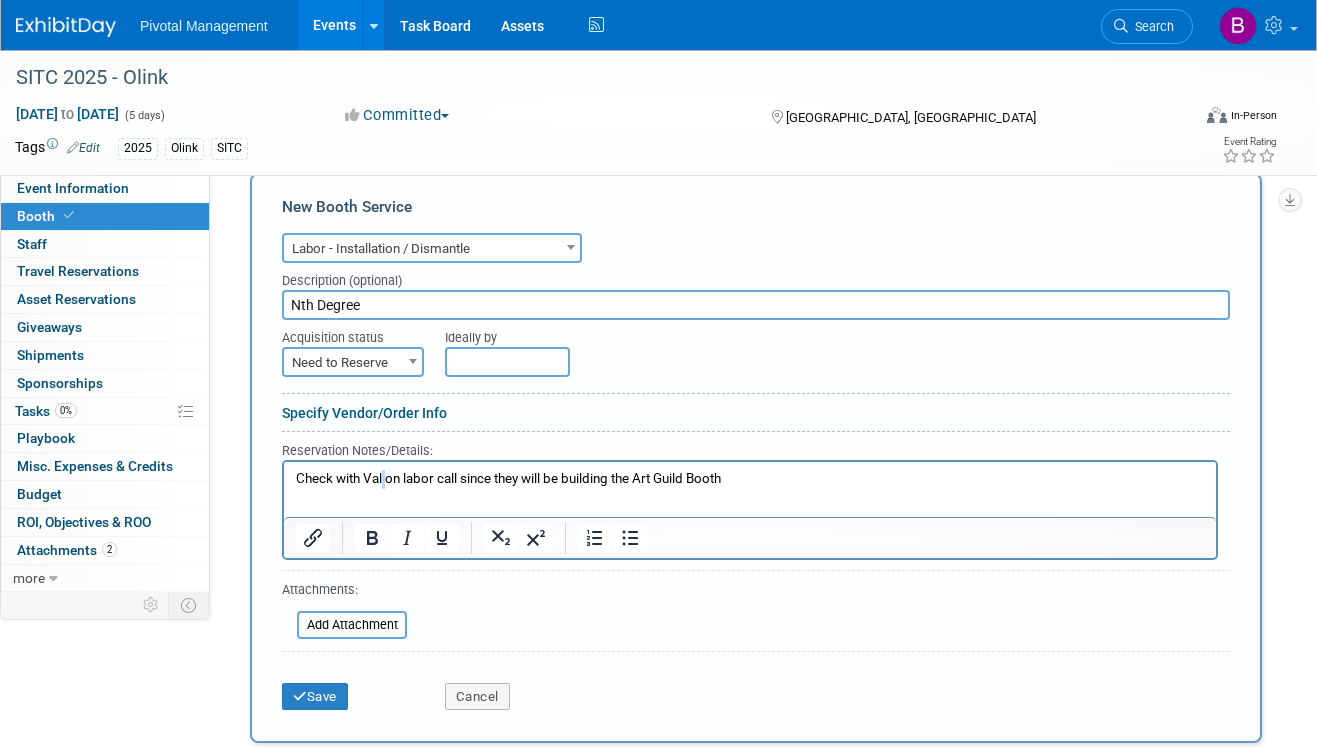 click on "Check with Val on labor call since they will be building the Art Guild Booth" at bounding box center (750, 478) 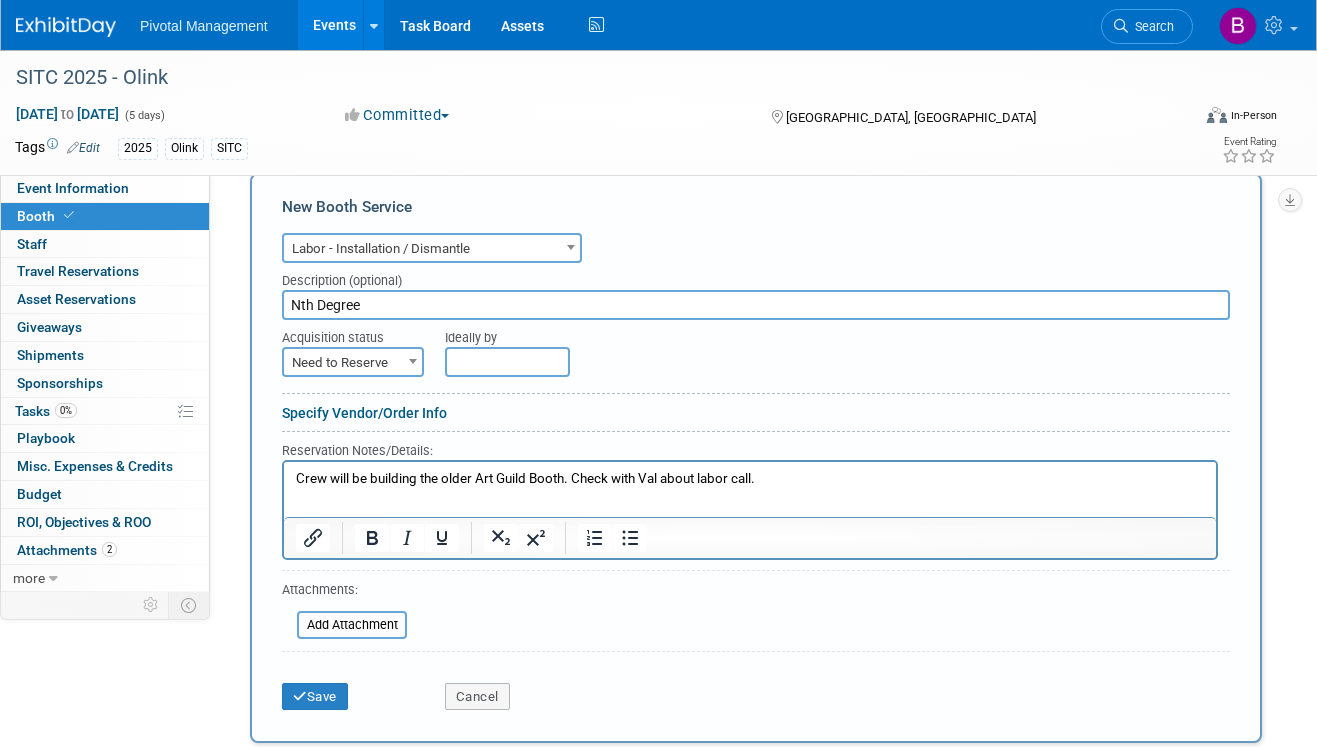 scroll, scrollTop: 1624, scrollLeft: 0, axis: vertical 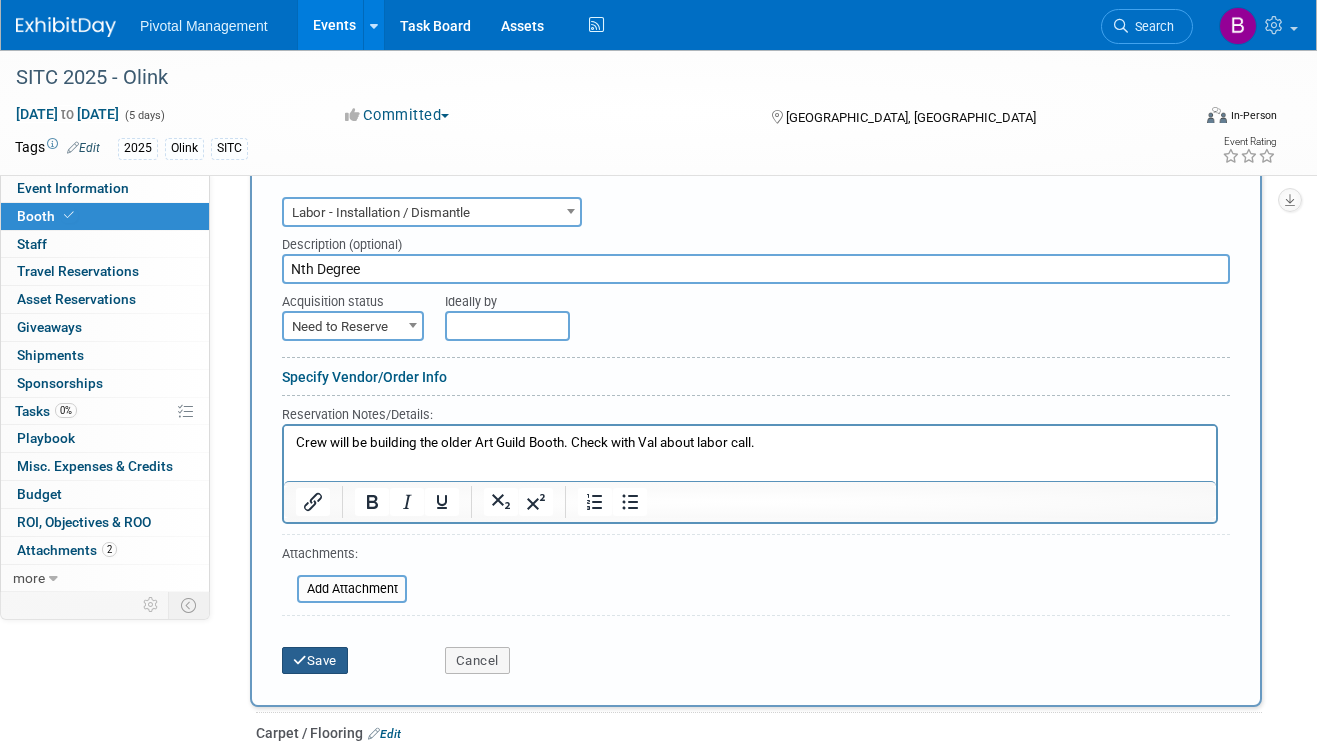 click on "Save" at bounding box center (315, 661) 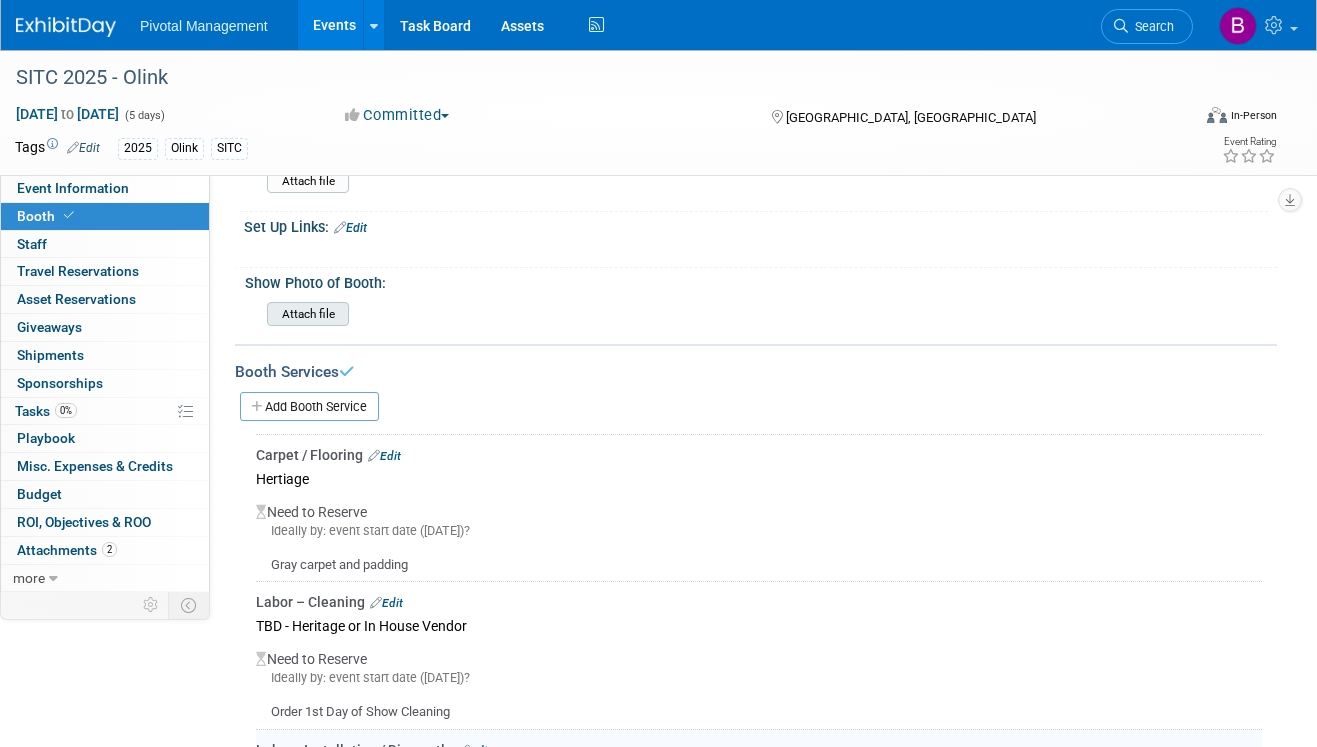 scroll, scrollTop: 1338, scrollLeft: 0, axis: vertical 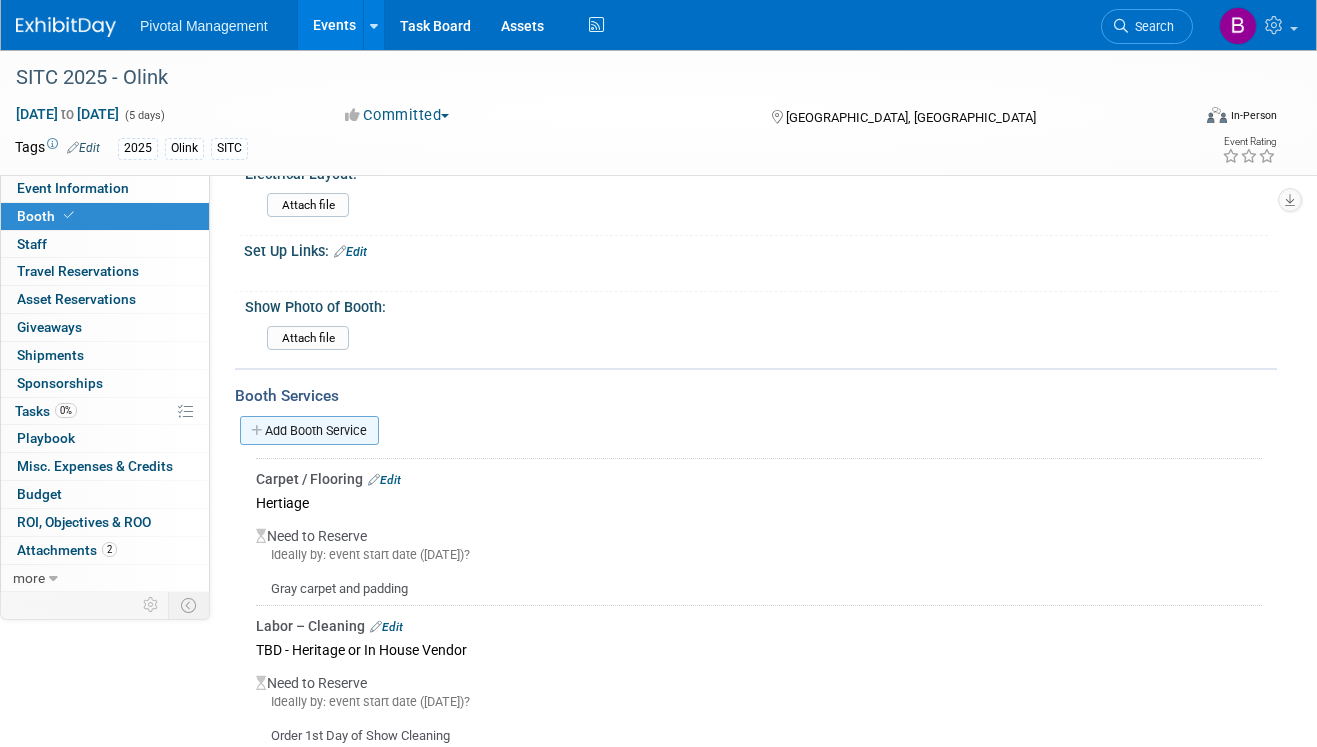 click on "Add Booth Service" at bounding box center [309, 430] 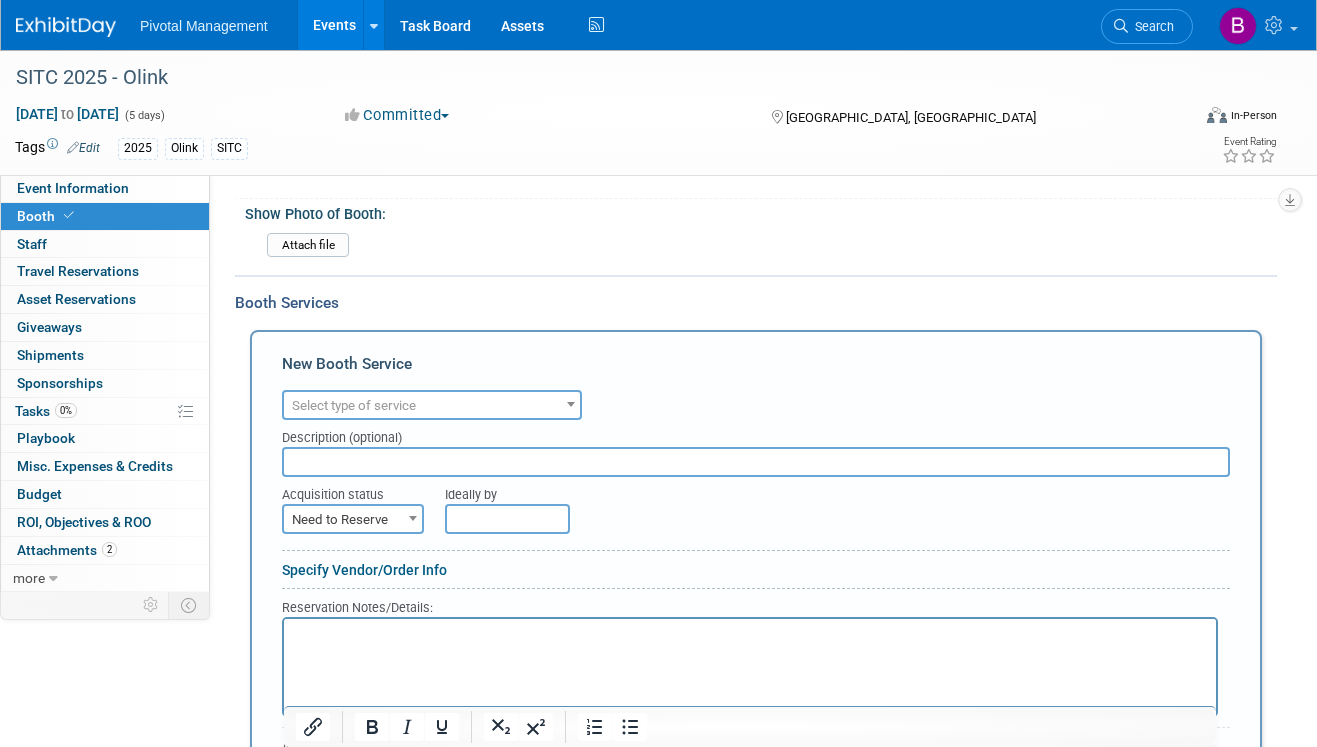 scroll, scrollTop: 1508, scrollLeft: 0, axis: vertical 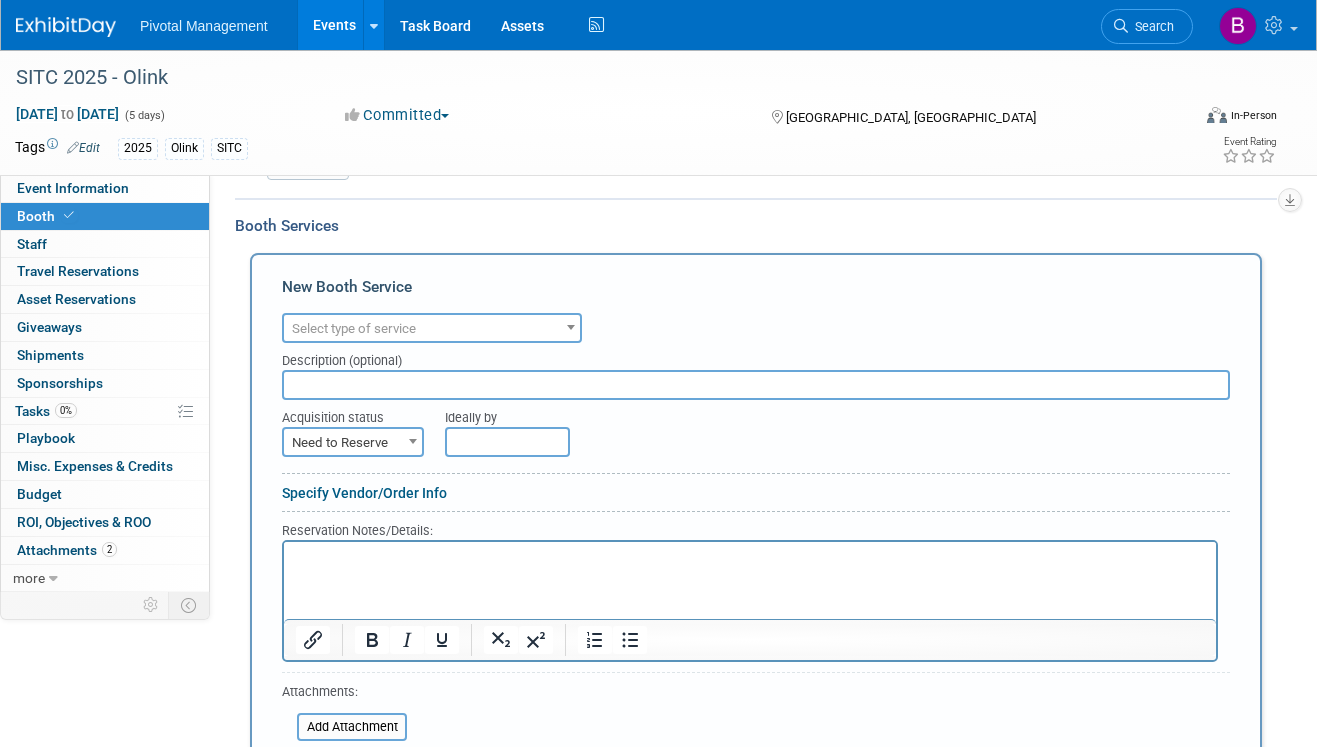 click on "Select type of service" at bounding box center (354, 328) 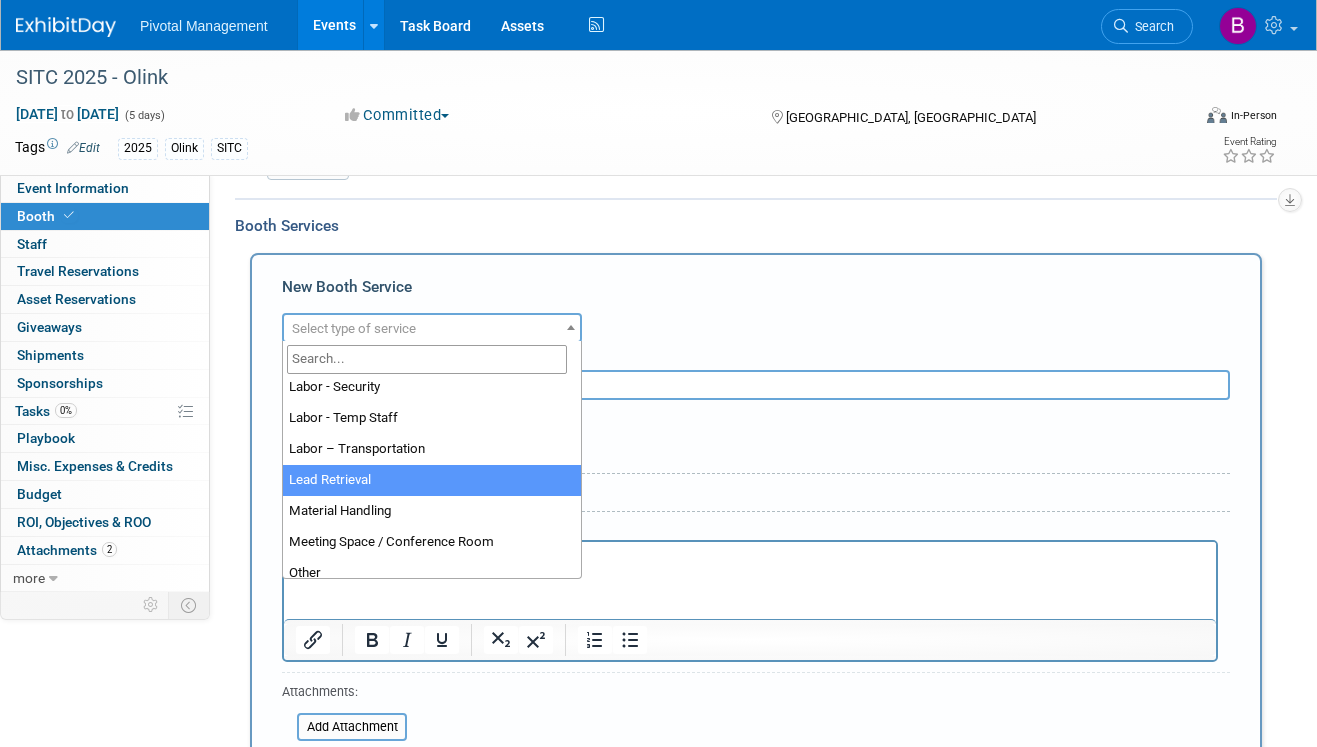 scroll, scrollTop: 391, scrollLeft: 0, axis: vertical 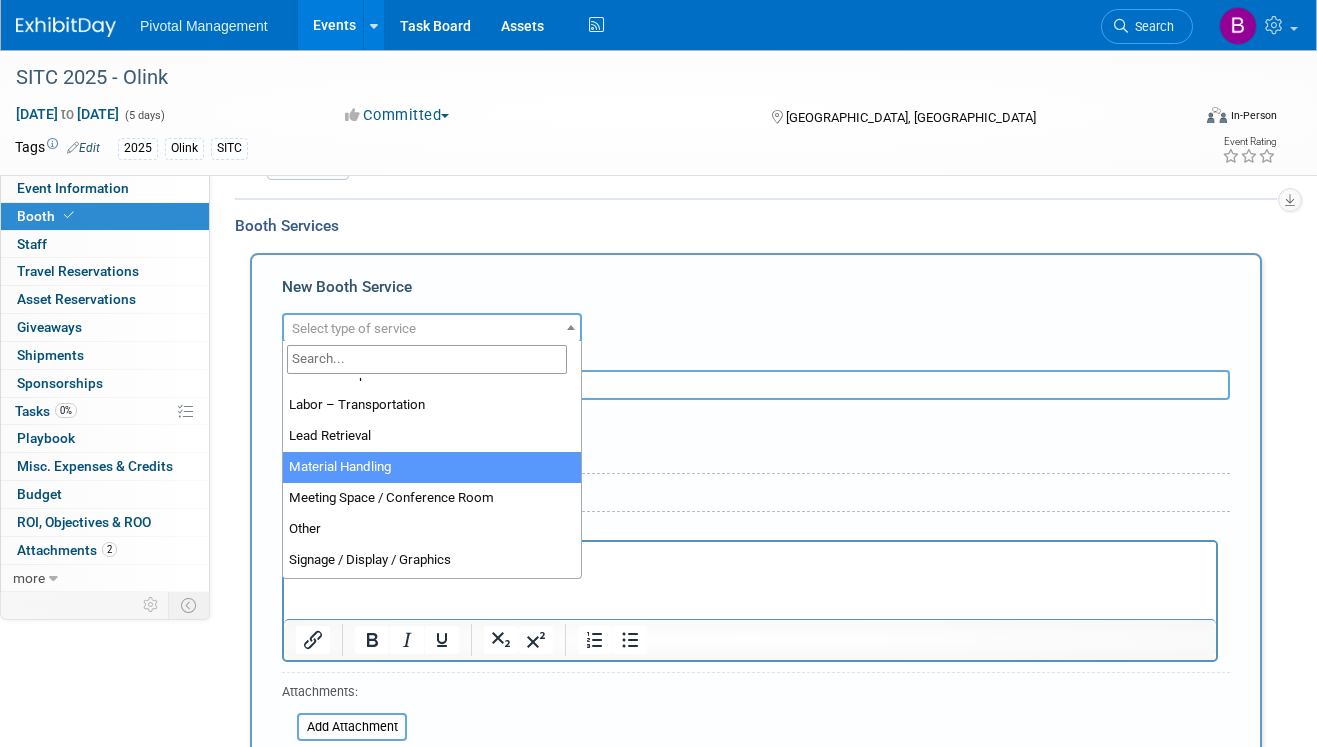 select on "10" 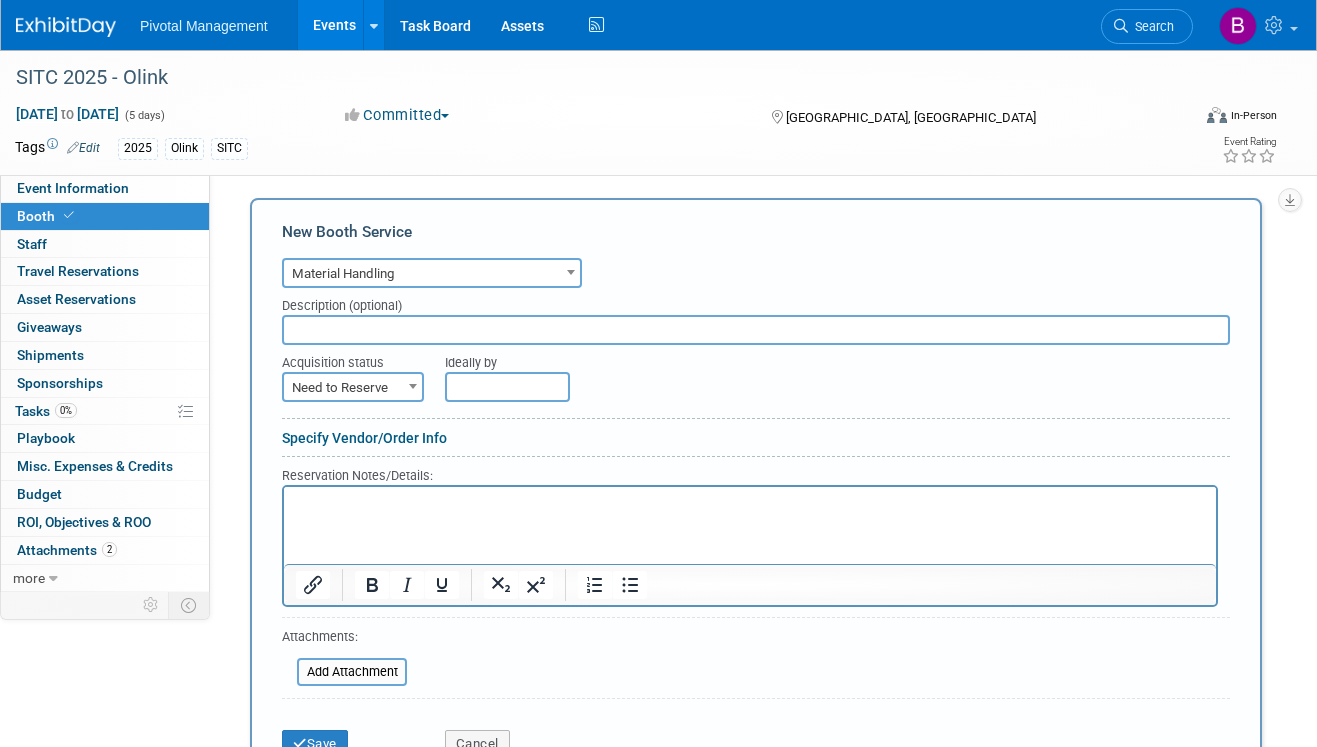 scroll, scrollTop: 1614, scrollLeft: 0, axis: vertical 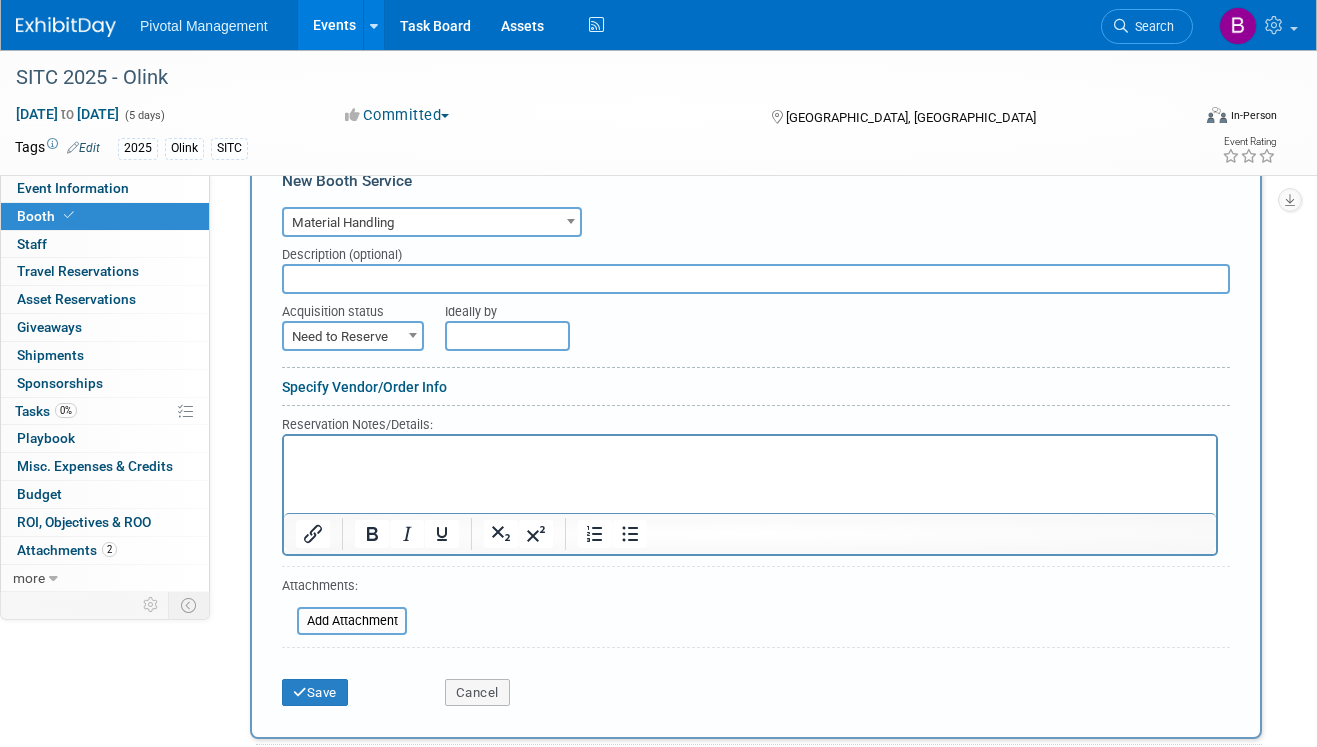 click at bounding box center (756, 279) 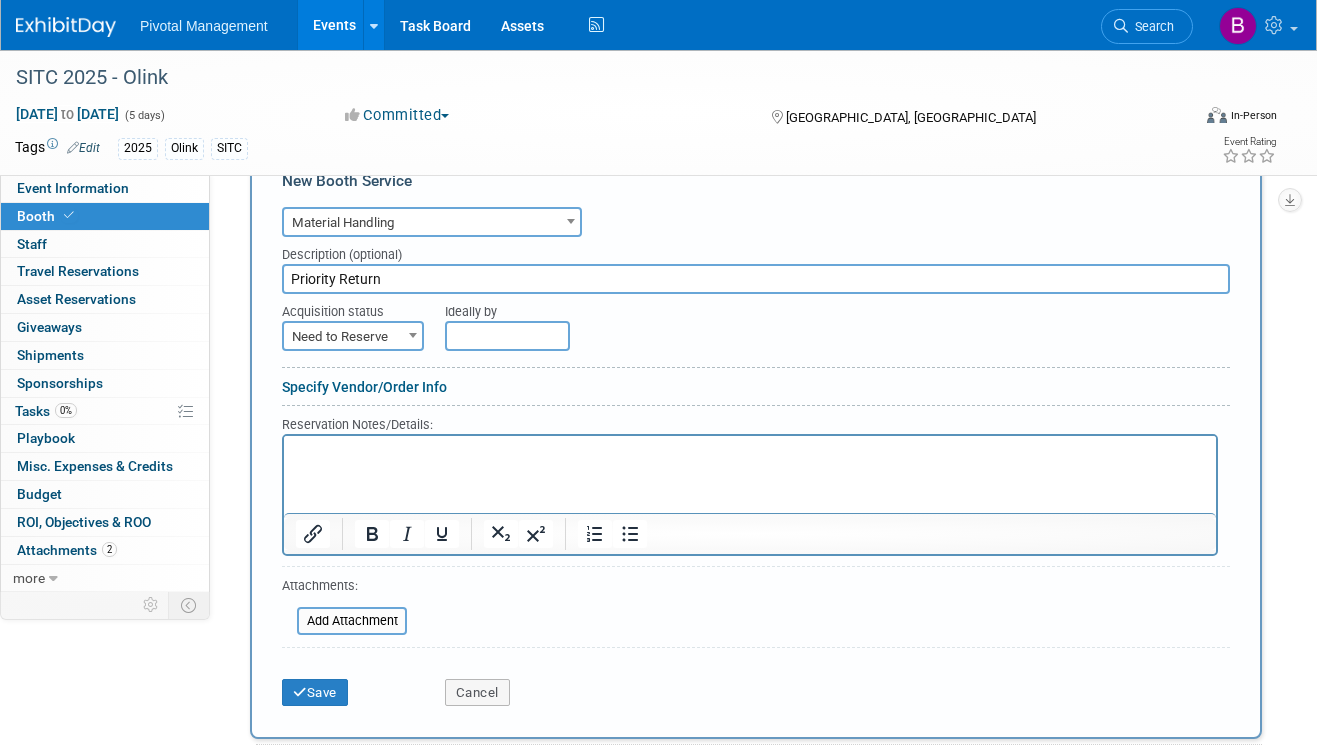 type on "Priority Return" 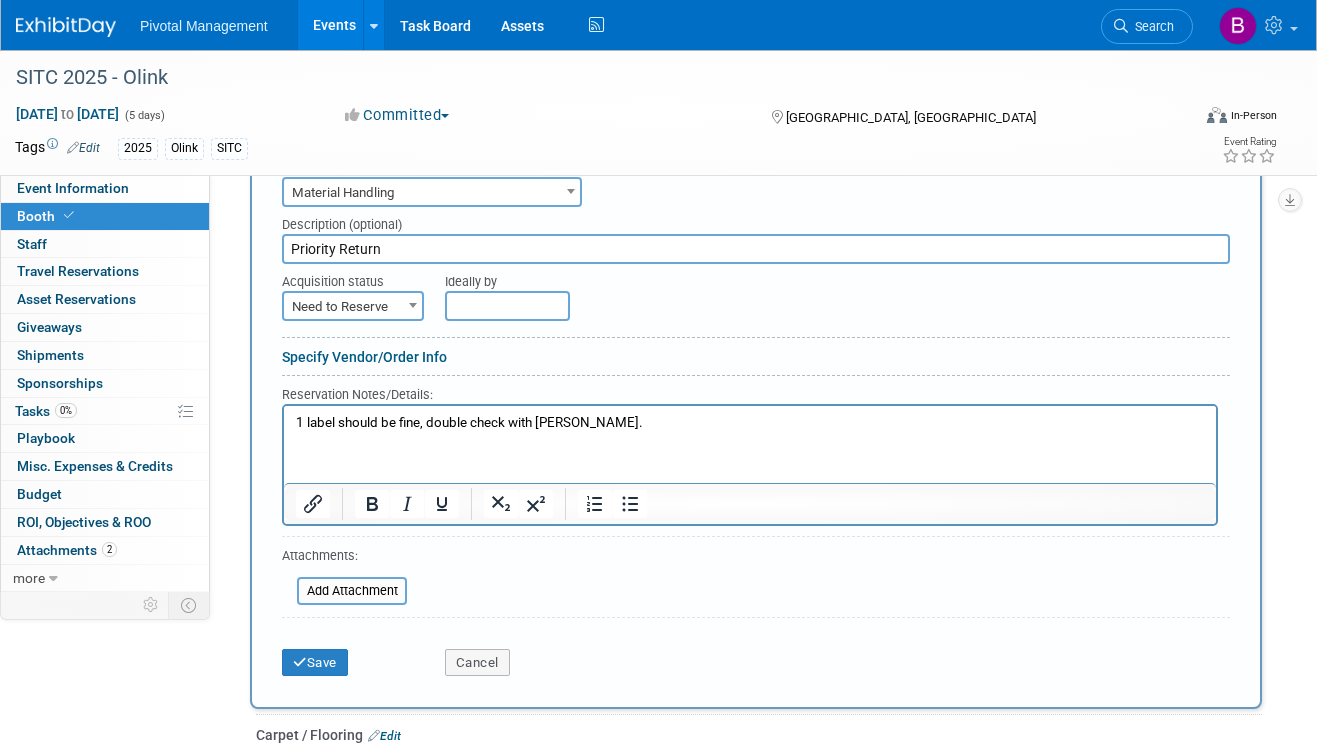 scroll, scrollTop: 1652, scrollLeft: 0, axis: vertical 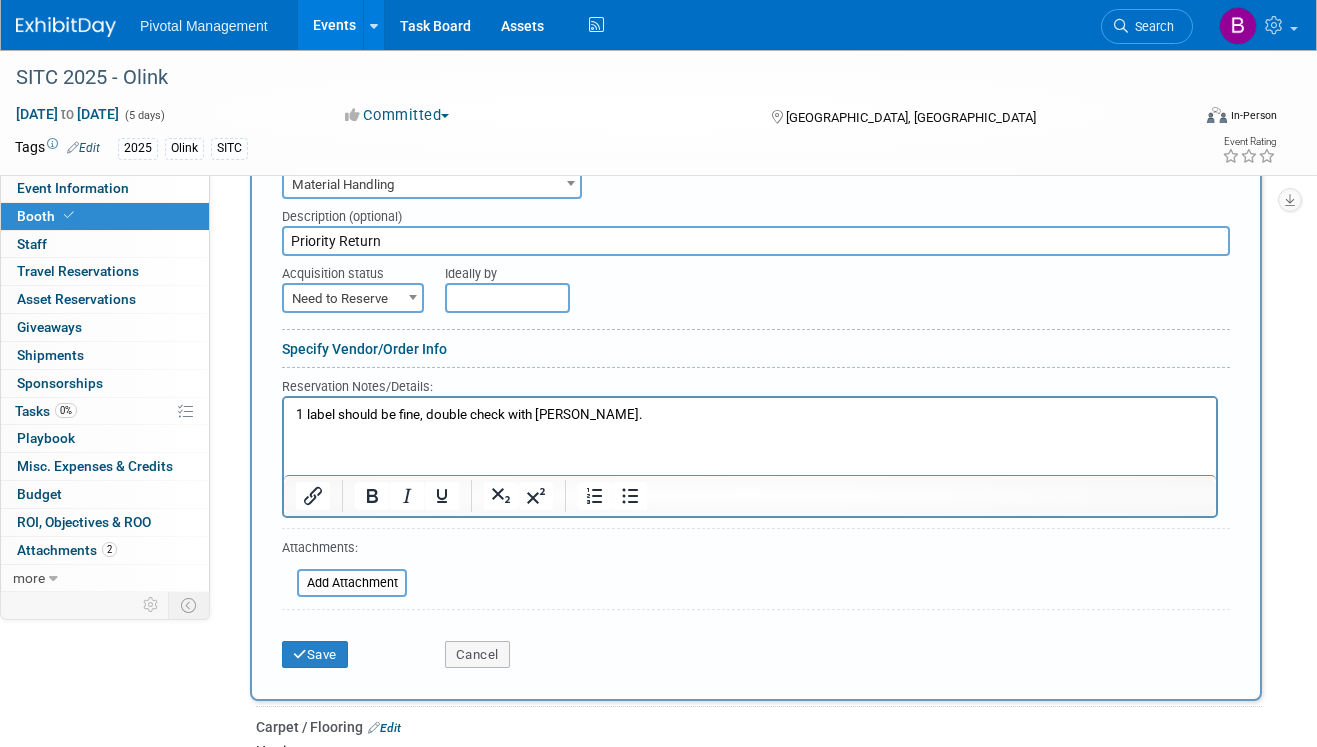 click on "Ideally by" at bounding box center [797, 284] 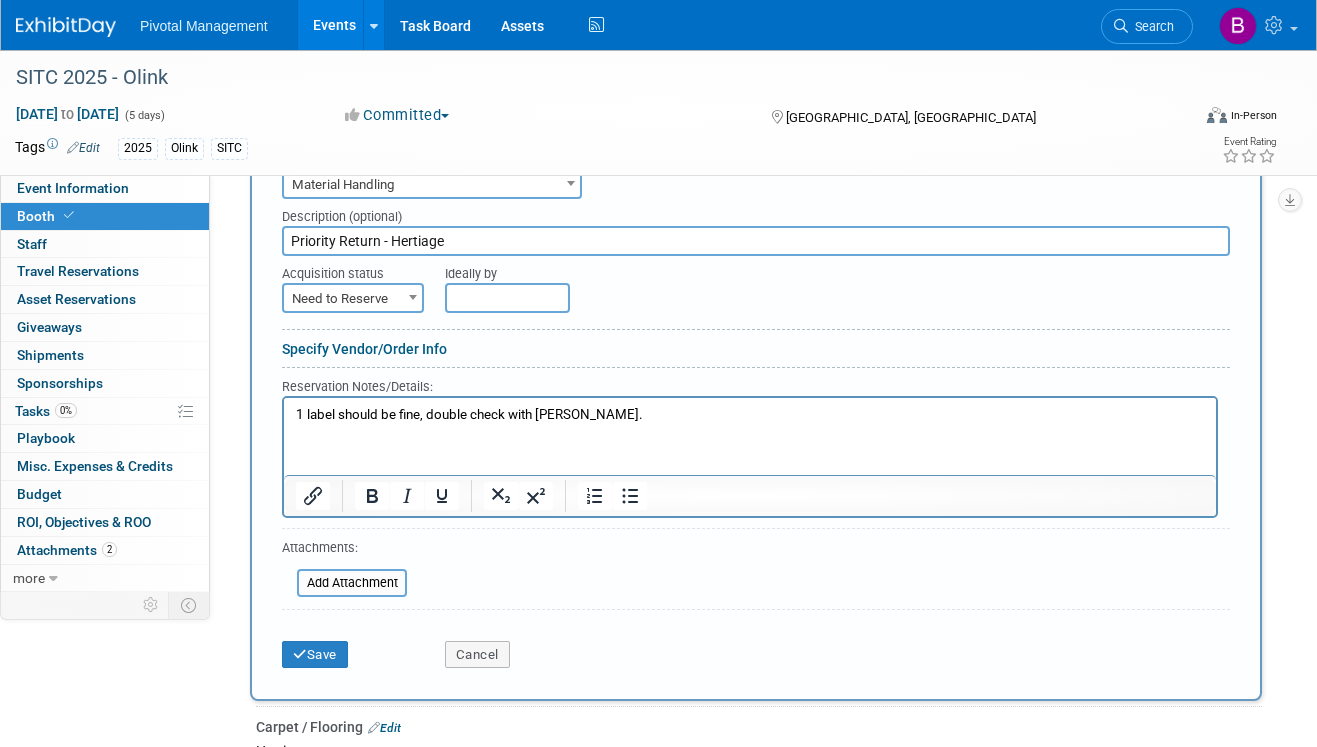 click on "Priority Return - Hertiage" at bounding box center (756, 241) 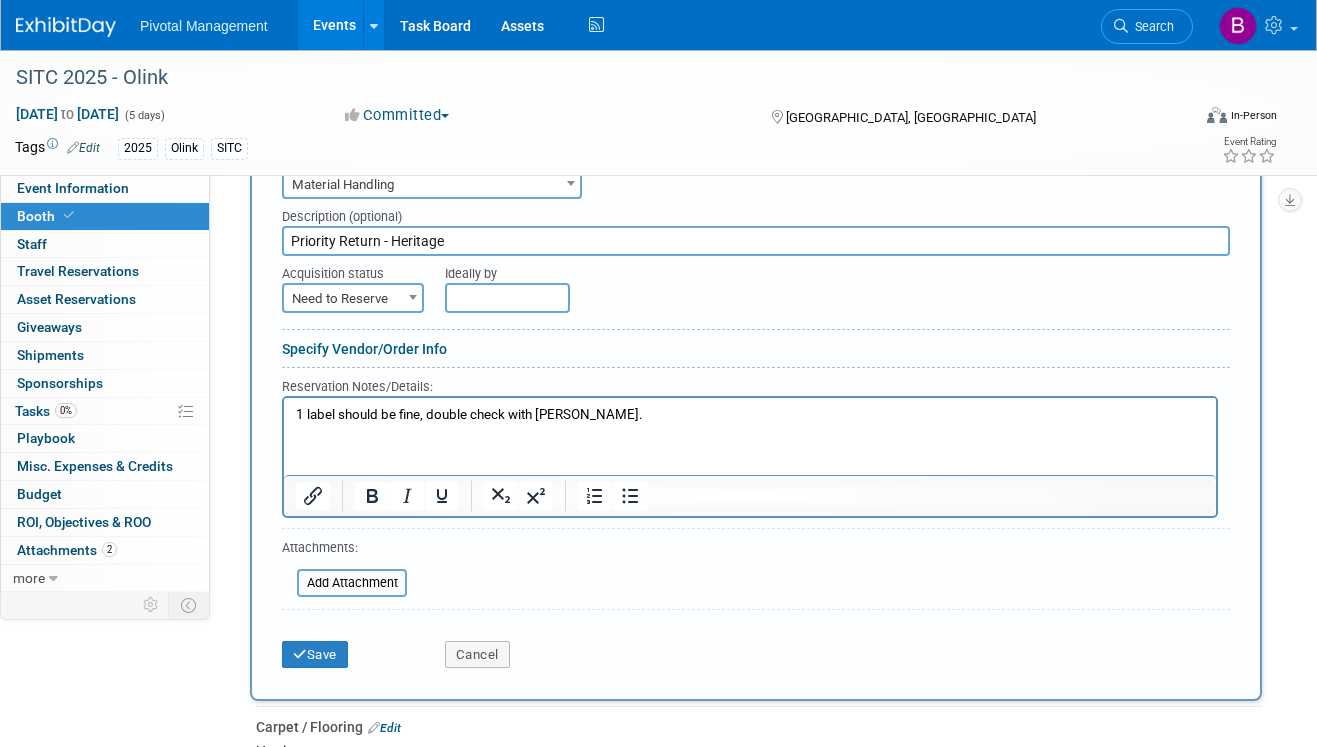type on "Priority Return - Heritage" 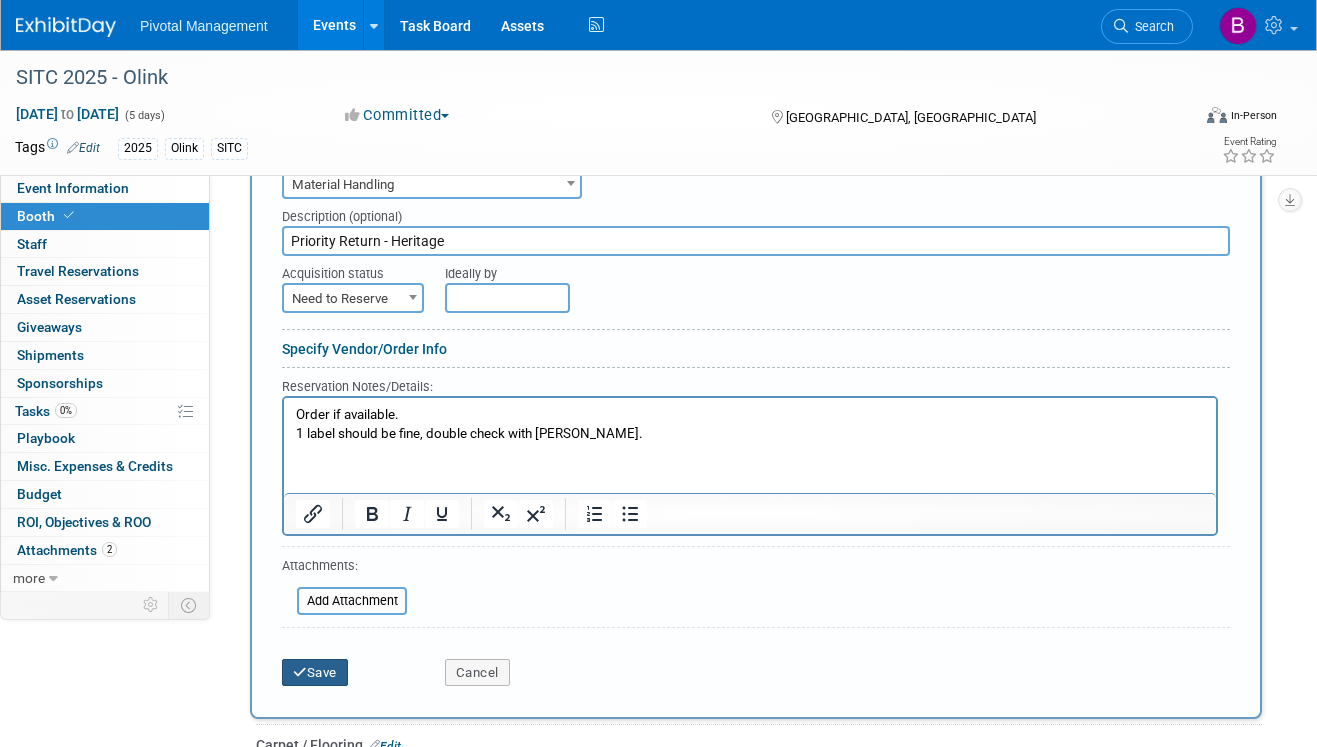 click at bounding box center (300, 672) 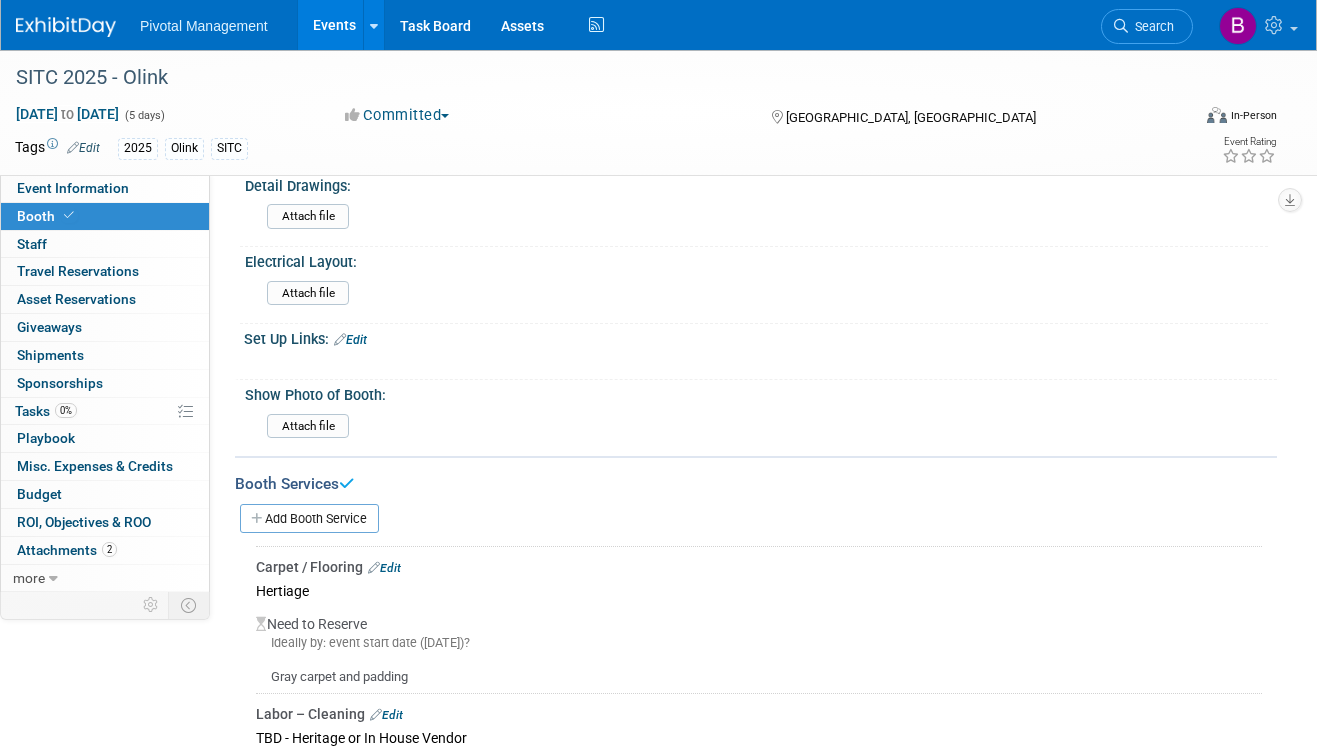 scroll, scrollTop: 1236, scrollLeft: 0, axis: vertical 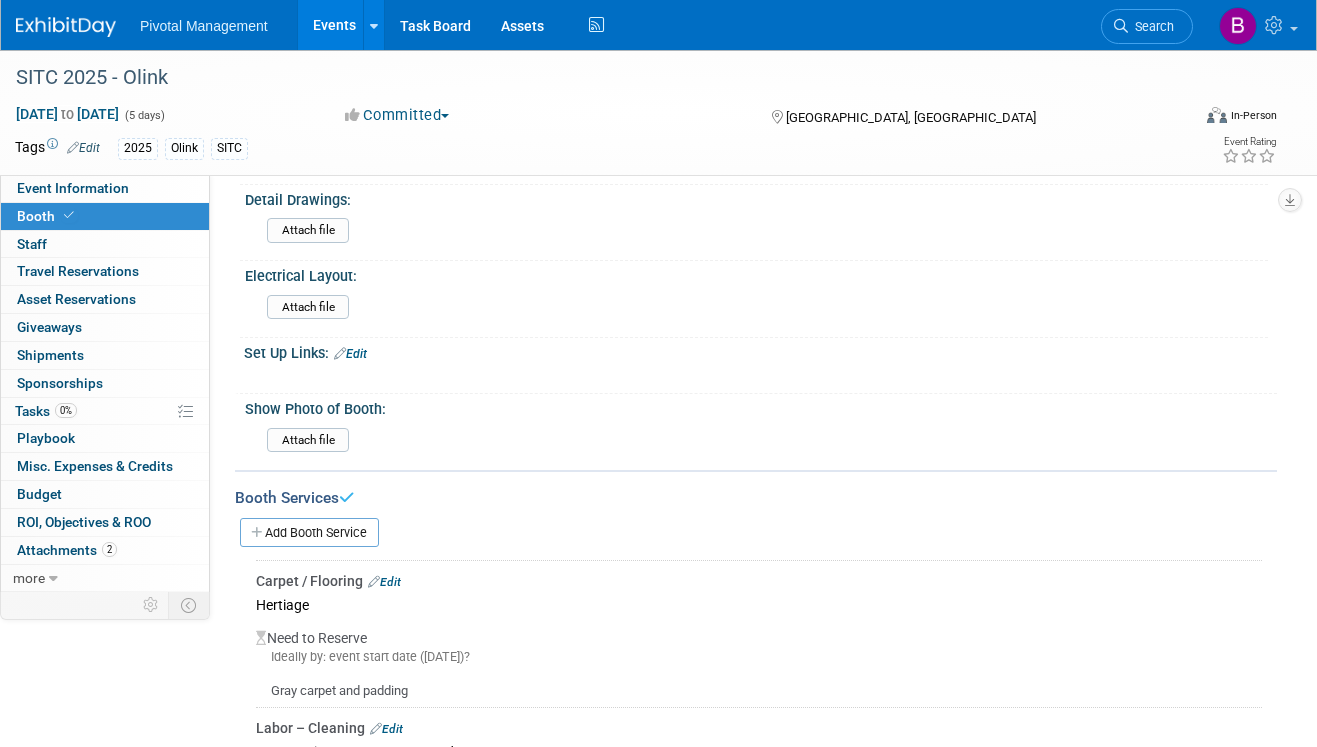 click on "Add Booth Service" at bounding box center [309, 532] 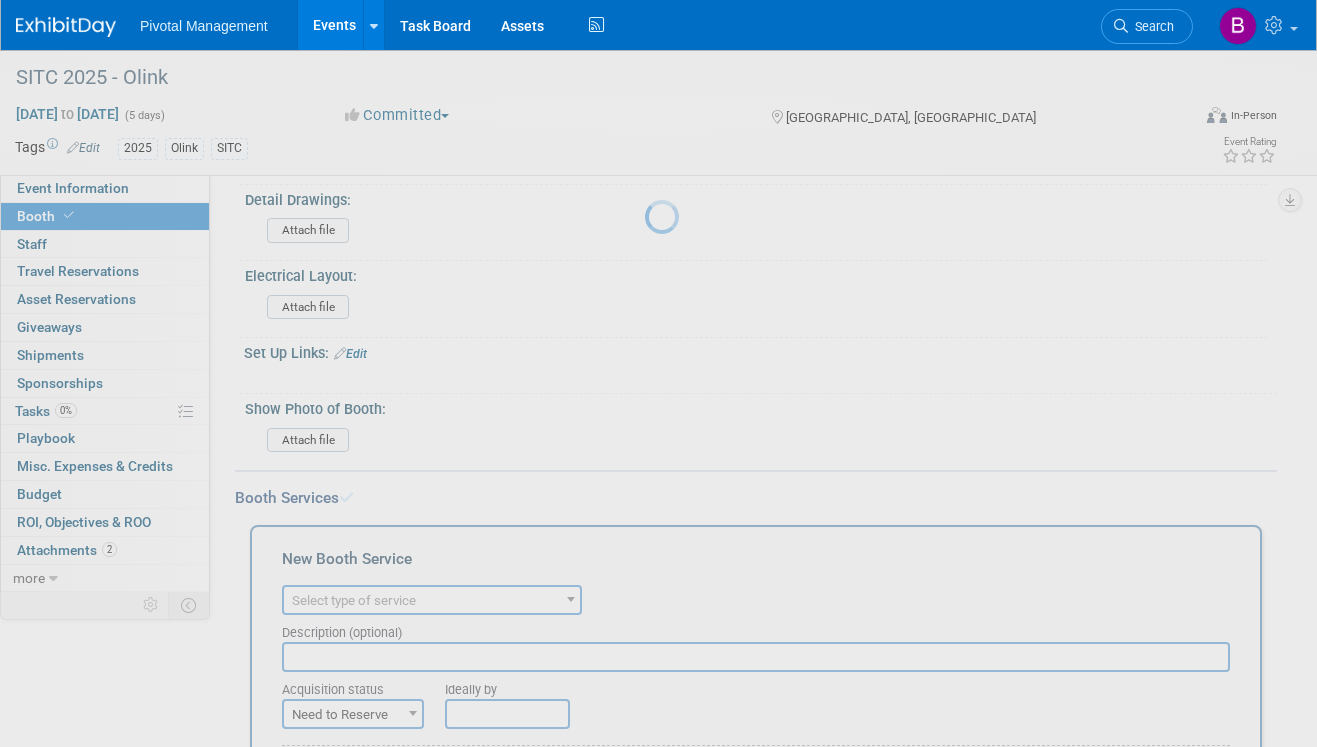 scroll, scrollTop: 0, scrollLeft: 0, axis: both 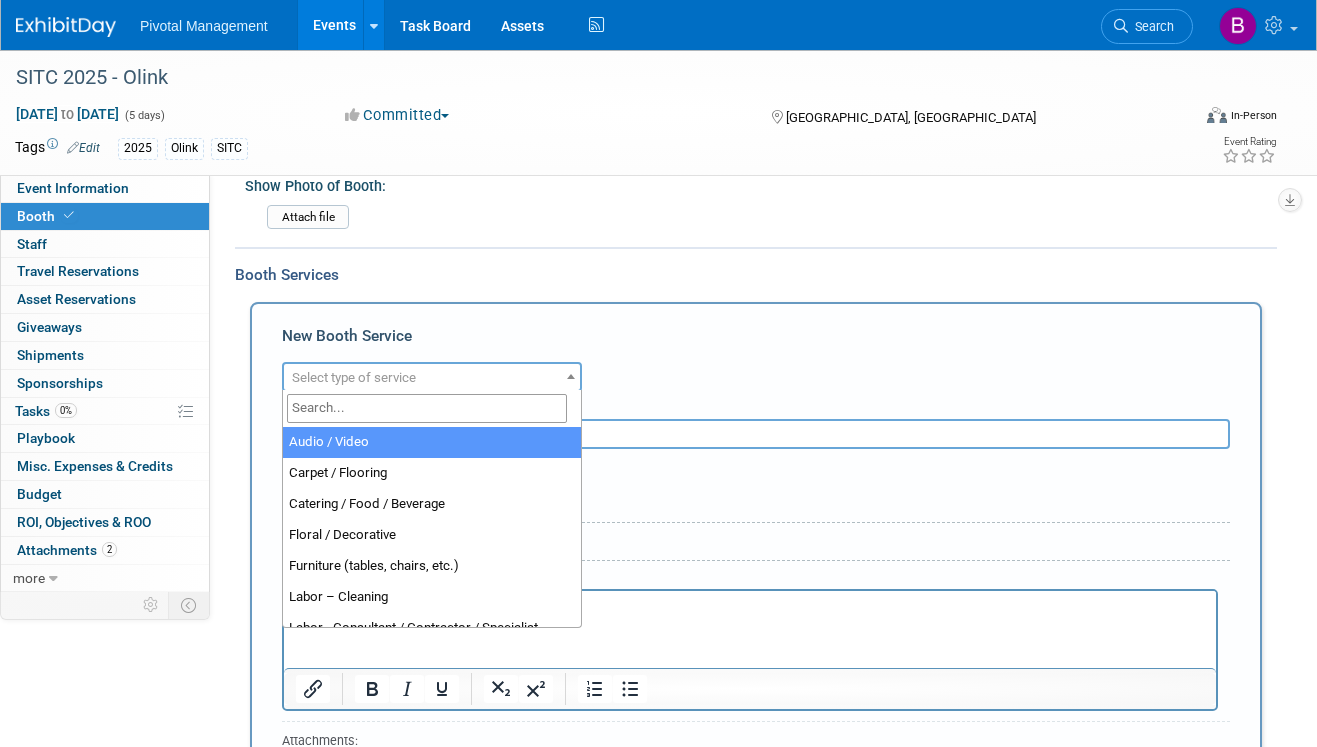 click on "Select type of service" at bounding box center (354, 377) 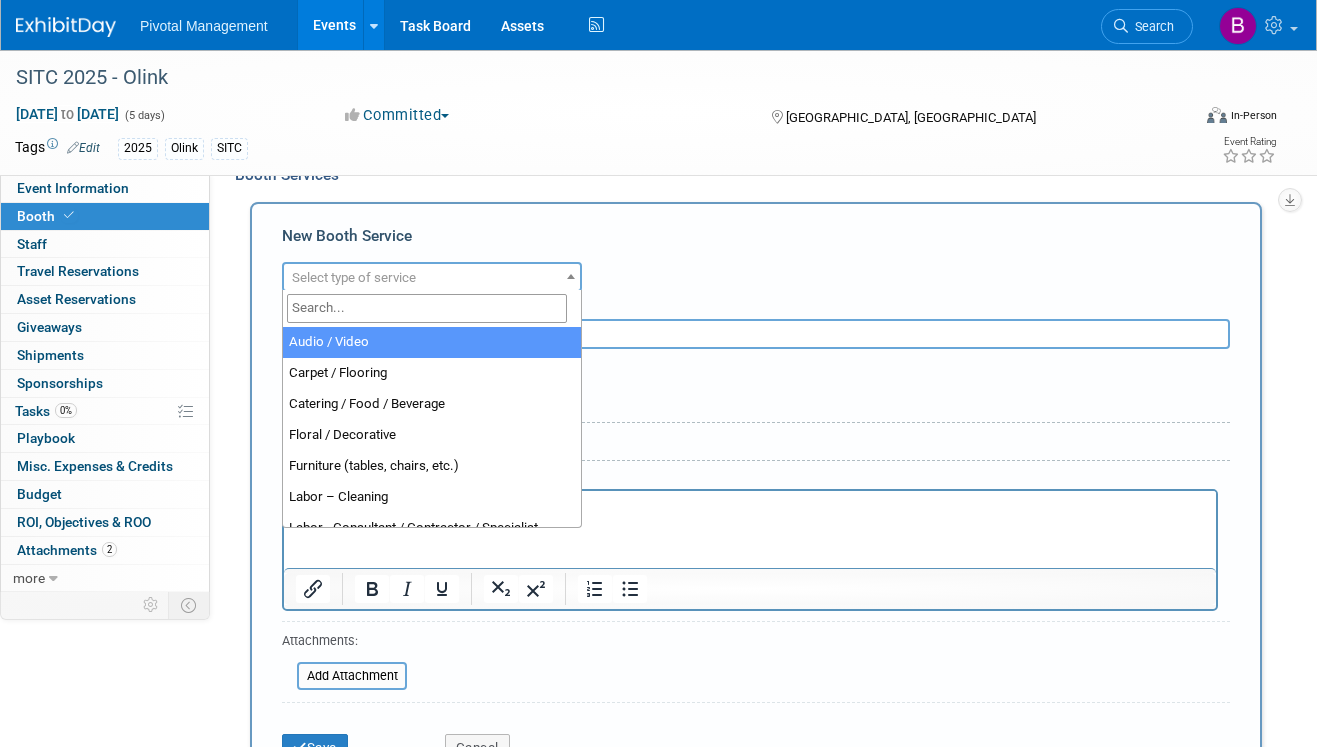 scroll, scrollTop: 1588, scrollLeft: 0, axis: vertical 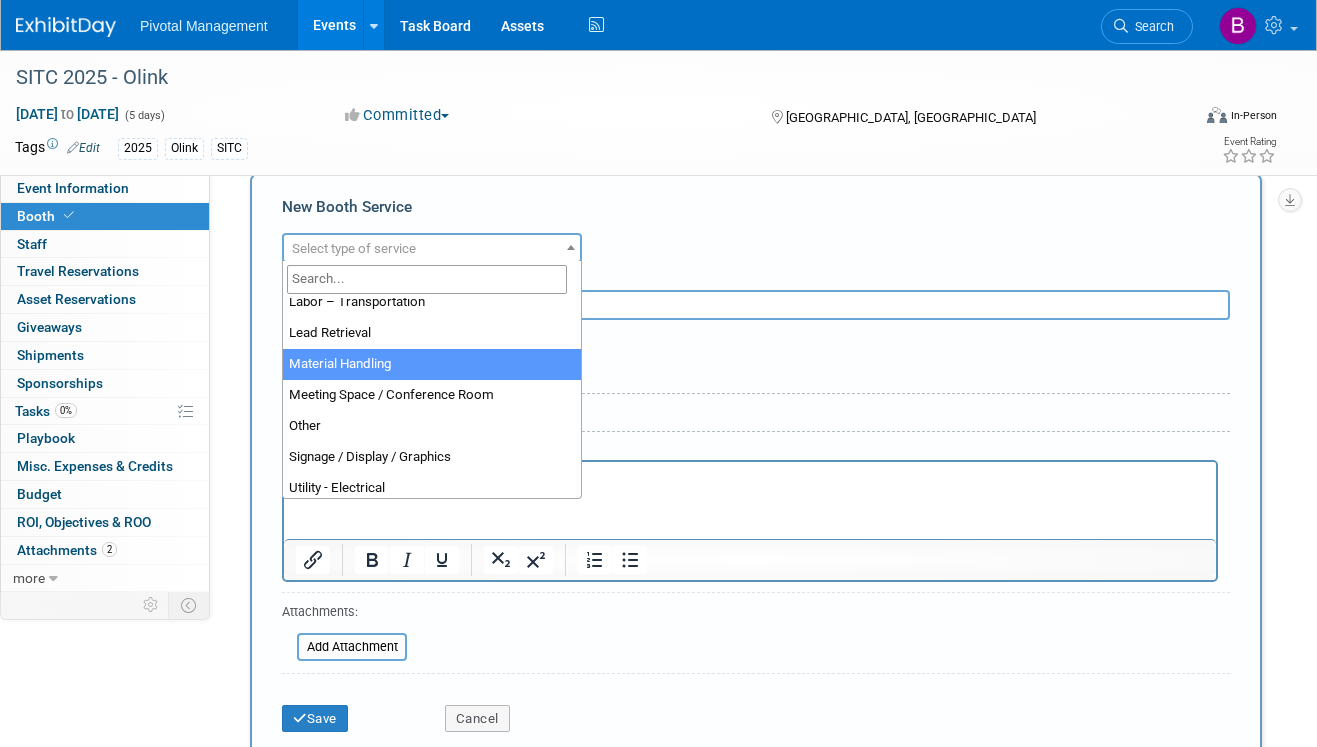 select on "10" 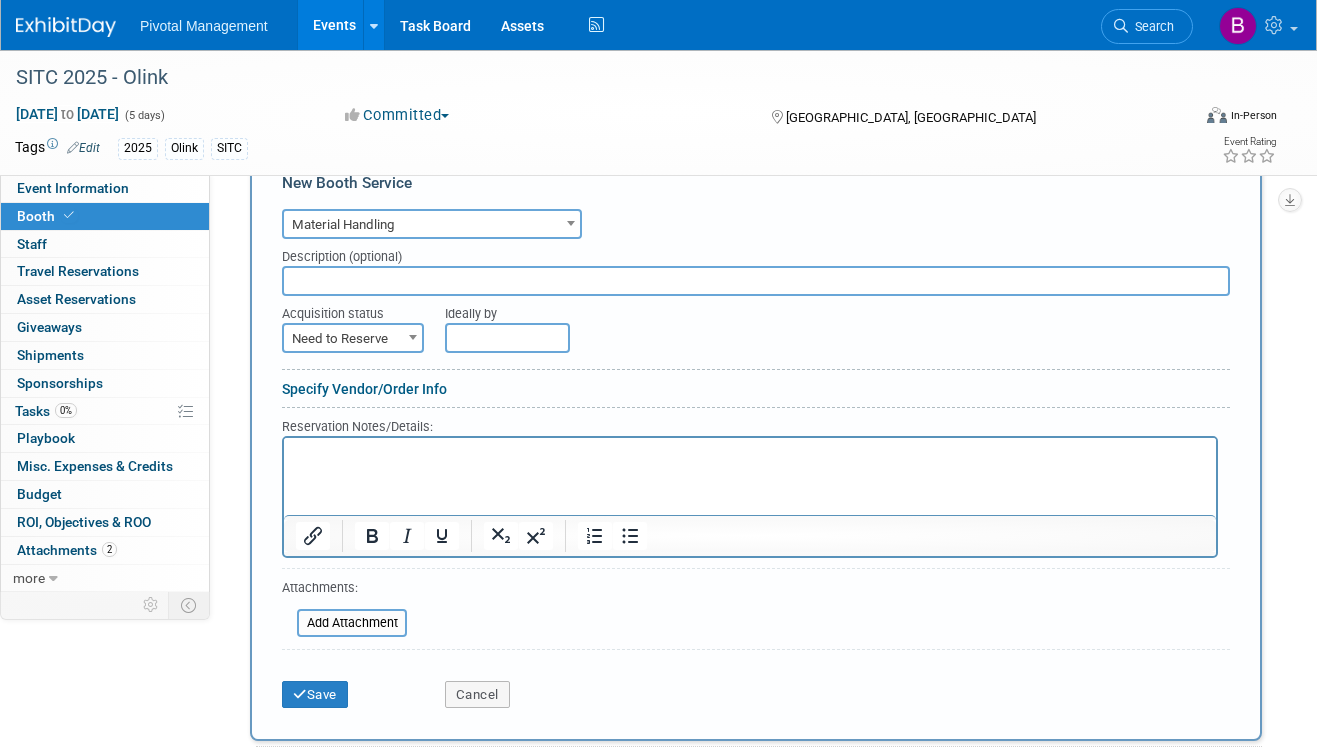 scroll, scrollTop: 1597, scrollLeft: 0, axis: vertical 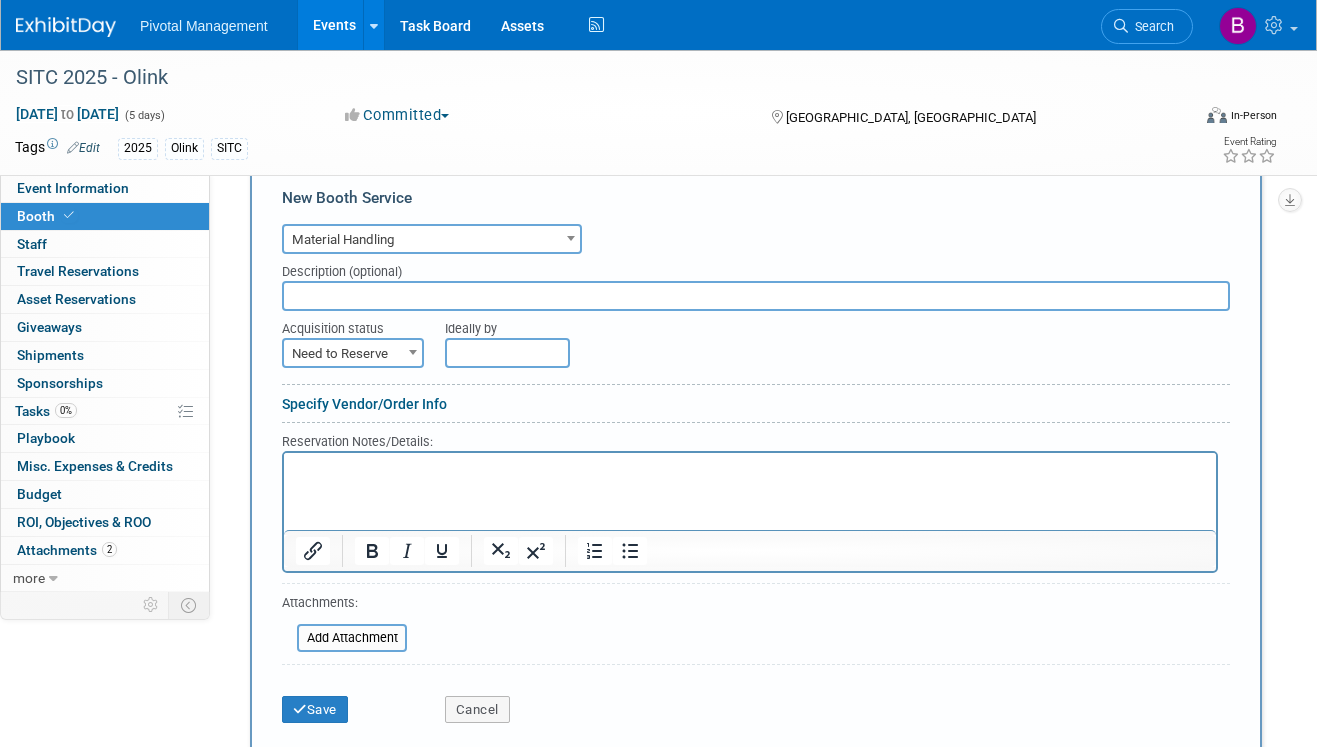 click at bounding box center (756, 296) 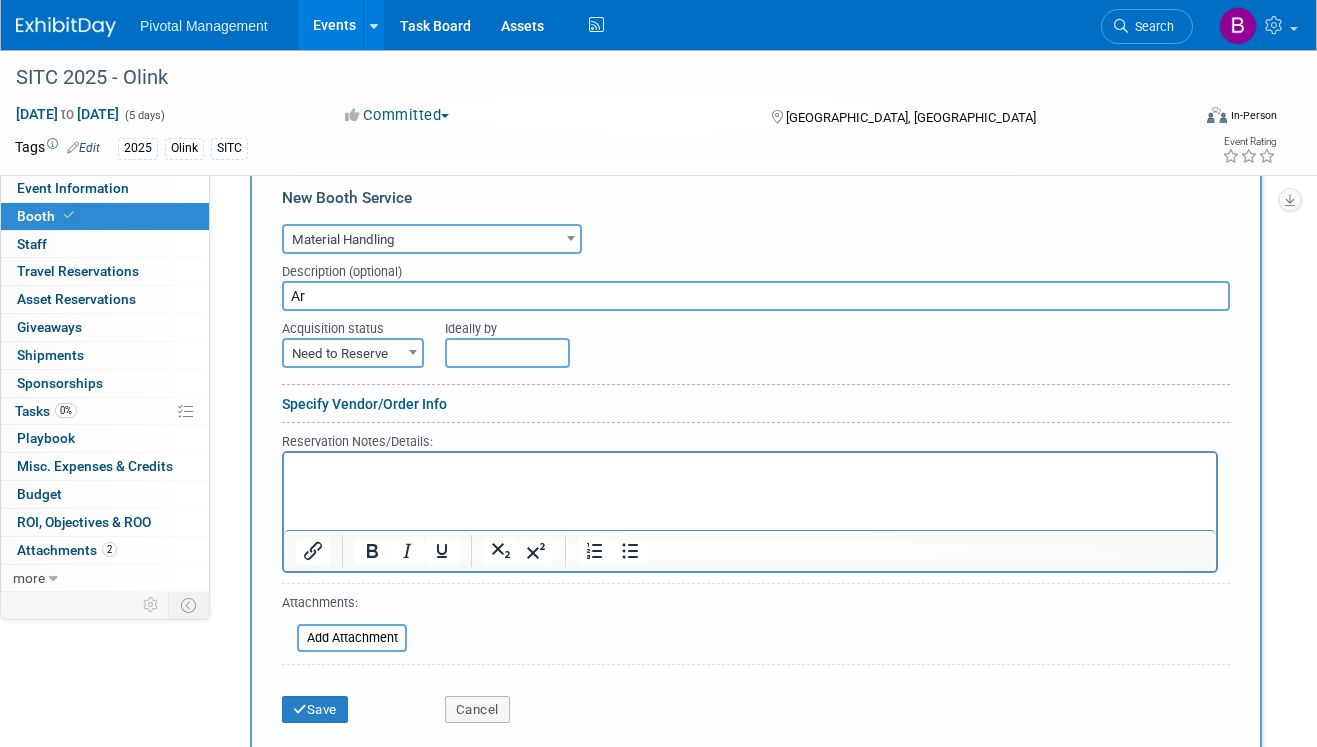 type on "A" 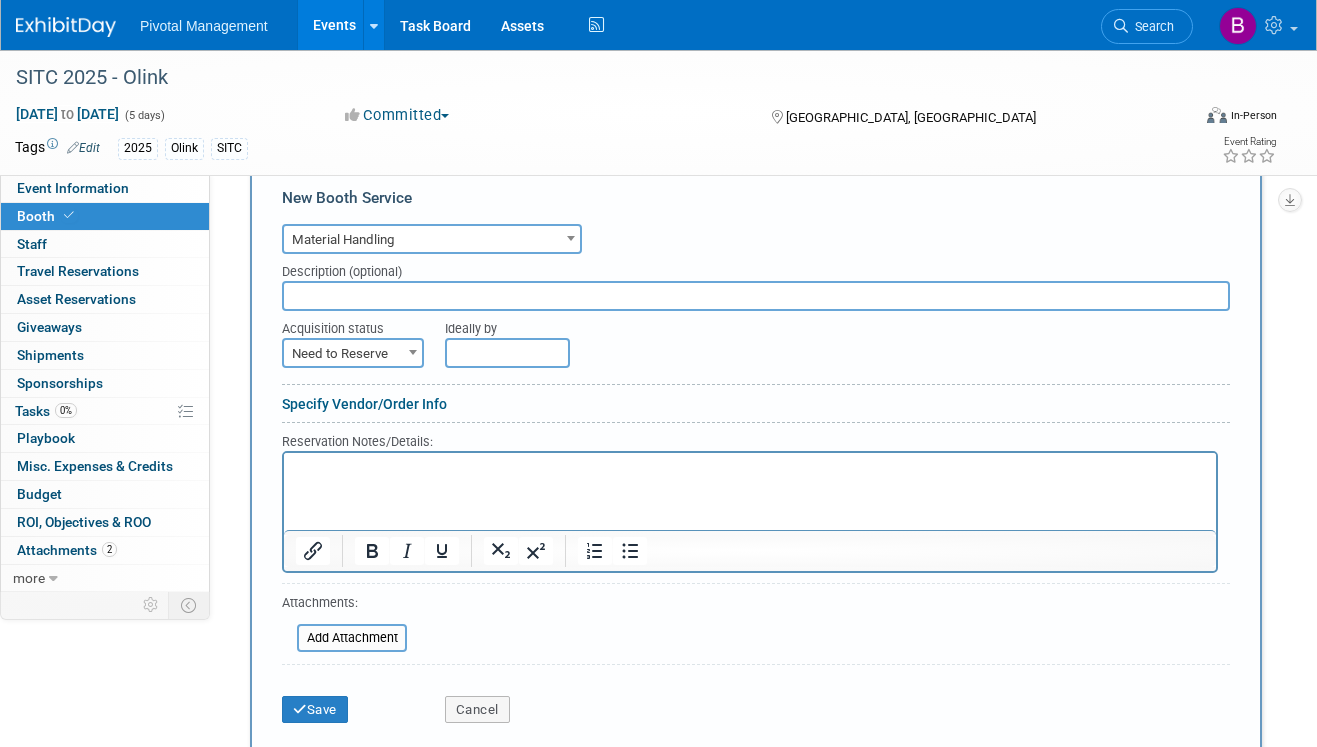 type on "T" 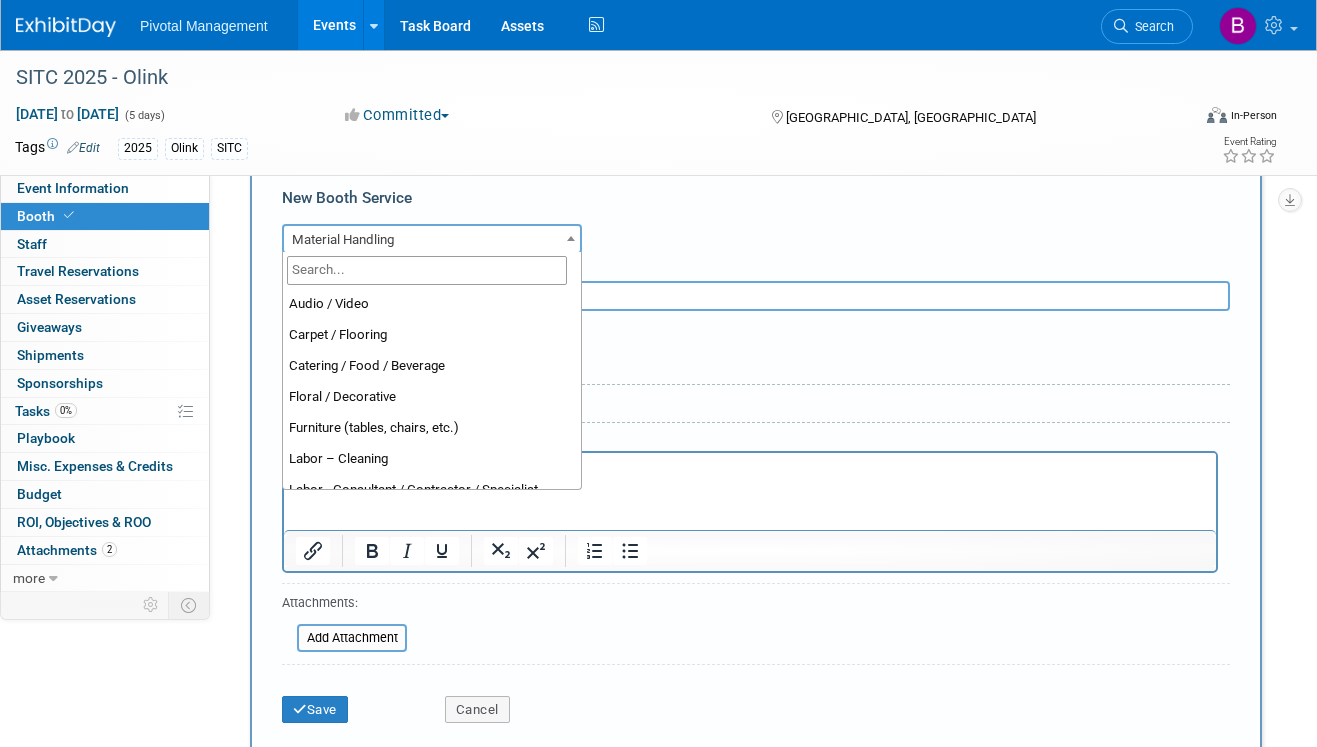 scroll, scrollTop: 434, scrollLeft: 0, axis: vertical 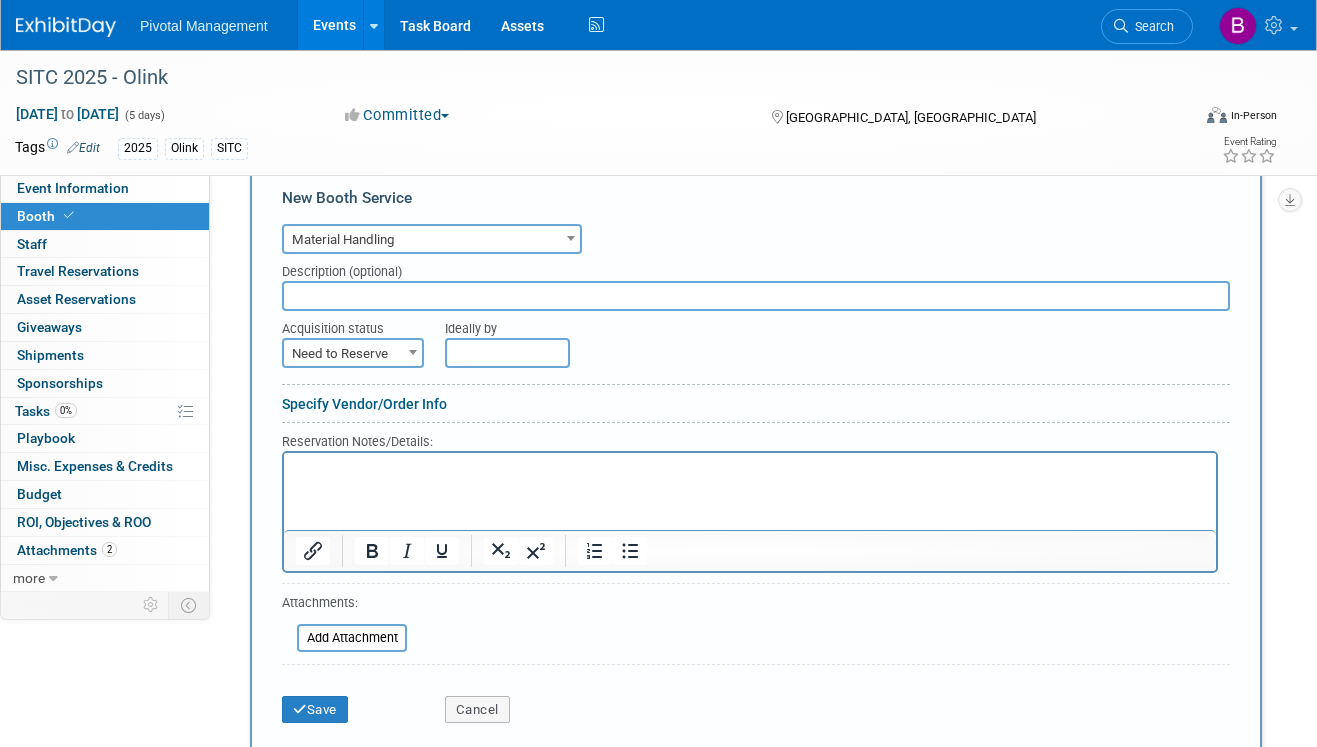 click at bounding box center (756, 296) 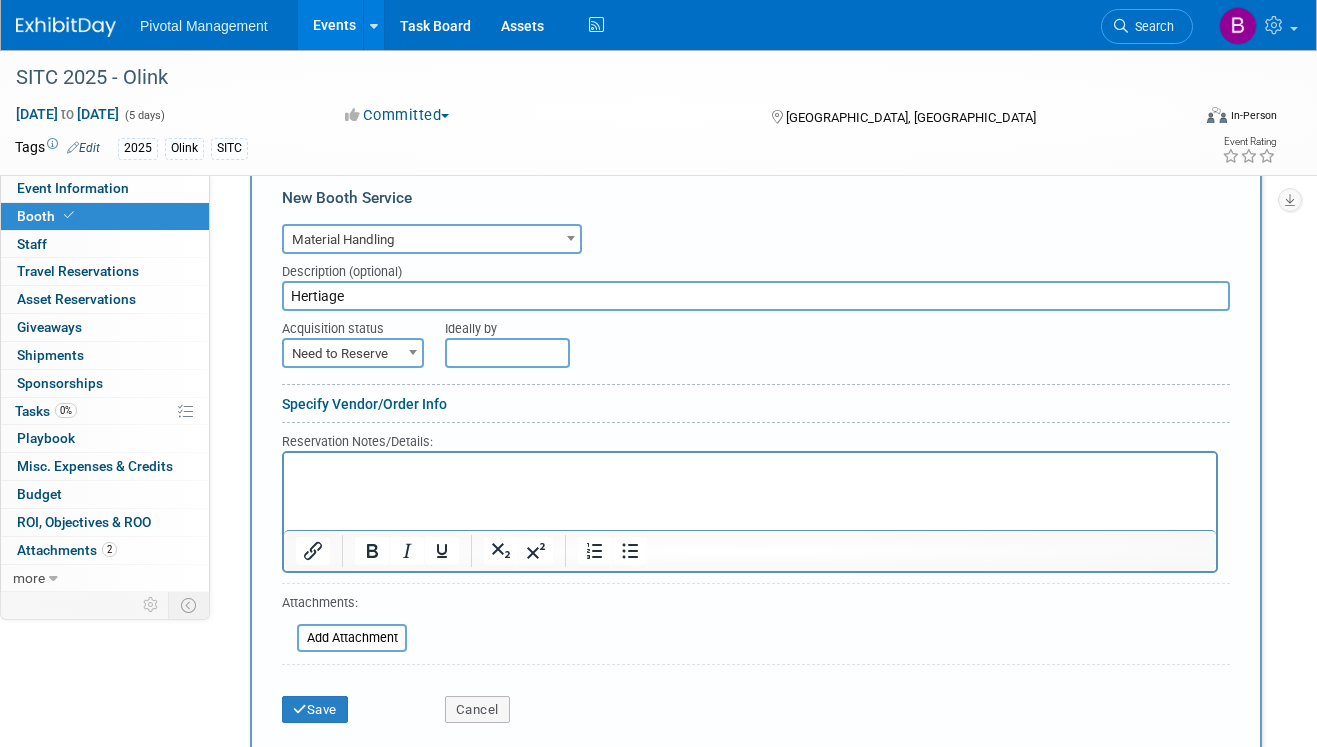 type on "Hertiage" 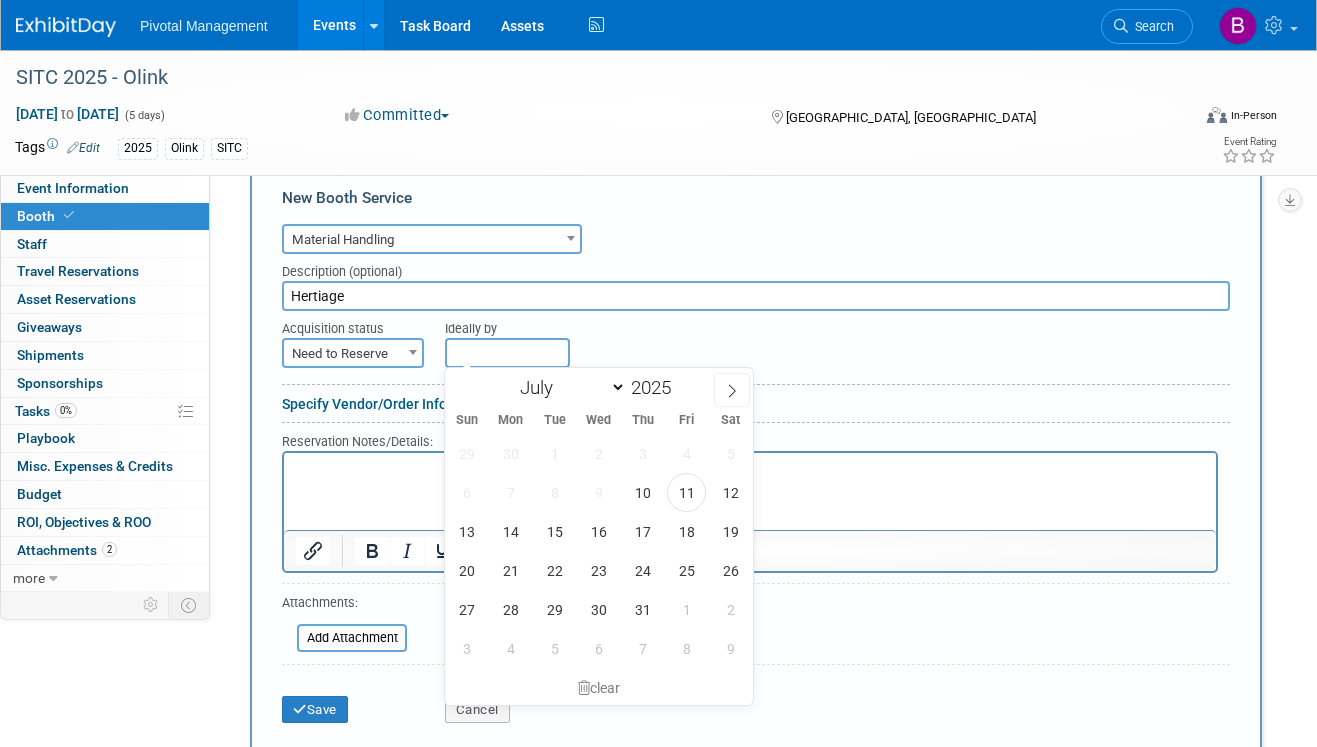 click at bounding box center [750, 469] 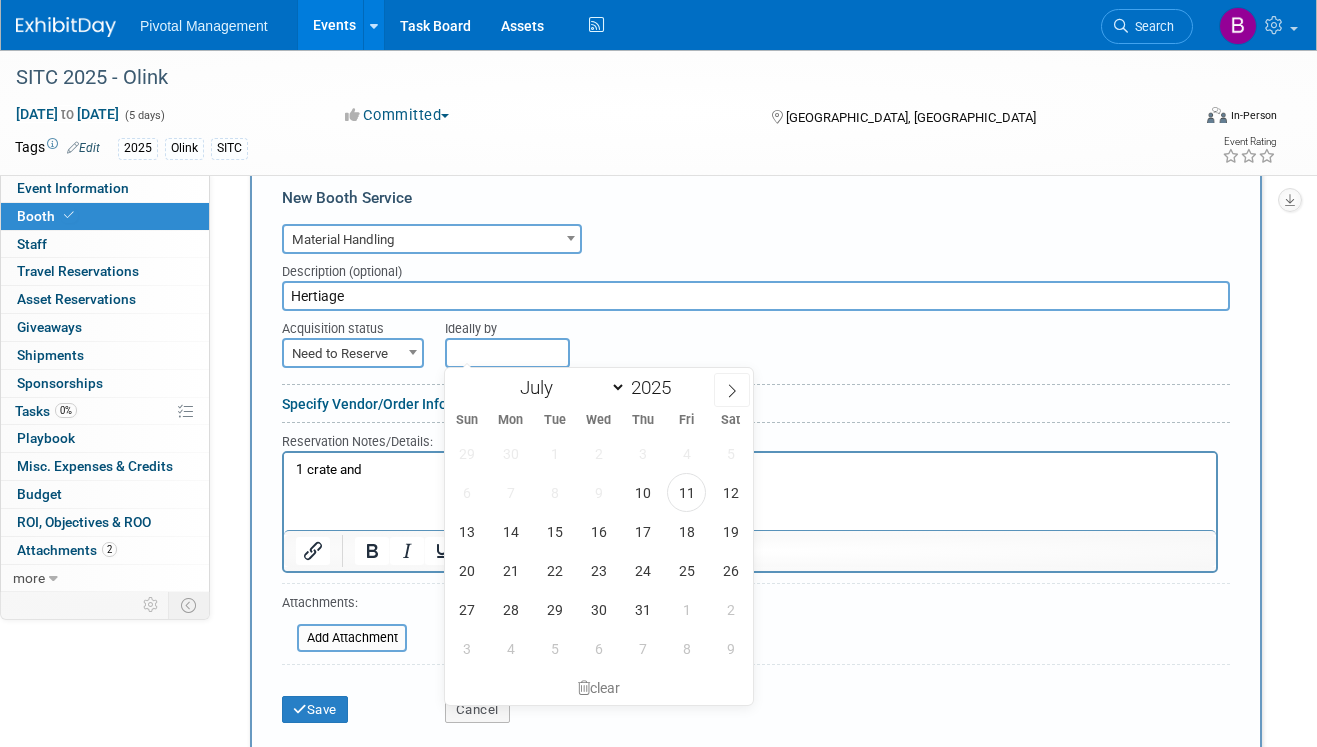 click on "1 crate and" at bounding box center (750, 465) 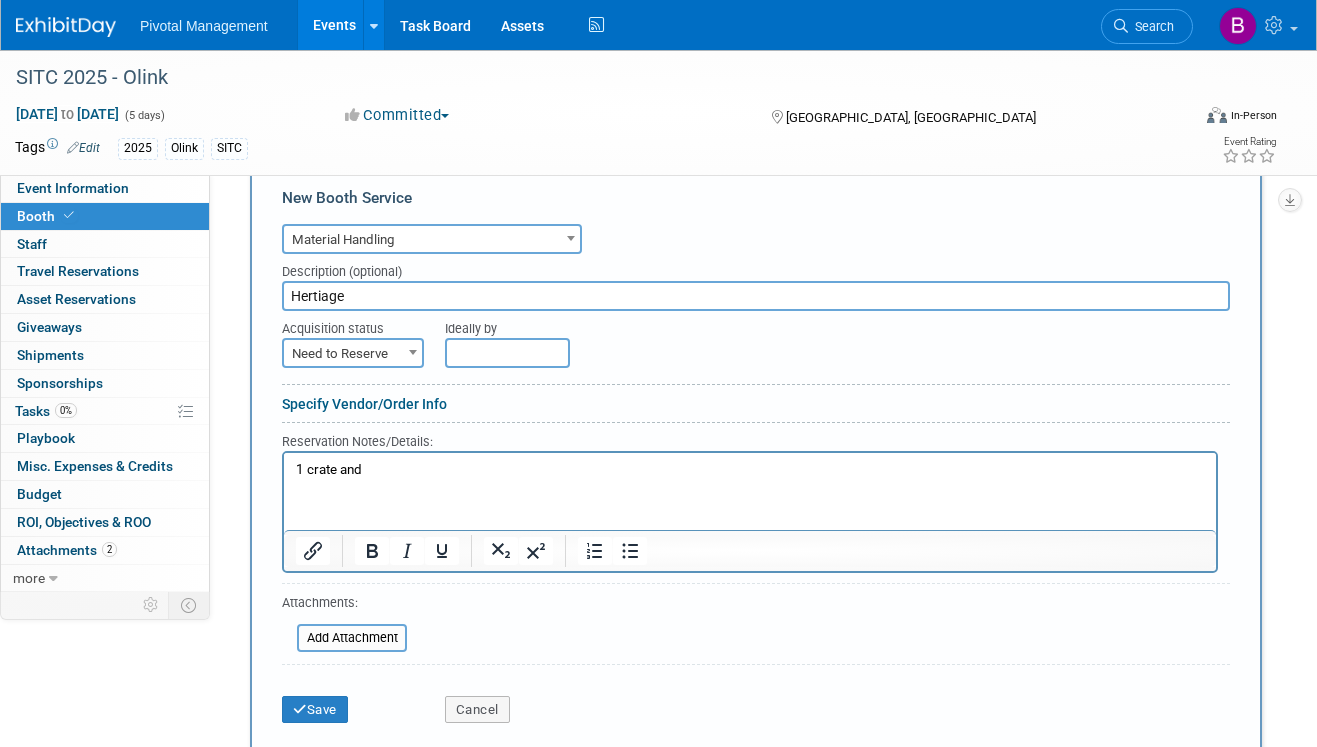 click on "1 crate and" at bounding box center (750, 469) 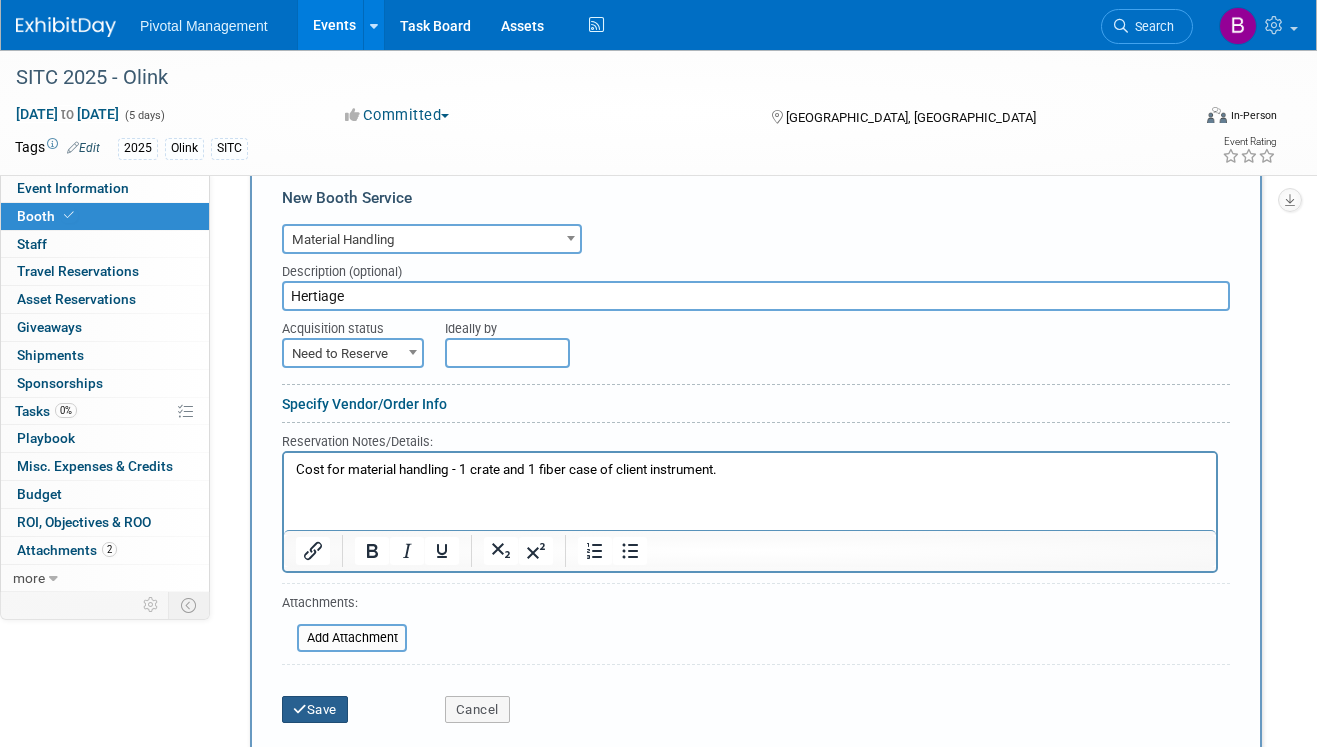click on "Save" at bounding box center [315, 710] 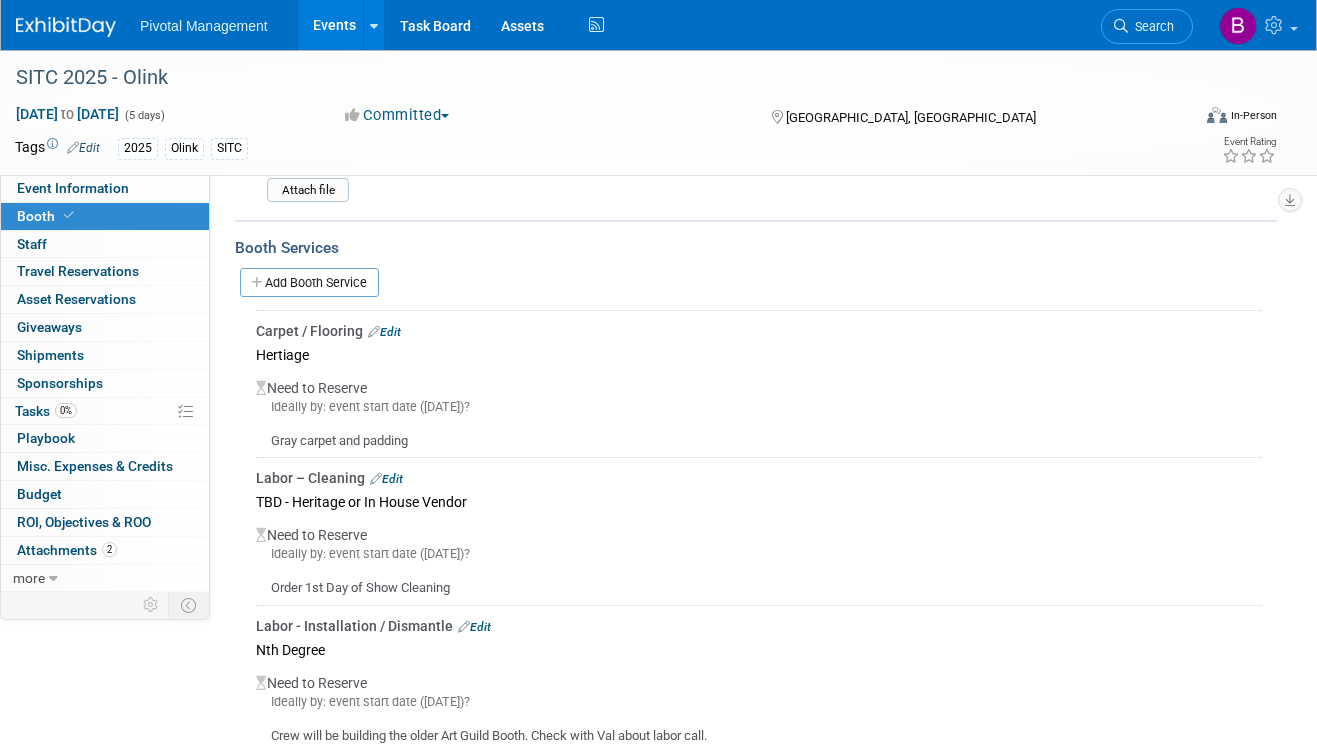 scroll, scrollTop: 1484, scrollLeft: 0, axis: vertical 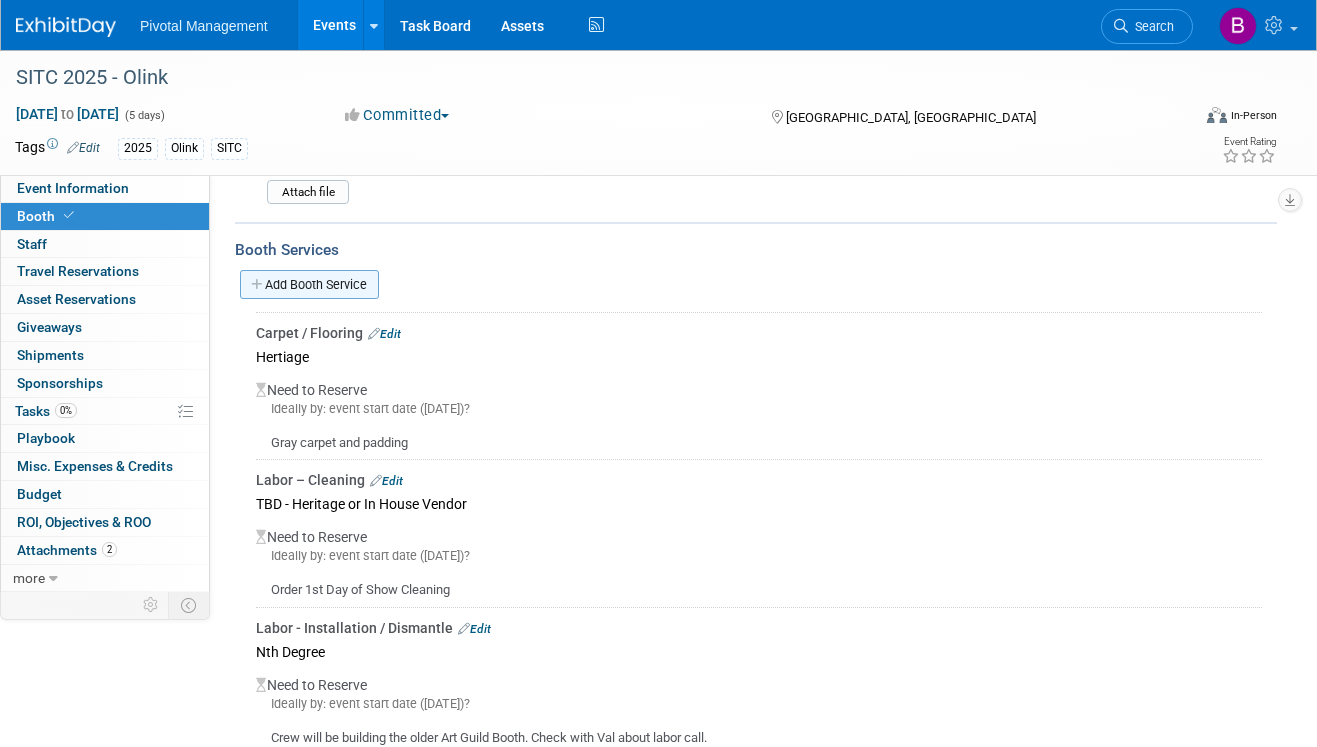 click on "Add Booth Service" at bounding box center [309, 284] 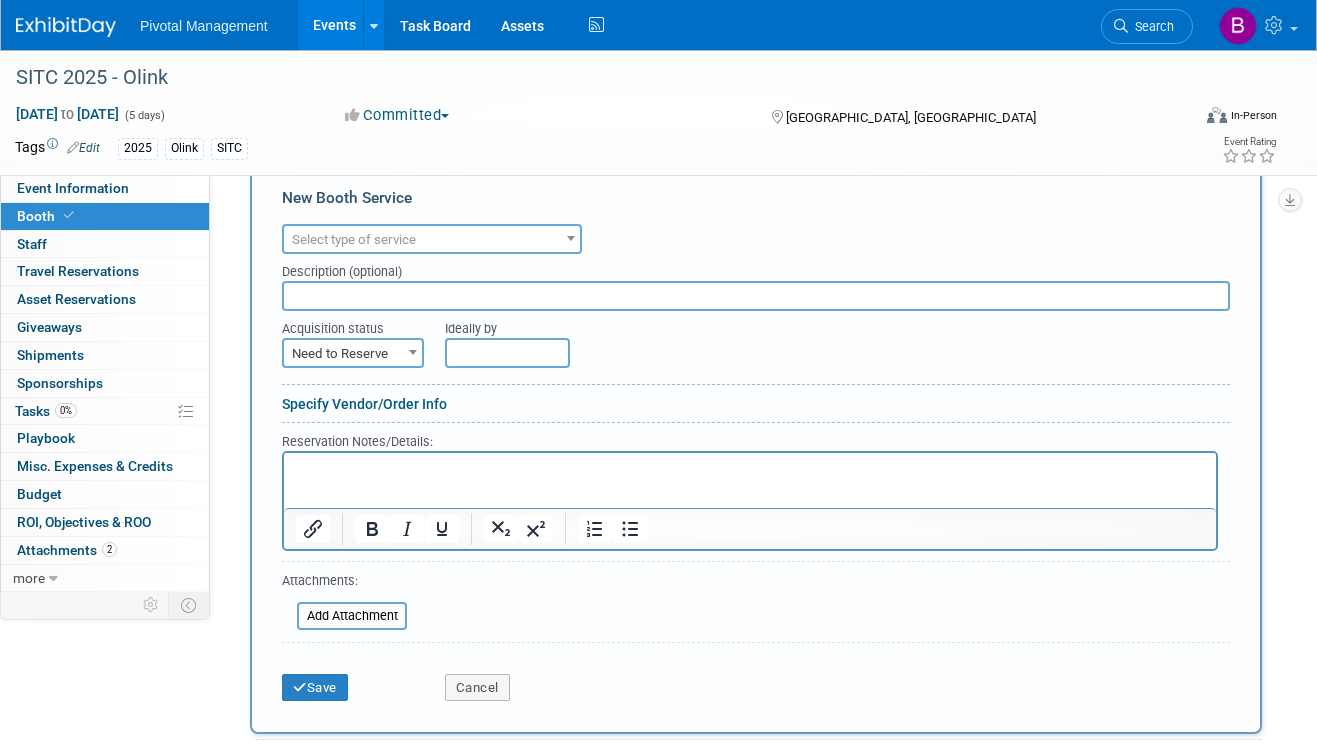 scroll, scrollTop: 1599, scrollLeft: 0, axis: vertical 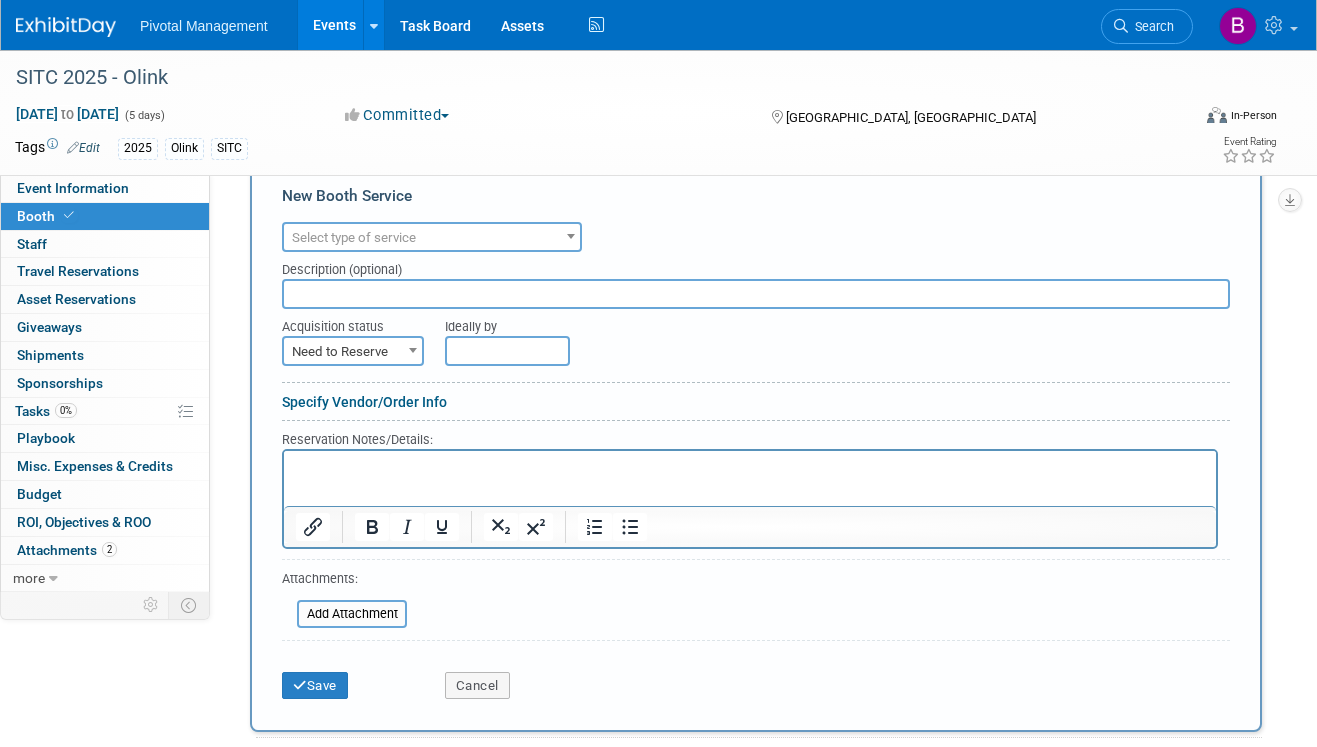 click on "Select type of service" at bounding box center (354, 237) 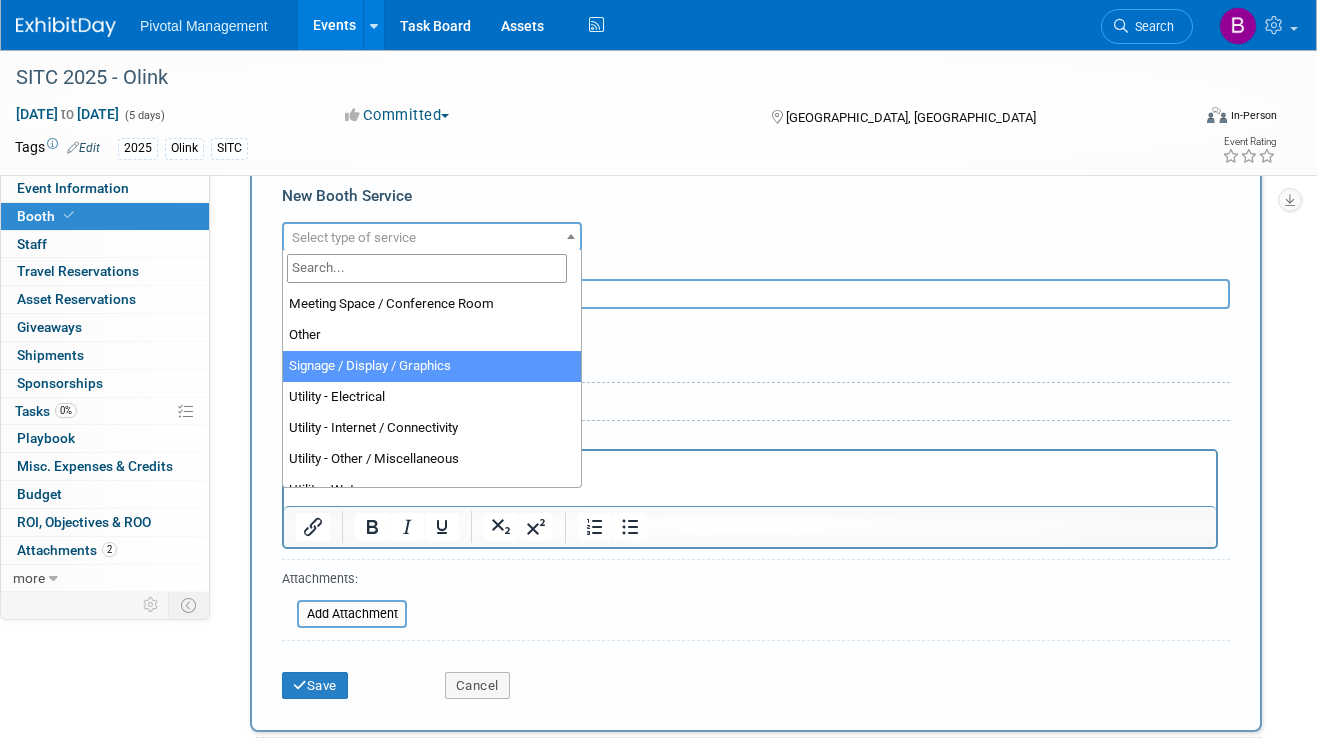 scroll, scrollTop: 513, scrollLeft: 0, axis: vertical 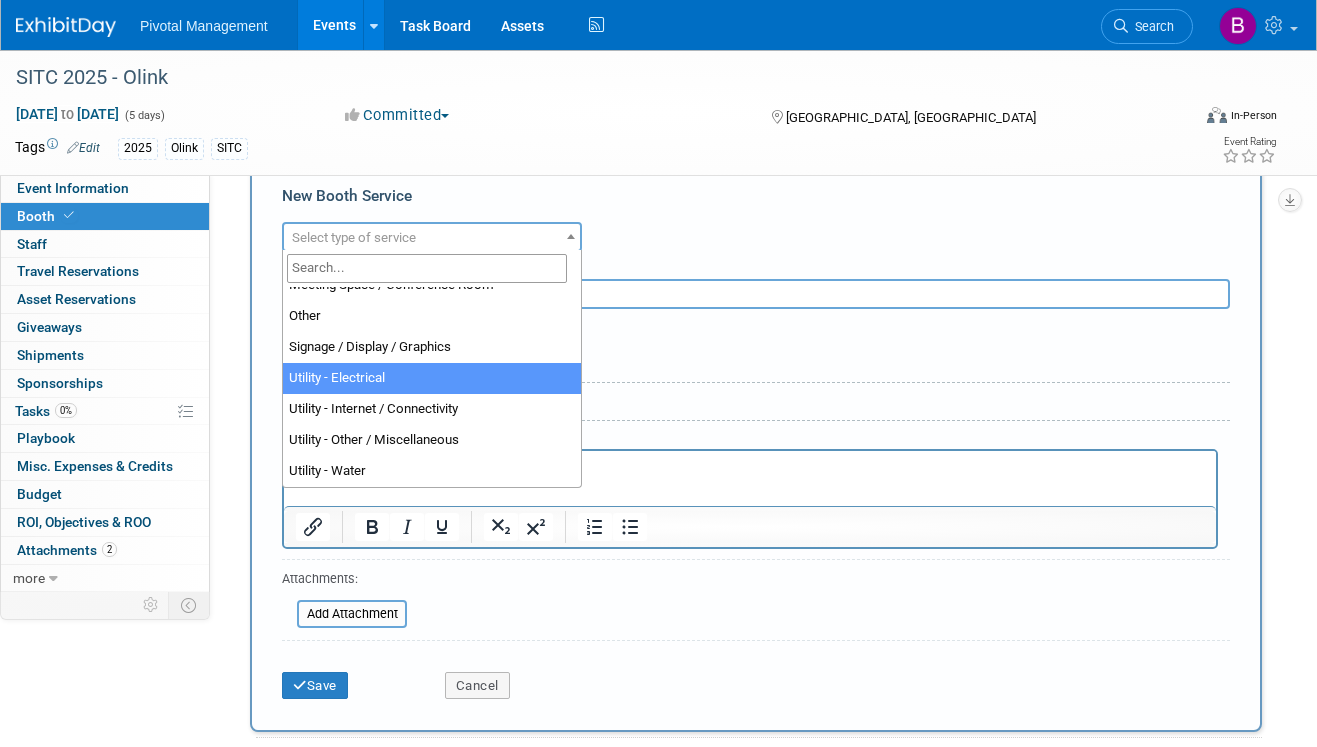 select on "8" 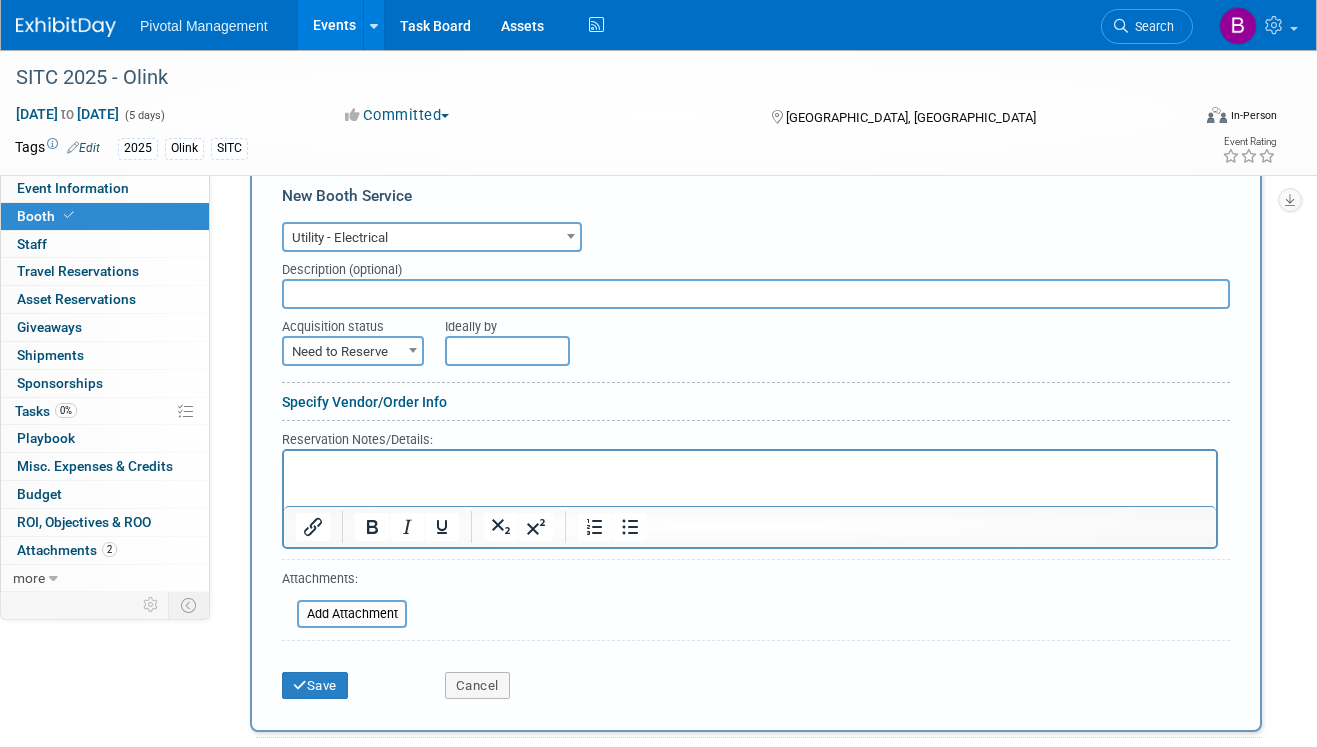 click at bounding box center (750, 467) 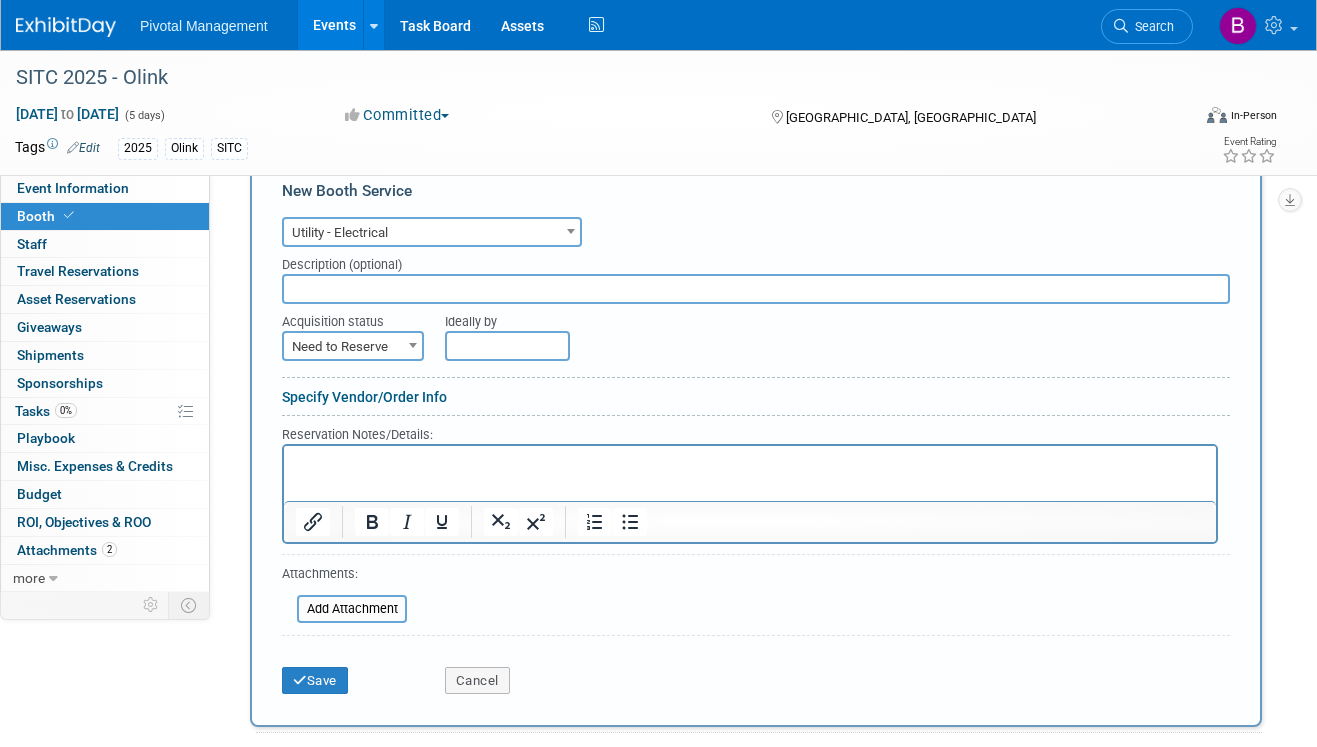 scroll, scrollTop: 1603, scrollLeft: 0, axis: vertical 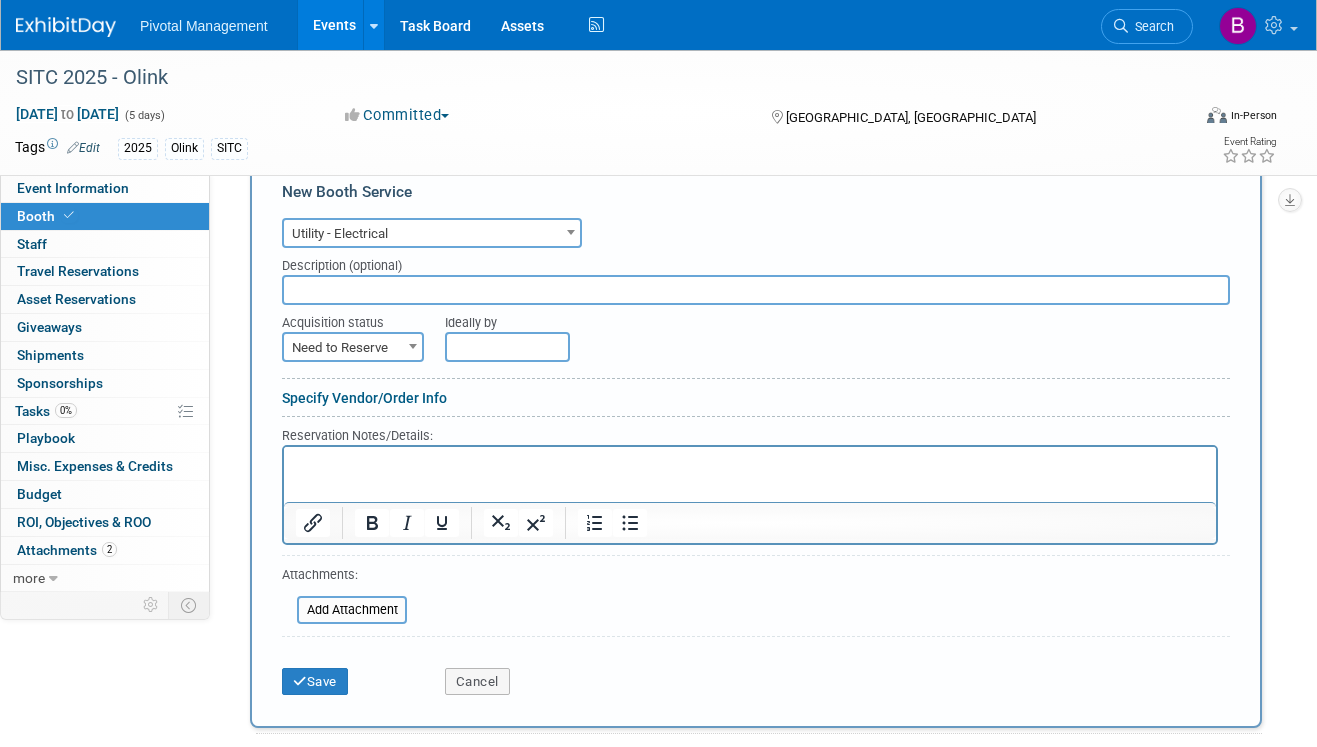 click at bounding box center [756, 290] 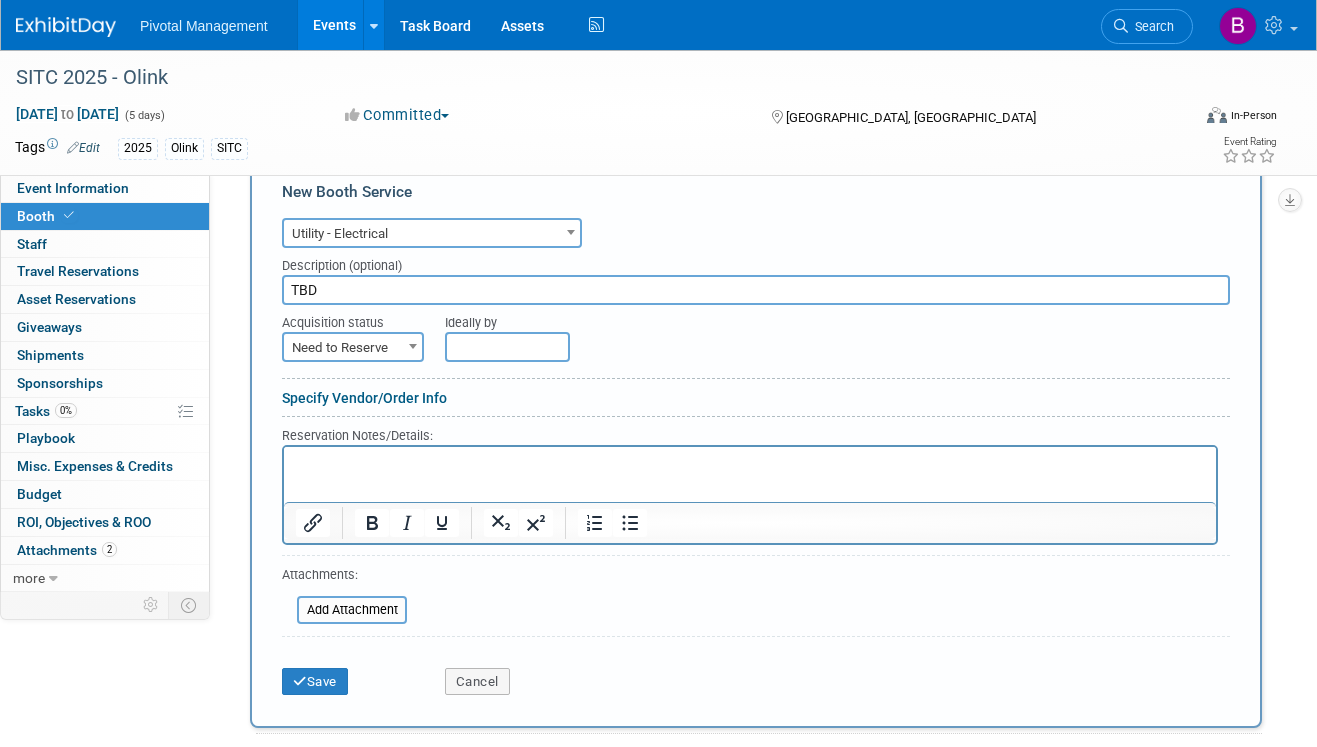 type on "TBD" 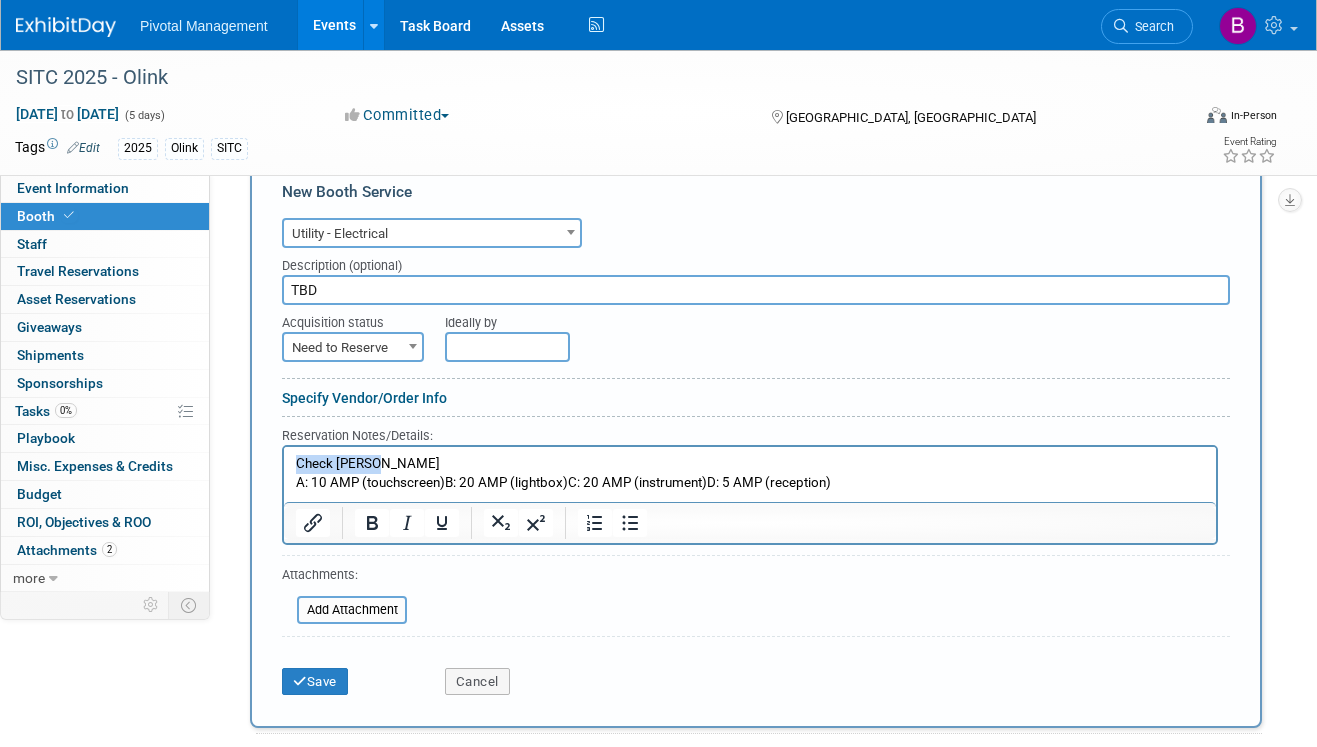 drag, startPoint x: 388, startPoint y: 466, endPoint x: 287, endPoint y: 457, distance: 101.4002 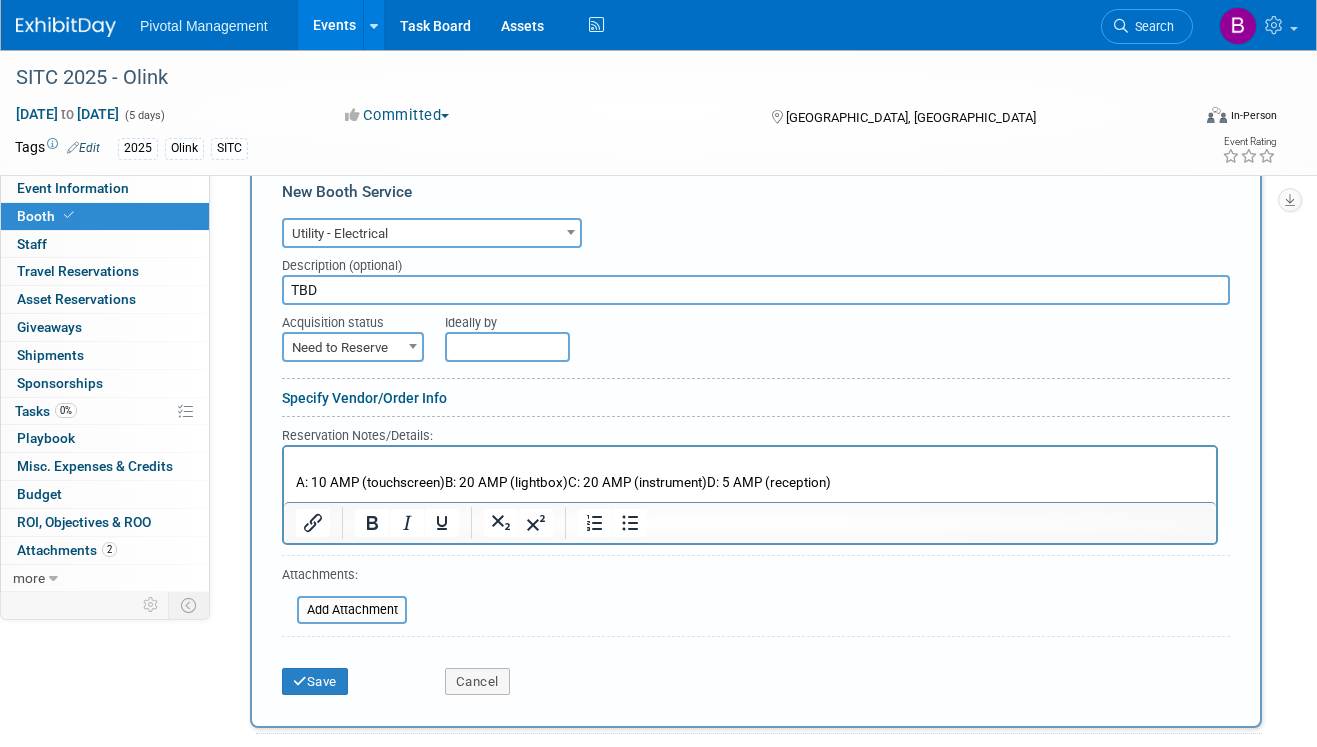 click on "A: 10 AMP (touchscreen)B: 20 AMP (lightbox)C: 20 AMP (instrument)D: 5 AMP (reception)" at bounding box center (750, 482) 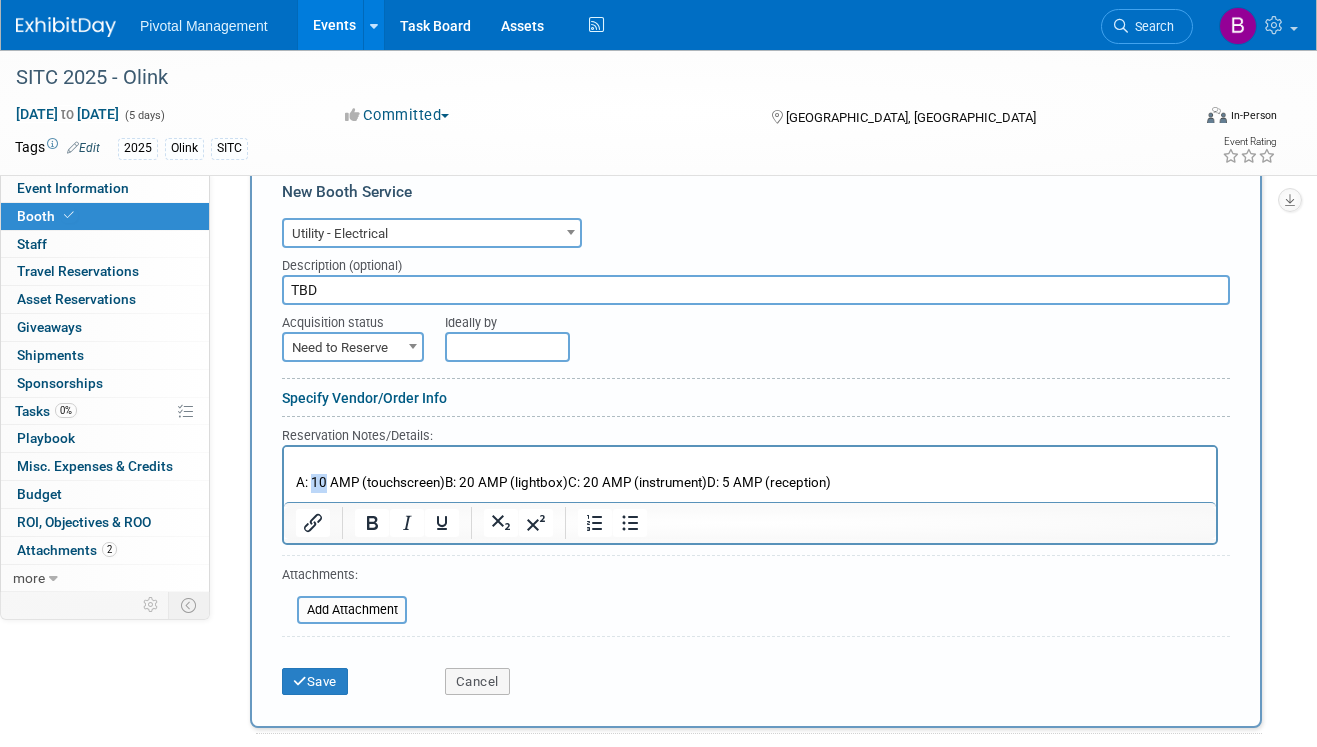 click on "A: 10 AMP (touchscreen)B: 20 AMP (lightbox)C: 20 AMP (instrument)D: 5 AMP (reception)" at bounding box center (750, 482) 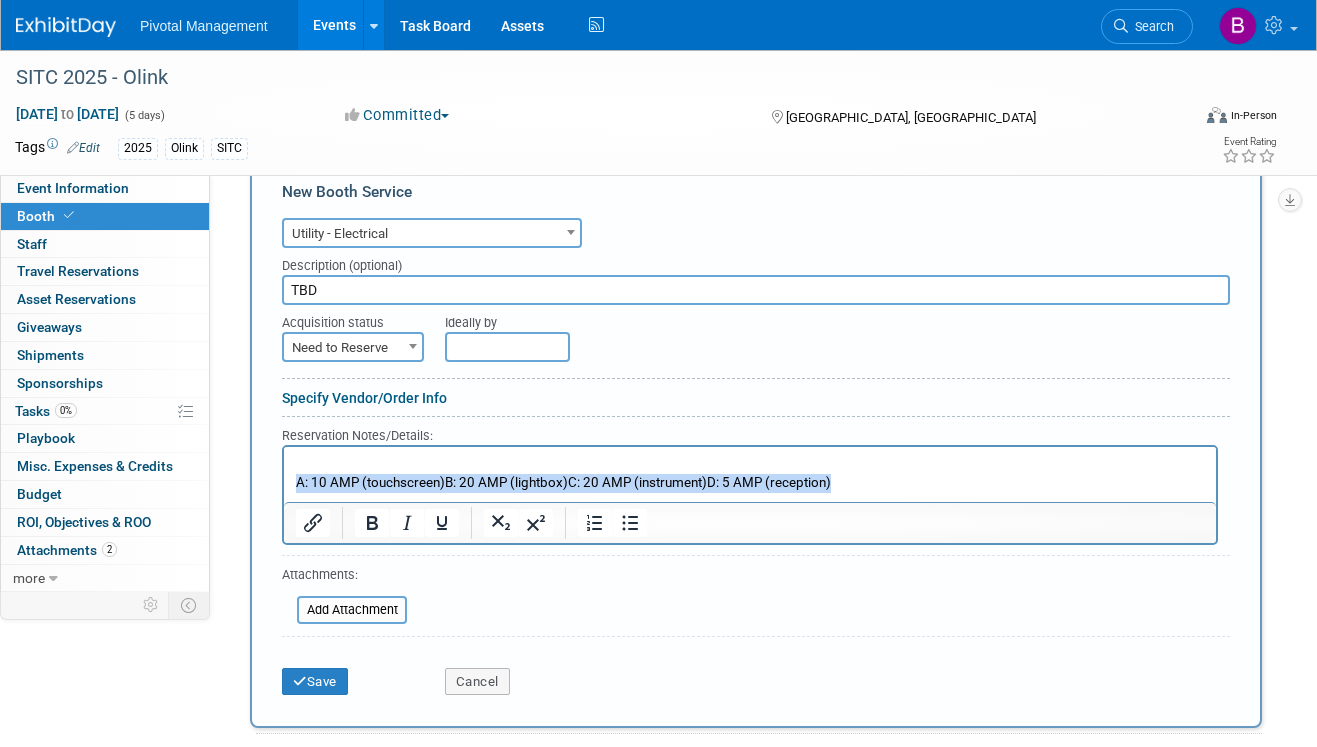 click on "A: 10 AMP (touchscreen)B: 20 AMP (lightbox)C: 20 AMP (instrument)D: 5 AMP (reception)" at bounding box center [750, 482] 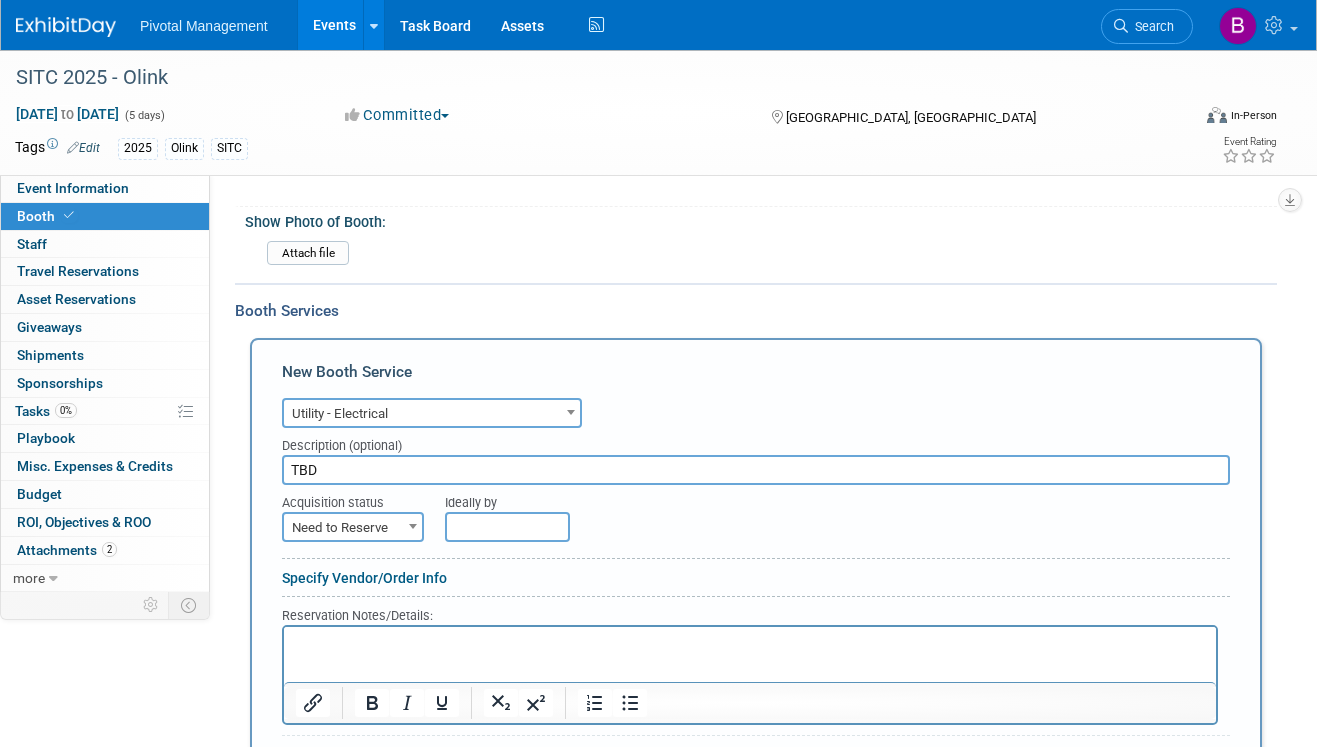 scroll, scrollTop: 1412, scrollLeft: 0, axis: vertical 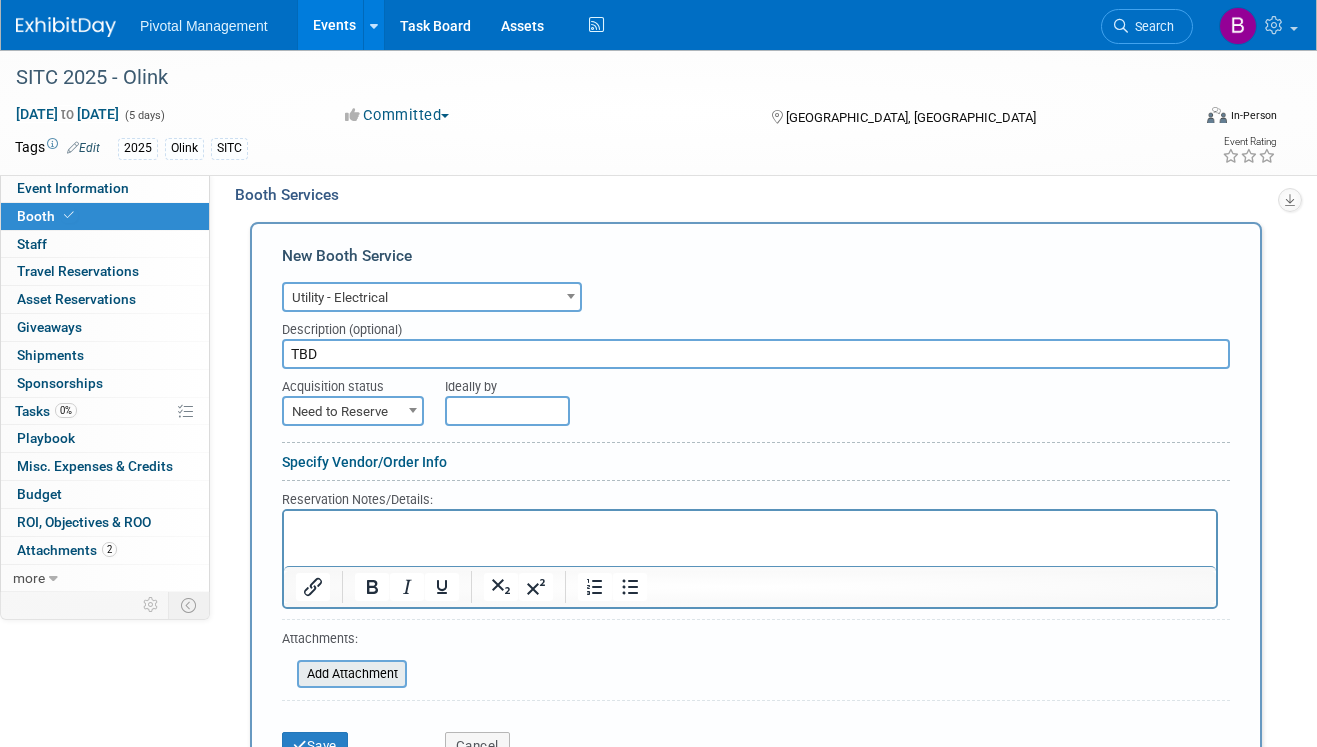 click at bounding box center [286, 674] 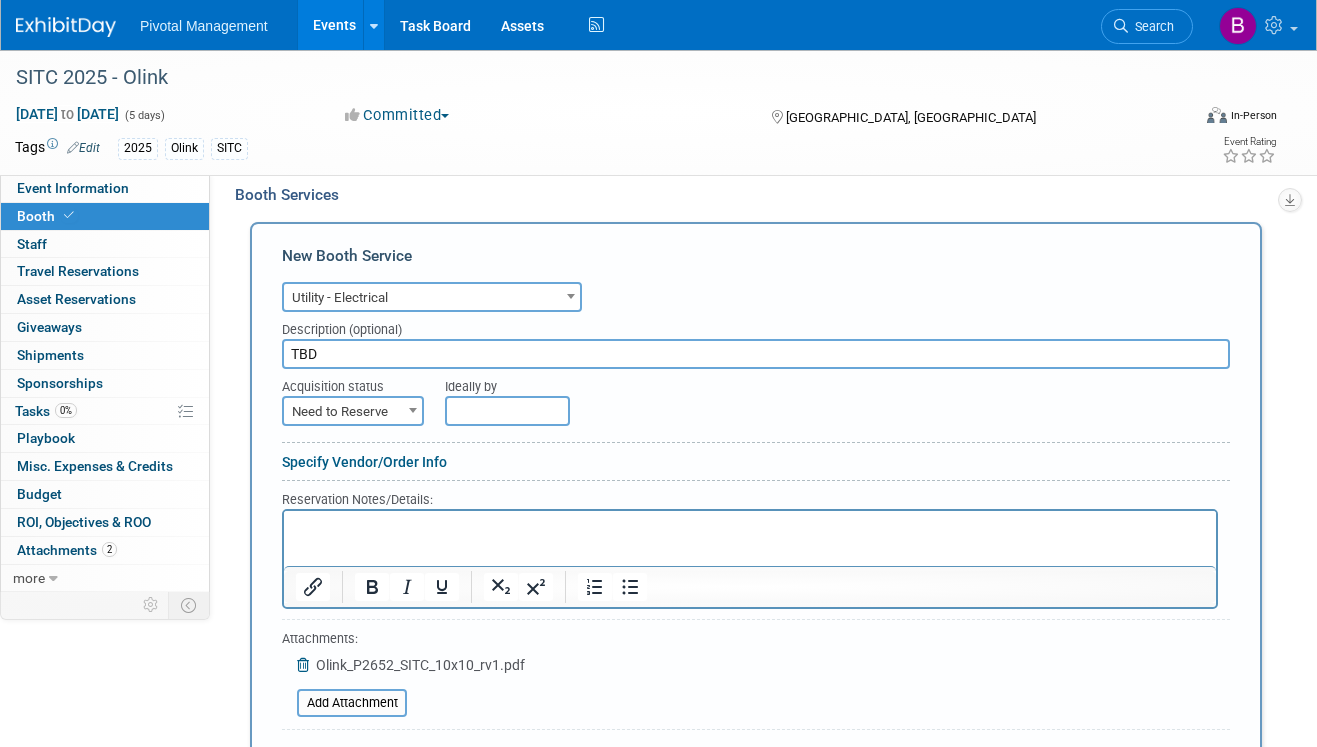 scroll, scrollTop: 1584, scrollLeft: 0, axis: vertical 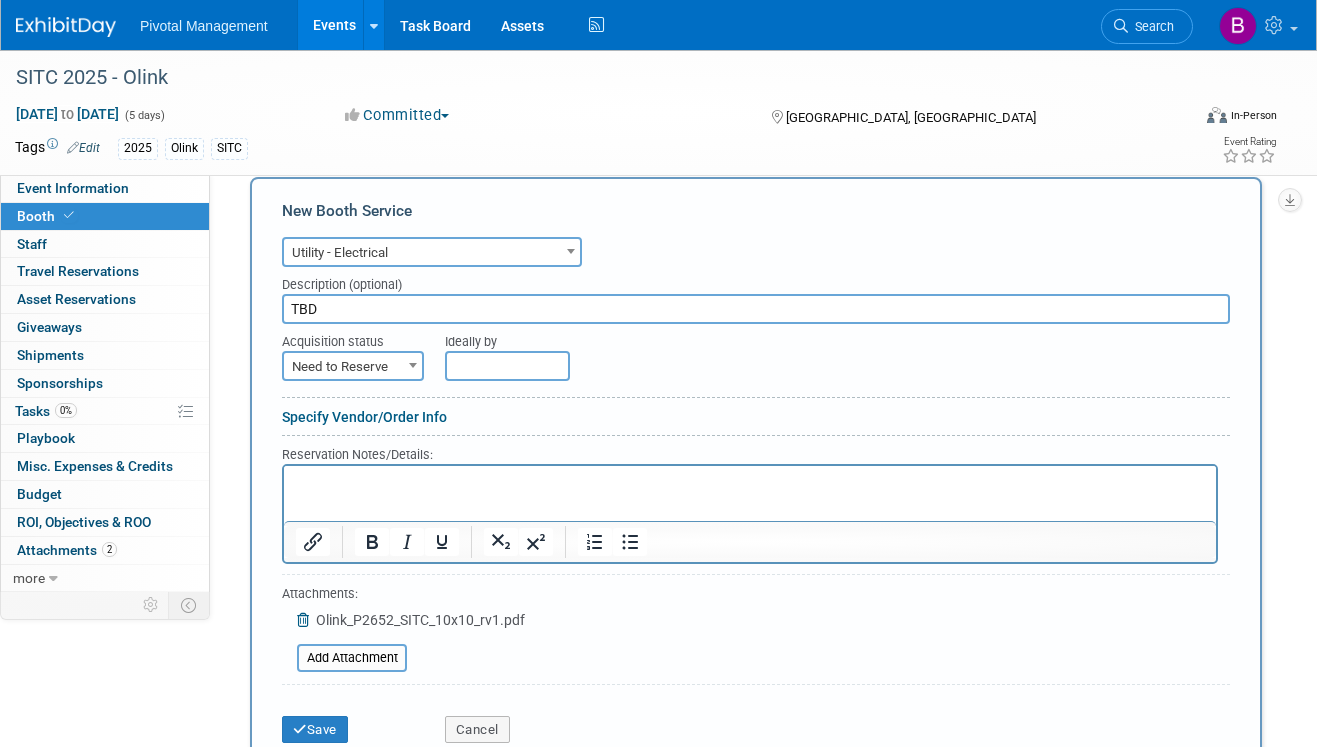 click at bounding box center (750, 501) 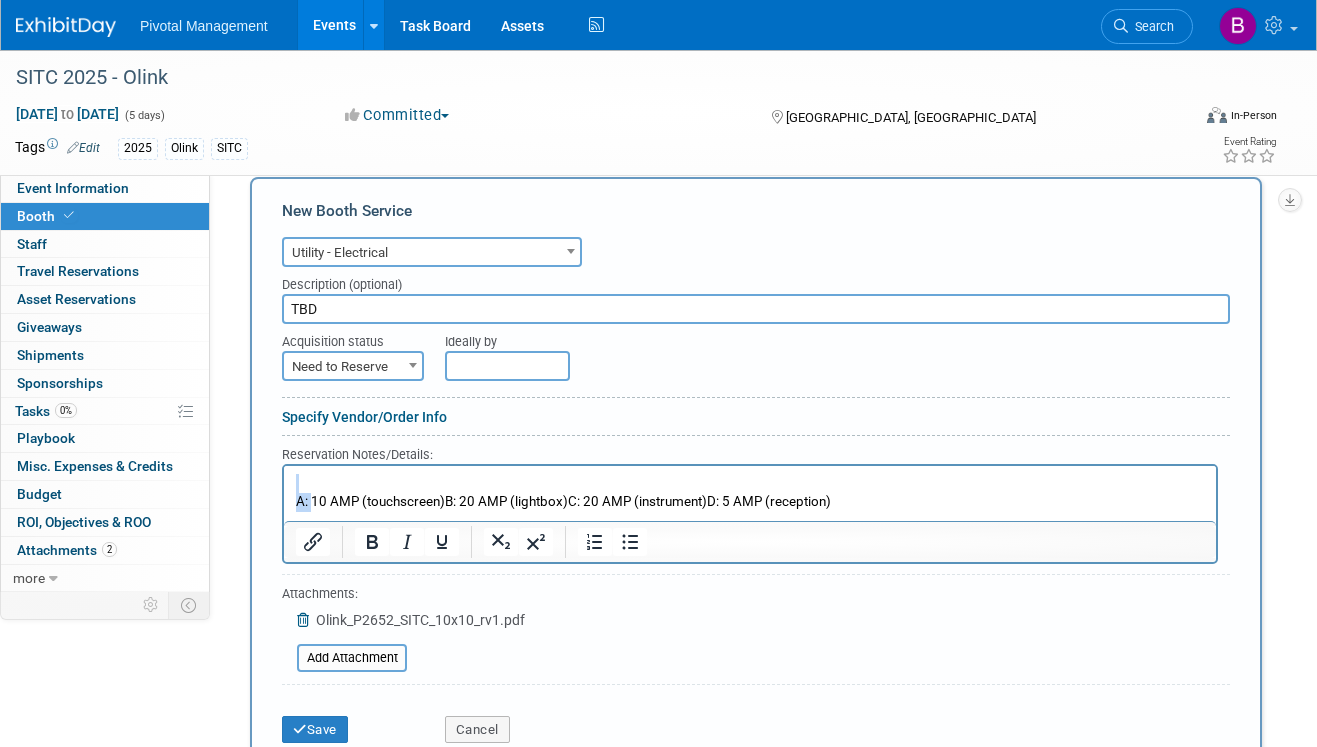 drag, startPoint x: 315, startPoint y: 500, endPoint x: 287, endPoint y: 468, distance: 42.520584 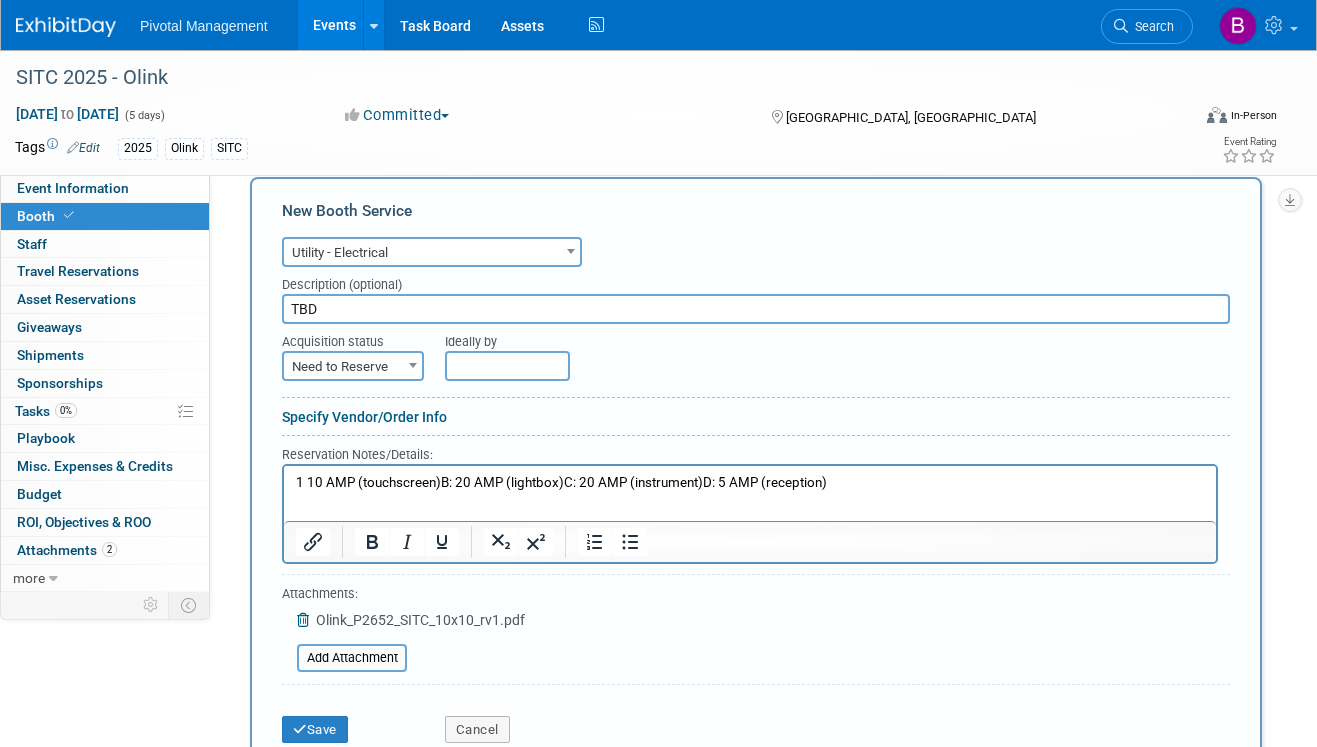 click on "1 10 AMP (touchscreen)B: 20 AMP (lightbox)C: 20 AMP (instrument)D: 5 AMP (reception)" at bounding box center [750, 482] 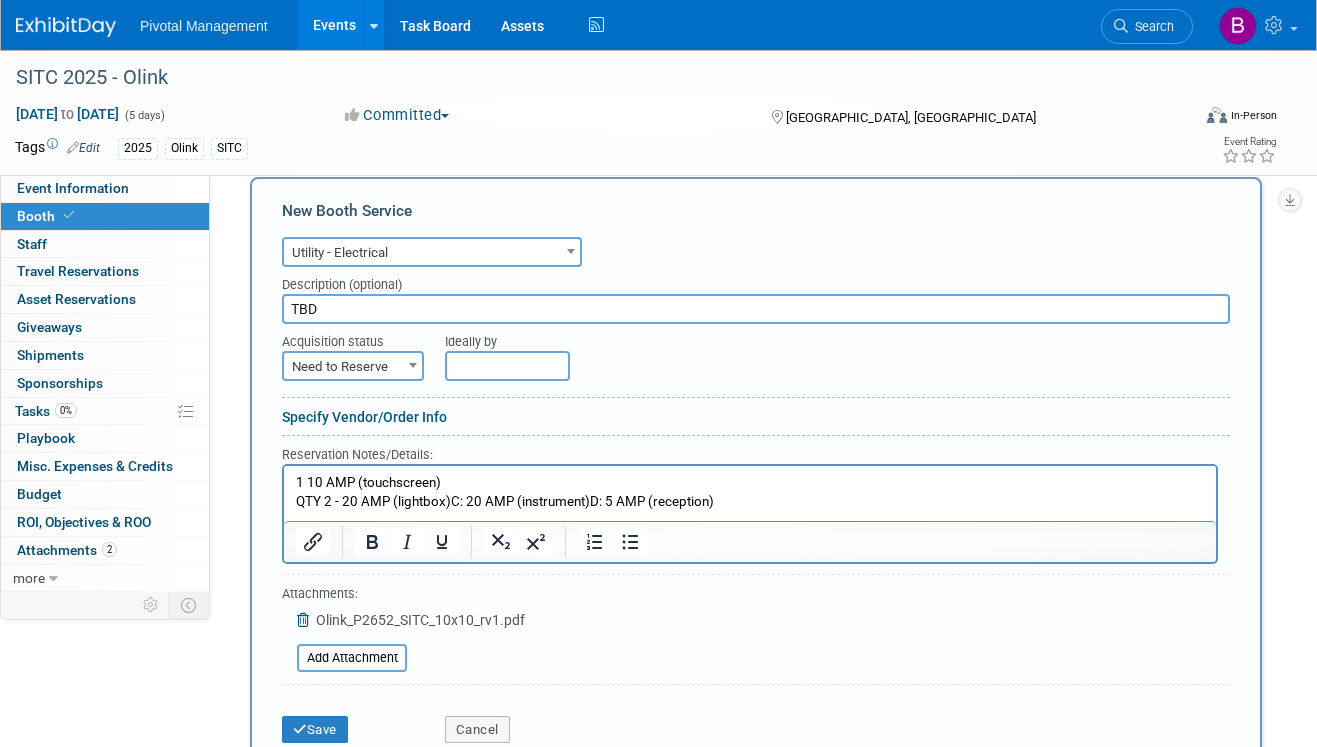 click on "1 10 AMP (touchscreen)" at bounding box center [750, 482] 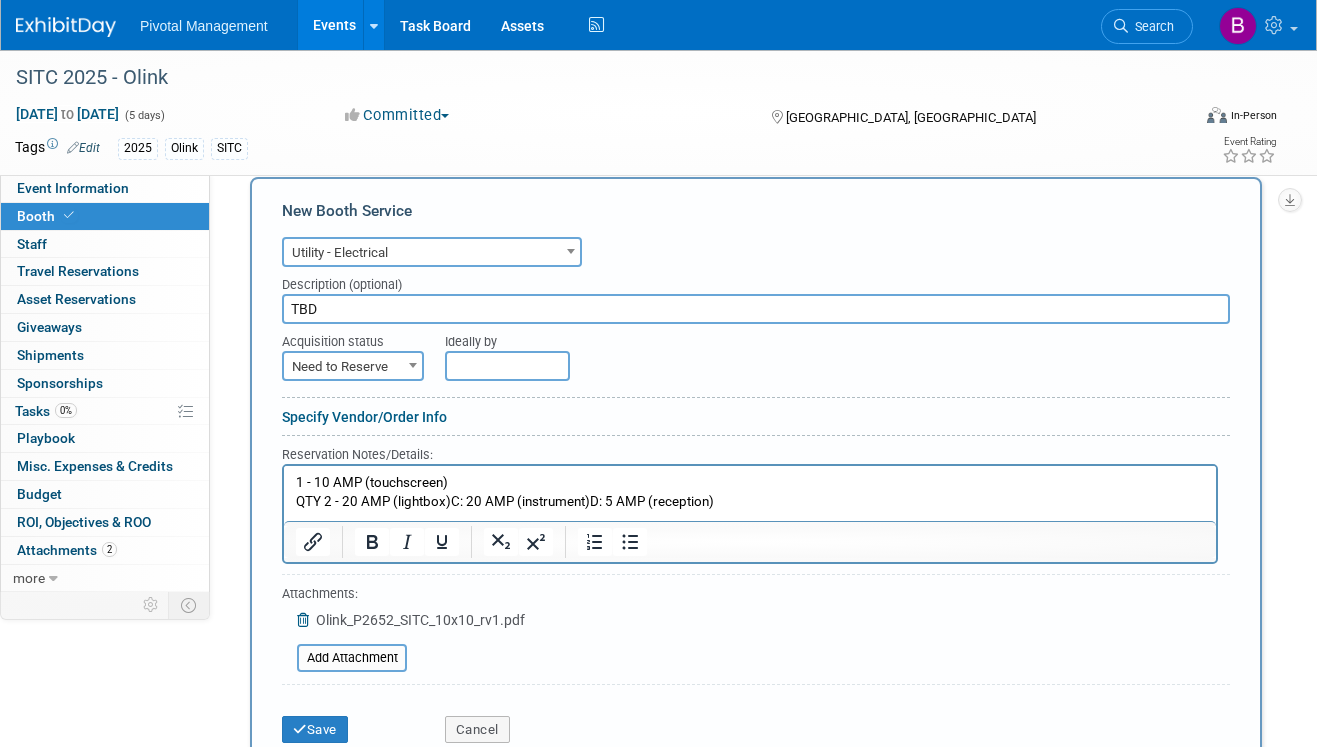click on "1 - 10 AMP (touchscreen)" at bounding box center [750, 482] 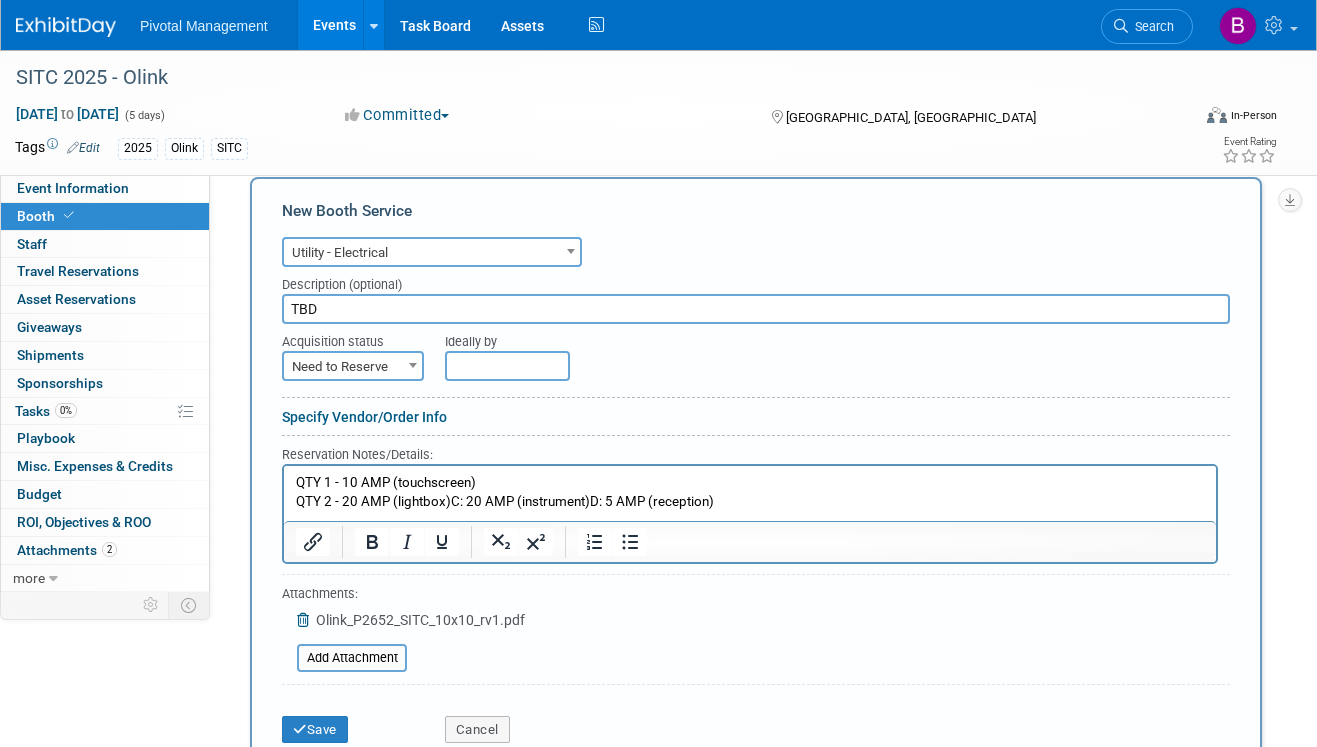 click on "QTY 2 - 20 AMP (lightbox)C: 20 AMP (instrument)D: 5 AMP (reception)" at bounding box center (750, 501) 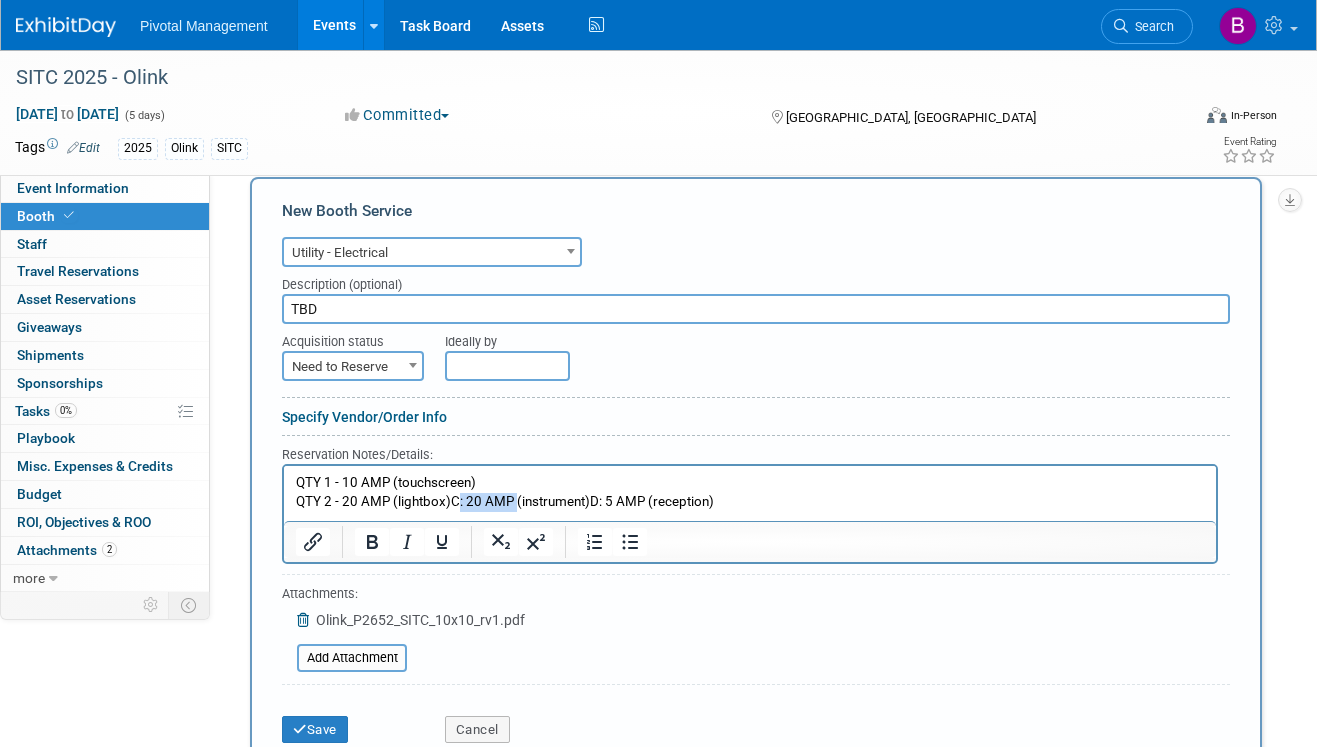 drag, startPoint x: 514, startPoint y: 501, endPoint x: 456, endPoint y: 501, distance: 58 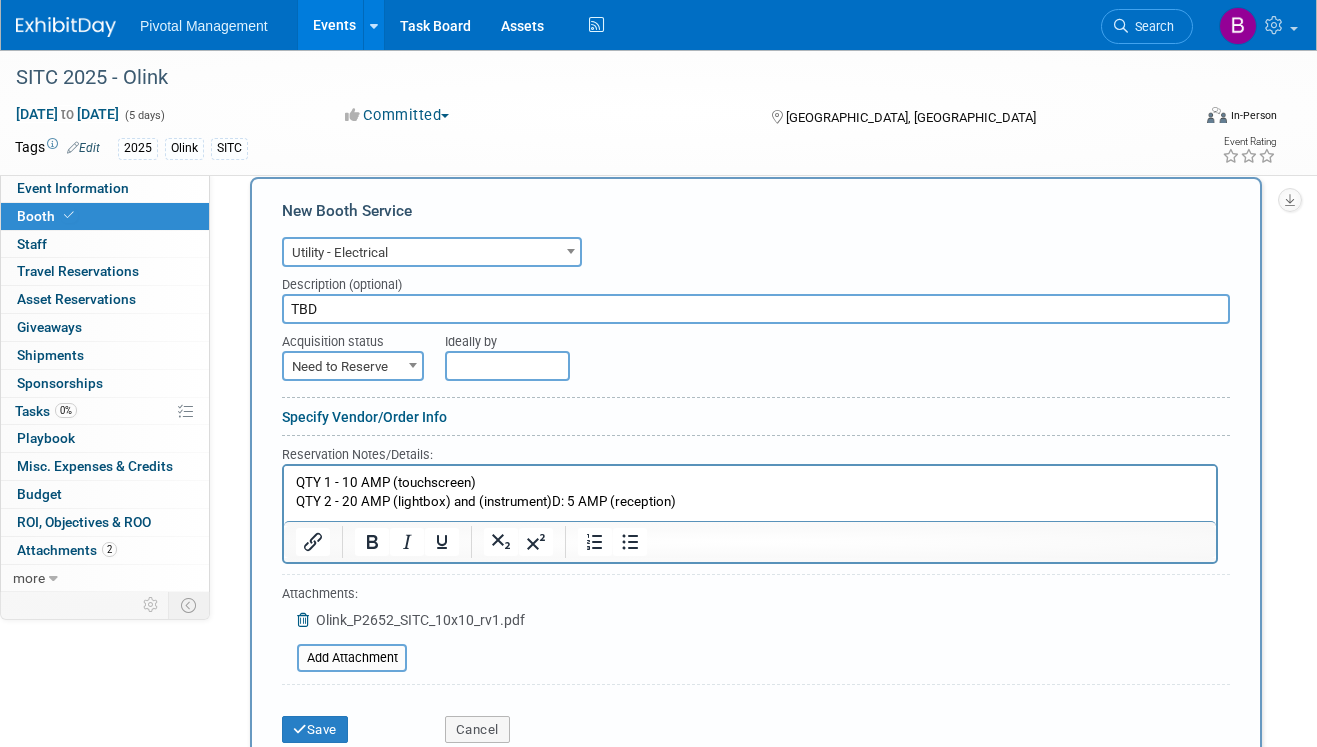 click on "QTY 2 - 20 AMP (lightbox) and (instrument)D: 5 AMP (reception)" at bounding box center (750, 501) 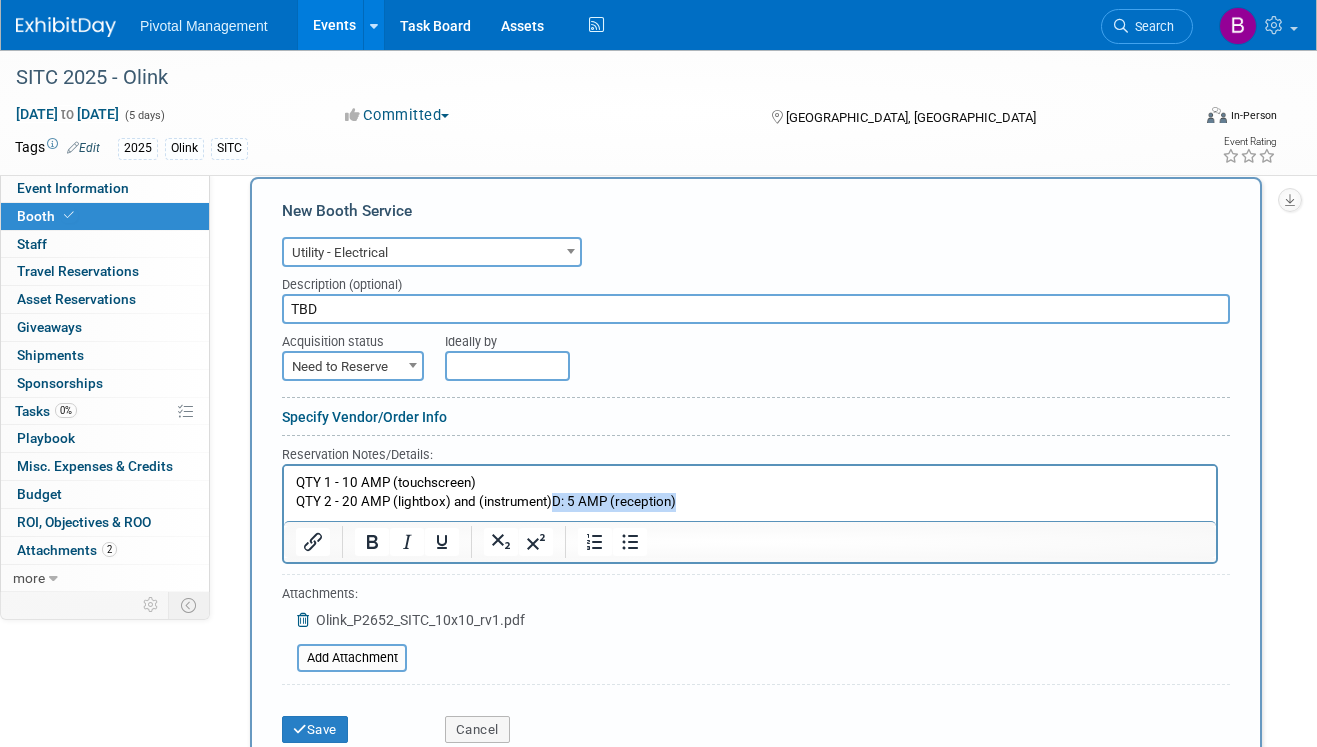drag, startPoint x: 700, startPoint y: 498, endPoint x: 553, endPoint y: 498, distance: 147 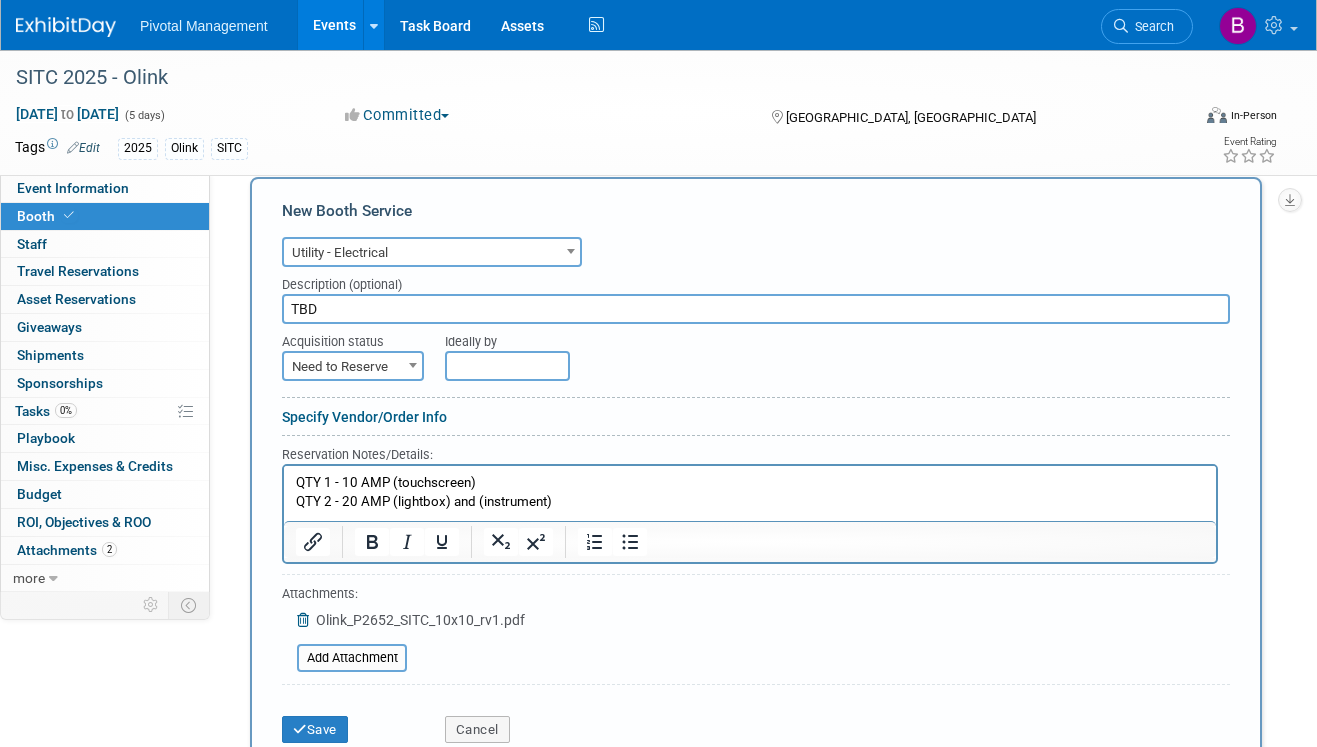 click on "QTY 1 - 10 AMP (touchscreen)" at bounding box center [750, 482] 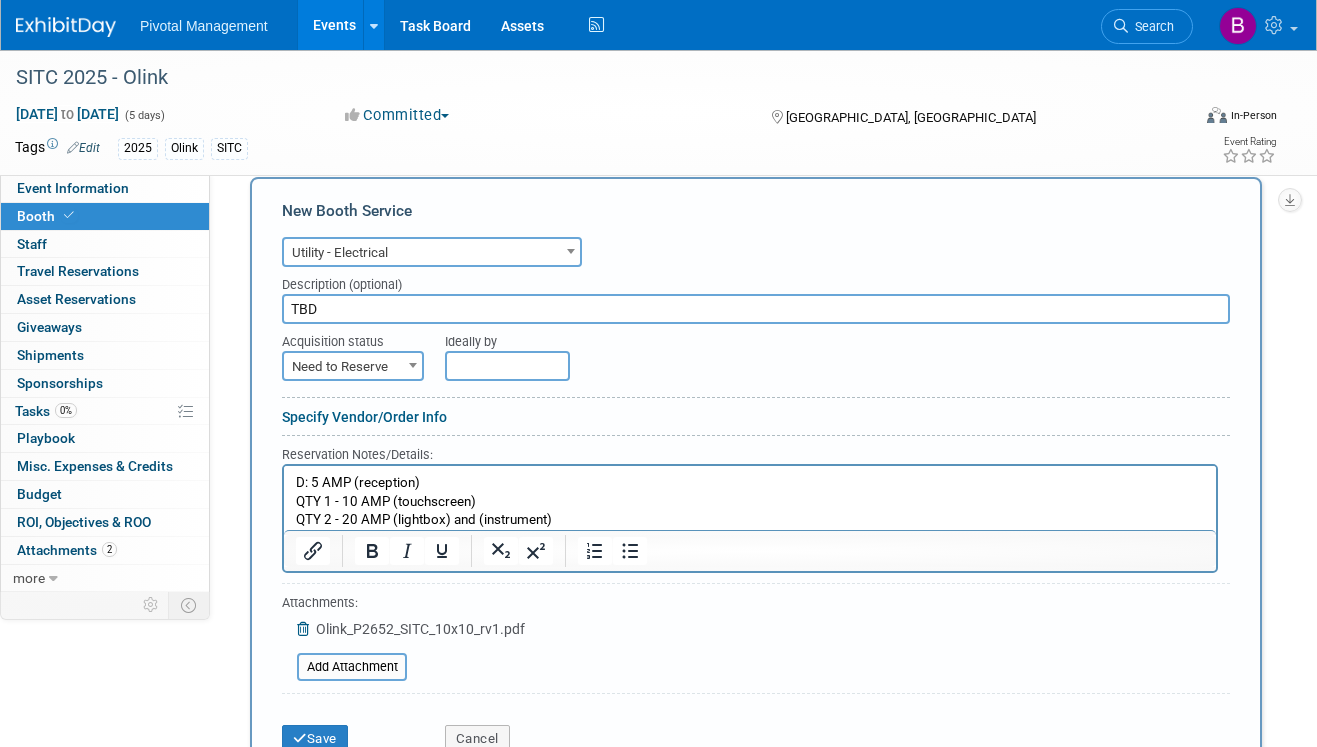 click on "QTY 1 - 10 AMP (touchscreen)" at bounding box center [750, 501] 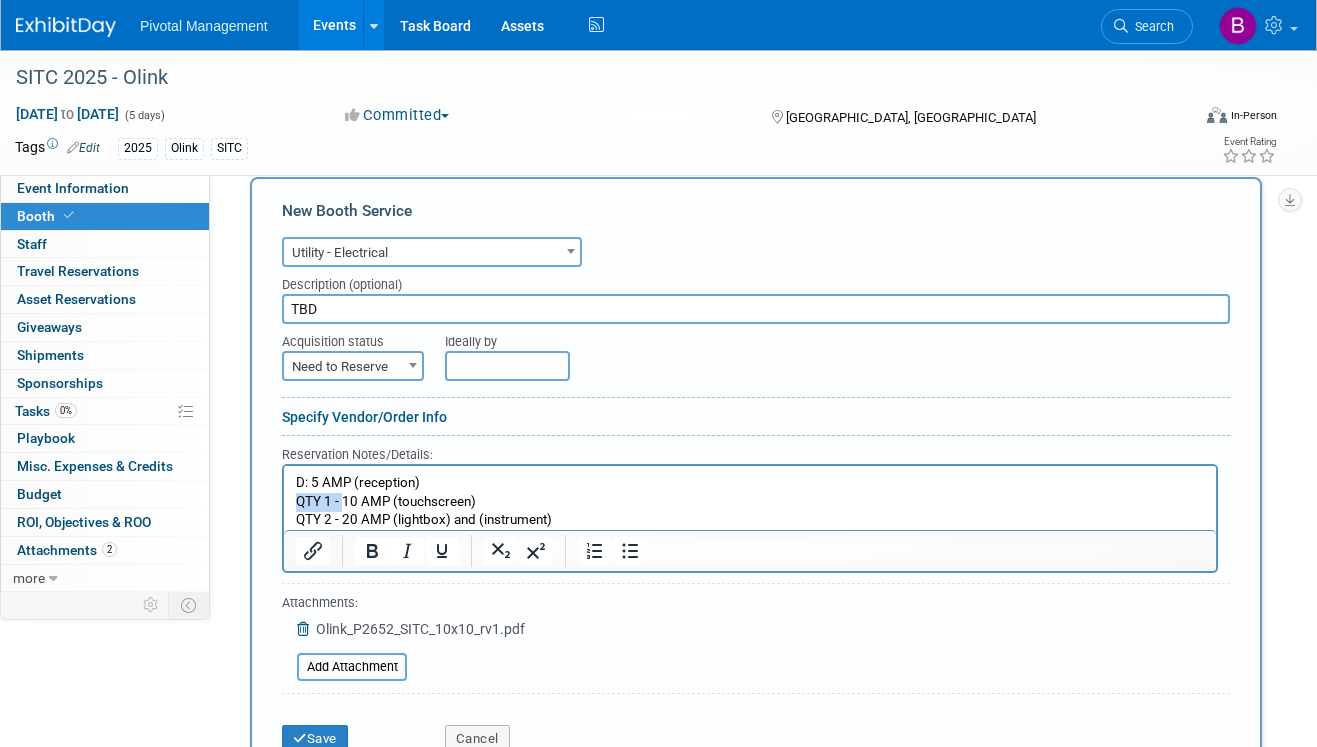 drag, startPoint x: 344, startPoint y: 497, endPoint x: 293, endPoint y: 497, distance: 51 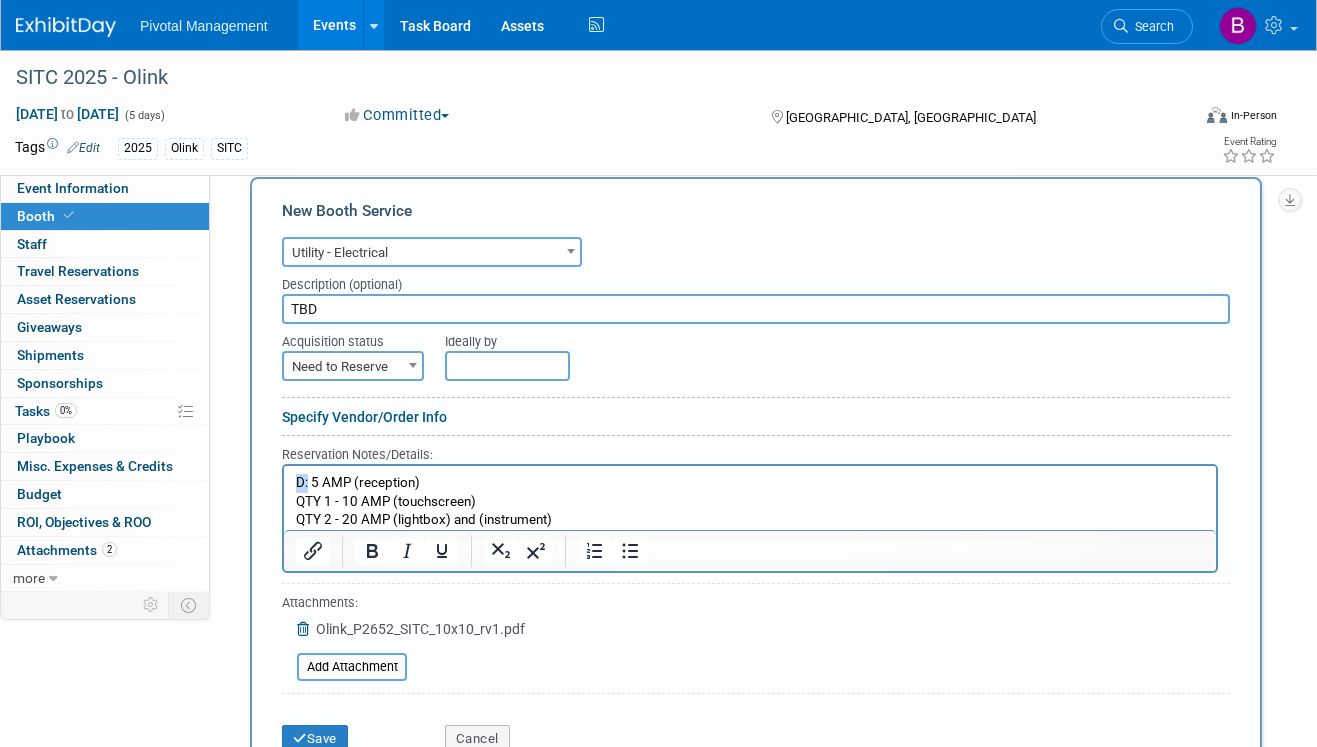 drag, startPoint x: 308, startPoint y: 479, endPoint x: 292, endPoint y: 479, distance: 16 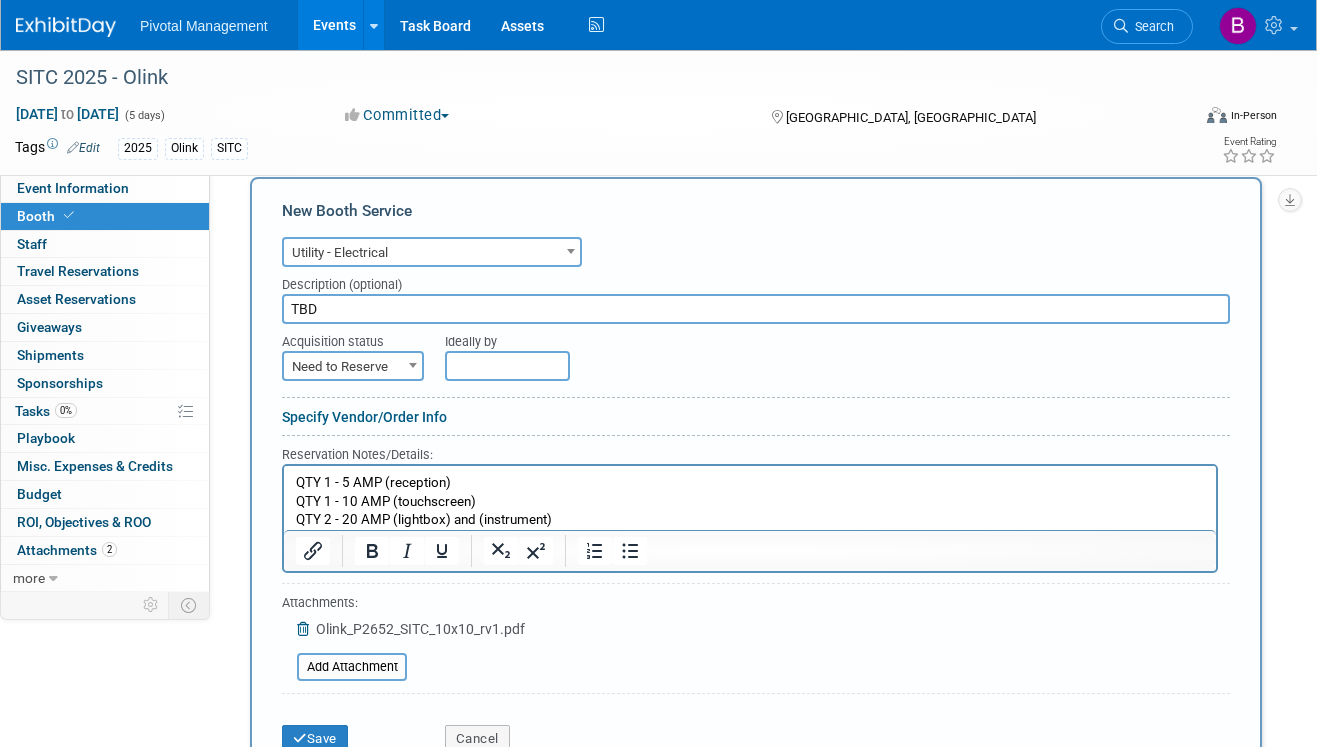 click on "QTY 1 - 5 AMP (reception)" at bounding box center [750, 482] 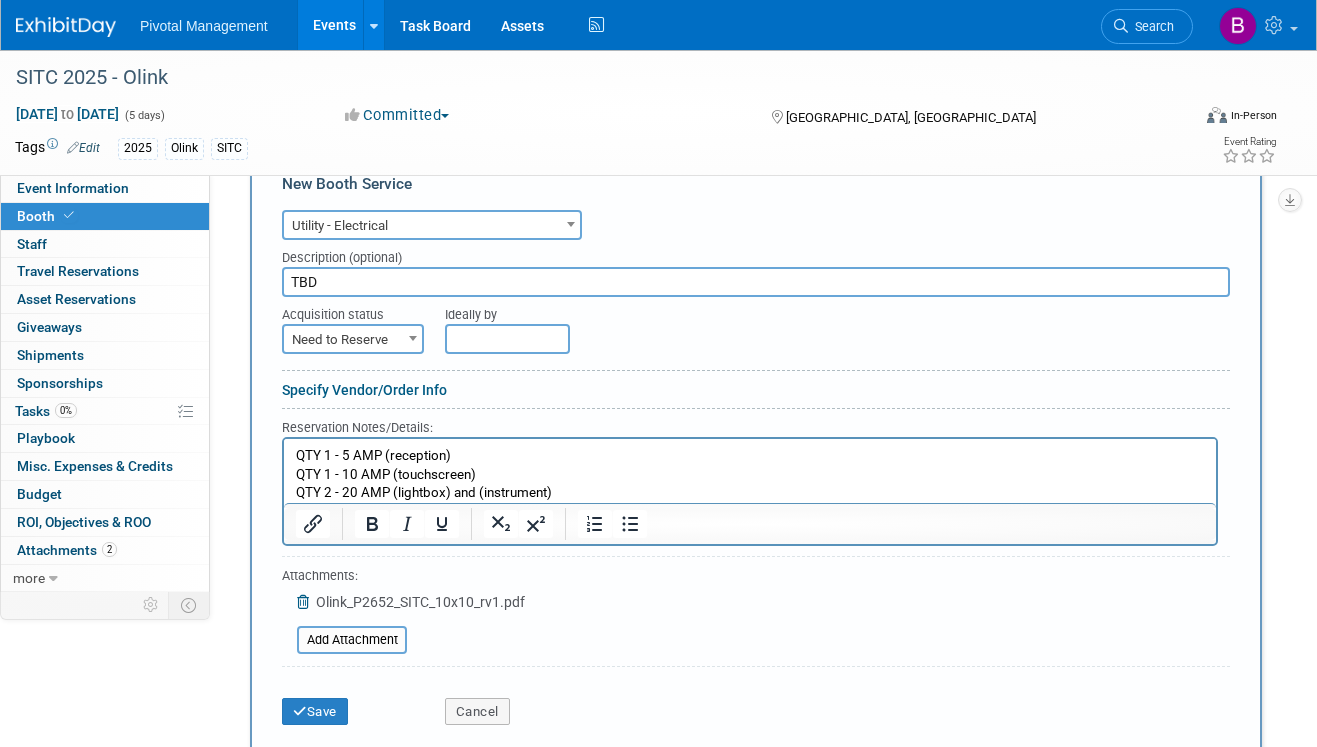 click on "QTY 1 - 10 AMP (touchscreen)" at bounding box center (750, 474) 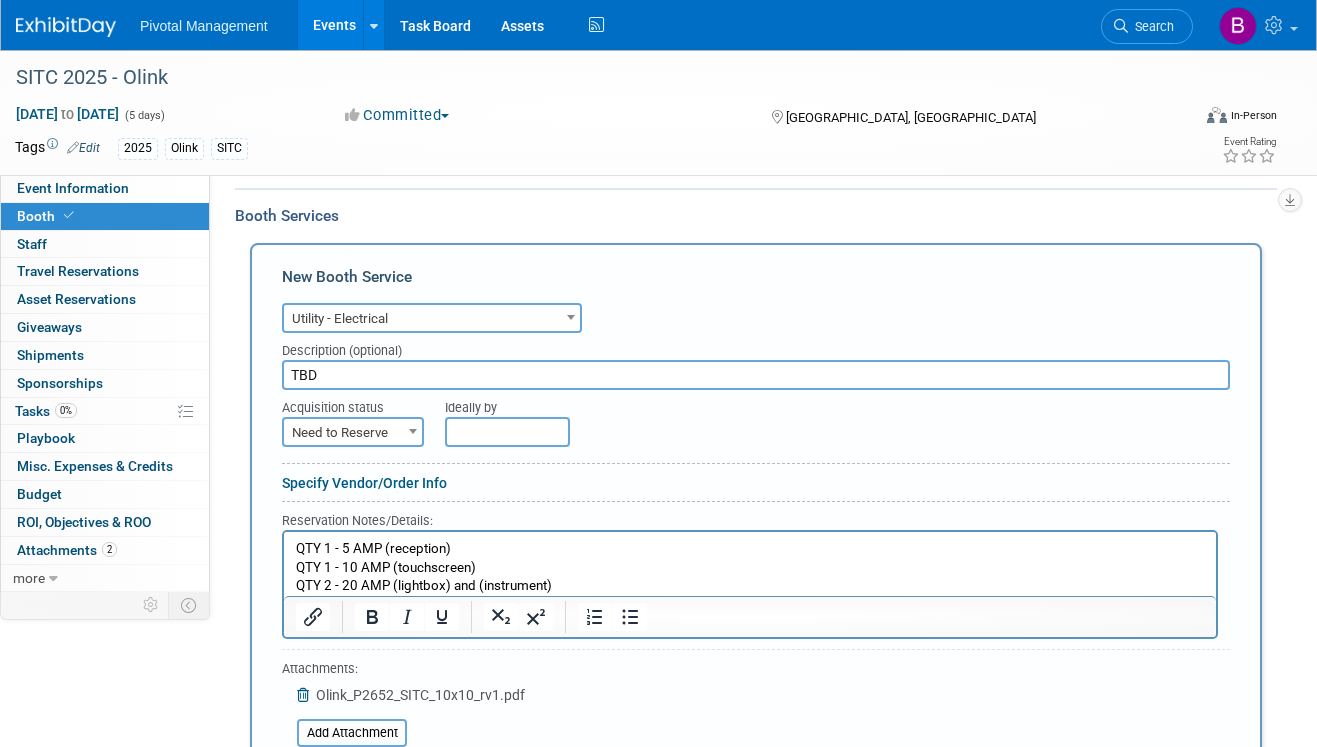 scroll, scrollTop: 1512, scrollLeft: 0, axis: vertical 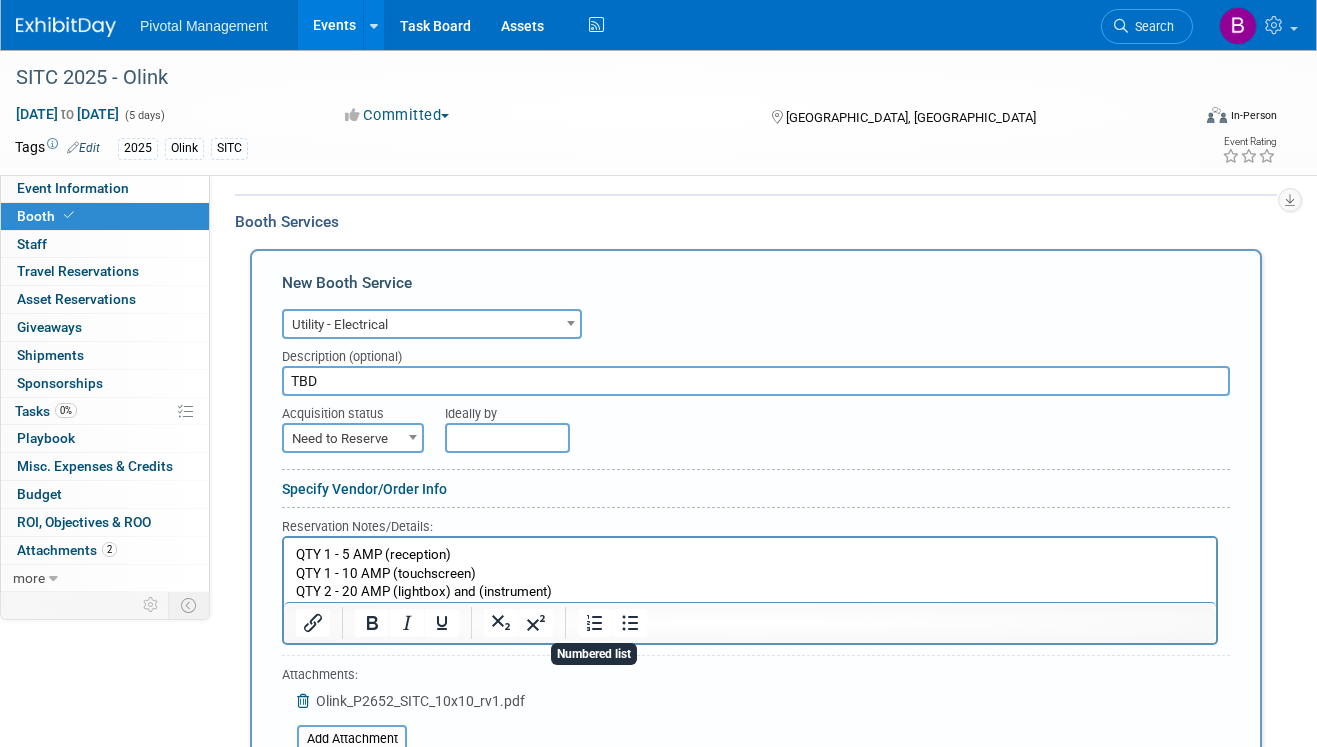 drag, startPoint x: 864, startPoint y: 1147, endPoint x: 581, endPoint y: 585, distance: 629.23206 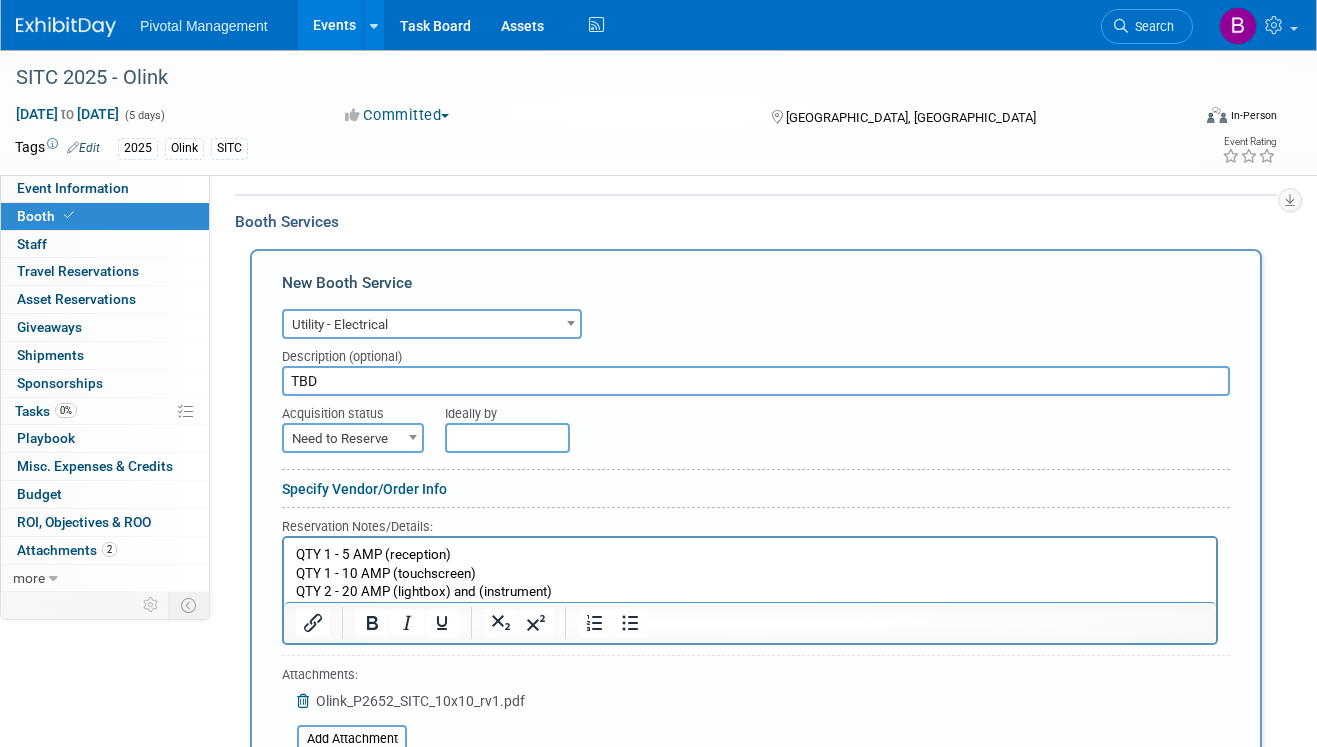 click on "QTY 2 - 20 AMP (lightbox) and (instrument)" at bounding box center [750, 591] 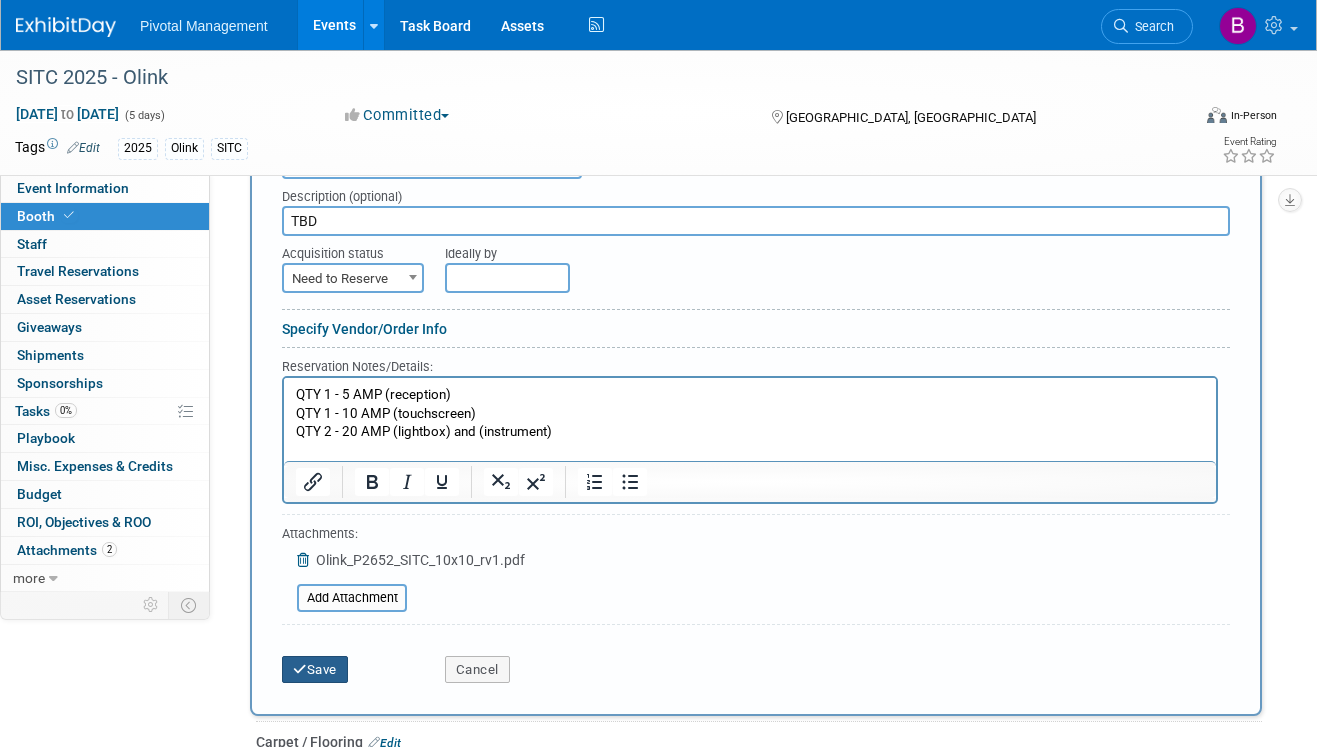 scroll, scrollTop: 1679, scrollLeft: 0, axis: vertical 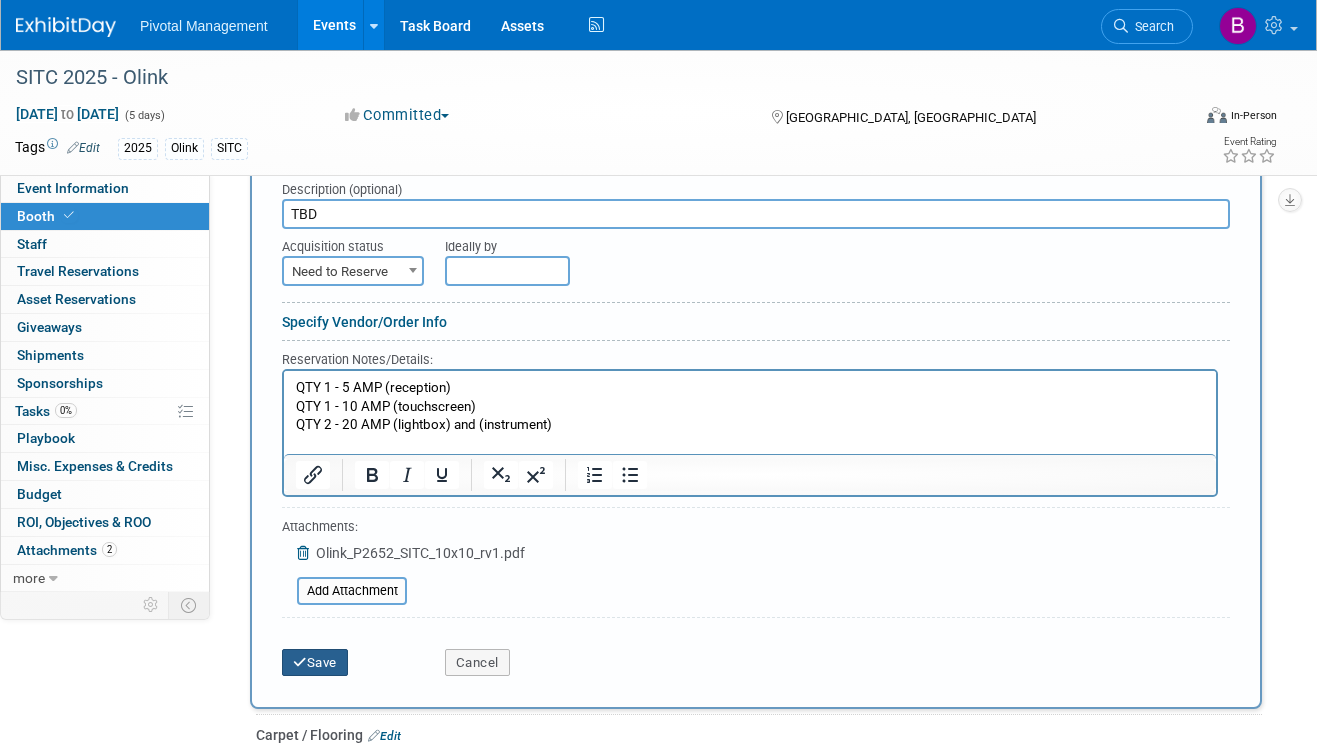click on "Save" at bounding box center [315, 663] 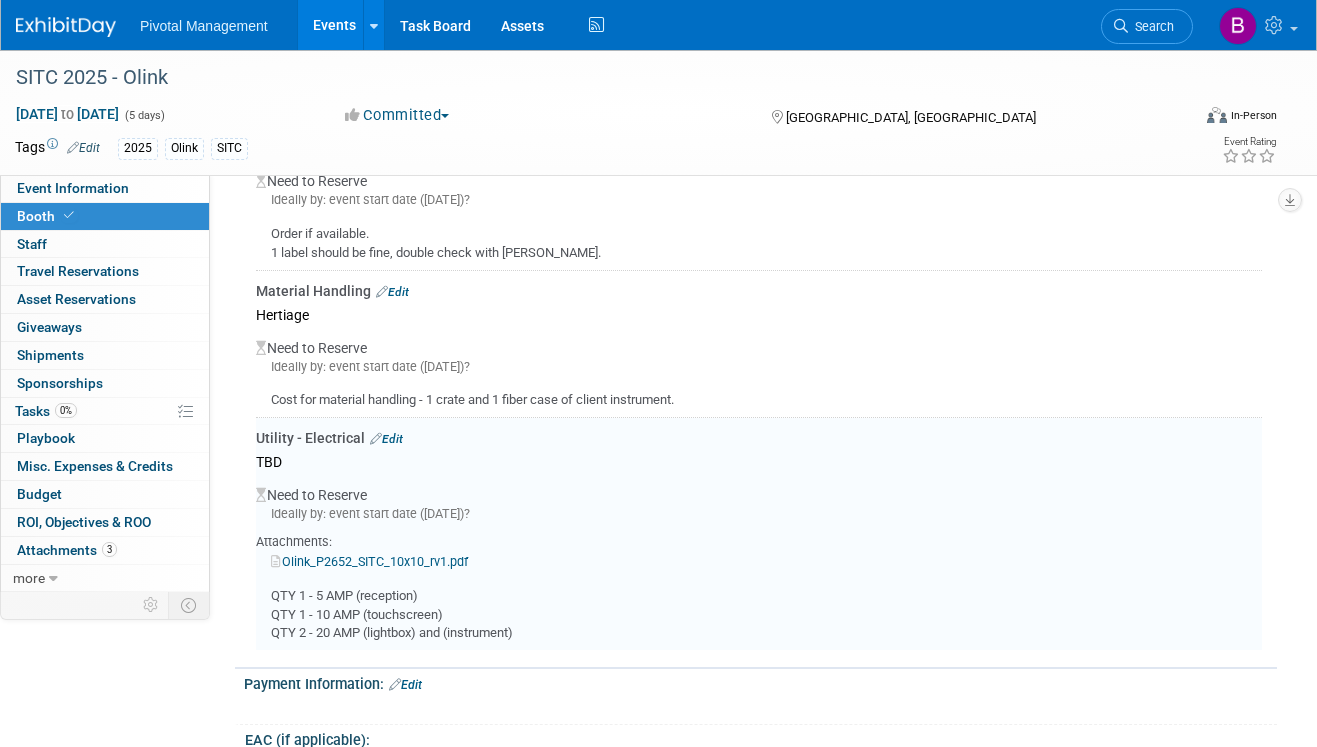 scroll, scrollTop: 2127, scrollLeft: 0, axis: vertical 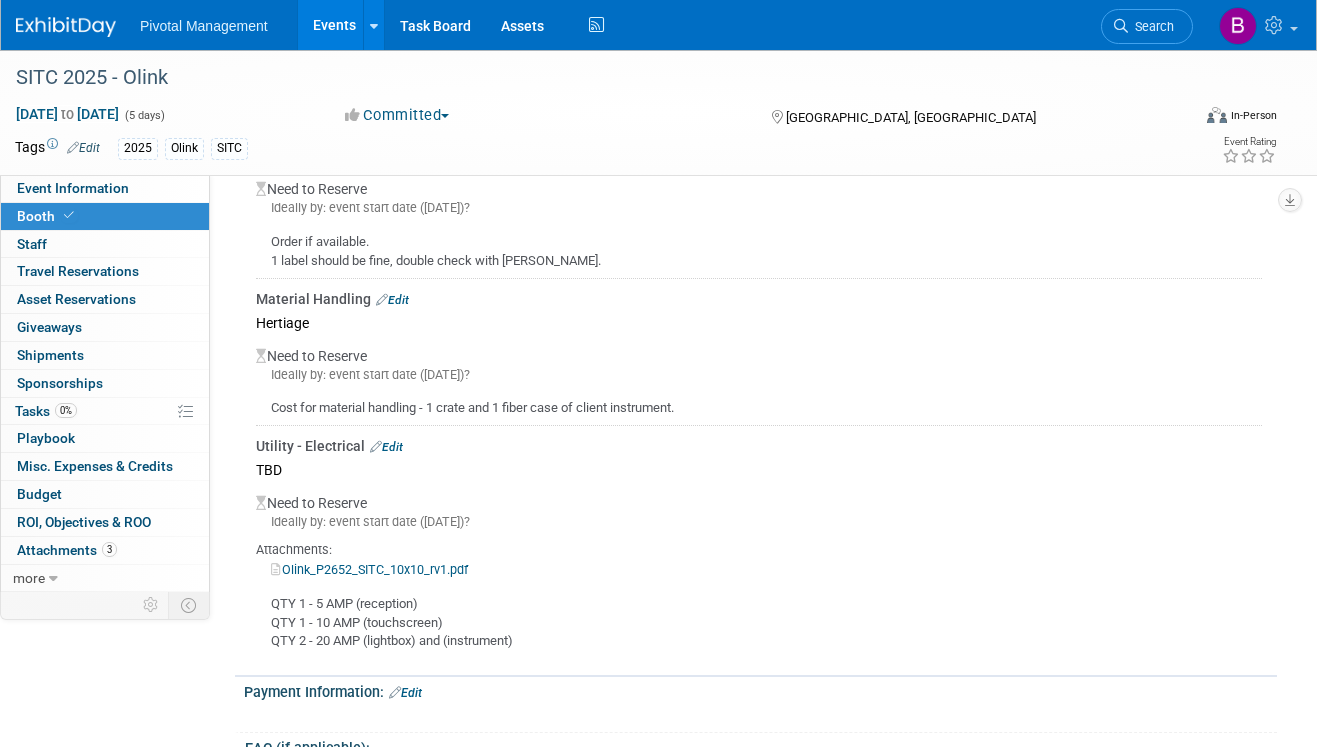 click on "Edit" at bounding box center (405, 693) 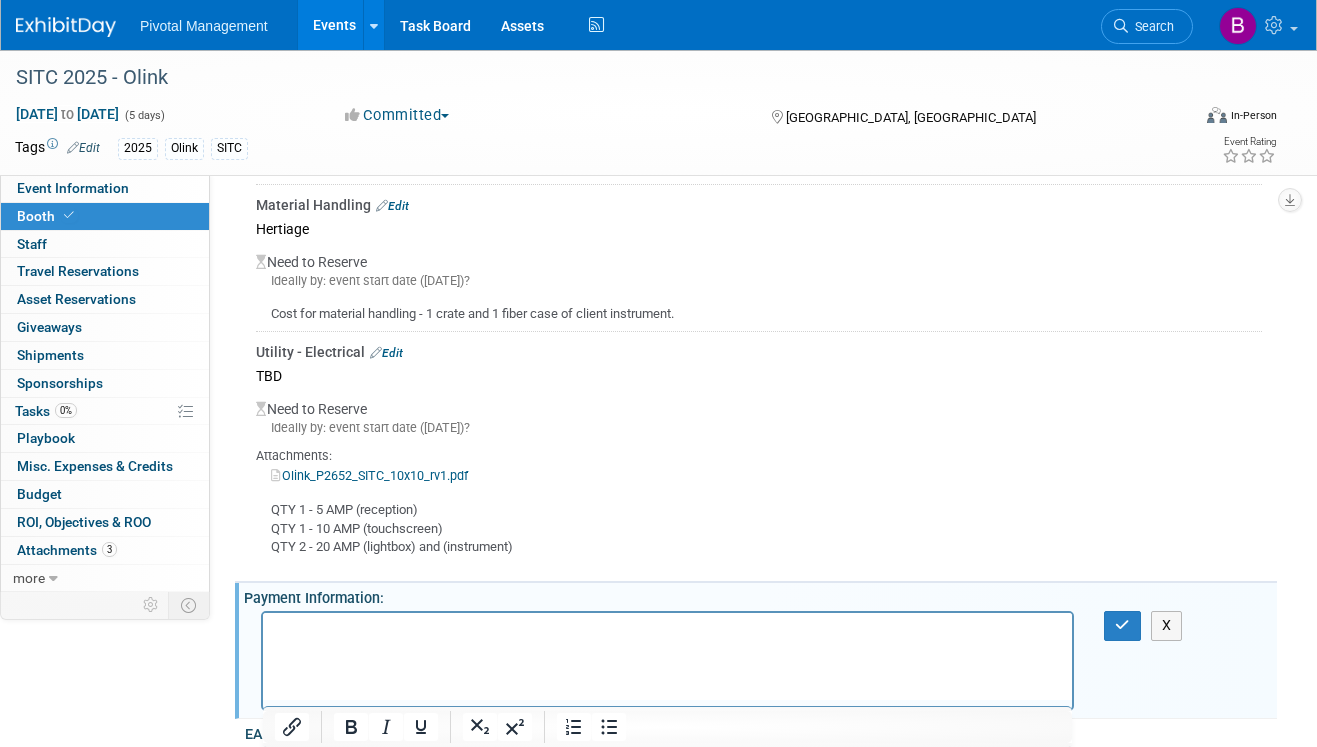 scroll, scrollTop: 2270, scrollLeft: 0, axis: vertical 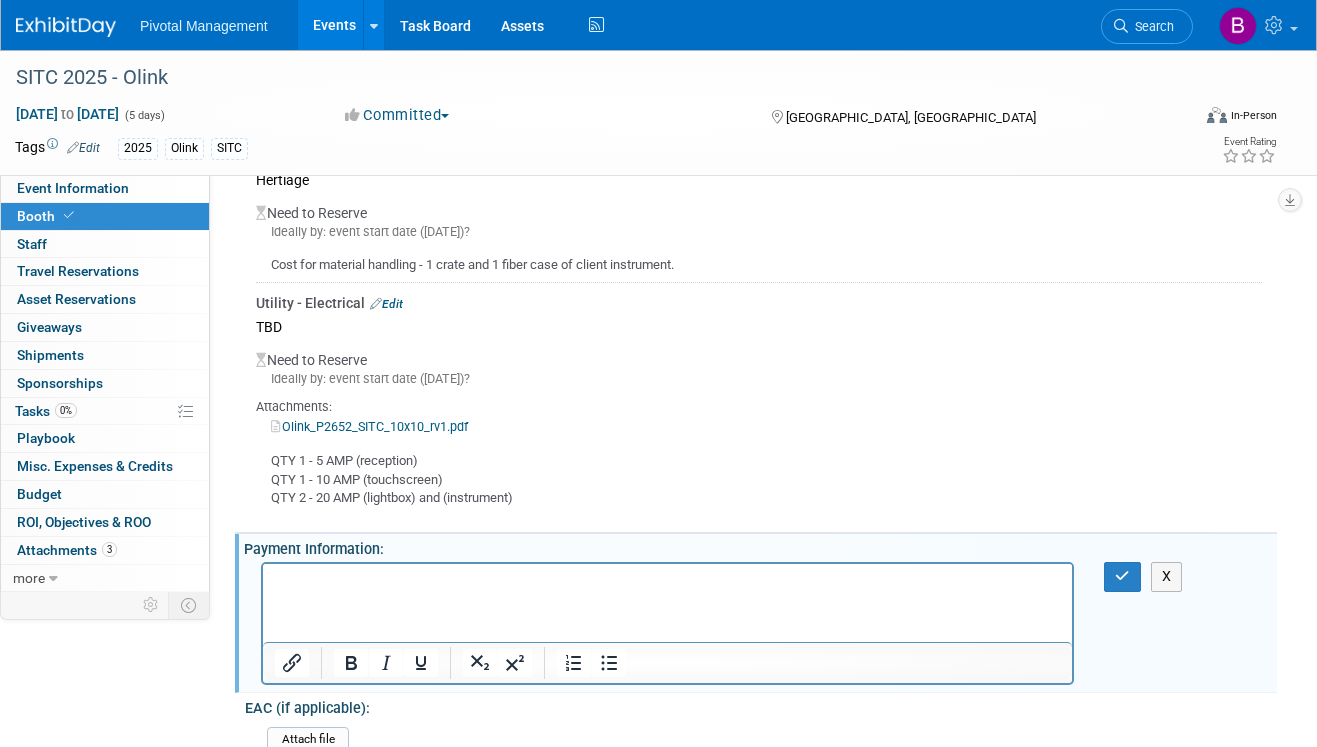 click at bounding box center [667, 578] 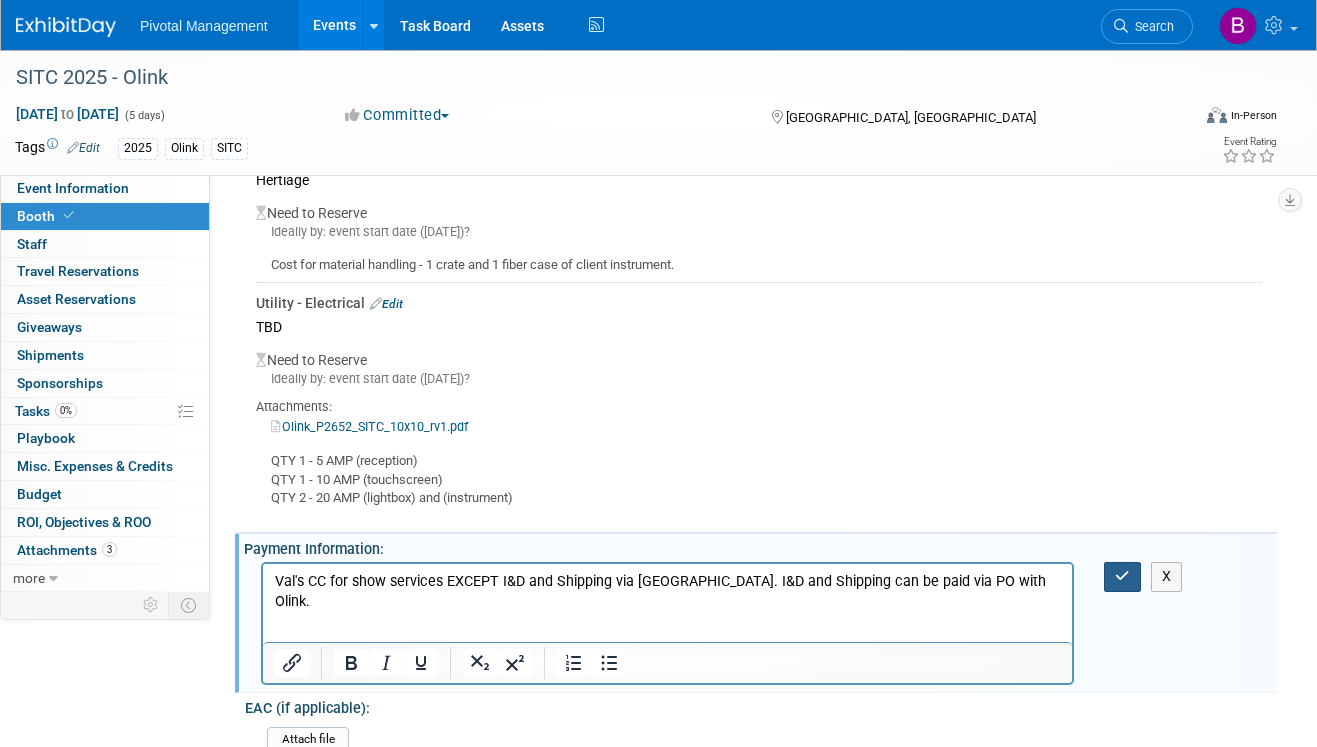 click at bounding box center (1122, 576) 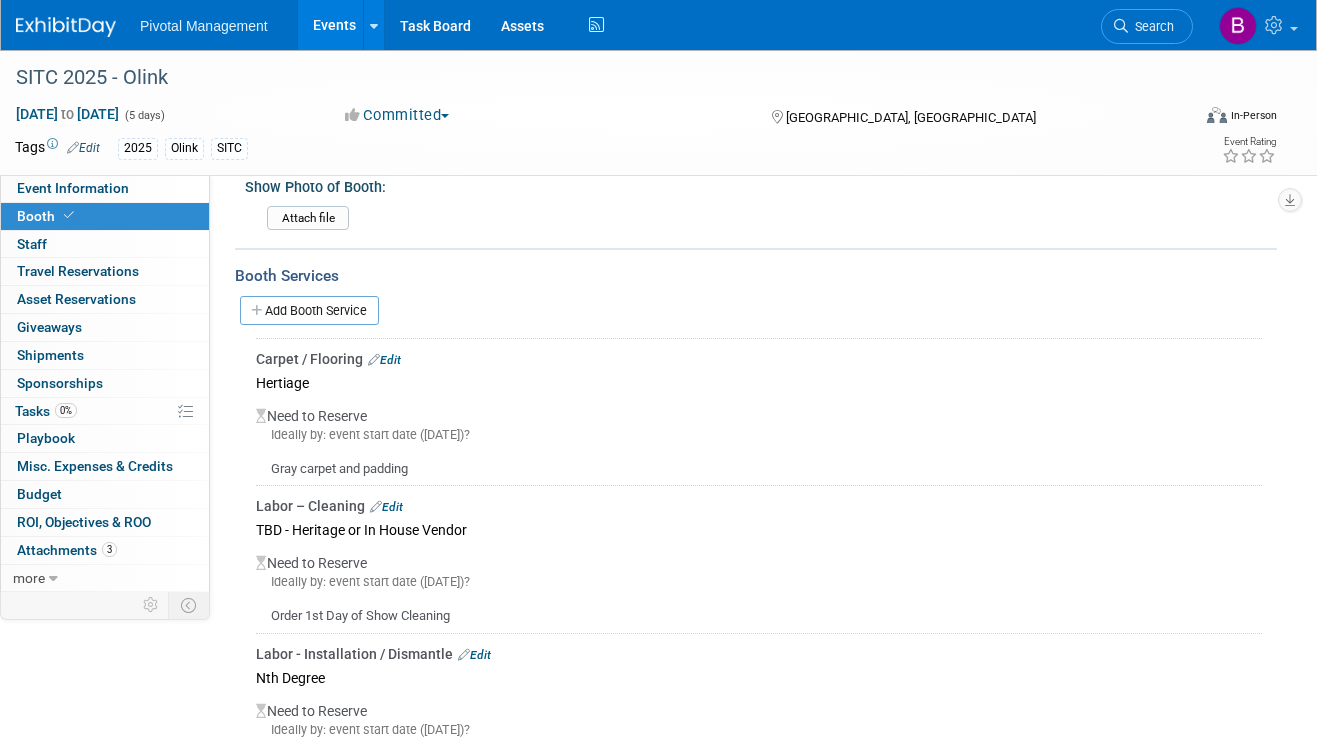 scroll, scrollTop: 1454, scrollLeft: 0, axis: vertical 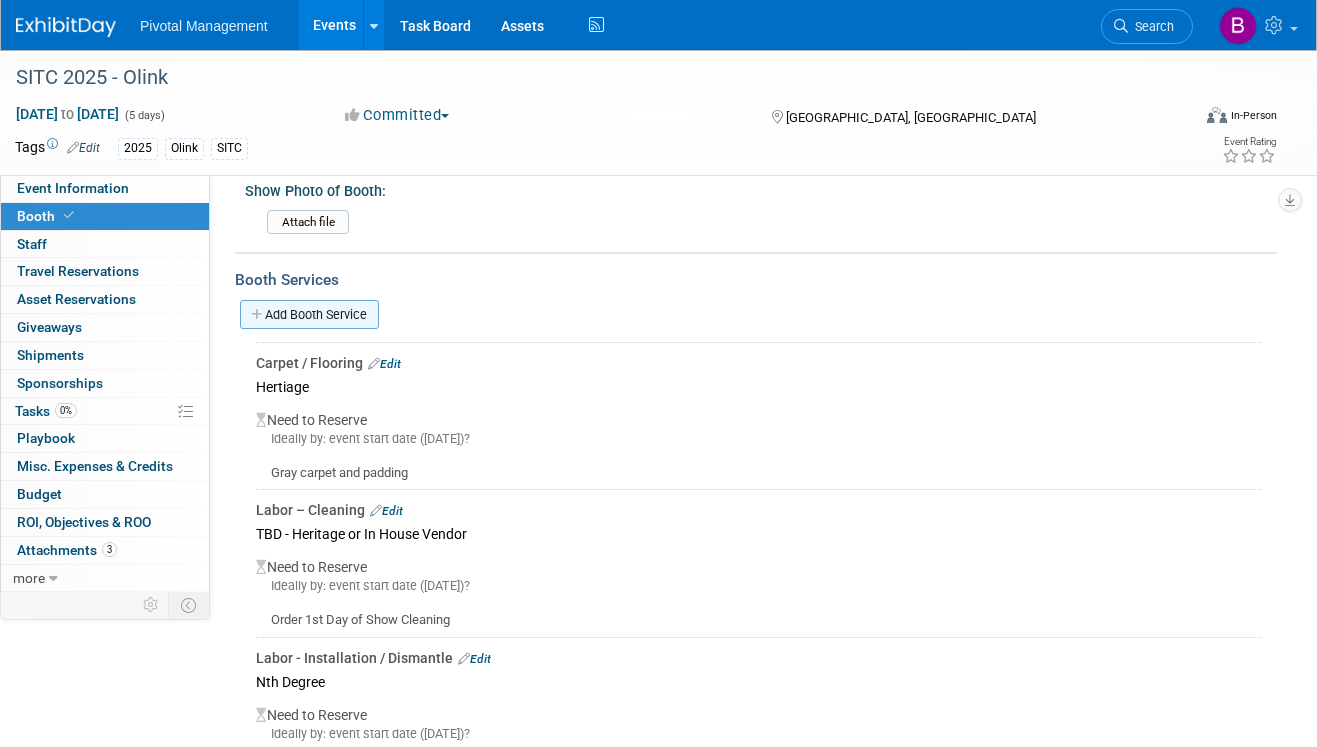 click on "Add Booth Service" at bounding box center [309, 314] 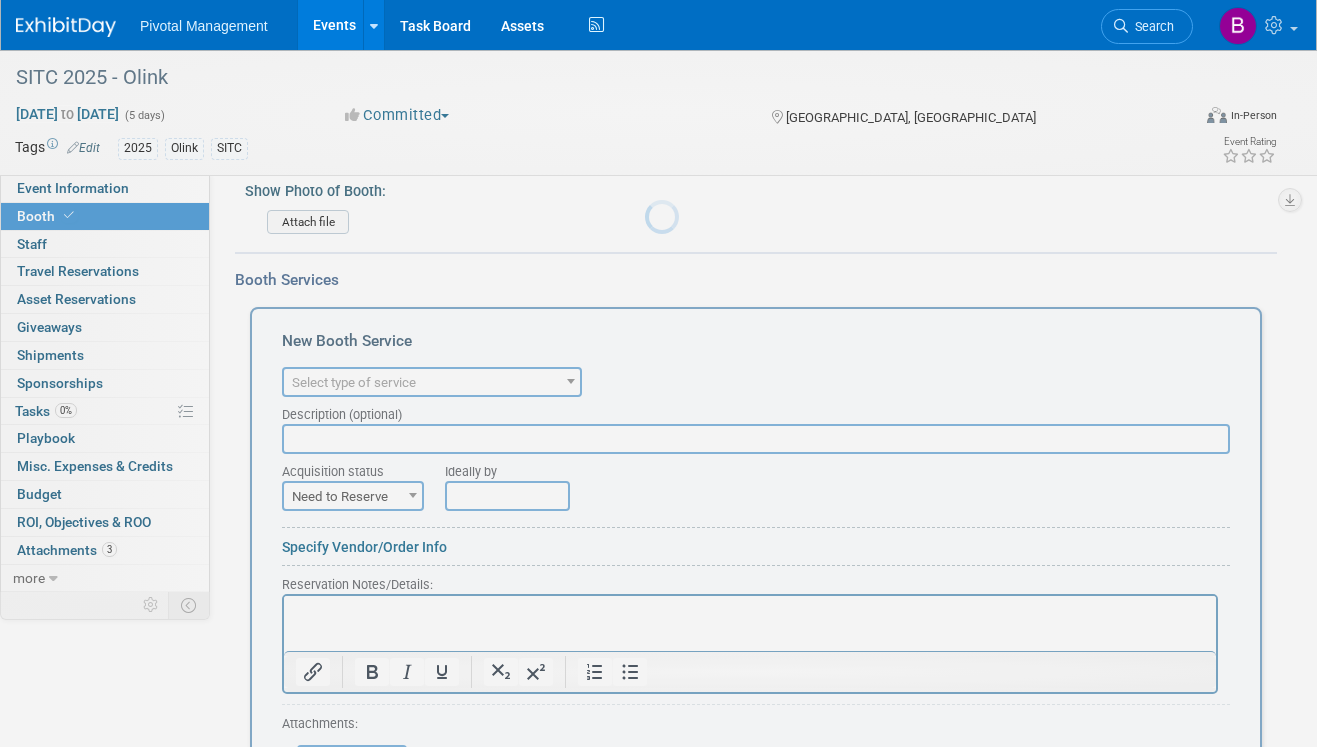 scroll, scrollTop: 0, scrollLeft: 0, axis: both 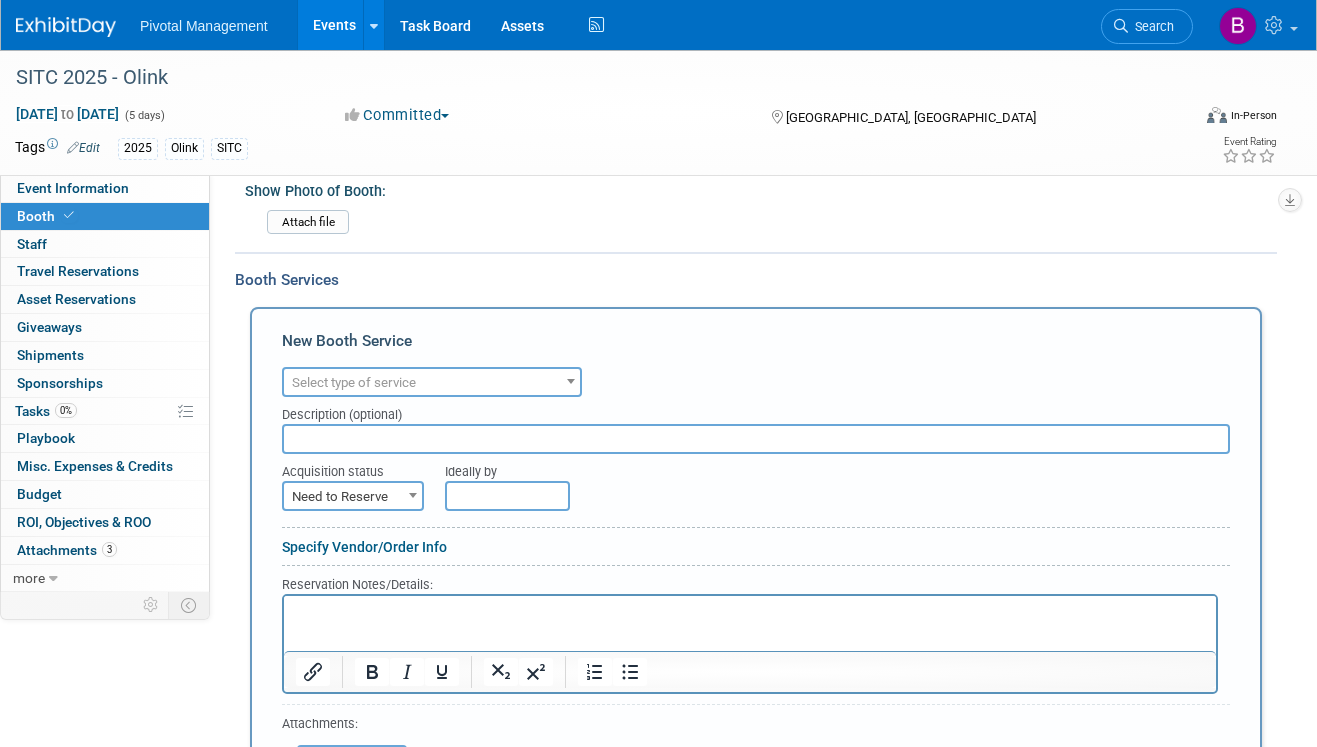 click on "Select type of service" at bounding box center [354, 382] 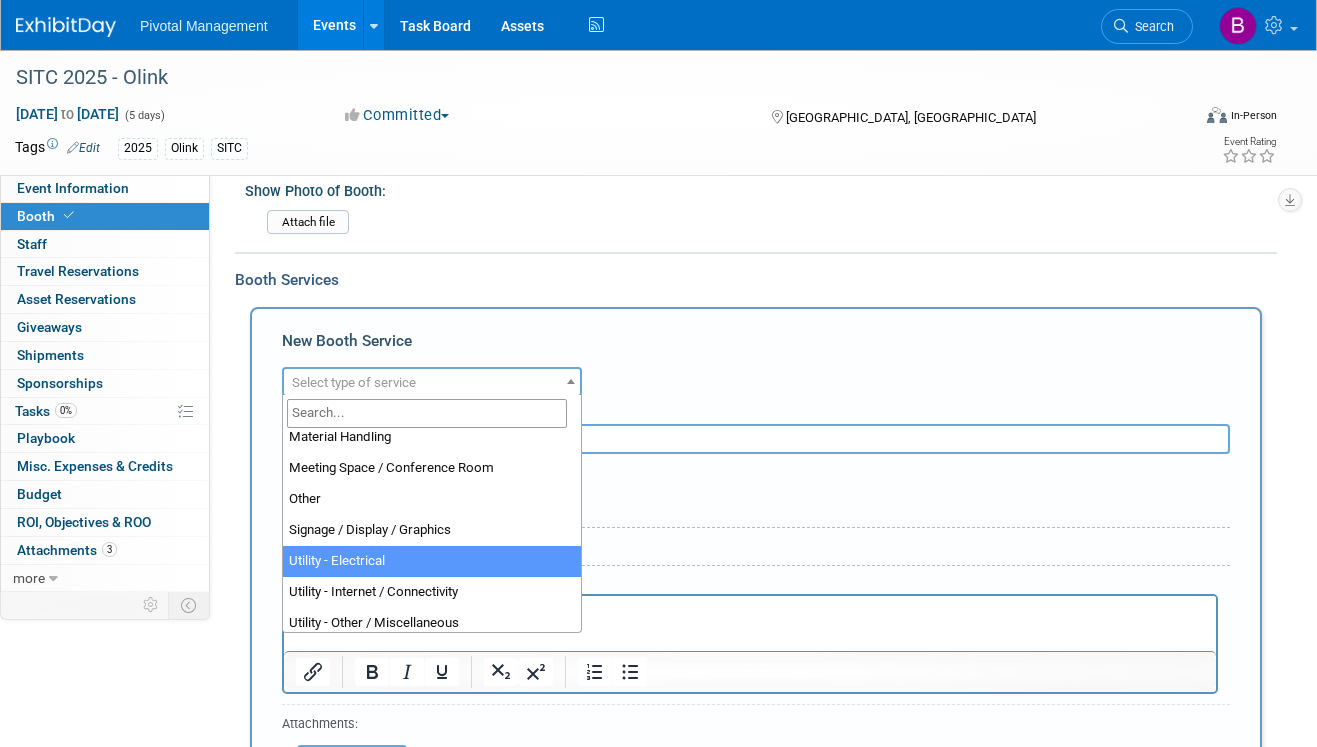 scroll, scrollTop: 513, scrollLeft: 0, axis: vertical 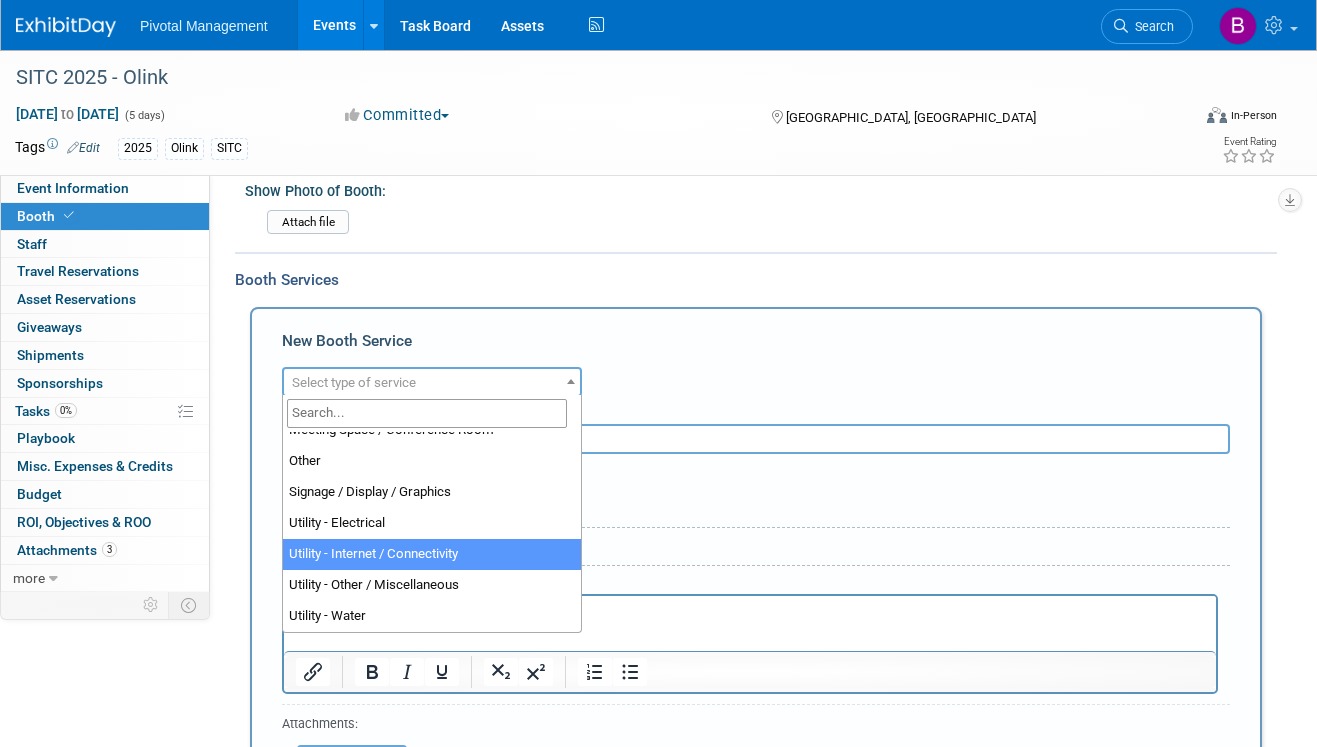 click on "New Booth Service
Audio / Video
Carpet / Flooring
Catering / Food / Beverage
Floral / Decorative
Furniture (tables, chairs, etc.)
Labor – Cleaning
Labor - Consultant / Contractor / Specialist
Labor – Forklift
Labor - Installation / Dismantle
Labor - Other / Miscellaneous
Labor - Rigging
Other" at bounding box center (756, 592) 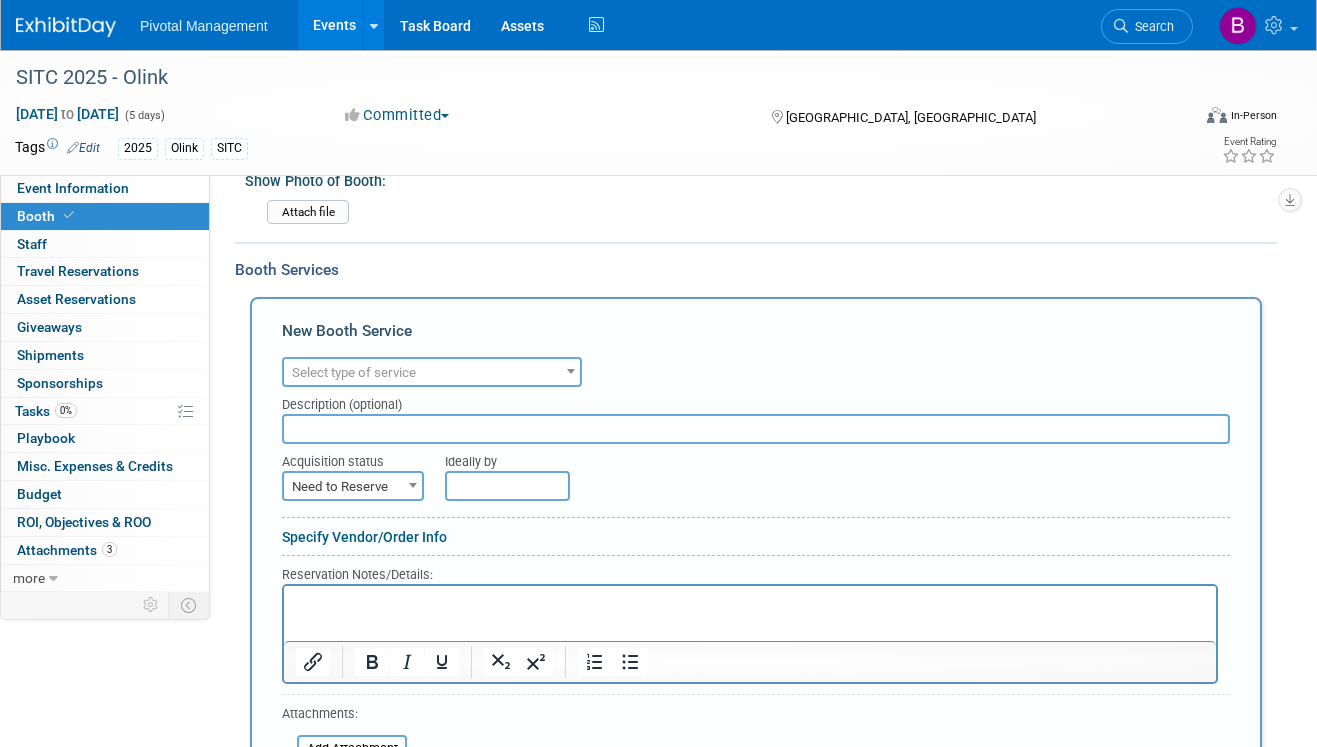 scroll, scrollTop: 1422, scrollLeft: 0, axis: vertical 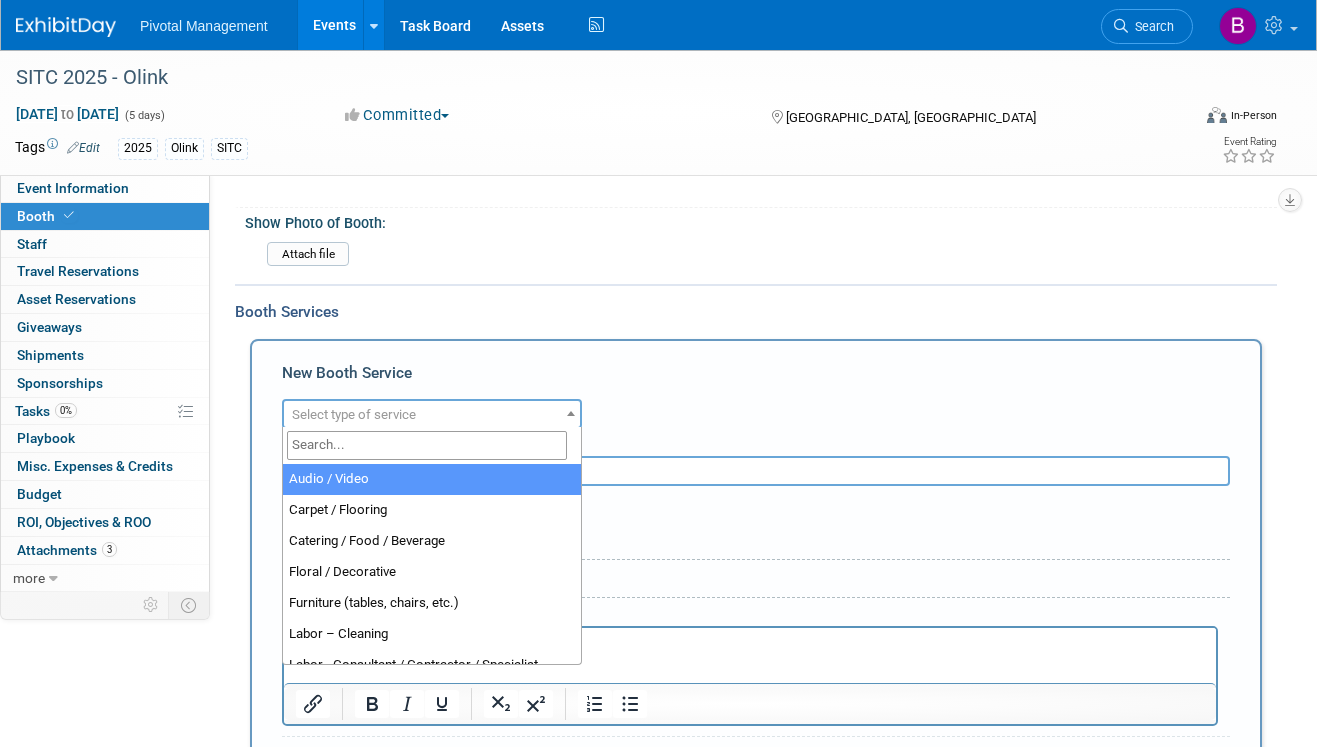 click on "Select type of service" at bounding box center [354, 414] 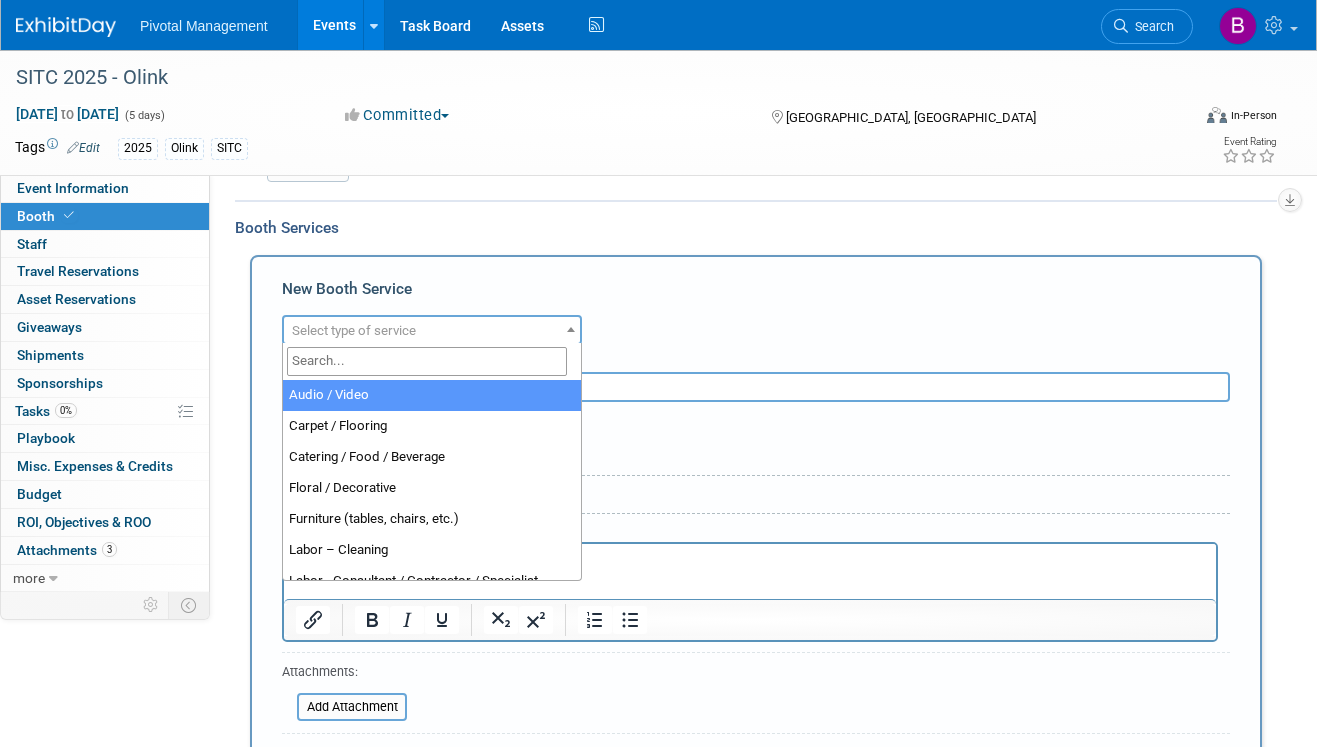 scroll, scrollTop: 1510, scrollLeft: 0, axis: vertical 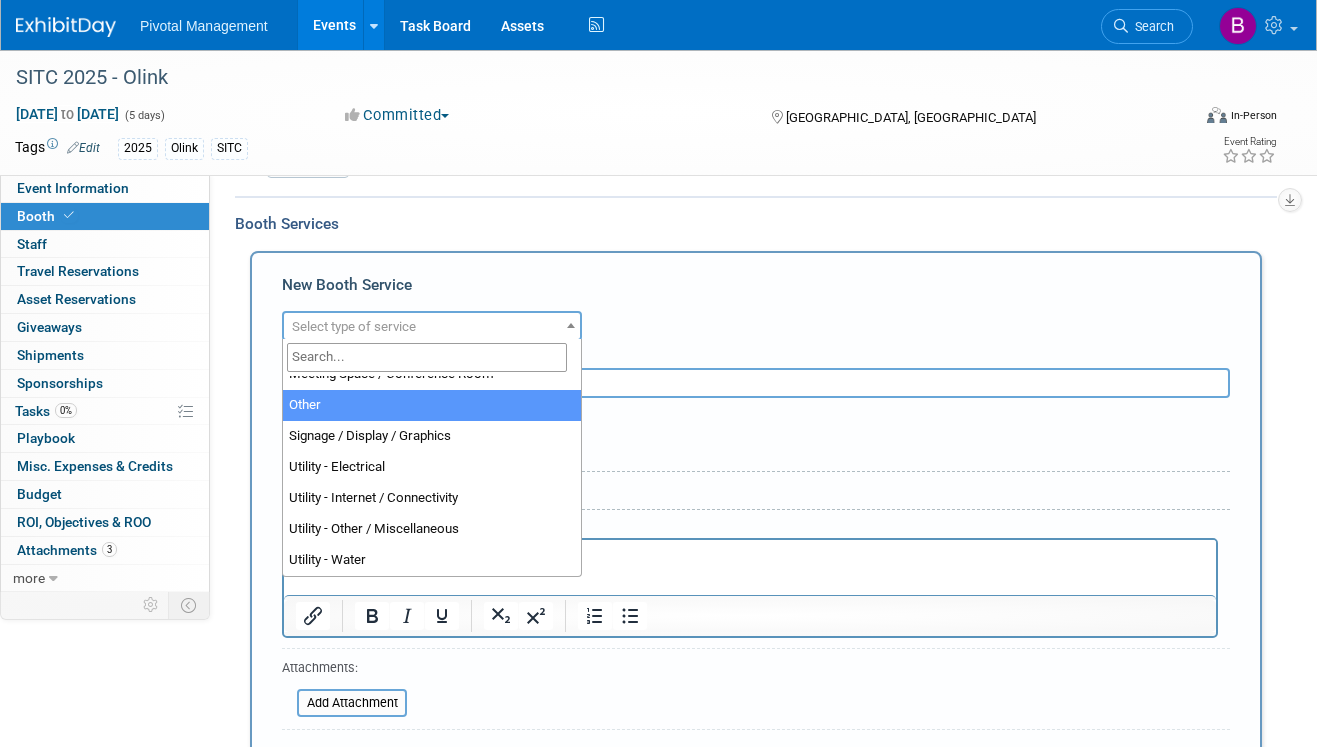select on "1" 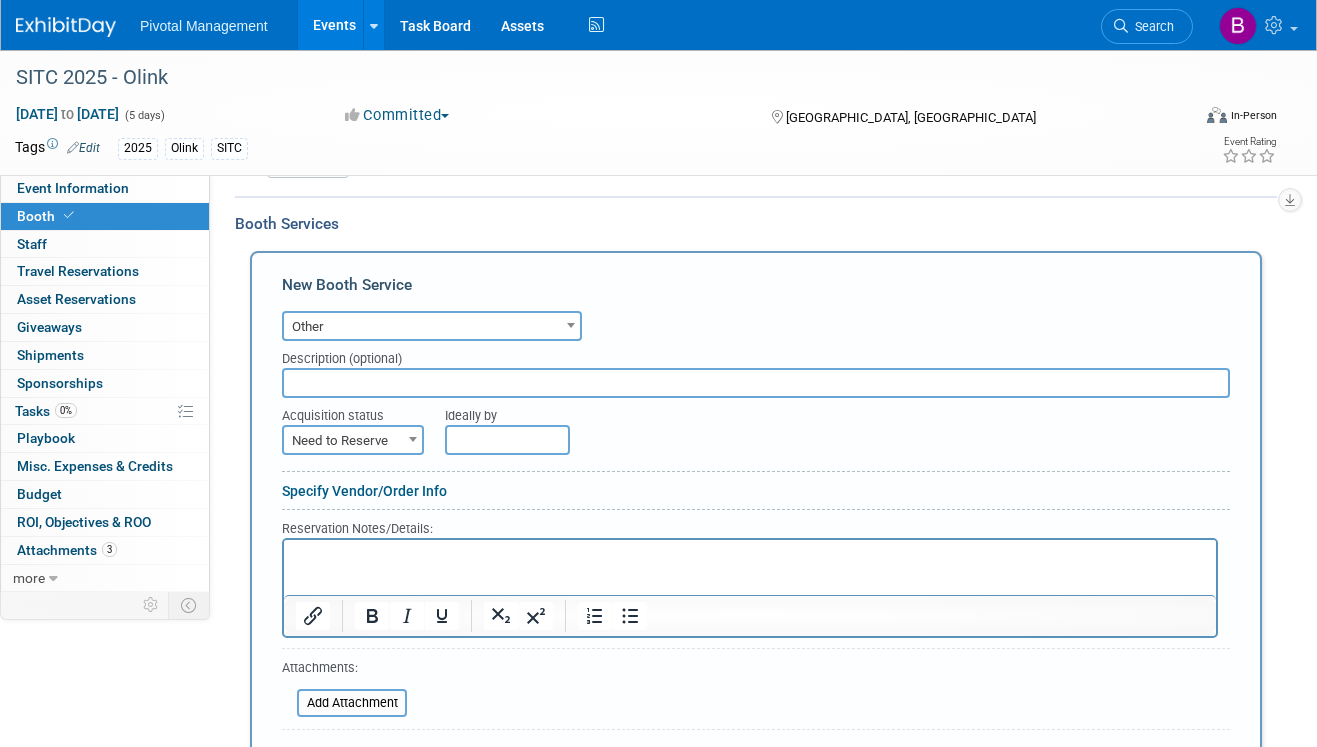 click at bounding box center [756, 383] 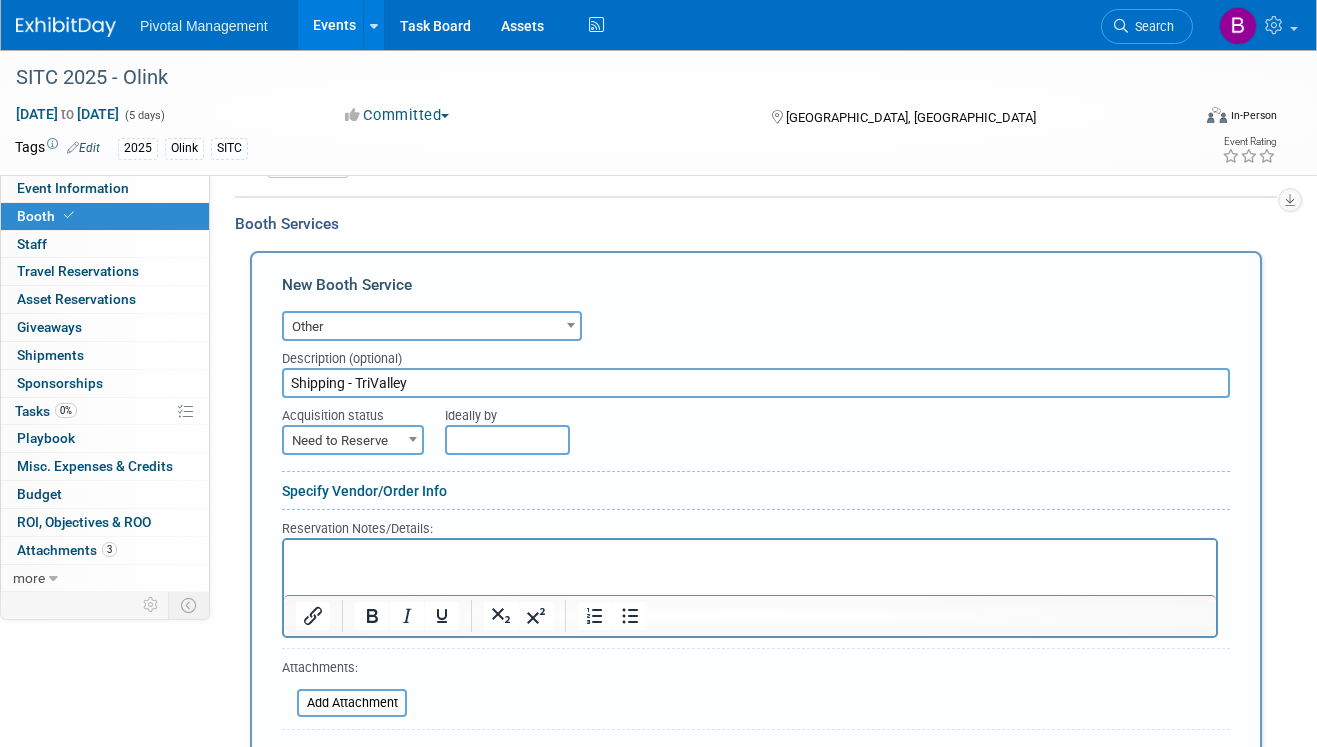 type on "Shipping - TriValley" 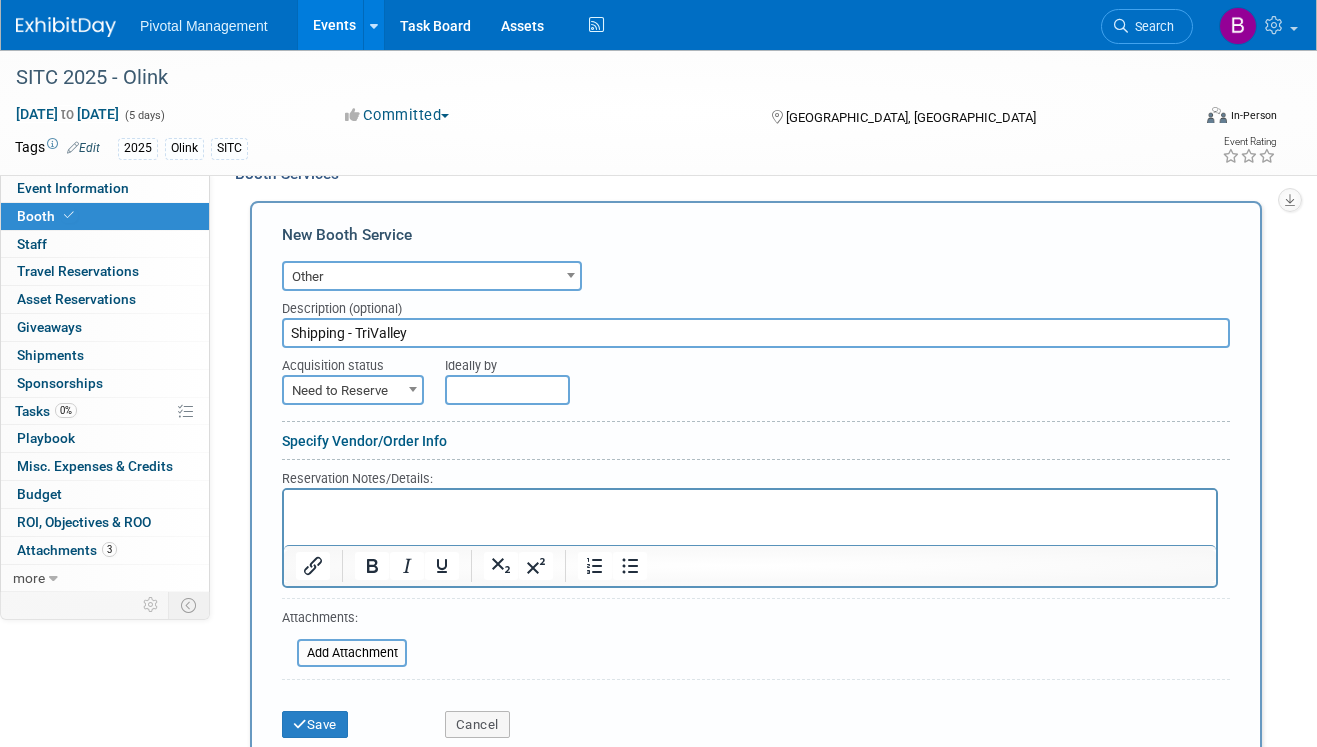 scroll, scrollTop: 1576, scrollLeft: 0, axis: vertical 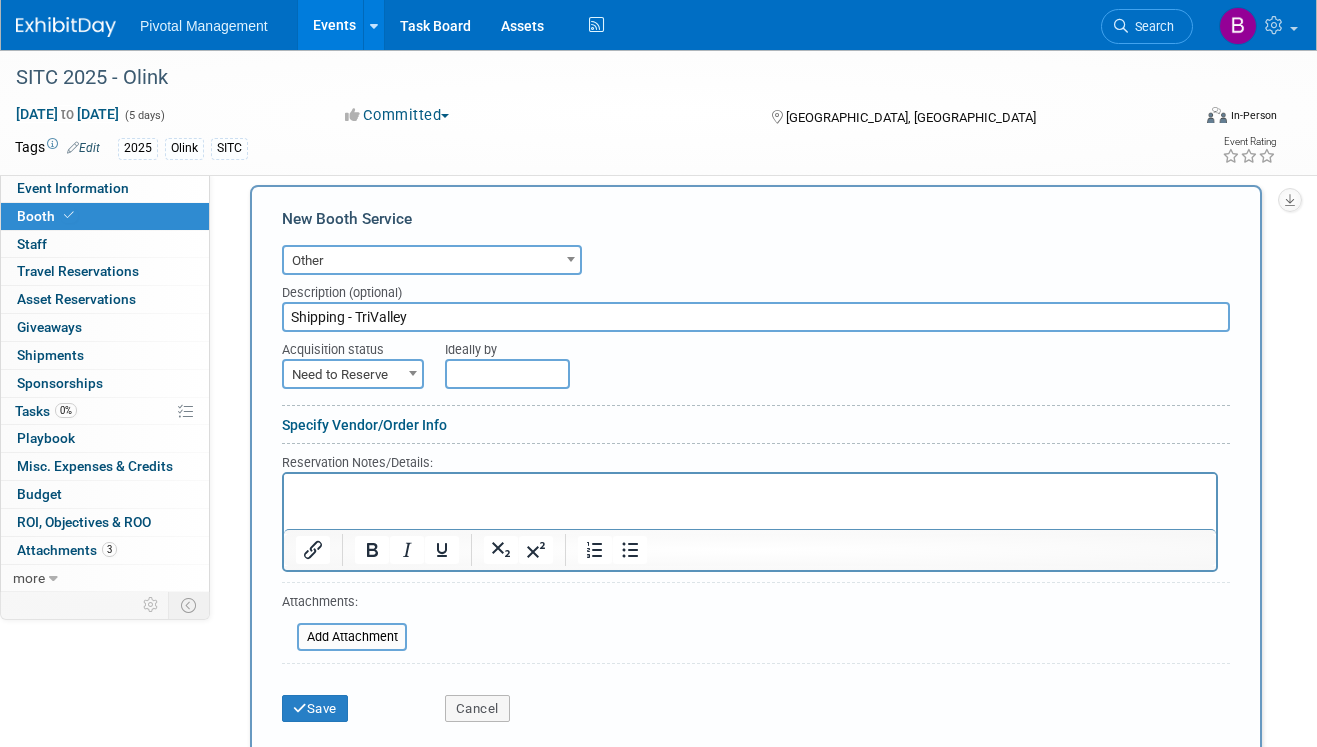 click at bounding box center (750, 486) 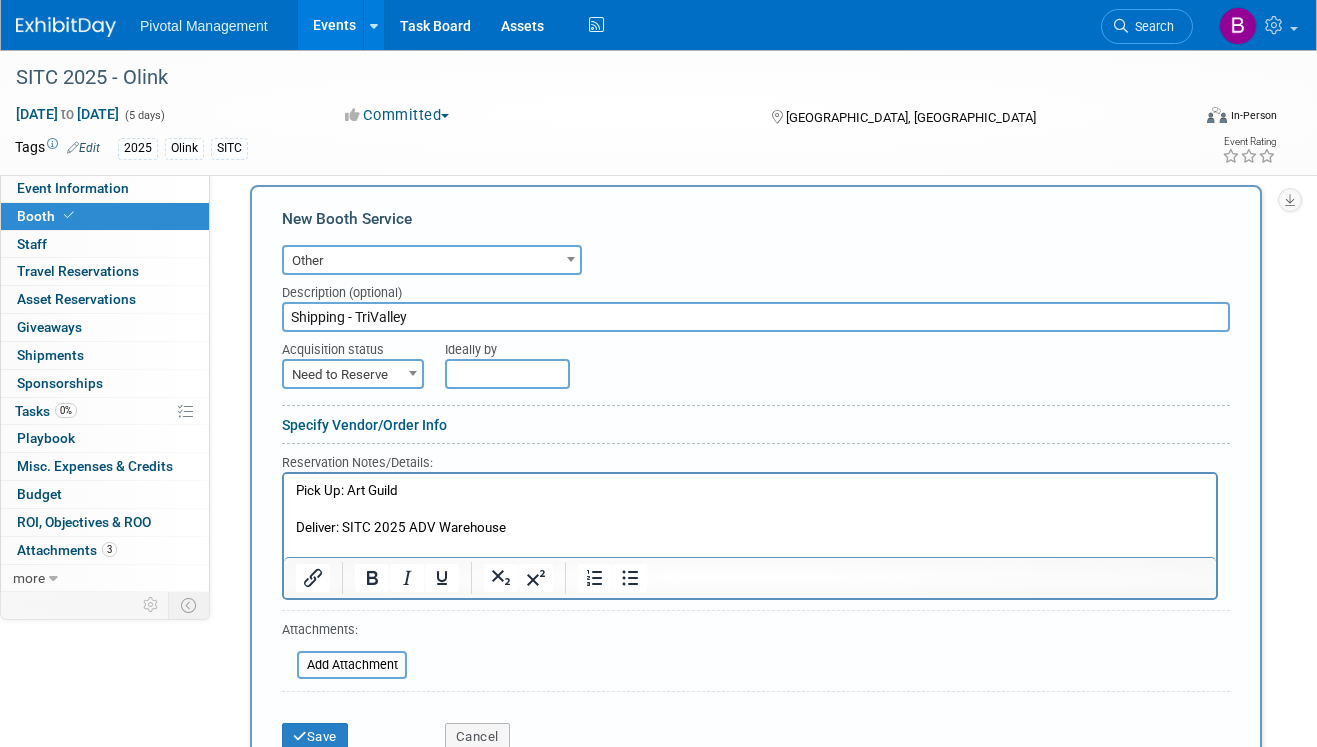 click on "Pick Up: Art Guild" at bounding box center (750, 490) 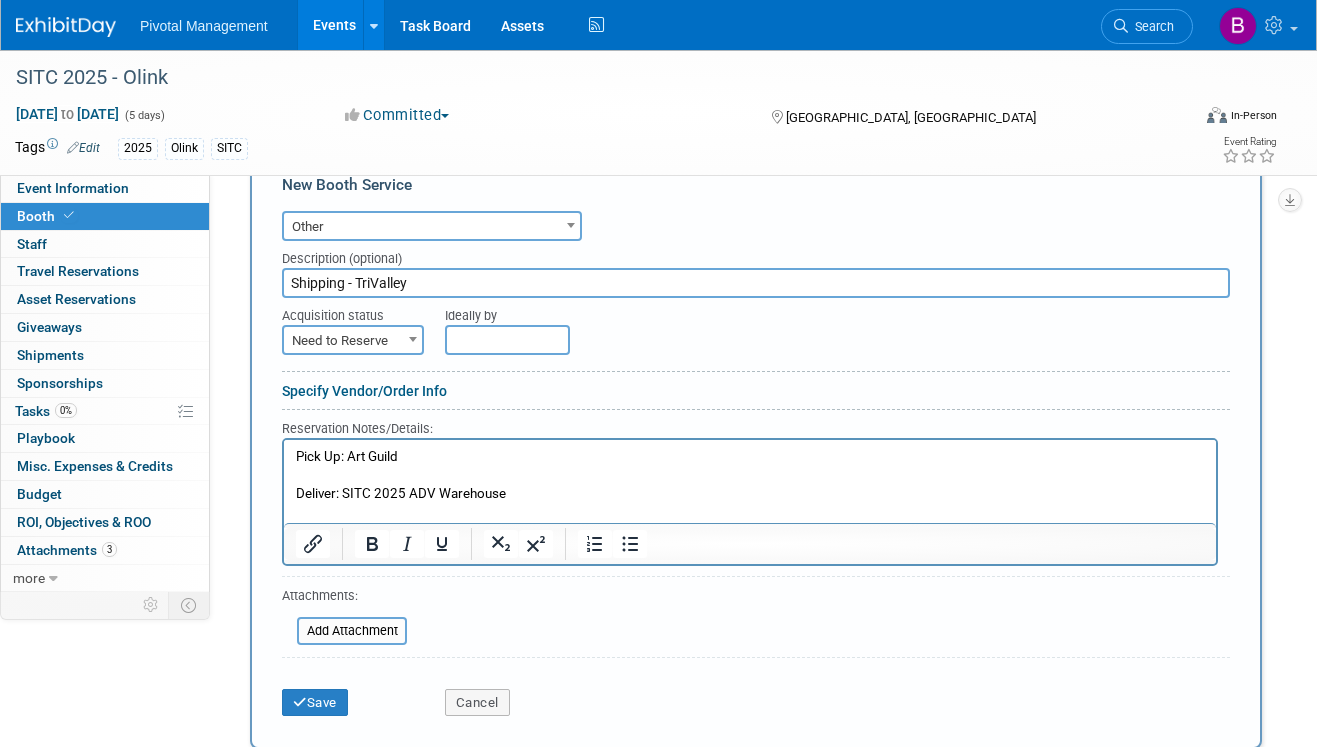 scroll, scrollTop: 1629, scrollLeft: 0, axis: vertical 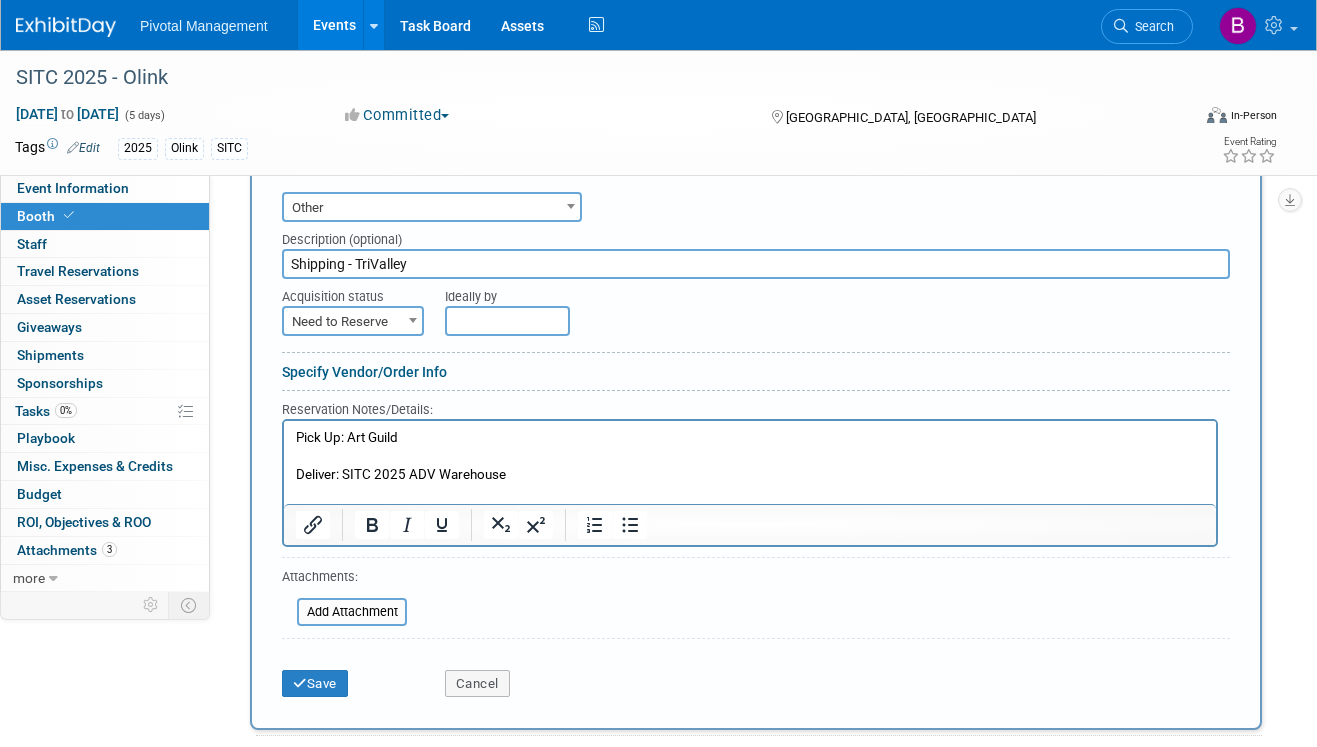 click on "Pick Up: Art Guild" at bounding box center (750, 437) 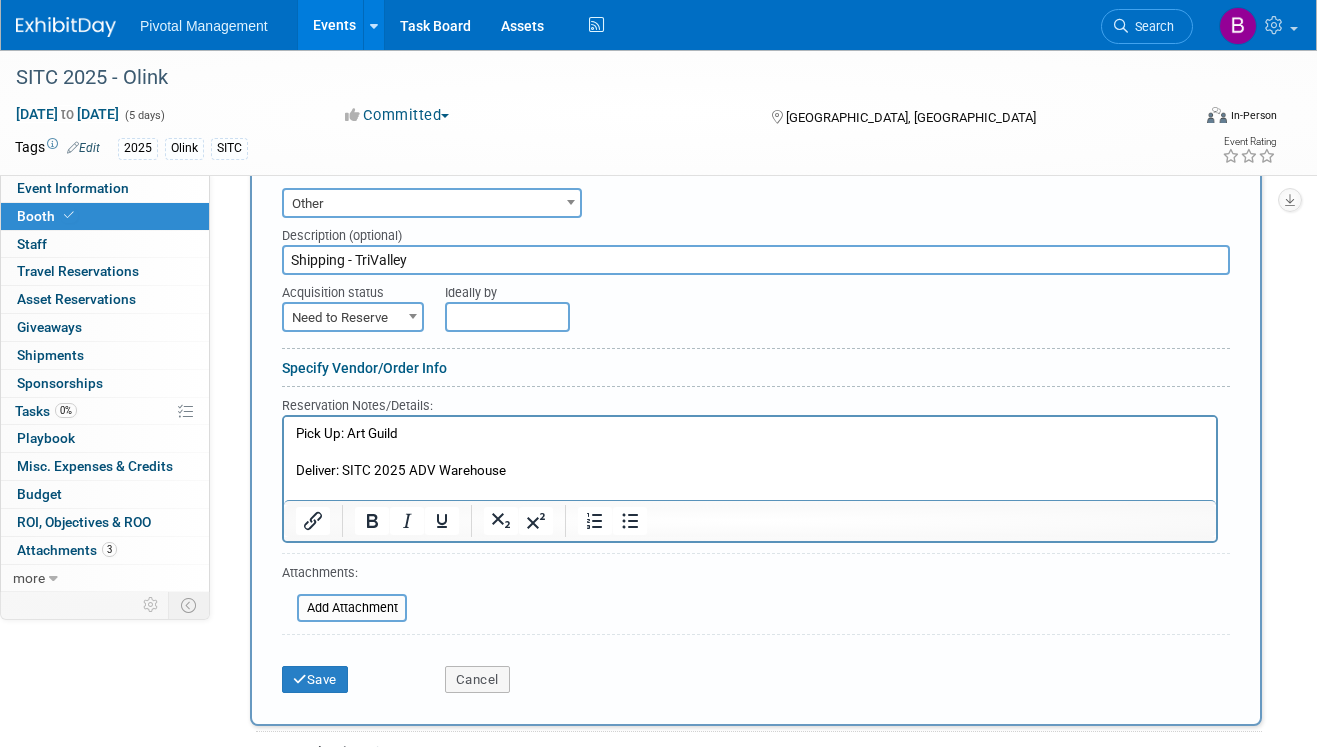 click on "Deliver: SITC 2025 ADV Warehouse" at bounding box center [750, 470] 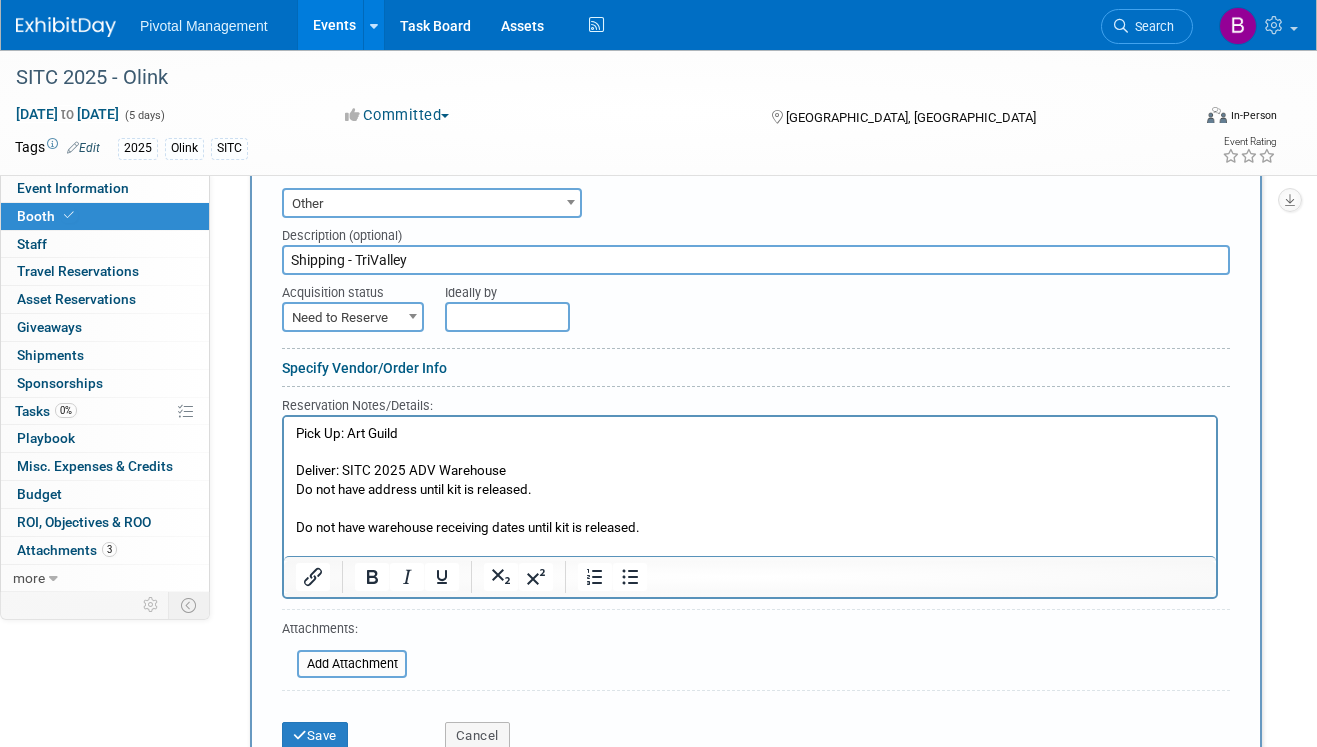 click at bounding box center [750, 452] 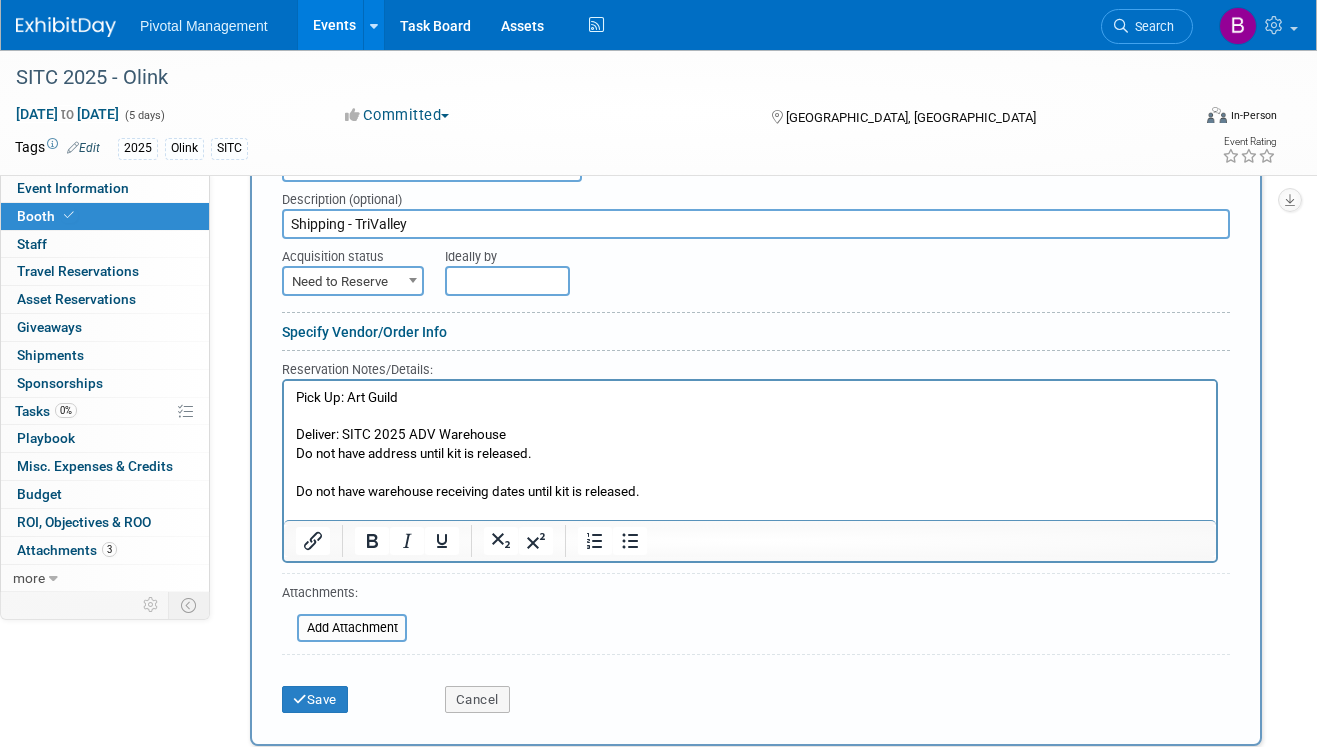 scroll, scrollTop: 1686, scrollLeft: 0, axis: vertical 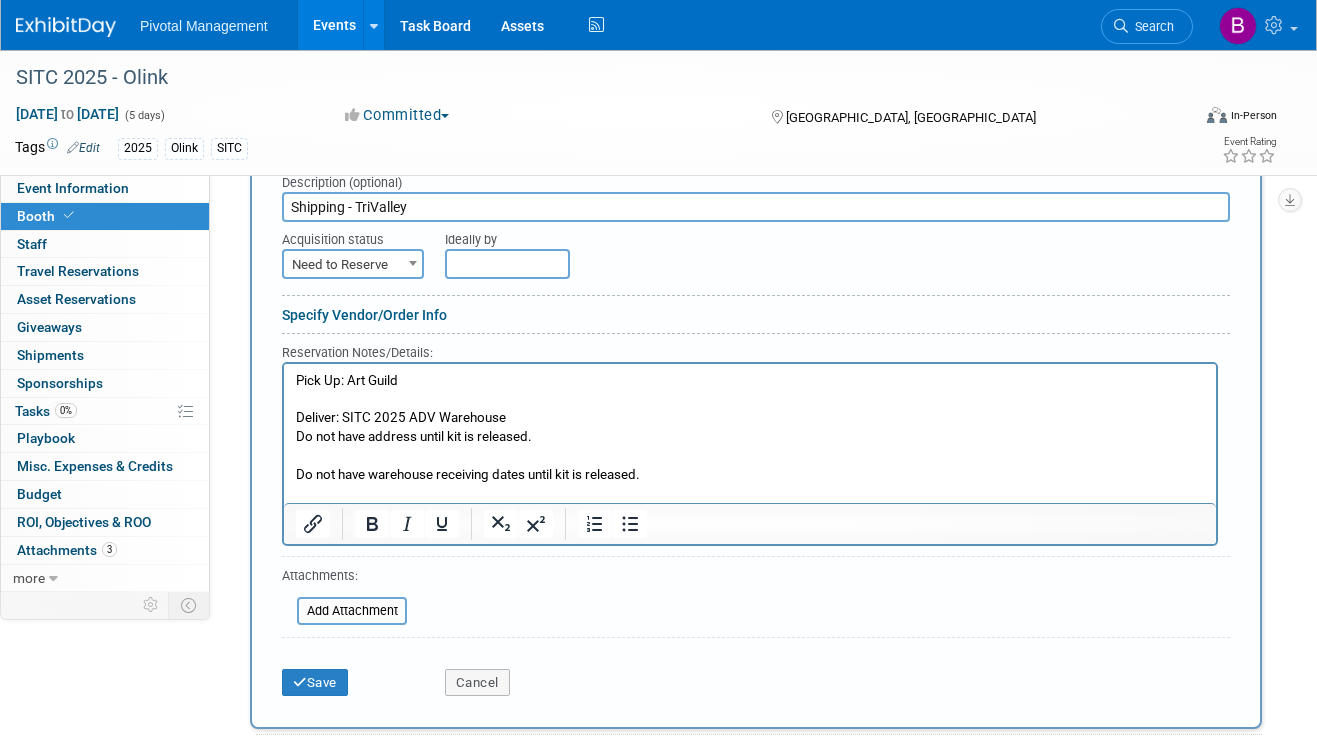 click on "Pick Up: Art Guild" at bounding box center [750, 380] 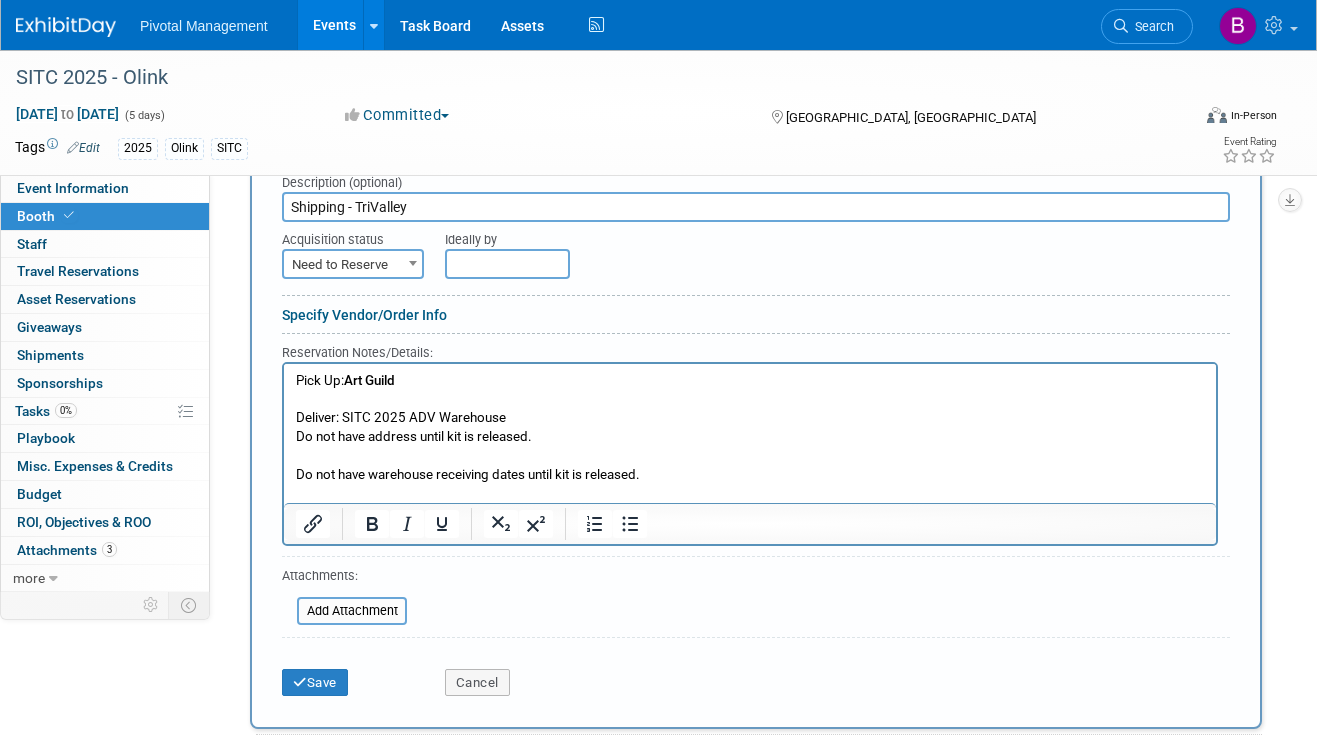 drag, startPoint x: 340, startPoint y: 416, endPoint x: 599, endPoint y: 424, distance: 259.12354 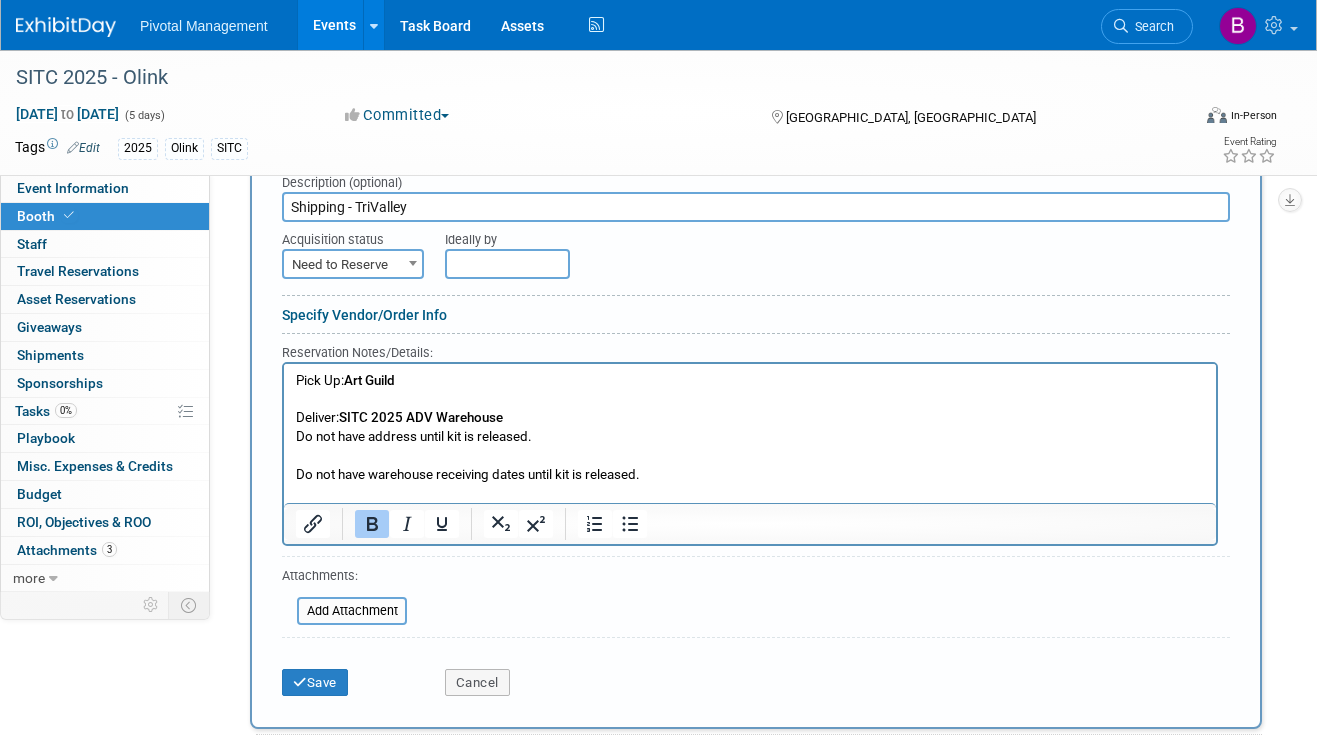 click on "Do not have address until kit is released." at bounding box center (750, 436) 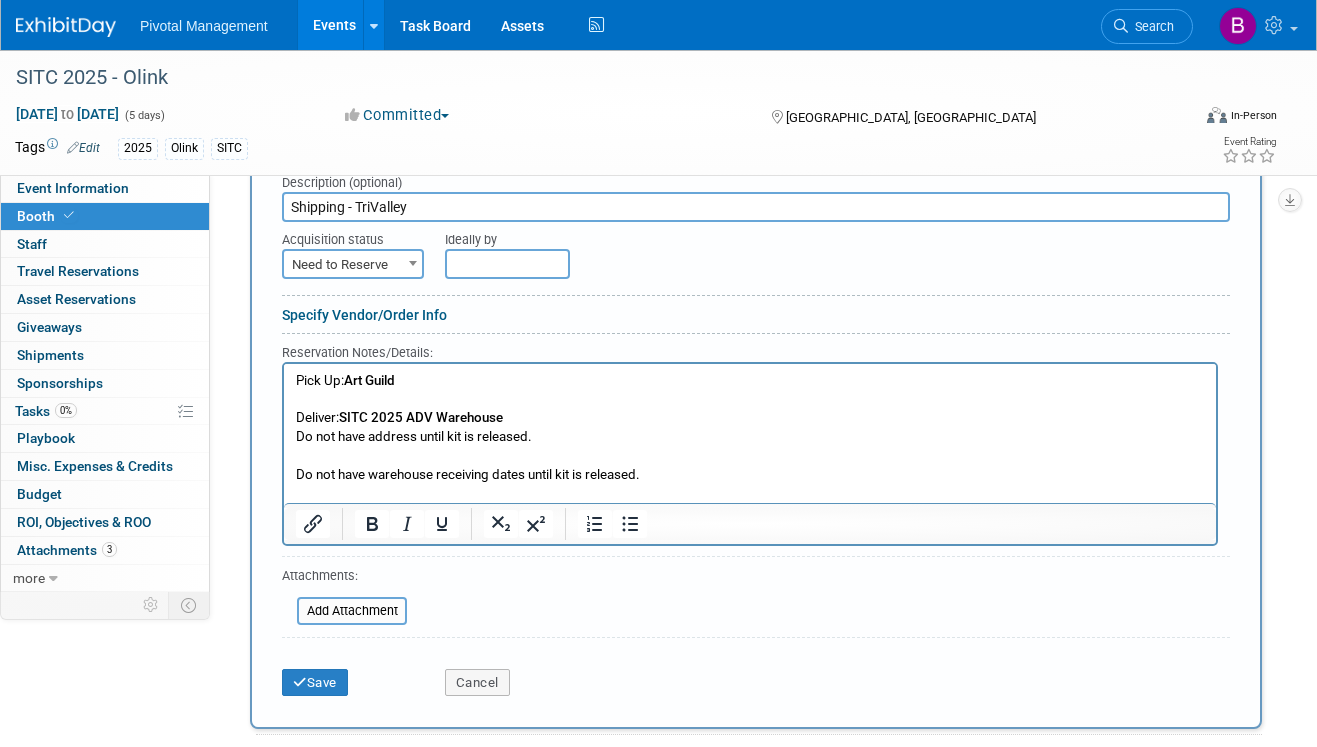 click on "Pick Up:  Art Guild" at bounding box center (750, 380) 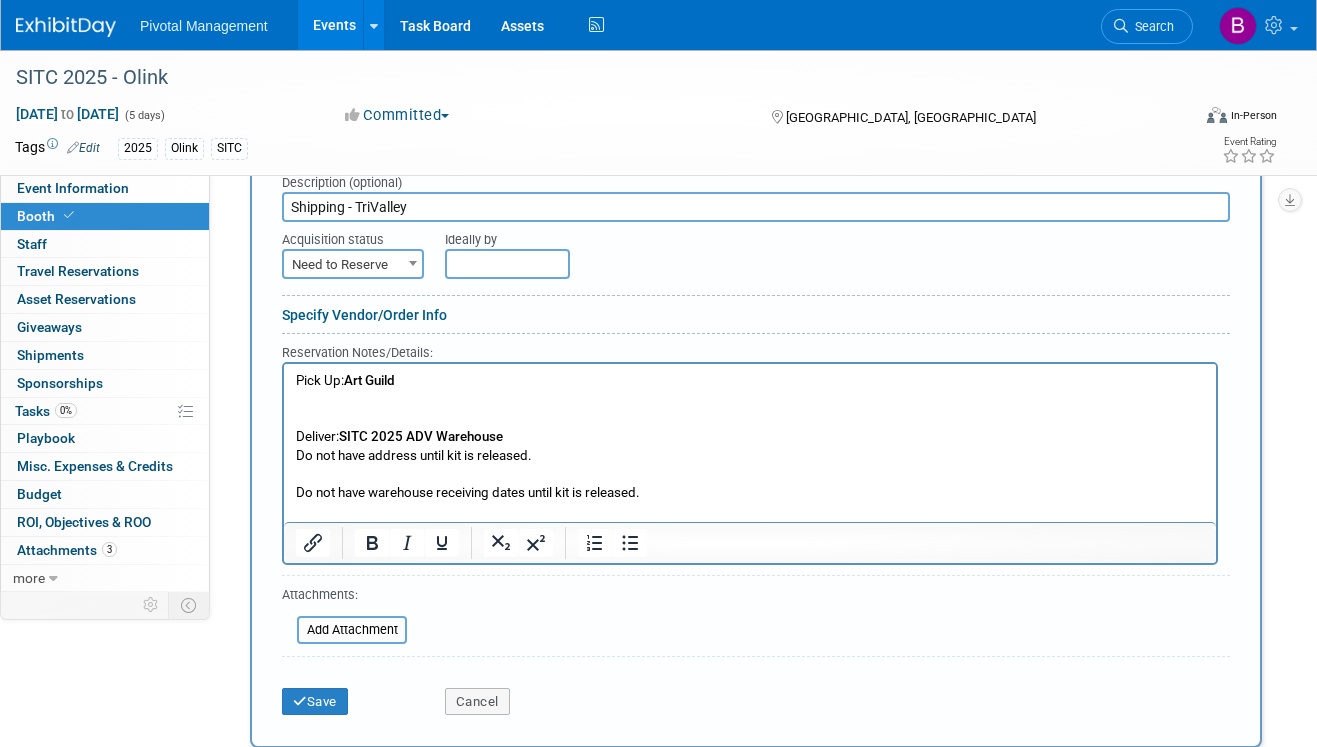 click at bounding box center [750, 417] 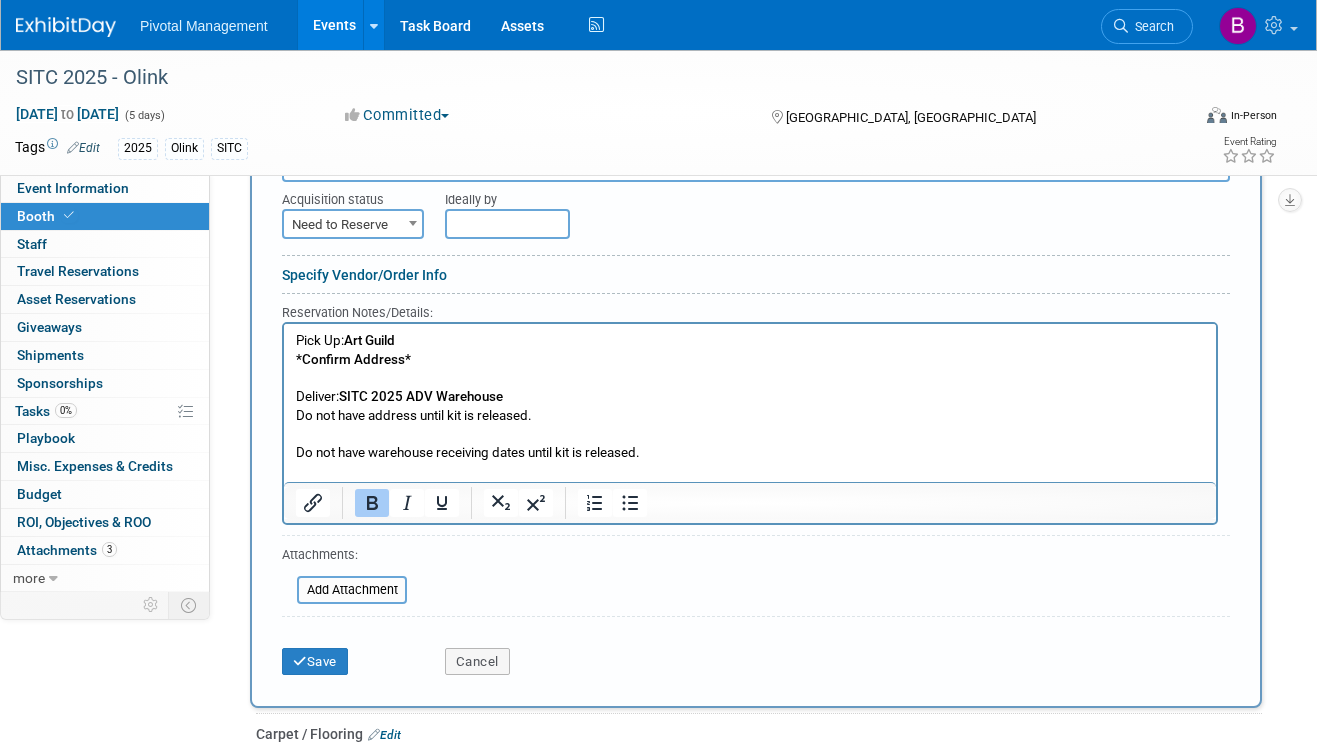 scroll, scrollTop: 1733, scrollLeft: 0, axis: vertical 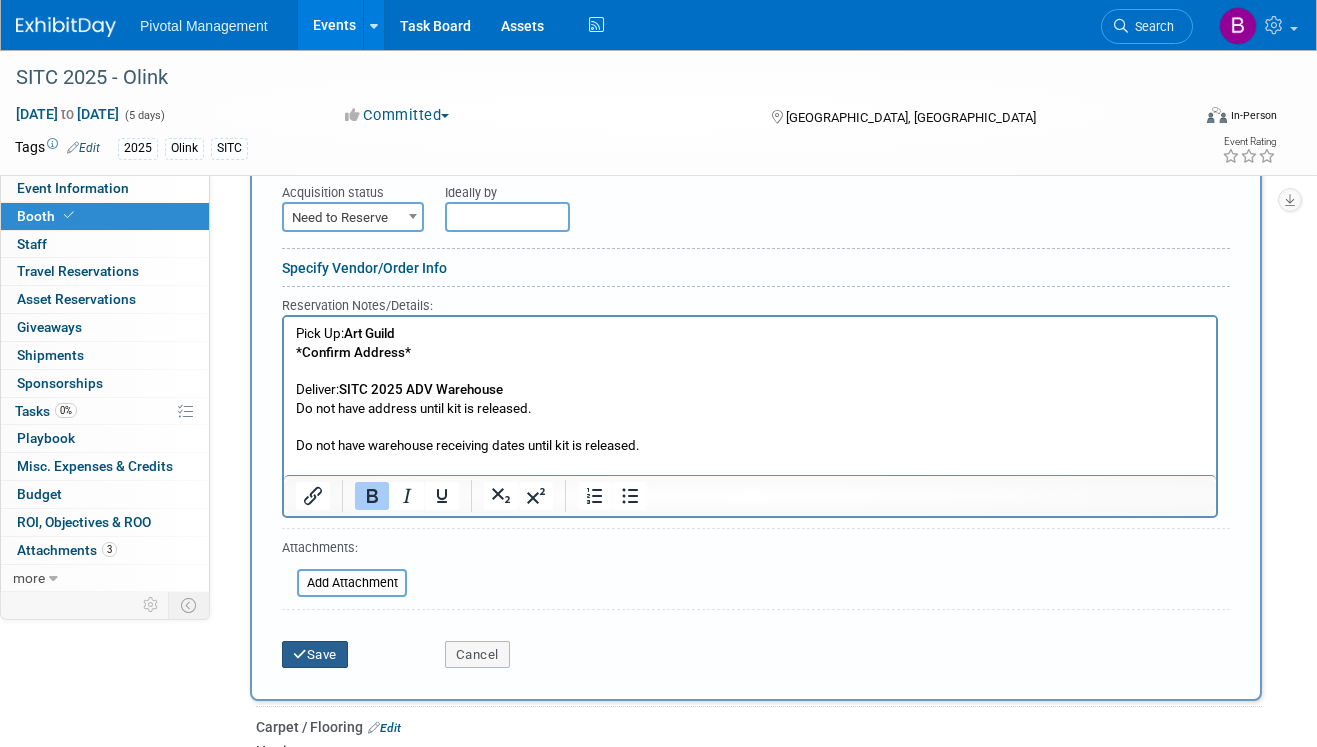 click on "Save" at bounding box center [315, 655] 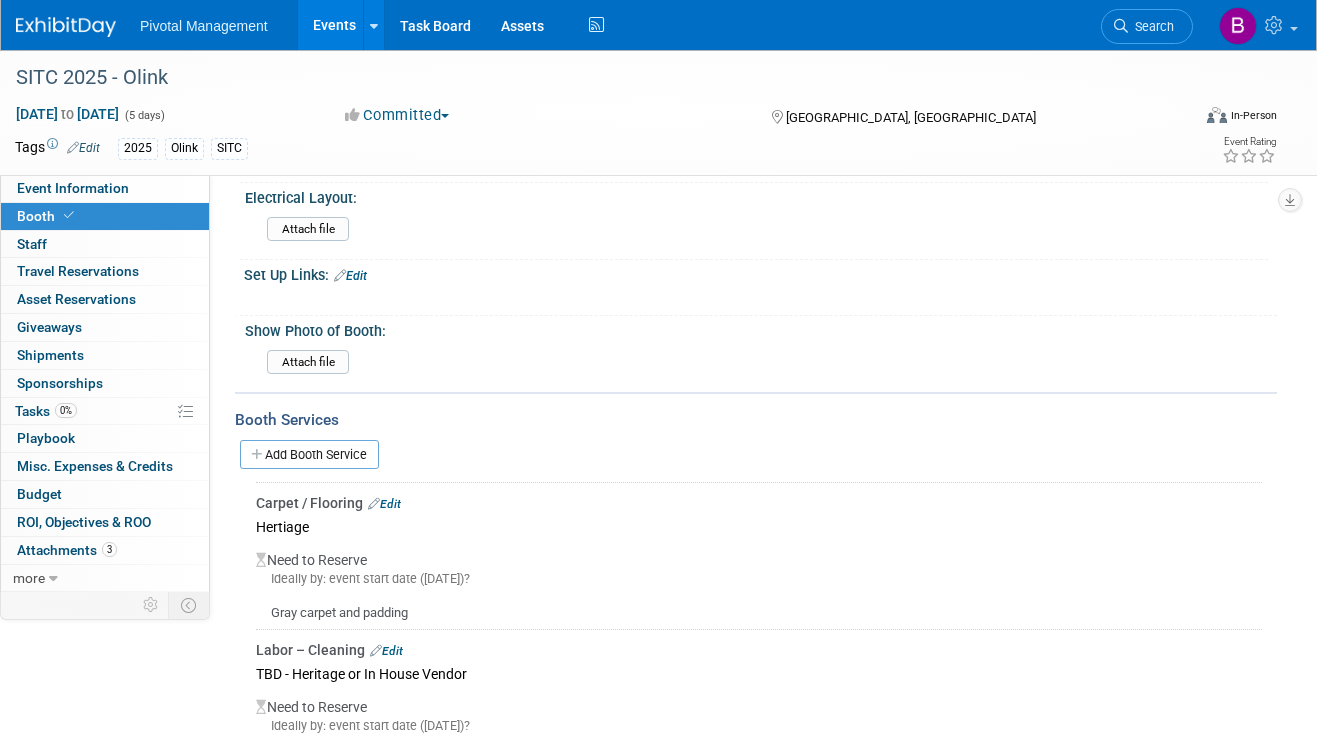 scroll, scrollTop: 1290, scrollLeft: 0, axis: vertical 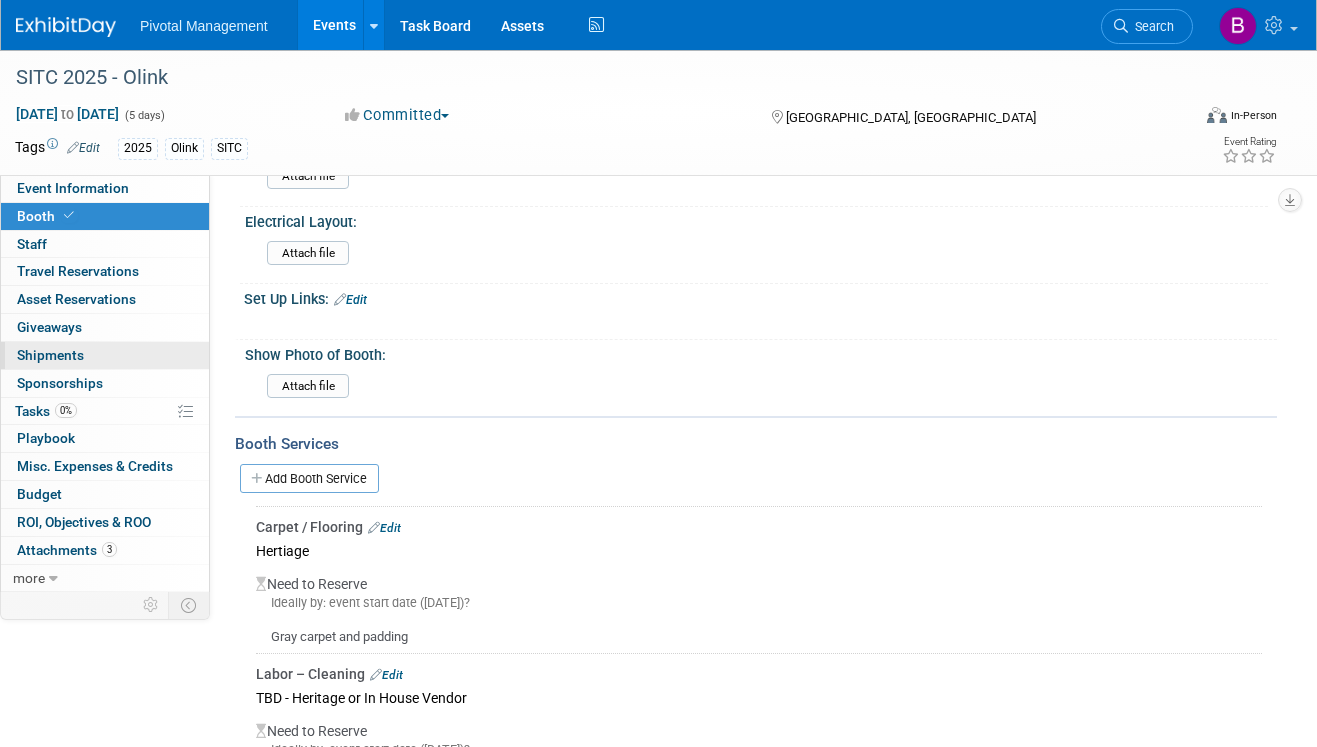 click on "Shipments 0" at bounding box center (50, 355) 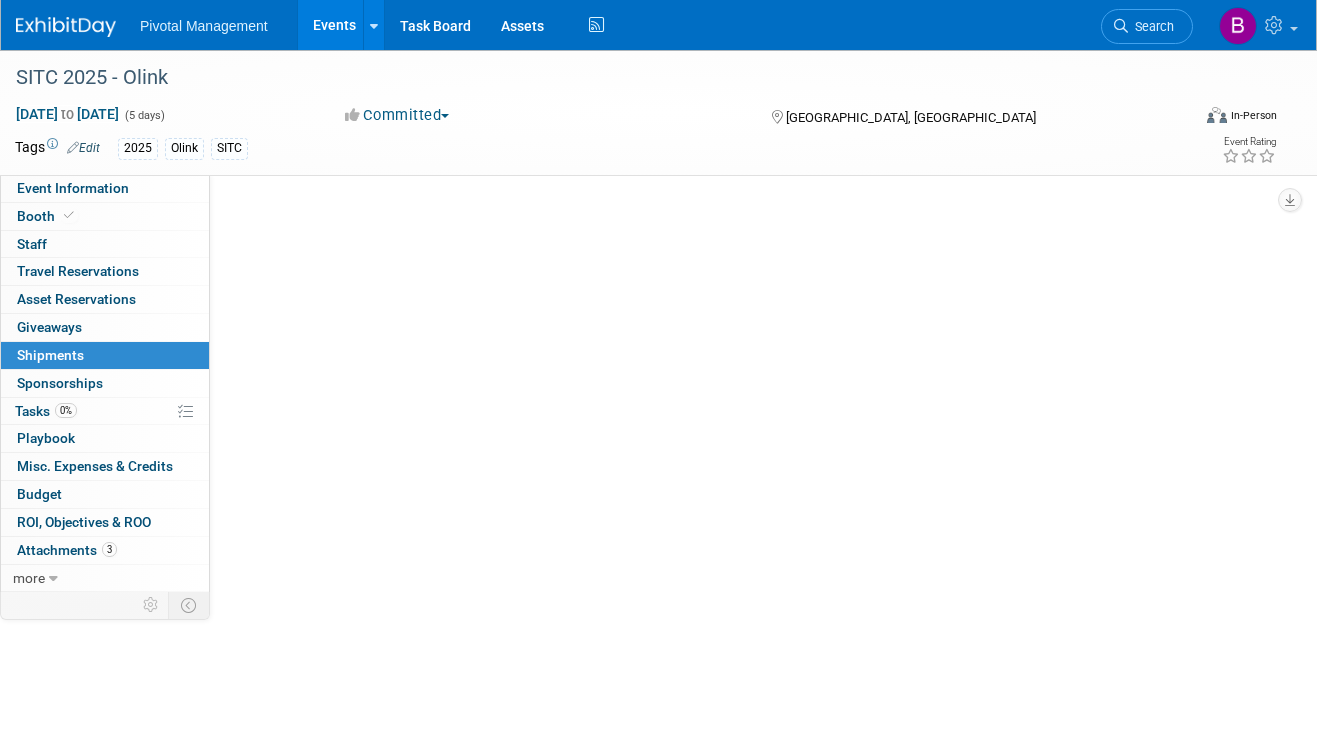 scroll, scrollTop: 0, scrollLeft: 0, axis: both 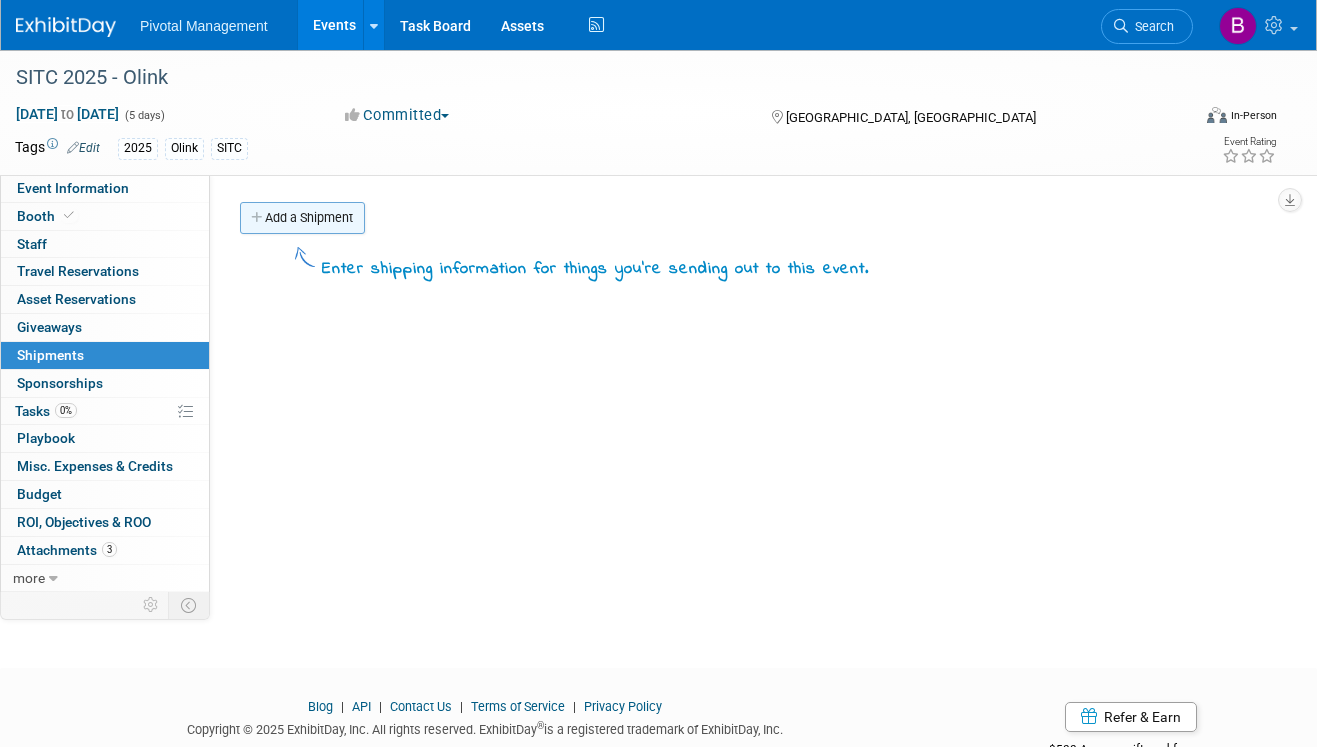 click on "Add a Shipment" at bounding box center (302, 218) 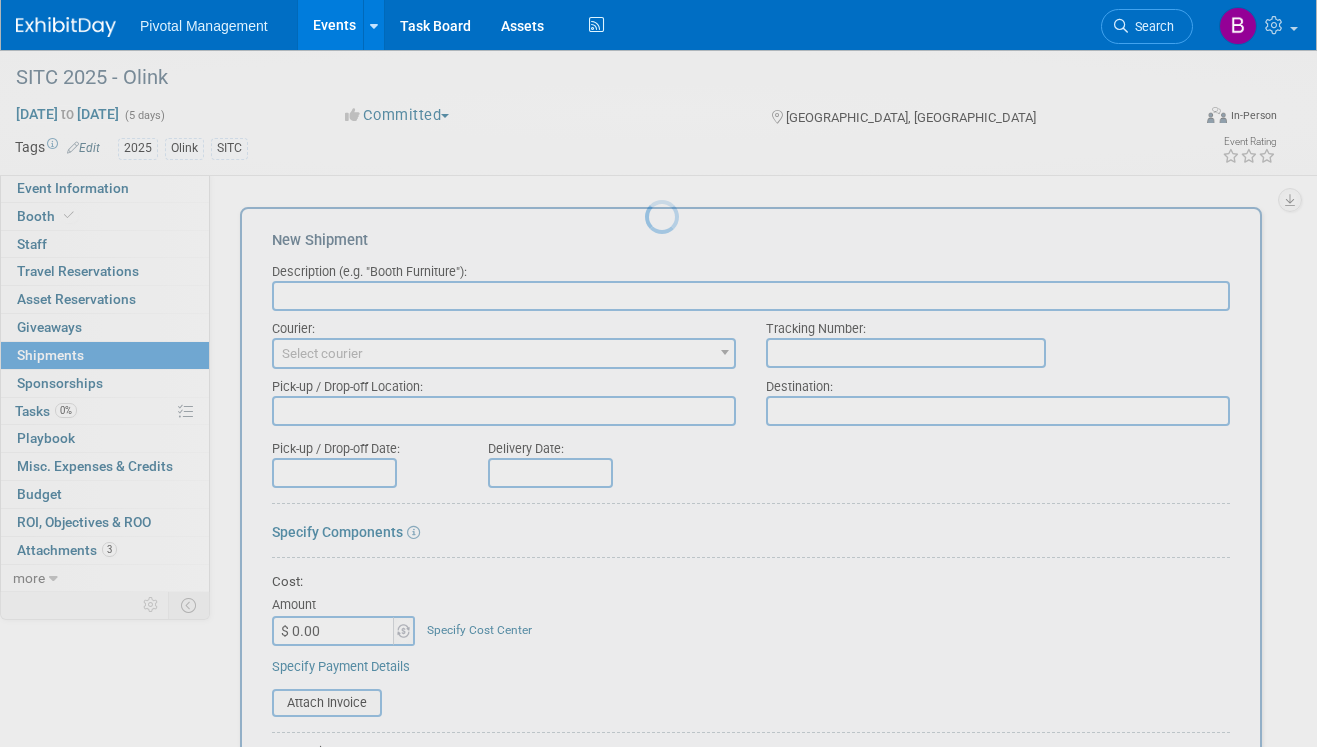 scroll, scrollTop: 0, scrollLeft: 0, axis: both 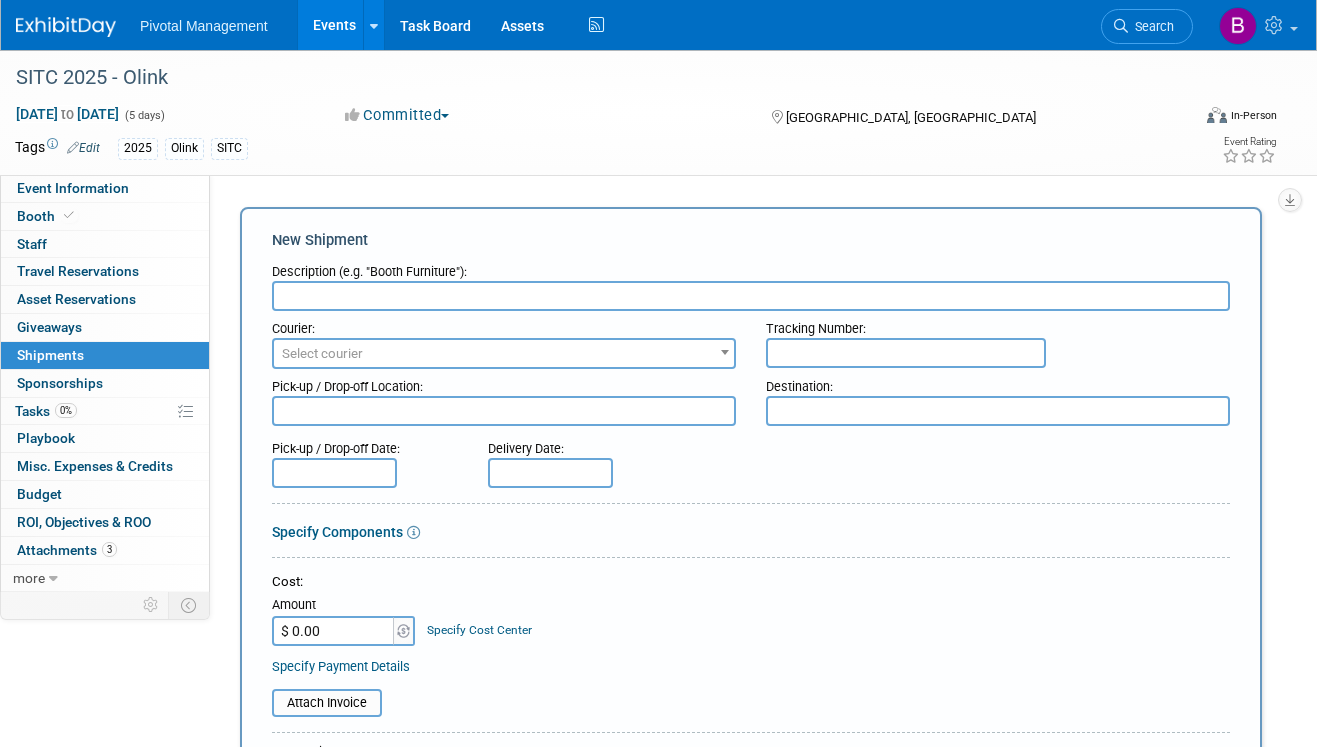 click at bounding box center [751, 296] 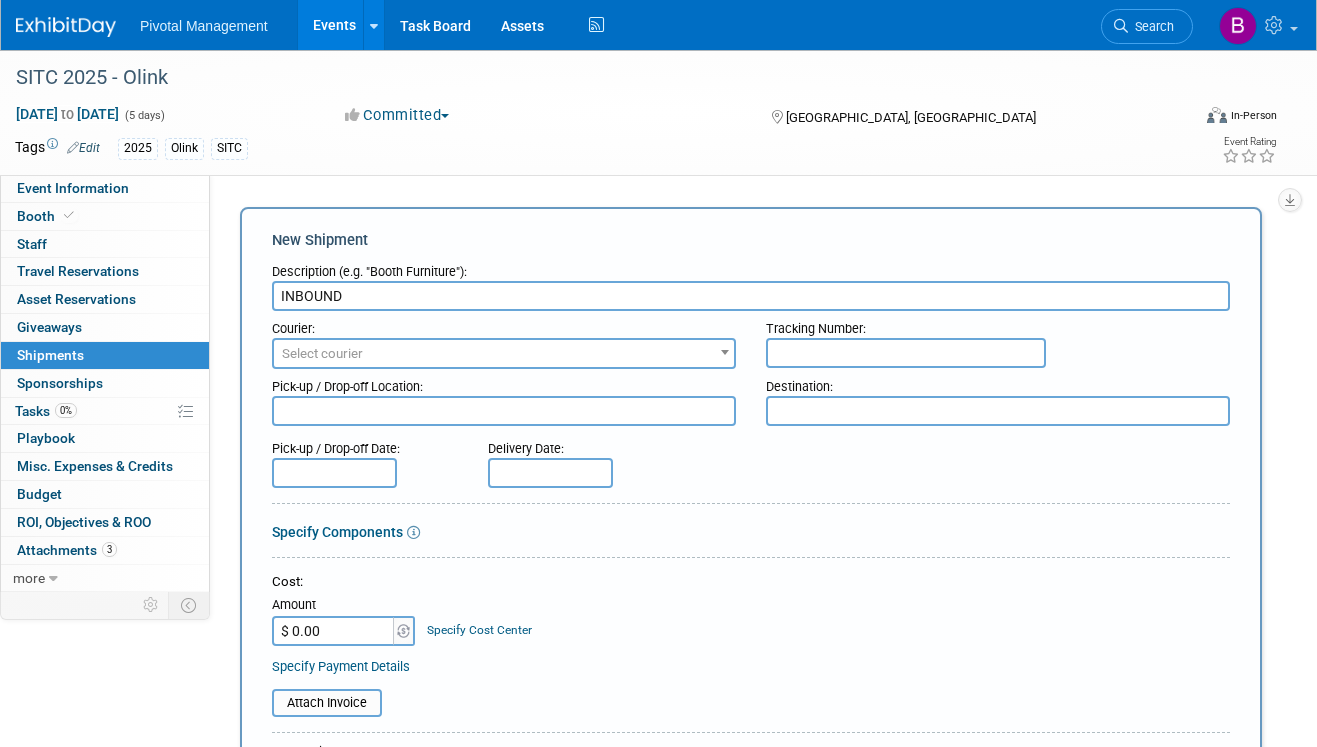 type on "INBOUND" 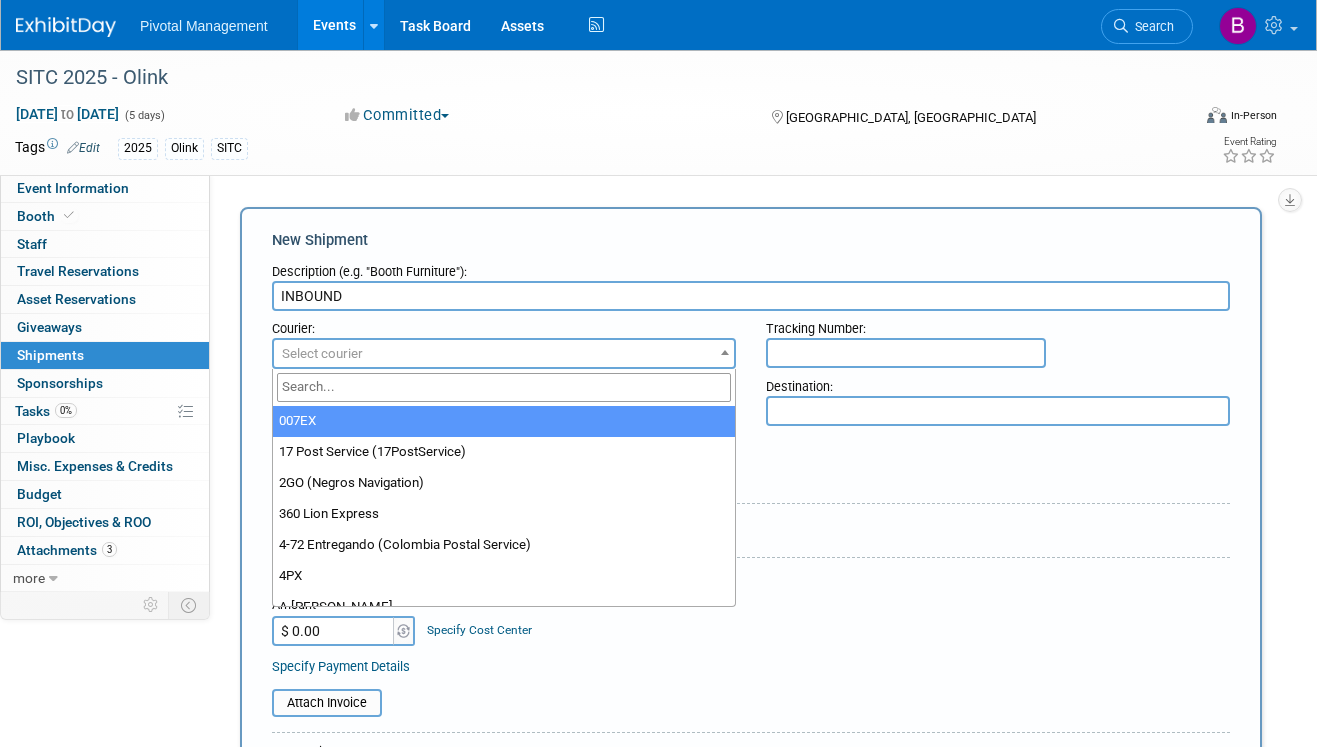 click on "Select courier" at bounding box center [322, 353] 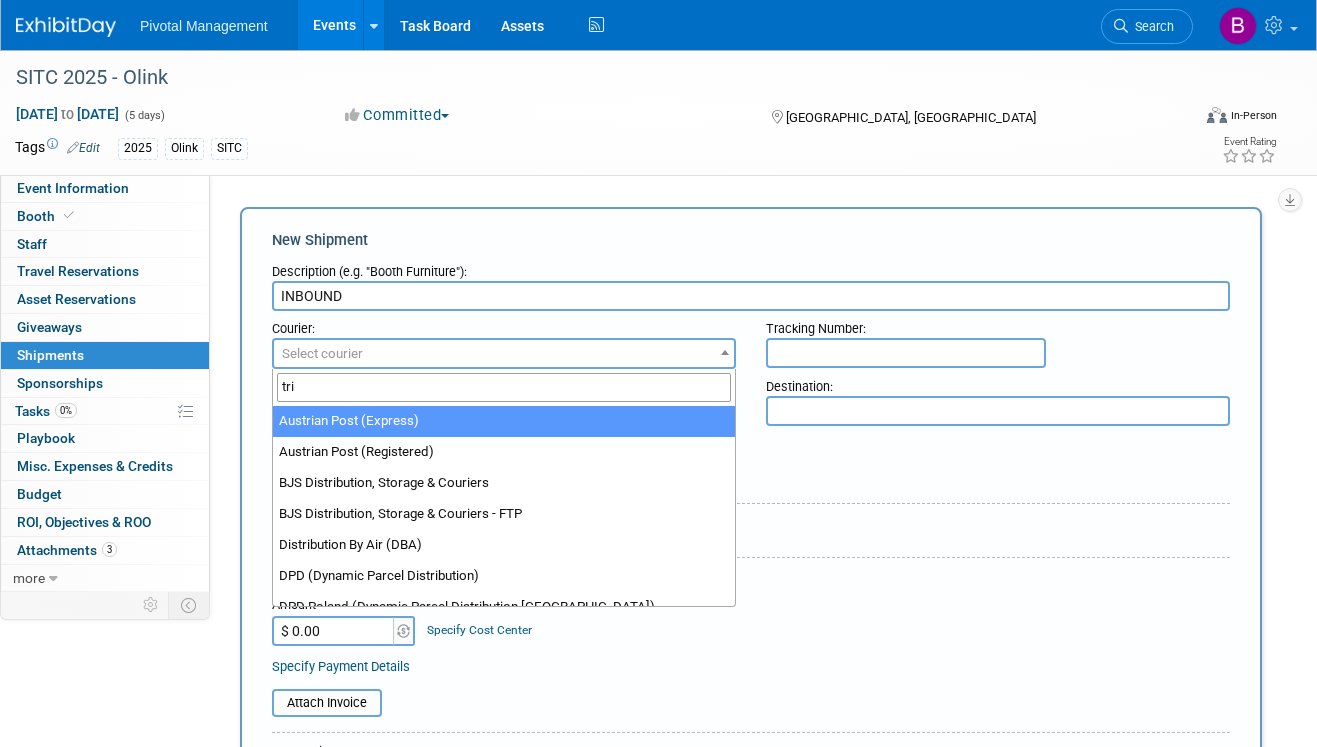 type on "triv" 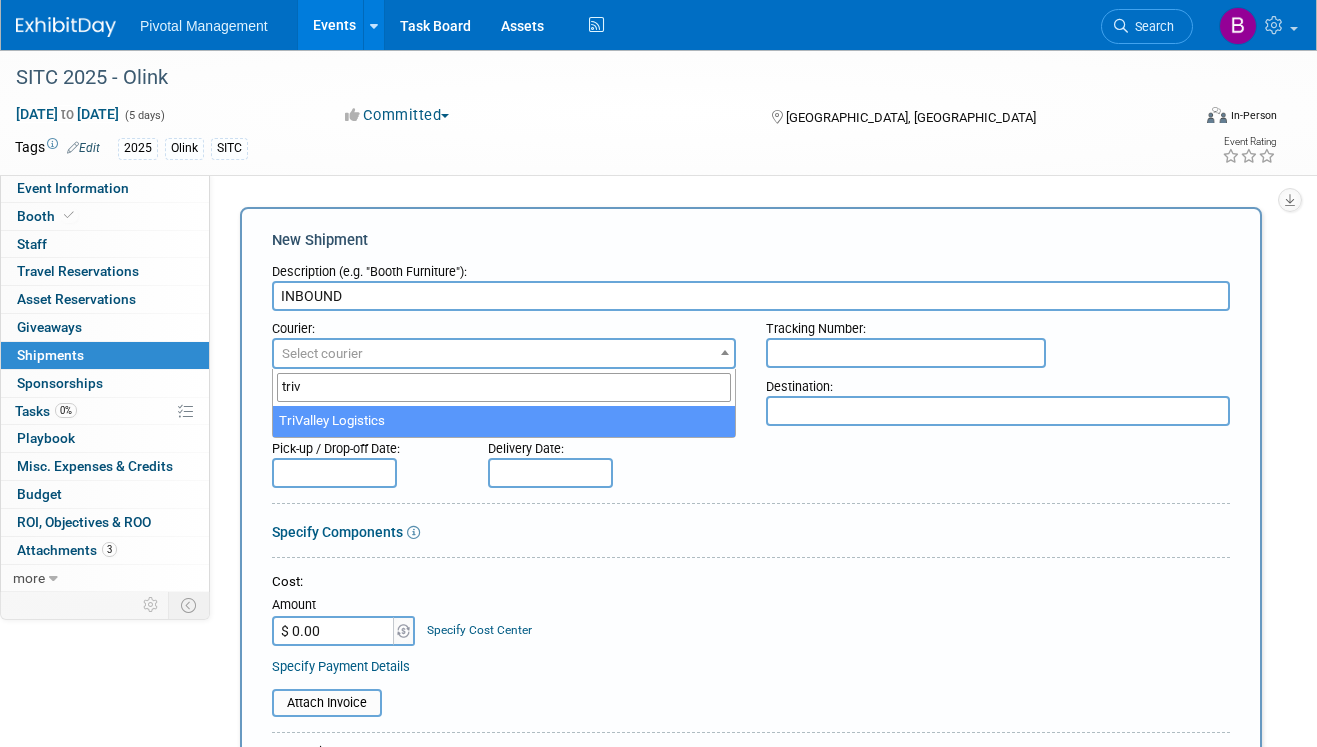 select on "576" 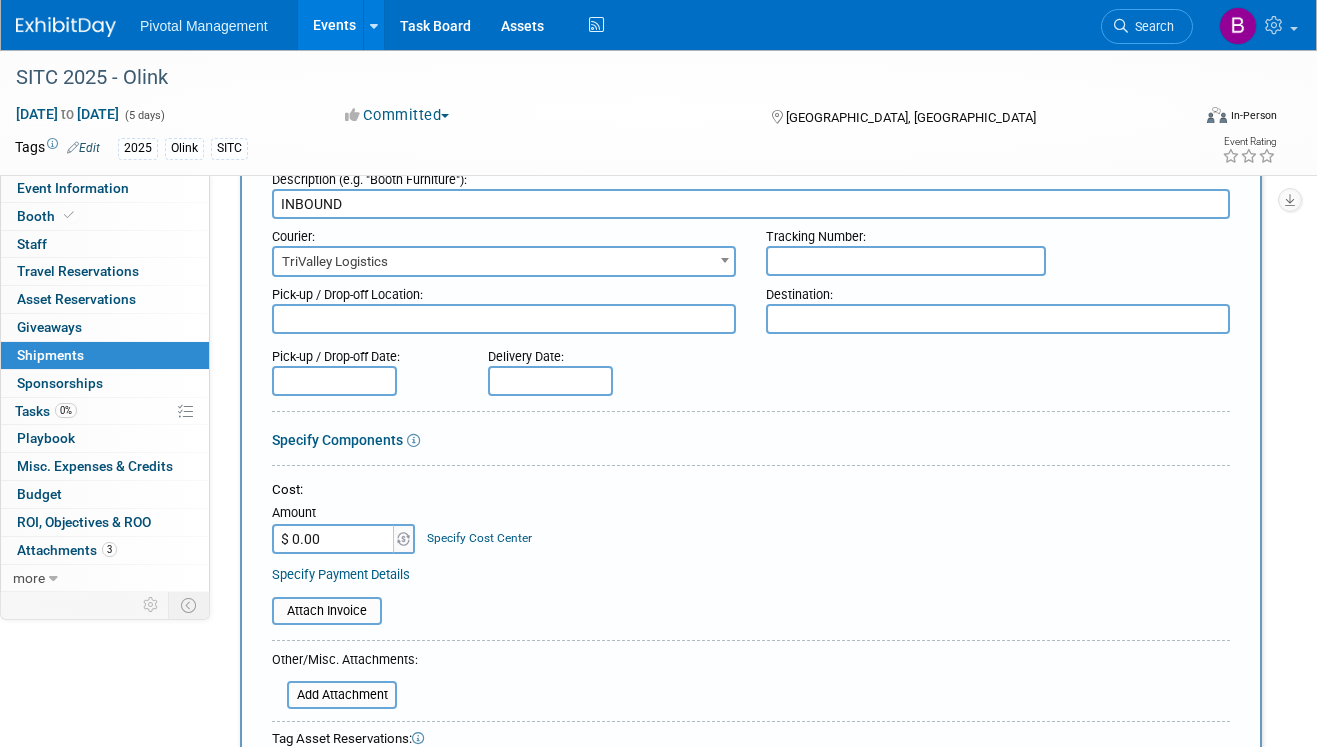 scroll, scrollTop: 104, scrollLeft: 0, axis: vertical 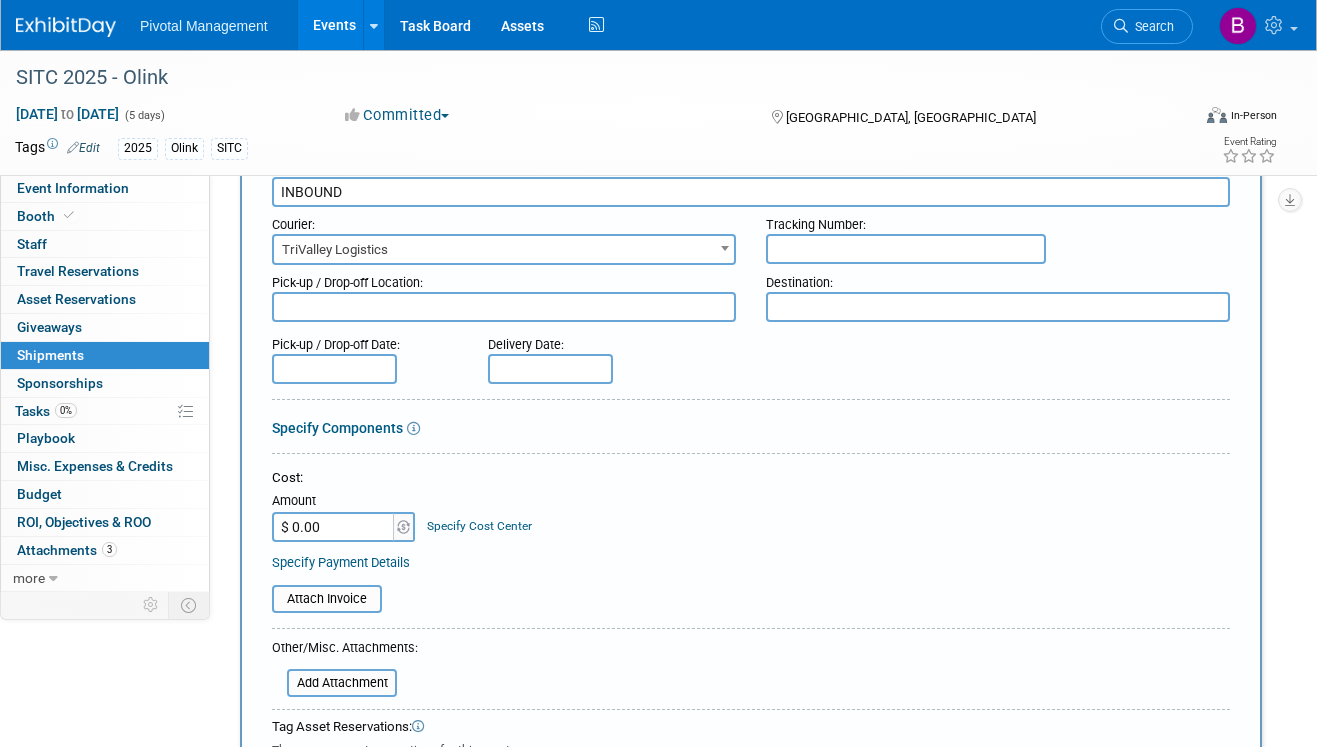 click at bounding box center [504, 307] 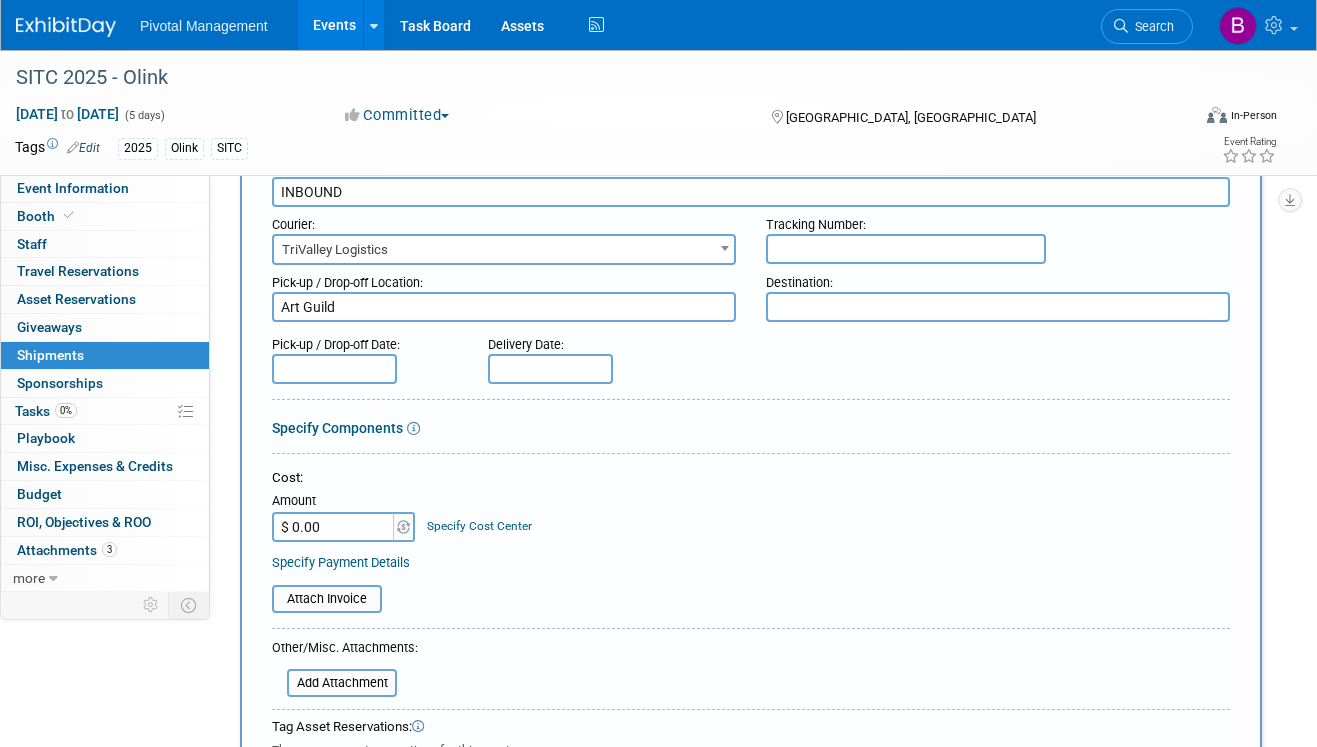 type on "Art Guild" 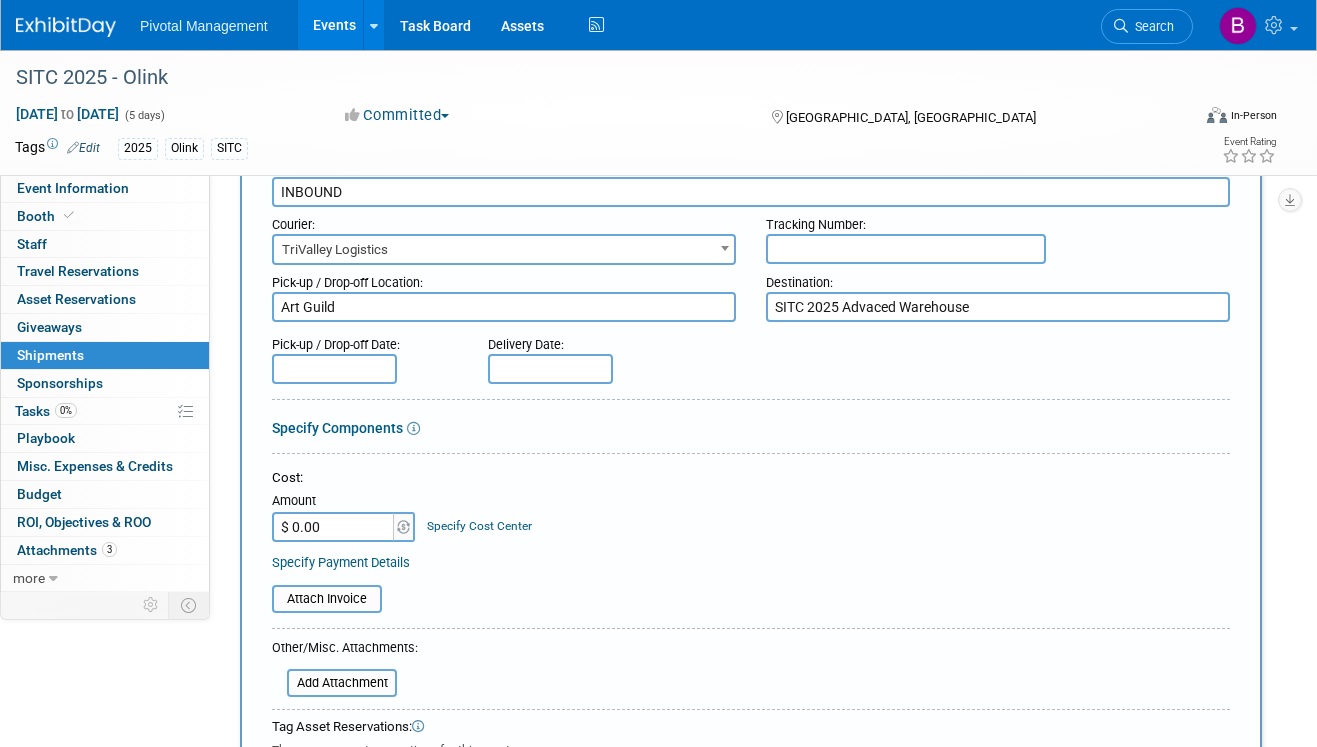 type on "SITC 2025 Advaced Warehouse" 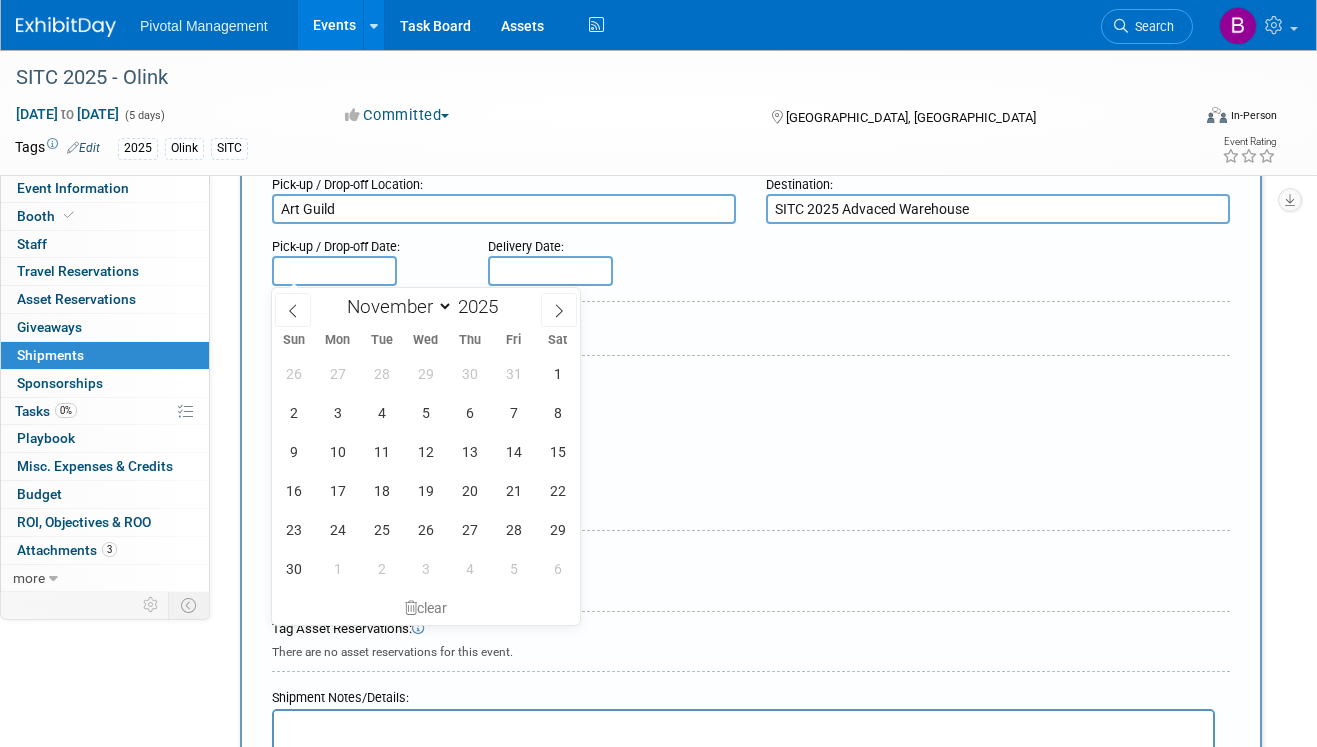 click on "Description (e.g. "Booth Furniture"):
INBOUND
Courier:
007EX
17 Post Service (17PostService)
2GO (Negros Navigation)
360 Lion Express
4-72 Entregando (Colombia Postal Service)
4PX
A Duie Pyle  AAA Cooper" at bounding box center [751, 461] 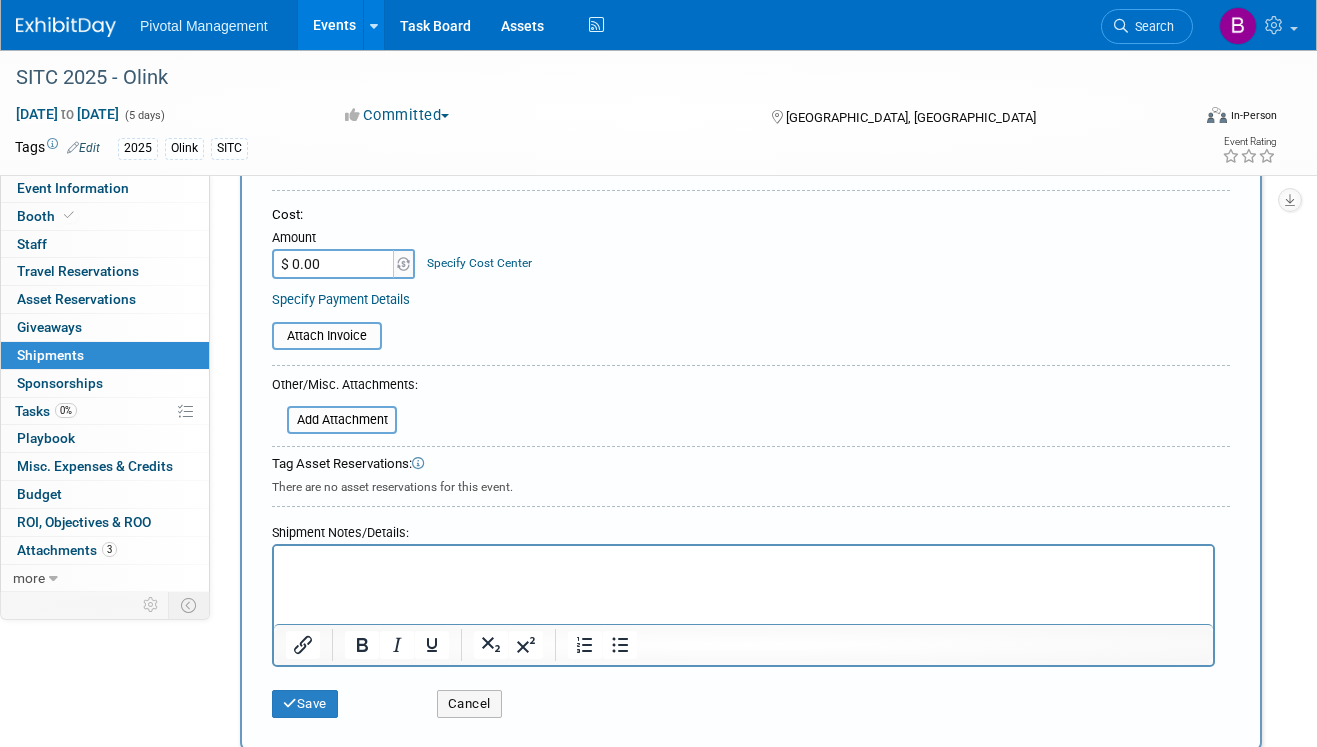 scroll, scrollTop: 422, scrollLeft: 0, axis: vertical 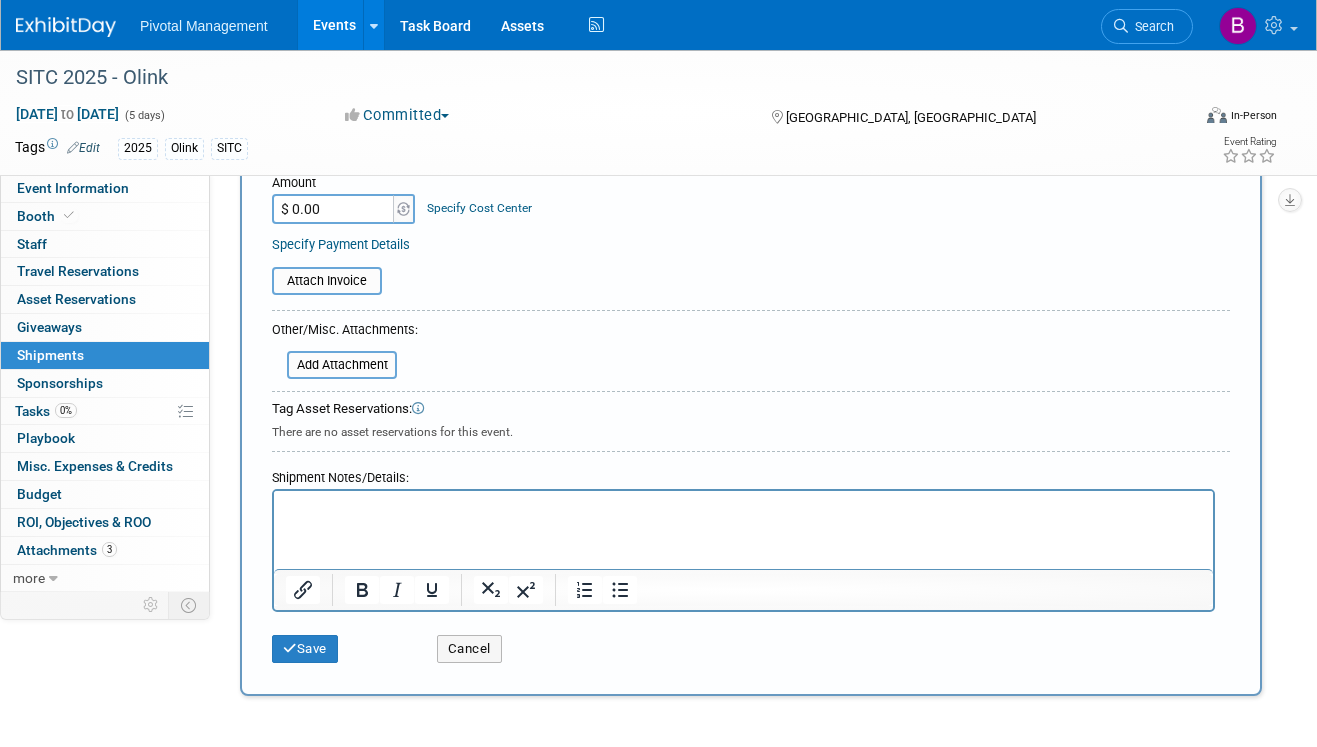 click at bounding box center [744, 509] 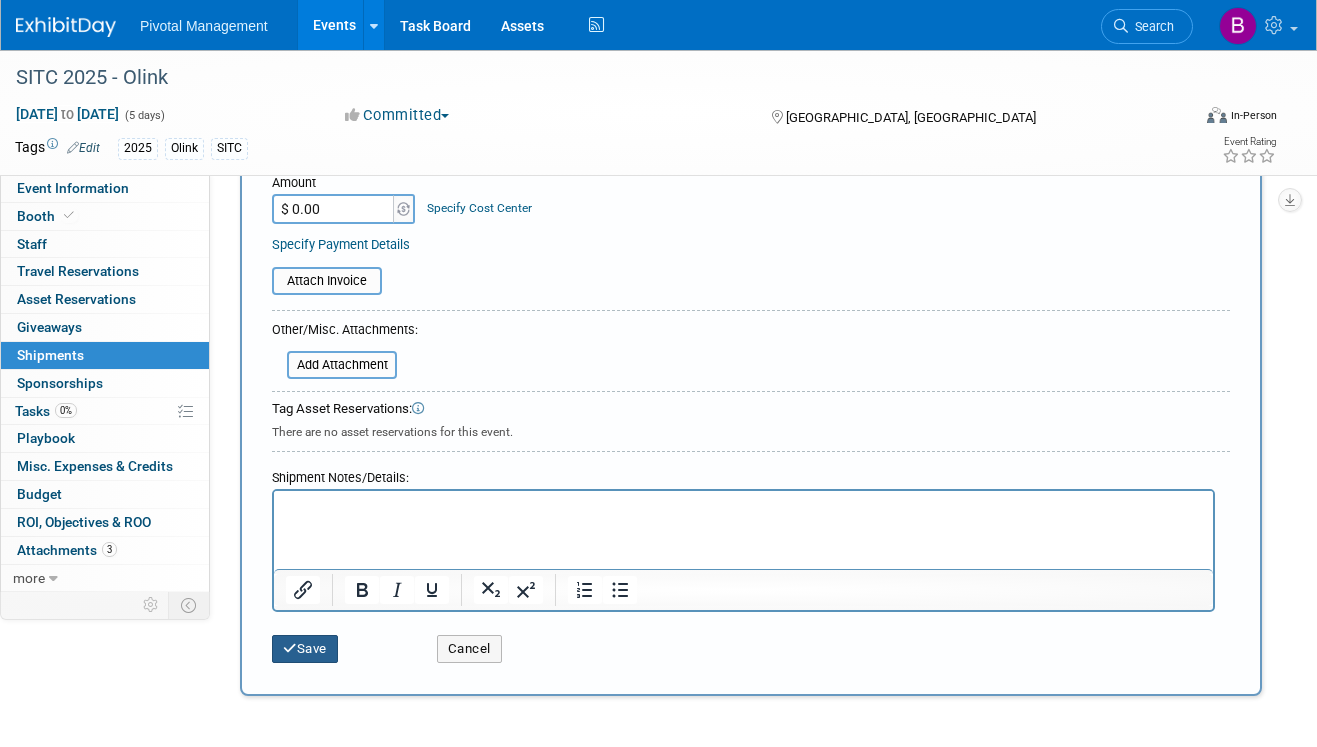 click on "Save" at bounding box center (305, 649) 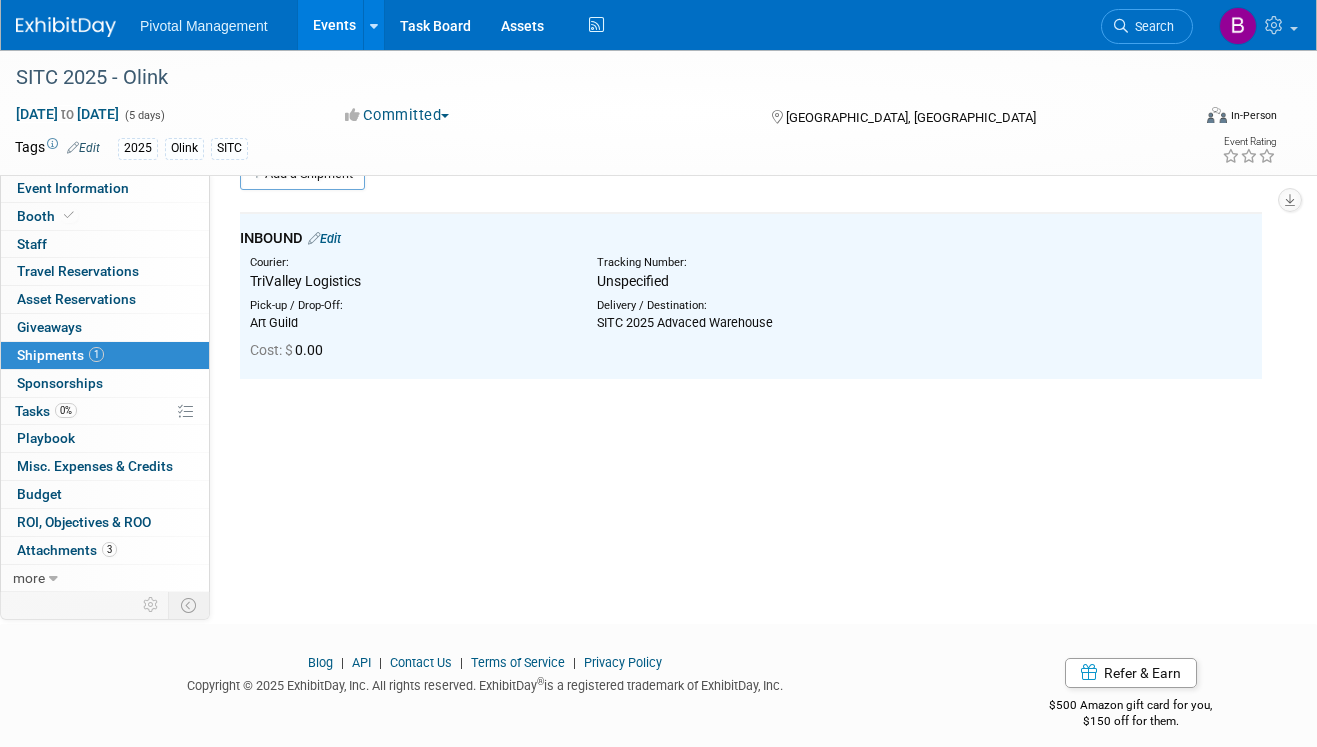 scroll, scrollTop: 0, scrollLeft: 0, axis: both 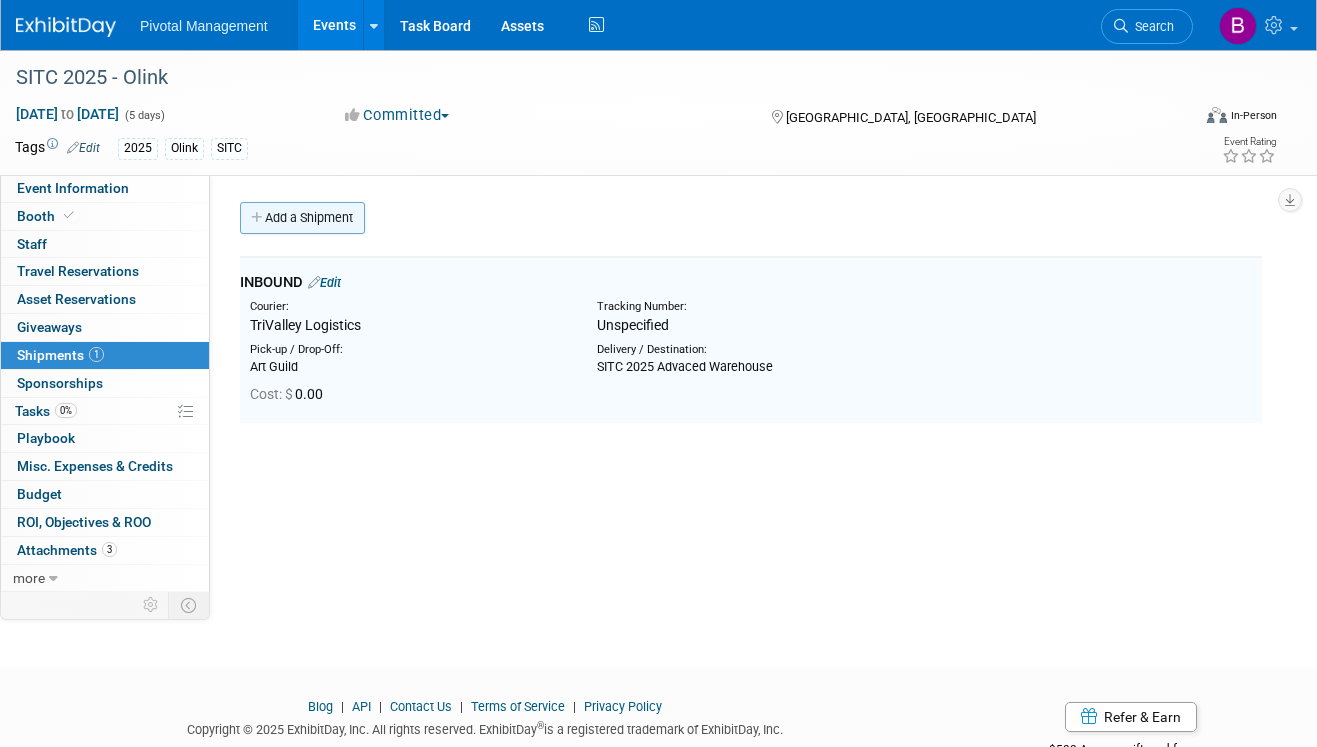 click on "Add a Shipment" at bounding box center [302, 218] 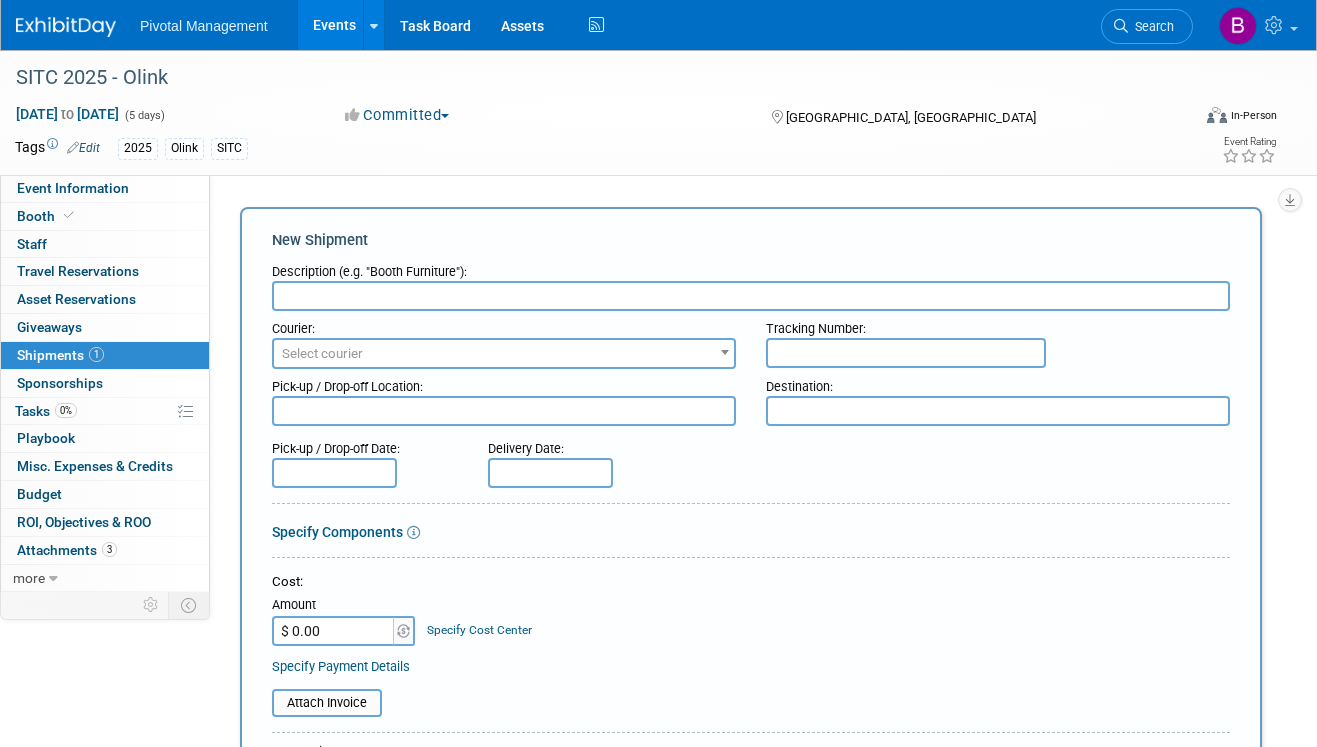 scroll, scrollTop: 0, scrollLeft: 0, axis: both 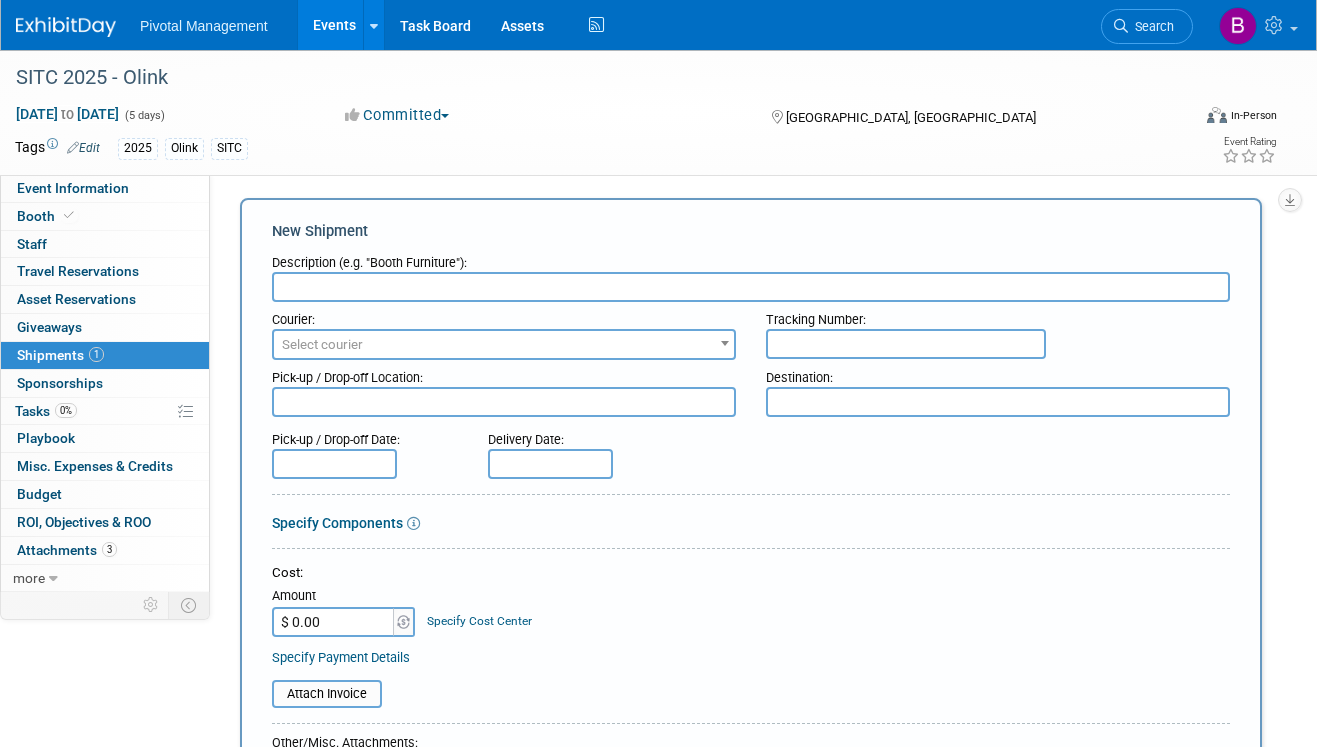 type on "B" 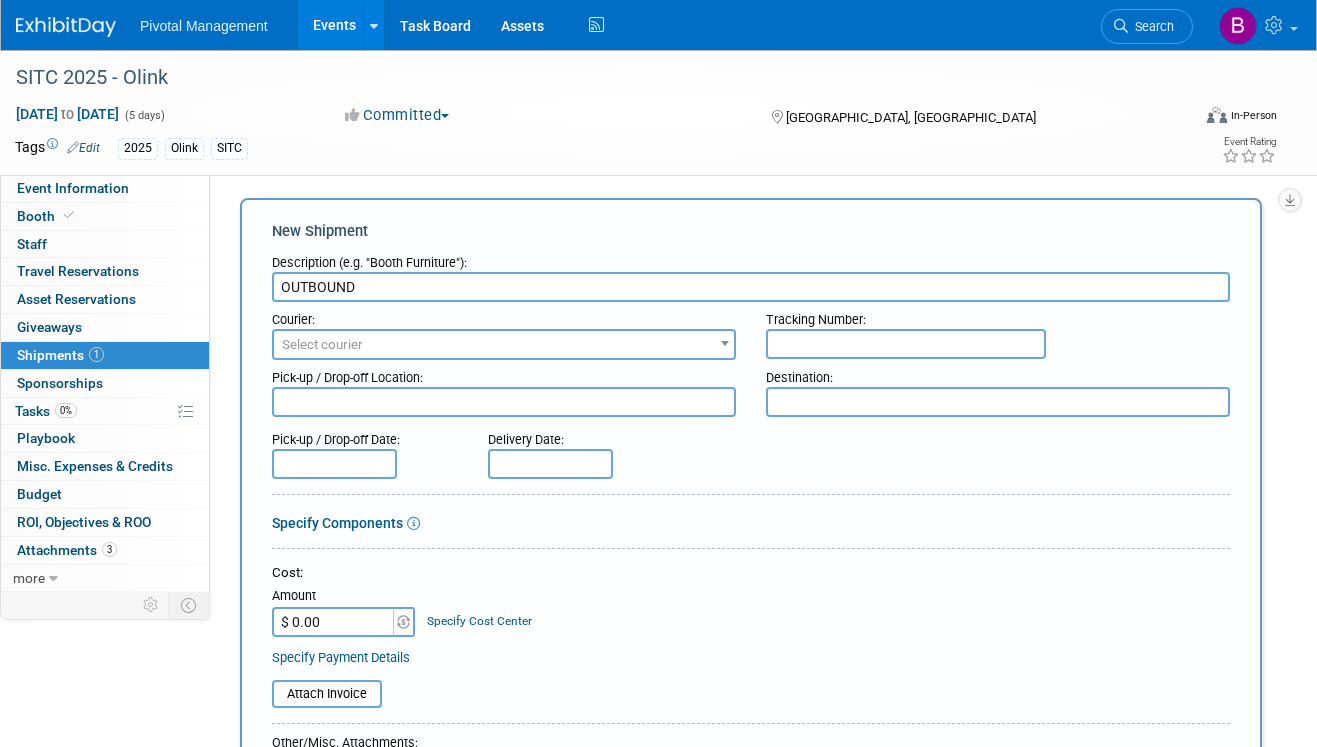 type on "OUTBOUND" 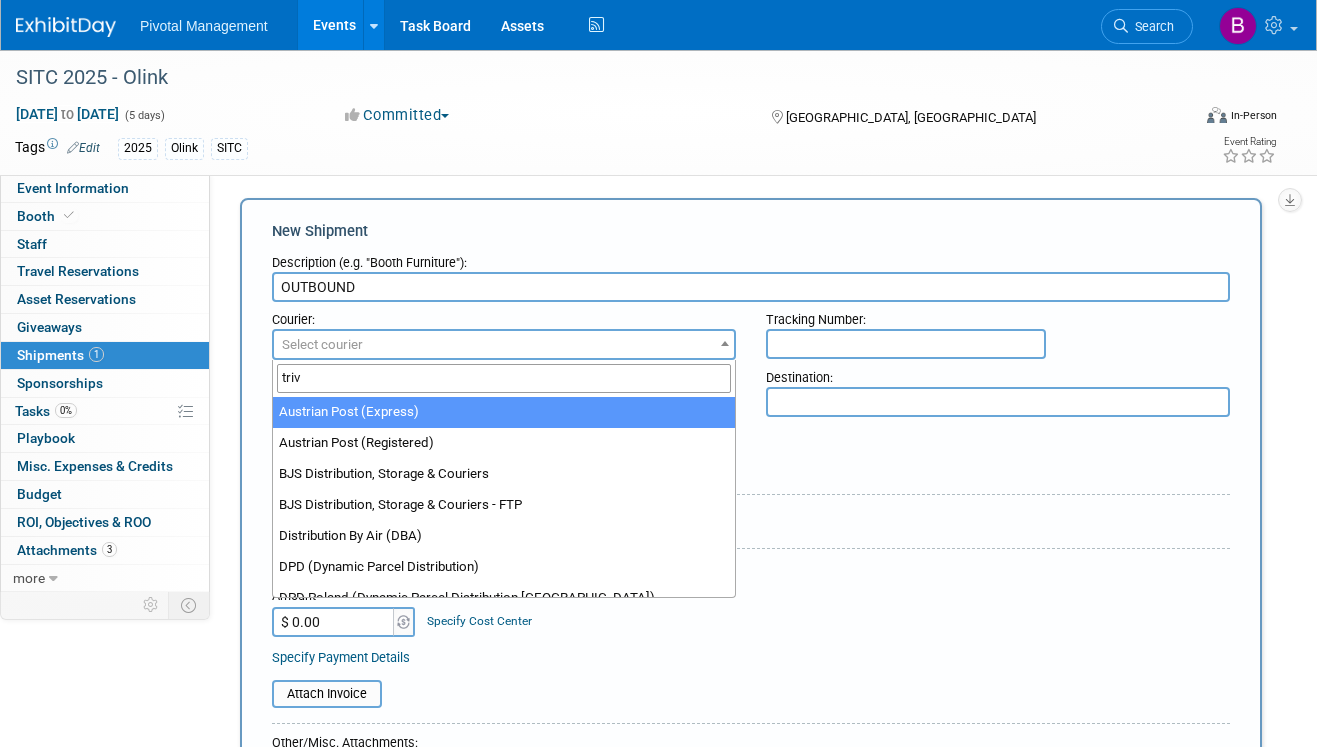 type on "triva" 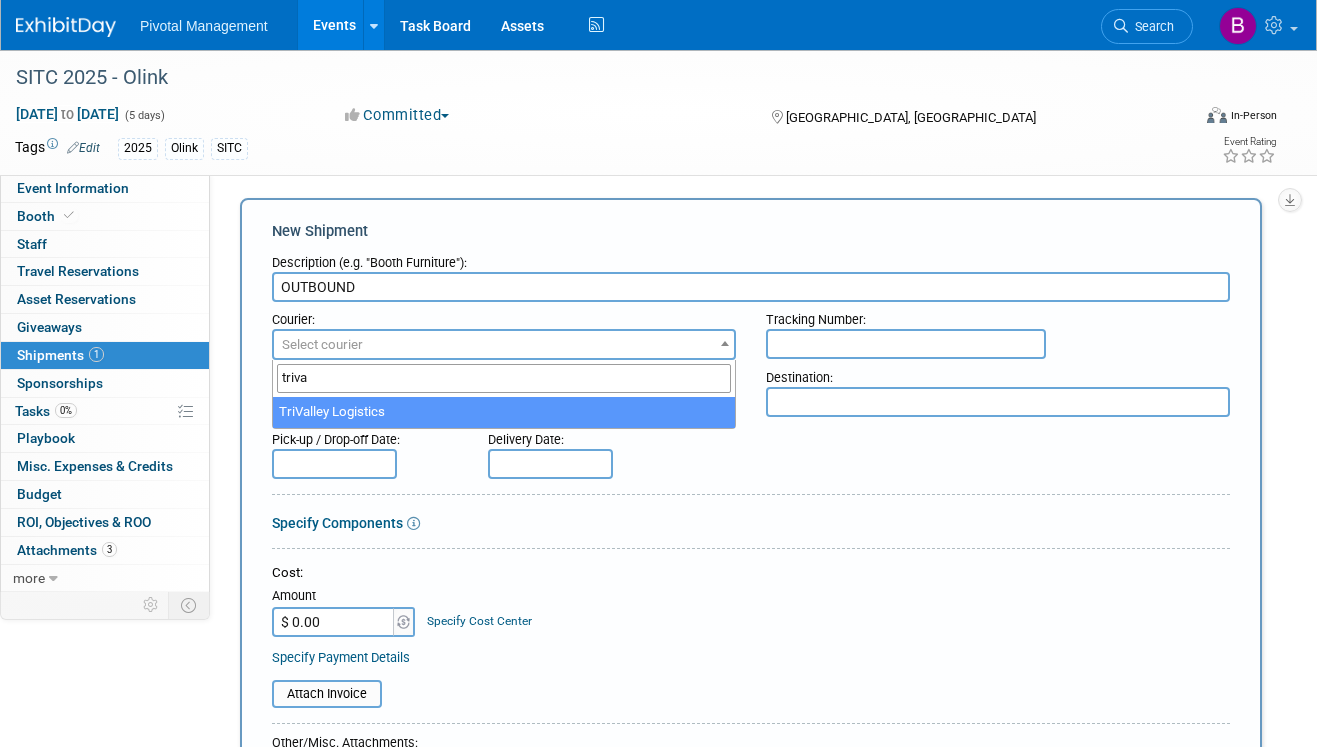 select on "576" 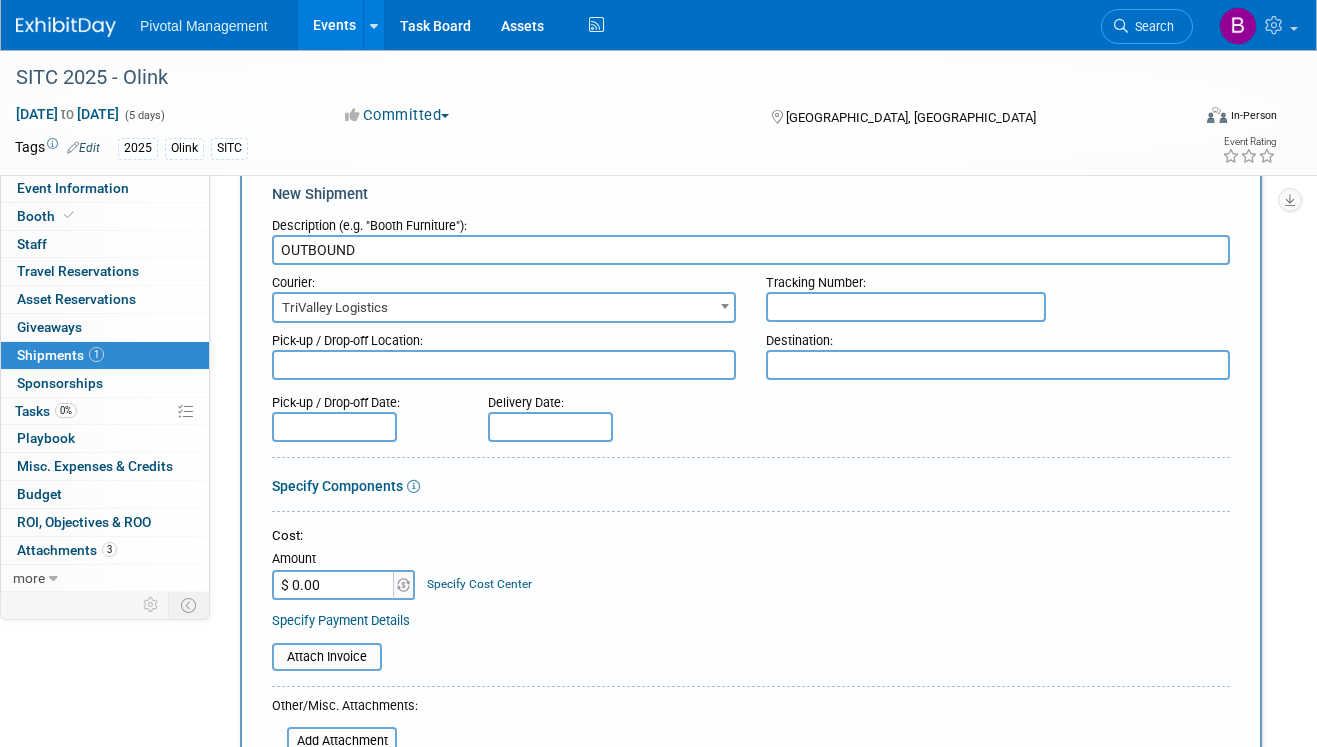 scroll, scrollTop: 61, scrollLeft: 0, axis: vertical 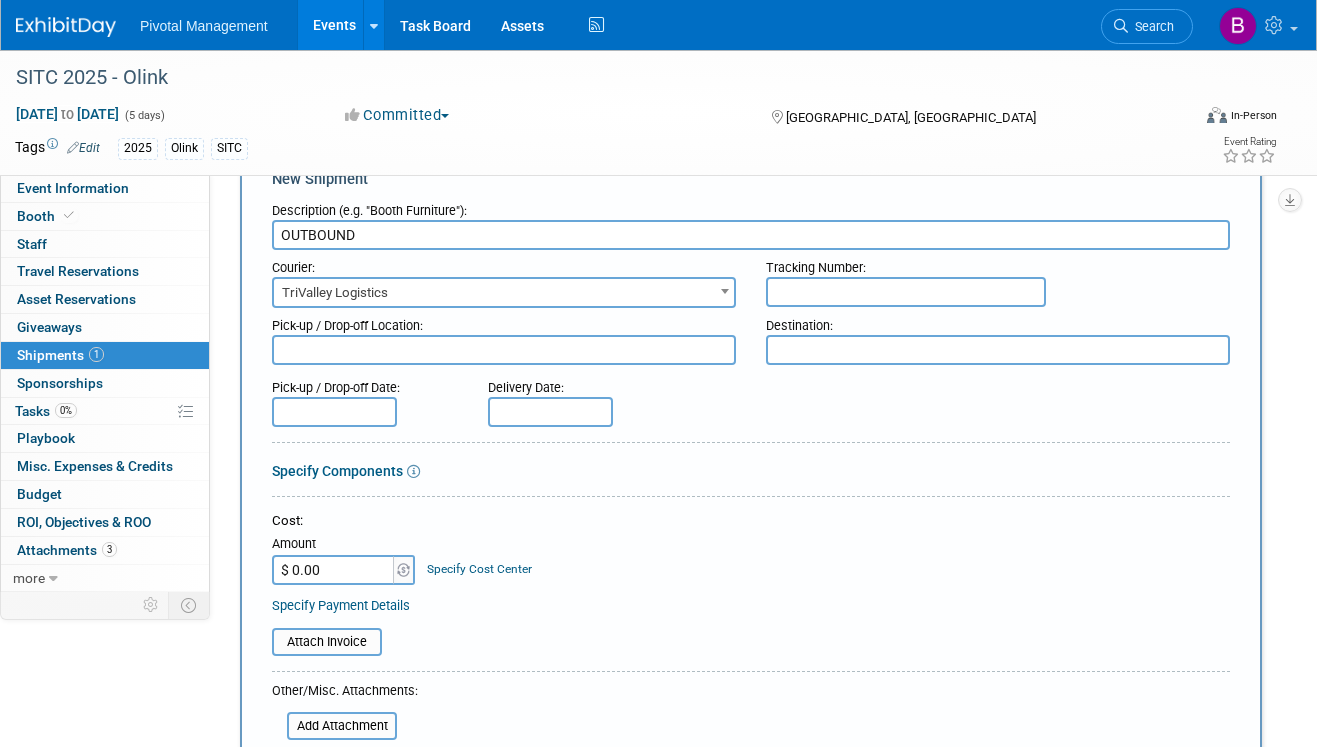click at bounding box center [504, 350] 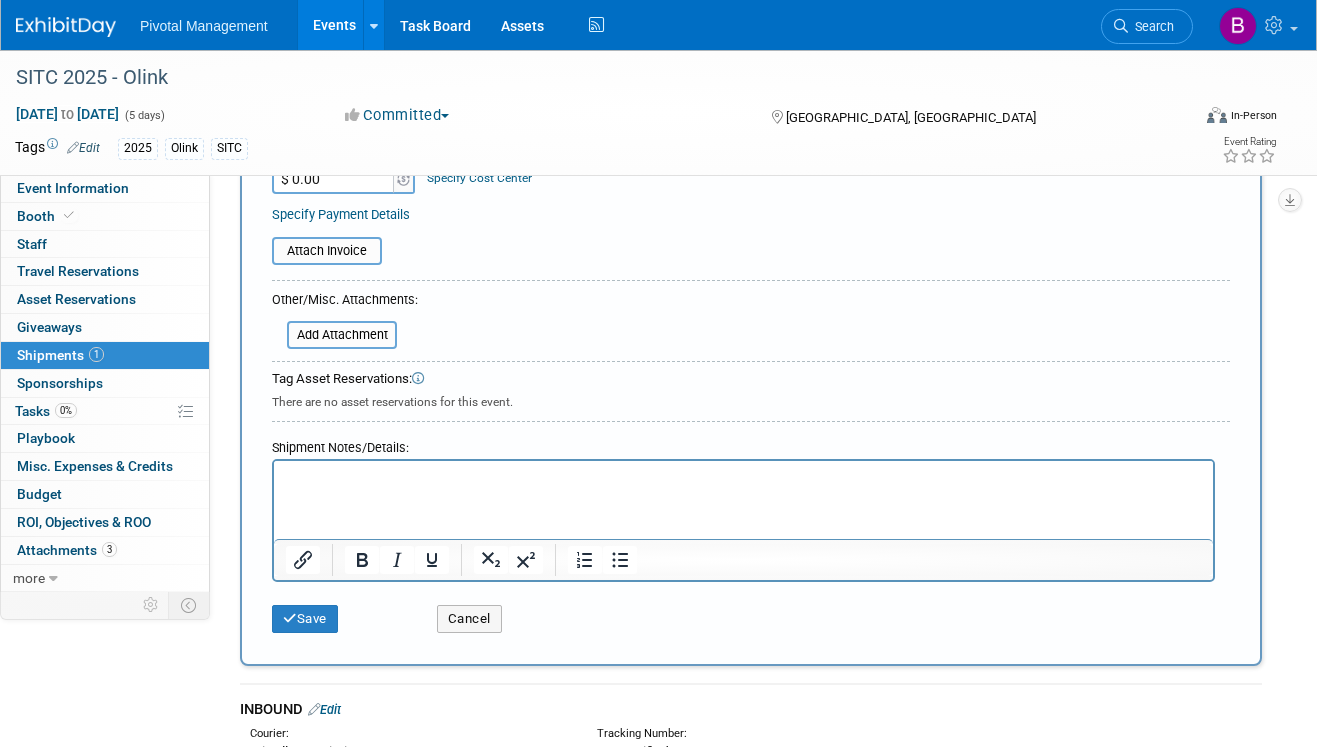 click at bounding box center [744, 479] 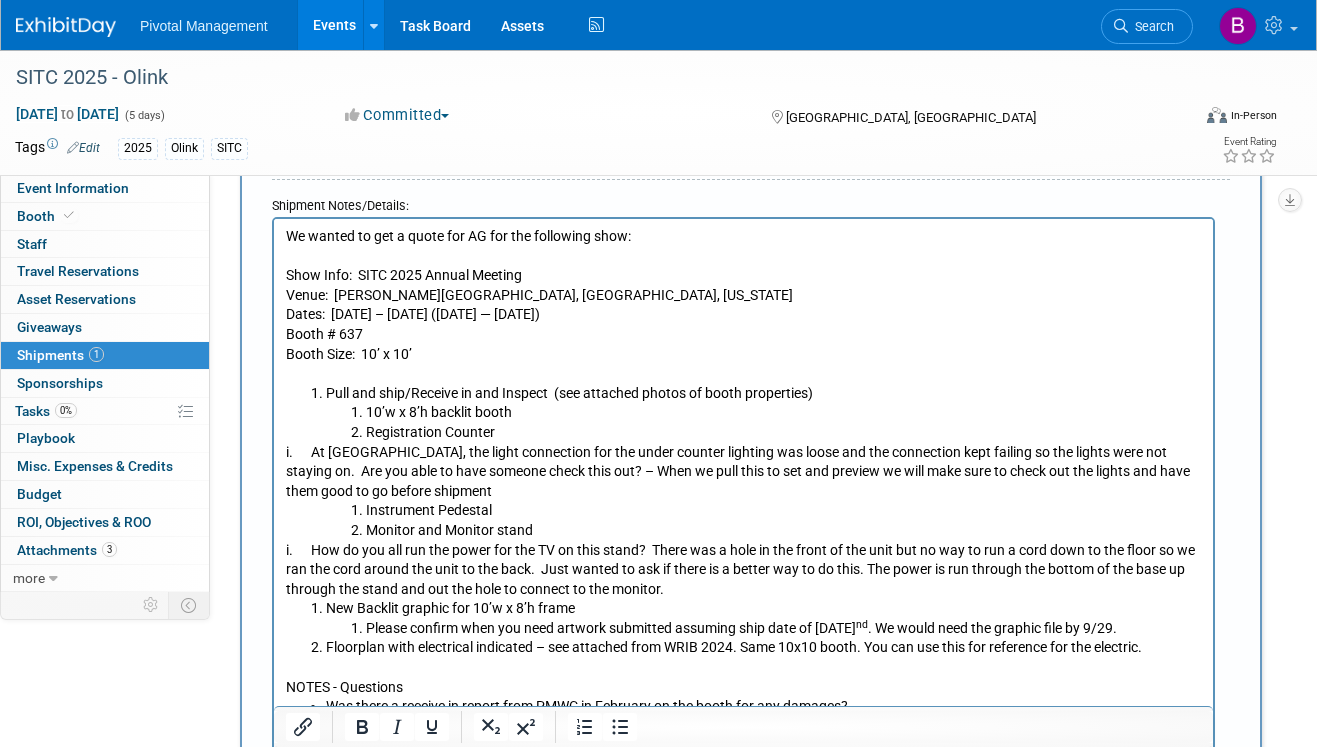 scroll, scrollTop: 680, scrollLeft: 0, axis: vertical 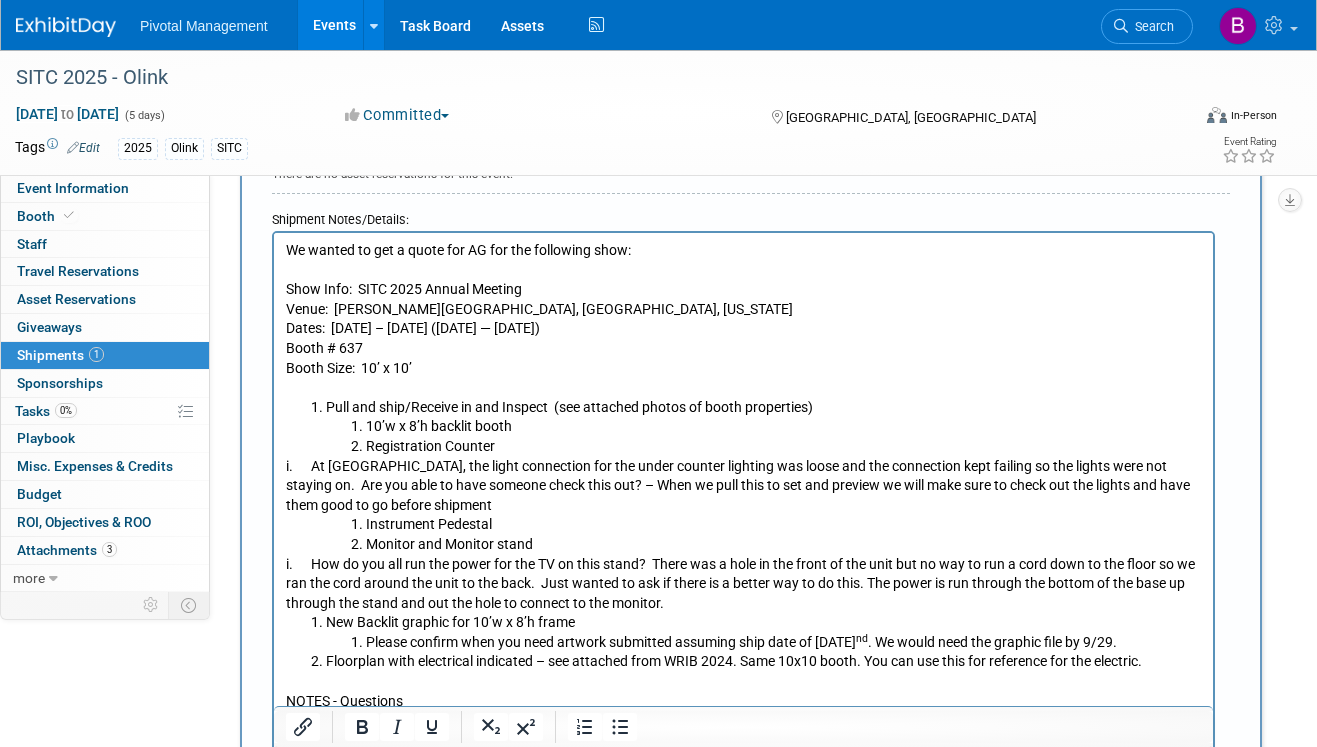 click on "Venue:  Gaylord National Resort & Convention Center National Harbor, National Harbor, Maryland" at bounding box center (744, 310) 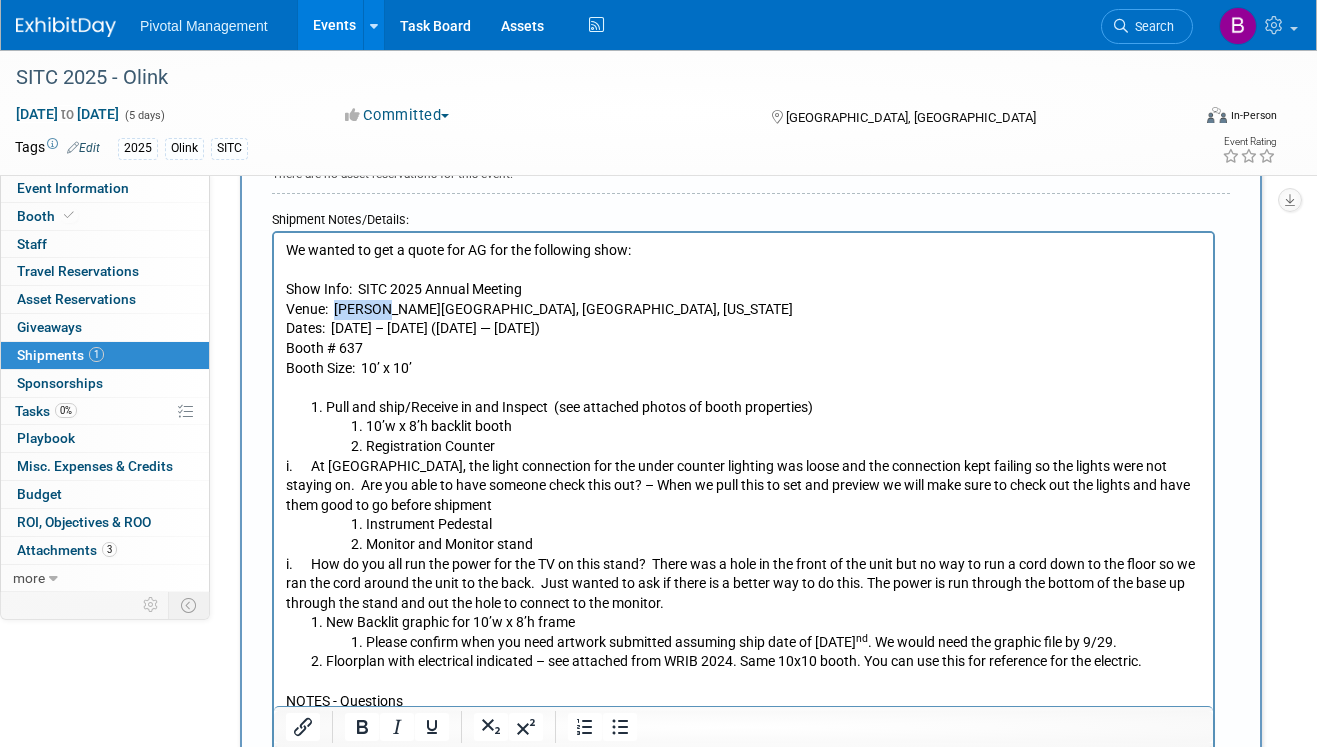 click on "Venue:  Gaylord National Resort & Convention Center National Harbor, National Harbor, Maryland" at bounding box center [744, 310] 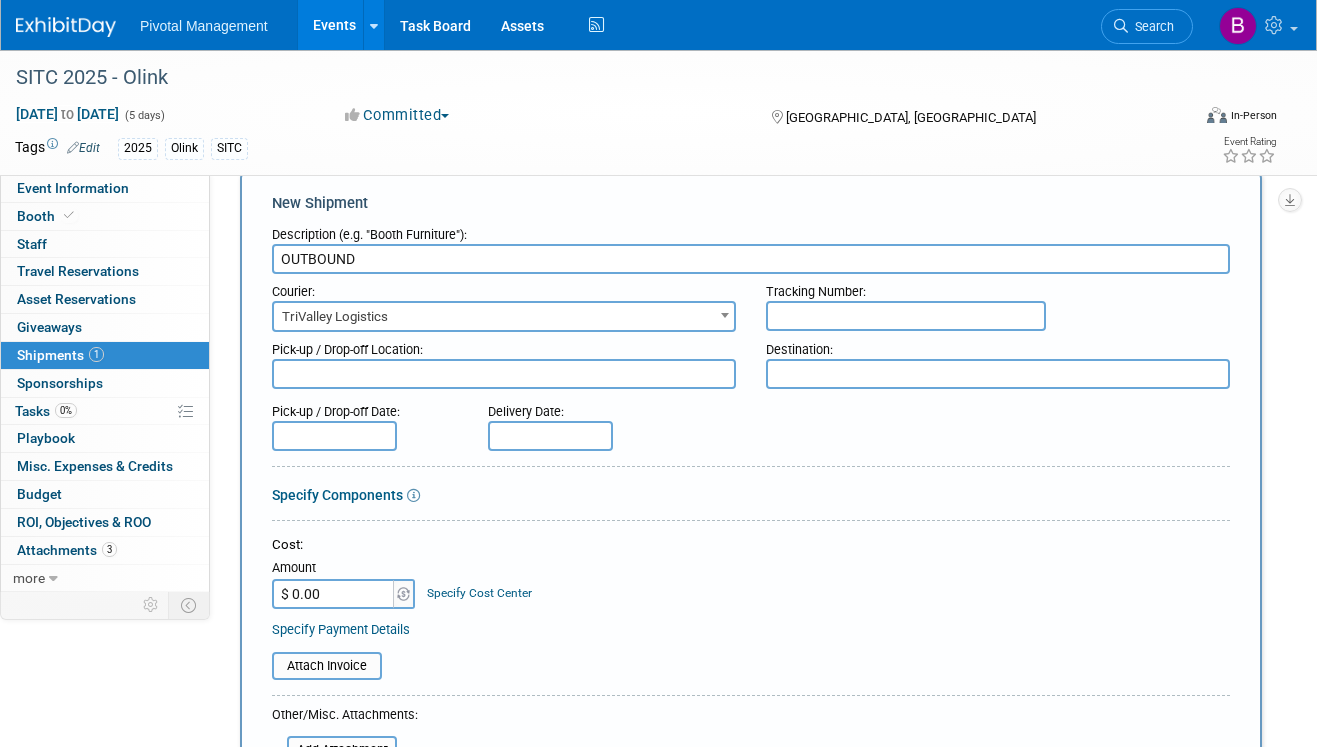 scroll, scrollTop: 27, scrollLeft: 0, axis: vertical 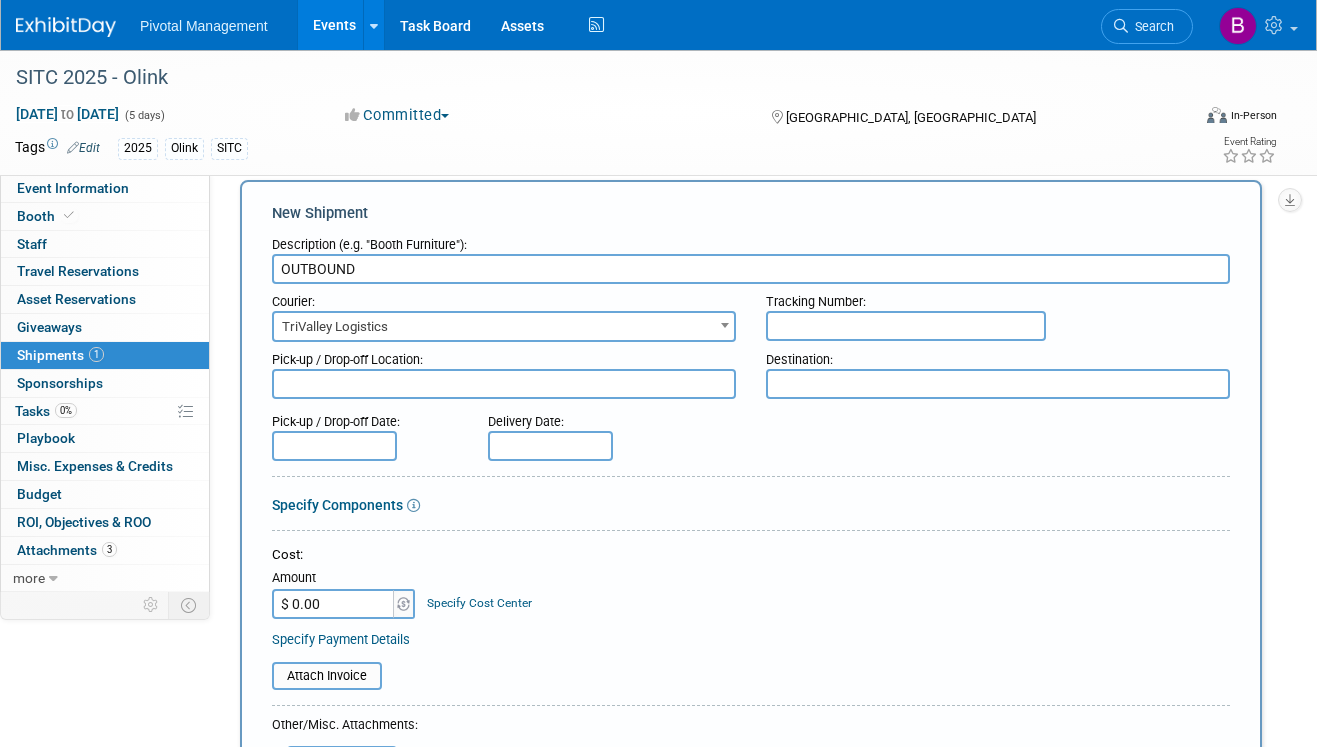 click at bounding box center [504, 384] 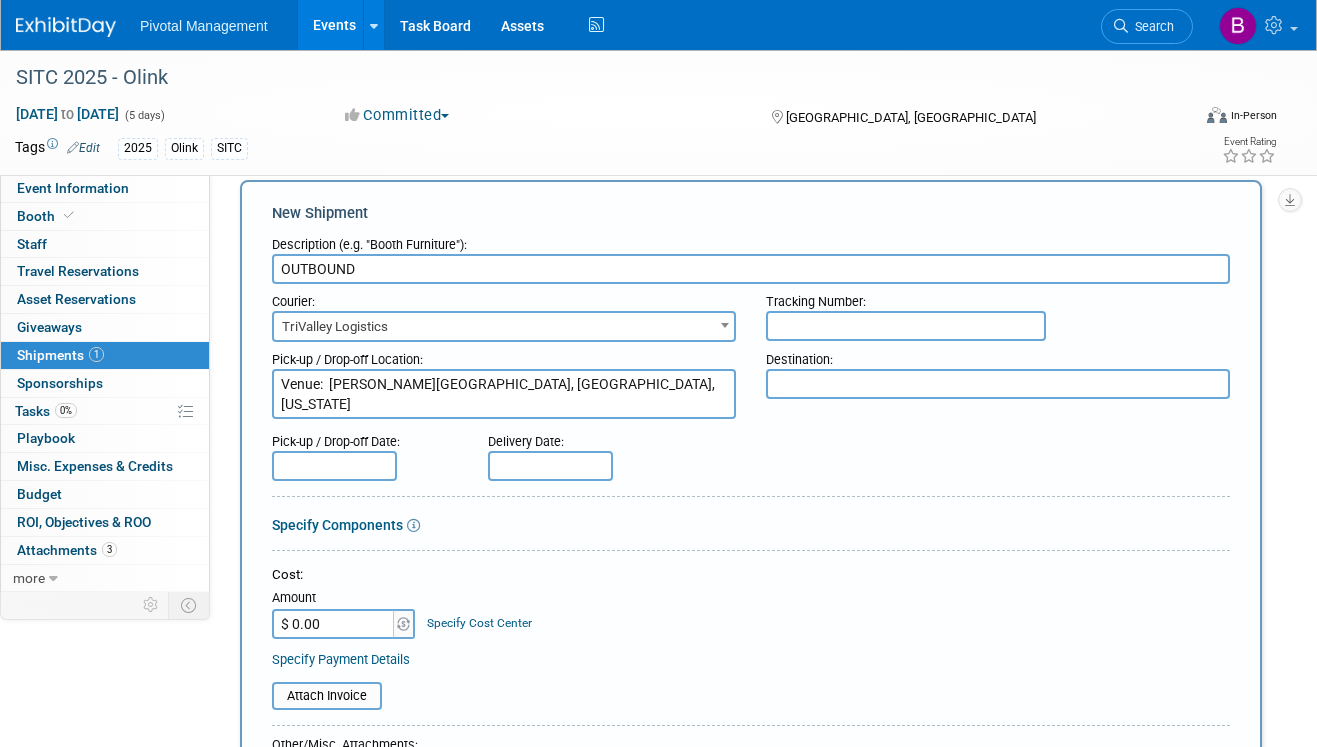 drag, startPoint x: 330, startPoint y: 390, endPoint x: 266, endPoint y: 386, distance: 64.12488 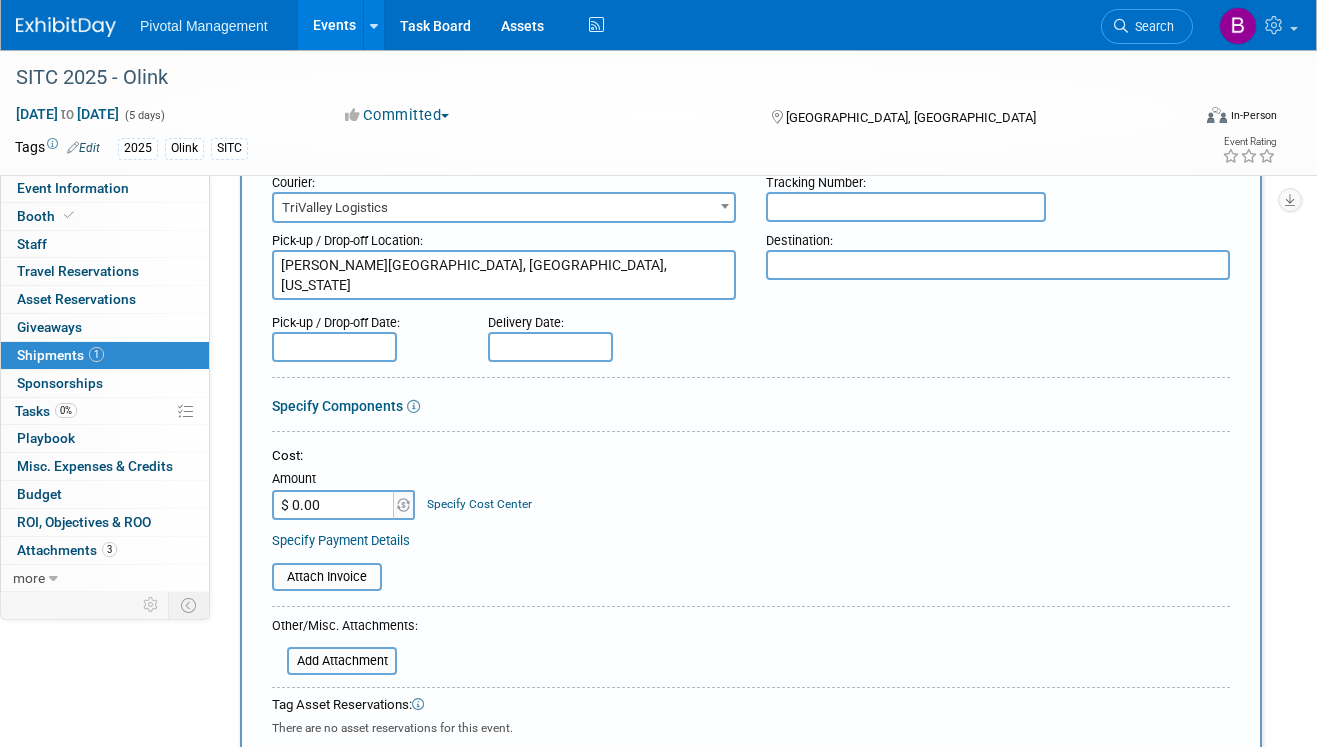 scroll, scrollTop: 178, scrollLeft: 0, axis: vertical 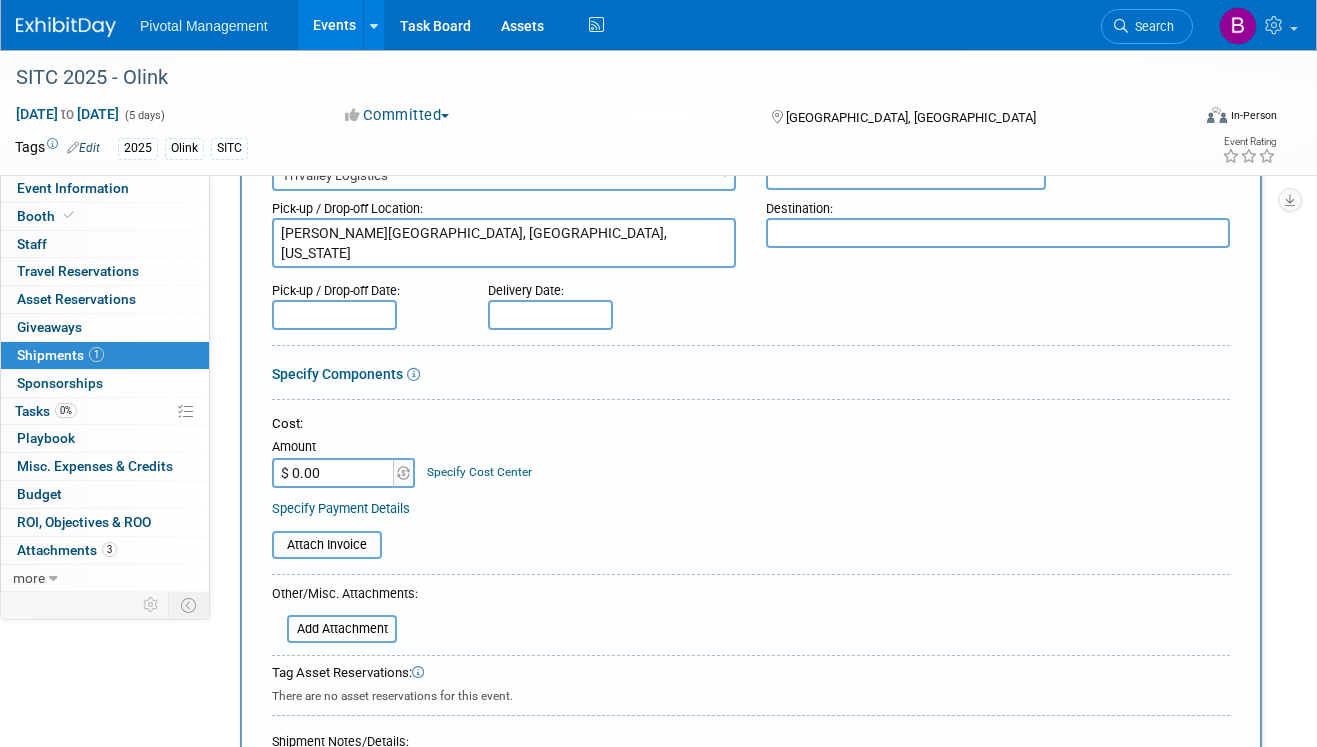 type on "Gaylord National Resort & Convention Center National Harbor, National Harbor, Maryland" 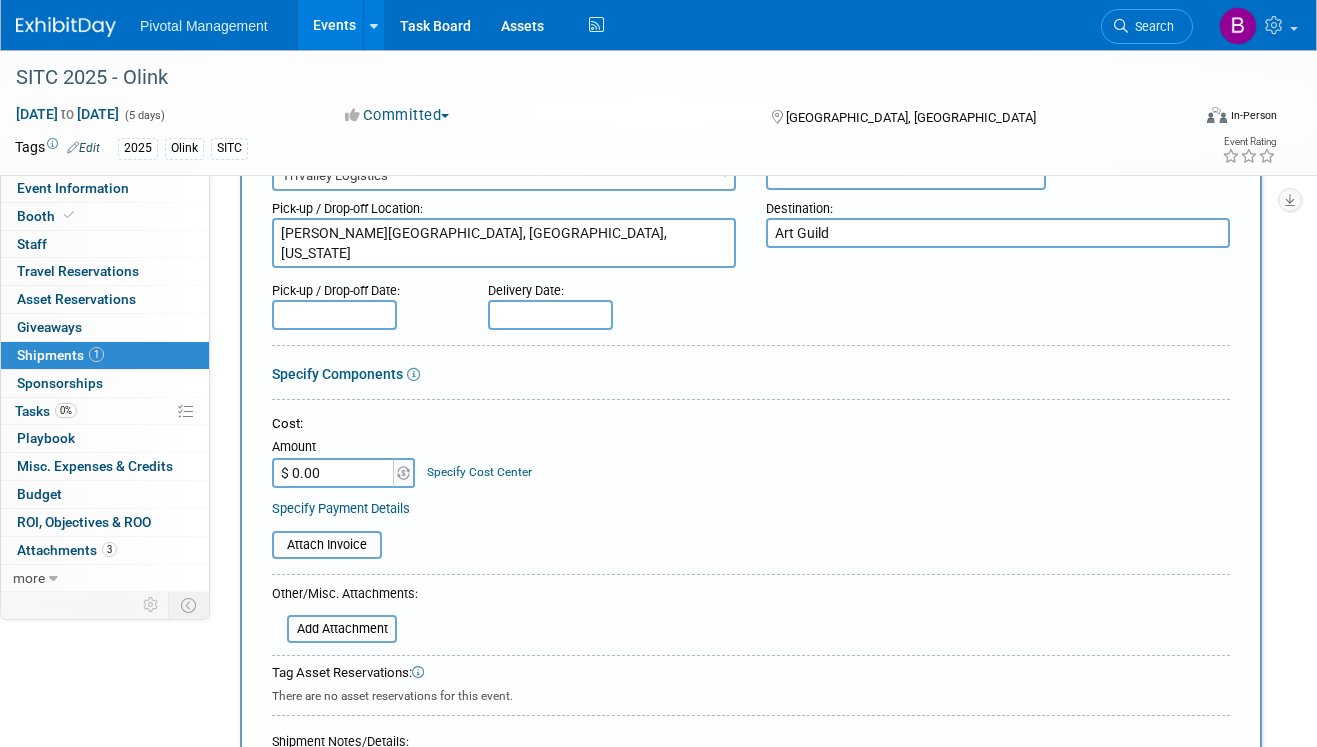 type on "Art Guild" 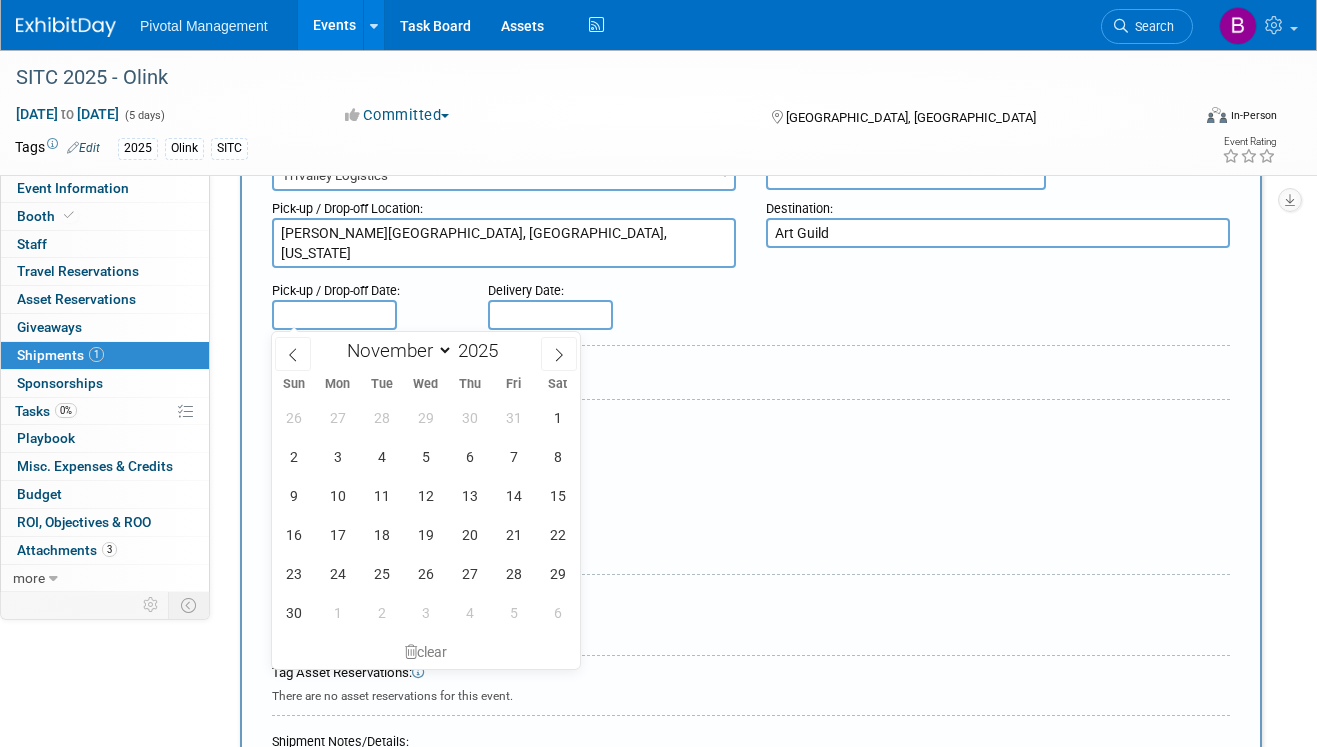 click on "Description (e.g. "Booth Furniture"):
OUTBOUND
Courier:
007EX
17 Post Service (17PostService)
2GO (Negros Navigation)
360 Lion Express
4-72 Entregando (Colombia Postal Service)
4PX
A Duie Pyle  aCommerce" at bounding box center [751, 839] 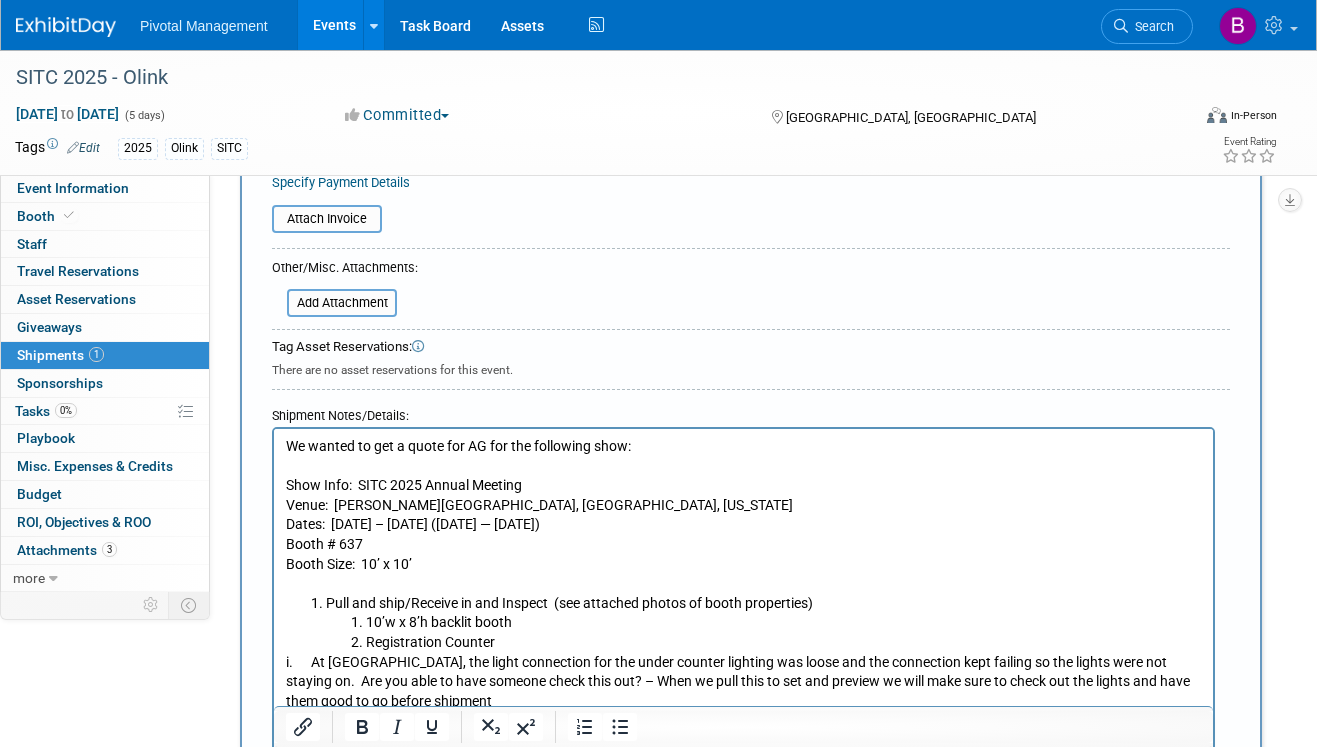 click on "Dates:  November 7 – 8, 2025 (Friday — Saturday)" at bounding box center (744, 525) 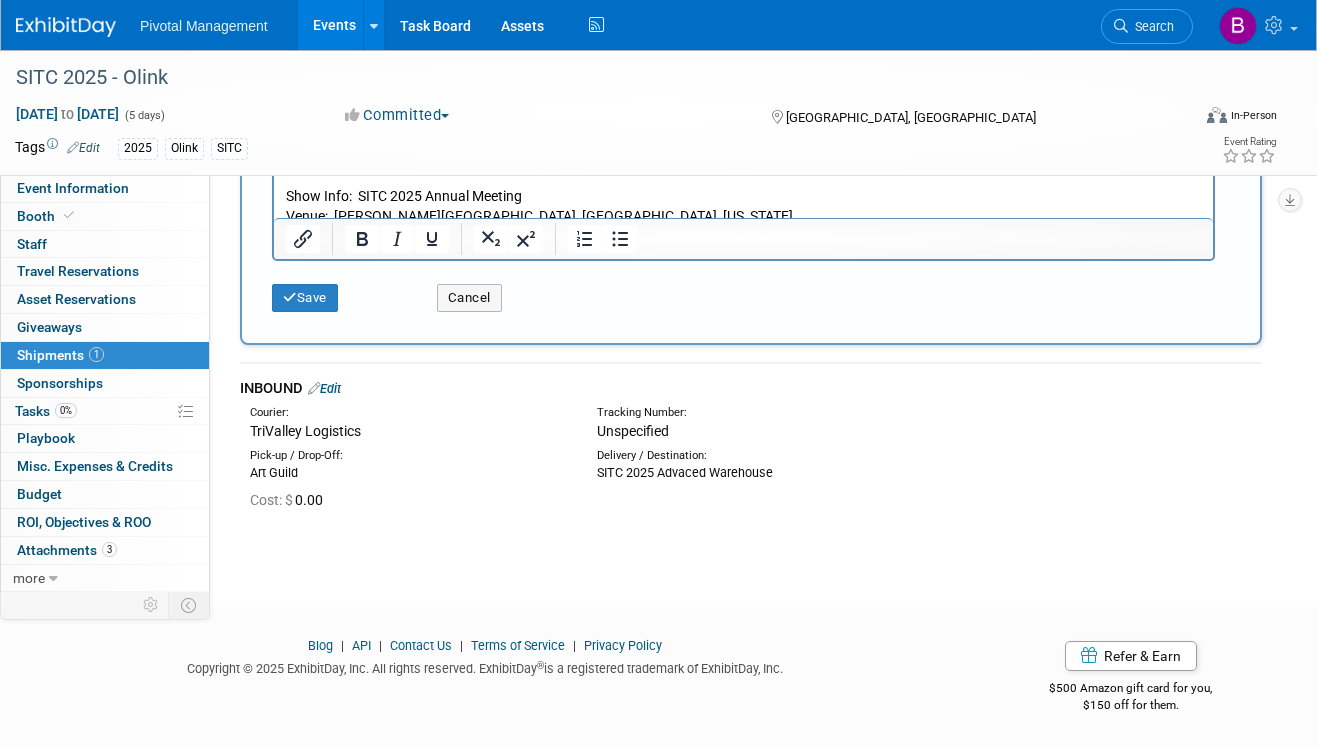 scroll, scrollTop: 793, scrollLeft: 0, axis: vertical 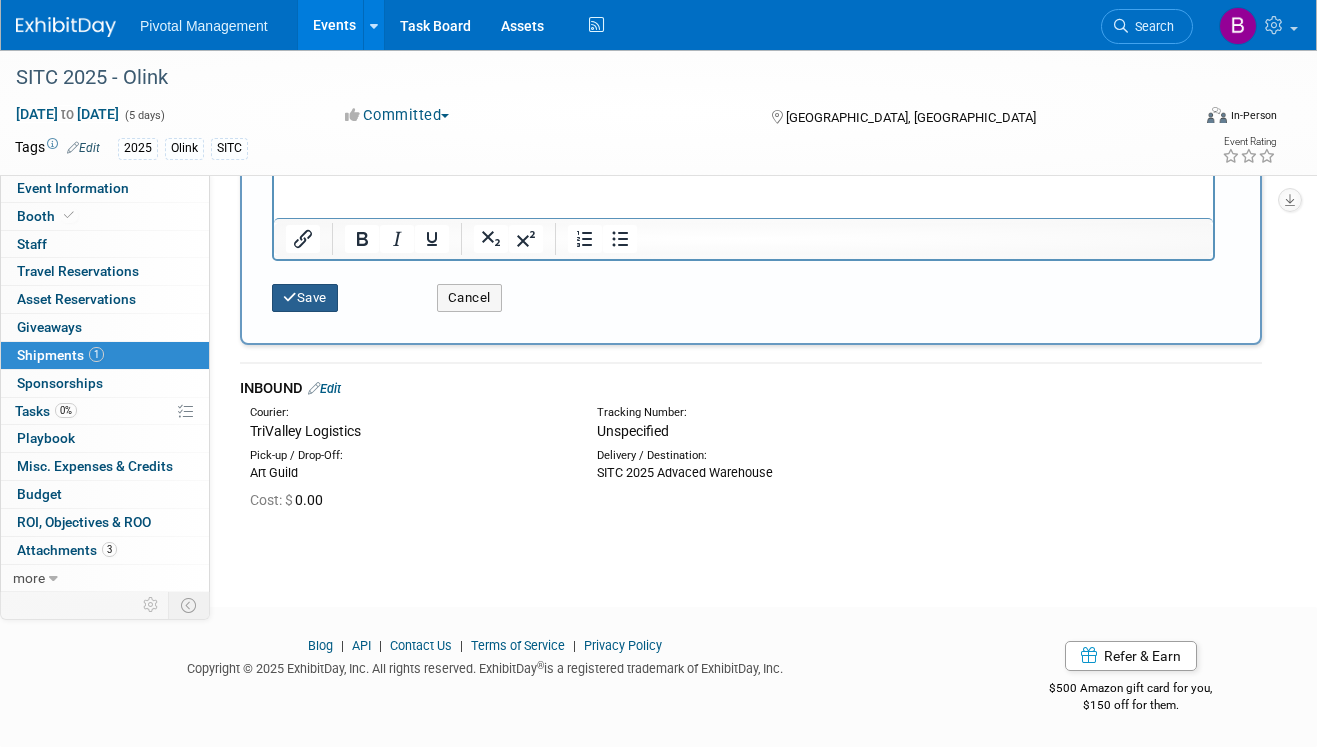 click on "Save" at bounding box center (305, 298) 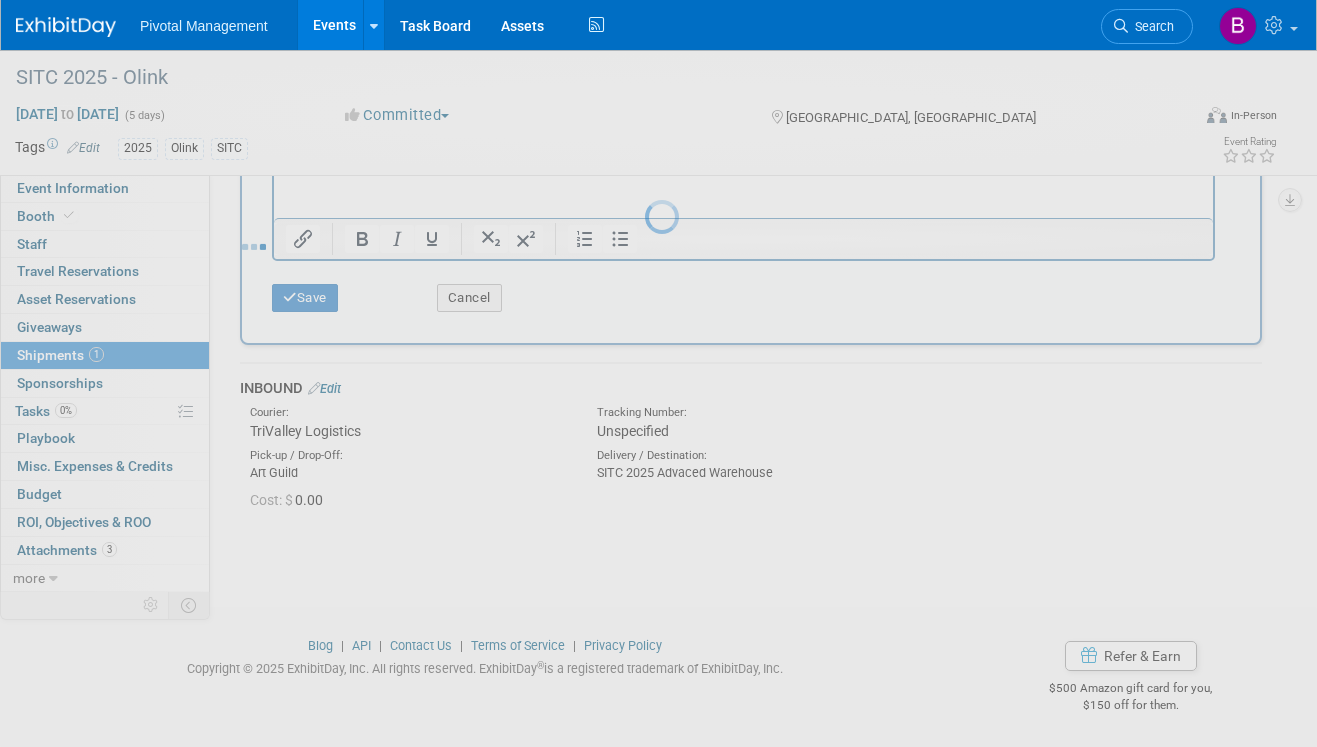 scroll, scrollTop: 79, scrollLeft: 0, axis: vertical 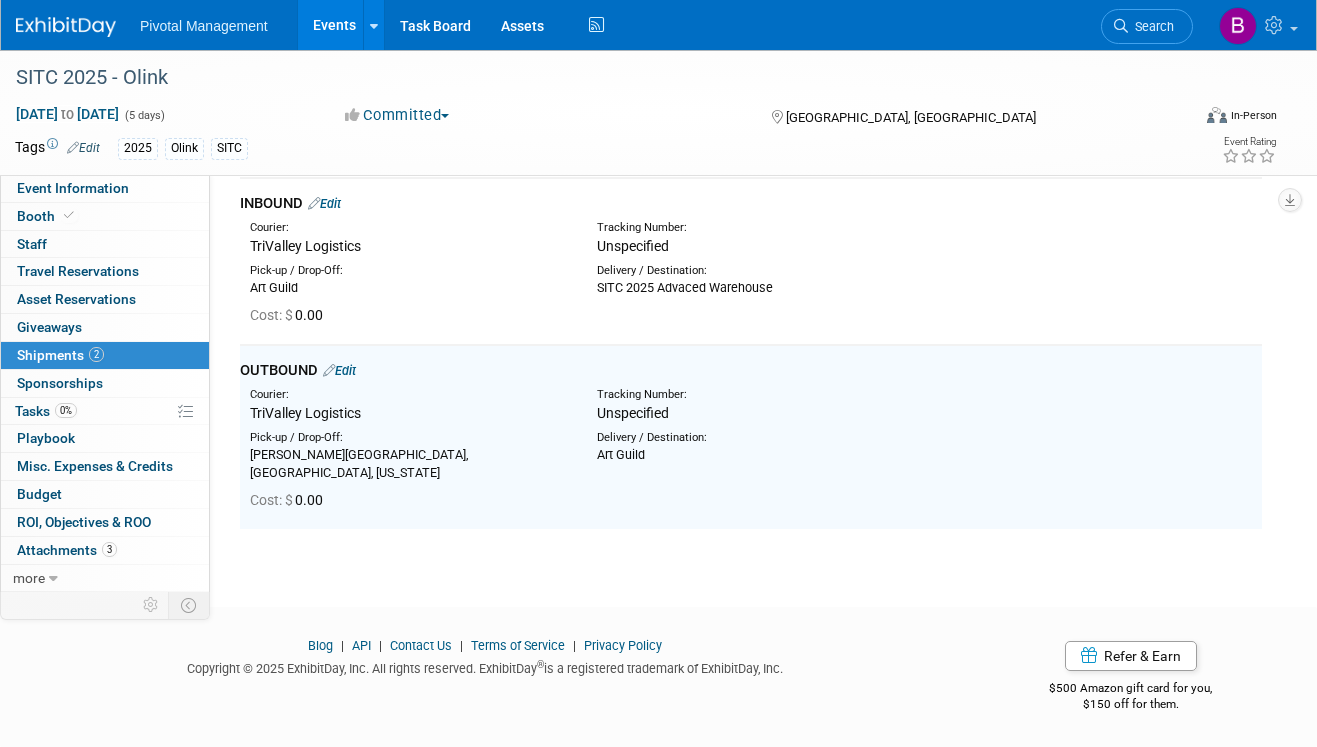 click on "Edit" at bounding box center [324, 203] 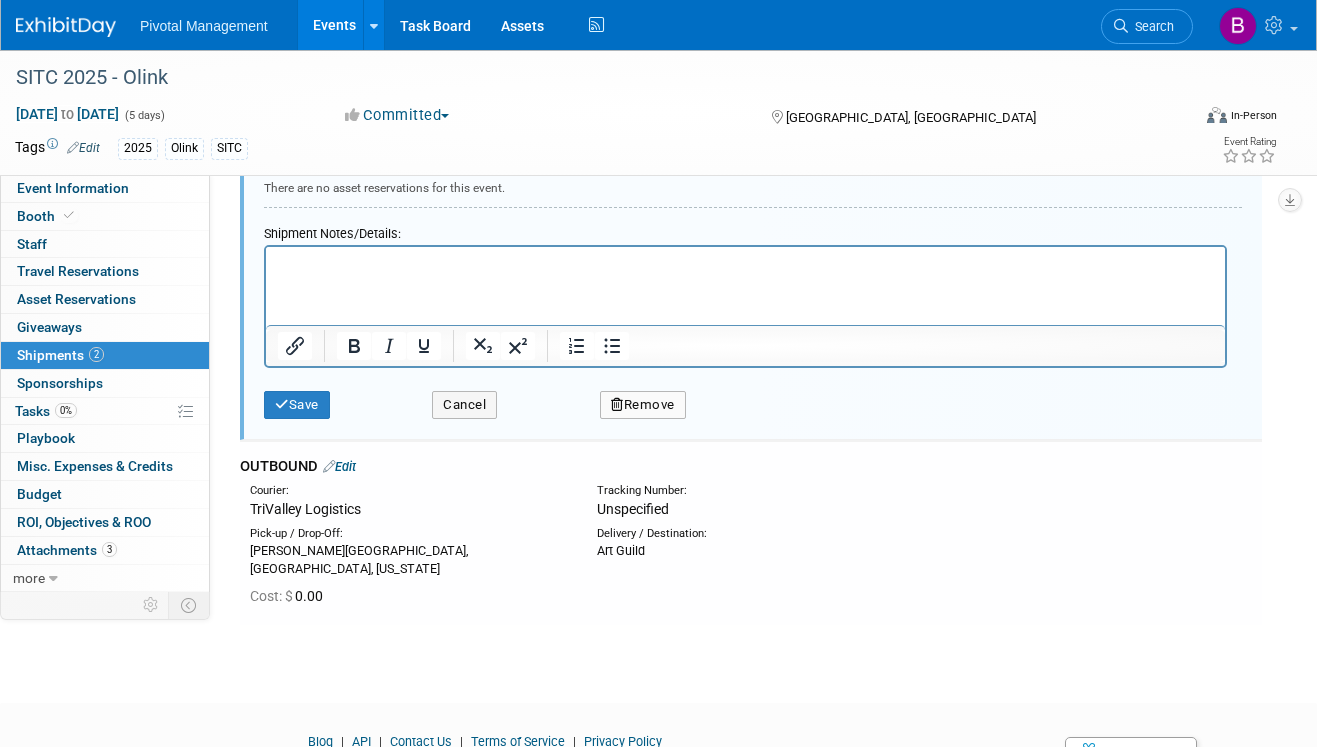 scroll, scrollTop: 729, scrollLeft: 0, axis: vertical 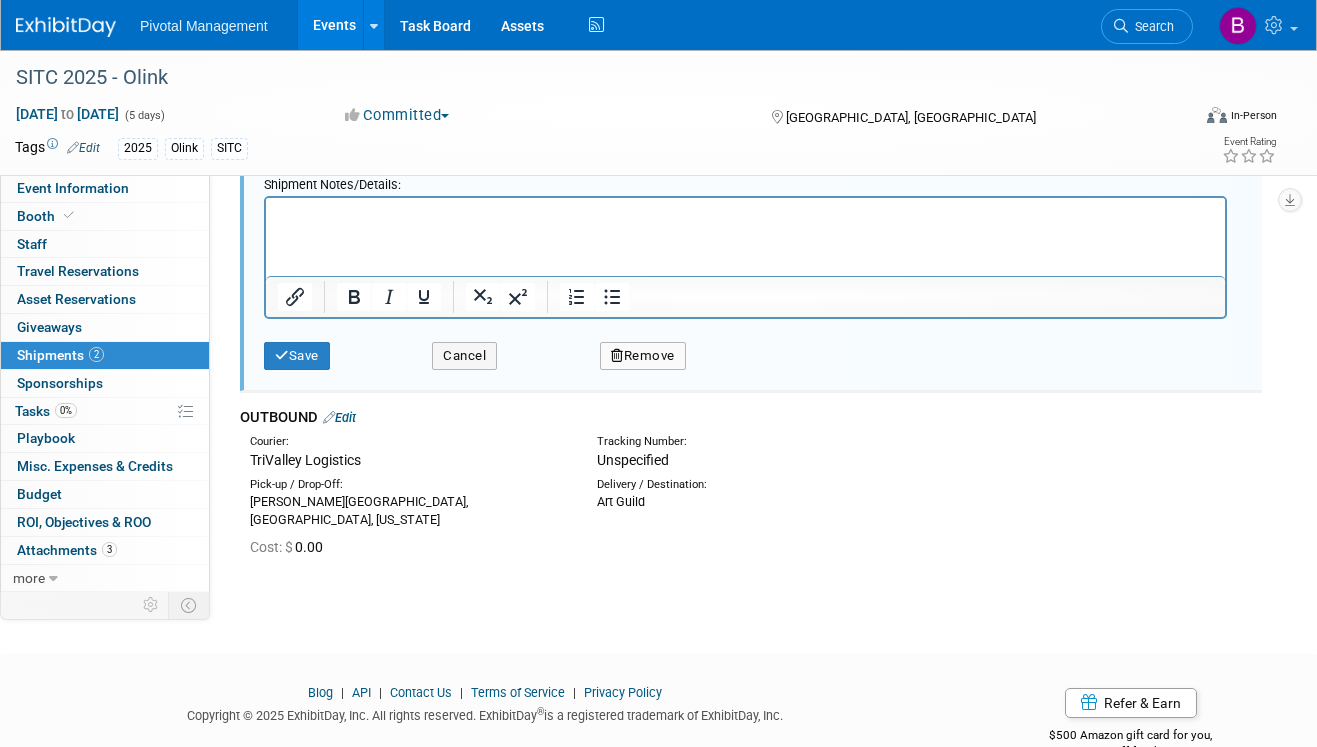 click at bounding box center [746, 216] 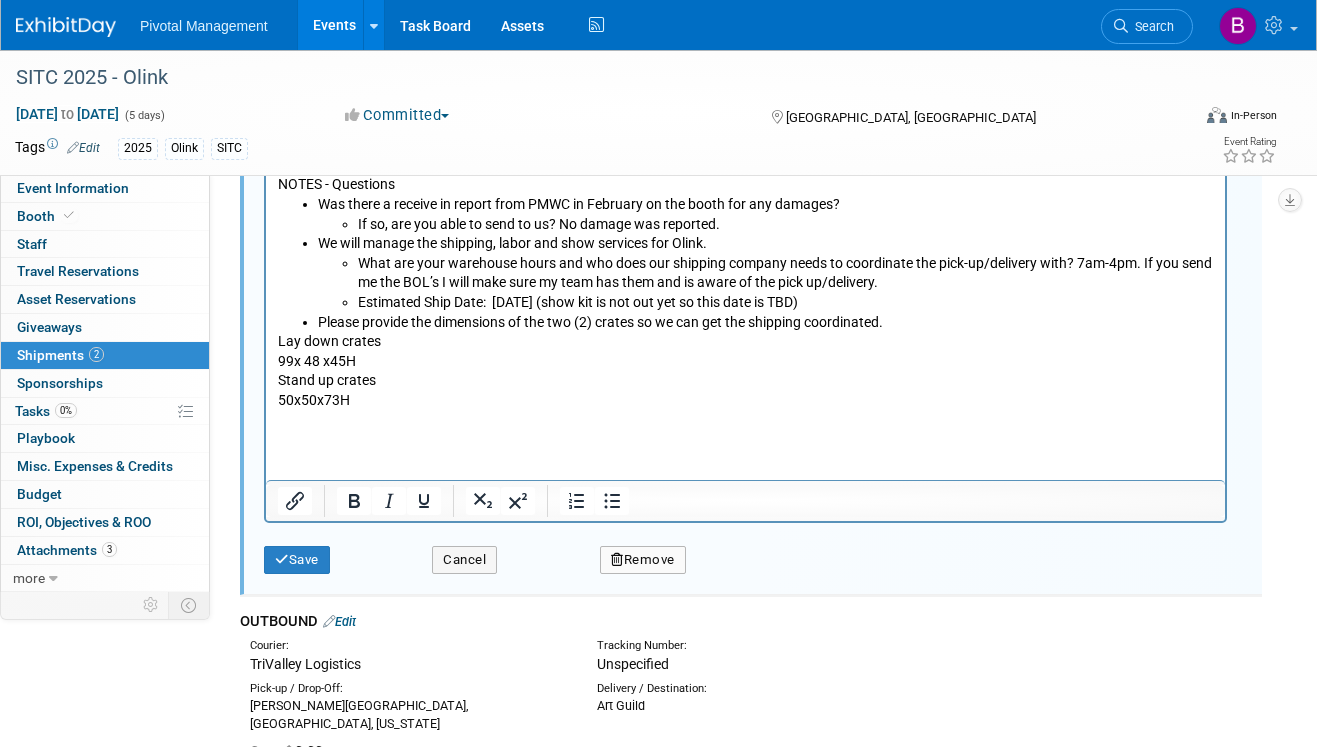 scroll, scrollTop: 1225, scrollLeft: 0, axis: vertical 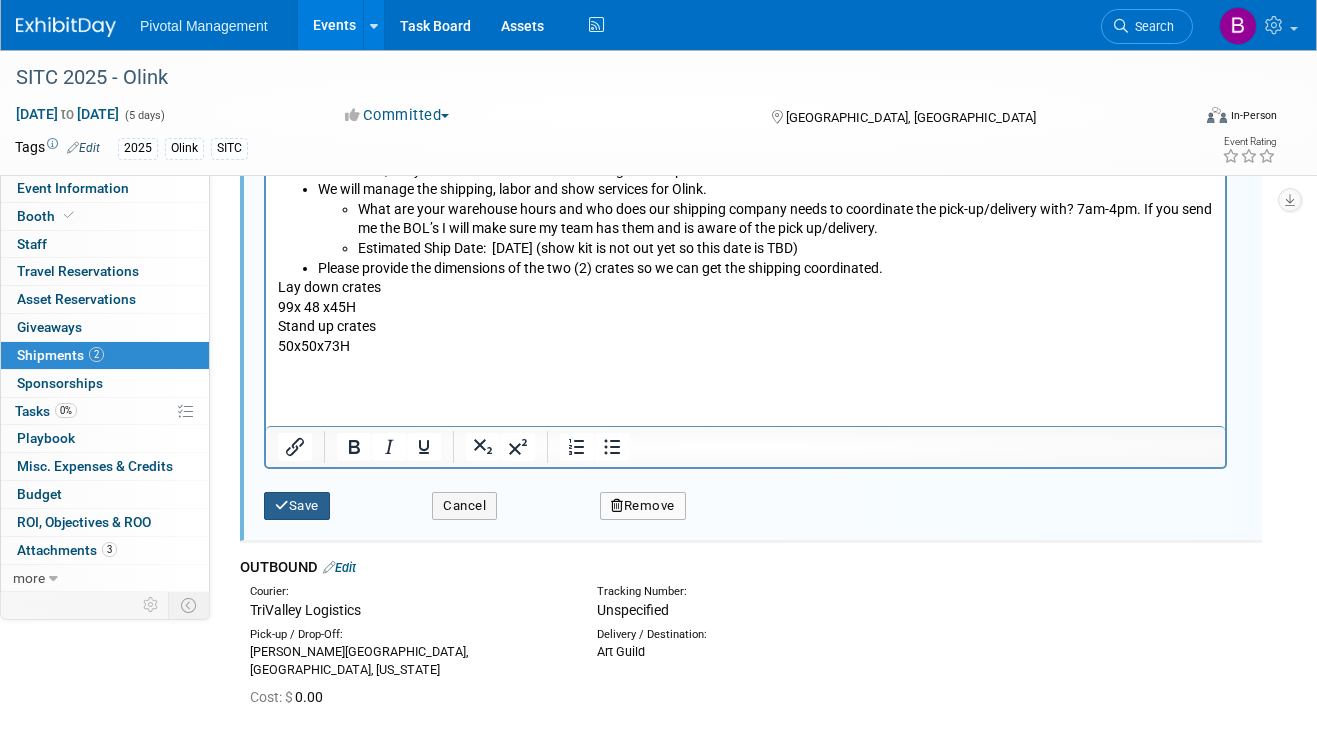 click on "Save" at bounding box center (297, 506) 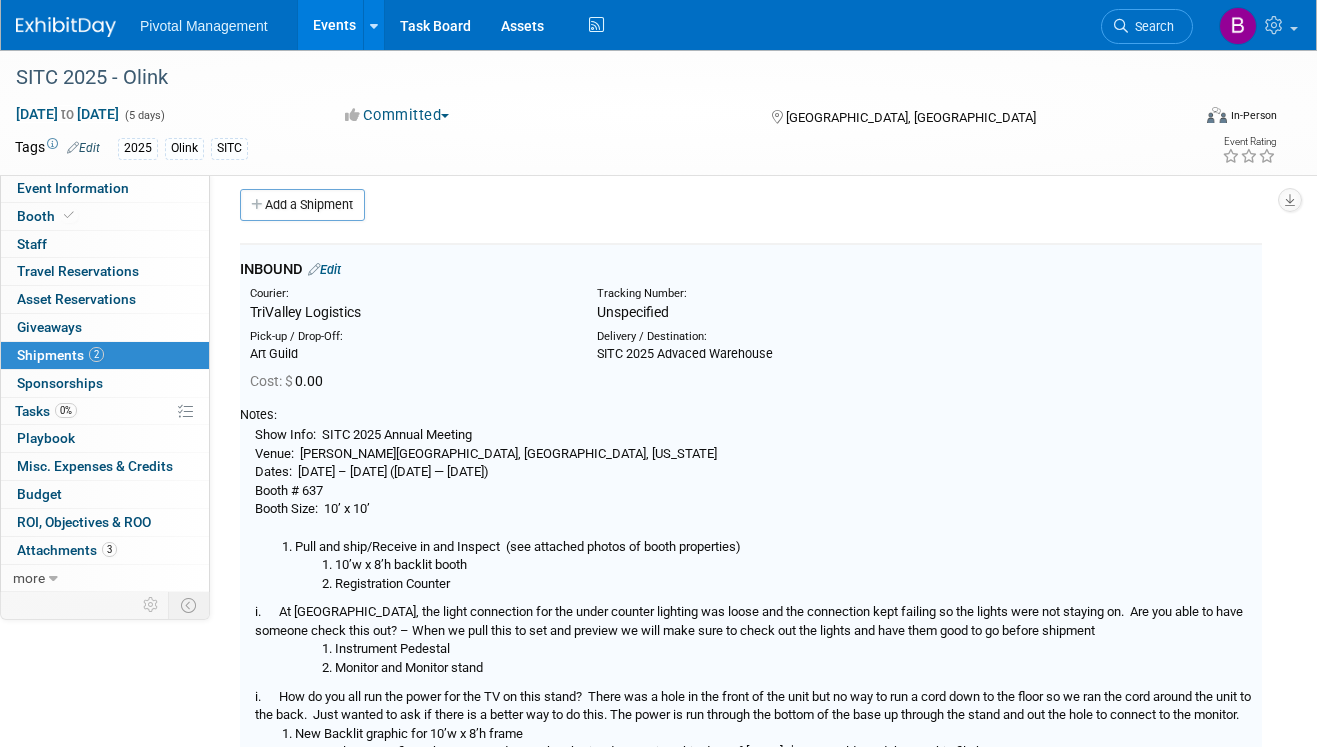 scroll, scrollTop: 0, scrollLeft: 0, axis: both 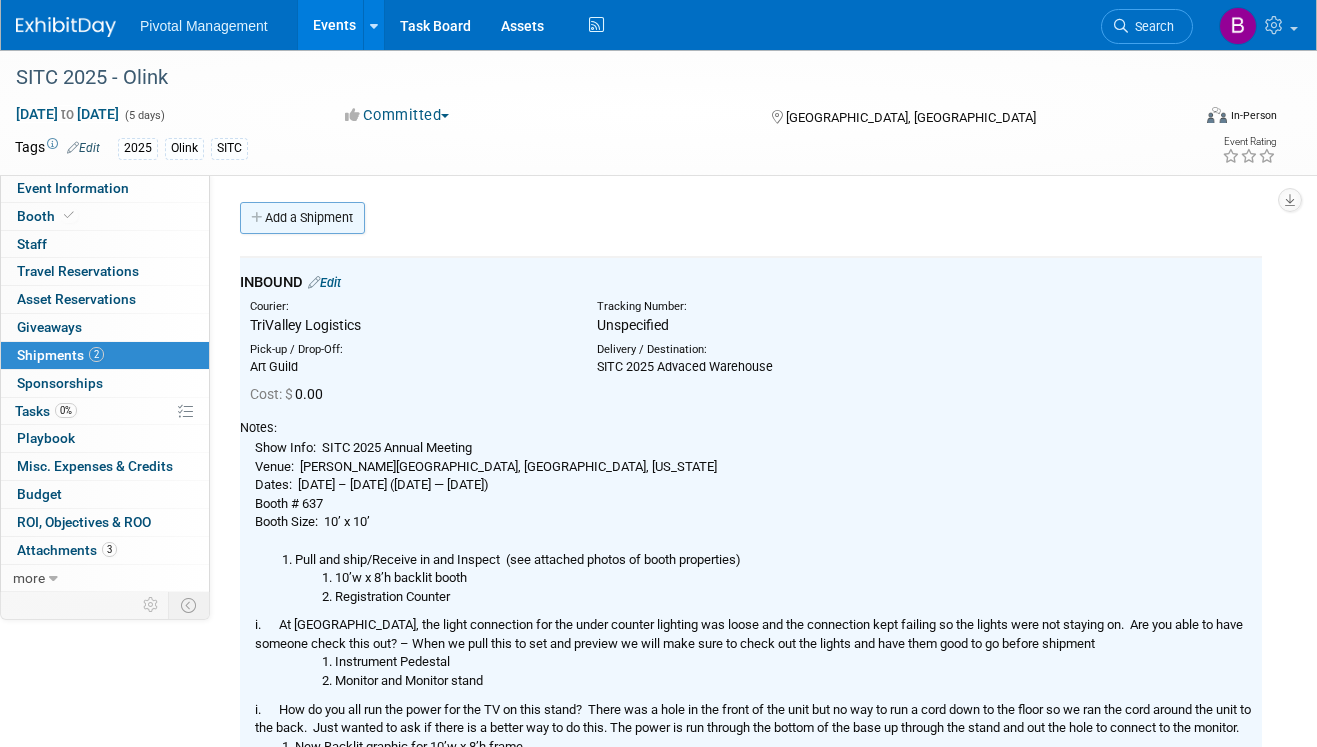 click on "Add a Shipment" at bounding box center (302, 218) 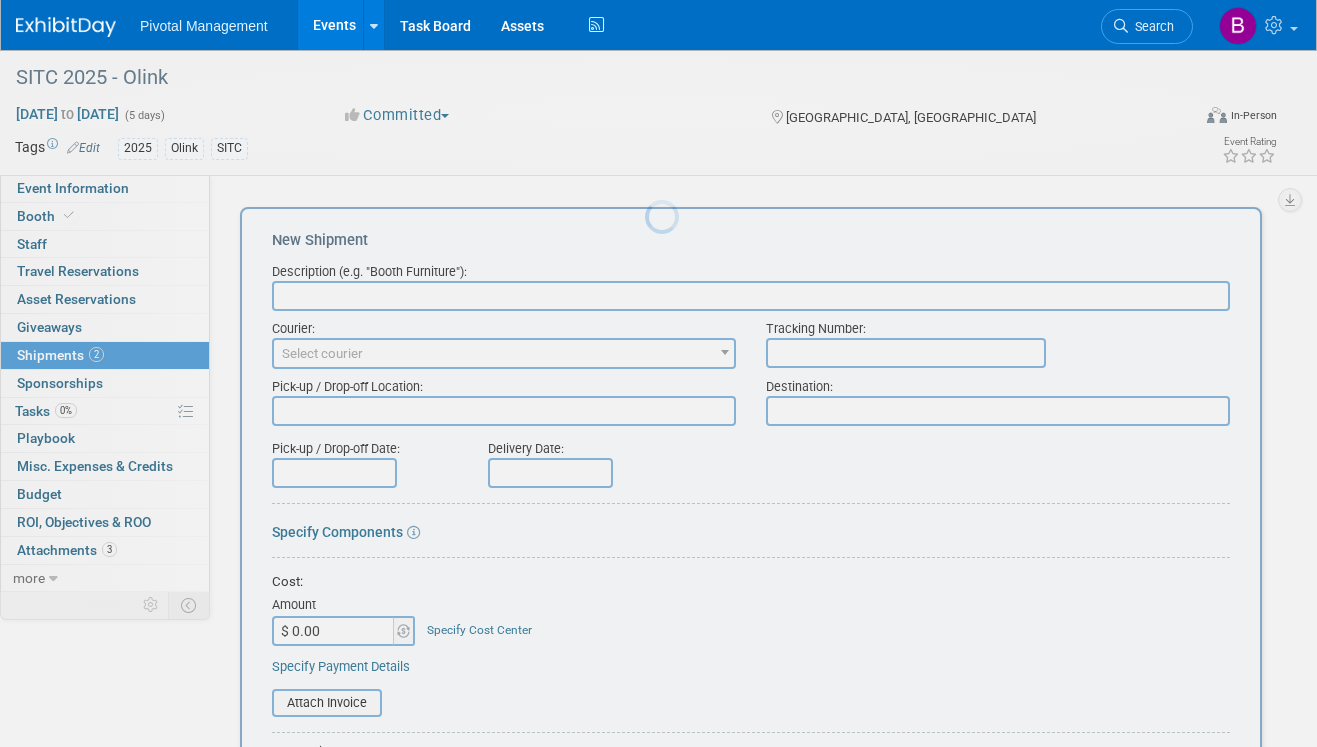 scroll, scrollTop: 0, scrollLeft: 0, axis: both 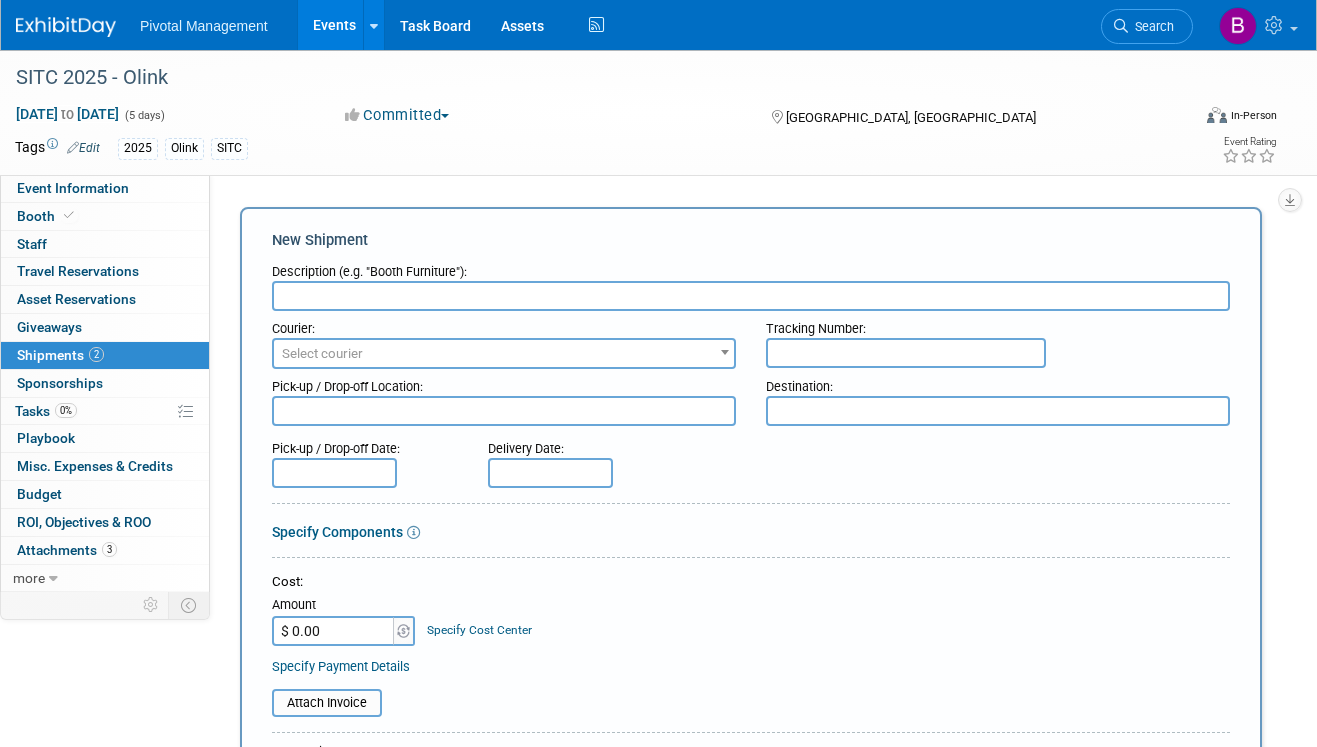click at bounding box center (751, 296) 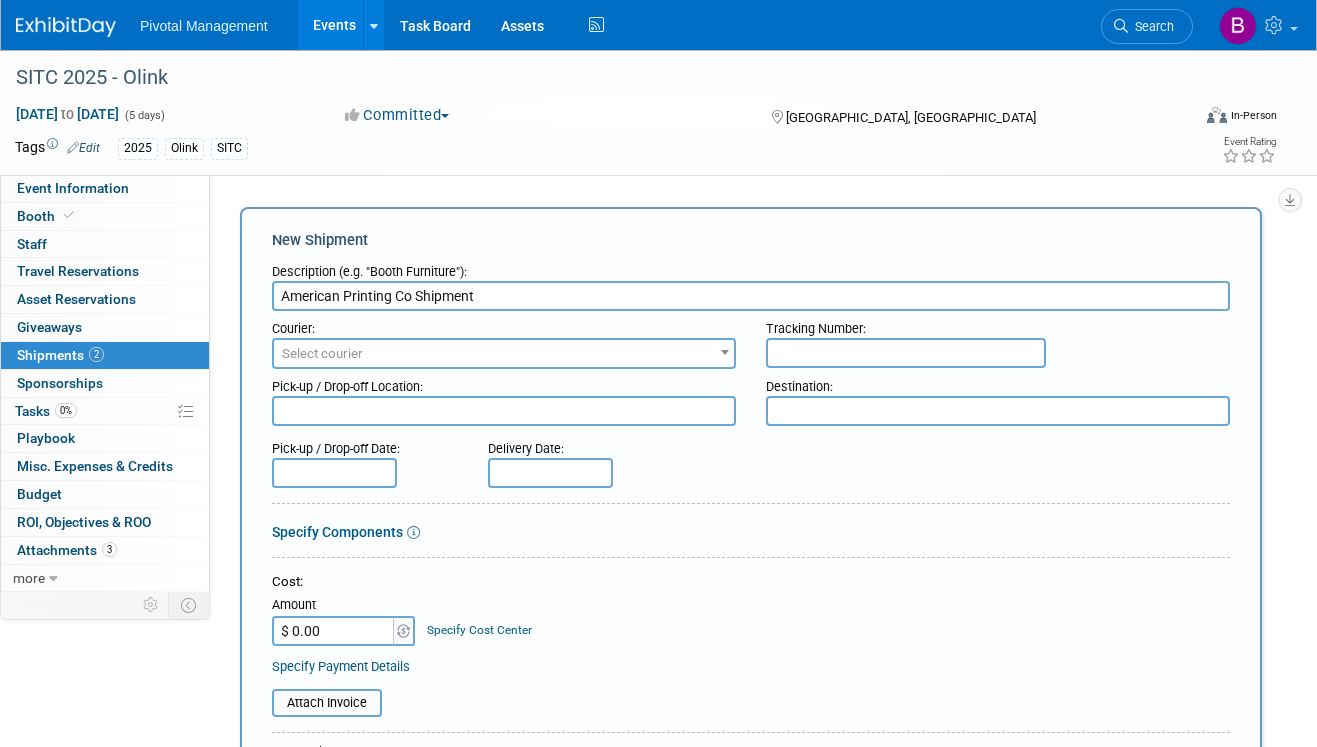 click on "American Printing Co Shipment" at bounding box center (751, 296) 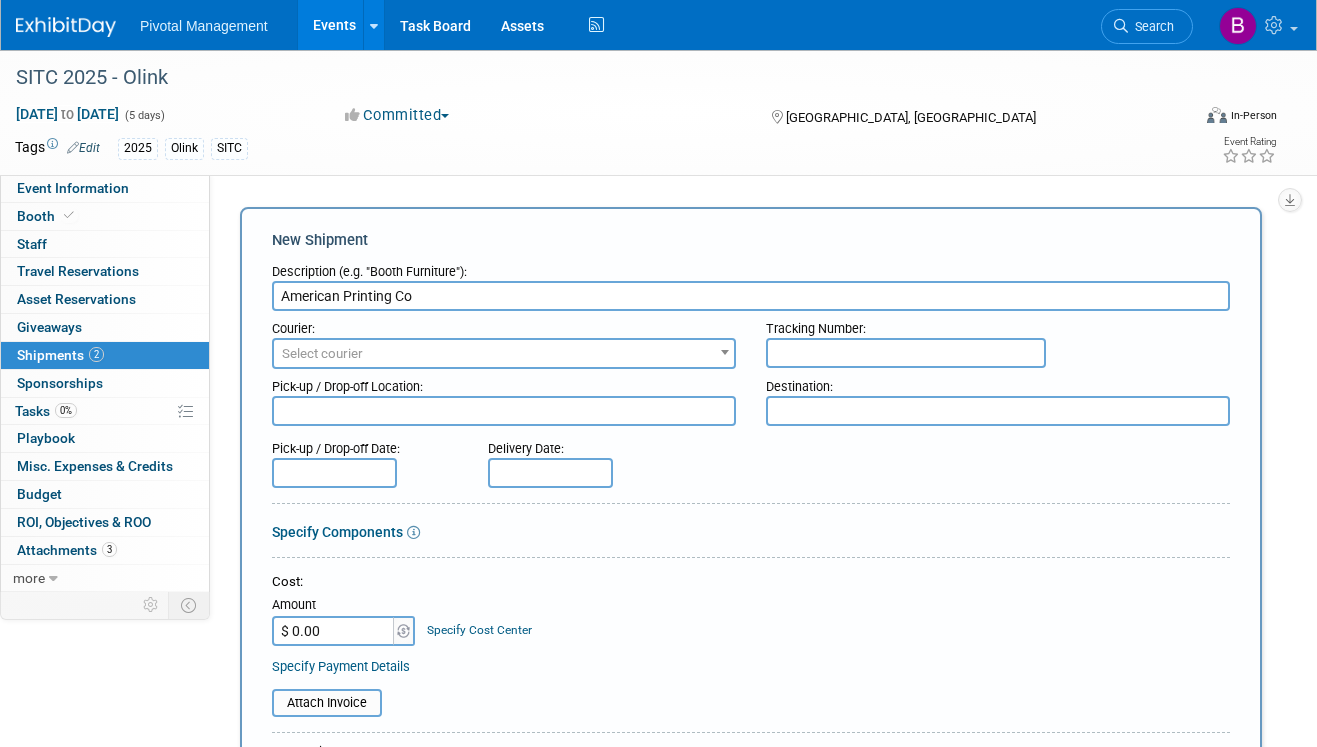 type on "American Printing Co" 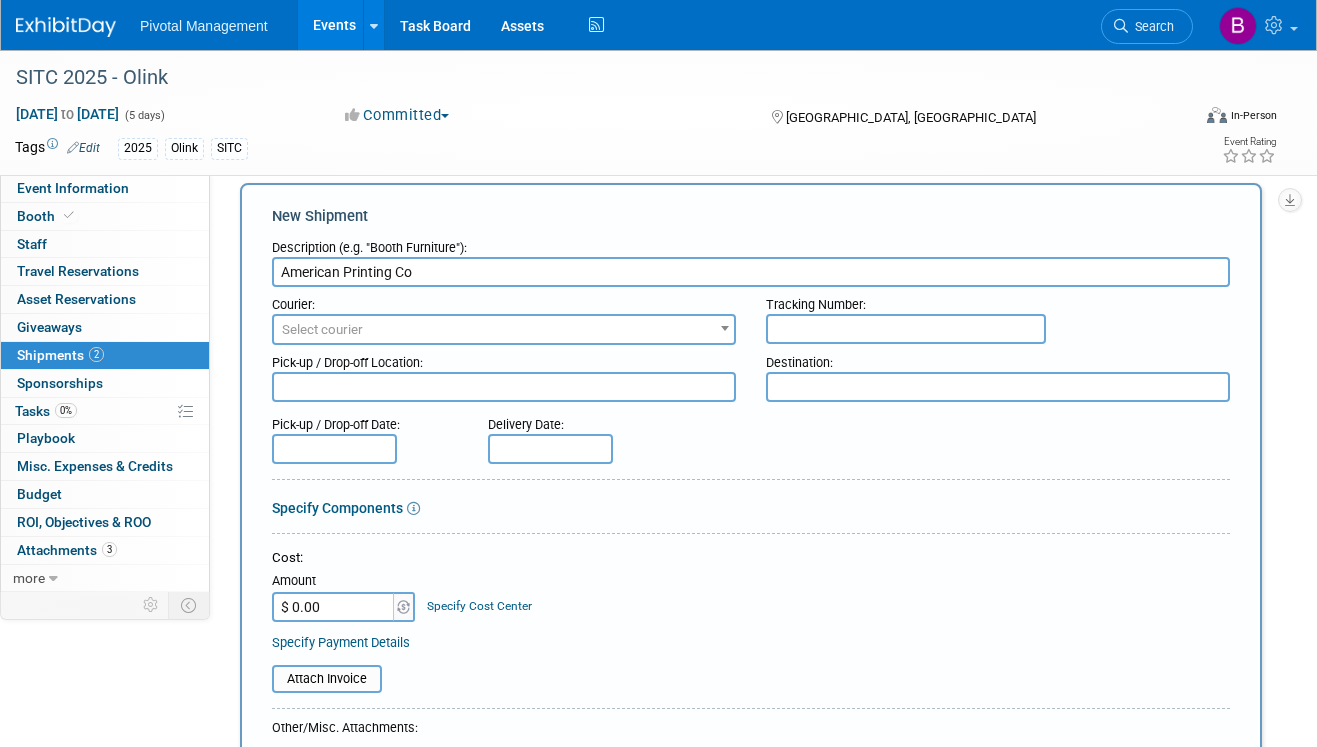 scroll, scrollTop: 59, scrollLeft: 0, axis: vertical 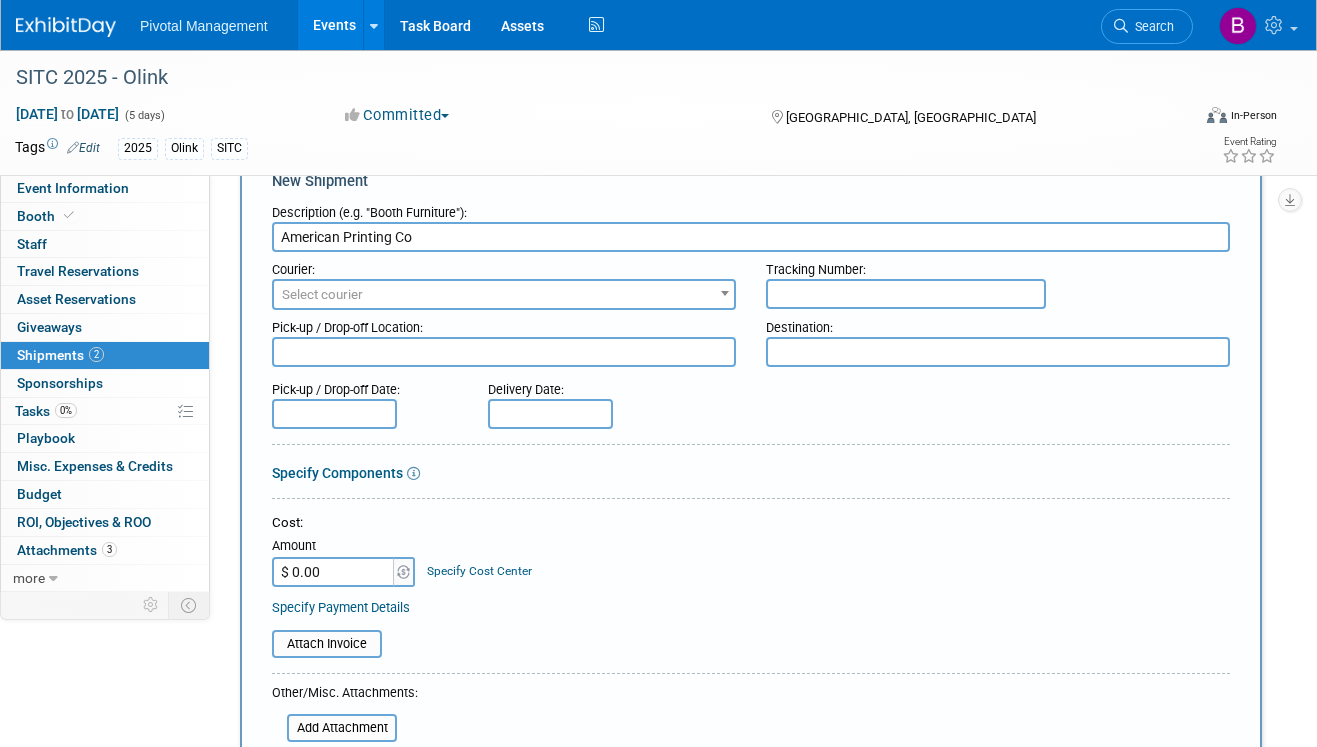 click at bounding box center [504, 352] 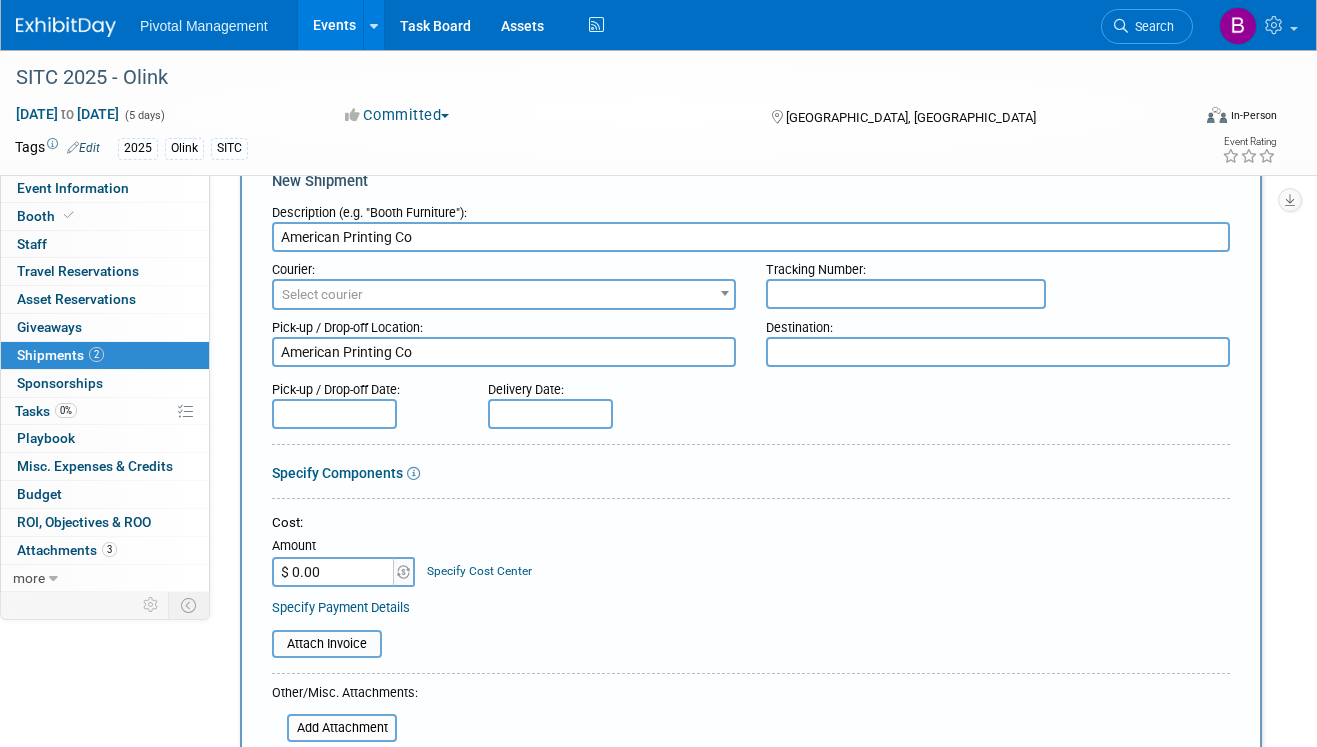 type on "American Printing Co" 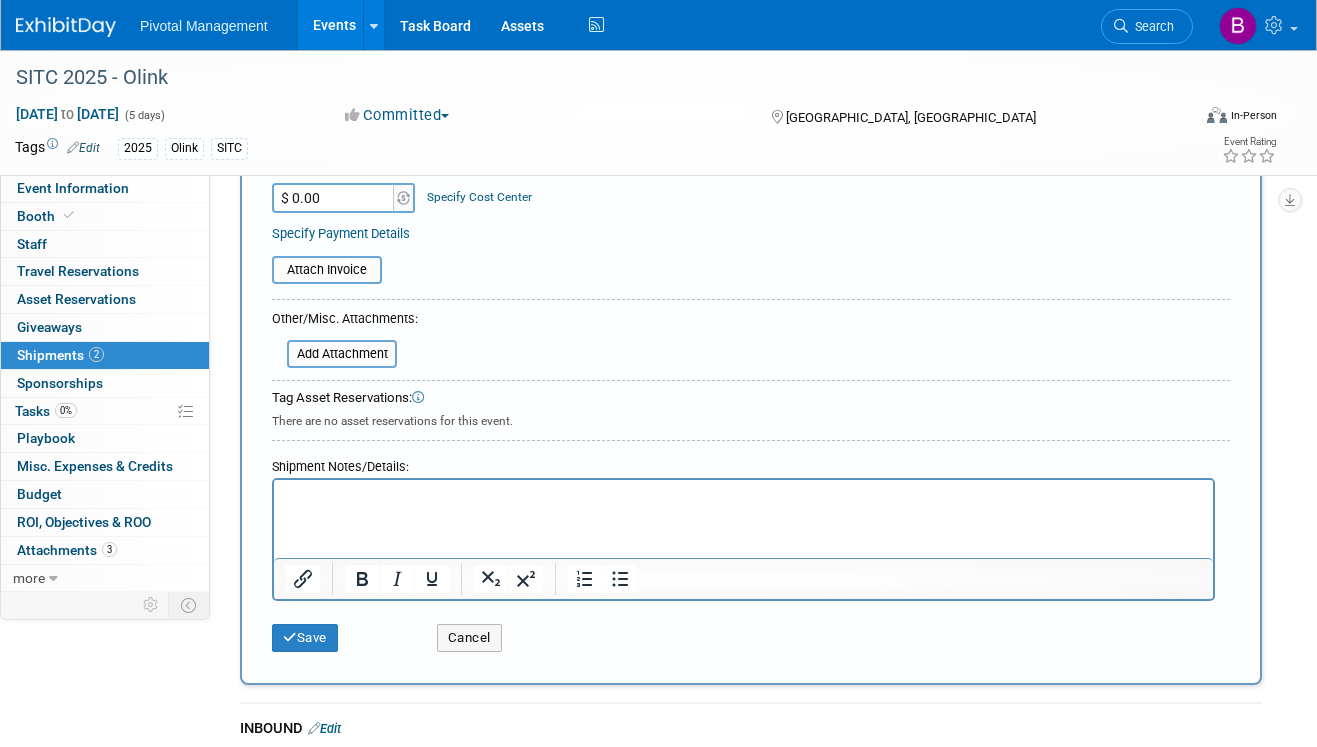 scroll, scrollTop: 436, scrollLeft: 0, axis: vertical 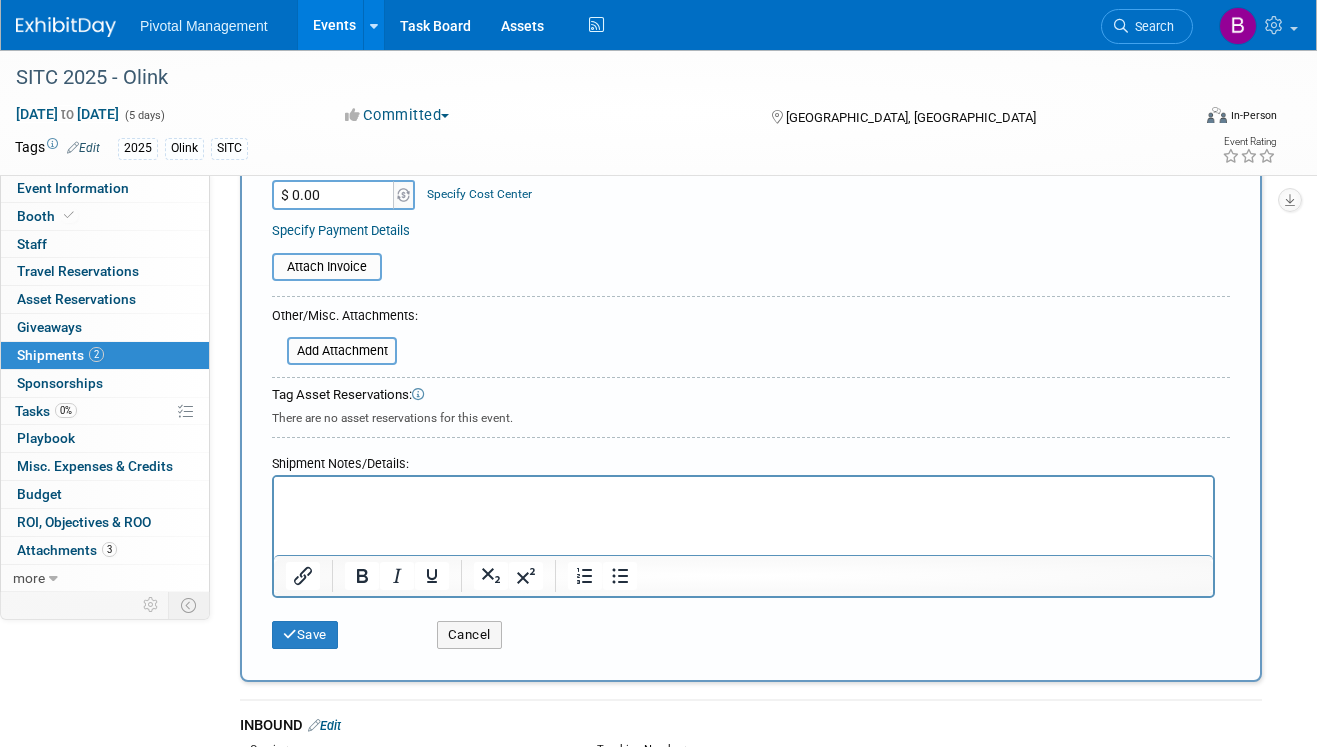 type on "SITC 2025 Advanced Warehouse" 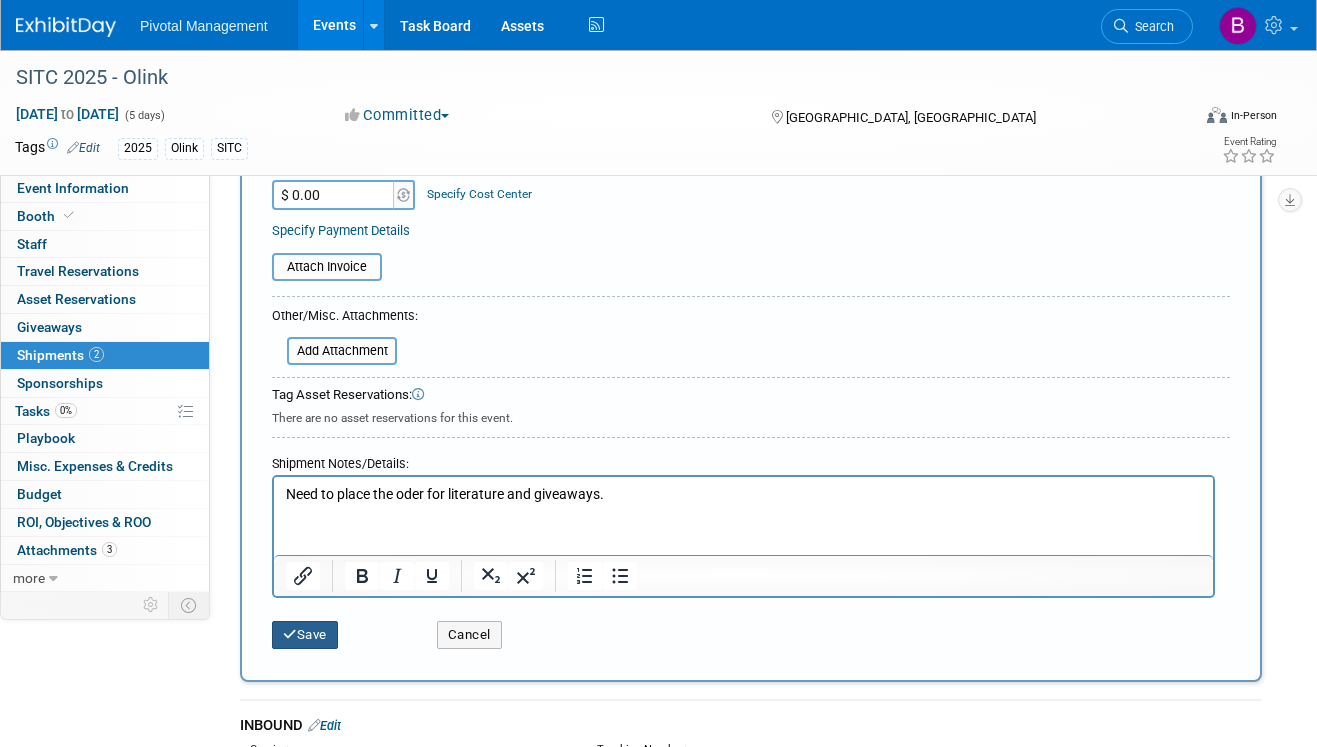 click on "Save" at bounding box center (305, 635) 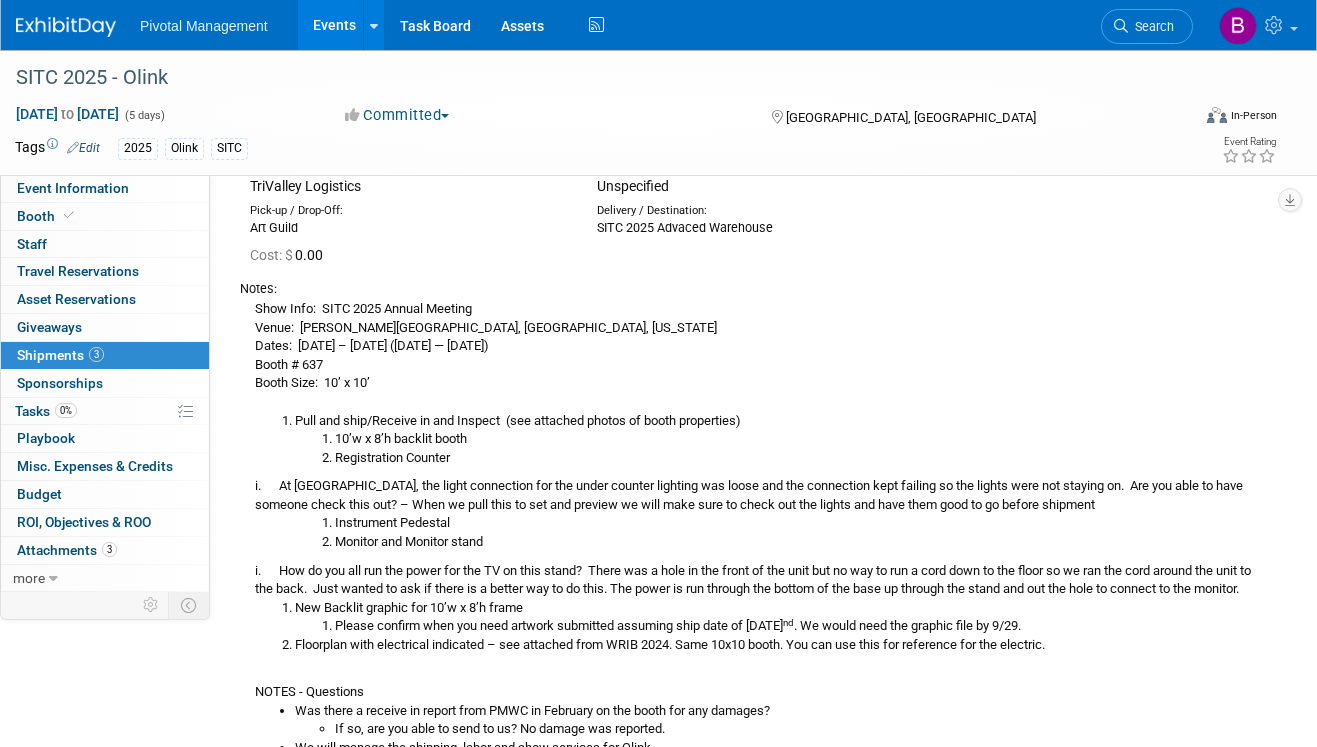 scroll, scrollTop: 0, scrollLeft: 0, axis: both 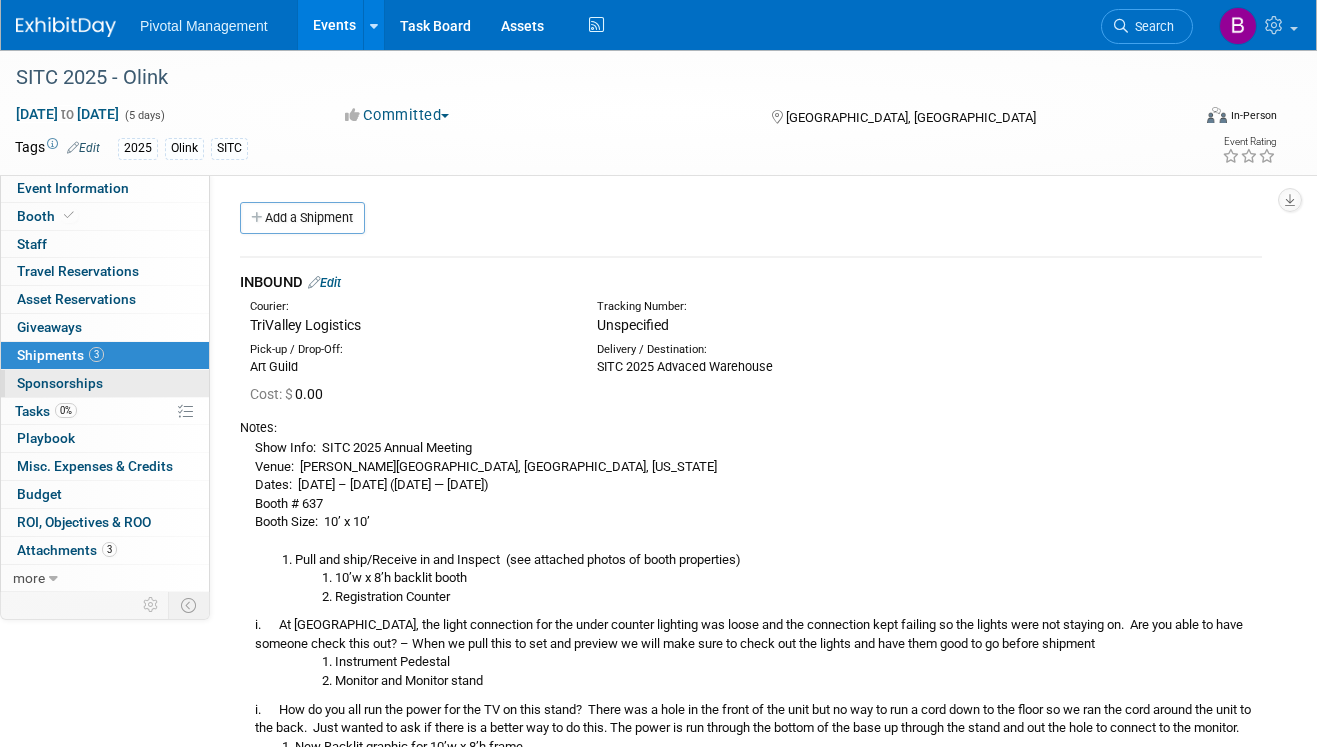click on "0
Sponsorships 0" at bounding box center (105, 383) 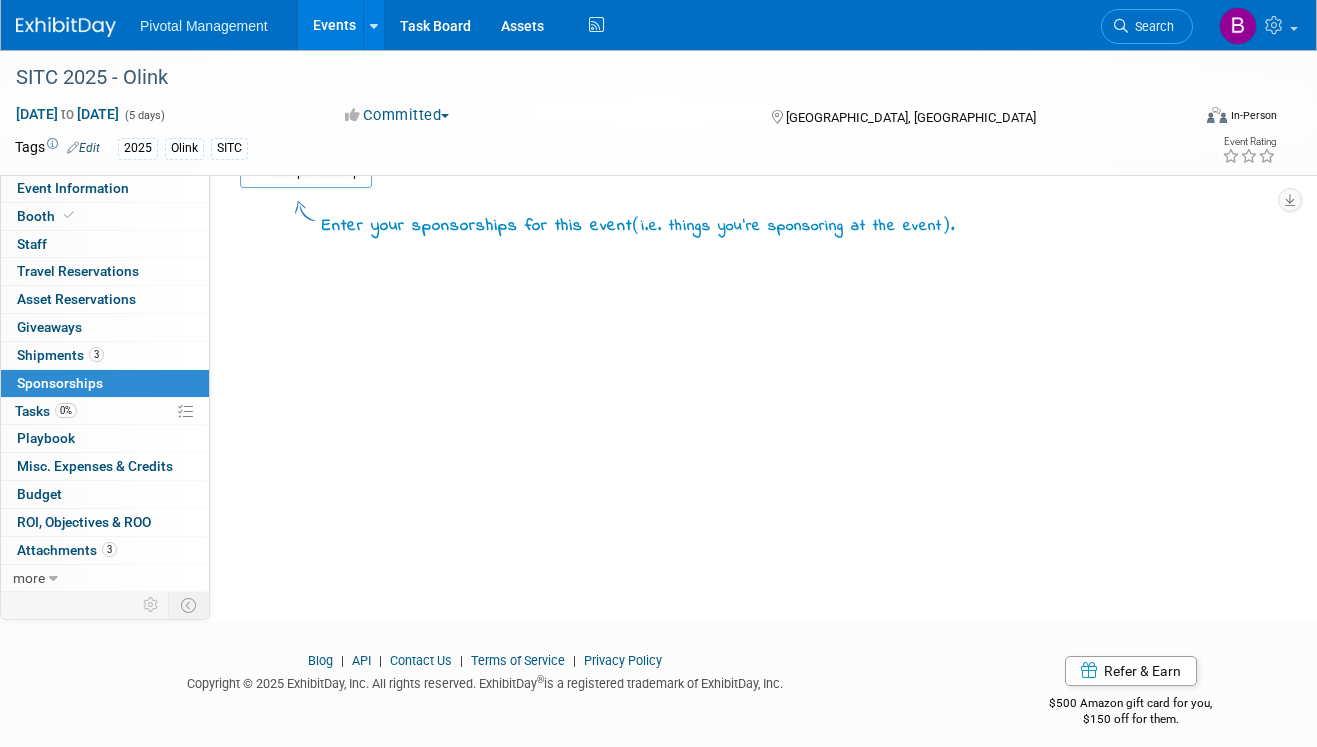 scroll, scrollTop: 0, scrollLeft: 0, axis: both 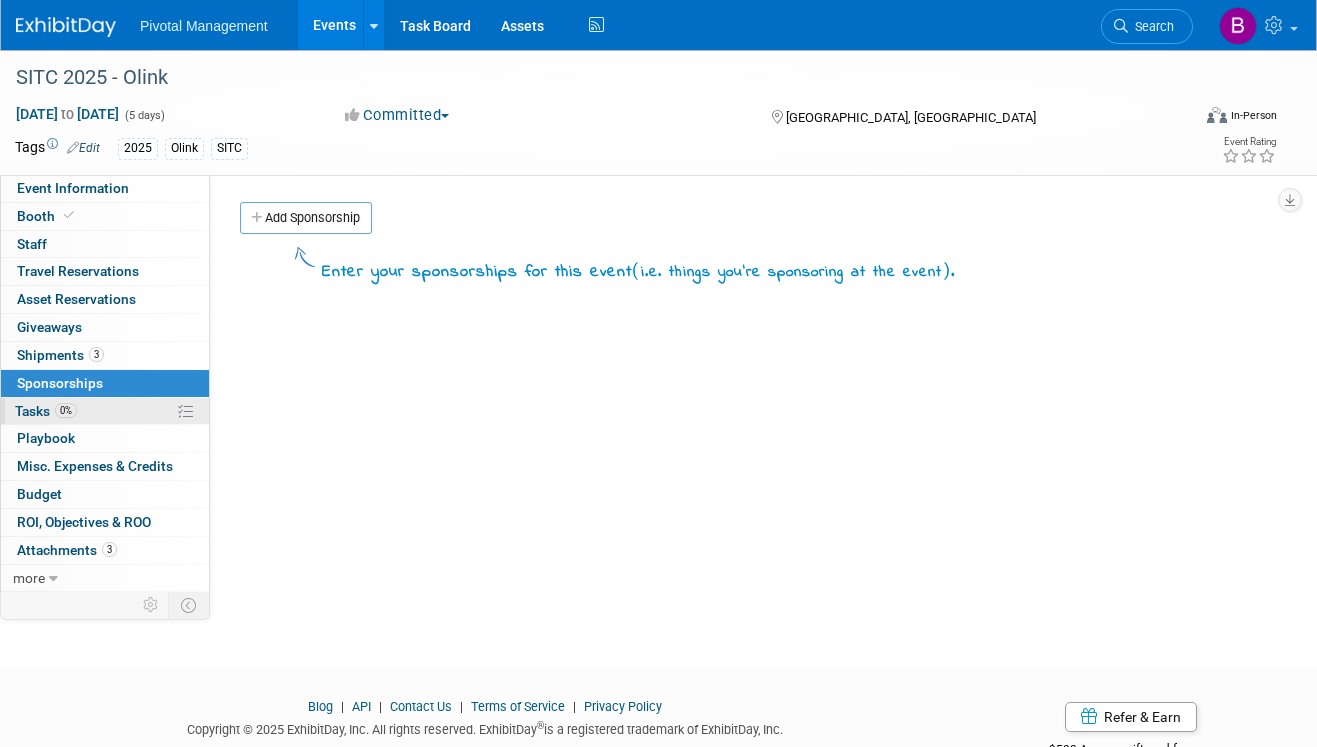 click on "0%
Tasks 0%" at bounding box center (105, 411) 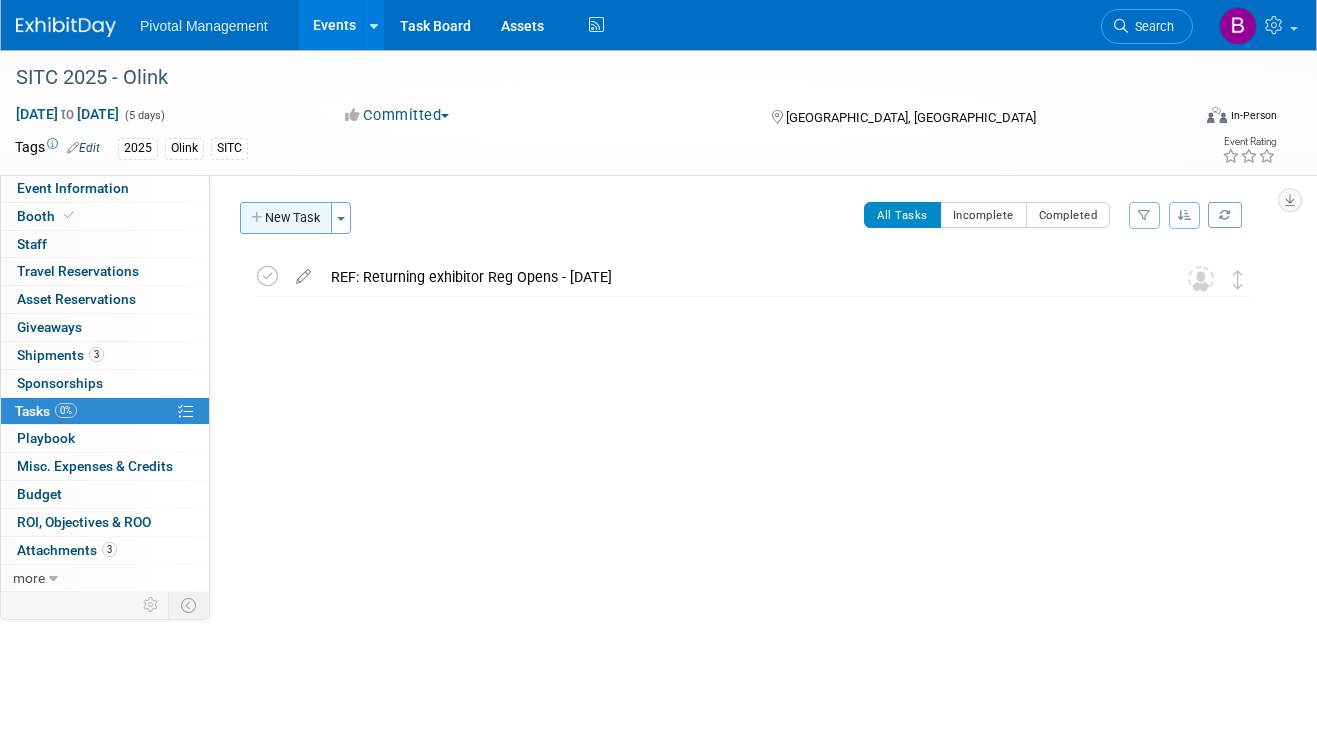 click on "New Task" at bounding box center [286, 218] 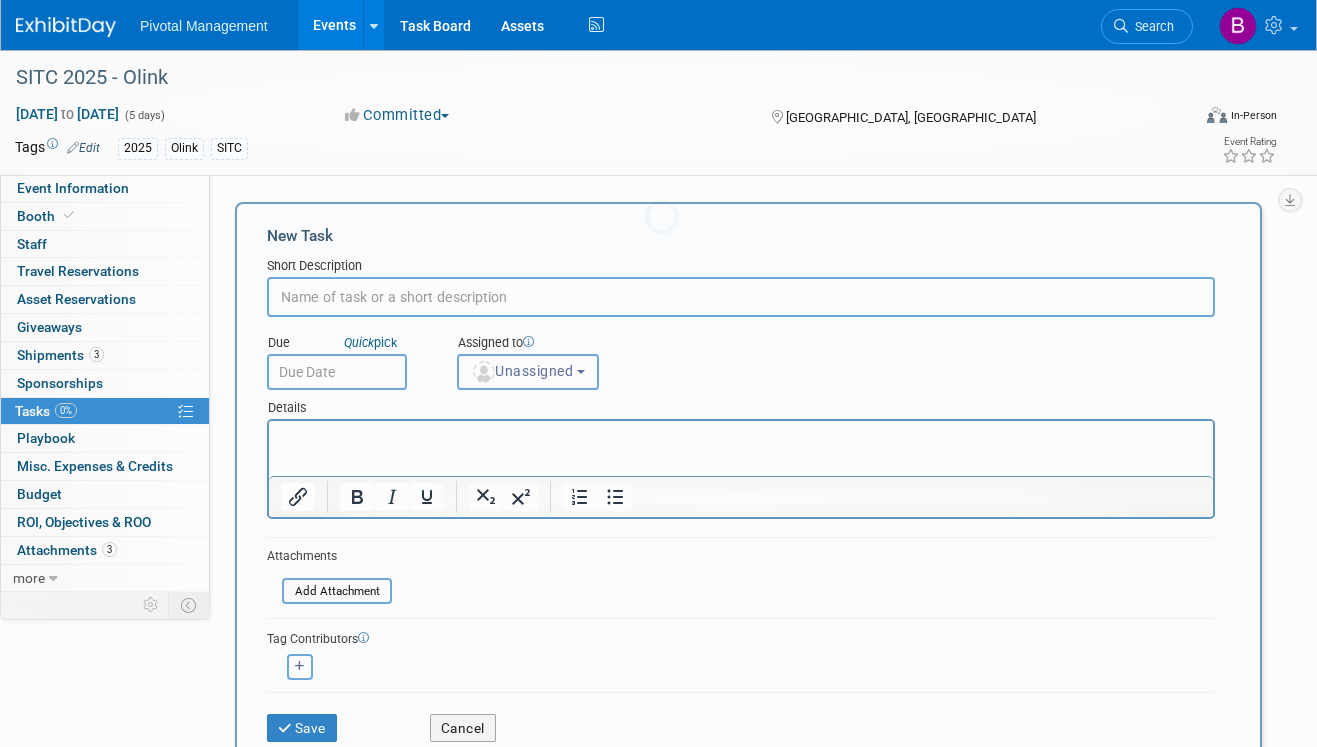 scroll, scrollTop: 0, scrollLeft: 0, axis: both 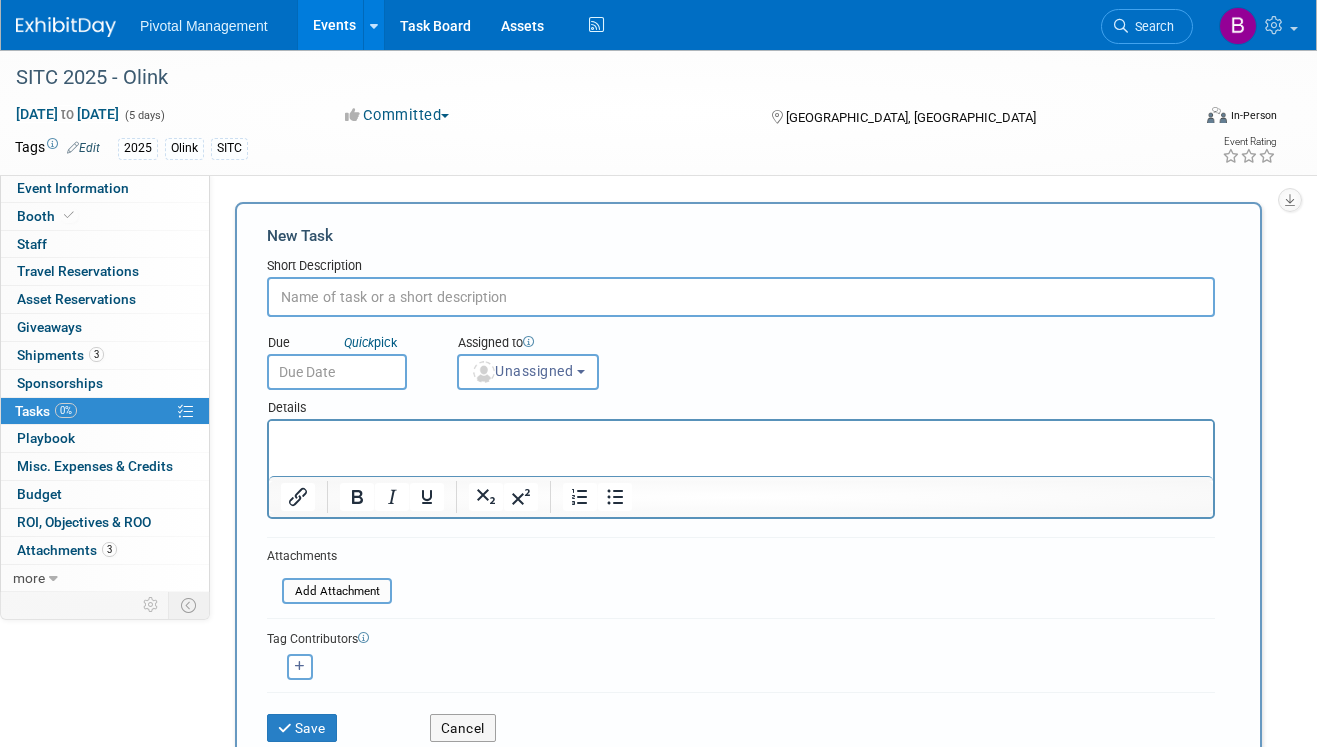 click at bounding box center (741, 297) 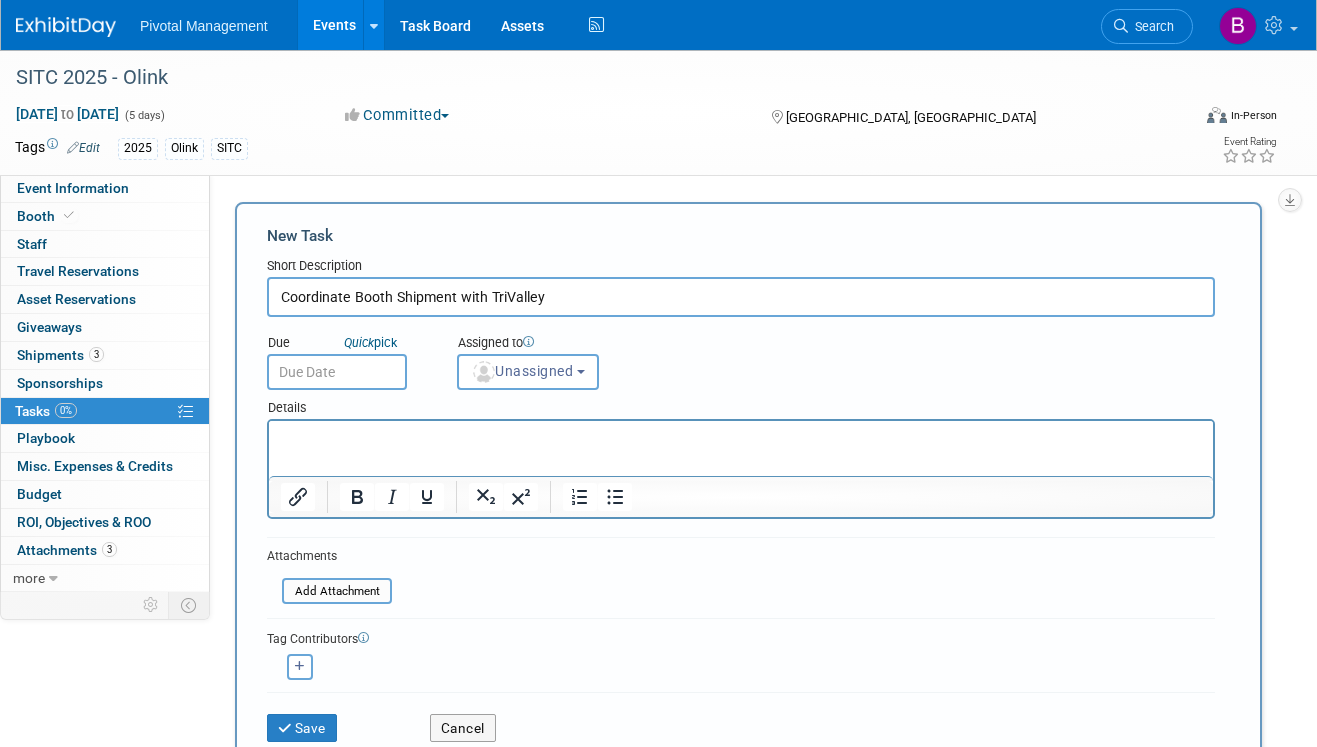 type on "Coordinate Booth Shipment with TriValley" 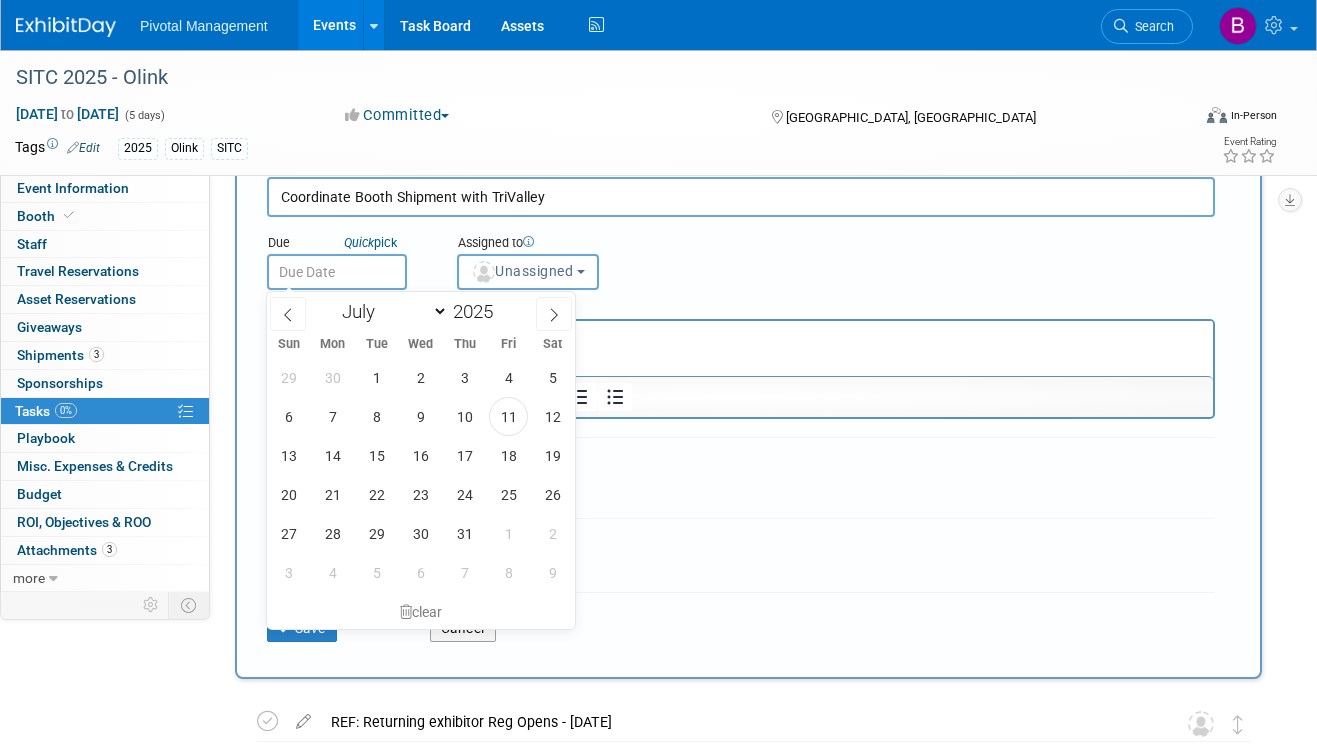 scroll, scrollTop: 116, scrollLeft: 0, axis: vertical 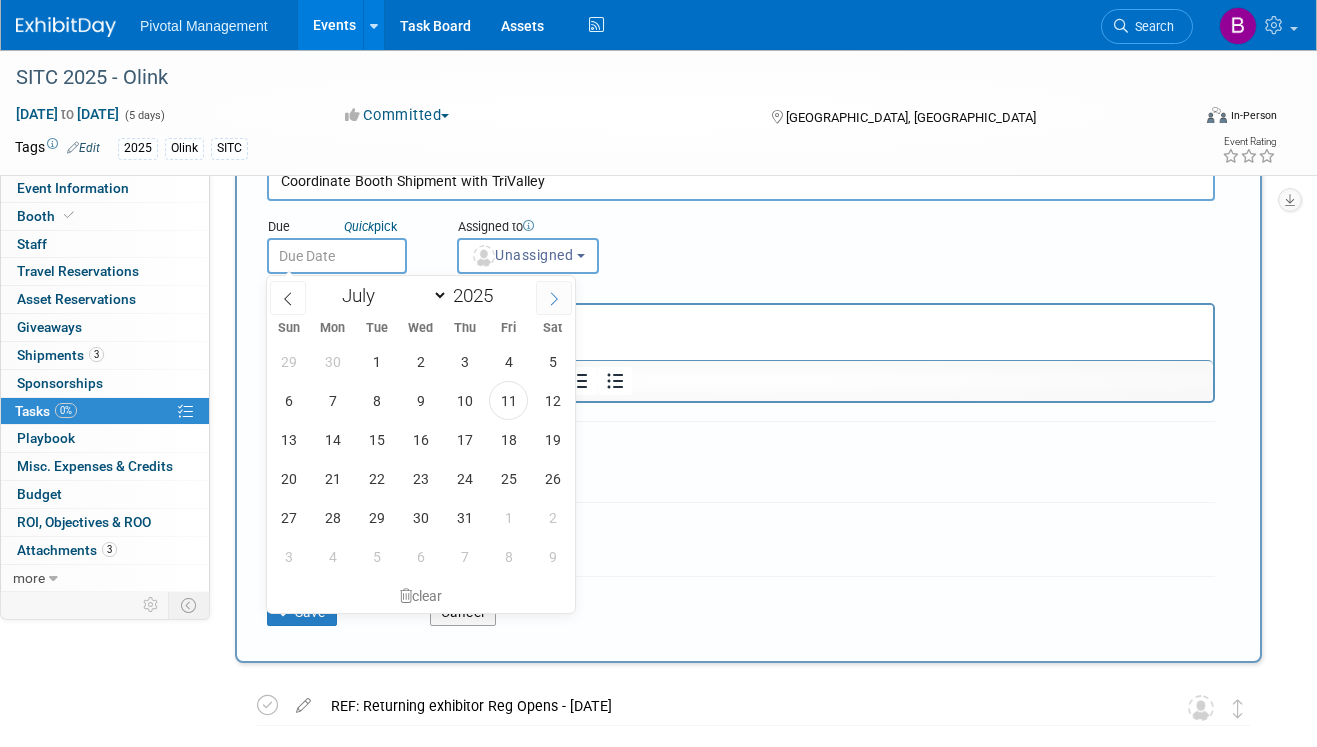 click 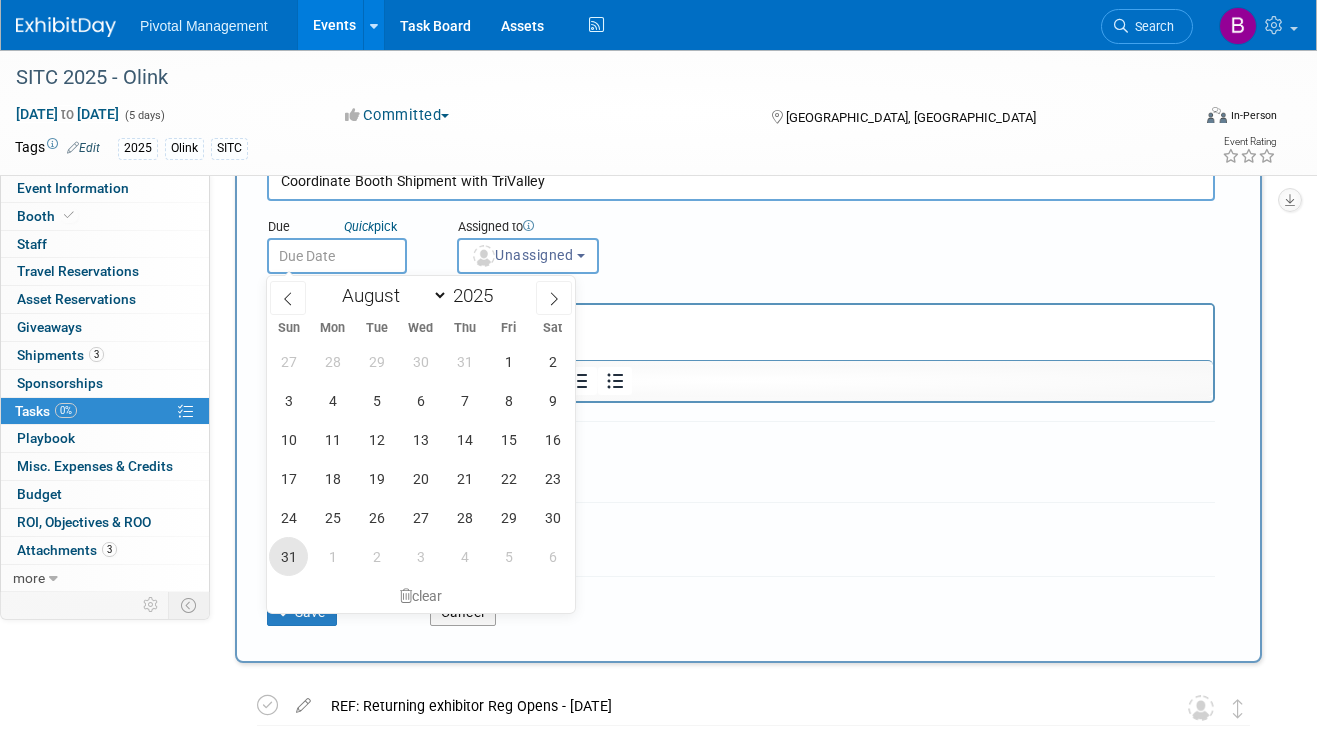 click on "31" at bounding box center (288, 556) 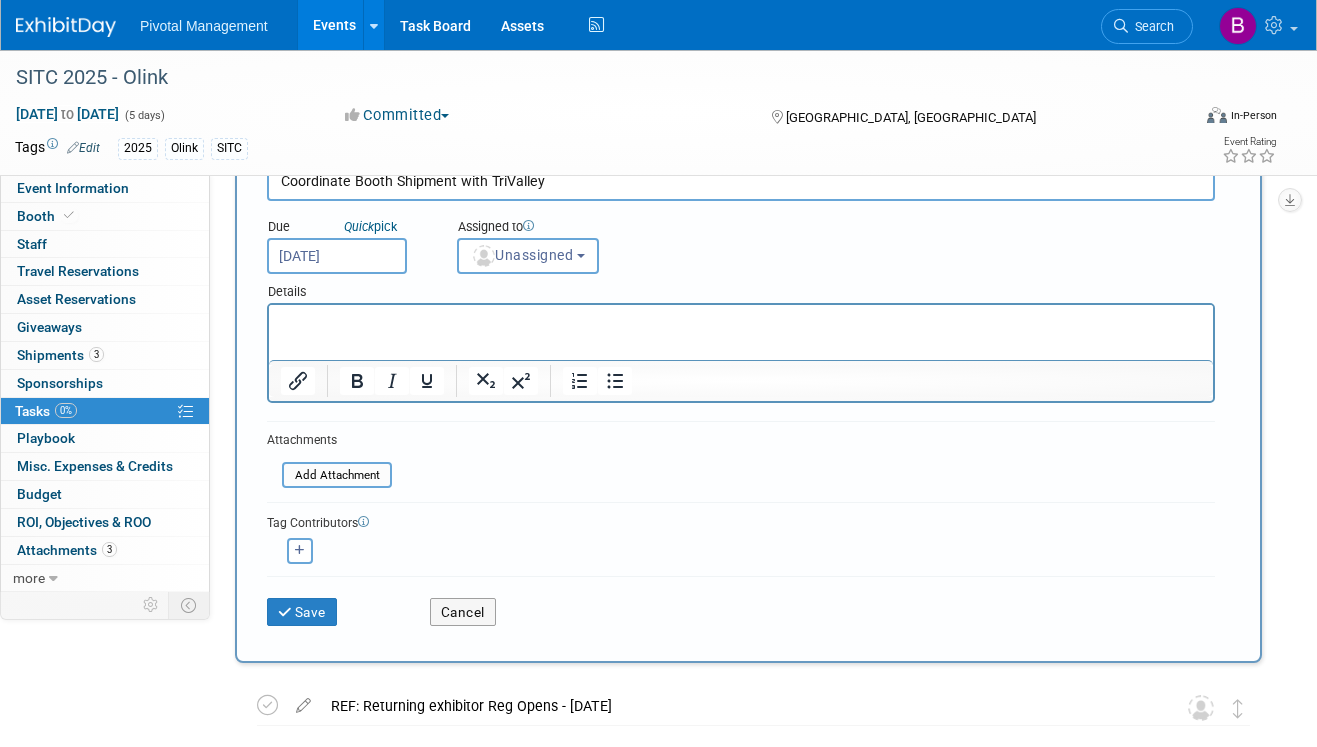 click at bounding box center (741, 319) 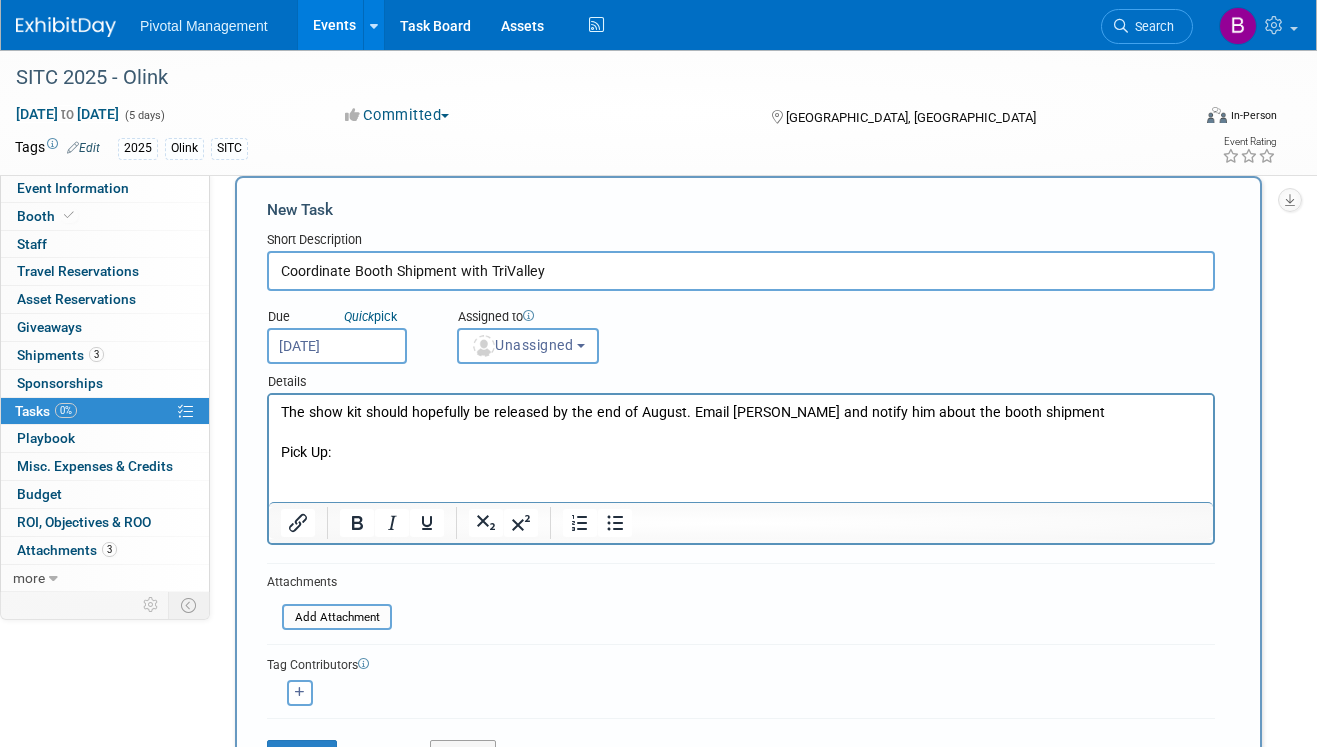 scroll, scrollTop: 0, scrollLeft: 0, axis: both 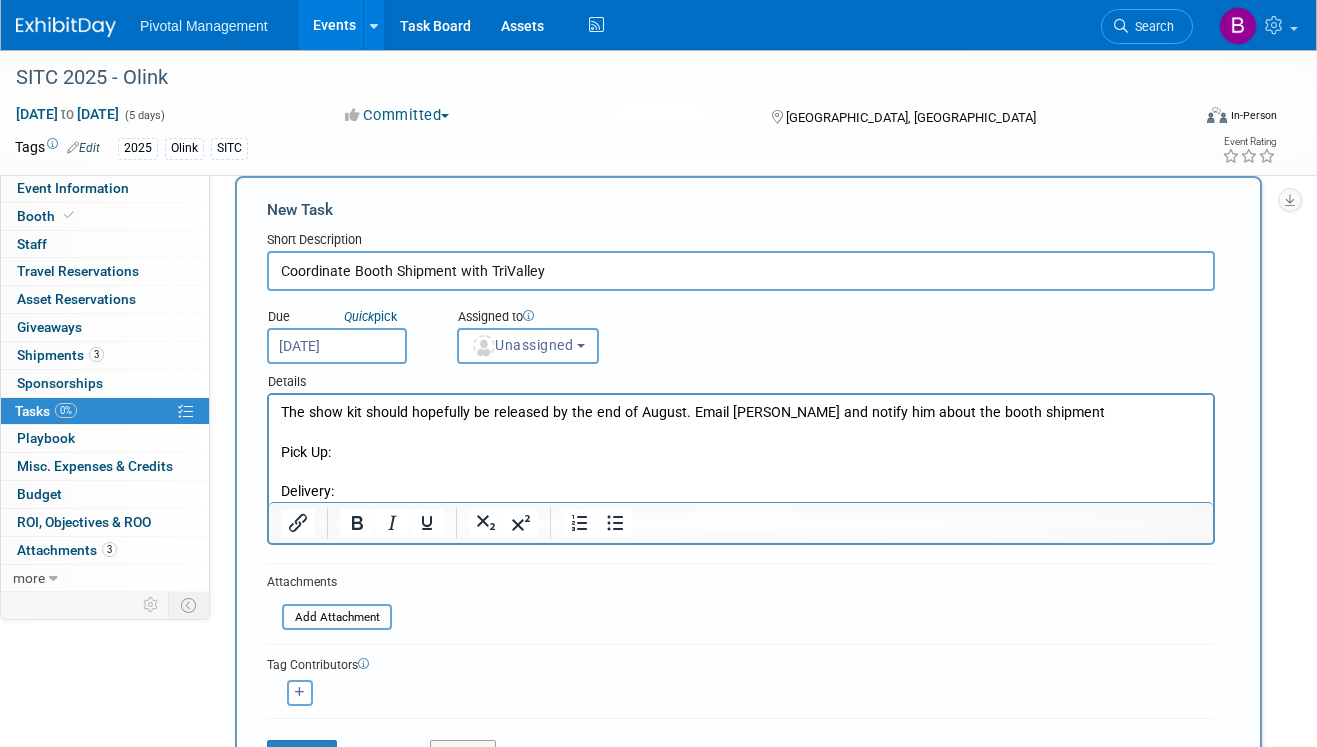click on "Pick Up:" at bounding box center (741, 453) 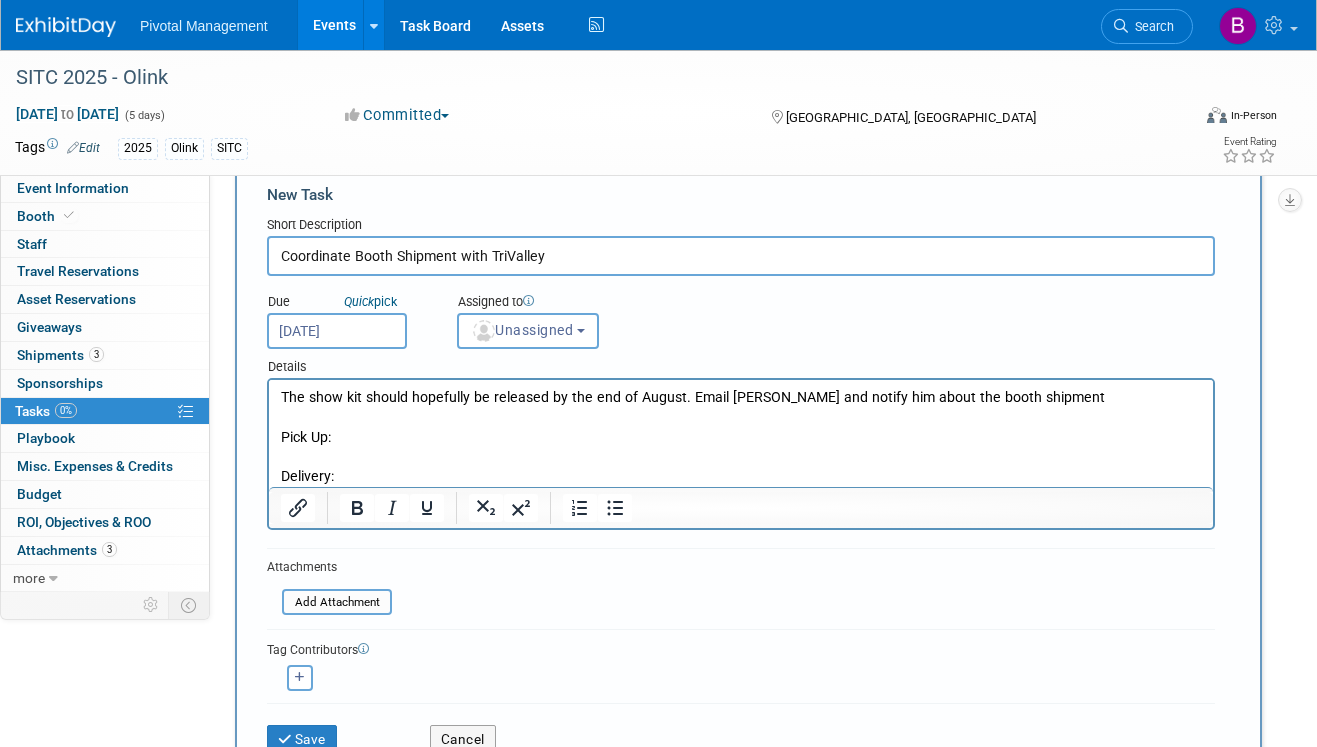 scroll, scrollTop: 42, scrollLeft: 0, axis: vertical 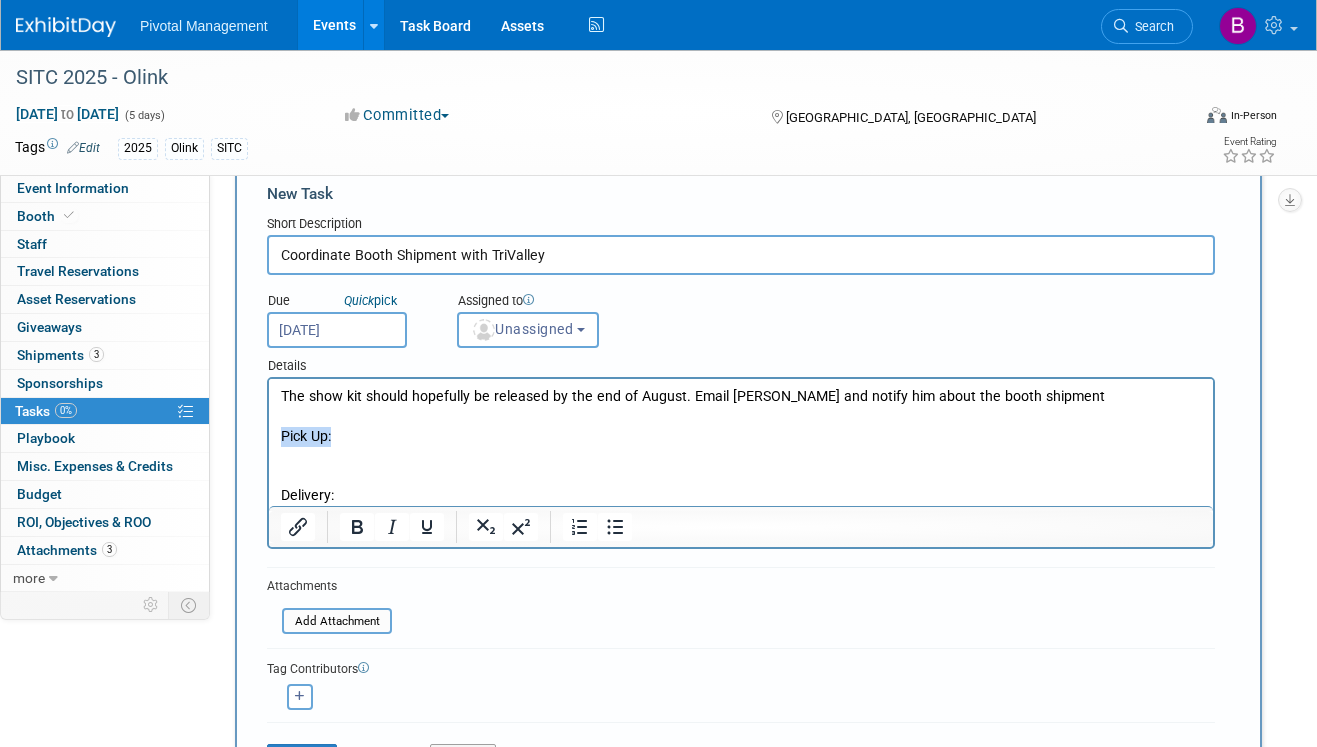 drag, startPoint x: 349, startPoint y: 433, endPoint x: 280, endPoint y: 434, distance: 69.00725 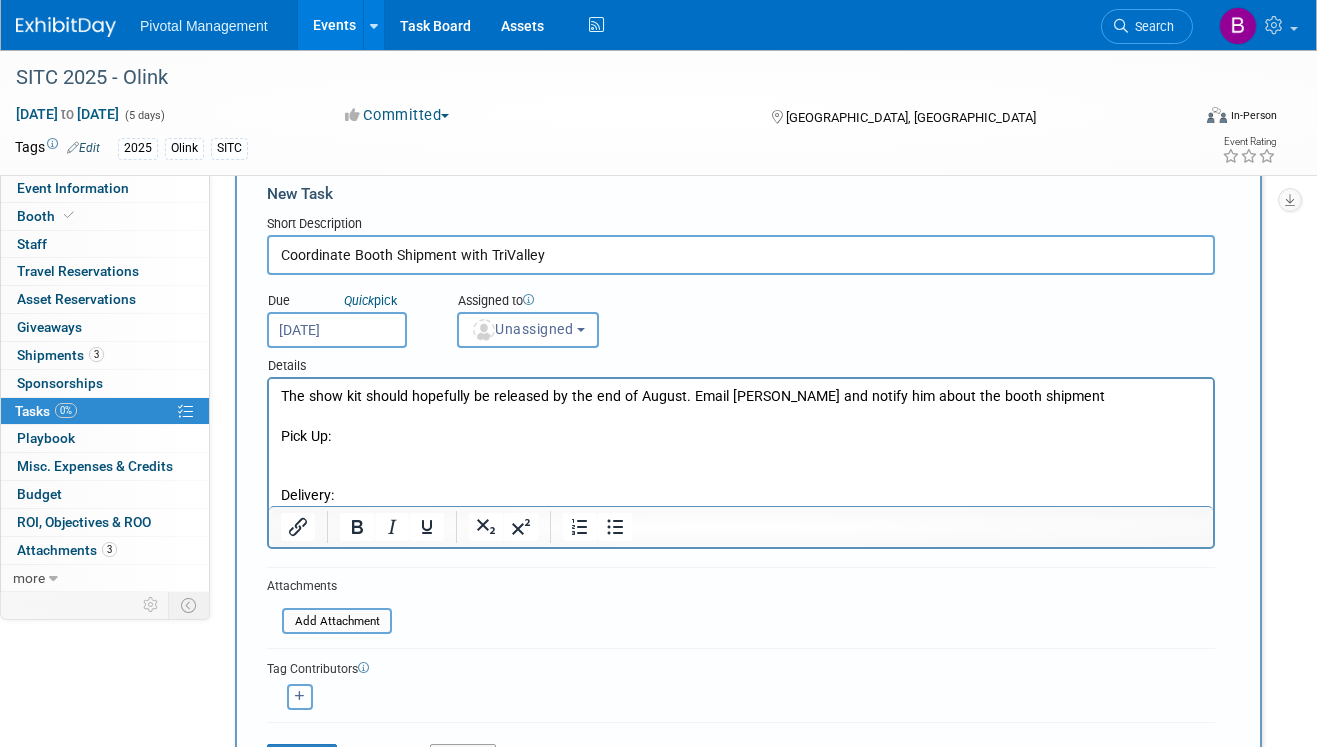 click at bounding box center (741, 456) 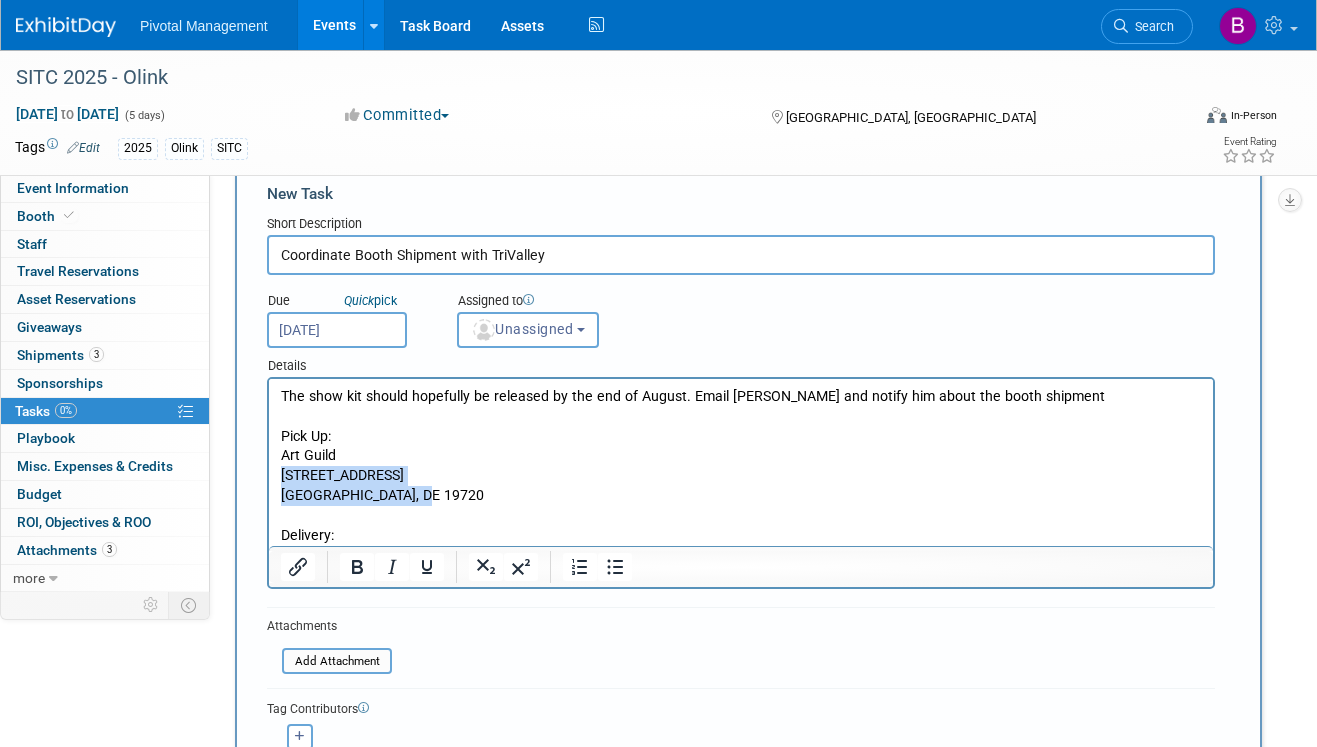 drag, startPoint x: 440, startPoint y: 496, endPoint x: 269, endPoint y: 480, distance: 171.7469 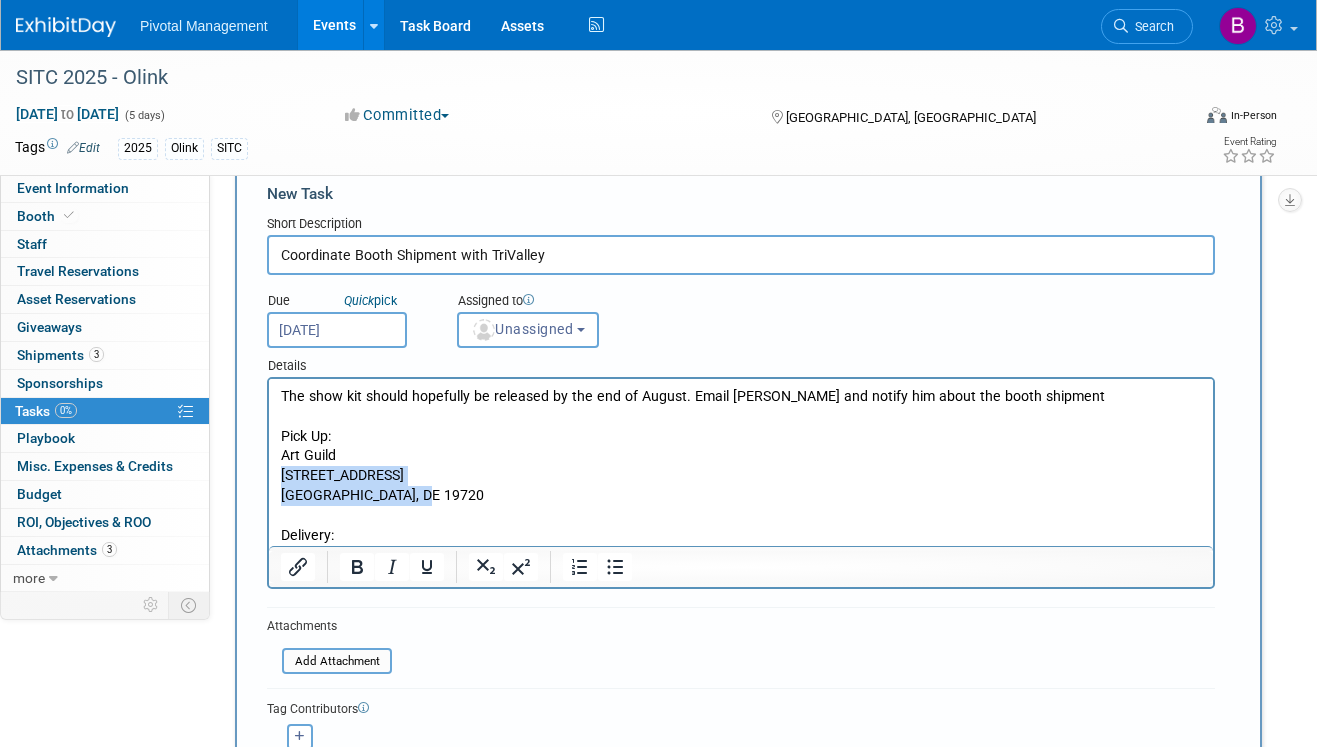 click on "The show kit should hopefully be released by the end of August. Email Matt and notify him about the booth shipment  Pick Up: Art Guild 200 Anchor Mill Road, Suite C New Castle, DE 19720 Delivery:" at bounding box center (741, 462) 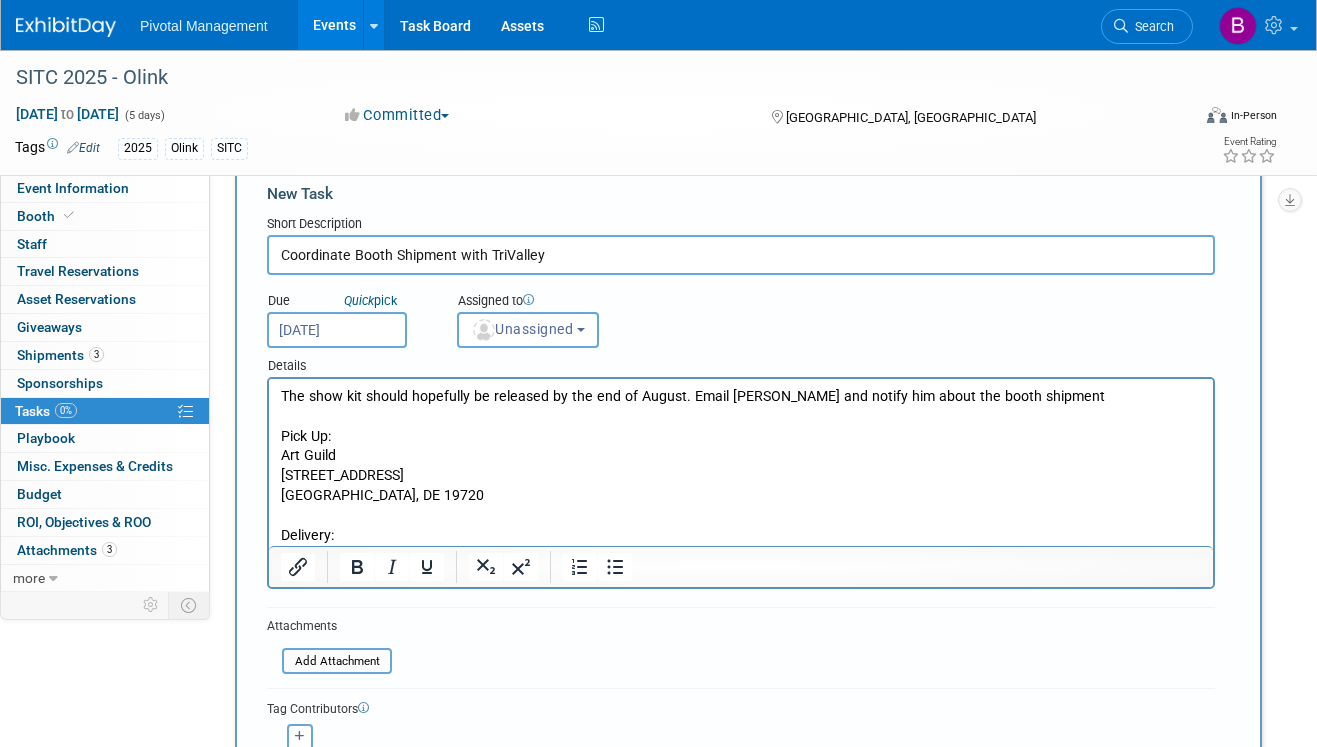 click on "200 Anchor Mill Road, Suite C" at bounding box center [741, 476] 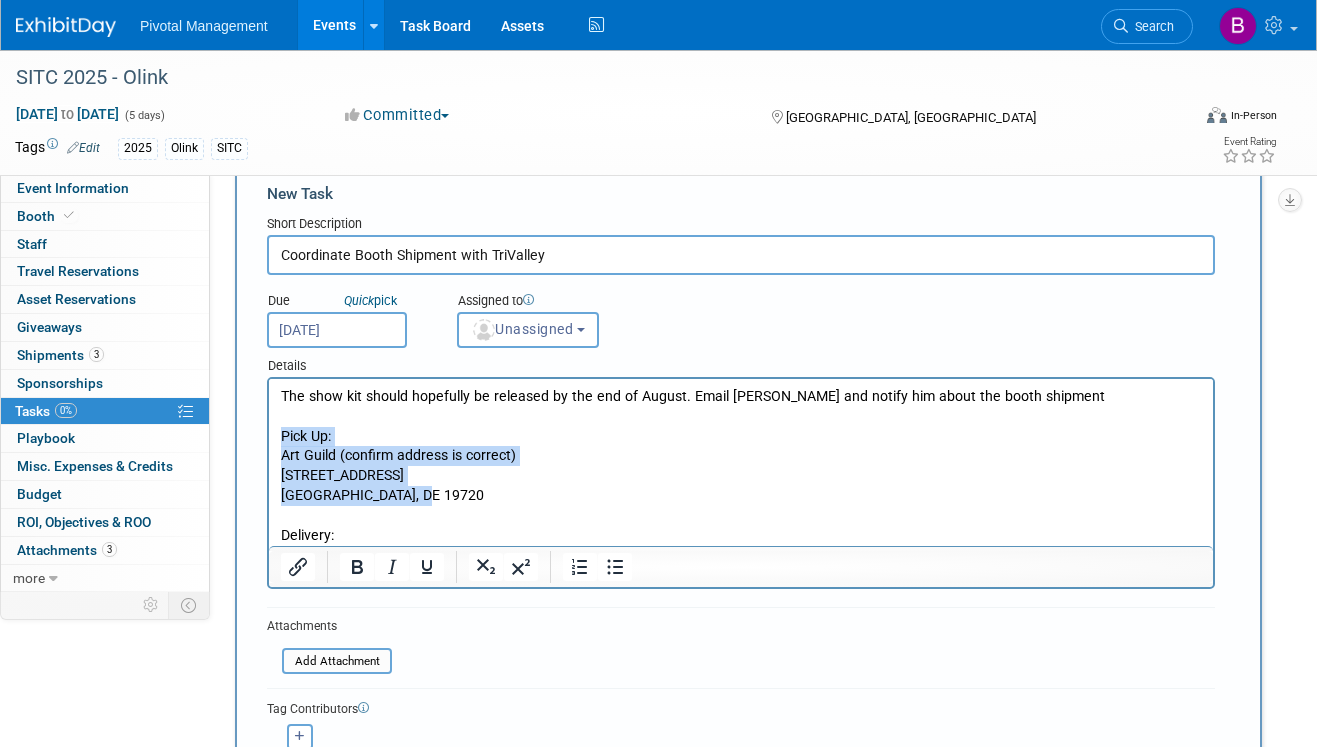 drag, startPoint x: 423, startPoint y: 499, endPoint x: 278, endPoint y: 440, distance: 156.54393 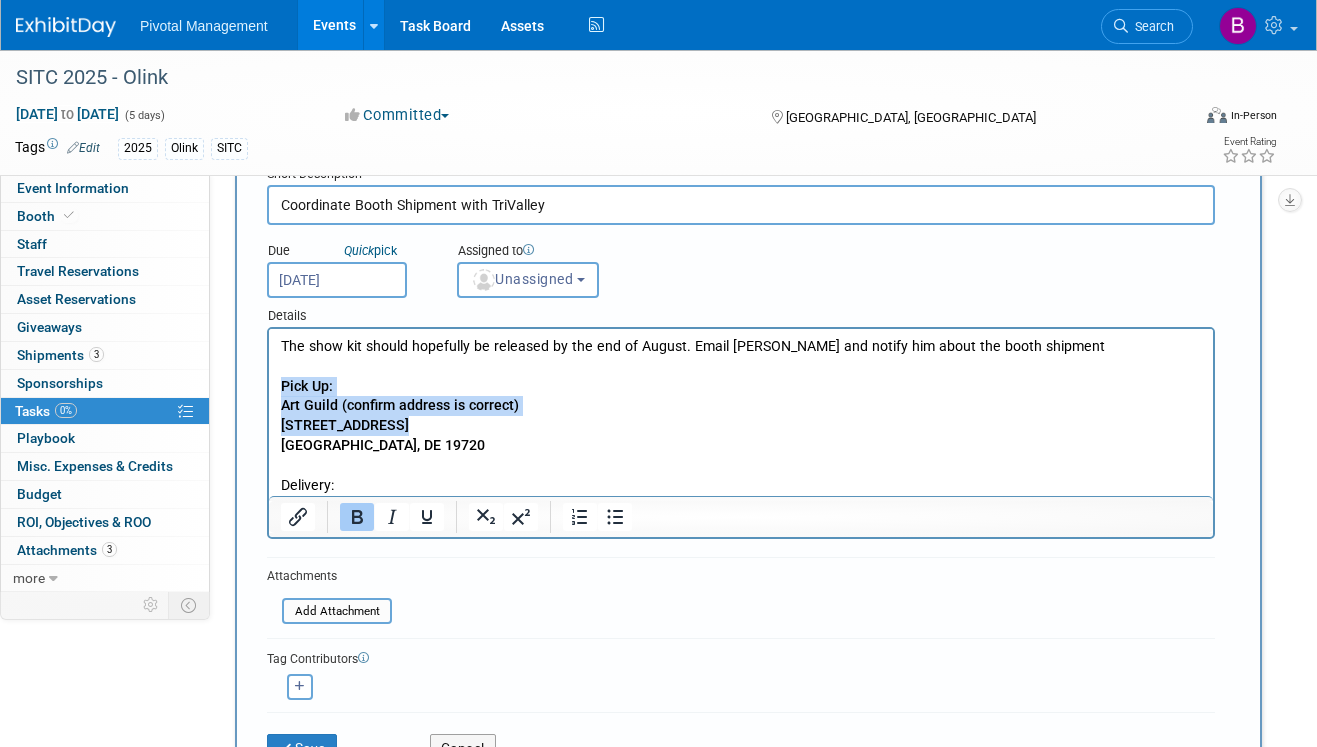 scroll, scrollTop: 94, scrollLeft: 0, axis: vertical 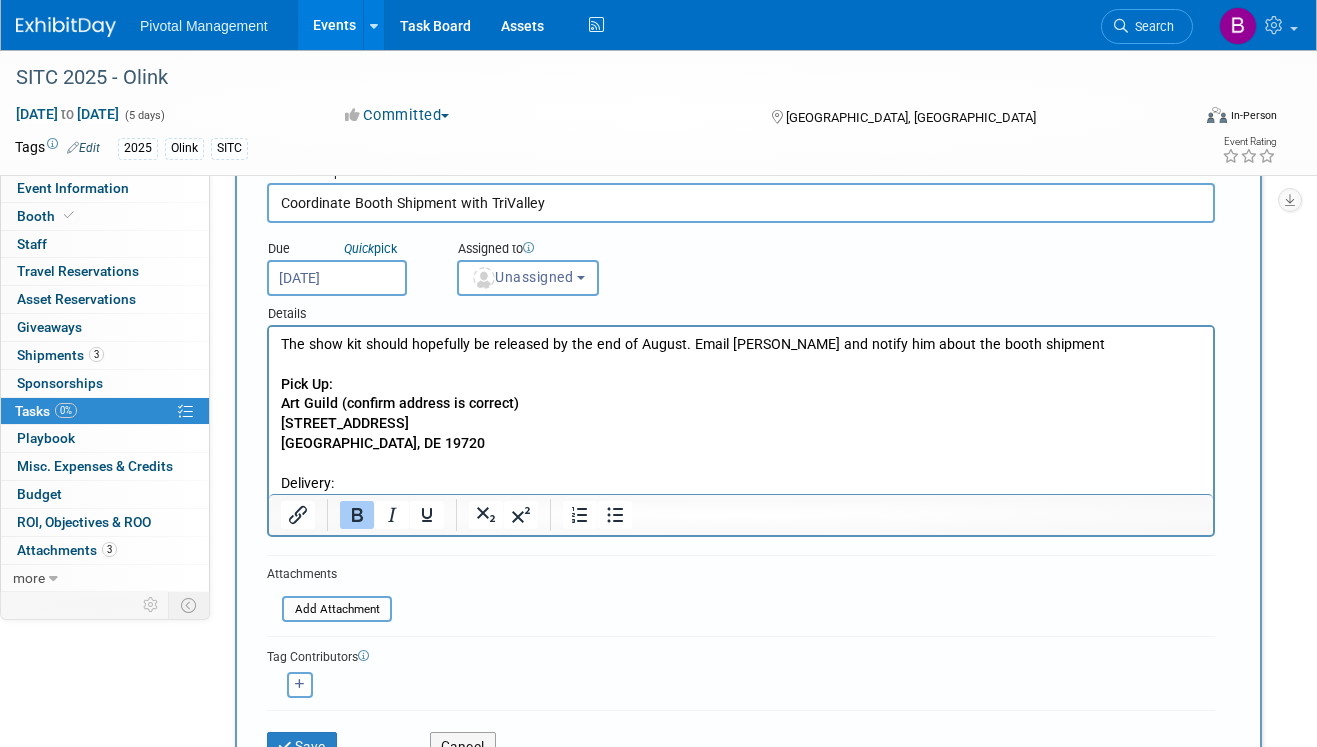 click on "Delivery:" at bounding box center [741, 484] 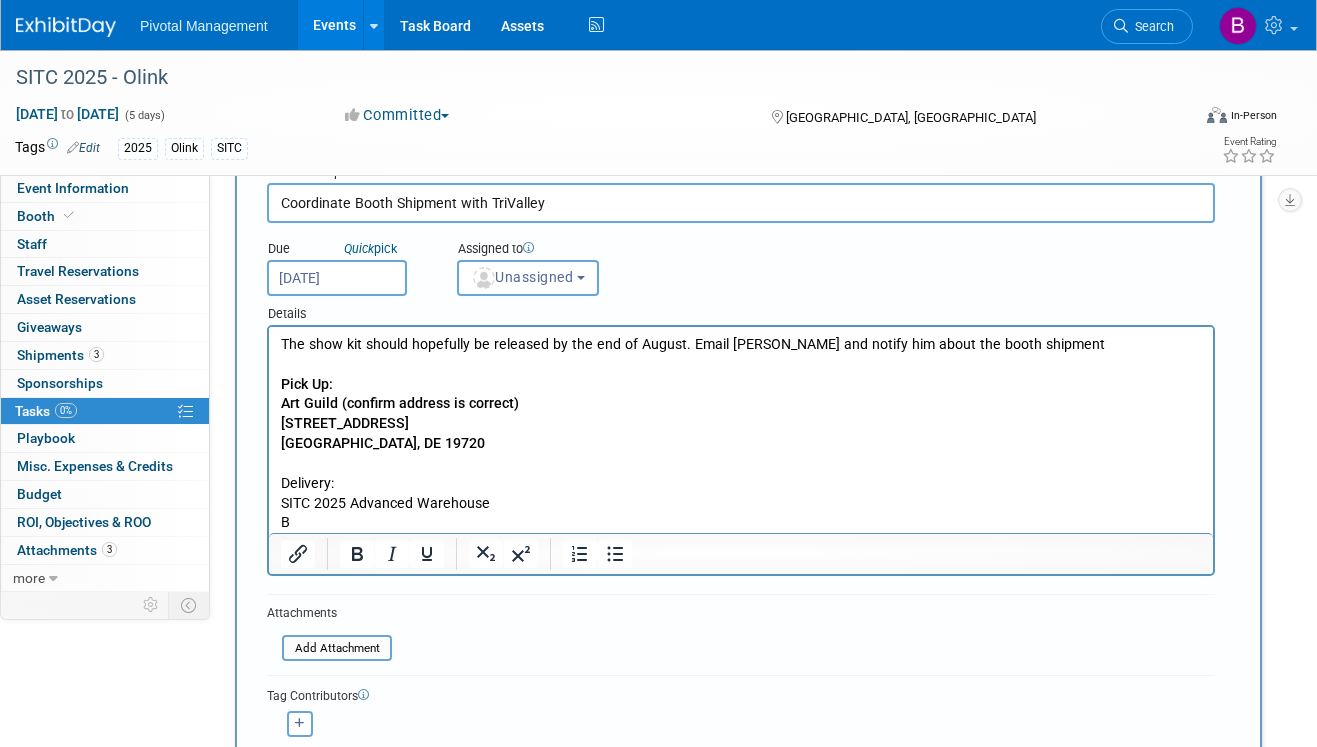 scroll, scrollTop: 0, scrollLeft: 0, axis: both 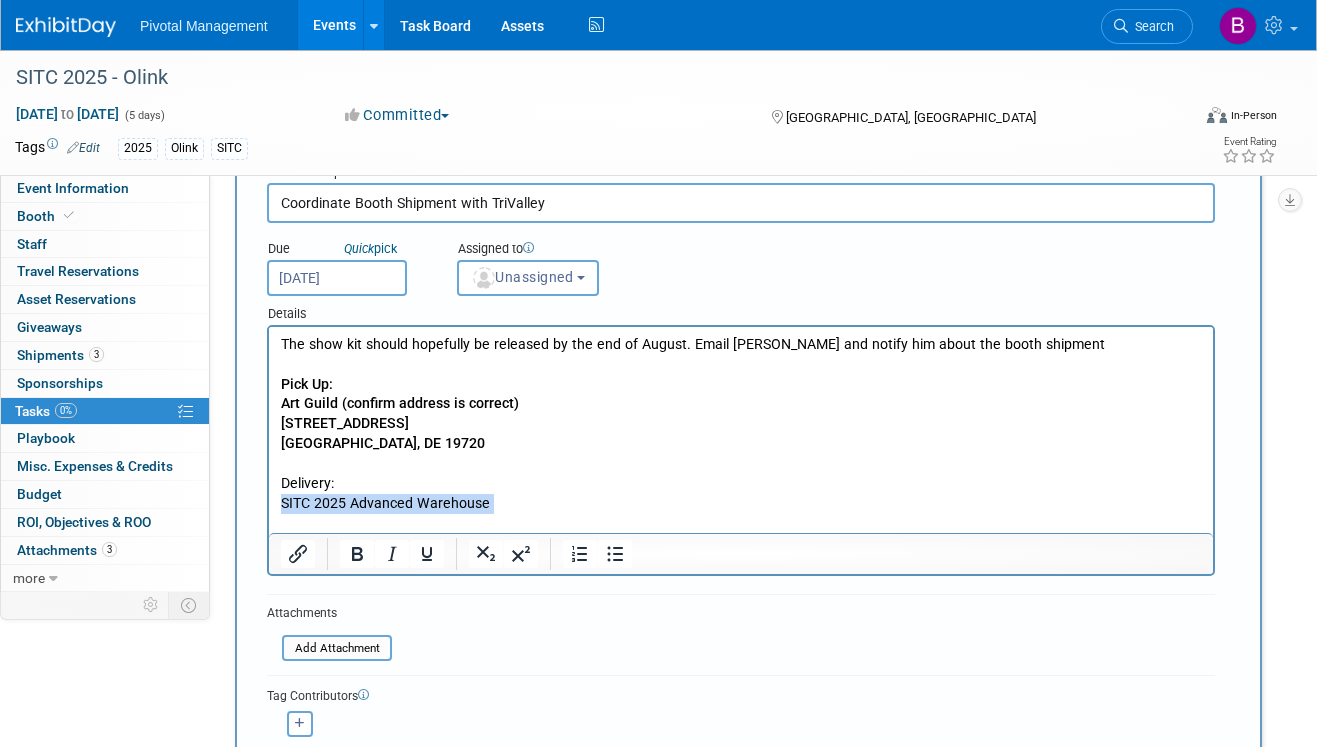 drag, startPoint x: 518, startPoint y: 514, endPoint x: 264, endPoint y: 498, distance: 254.50343 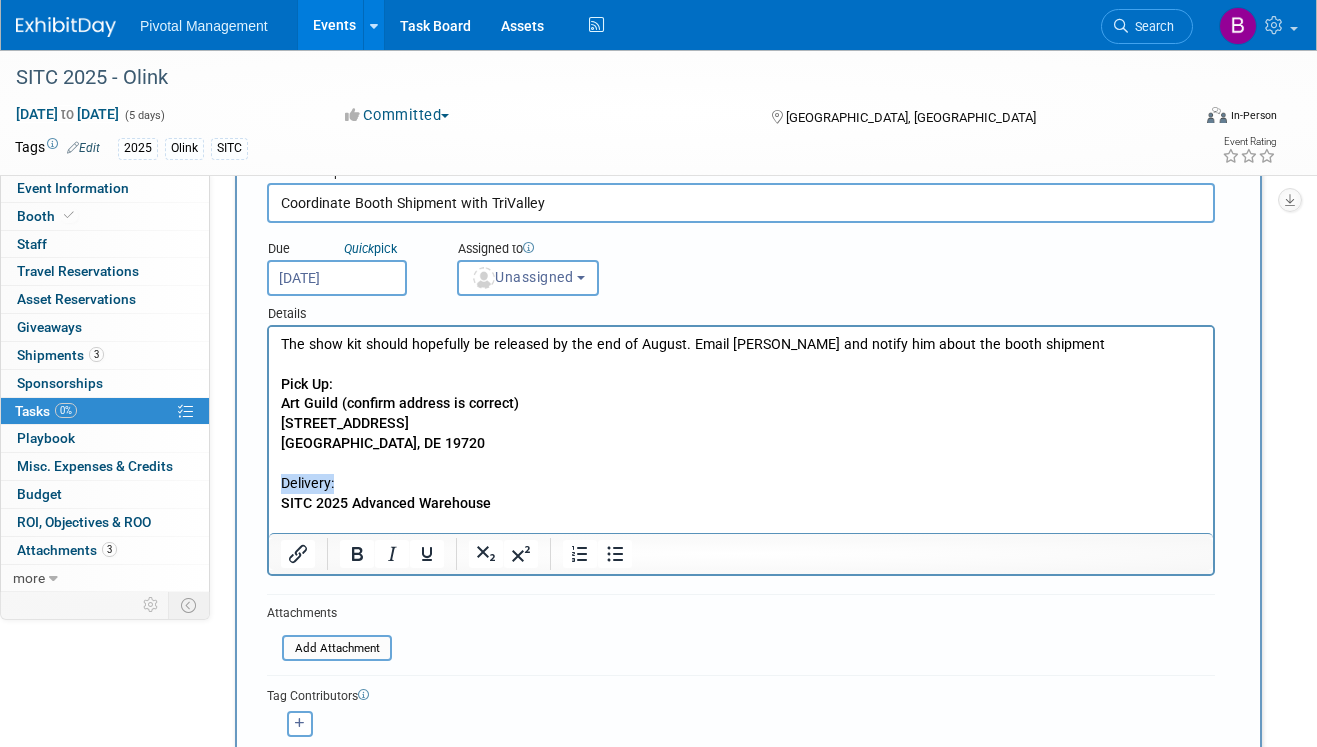 drag, startPoint x: 284, startPoint y: 483, endPoint x: 413, endPoint y: 486, distance: 129.03488 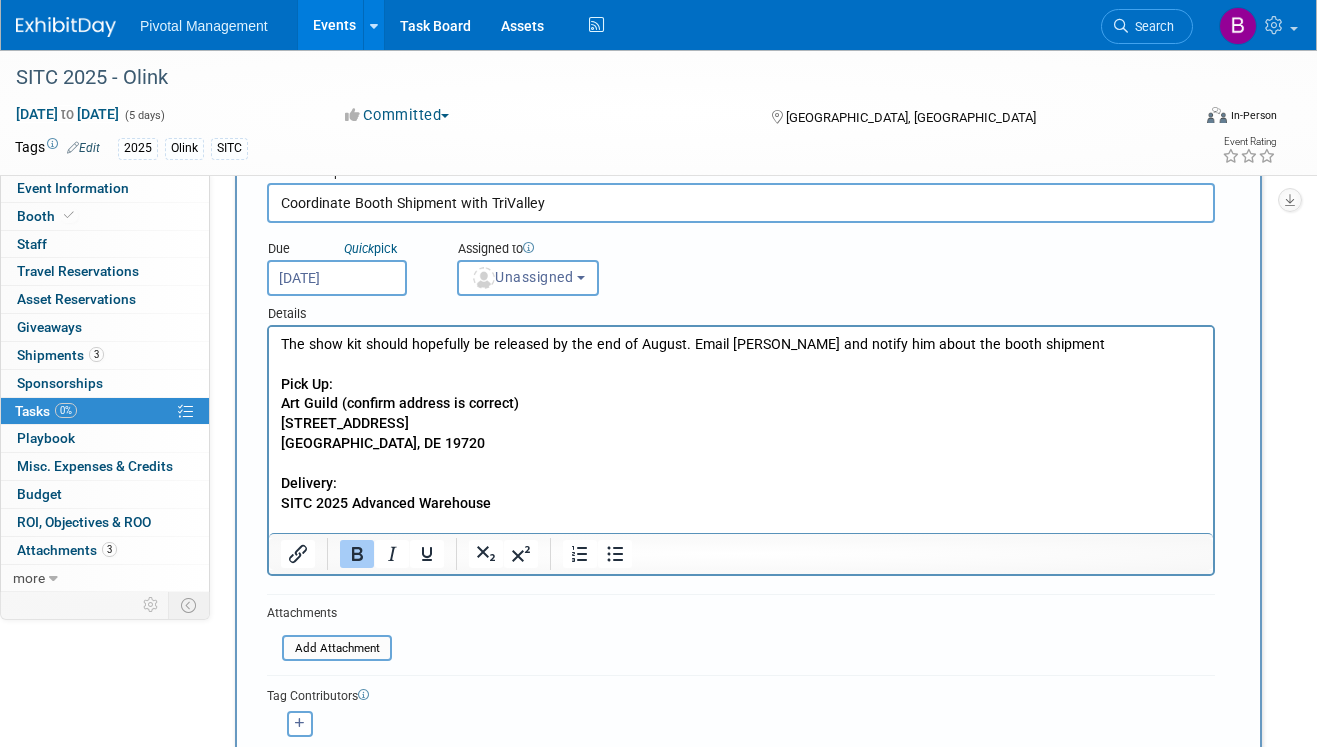 click on "Delivery:" at bounding box center (741, 484) 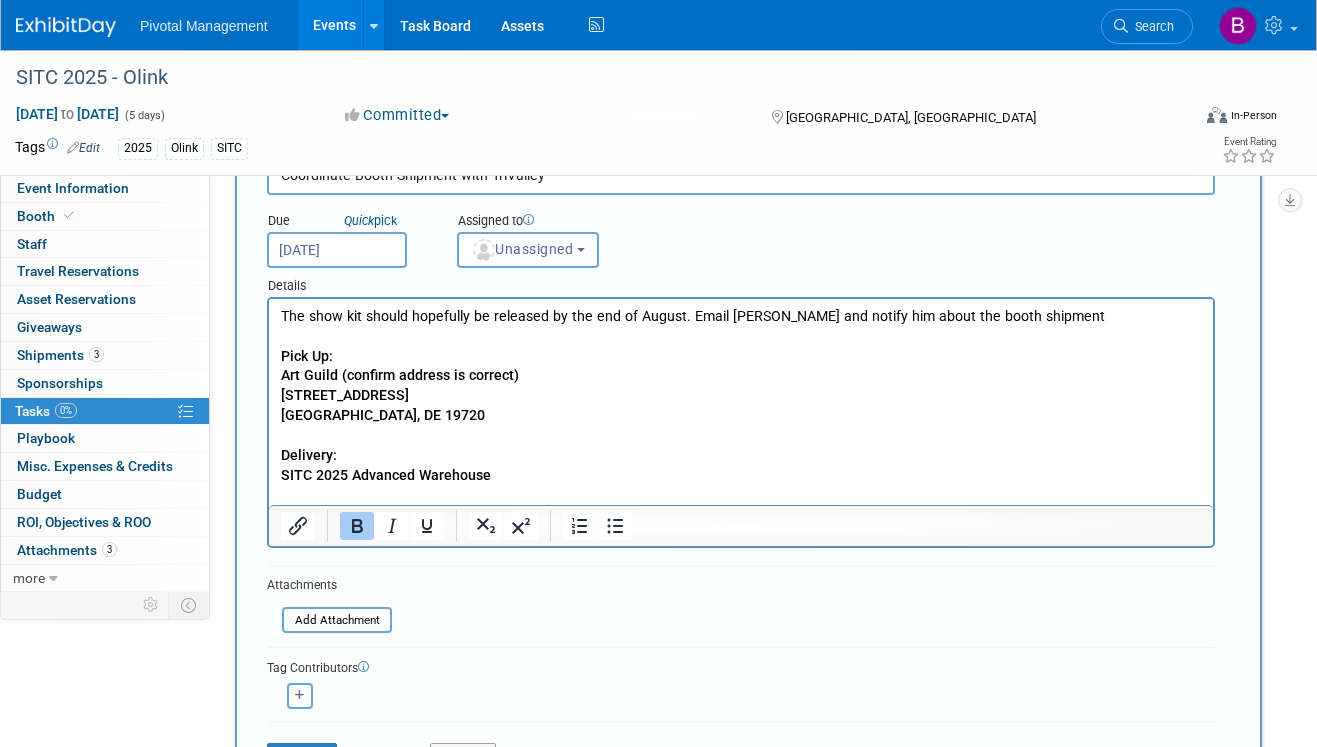 scroll, scrollTop: 124, scrollLeft: 0, axis: vertical 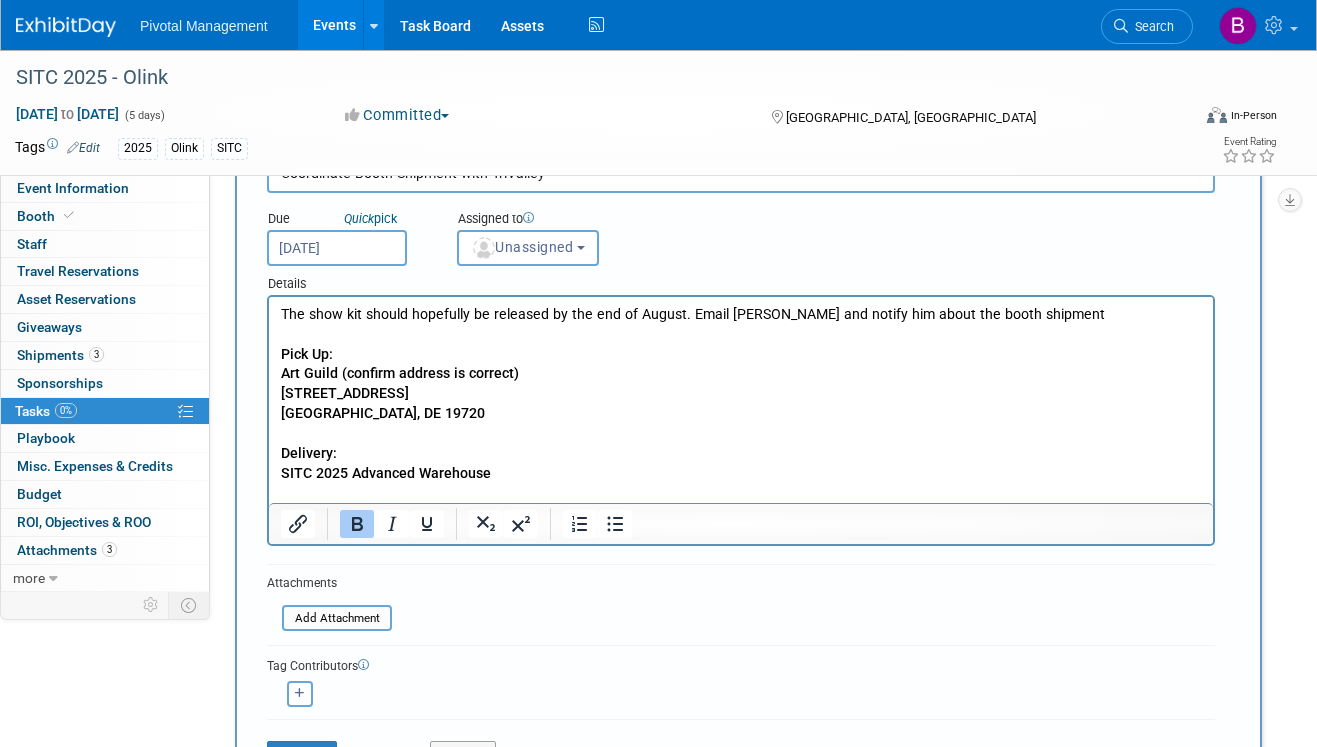 click on "The show kit should hopefully be released by the end of August. Email Matt and notify him about the booth shipment" at bounding box center [741, 315] 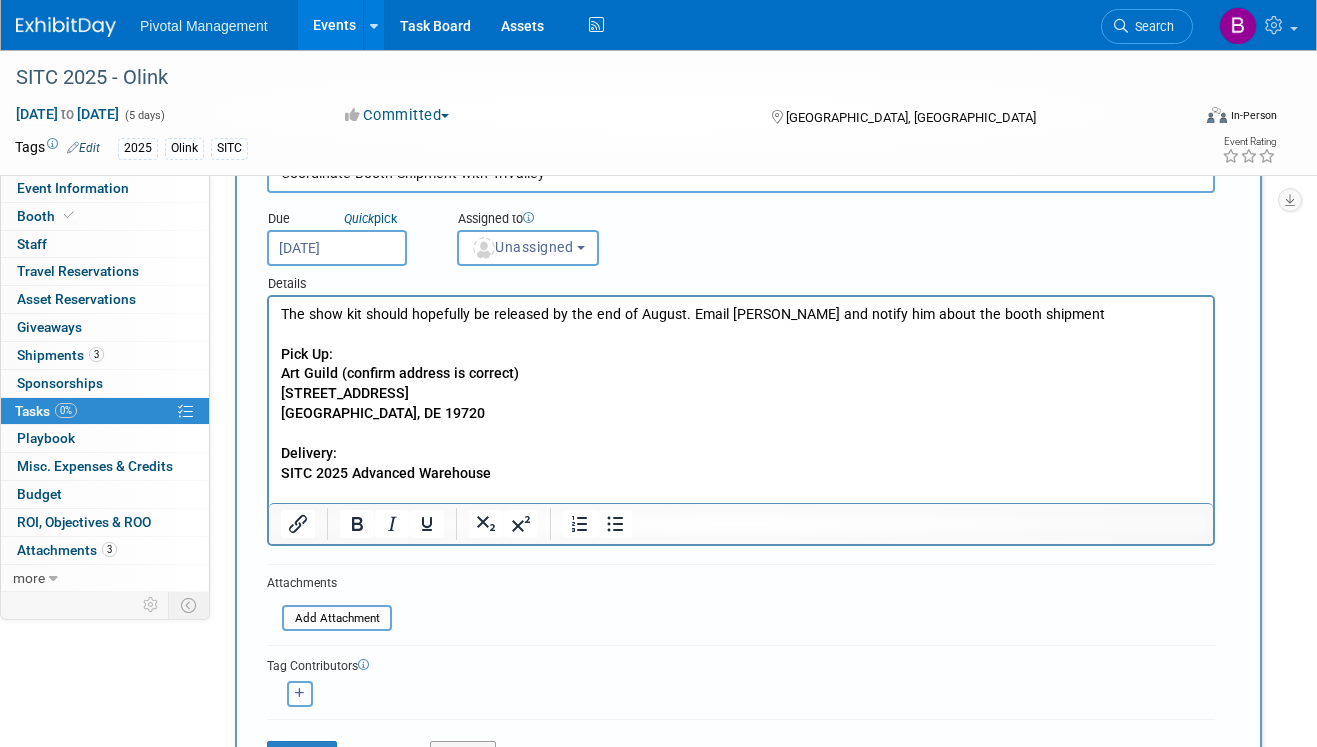 click on "The show kit should hopefully be released by the end of August. Email Matt and notify him about the booth shipment" at bounding box center [741, 315] 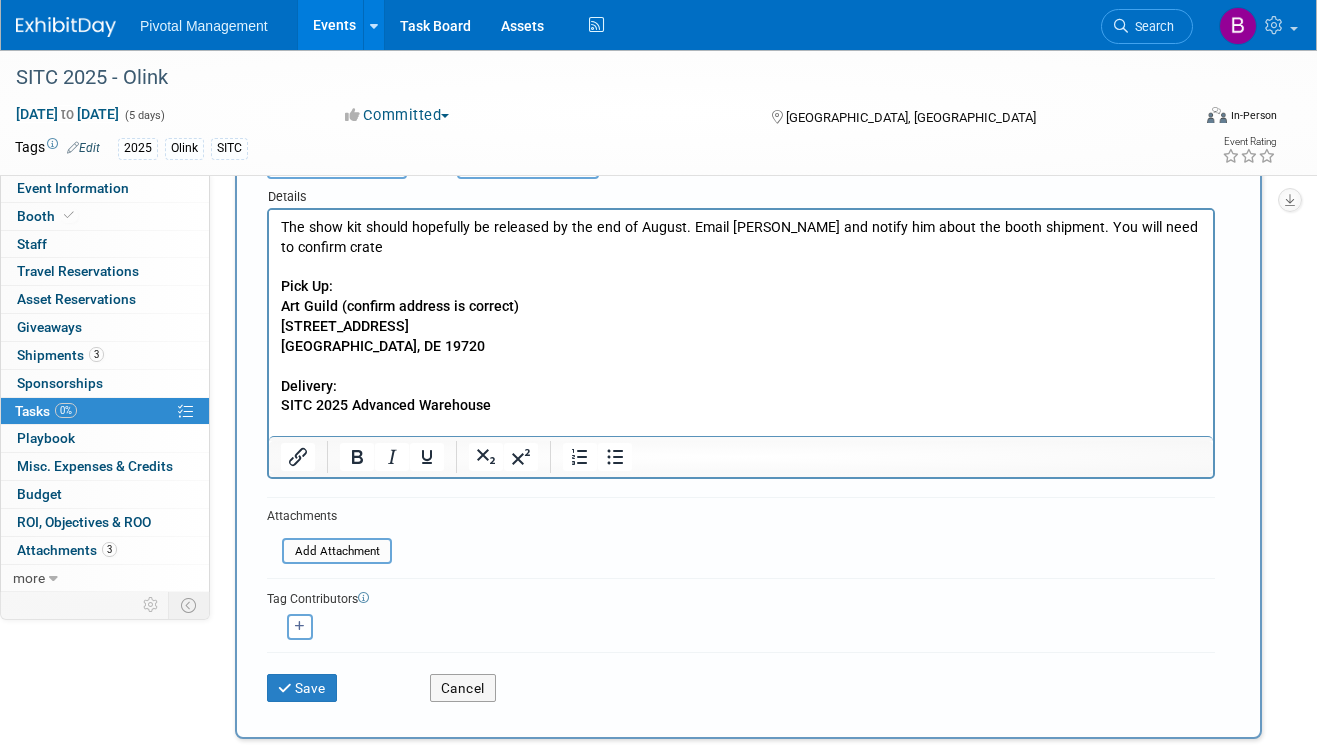 scroll, scrollTop: 166, scrollLeft: 0, axis: vertical 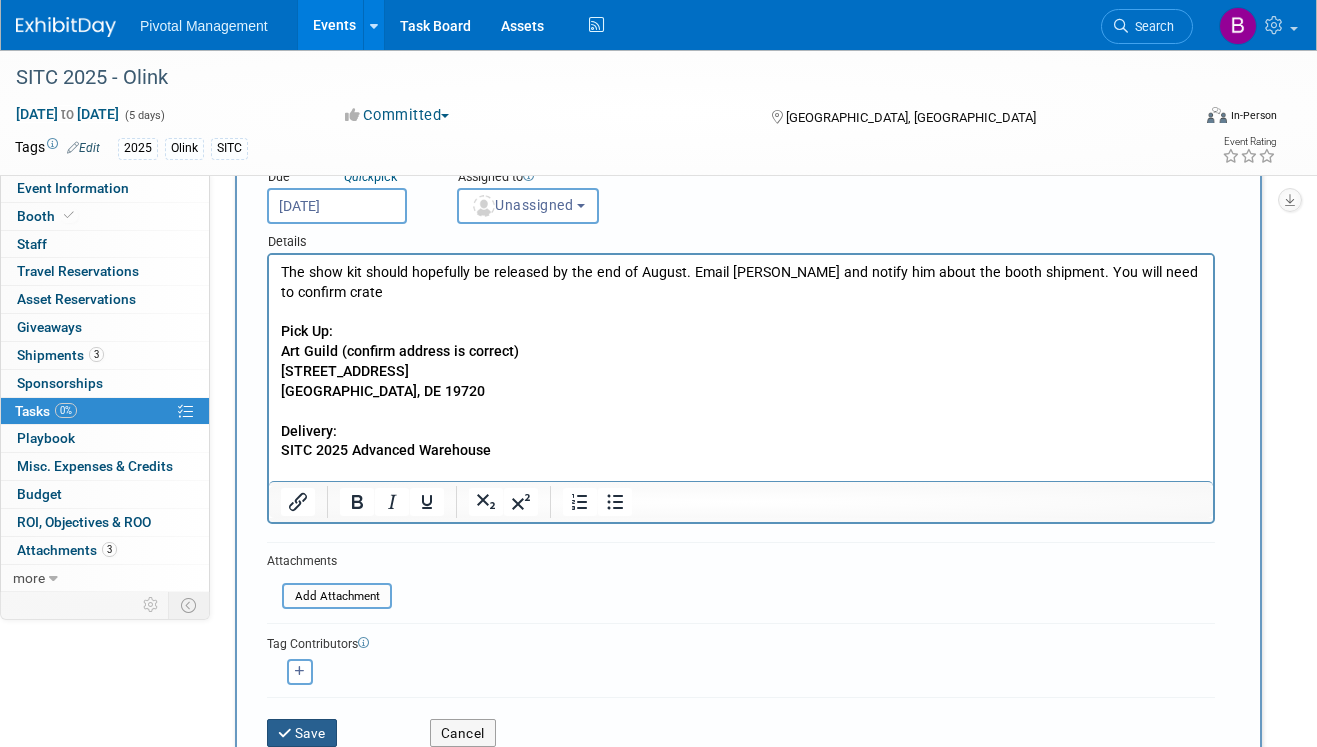 click on "Save" at bounding box center (302, 733) 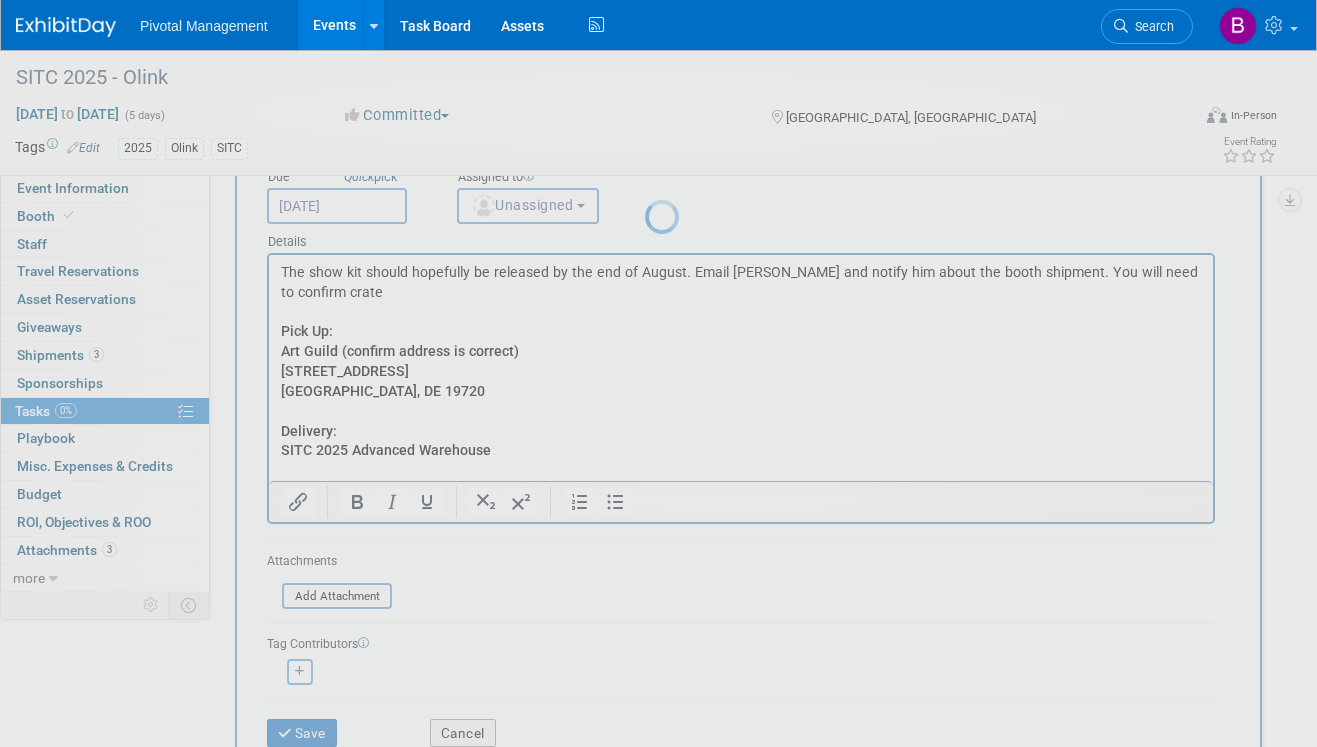 scroll, scrollTop: 0, scrollLeft: 0, axis: both 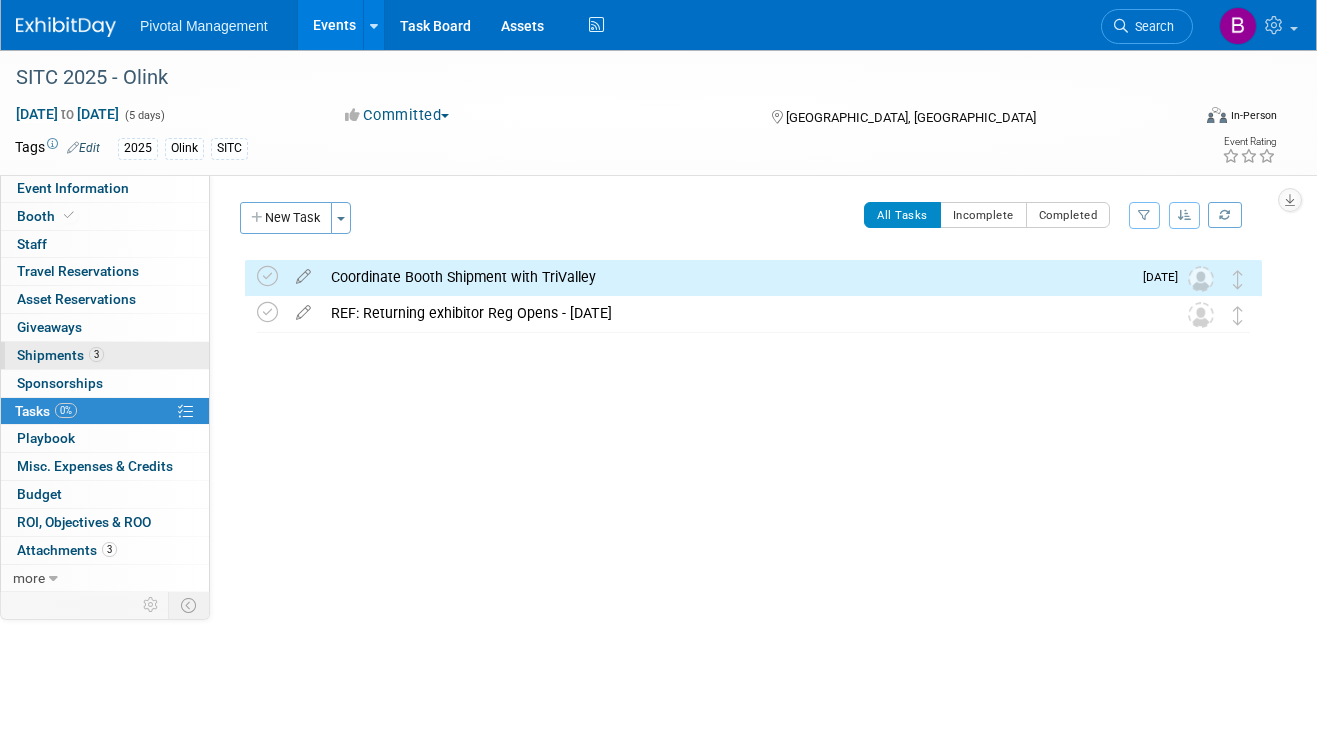 click on "Shipments 3" at bounding box center (60, 355) 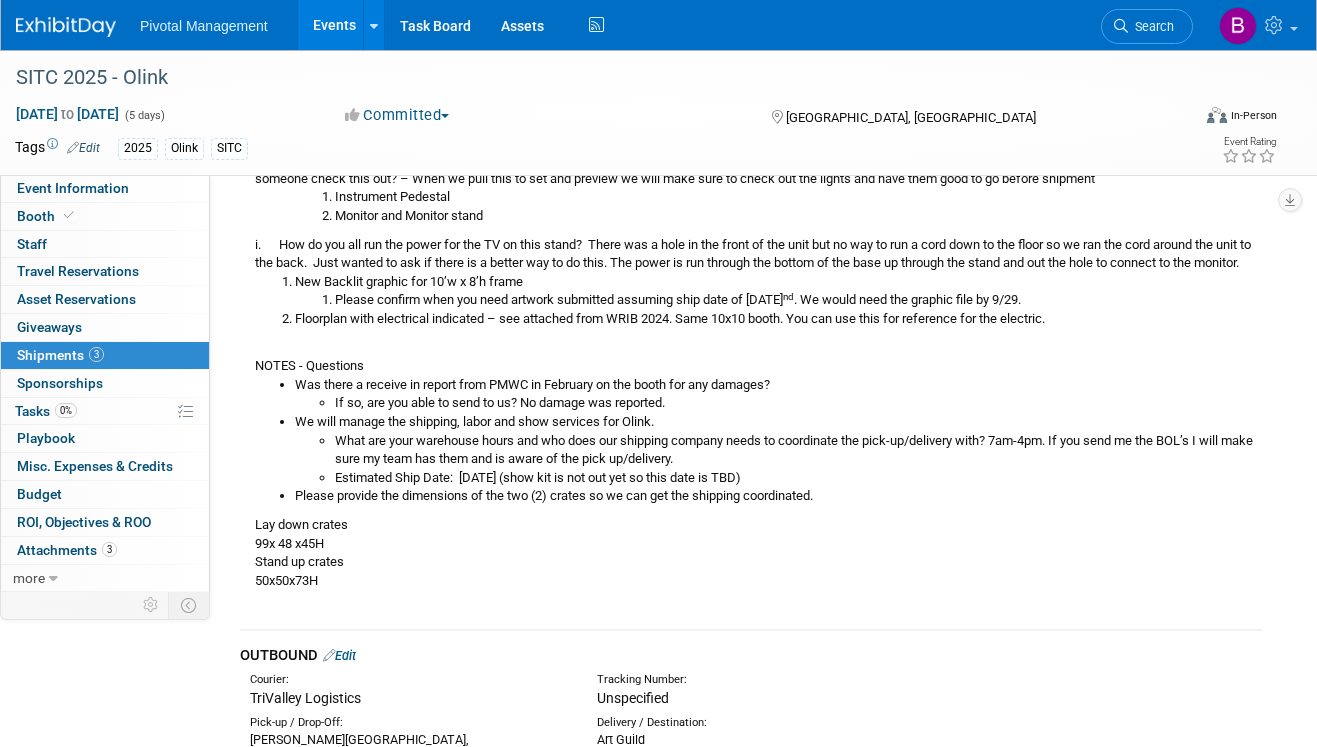 scroll, scrollTop: 470, scrollLeft: 0, axis: vertical 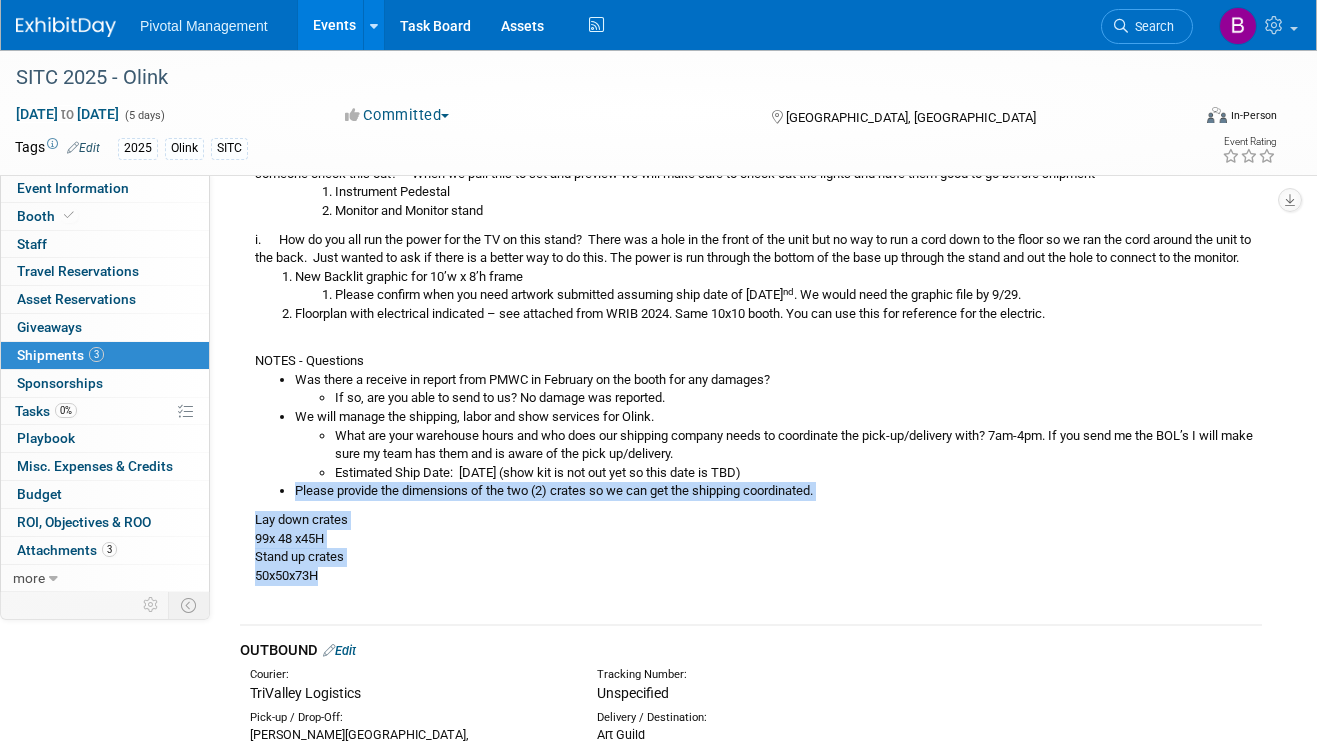 drag, startPoint x: 331, startPoint y: 600, endPoint x: 258, endPoint y: 515, distance: 112.04463 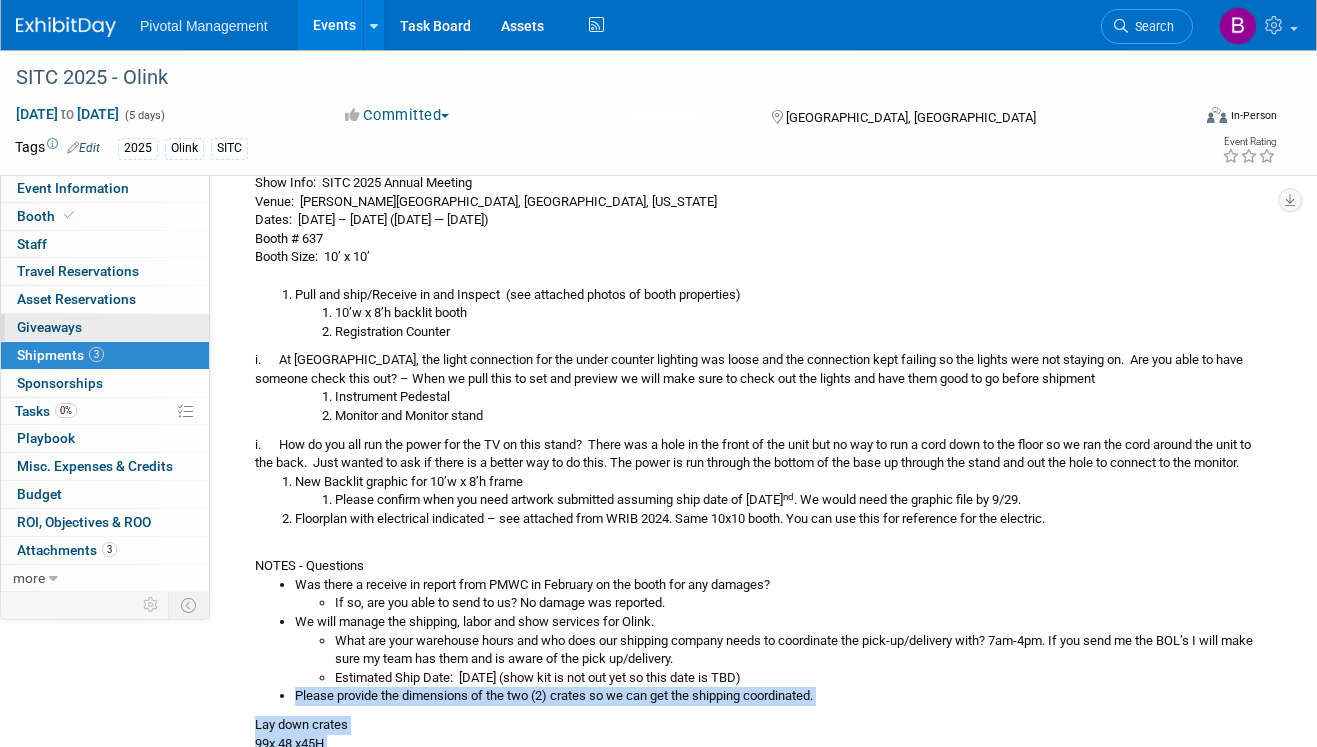 scroll, scrollTop: 256, scrollLeft: 0, axis: vertical 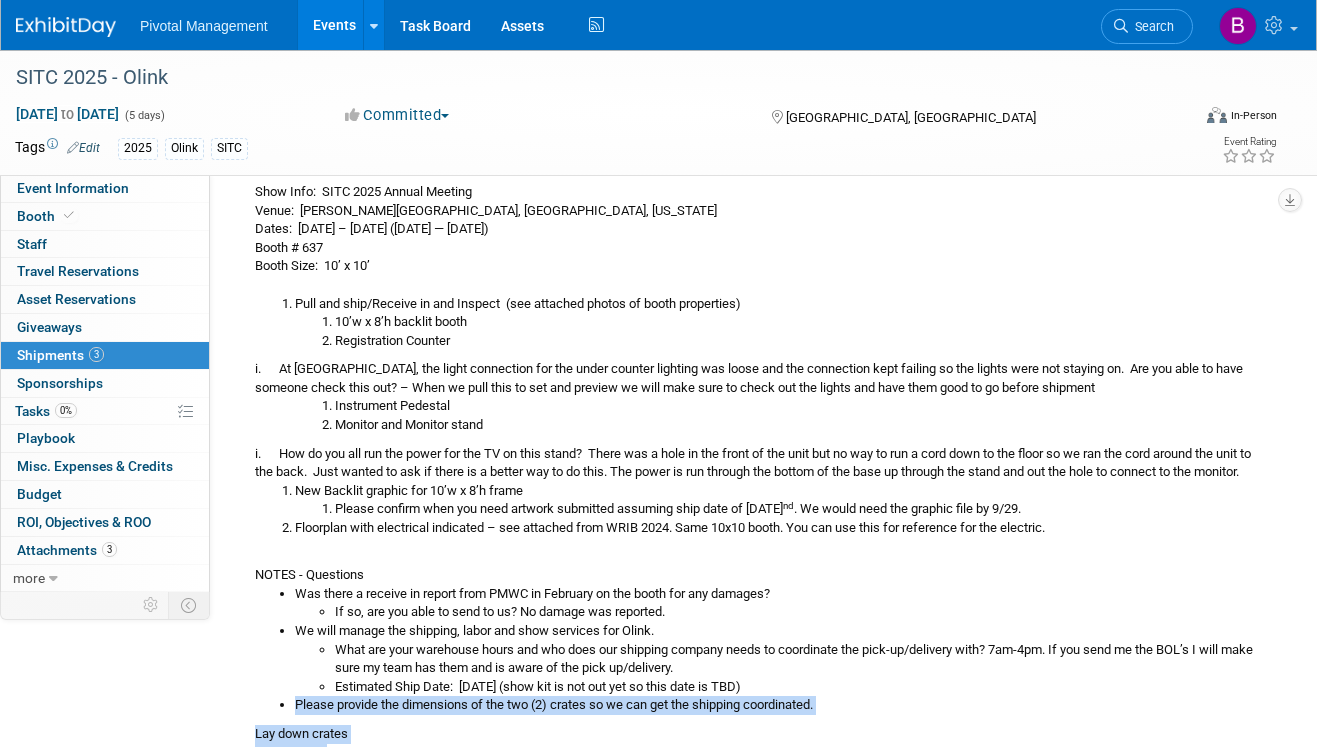 click on "Shipments 3" at bounding box center (60, 355) 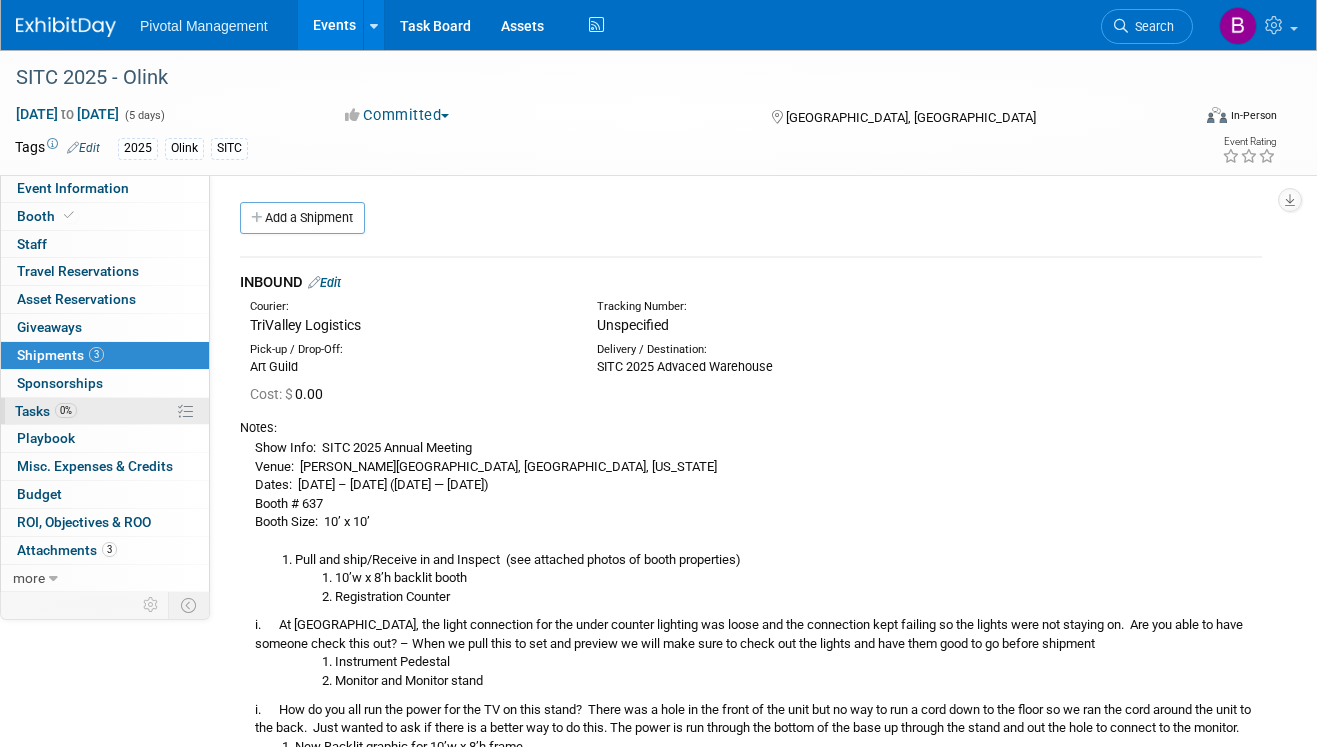 click on "0%
Tasks 0%" at bounding box center [105, 411] 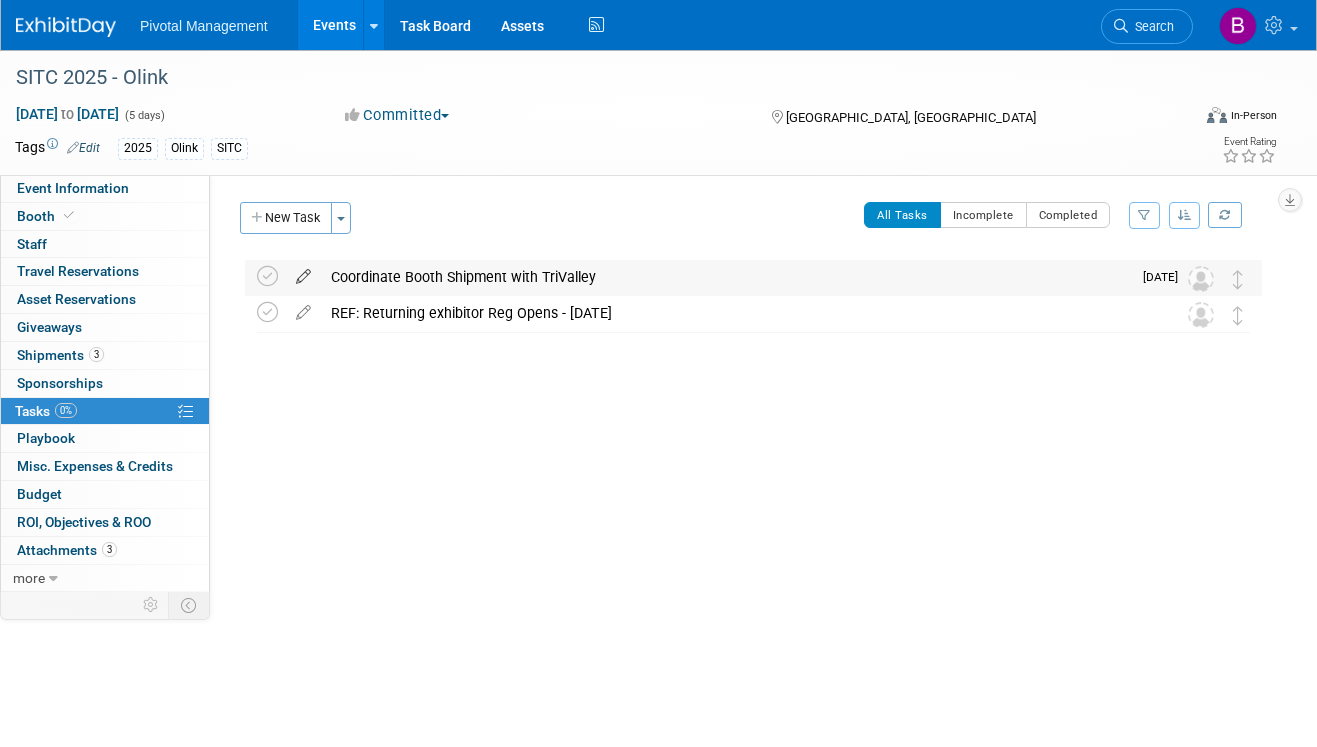 click at bounding box center (303, 272) 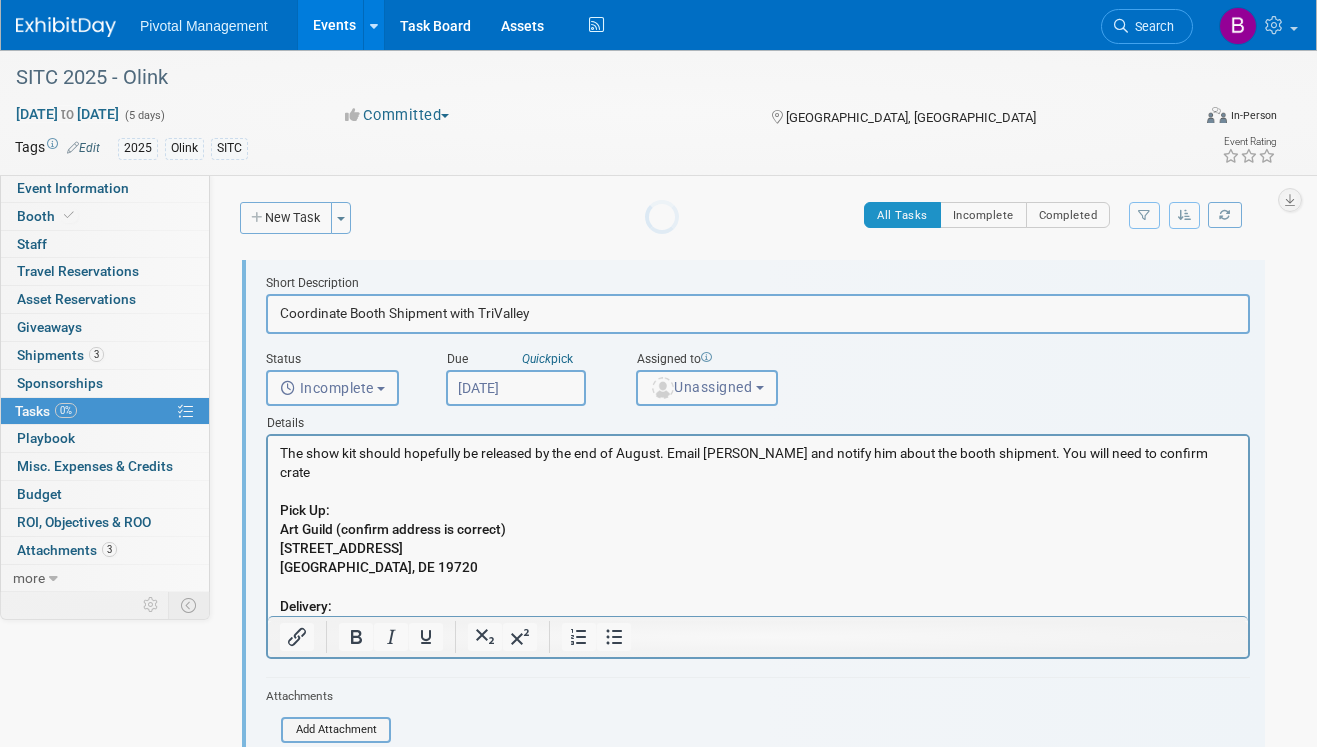 scroll, scrollTop: 0, scrollLeft: 0, axis: both 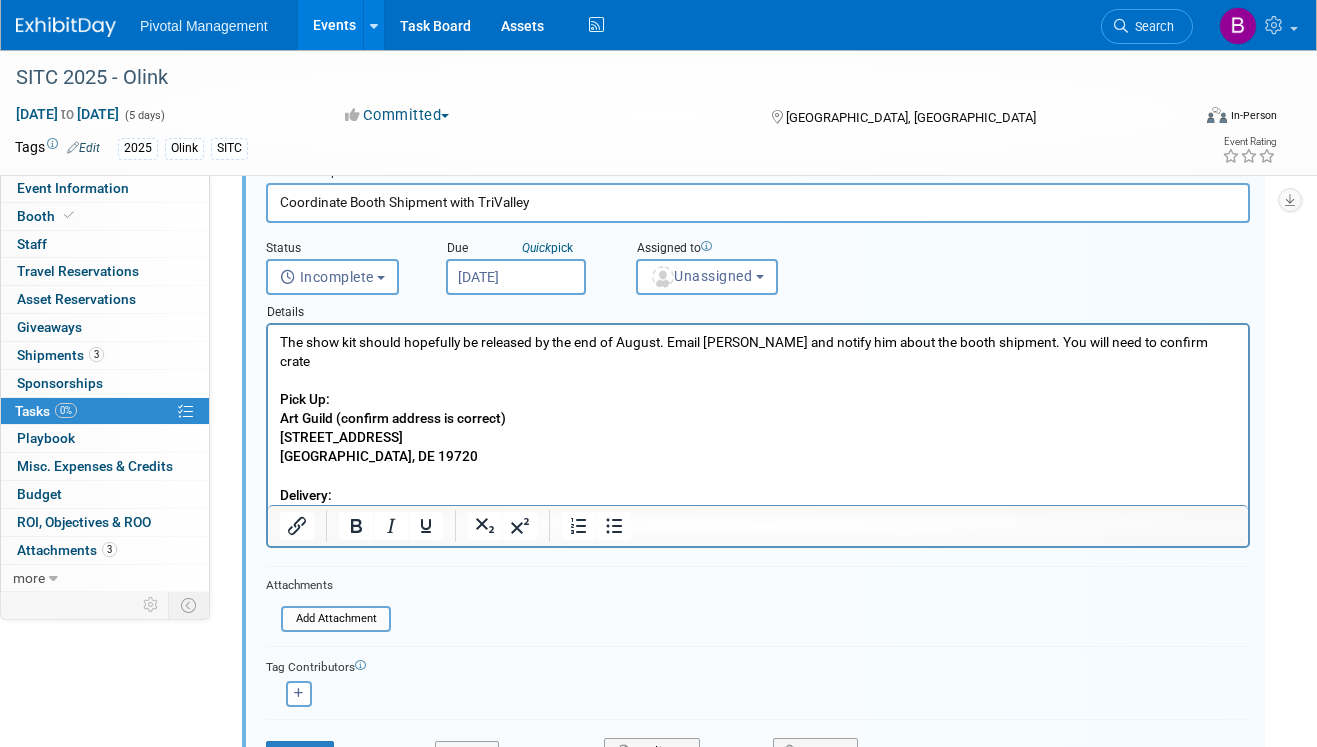 click on "The show kit should hopefully be released by the end of August. Email Matt and notify him about the booth shipment. You will need to confirm crate Pick Up: Art Guild (confirm address is correct) 200 Anchor Mill Road, Suite C New Castle, DE 19720 Delivery: SITC 2025 Advanced Warehouse" at bounding box center (758, 428) 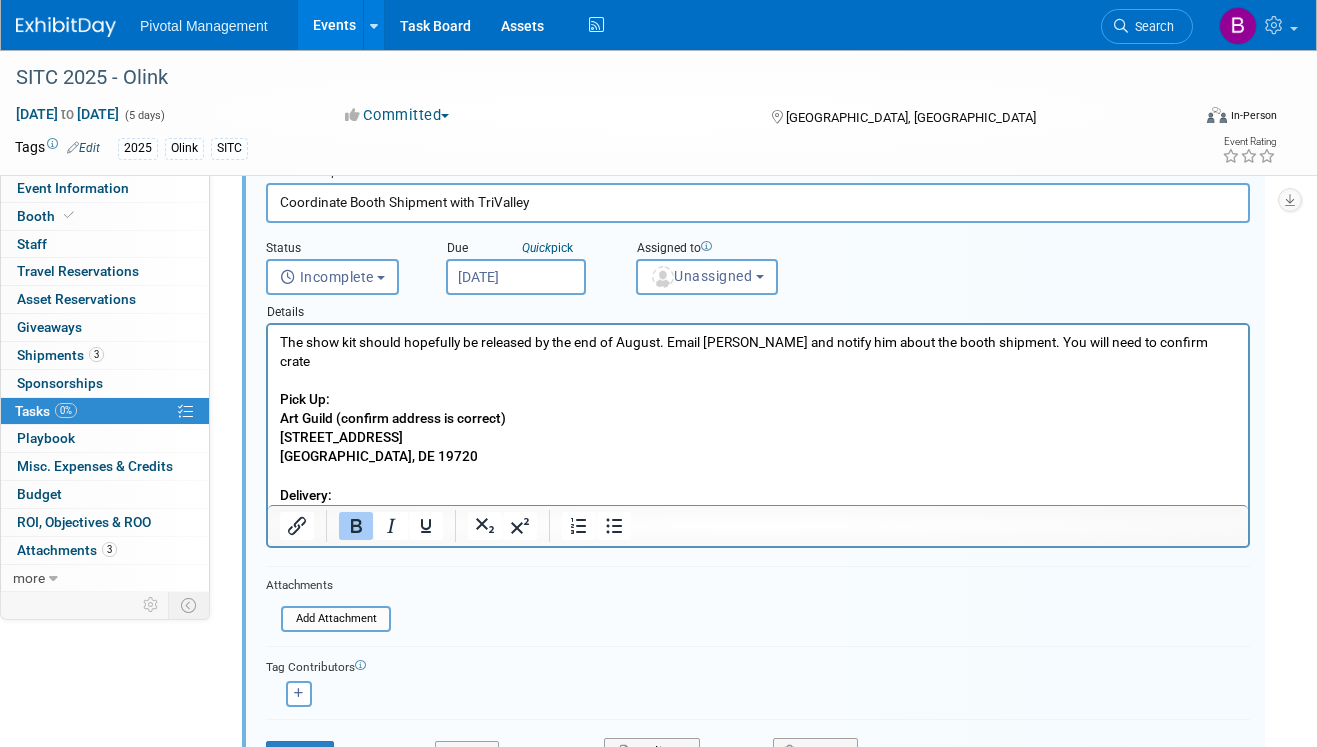 scroll, scrollTop: 142, scrollLeft: 0, axis: vertical 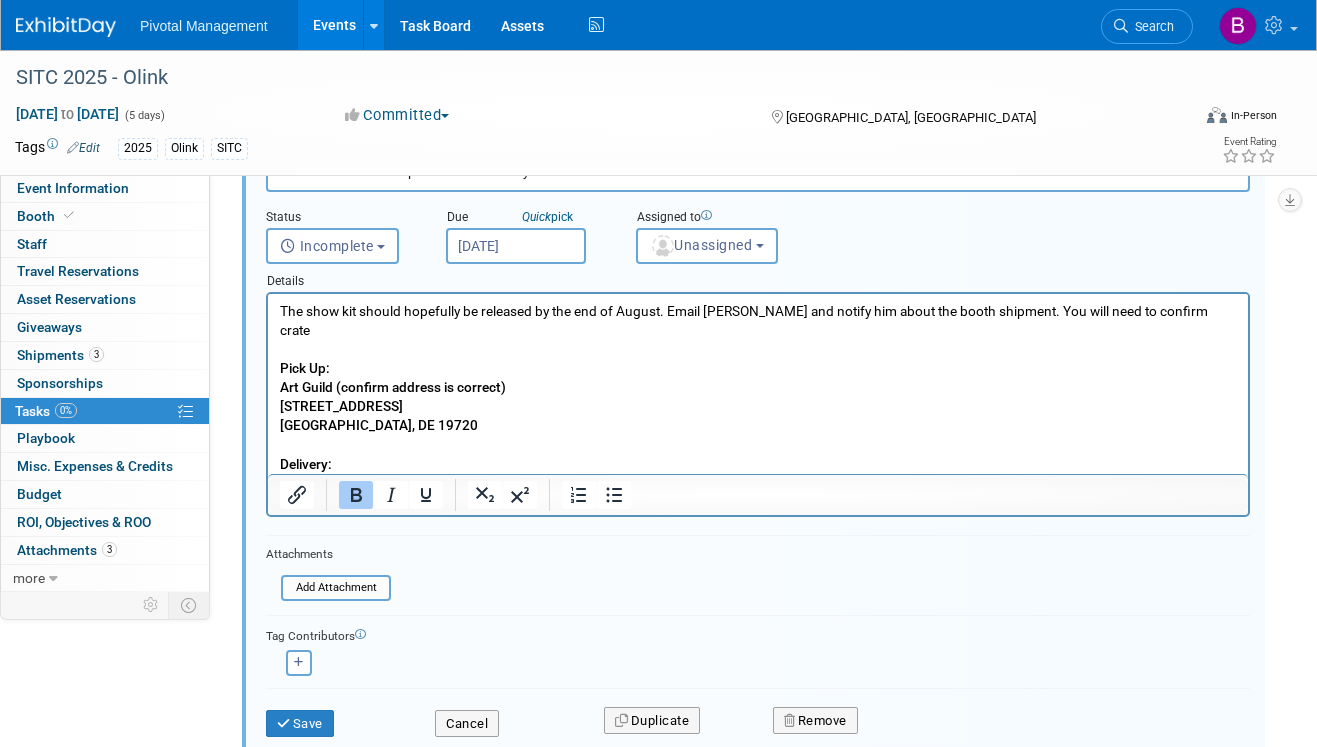 click on "The show kit should hopefully be released by the end of August. Email Matt and notify him about the booth shipment. You will need to confirm crate Pick Up: Art Guild (confirm address is correct) 200 Anchor Mill Road, Suite C New Castle, DE 19720 Delivery: SITC 2025 Advanced Warehouse" at bounding box center [758, 397] 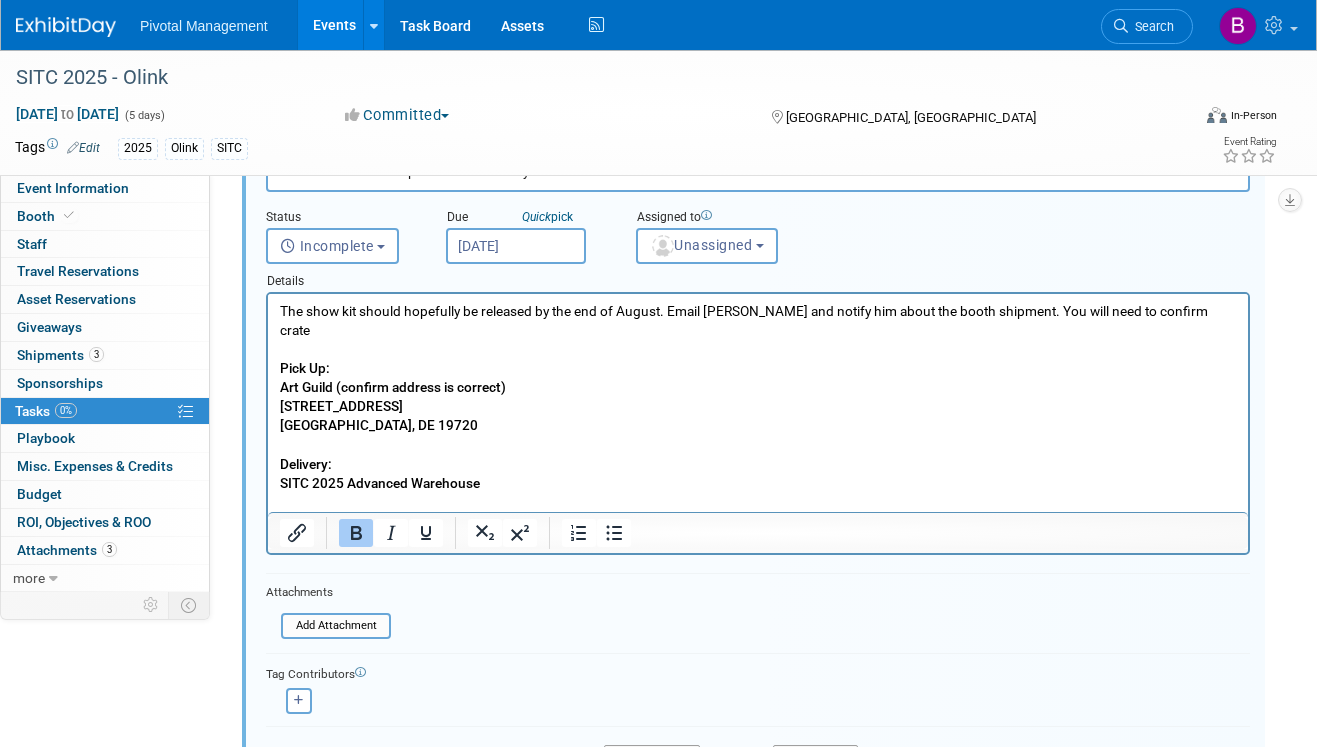 paste 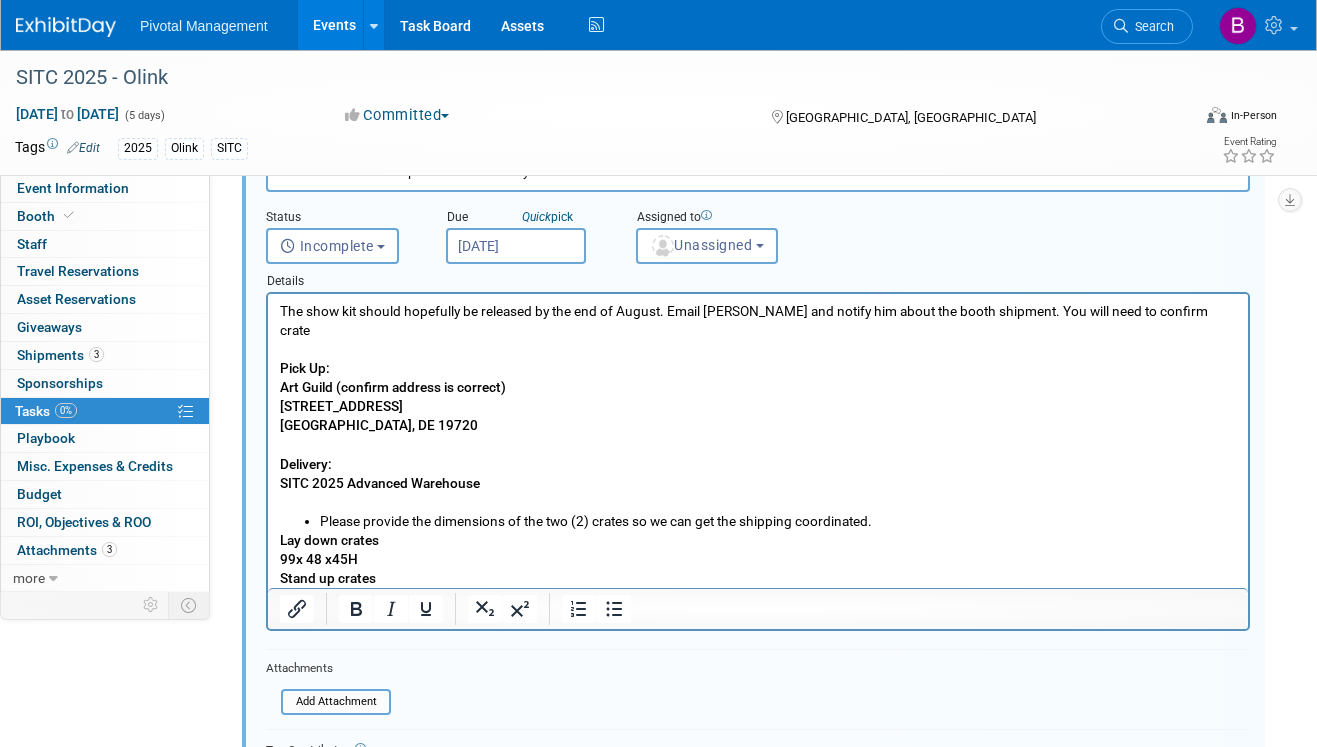 click on "The show kit should hopefully be released by the end of August. Email Matt and notify him about the booth shipment. You will need to confirm crate Pick Up: Art Guild (confirm address is correct) 200 Anchor Mill Road, Suite C New Castle, DE 19720 Delivery: SITC 2025 Advanced Warehouse" at bounding box center [758, 397] 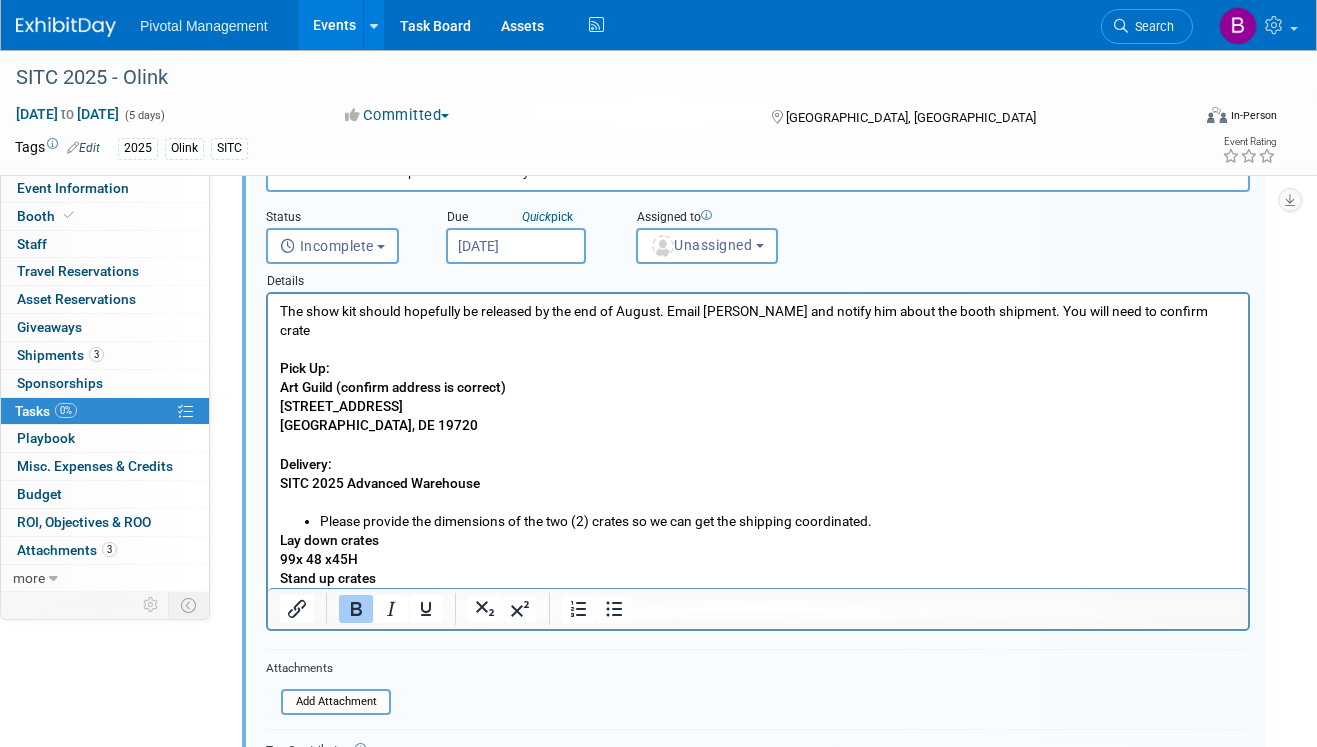 type 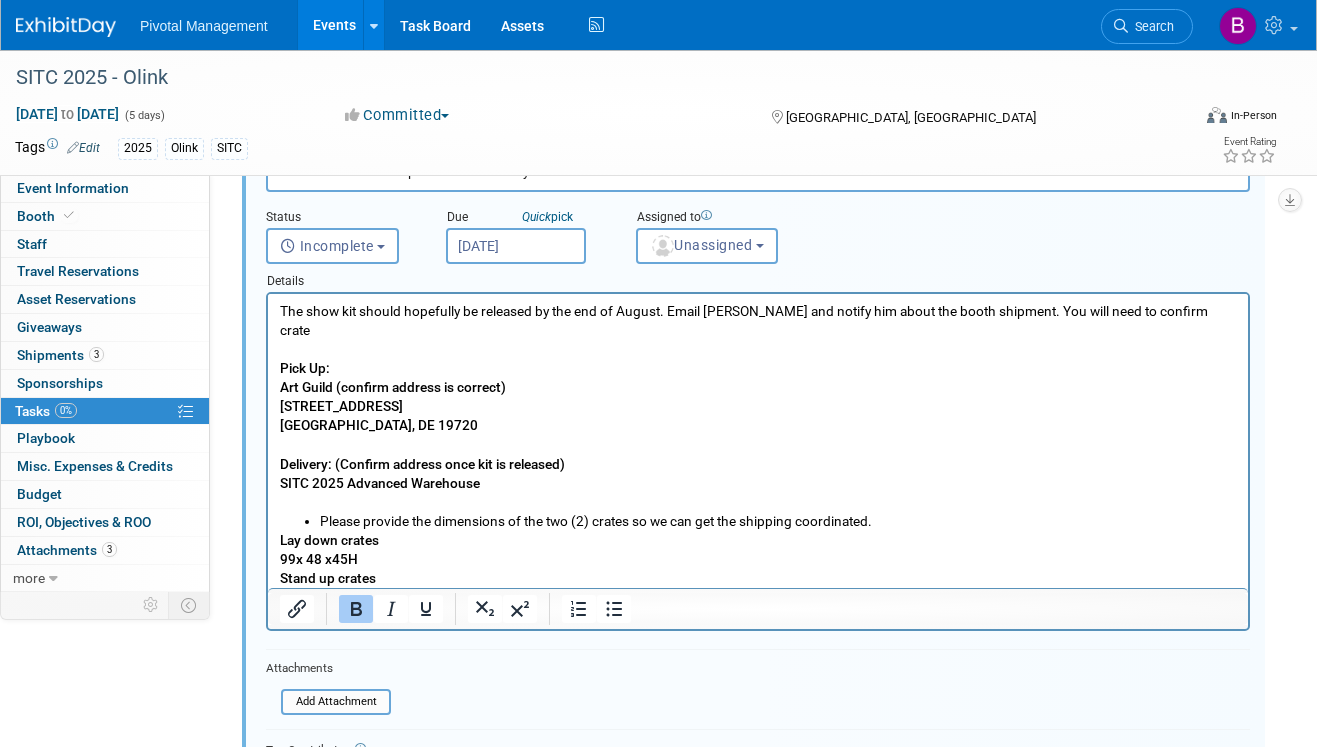 click on "The show kit should hopefully be released by the end of August. Email Matt and notify him about the booth shipment. You will need to confirm crate Pick Up: Art Guild (confirm address is correct) 200 Anchor Mill Road, Suite C New Castle, DE 19720 Delivery: (Confirm address once kit is released) SITC 2025 Advanced Warehouse" at bounding box center [758, 397] 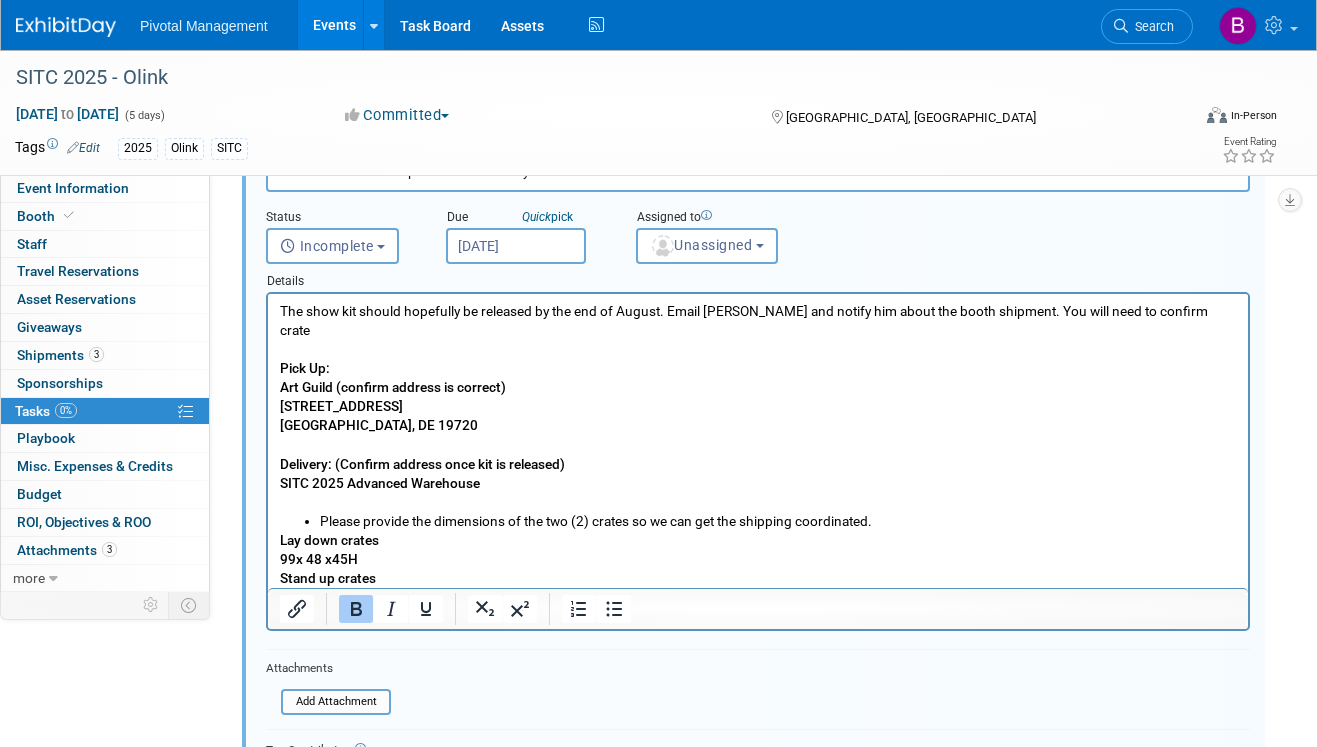 click on "Delivery: (Confirm address once kit is released)" at bounding box center [422, 464] 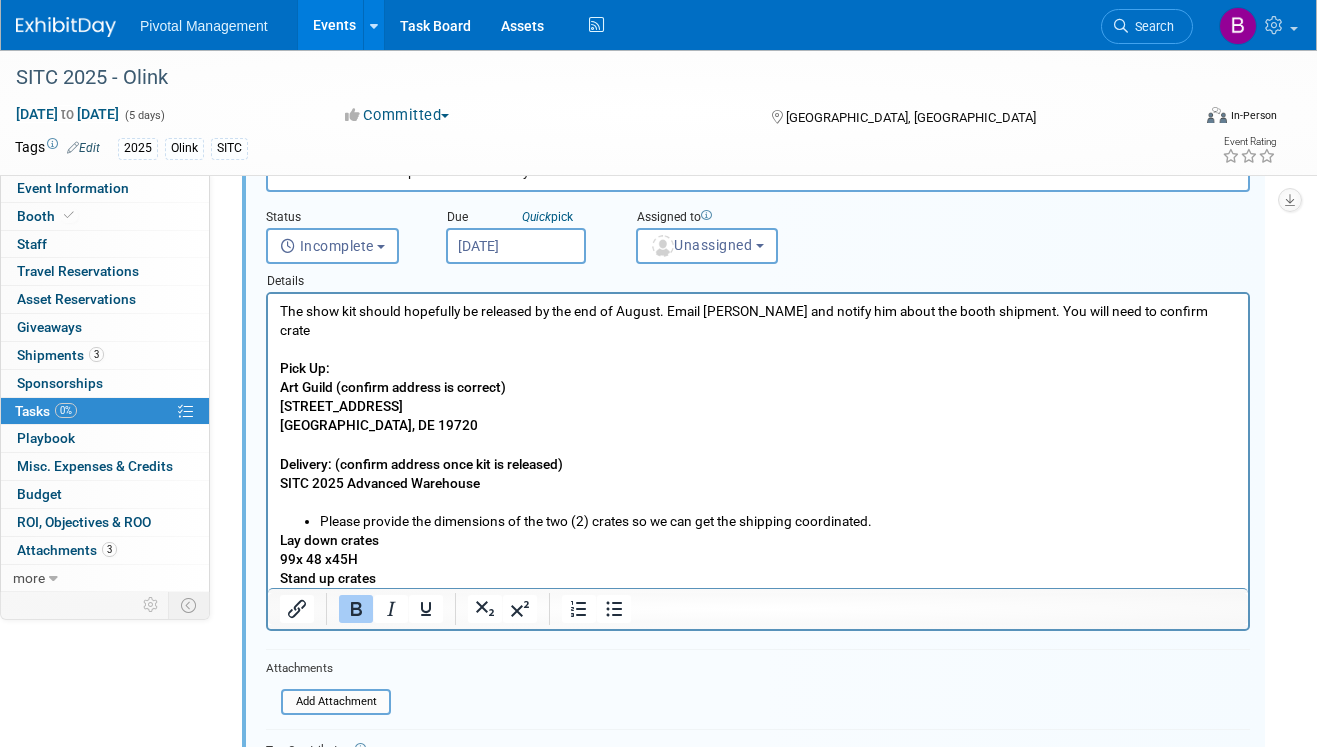 click at bounding box center [758, 502] 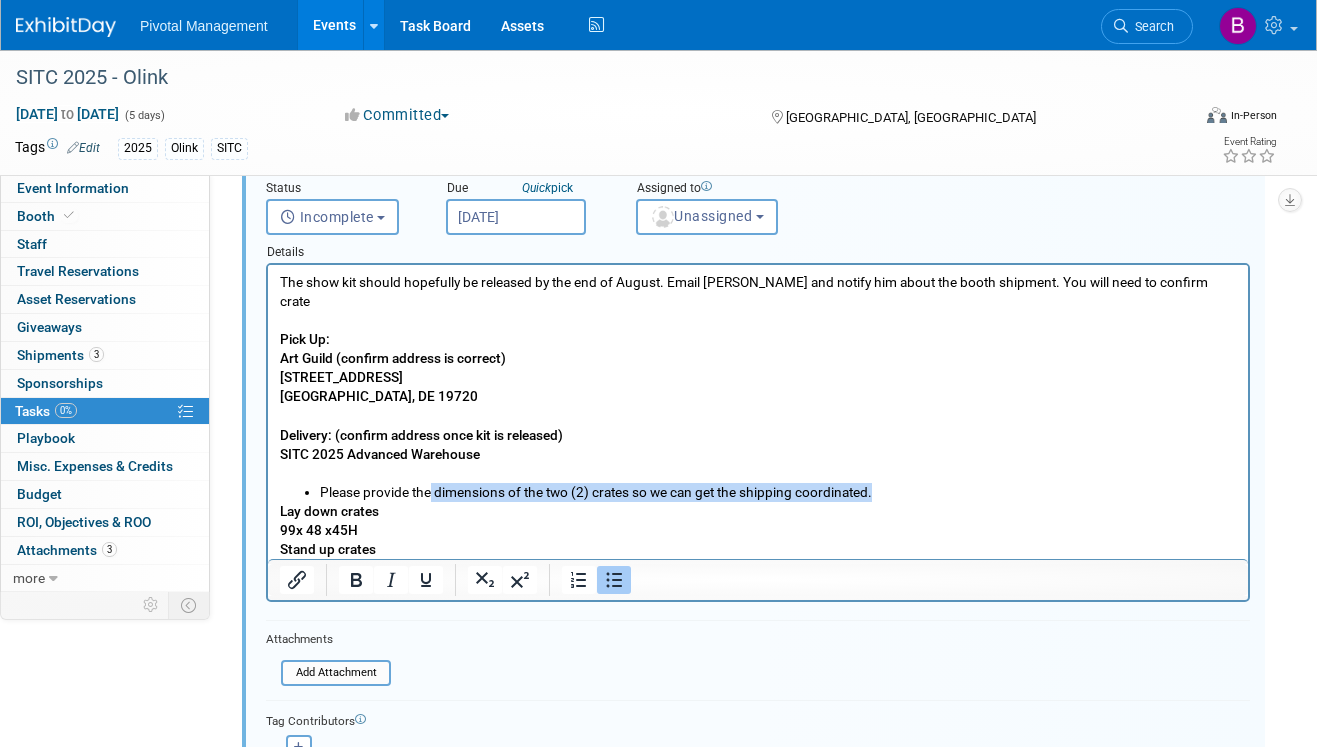 drag, startPoint x: 428, startPoint y: 474, endPoint x: 261, endPoint y: 483, distance: 167.24234 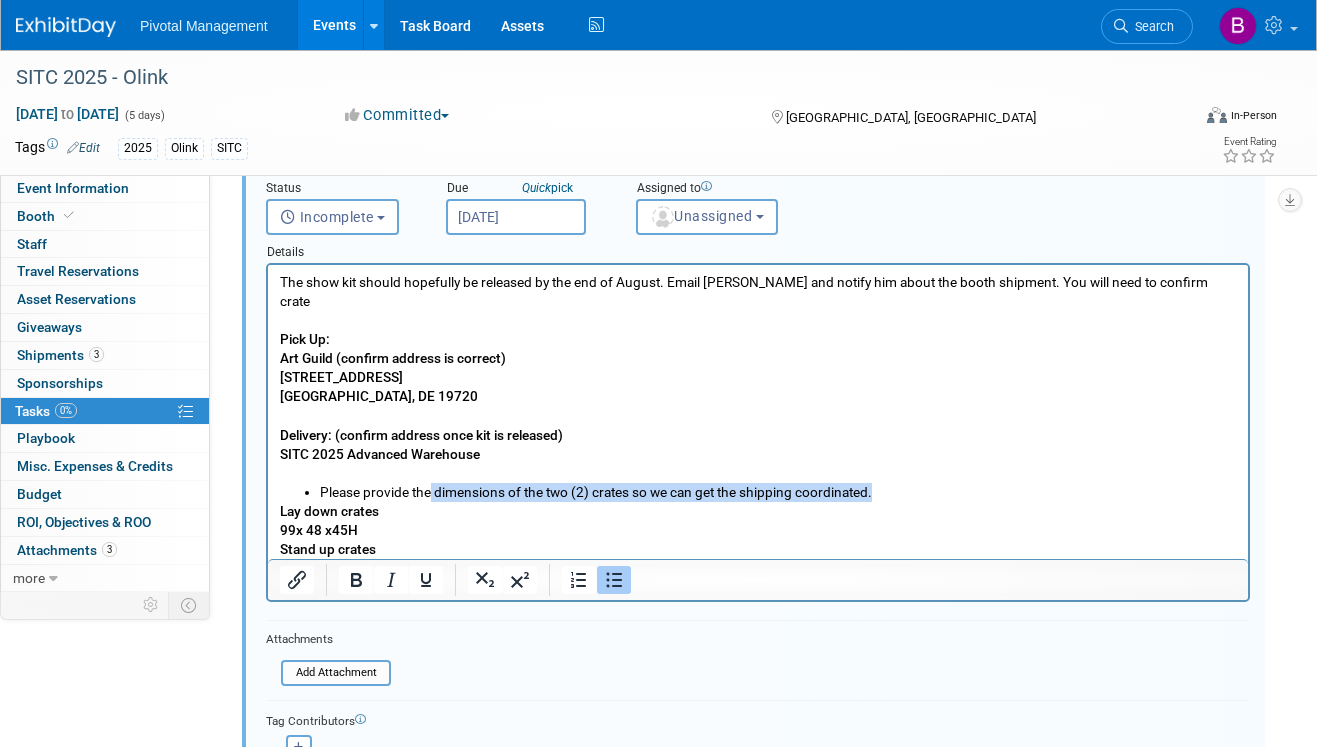 click on "The show kit should hopefully be released by the end of August. Email Matt and notify him about the booth shipment. You will need to confirm crate Pick Up: Art Guild (confirm address is correct) 200 Anchor Mill Road, Suite C New Castle, DE 19720 Delivery: (confirm address once kit is released) SITC 2025 Advanced Warehouse  Please provide the dimensions of the two (2) crates so we can get the shipping coordinated. Lay down crates 99x 48 x45H Stand up crates 50x50x73H" at bounding box center [758, 421] 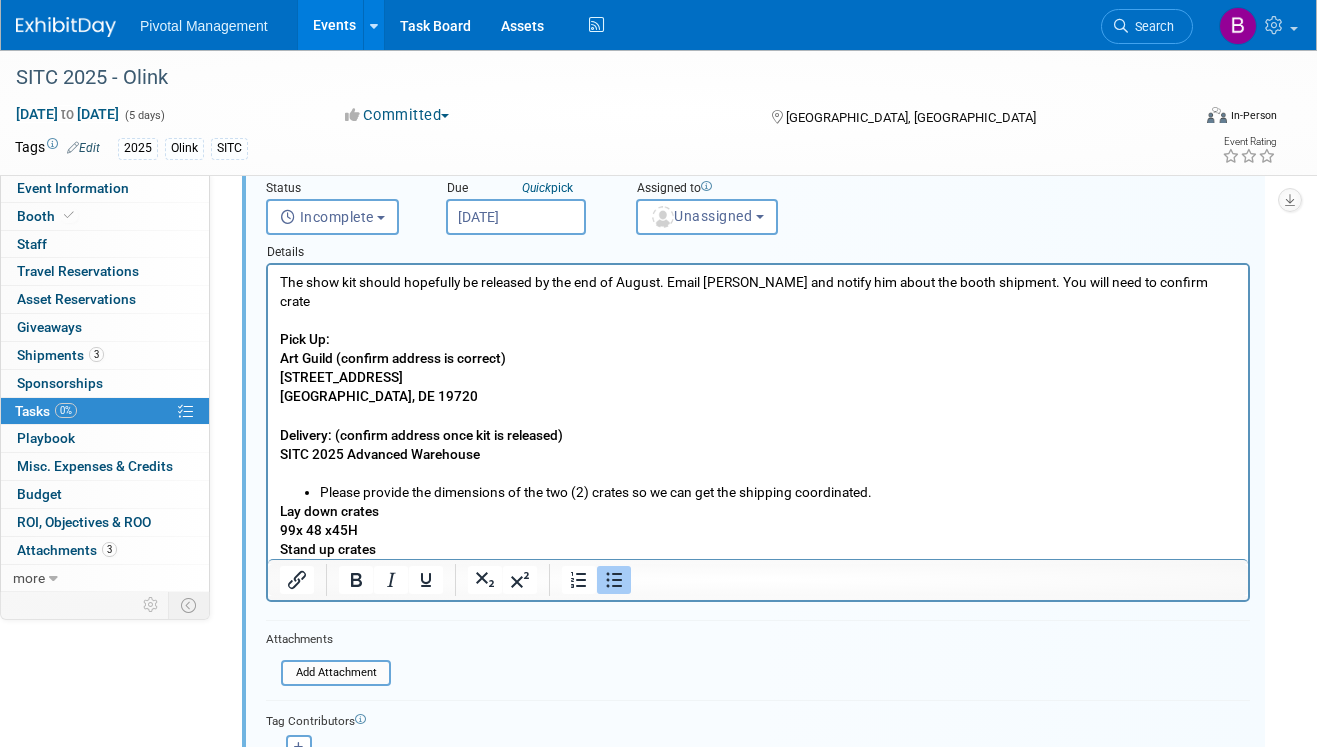 click on "Please provide the dimensions of the two (2) crates so we can get the shipping coordinated." at bounding box center [758, 492] 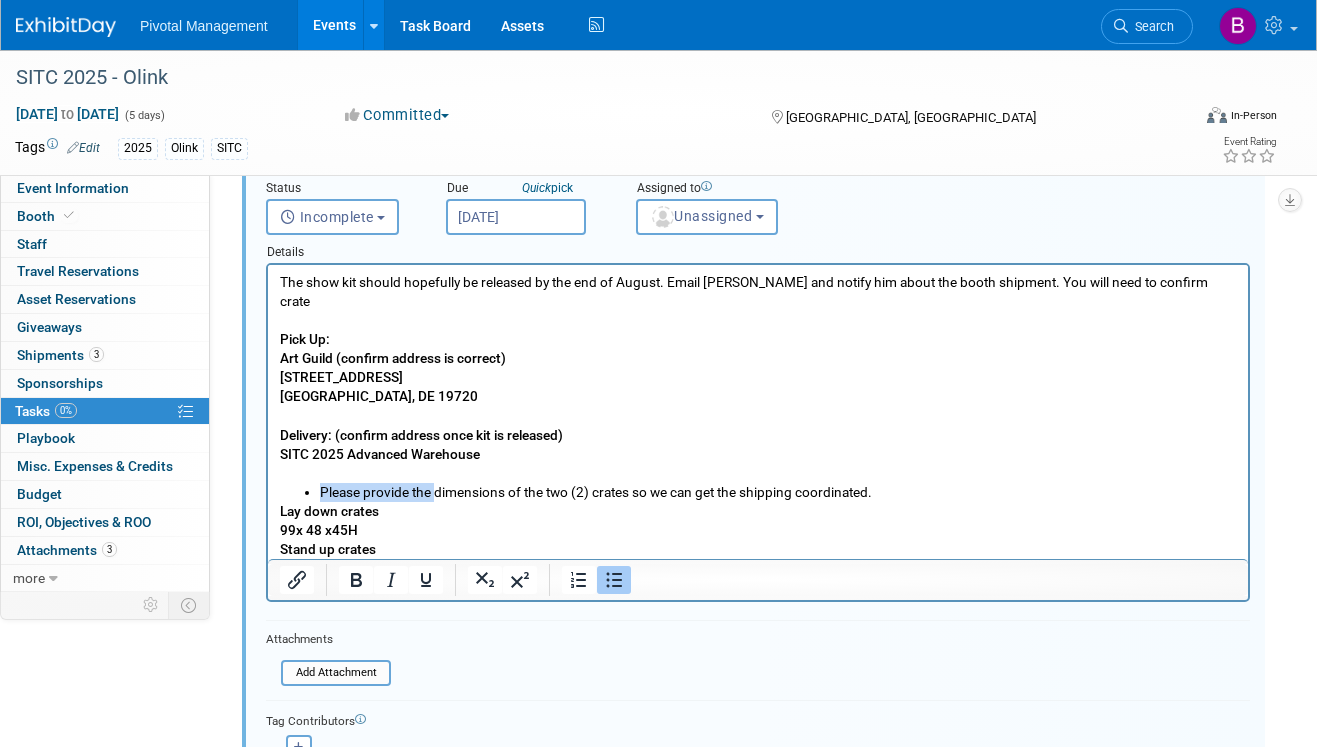 drag, startPoint x: 435, startPoint y: 474, endPoint x: 320, endPoint y: 474, distance: 115 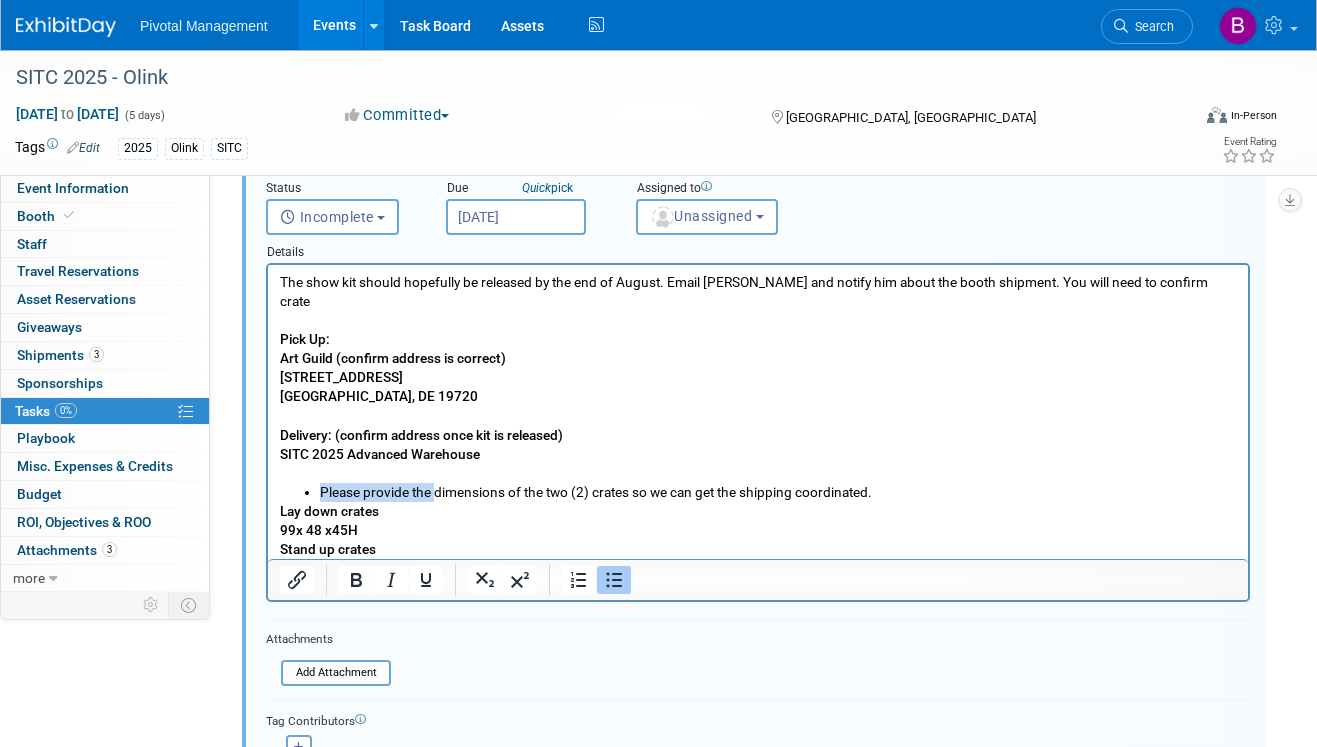 click on "Please provide the dimensions of the two (2) crates so we can get the shipping coordinated." at bounding box center (778, 492) 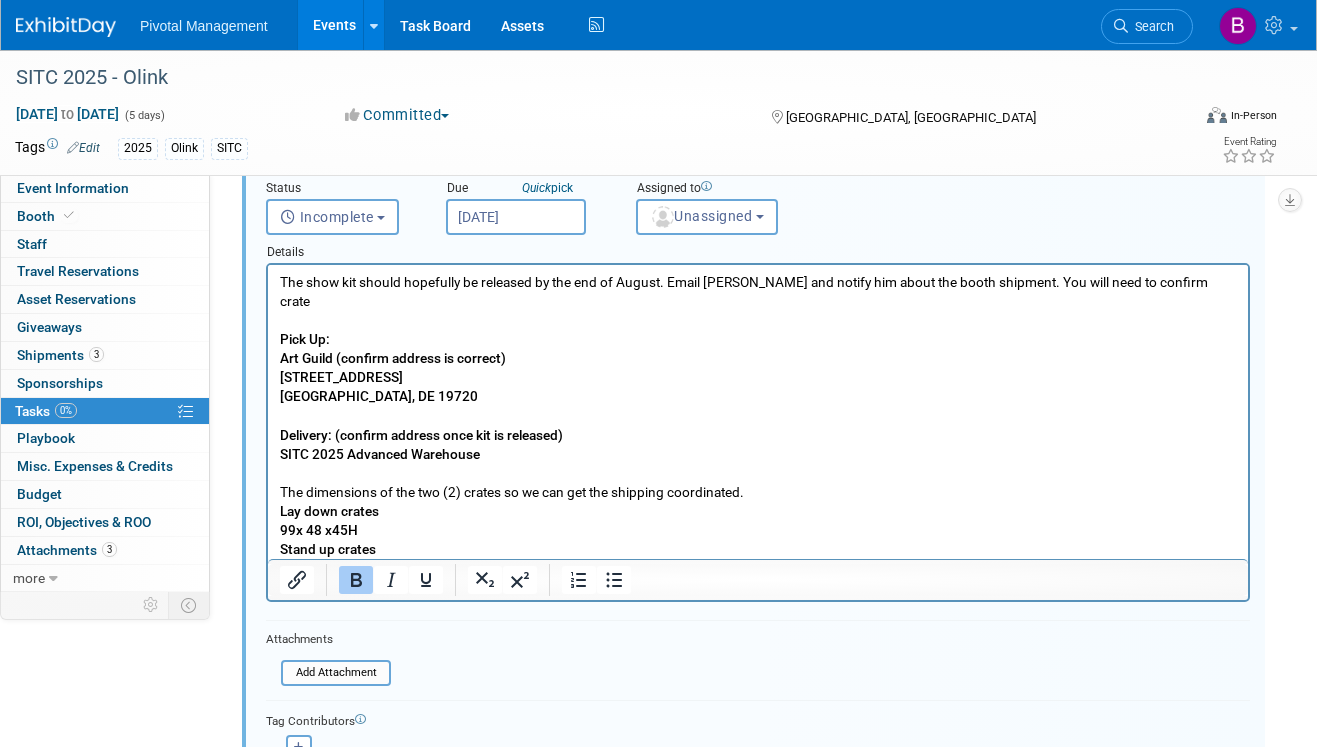 click on "Lay down crates 99x 48 x45H Stand up crates 50x50x73H" at bounding box center [758, 540] 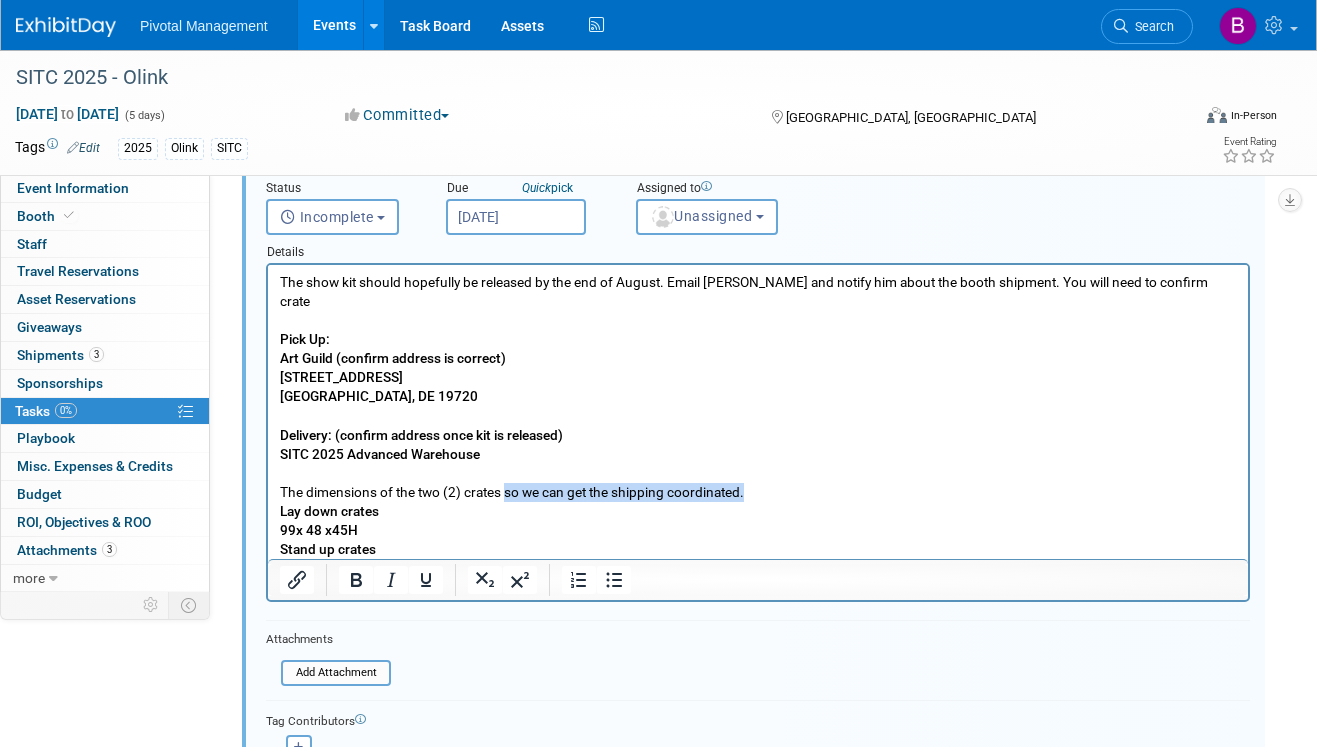 drag, startPoint x: 751, startPoint y: 479, endPoint x: 505, endPoint y: 473, distance: 246.07317 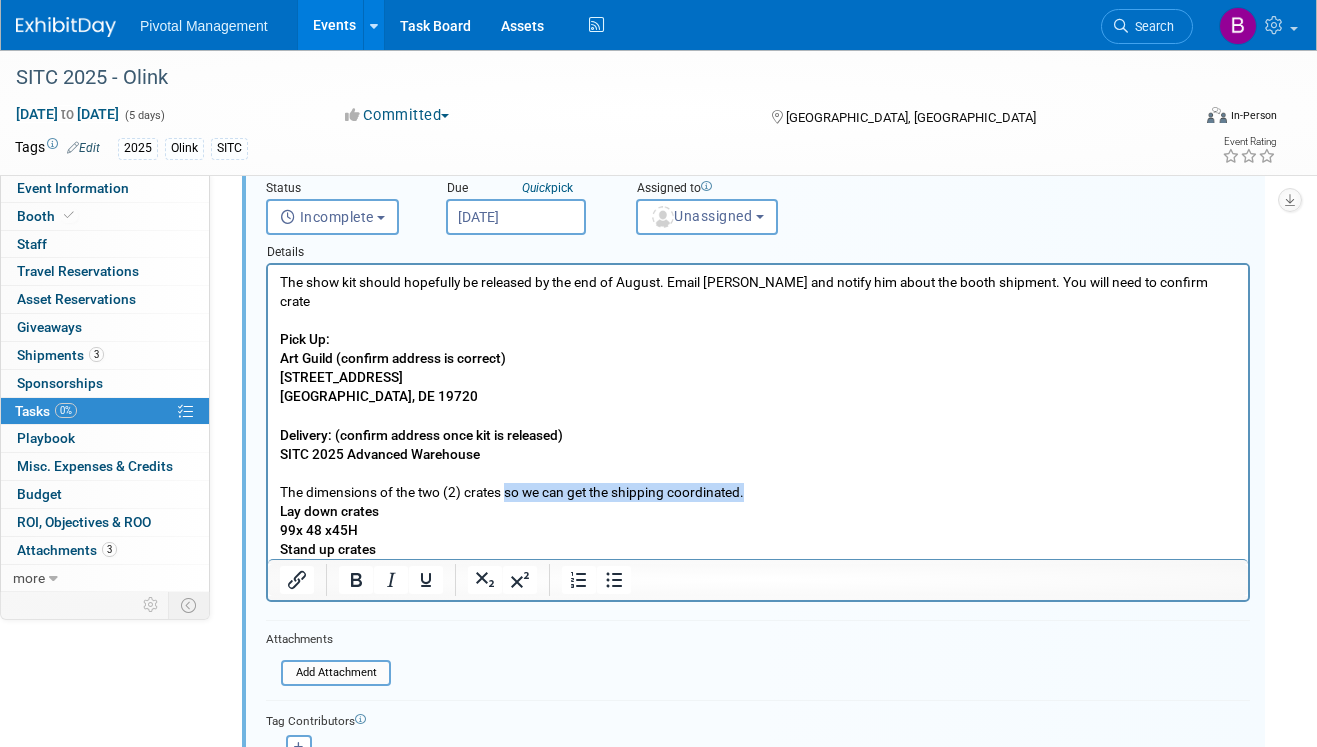 click on "The dimensions of the two (2) crates so we can get the shipping coordinated." at bounding box center (758, 492) 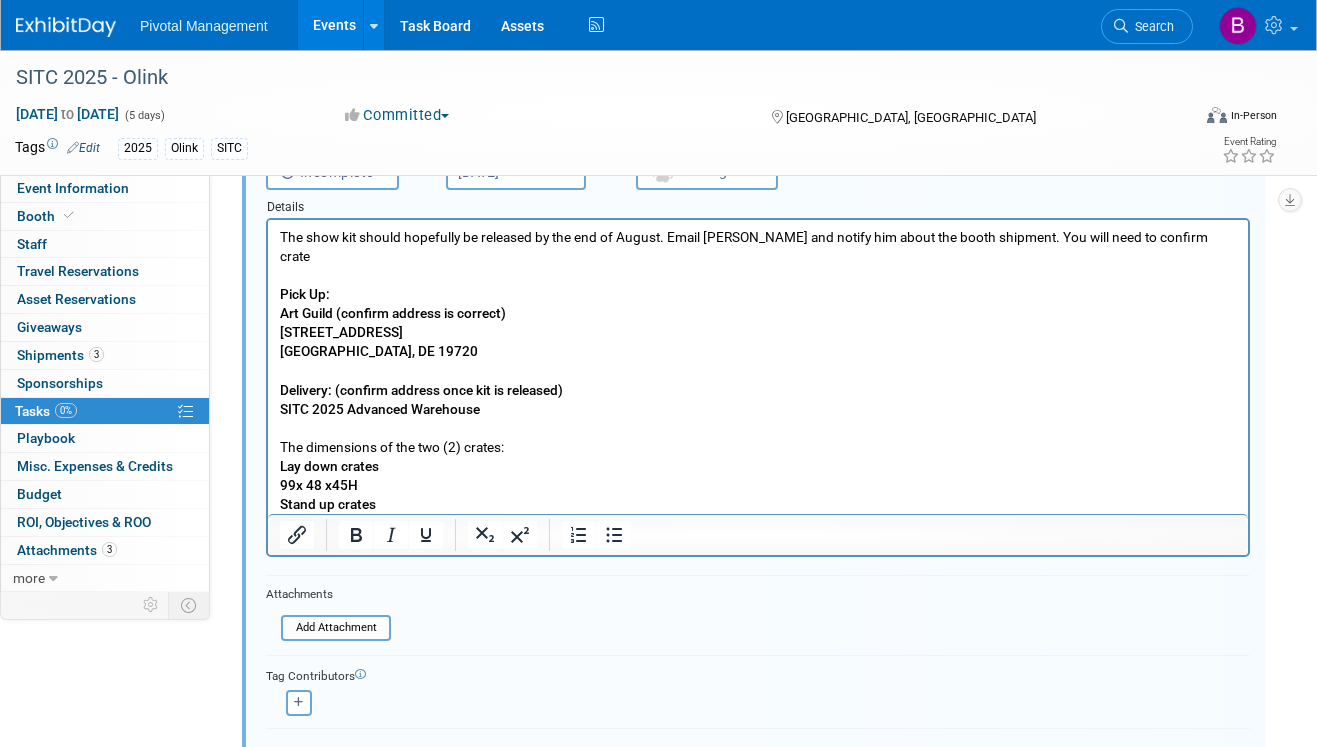 scroll, scrollTop: 218, scrollLeft: 0, axis: vertical 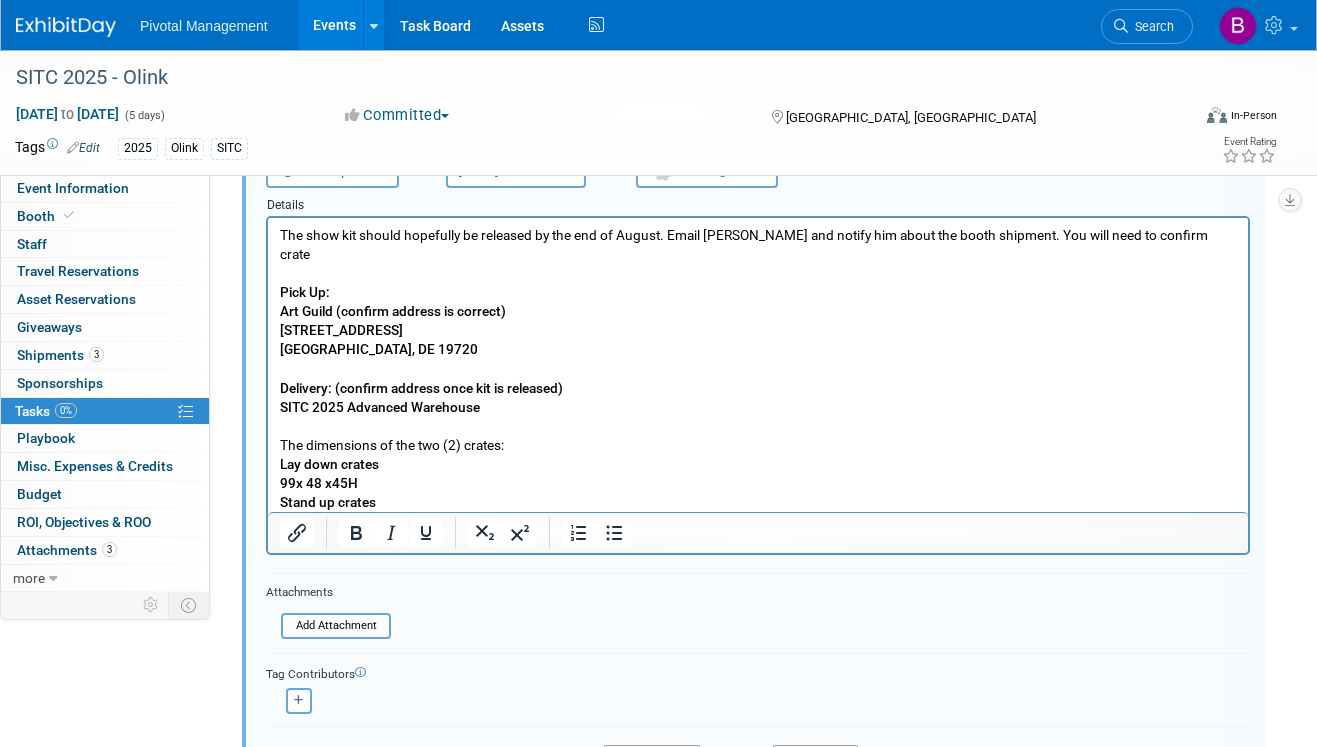 click on "Lay down crates 99x 48 x45H Stand up crates 50x50x73H" at bounding box center [758, 493] 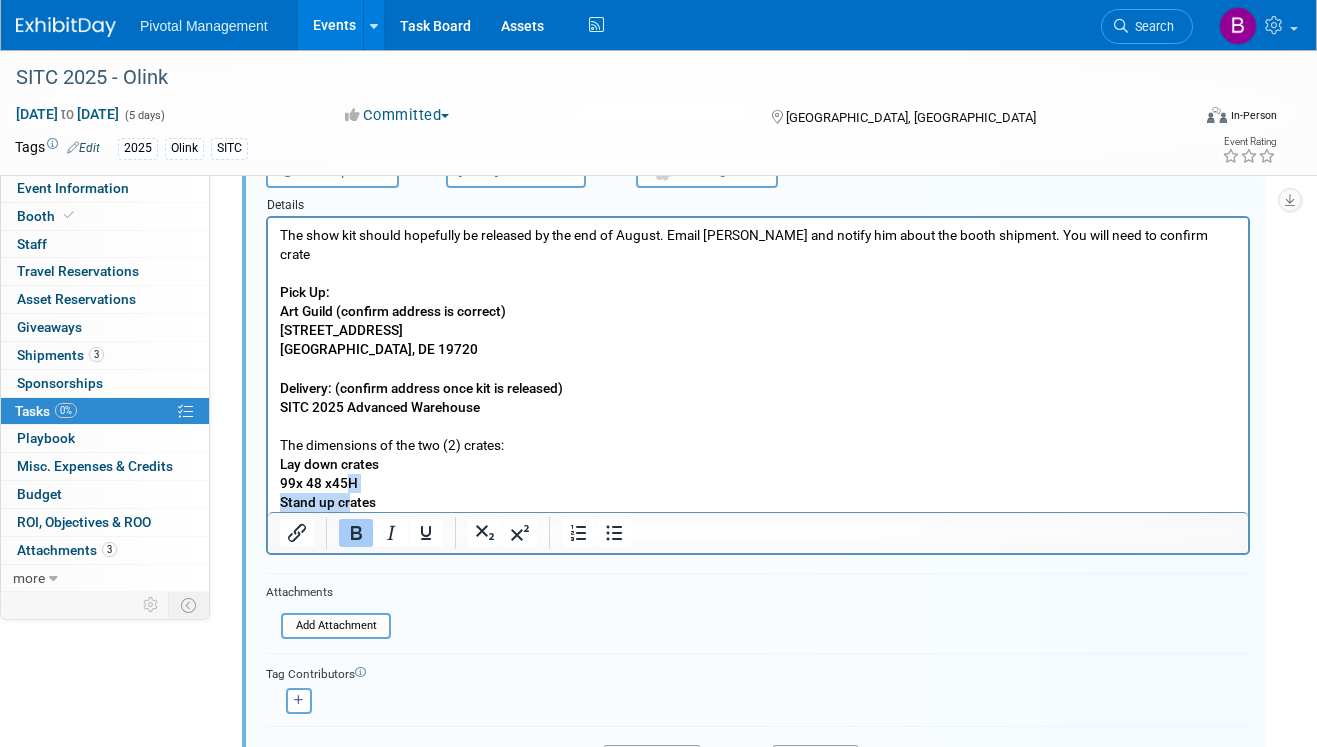 click on "Lay down crates 99x 48 x45H Stand up crates 50x50x73H" at bounding box center (758, 493) 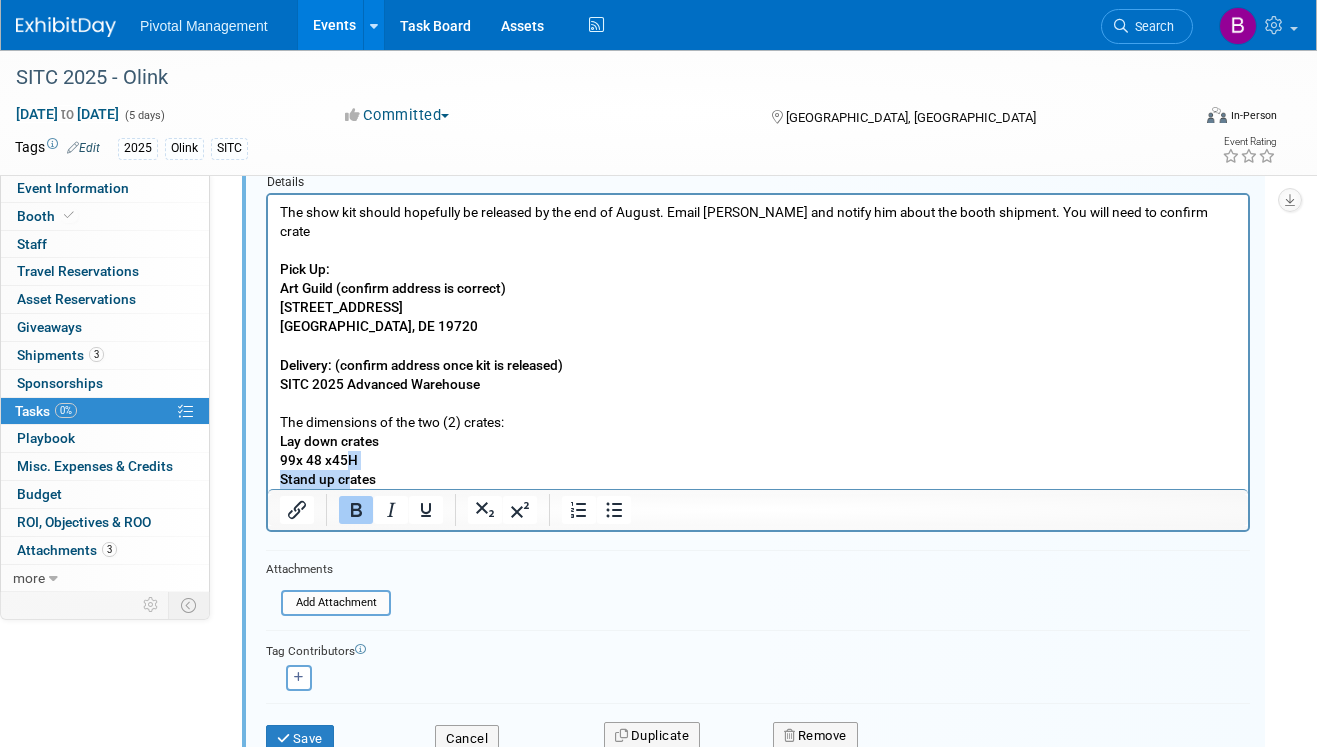 scroll, scrollTop: 247, scrollLeft: 0, axis: vertical 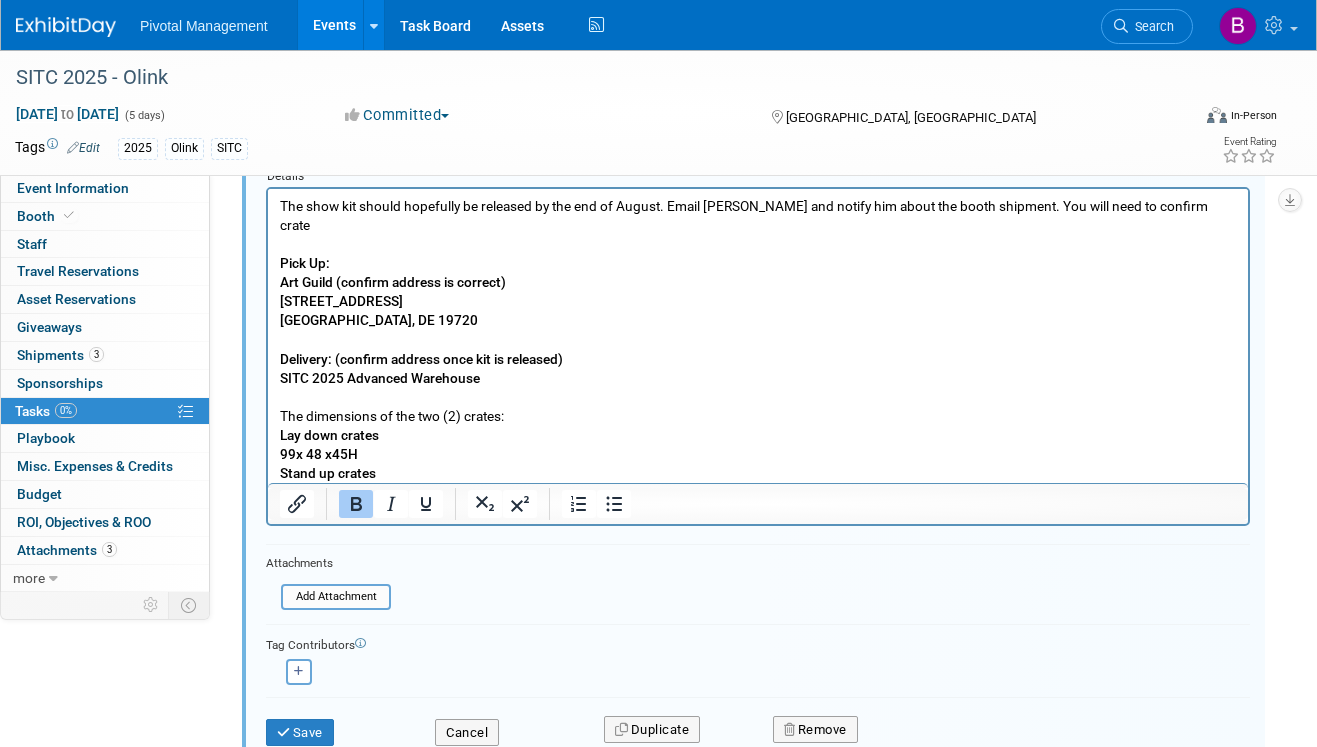 click on "Lay down crates 99x 48 x45H Stand up crates 50x50x73H" at bounding box center (758, 464) 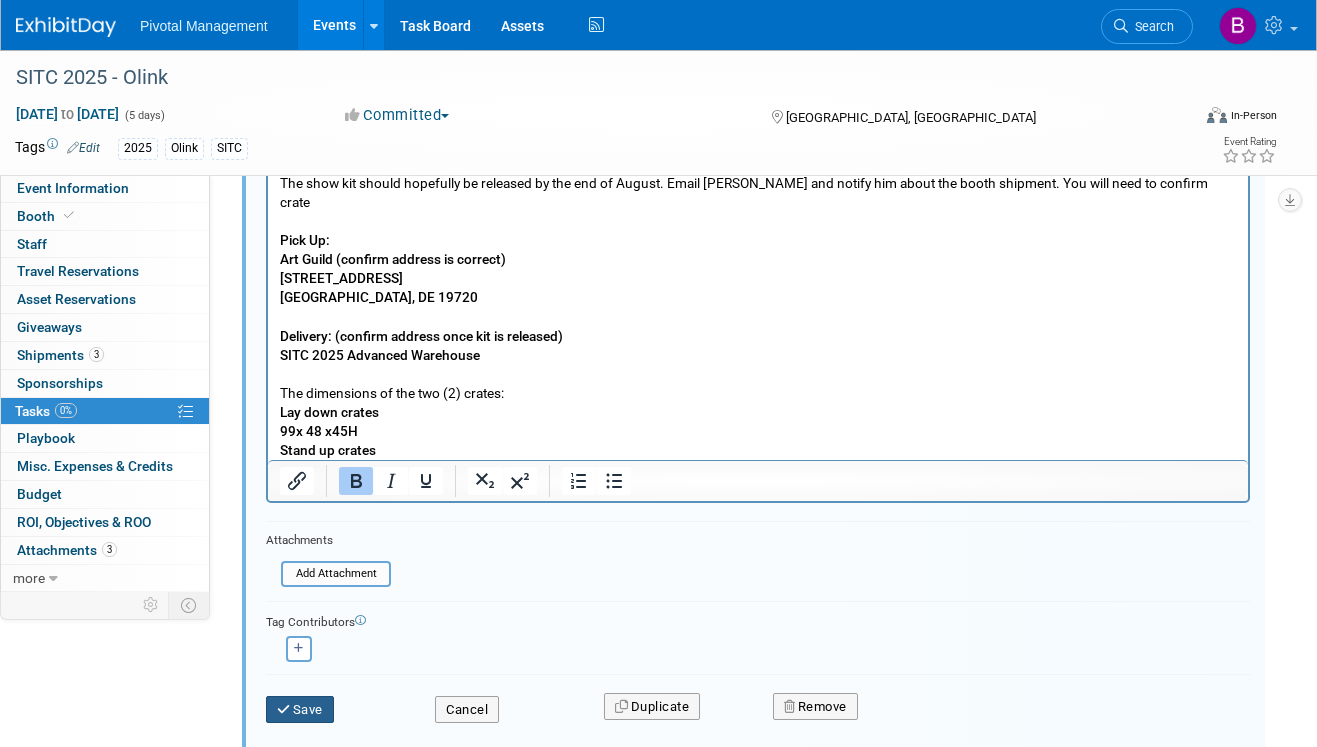 click at bounding box center [285, 709] 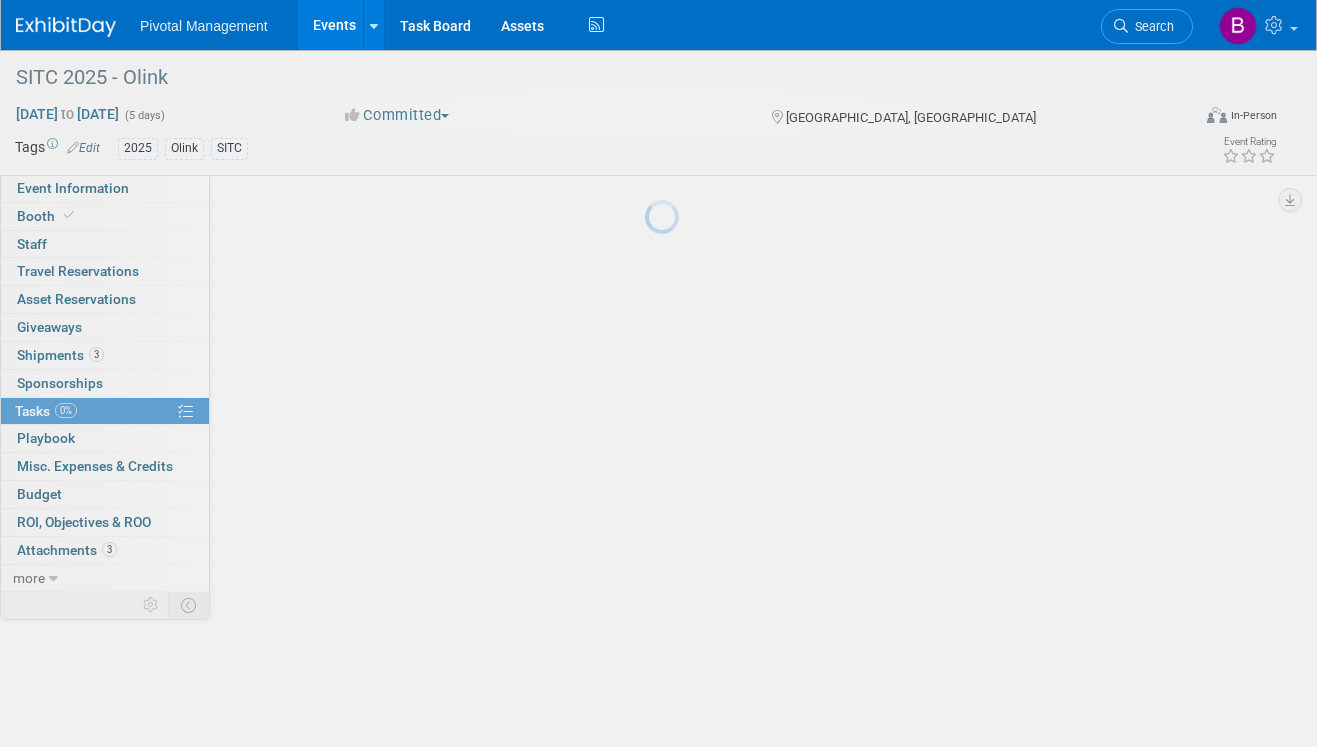 scroll, scrollTop: 0, scrollLeft: 0, axis: both 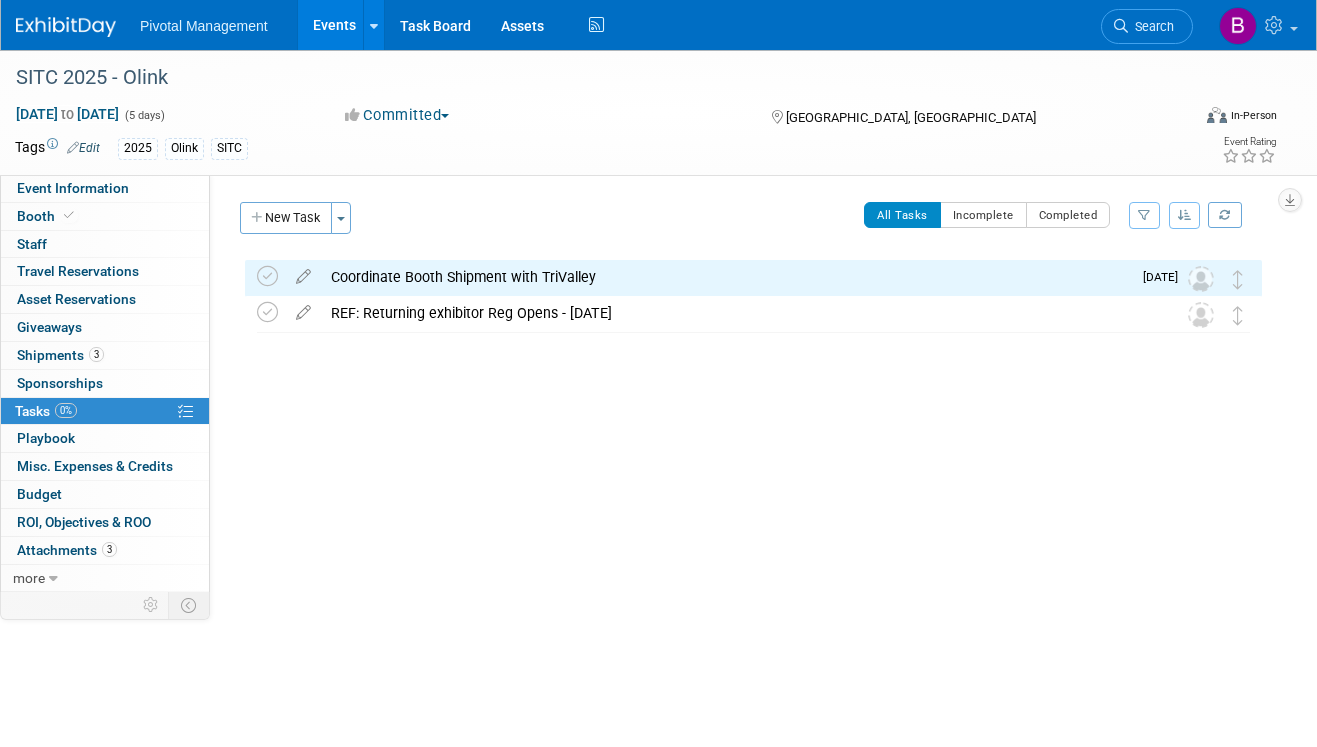 click on "Coordinate Booth Shipment with TriValley" at bounding box center [726, 277] 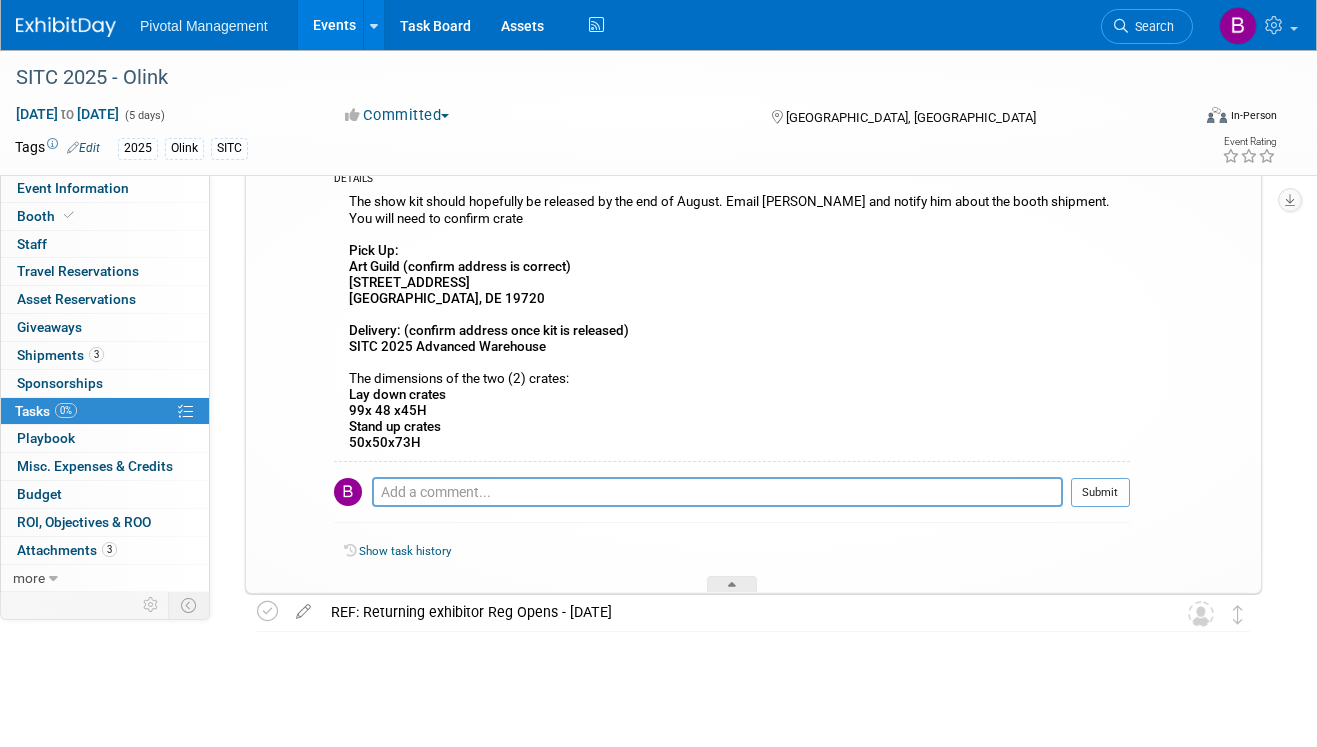 scroll, scrollTop: 141, scrollLeft: 0, axis: vertical 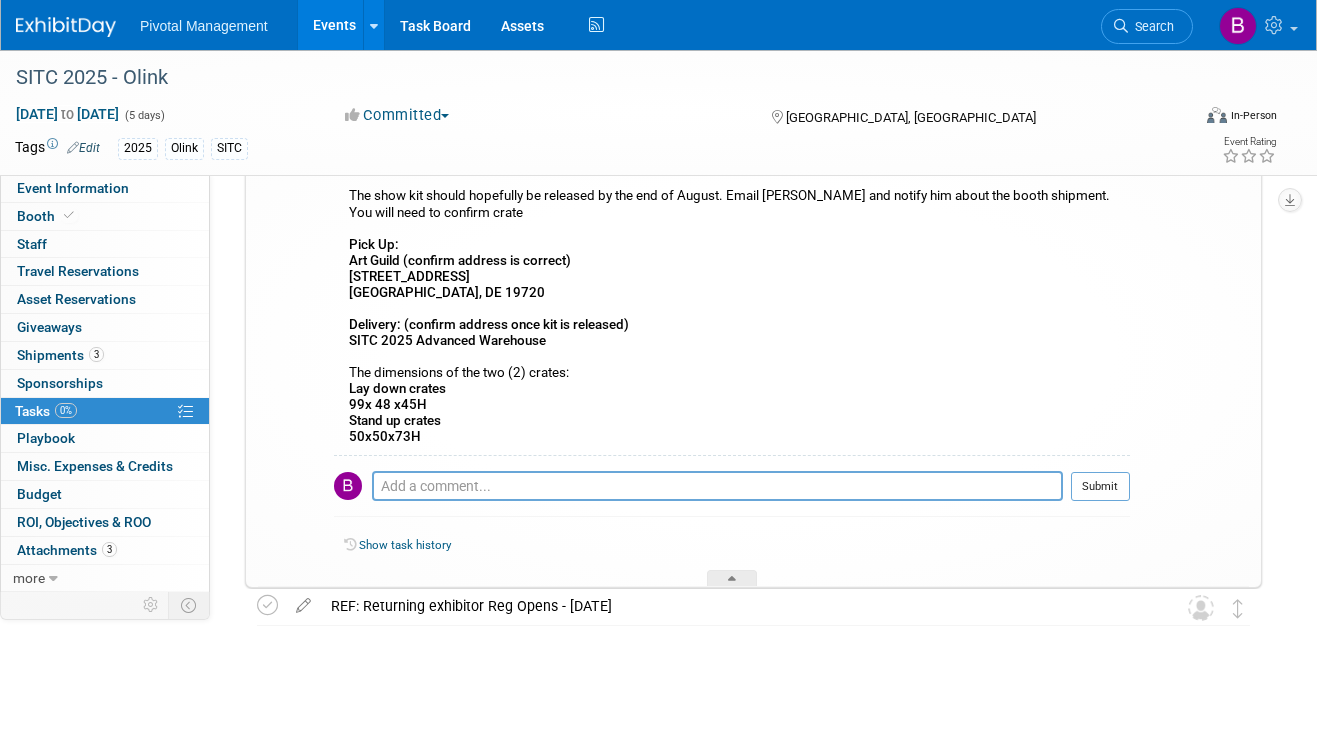 click on "DETAILS
The show kit should hopefully be released by the end of August. Email Matt and notify him about the booth shipment. You will need to confirm crate Pick Up: Art Guild (confirm address is correct) 200 Anchor Mill Road, Suite C New Castle, DE 19720 Delivery: (confirm address once kit is released) SITC 2025 Advanced Warehouse  The dimensions of the two (2) crates:  Lay down crates 99x 48 x45H Stand up crates 50x50x73H
Pro tip: Press Ctrl-Enter to submit comment.
Submit" at bounding box center [726, 370] 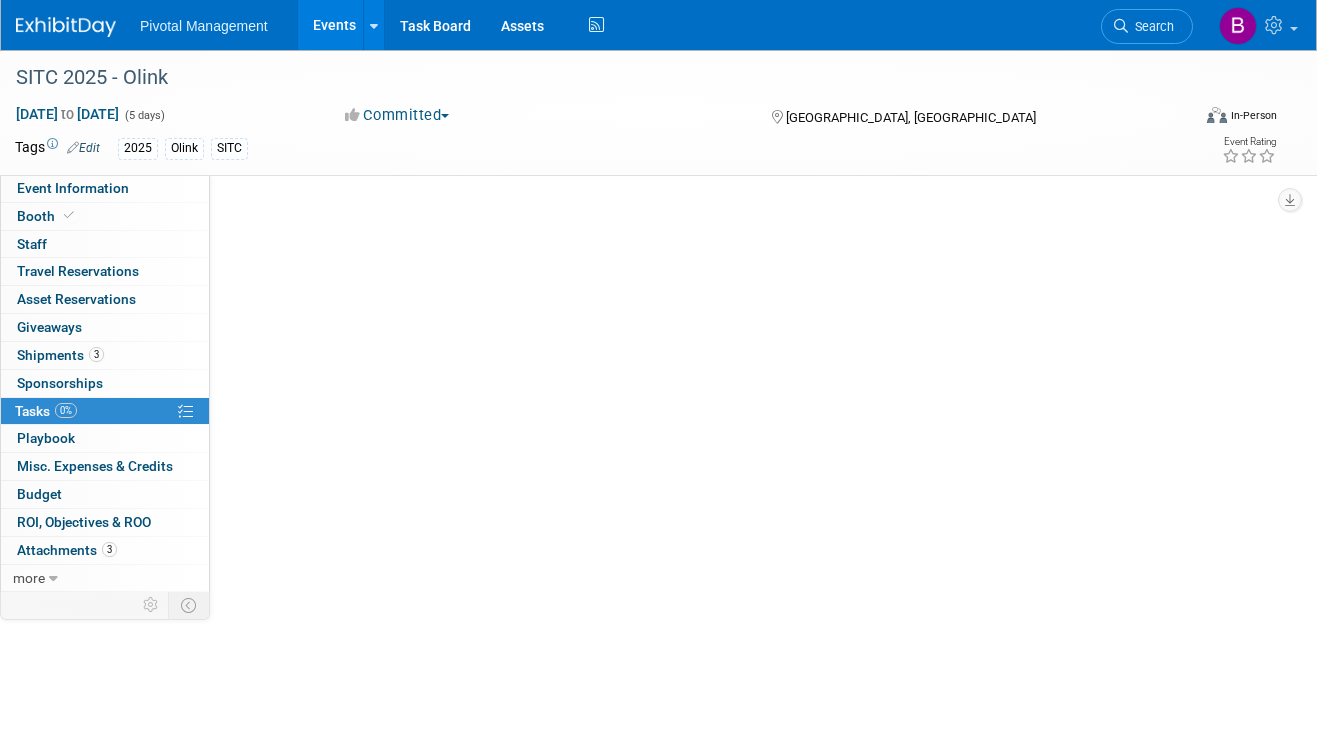 scroll, scrollTop: 0, scrollLeft: 0, axis: both 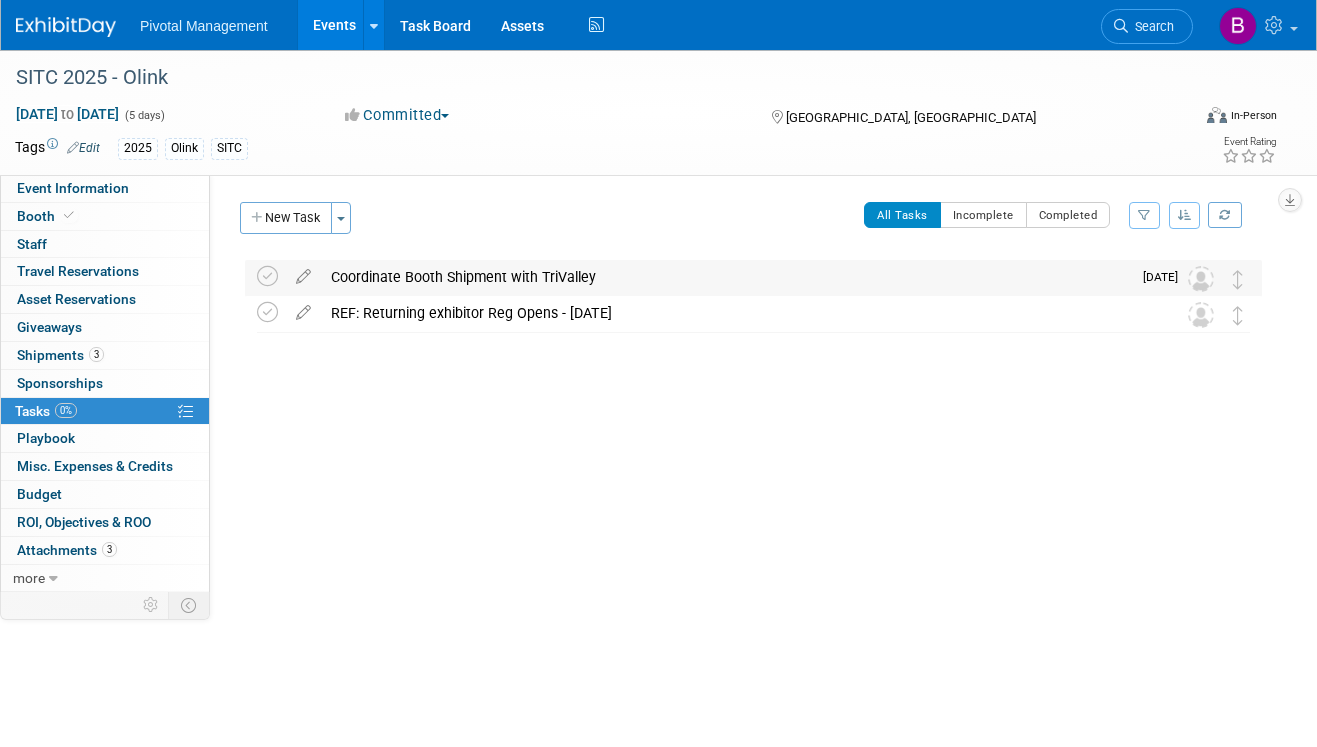click on "Coordinate Booth Shipment with TriValley" at bounding box center [726, 277] 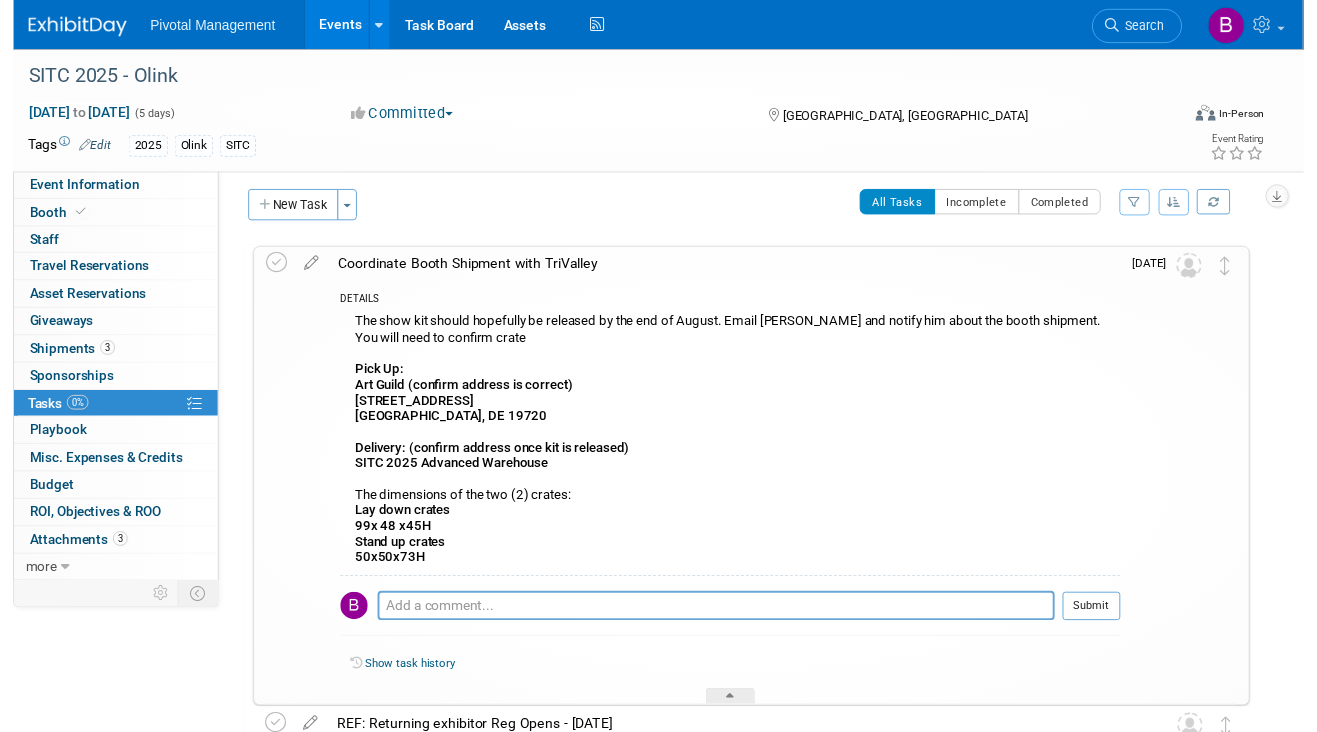 scroll, scrollTop: 0, scrollLeft: 0, axis: both 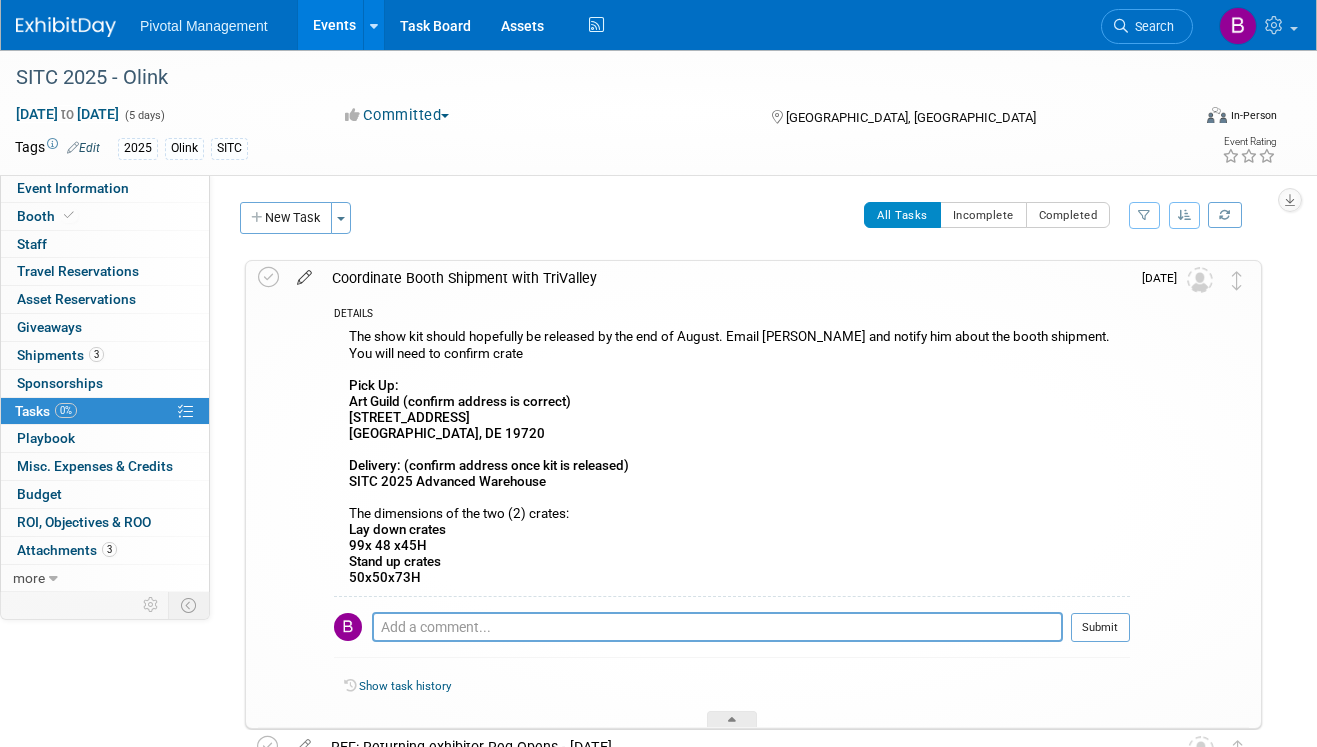 click at bounding box center [304, 273] 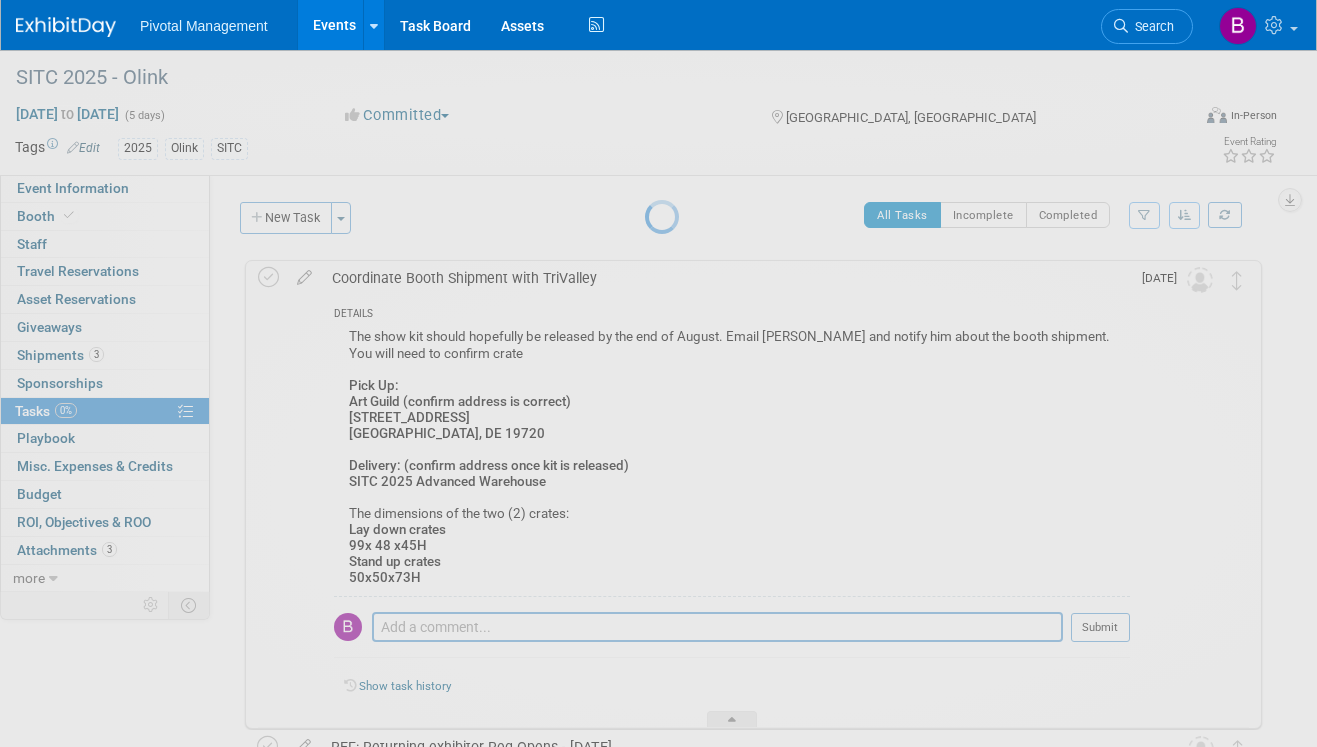 select on "6bfc16d2-754d-4f5b-9ff7-1648e252bd74" 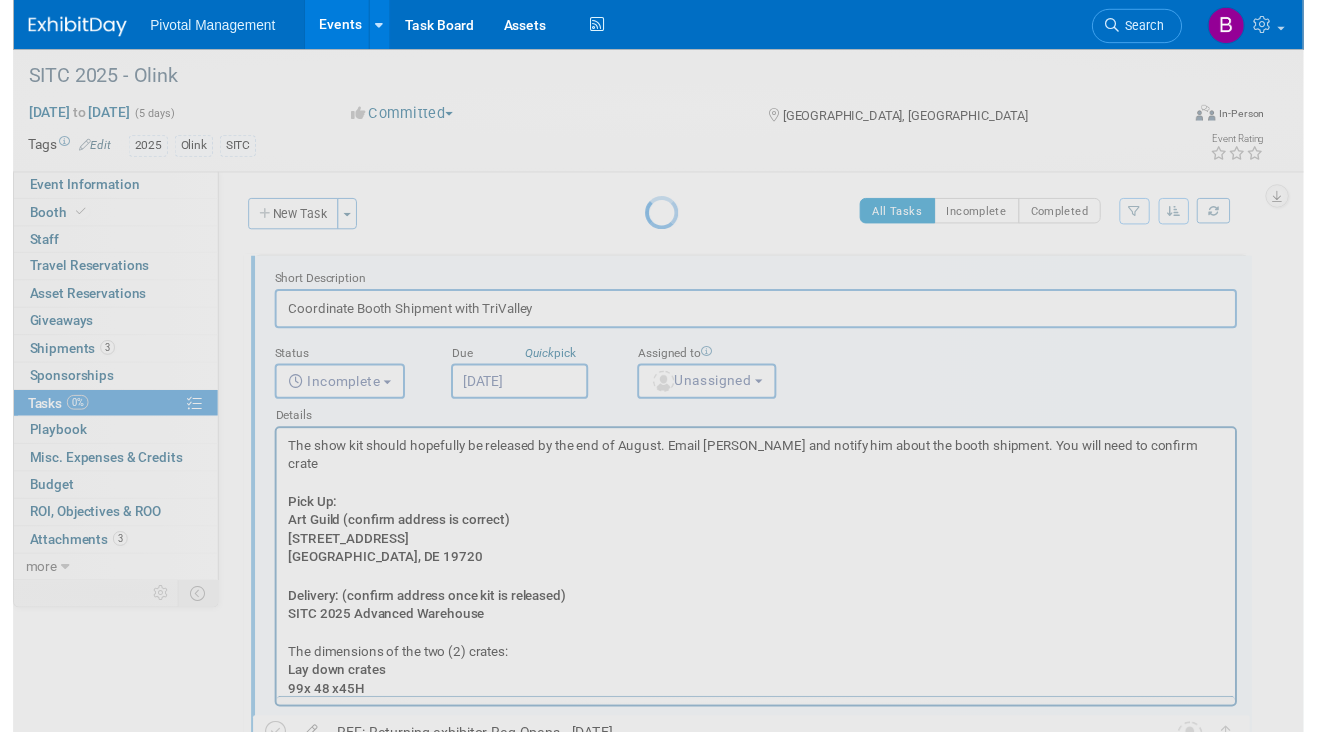 scroll, scrollTop: 0, scrollLeft: 0, axis: both 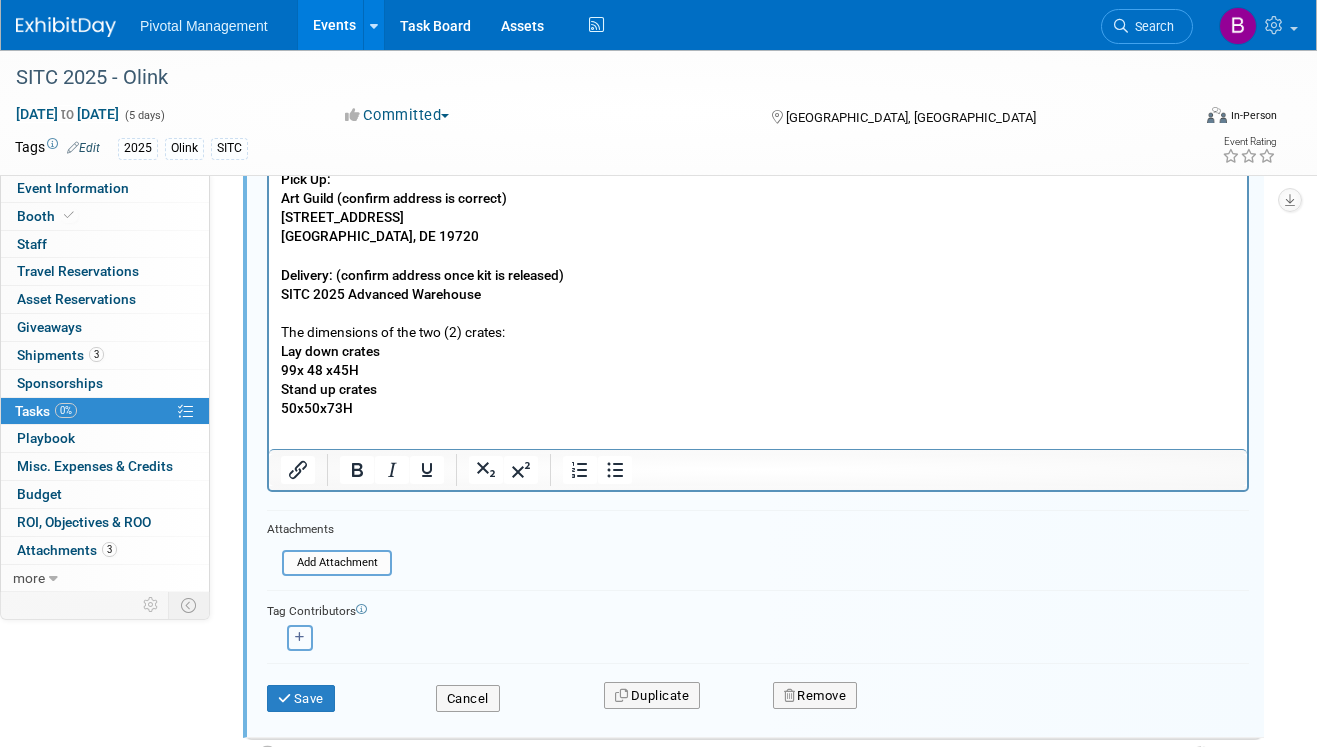 click at bounding box center (300, 637) 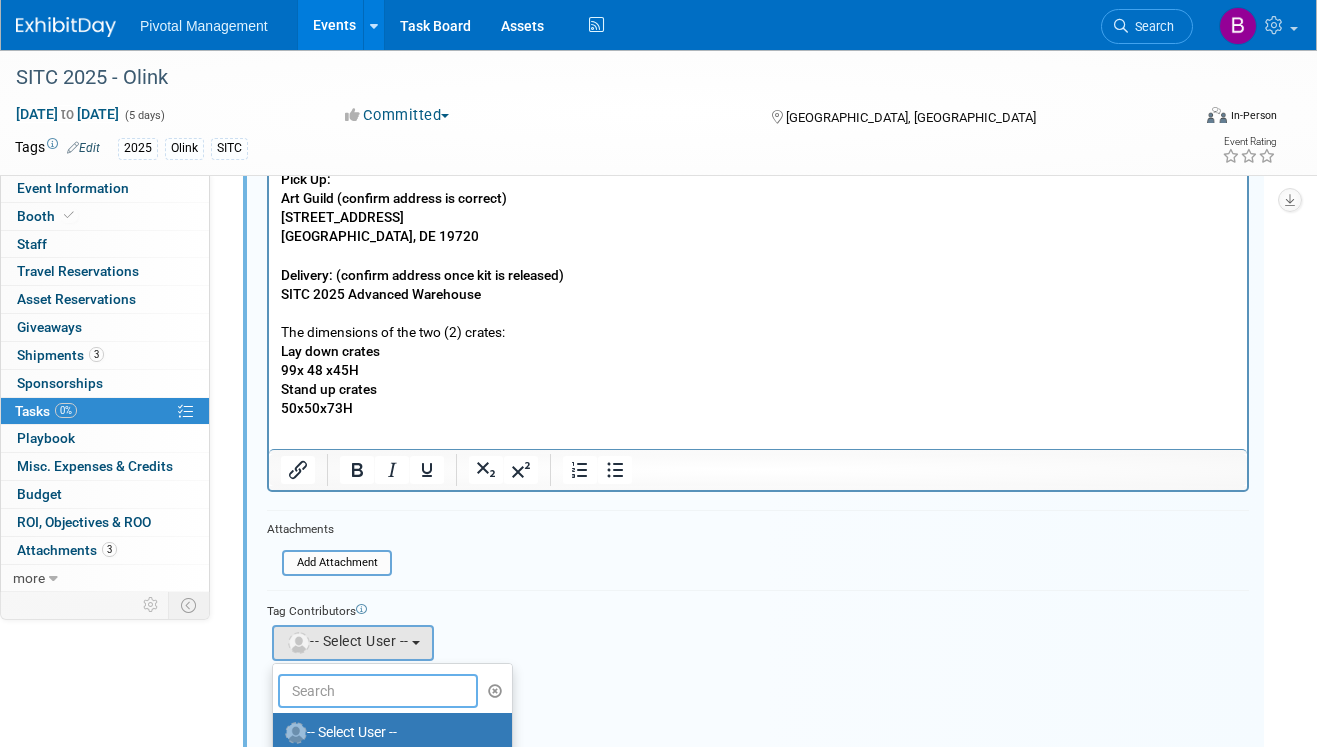 click at bounding box center [378, 691] 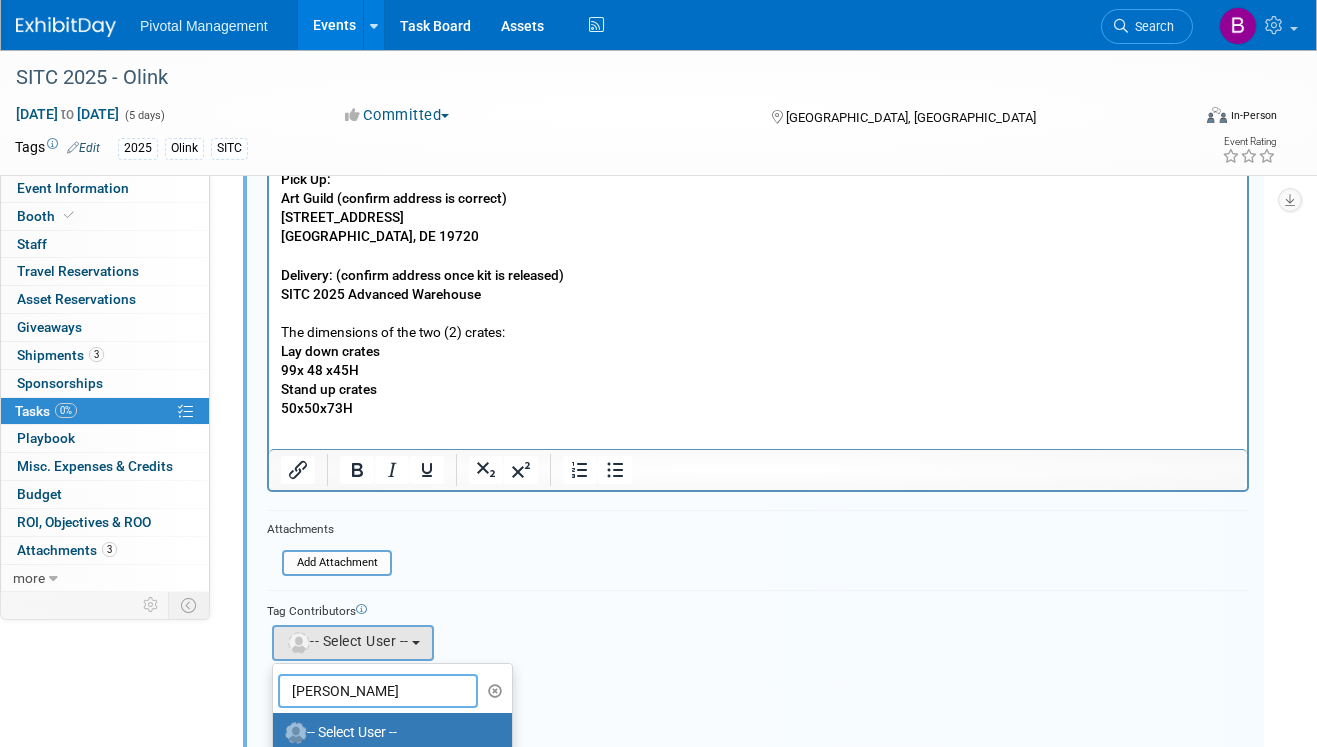 scroll, scrollTop: 0, scrollLeft: 0, axis: both 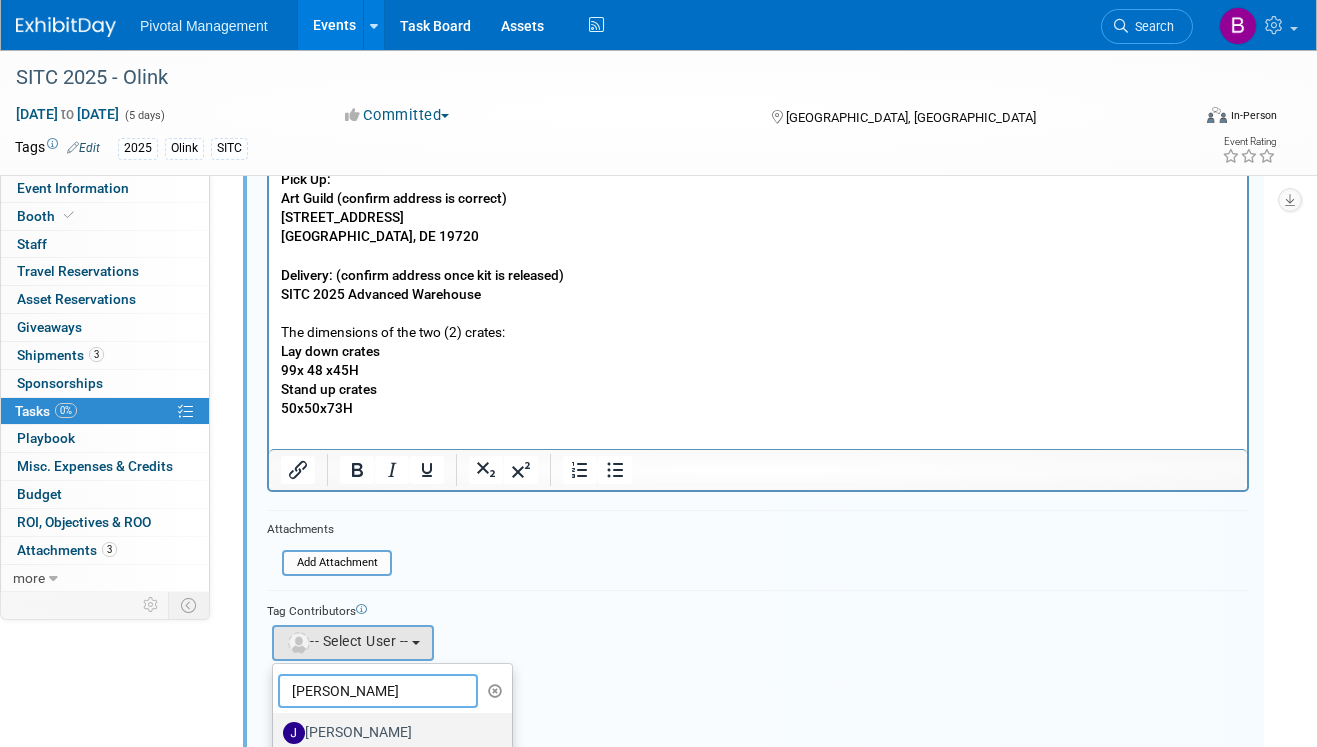 type on "jess" 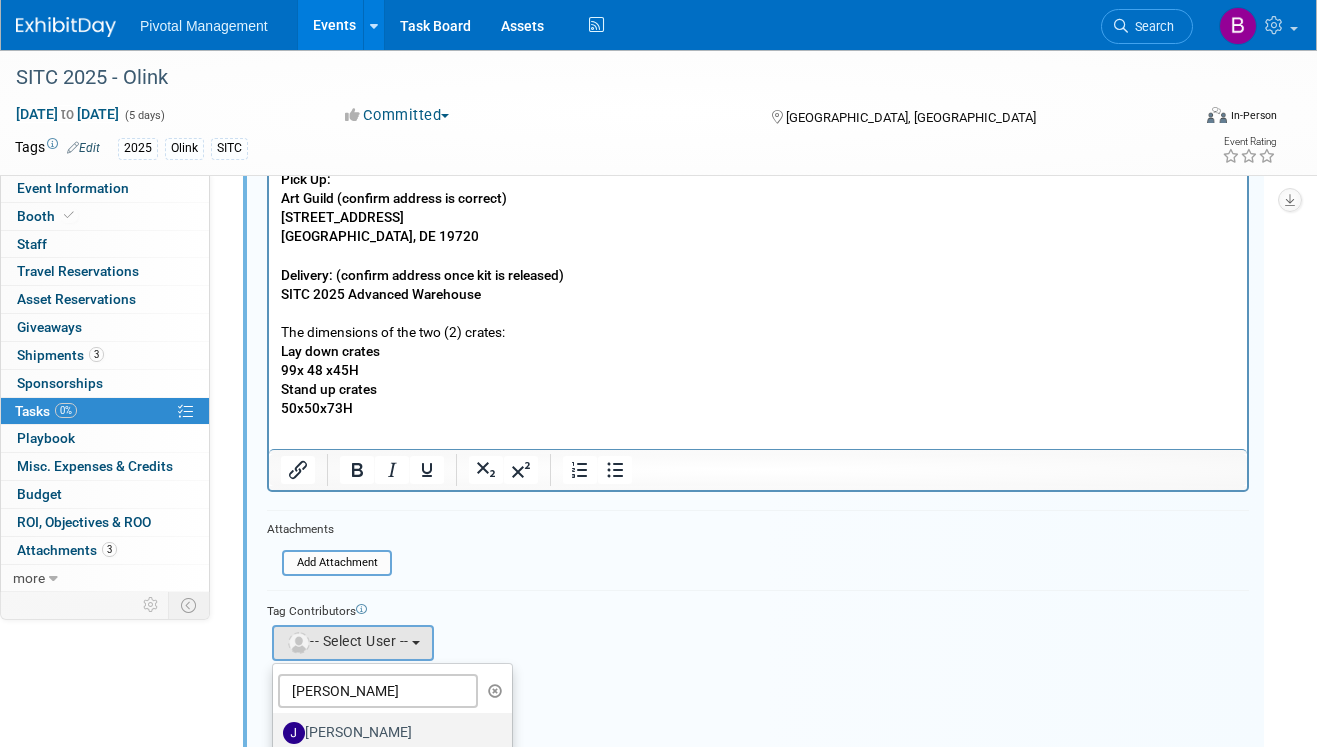 click on "Jessica Gatton" at bounding box center (387, 733) 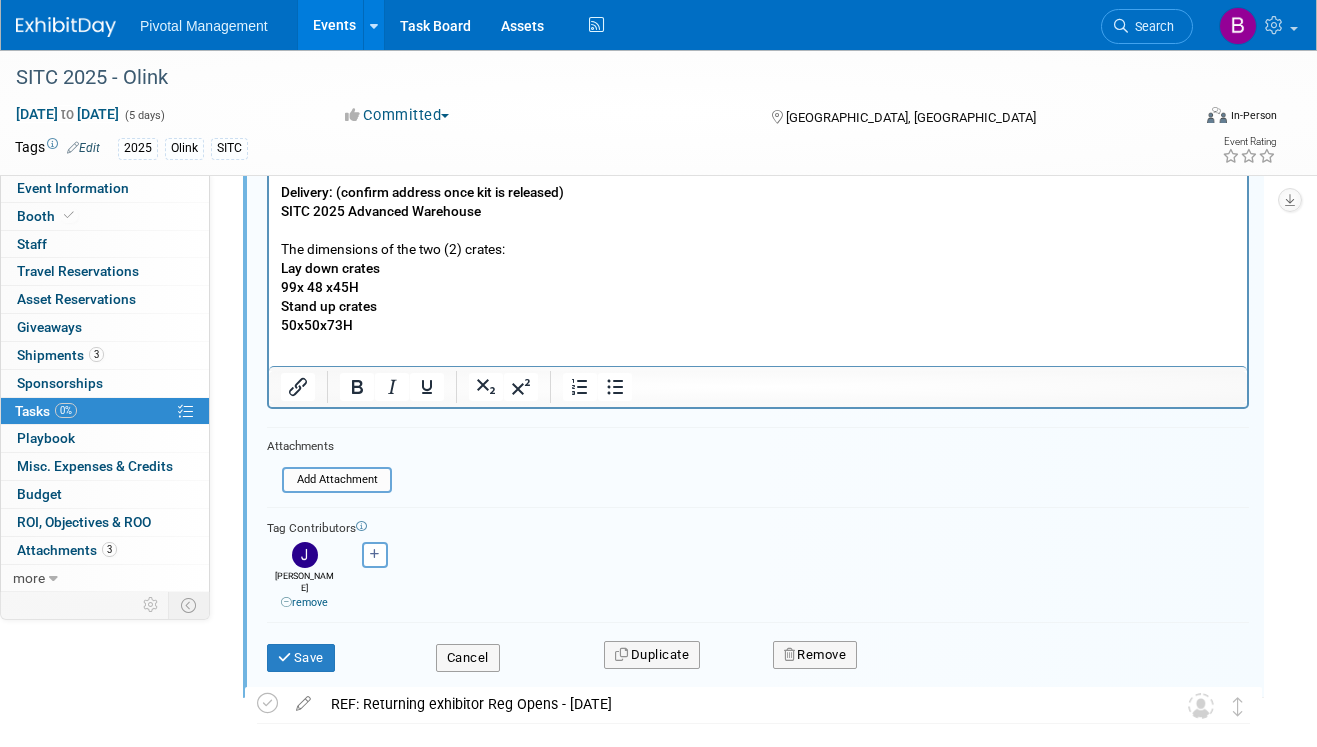 scroll, scrollTop: 416, scrollLeft: 0, axis: vertical 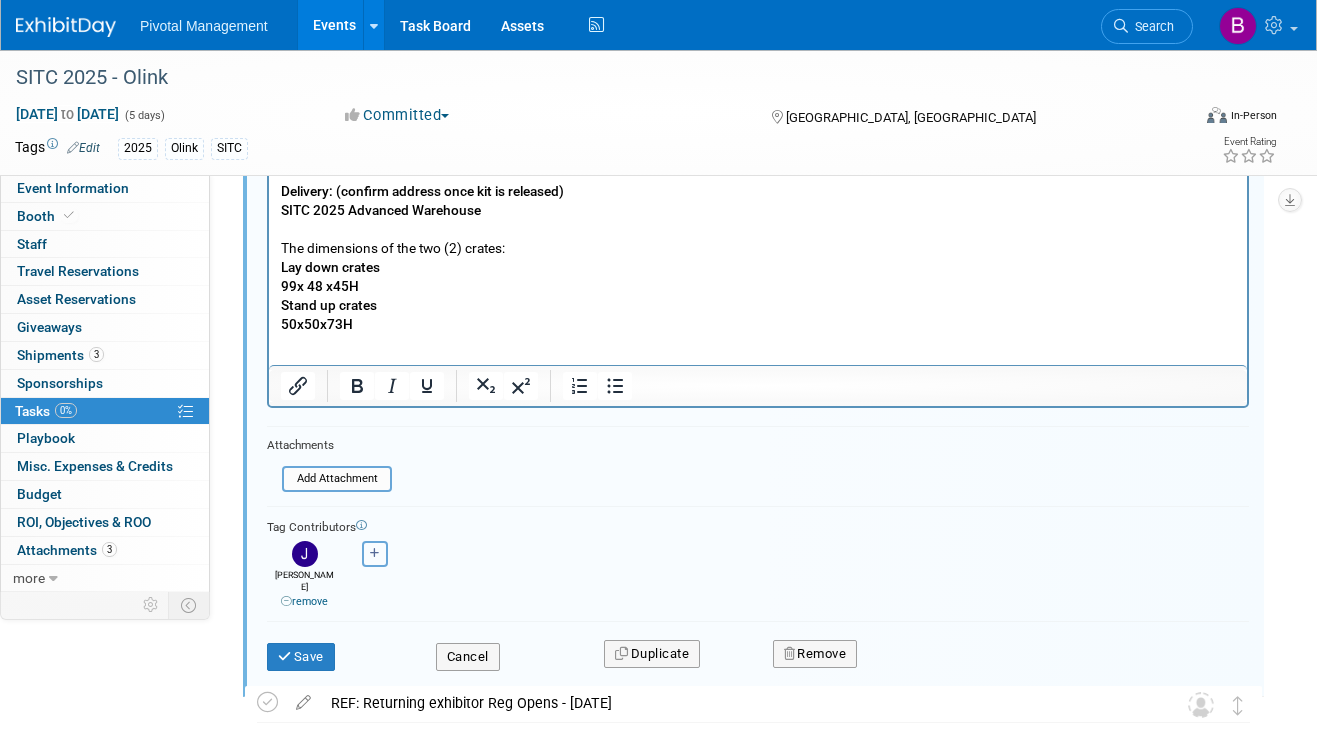 click at bounding box center (375, 554) 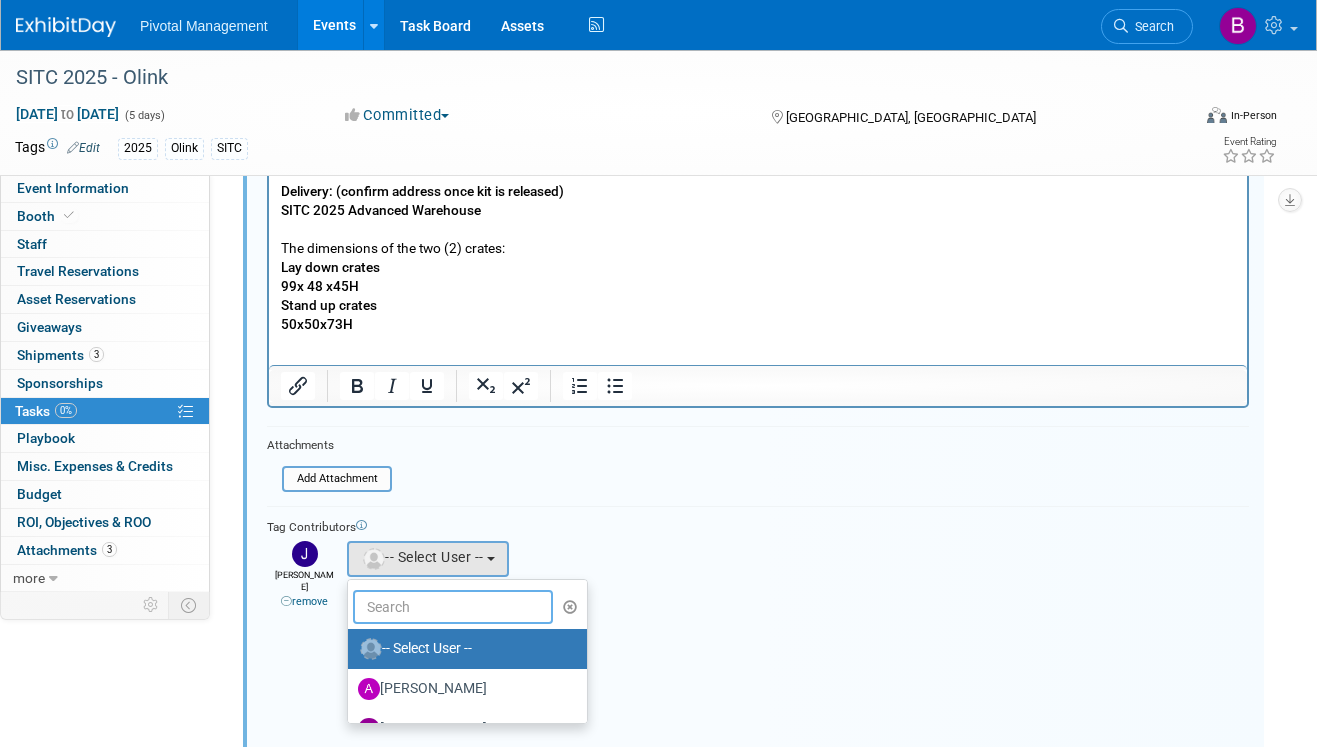 click at bounding box center (453, 607) 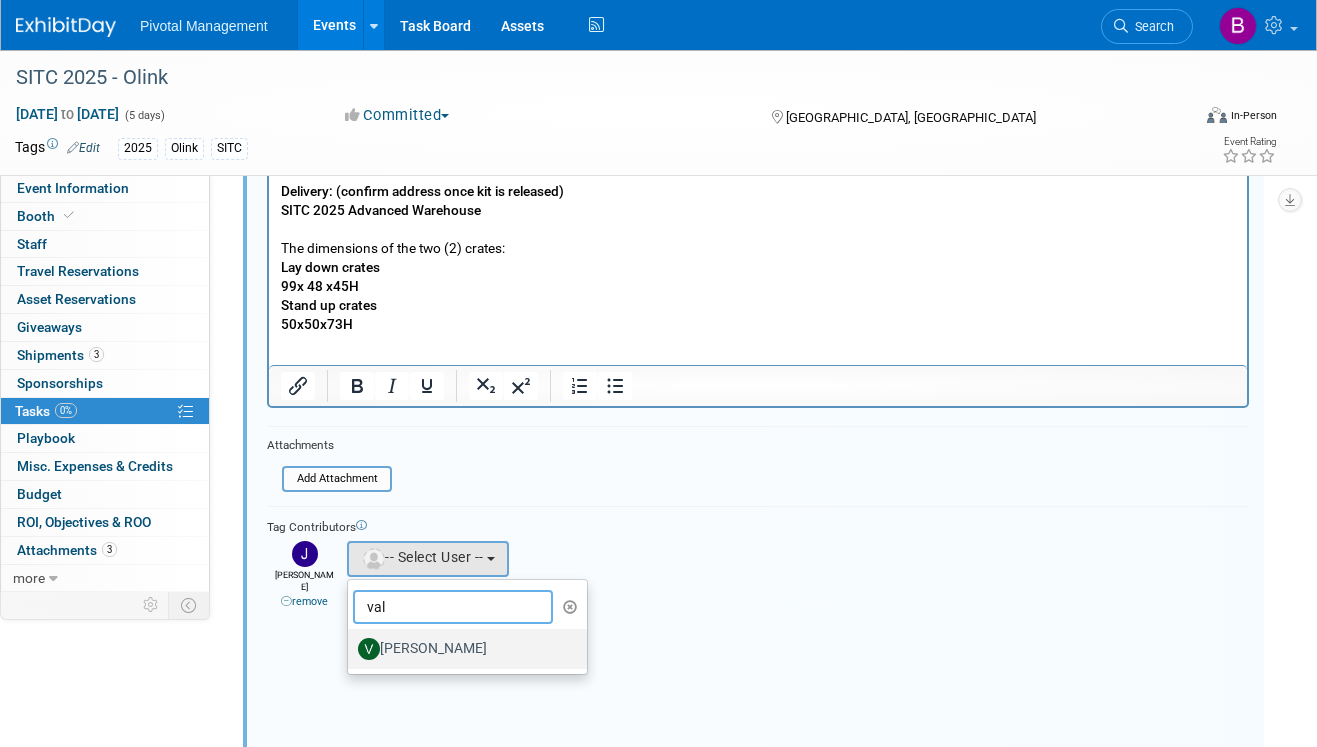 type on "val" 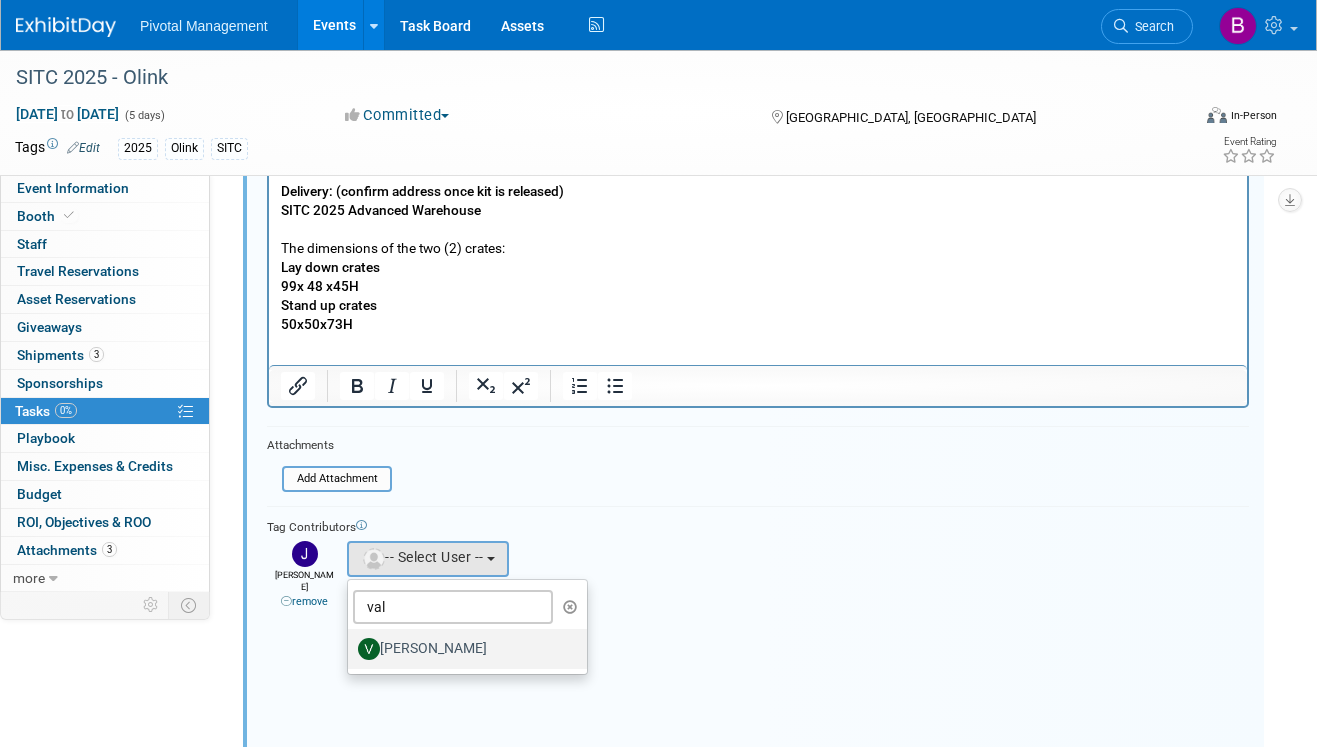 click on "Valerie Weld" at bounding box center (462, 649) 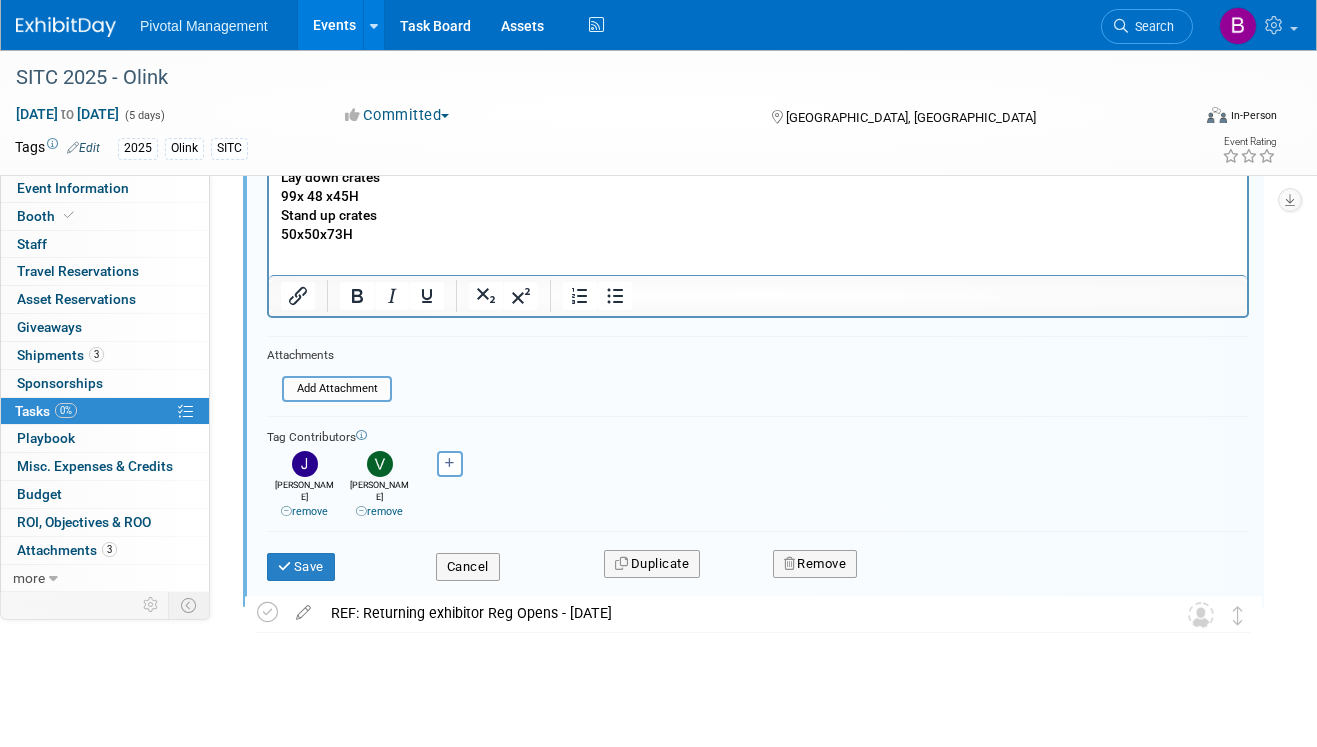 scroll, scrollTop: 513, scrollLeft: 0, axis: vertical 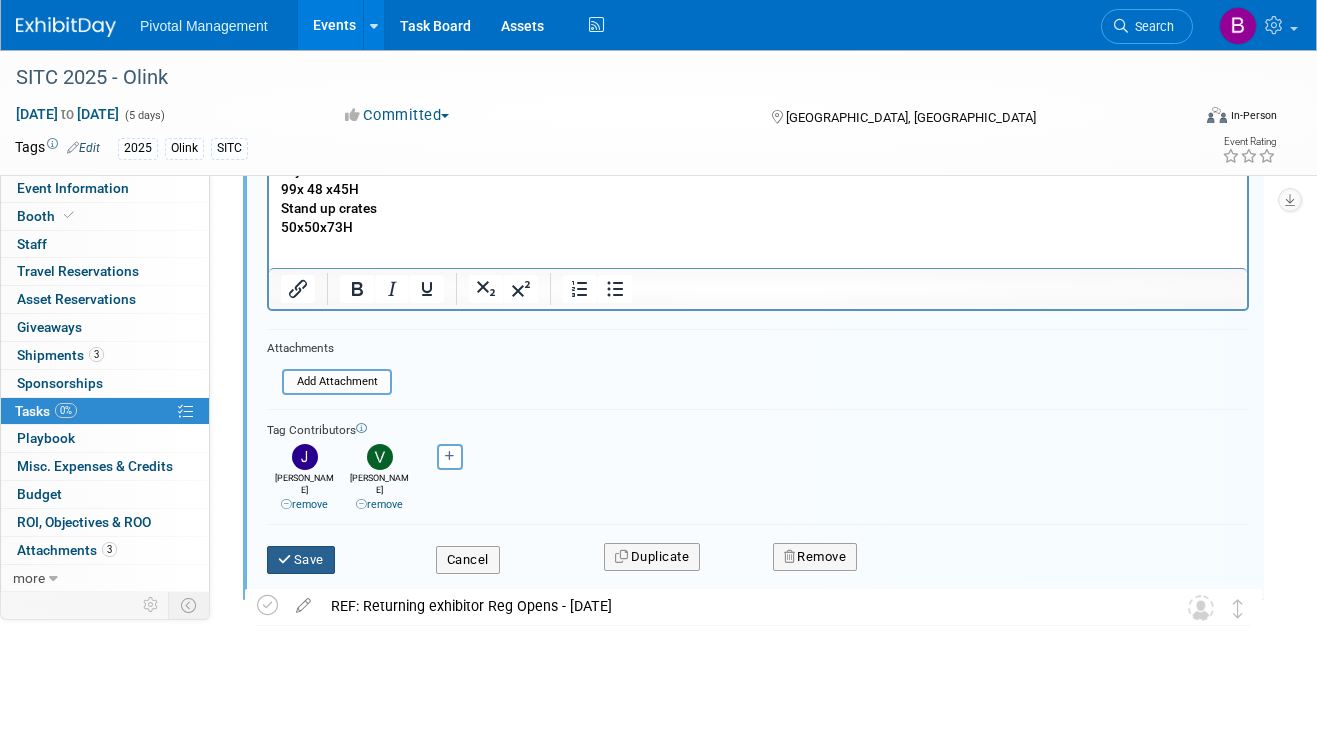 click on "Save" at bounding box center (301, 560) 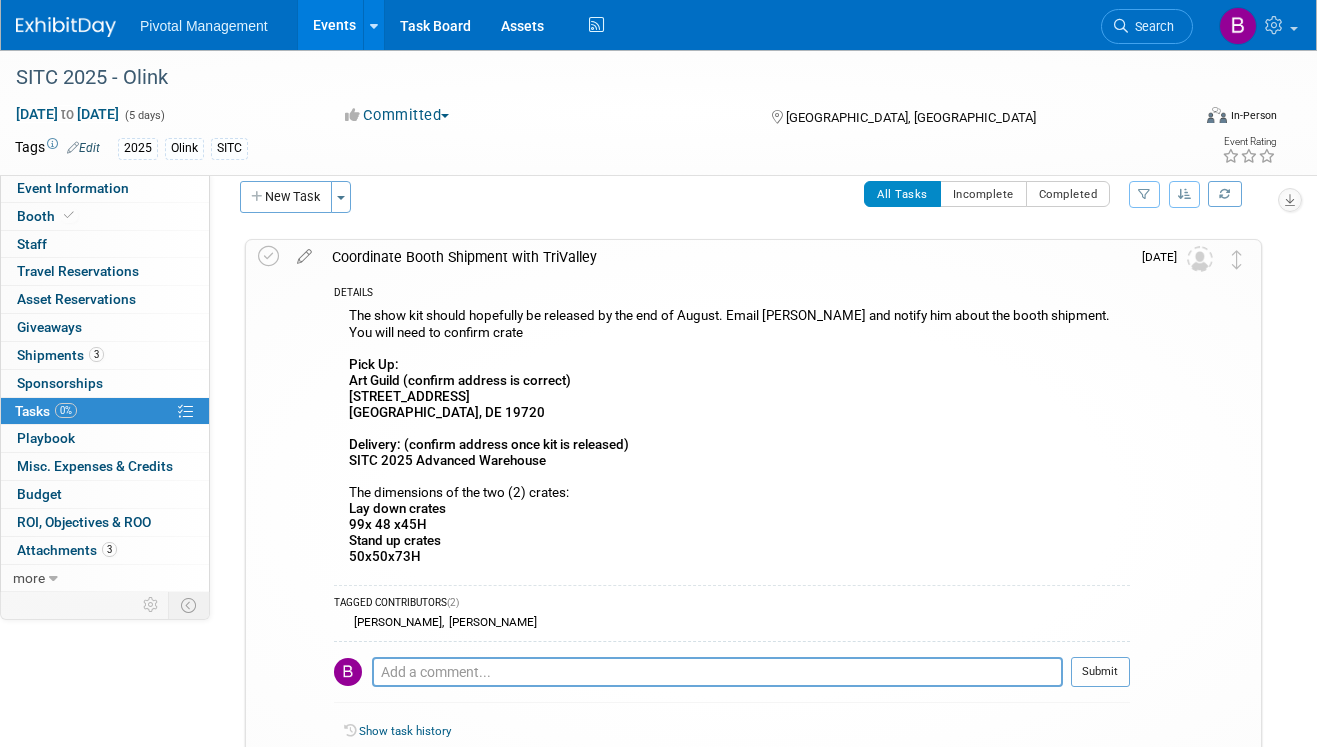 scroll, scrollTop: 0, scrollLeft: 0, axis: both 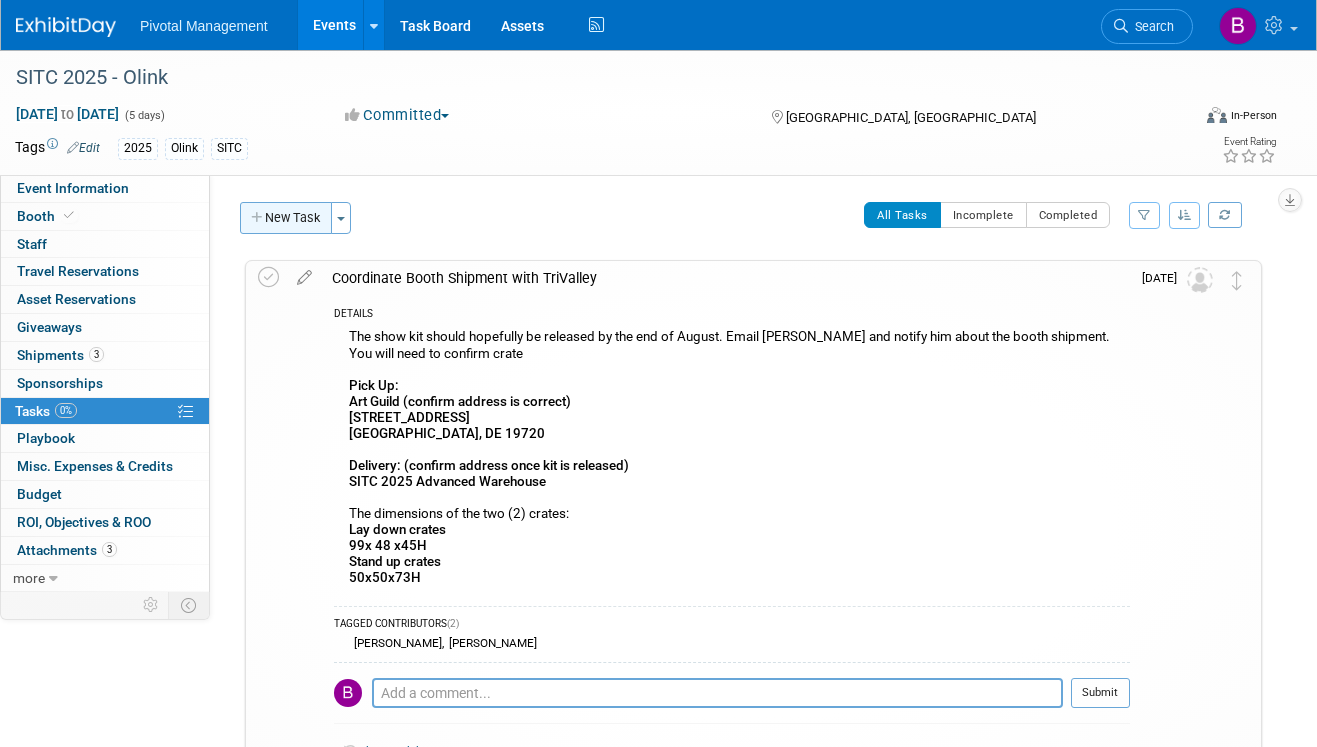 click on "New Task" at bounding box center (286, 218) 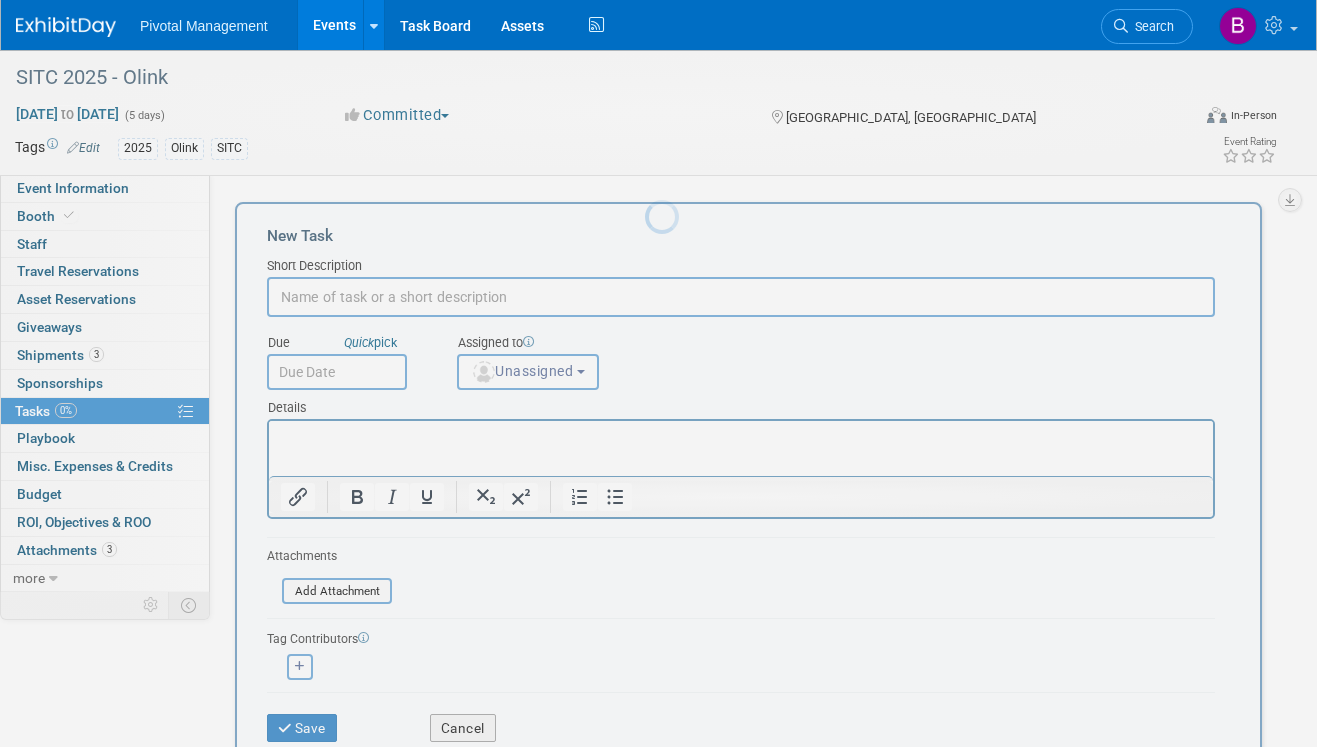 scroll, scrollTop: 0, scrollLeft: 0, axis: both 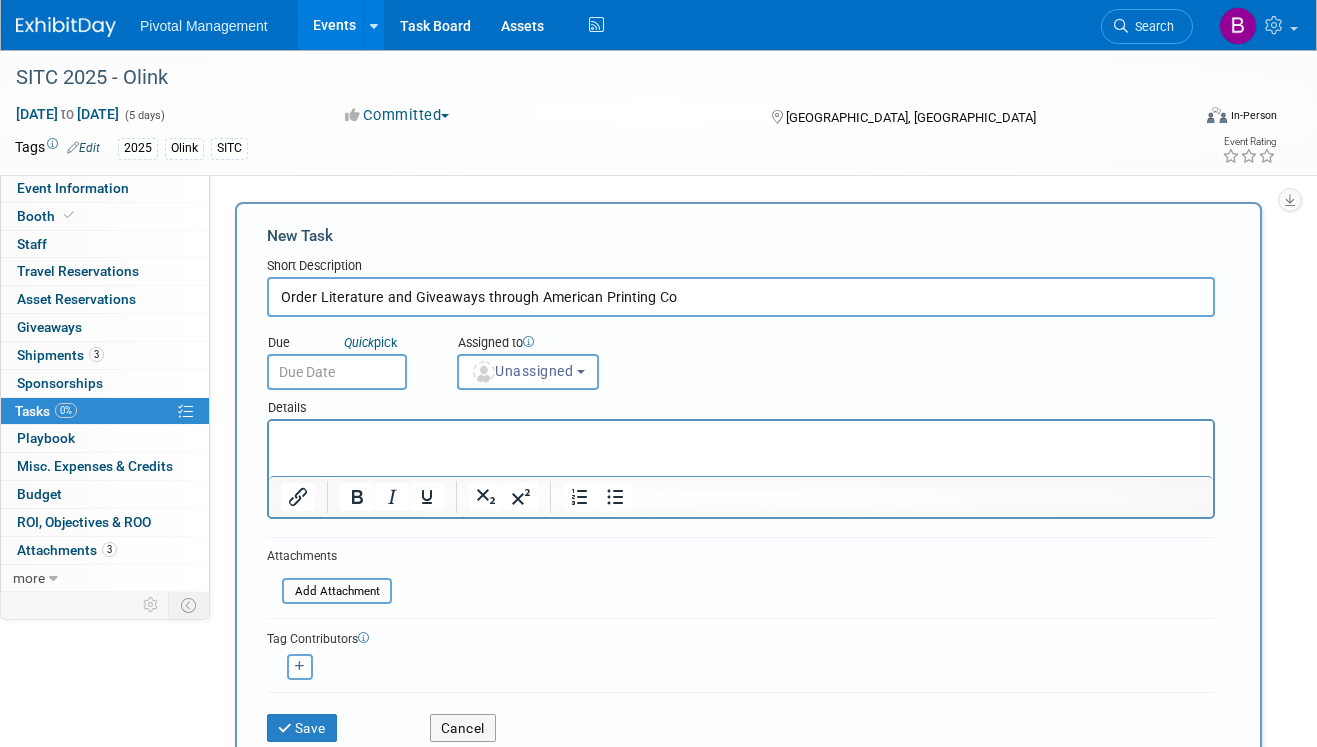 type on "Order Literature and Giveaways through American Printing Co" 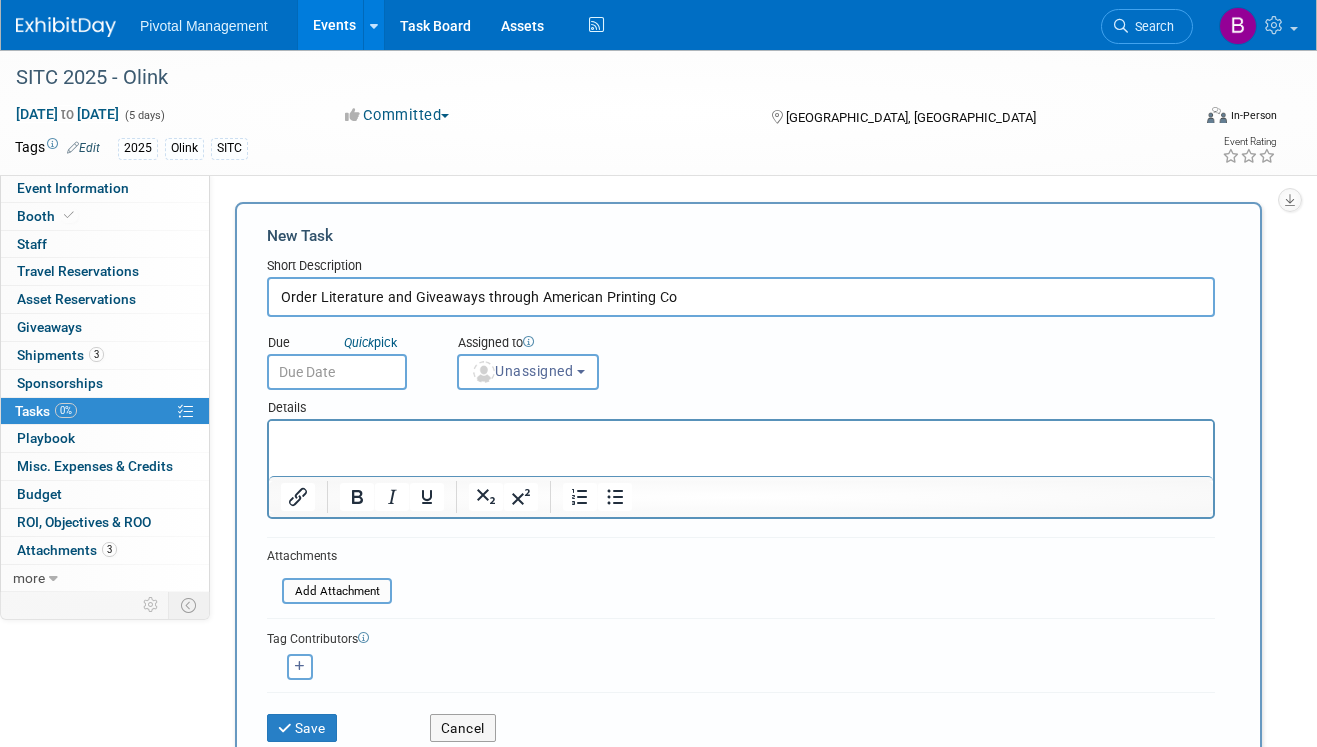 click at bounding box center (741, 439) 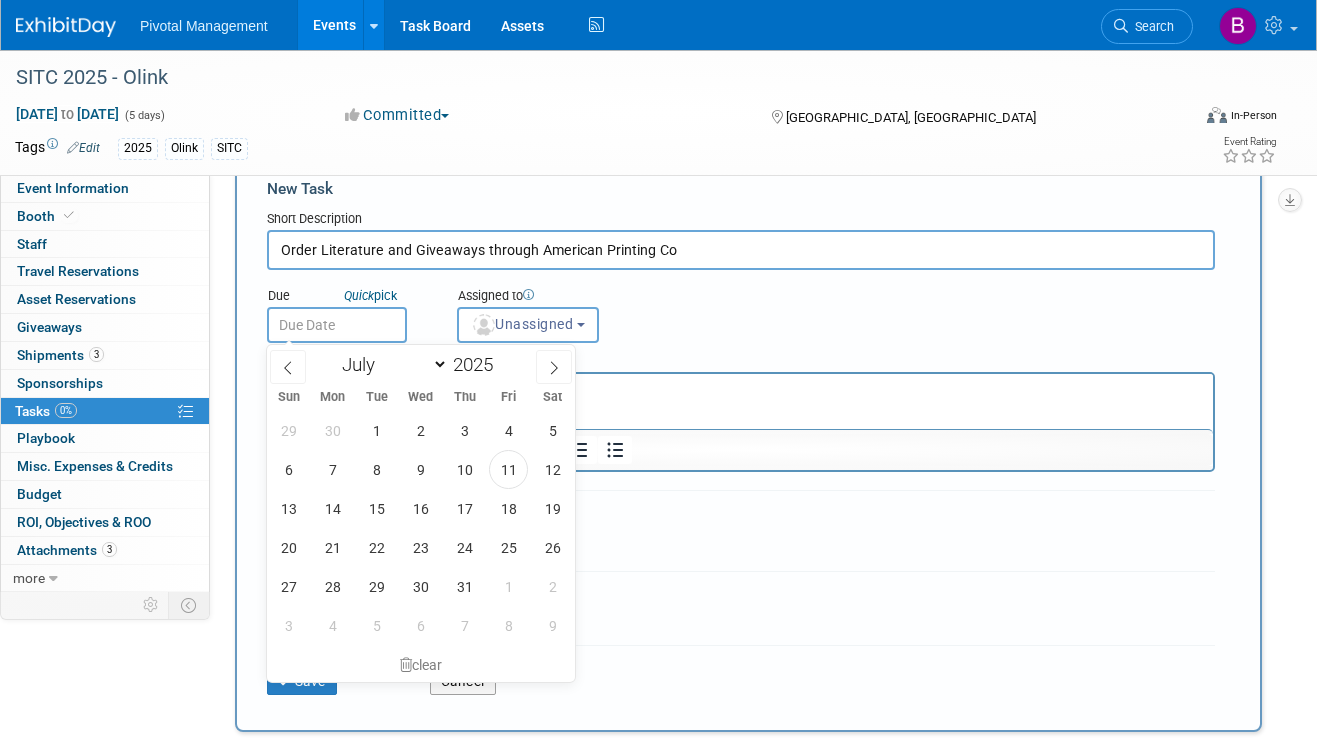scroll, scrollTop: 69, scrollLeft: 0, axis: vertical 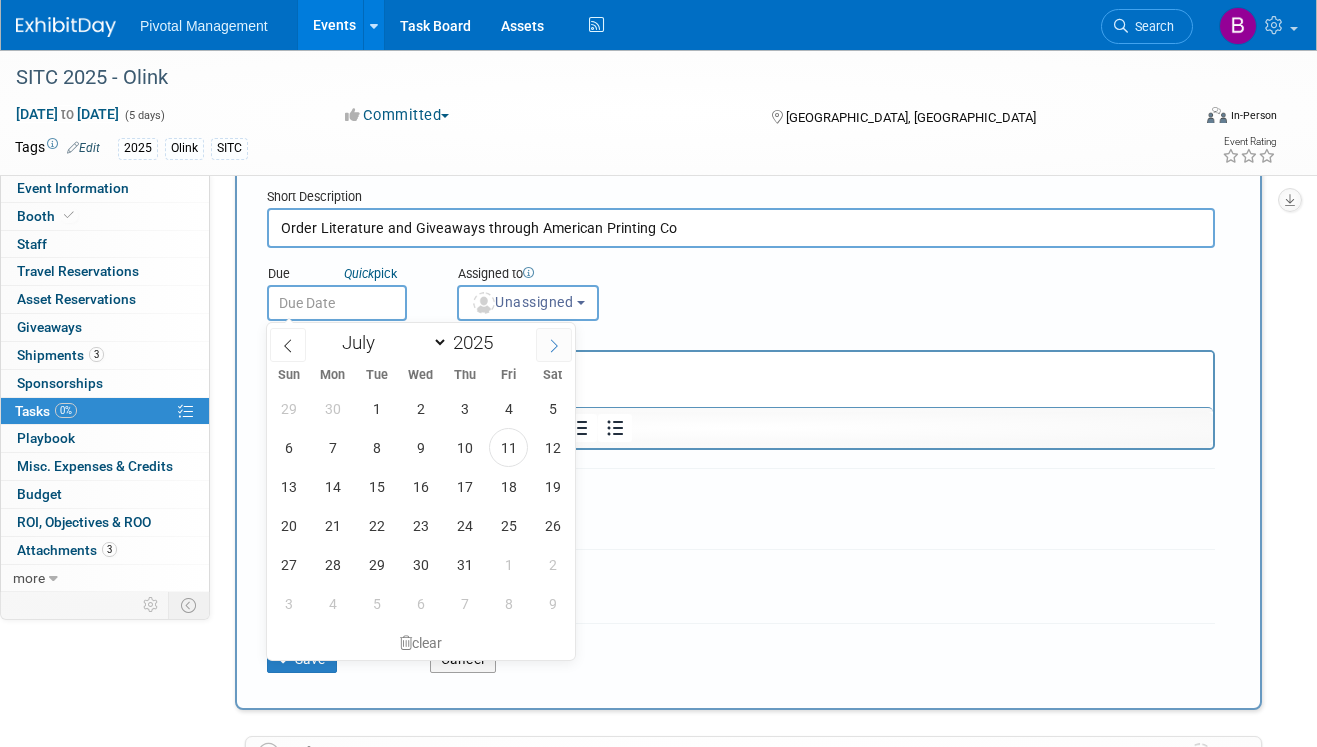 click 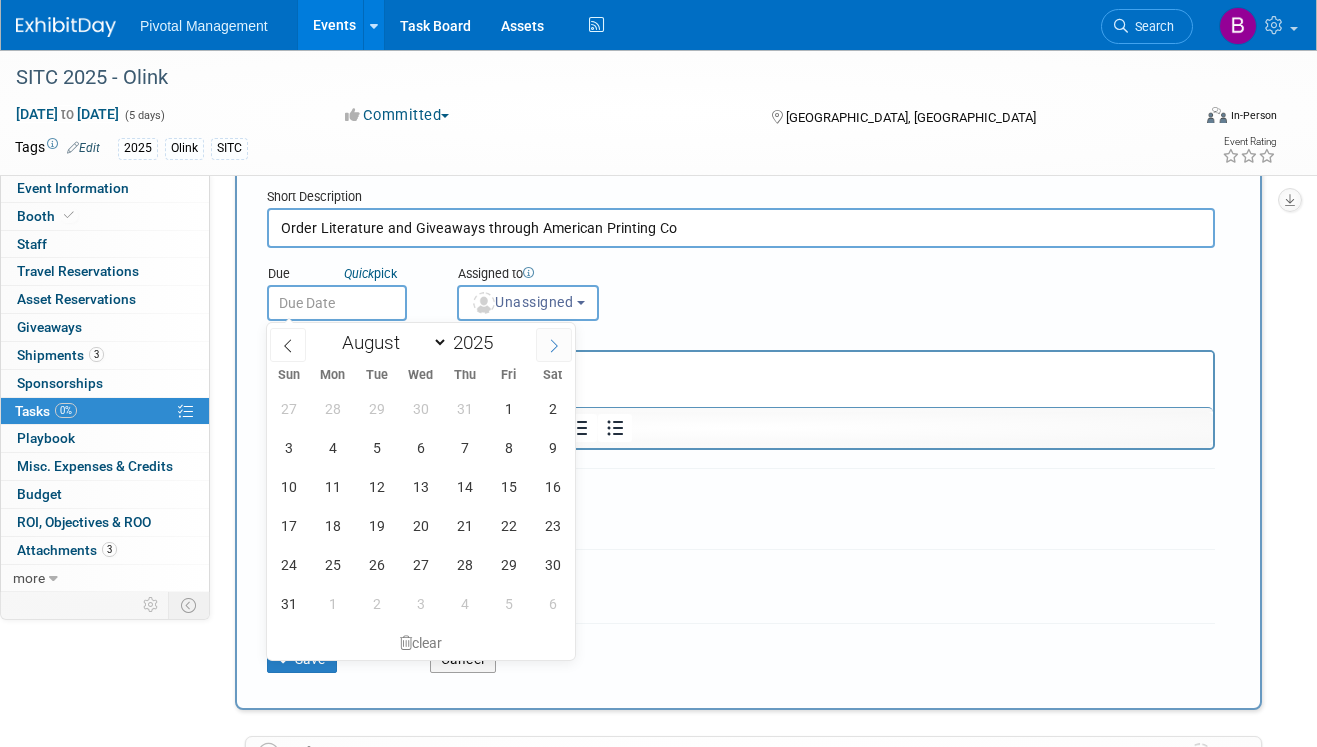 click 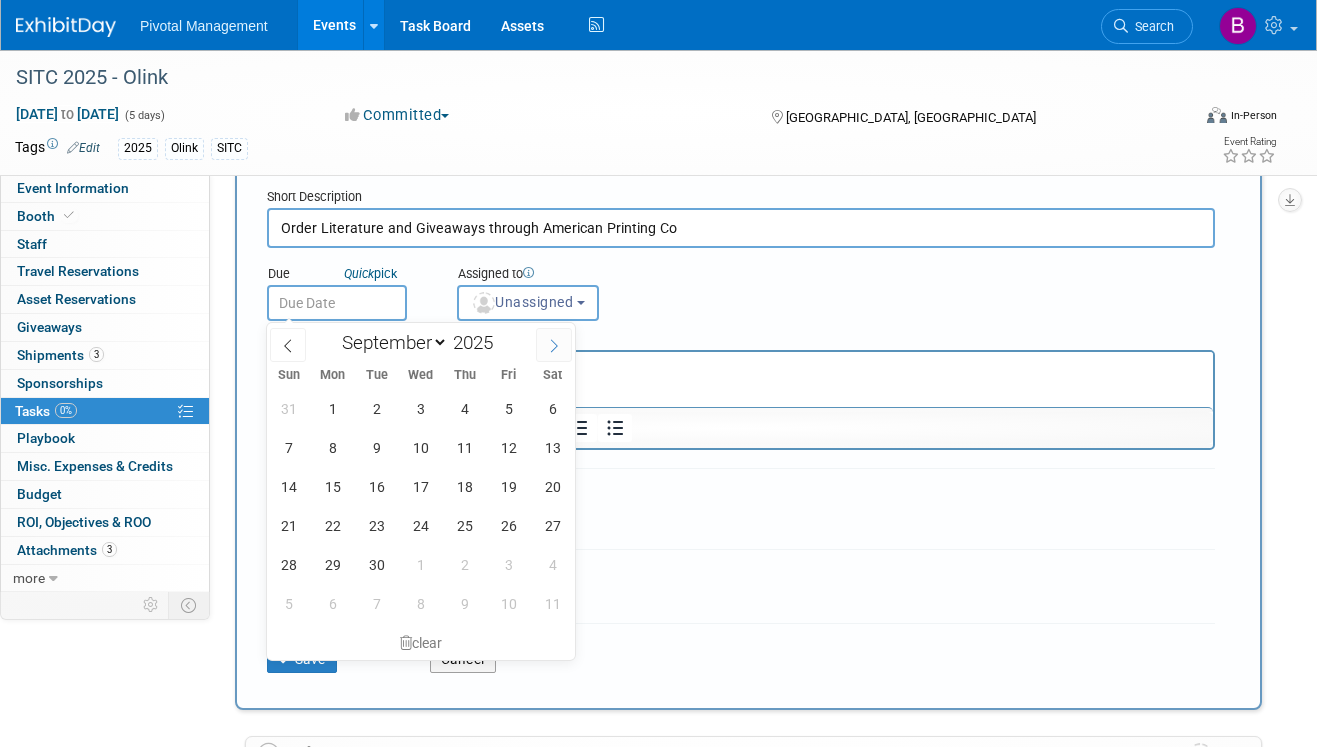 click 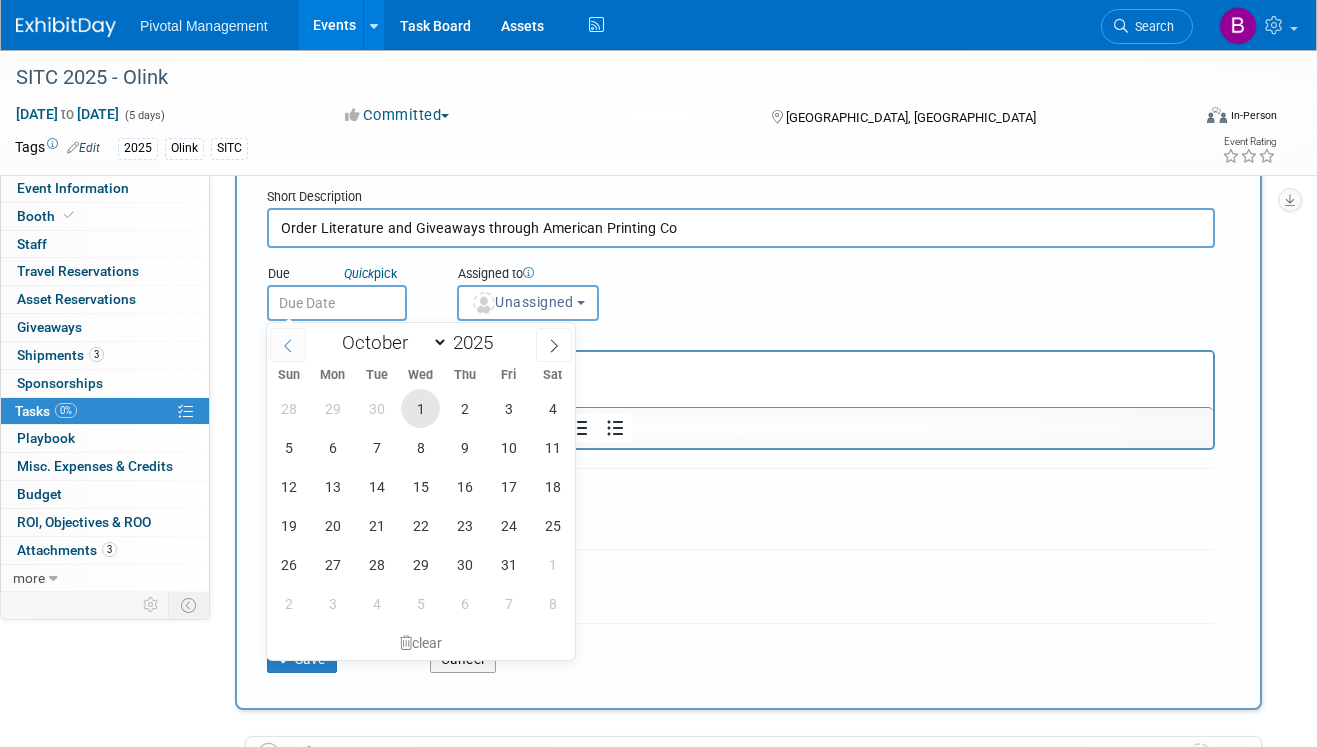 drag, startPoint x: 416, startPoint y: 405, endPoint x: 295, endPoint y: 348, distance: 133.75351 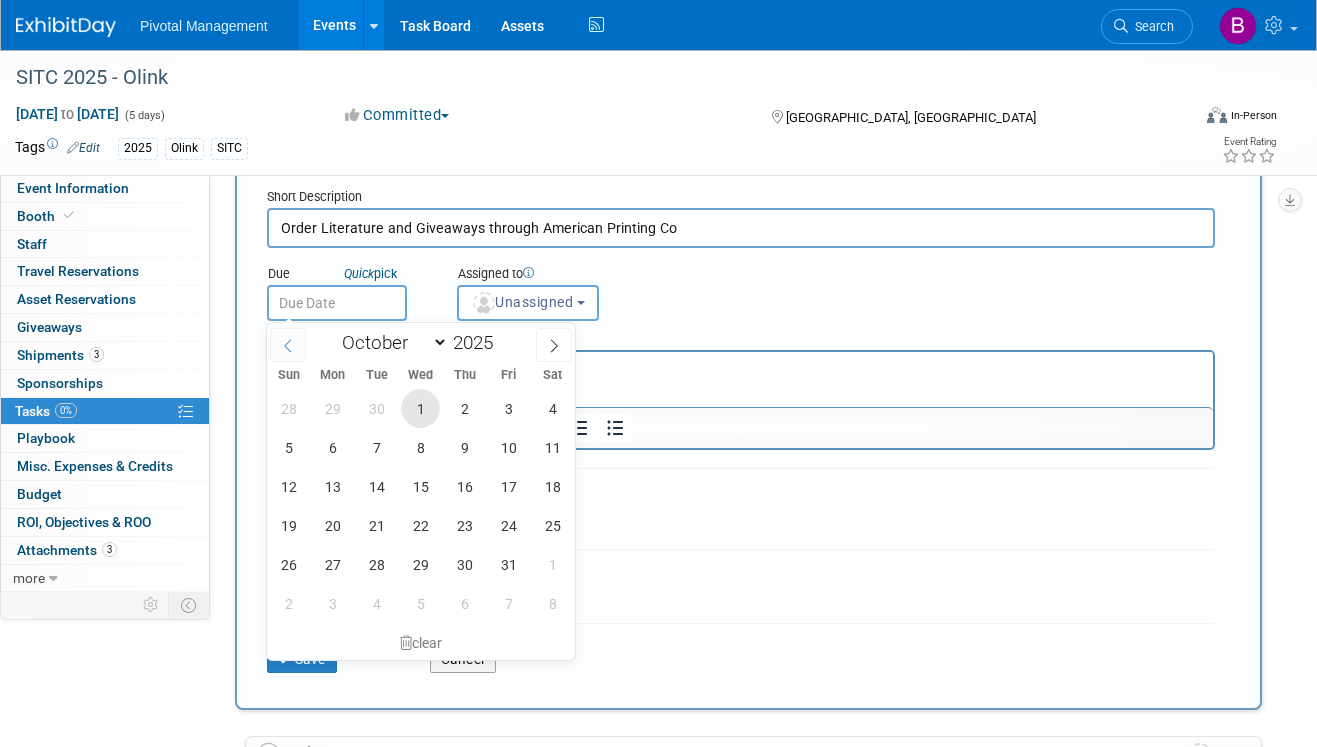 click on "January February March April May June July August September October November December 2025
Sun Mon Tue Wed Thu Fri Sat
28 29 30 1 2 3 4 5 6 7 8 9 10 11 12 13 14 15 16 17 18 19 20 21 22 23 24 25 26 27 28 29 30 31 1 2 3 4 5 6 7 8  clear" at bounding box center (421, 491) 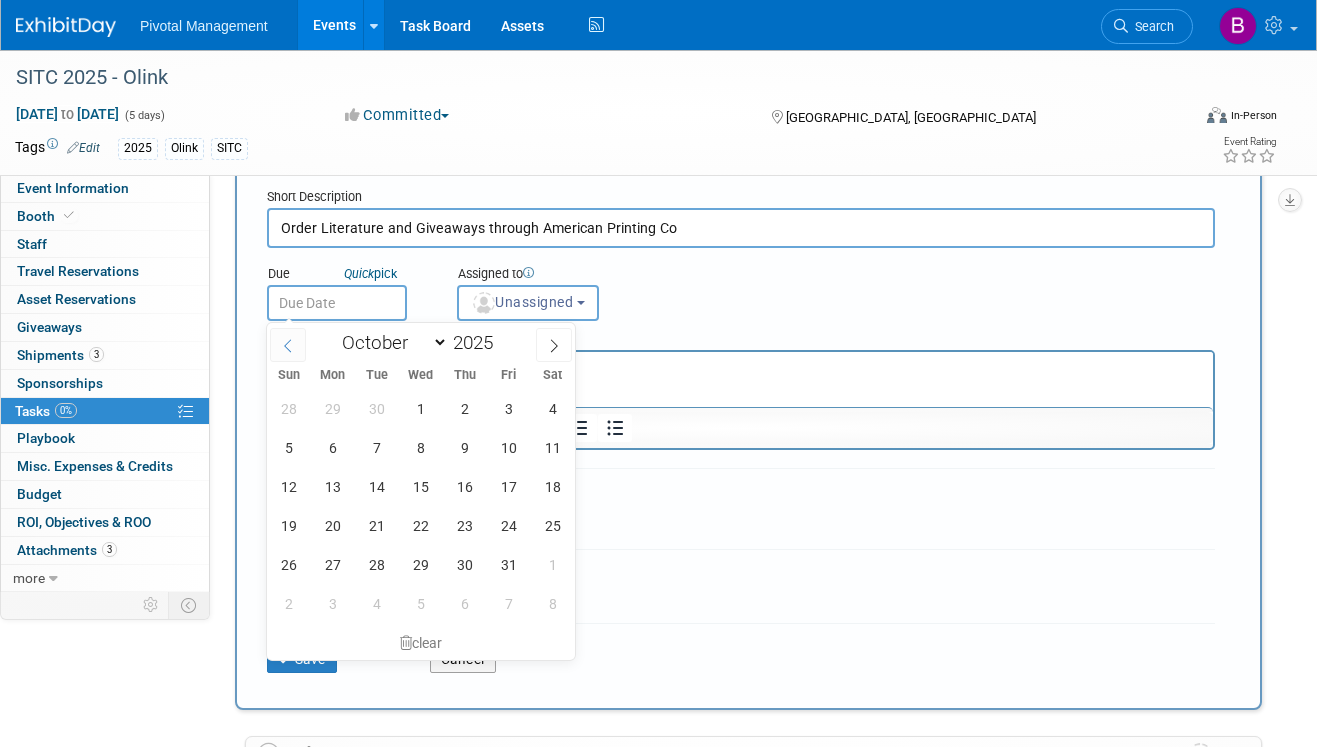 click at bounding box center [288, 345] 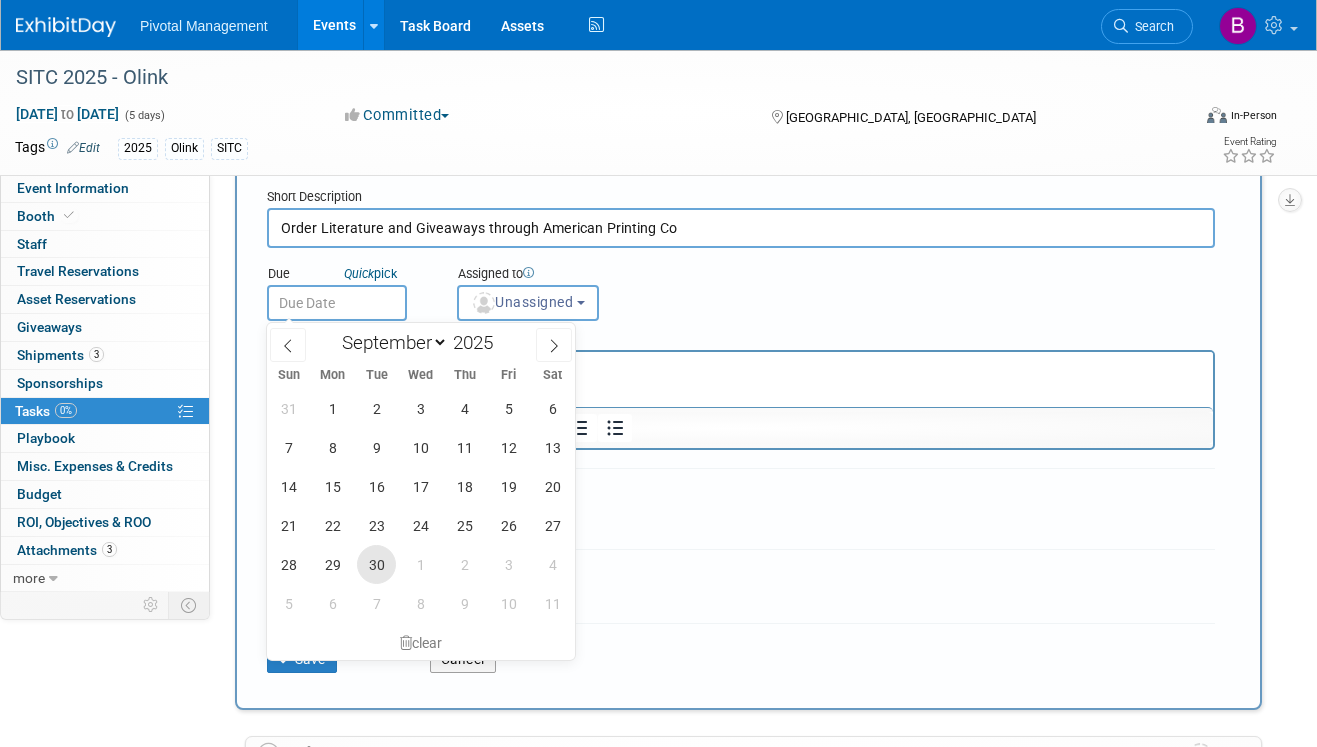 click on "30" at bounding box center (376, 564) 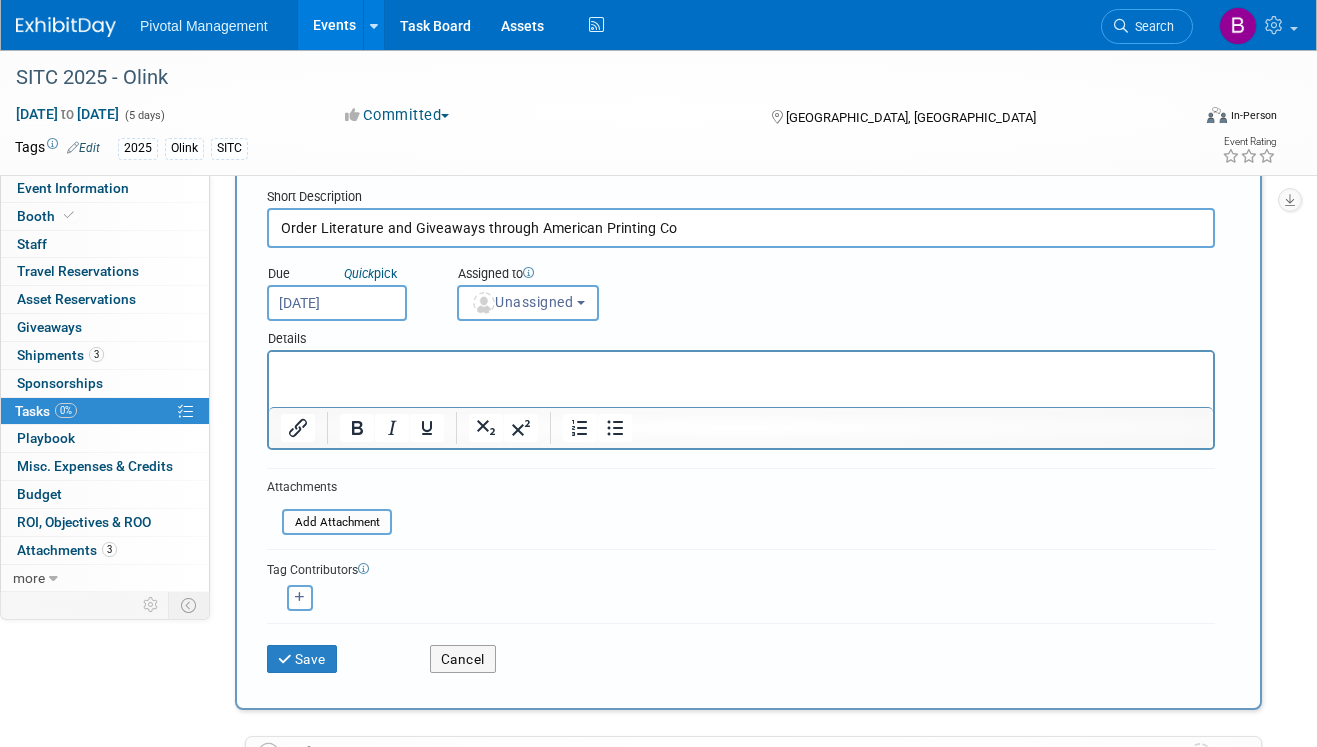 click at bounding box center [741, 366] 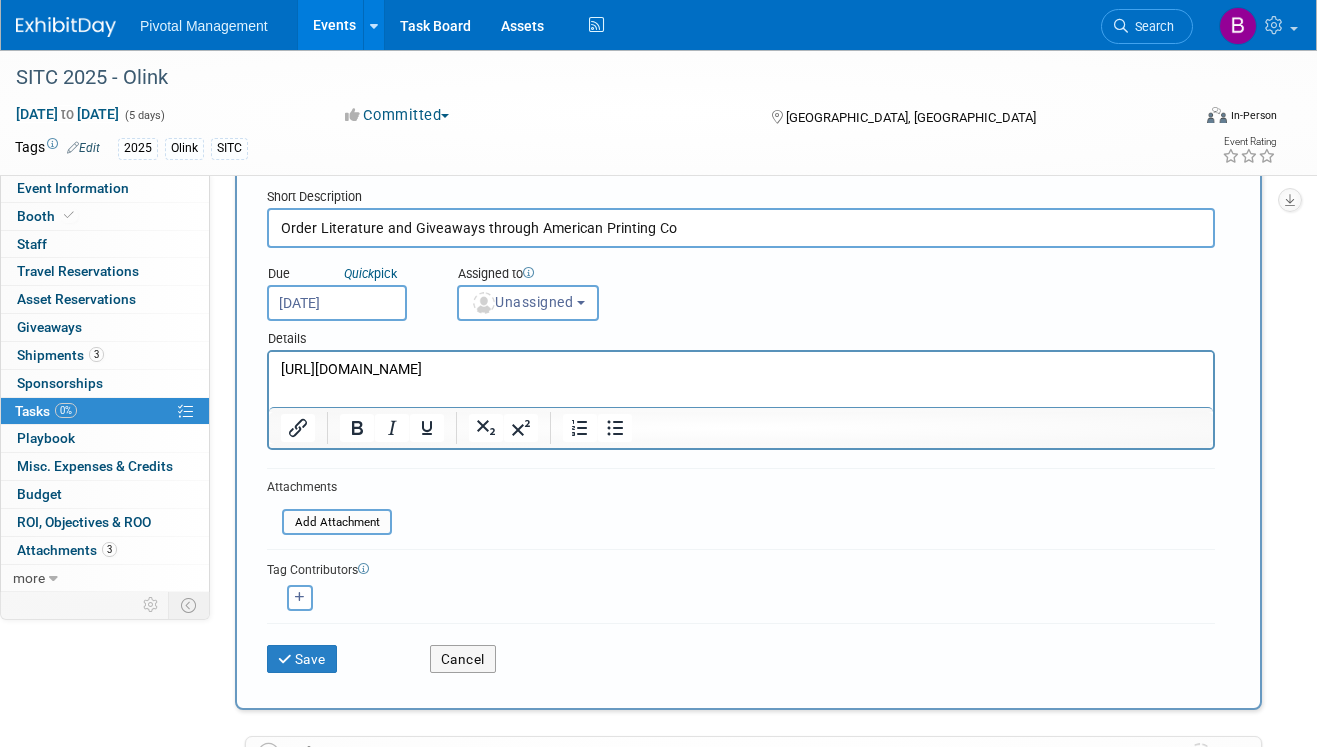 scroll, scrollTop: 55, scrollLeft: 0, axis: vertical 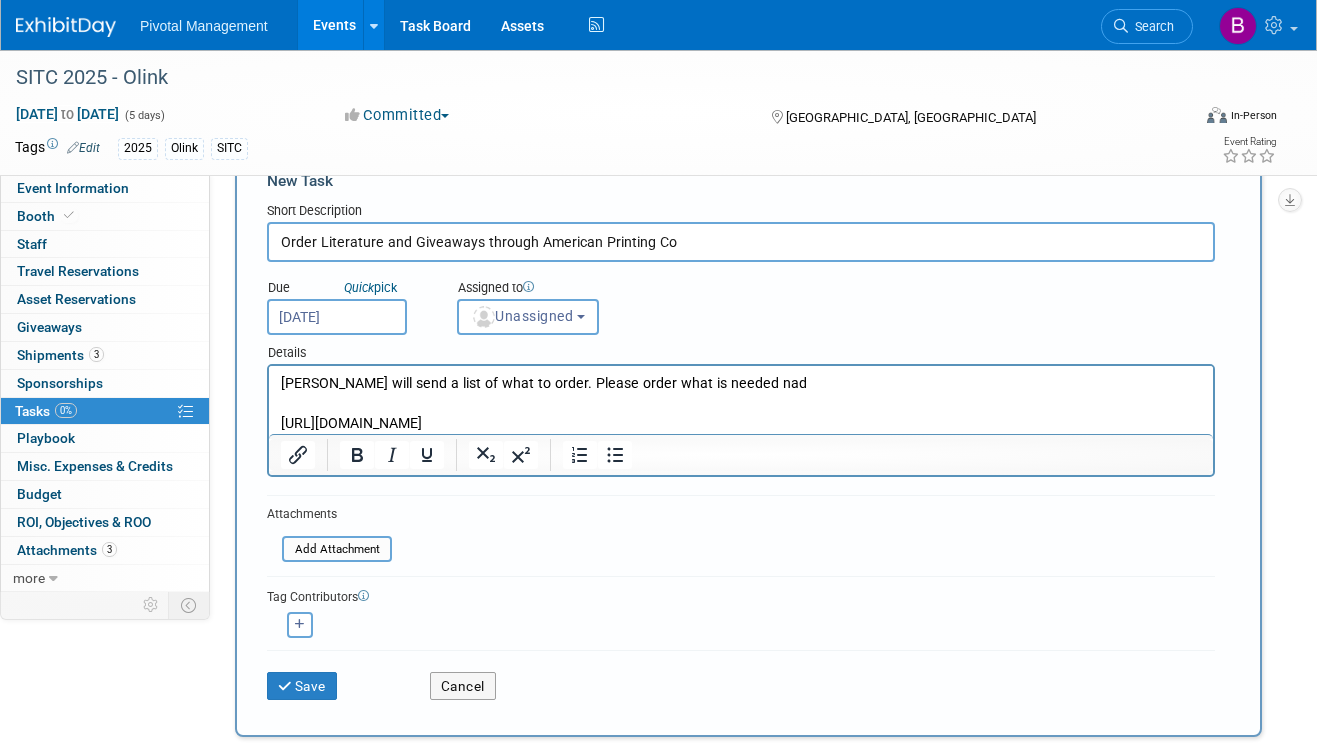 click on "Natalia will send a list of what to order. Please order what is needed nad" at bounding box center (741, 384) 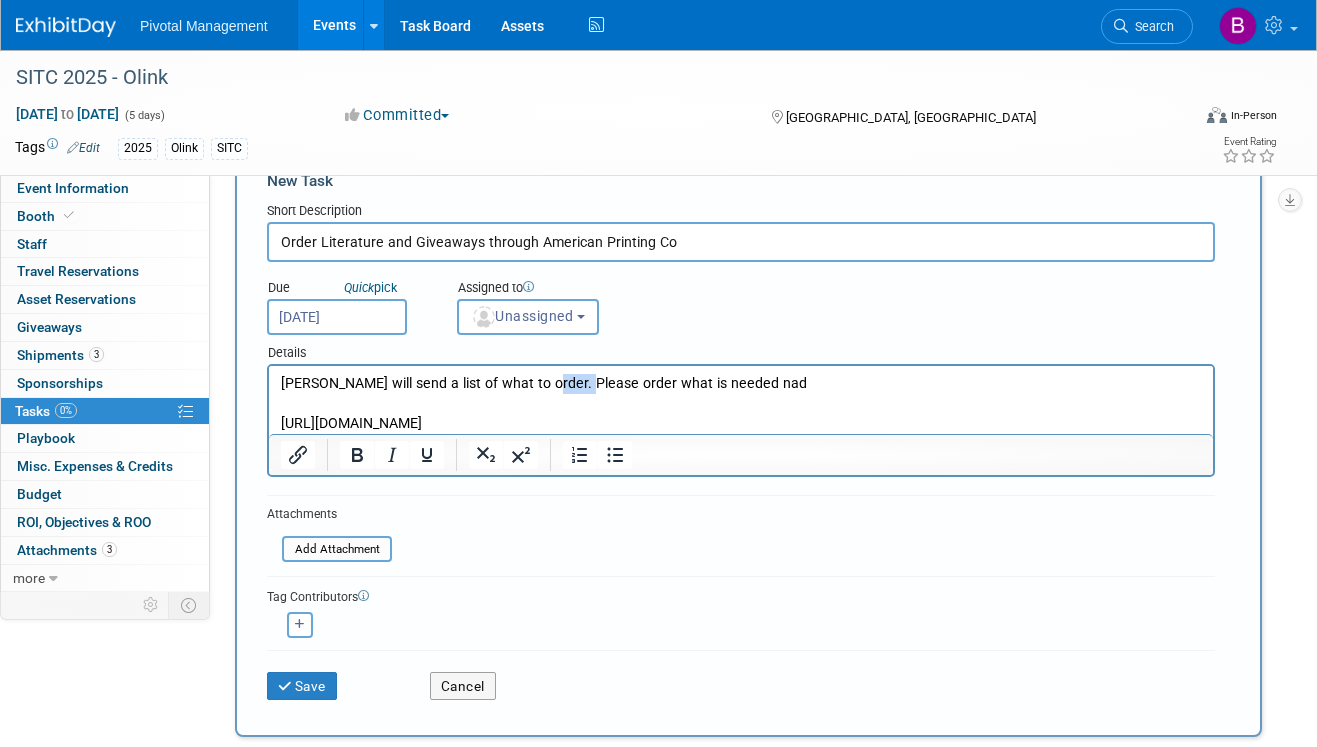 click on "Natalia will send a list of what to order. Please order what is needed nad" at bounding box center (741, 384) 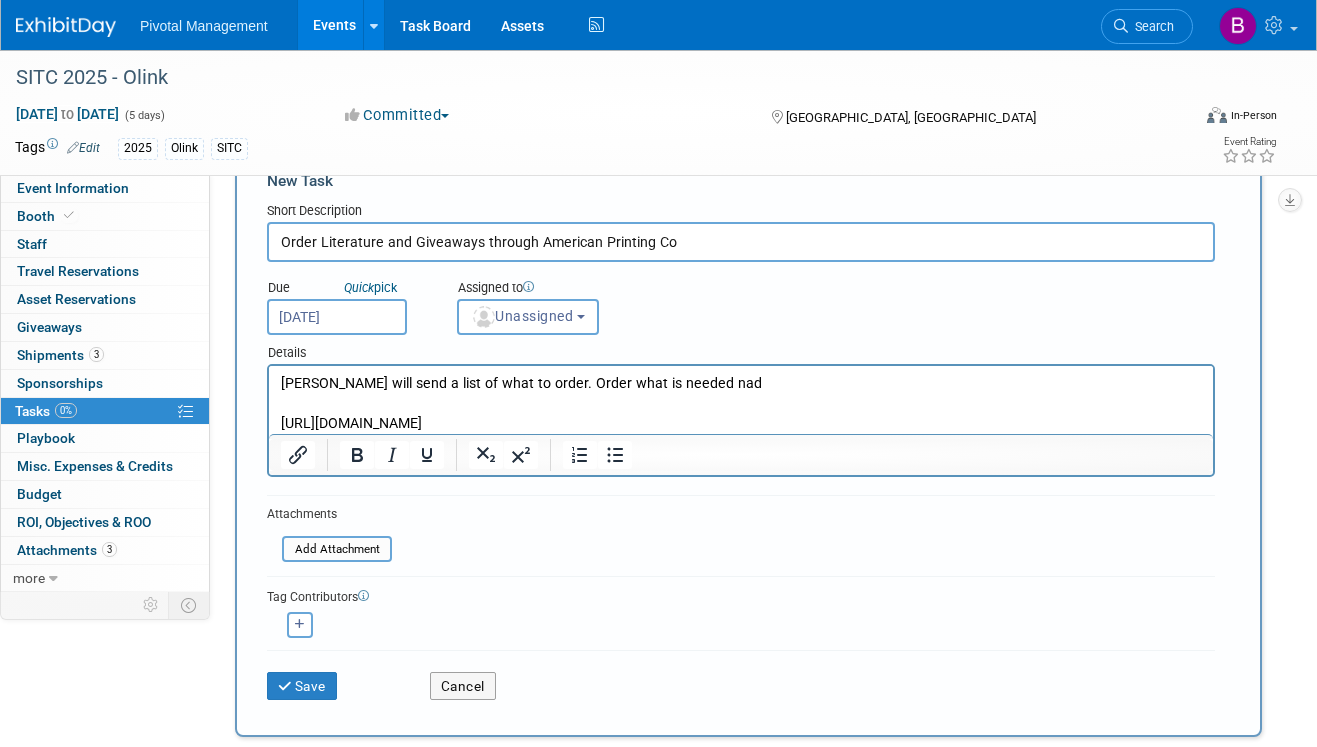 click on "Natalia will send a list of what to order. Order what is needed nad" at bounding box center [741, 384] 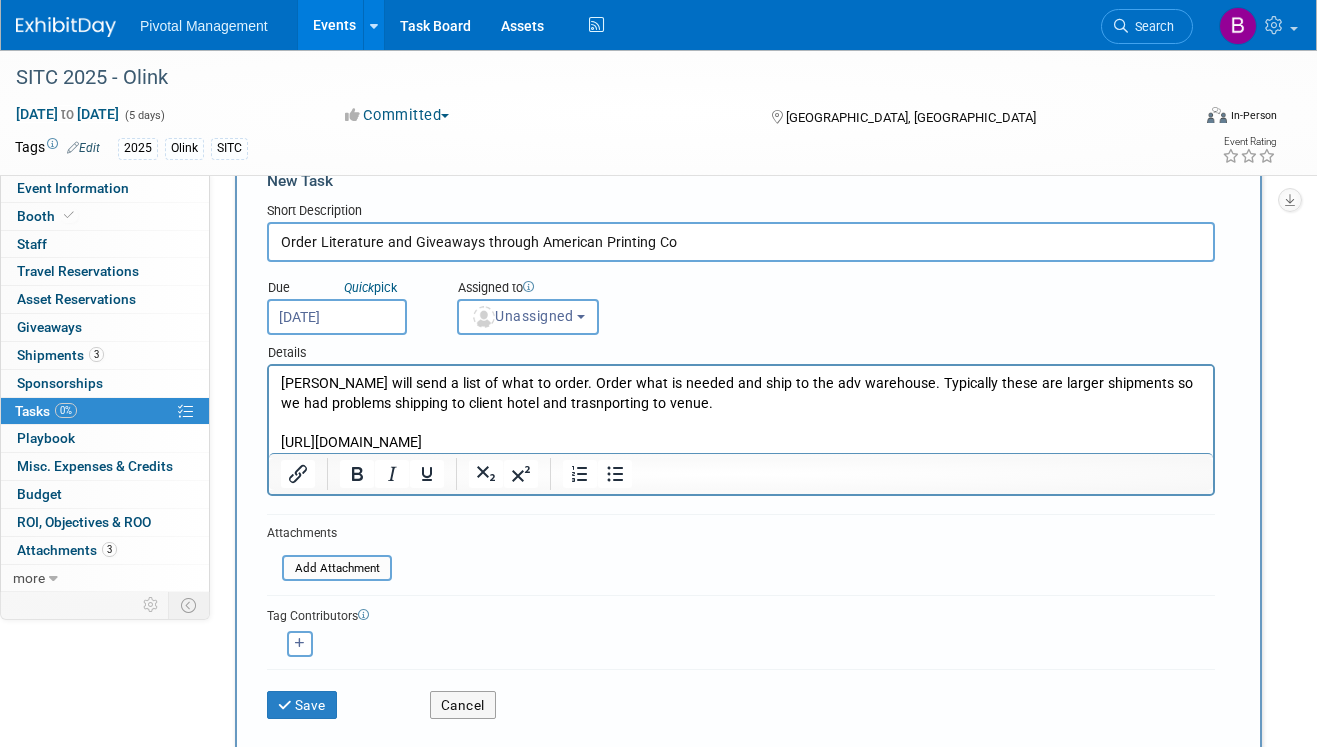 click on "Natalia will send a list of what to order. Order what is needed and ship to the adv warehouse. Typically these are larger shipments so we had problems shipping to client hotel and trasnporting to venue." at bounding box center (741, 394) 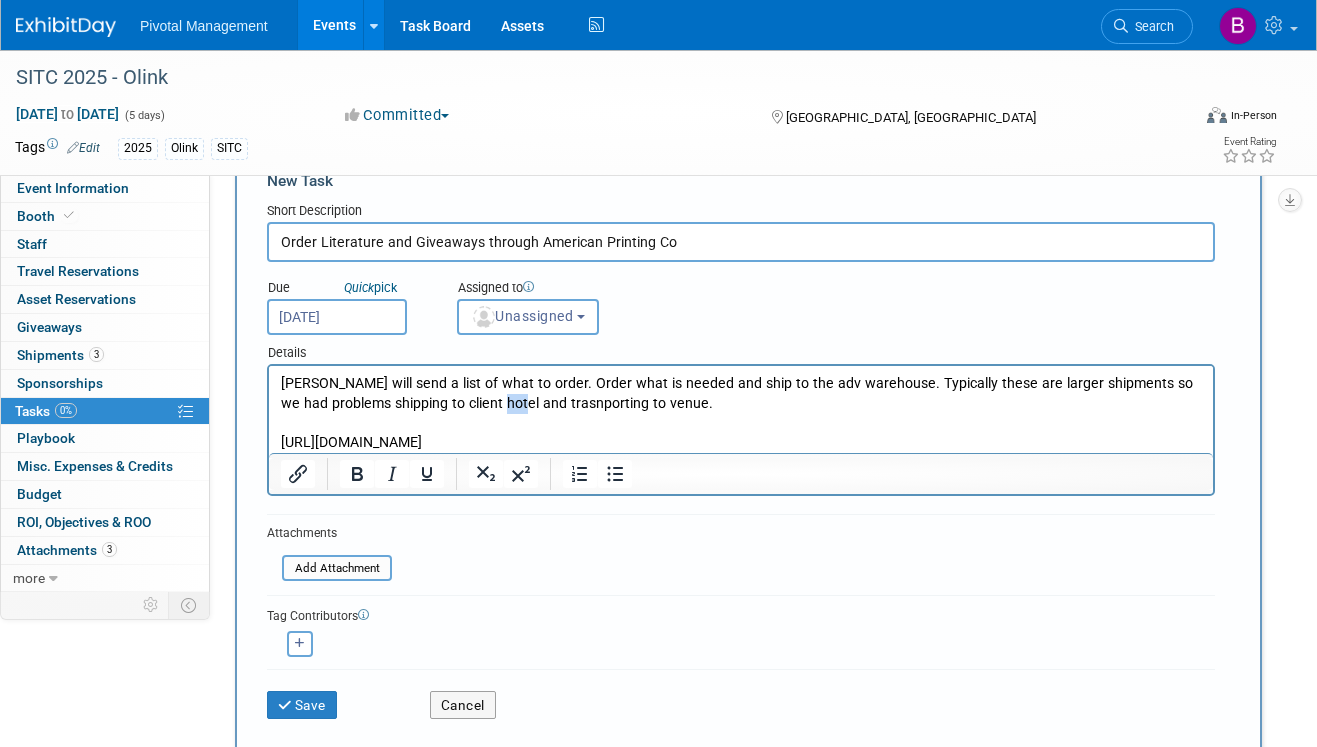 click on "Natalia will send a list of what to order. Order what is needed and ship to the adv warehouse. Typically these are larger shipments so we had problems shipping to client hotel and trasnporting to venue." at bounding box center [741, 394] 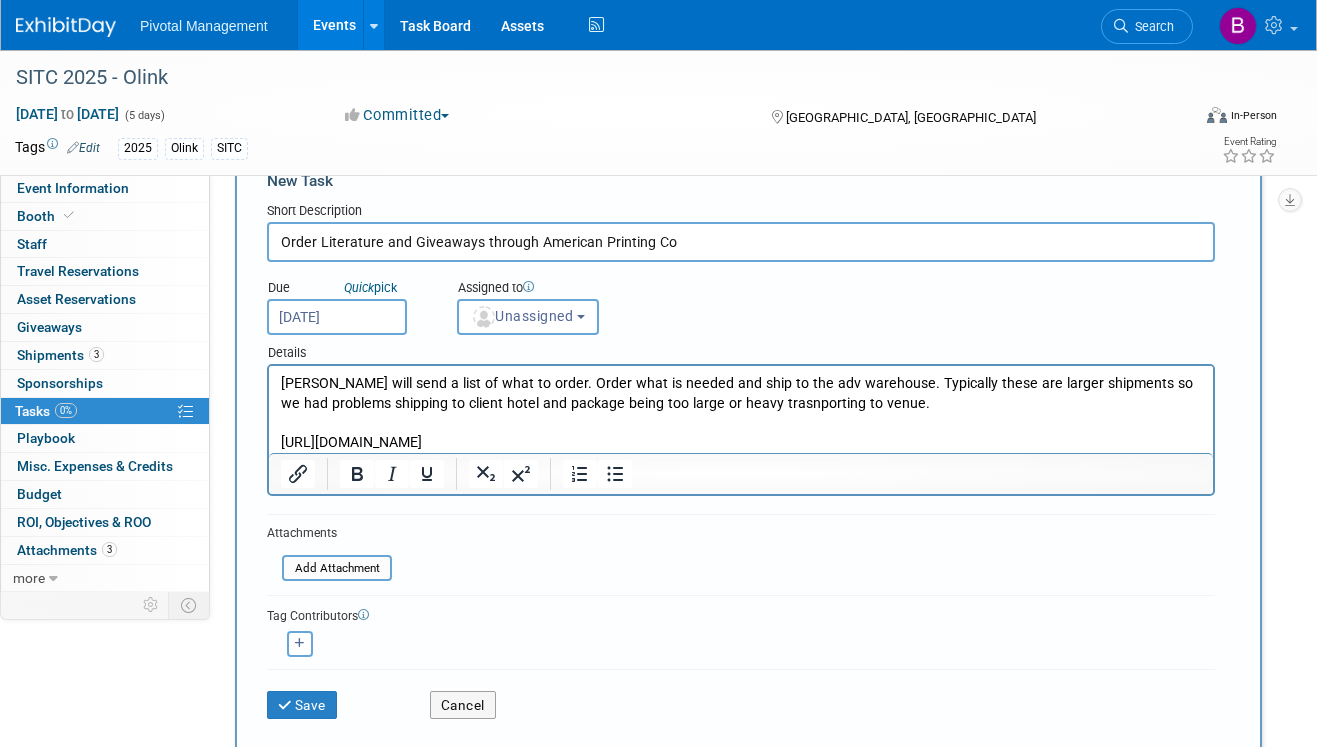 click on "https://online.americanprintingco.com/olinkprintstore/authenticate.cgi" at bounding box center (741, 443) 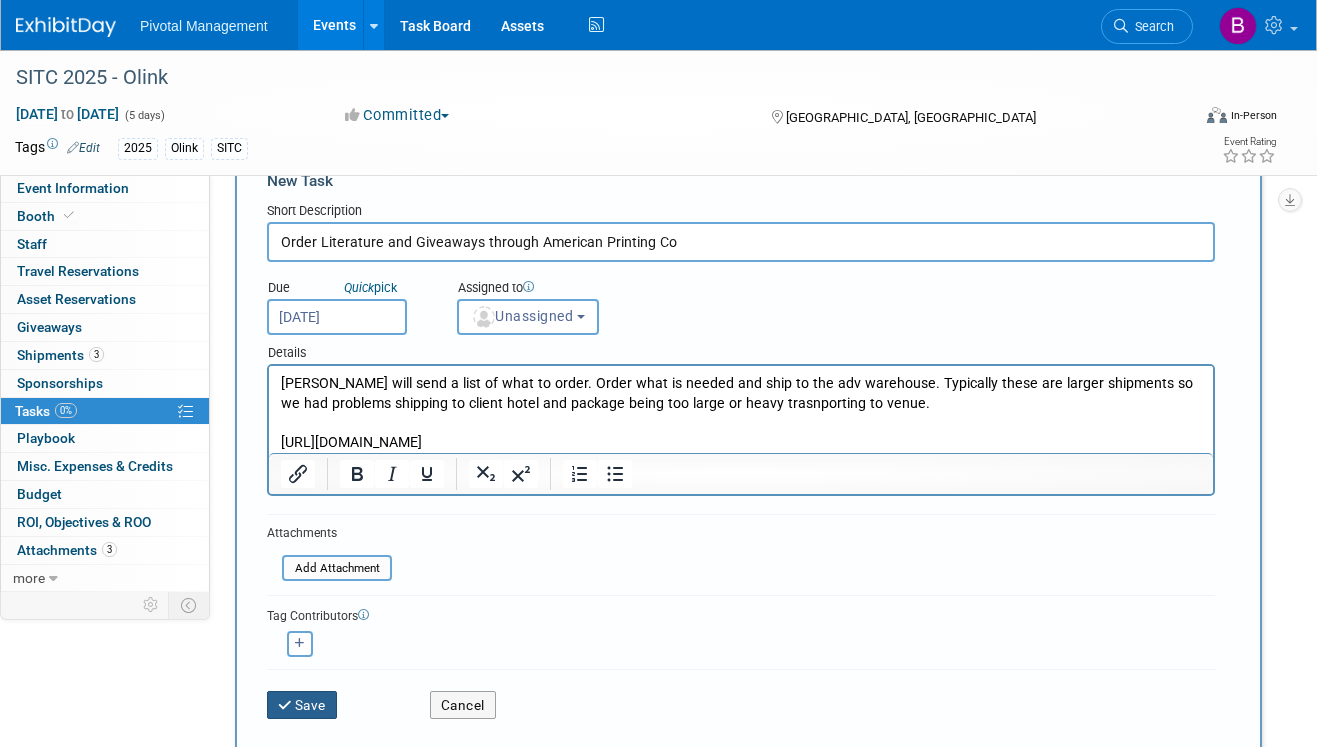 click on "Save" at bounding box center (302, 705) 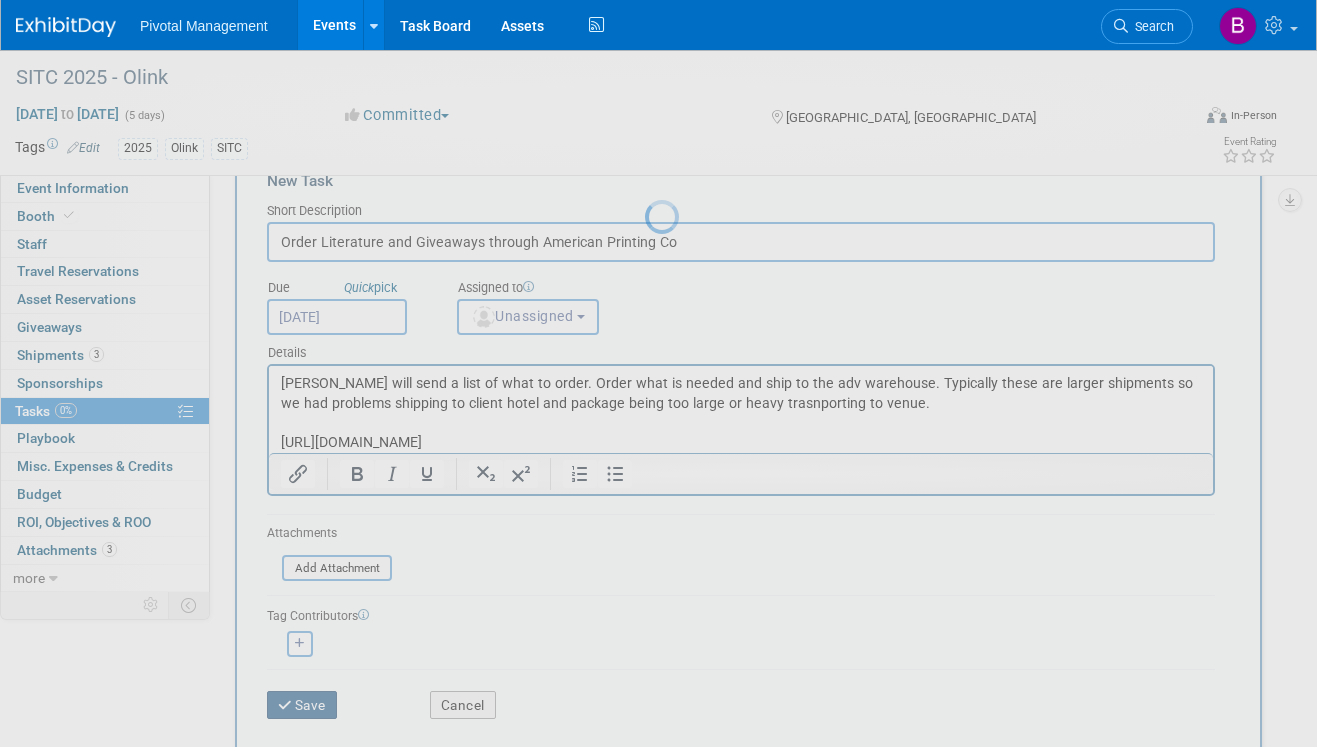 scroll, scrollTop: 0, scrollLeft: 0, axis: both 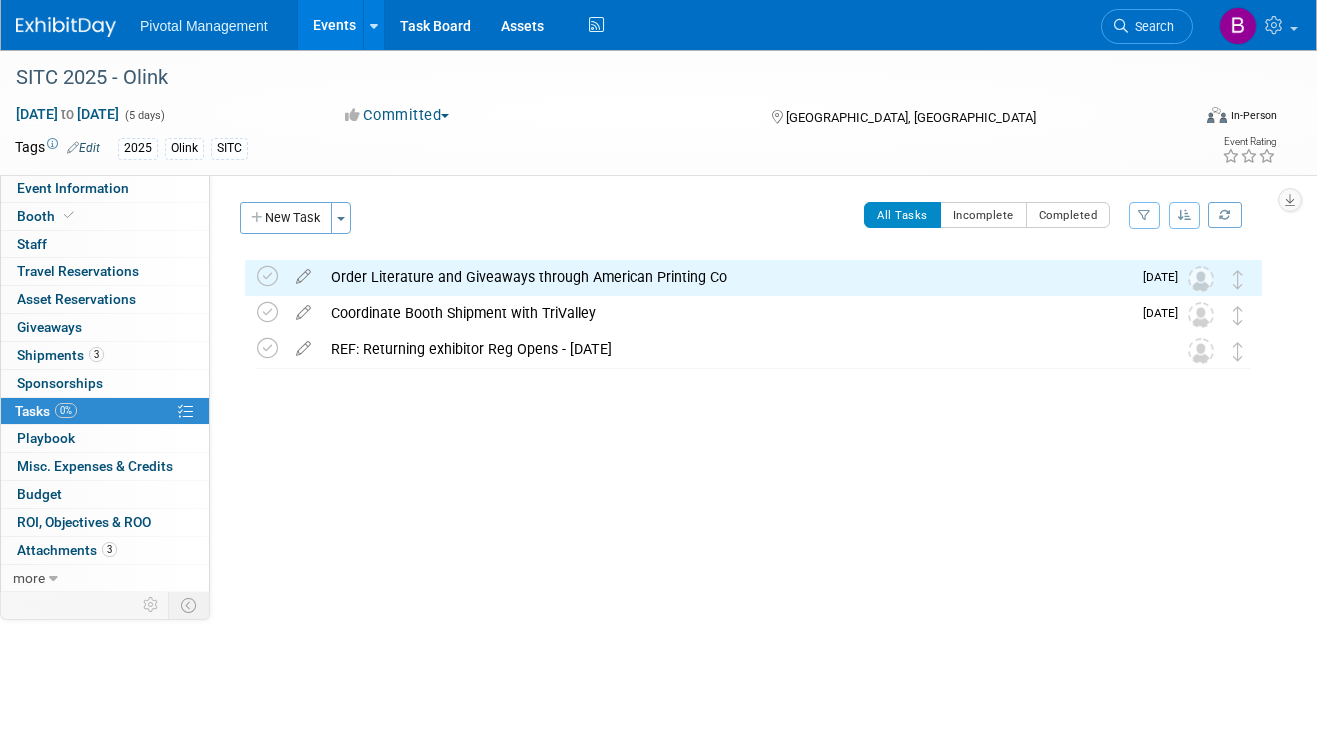 click on "Order Literature and Giveaways through American Printing Co" at bounding box center (726, 277) 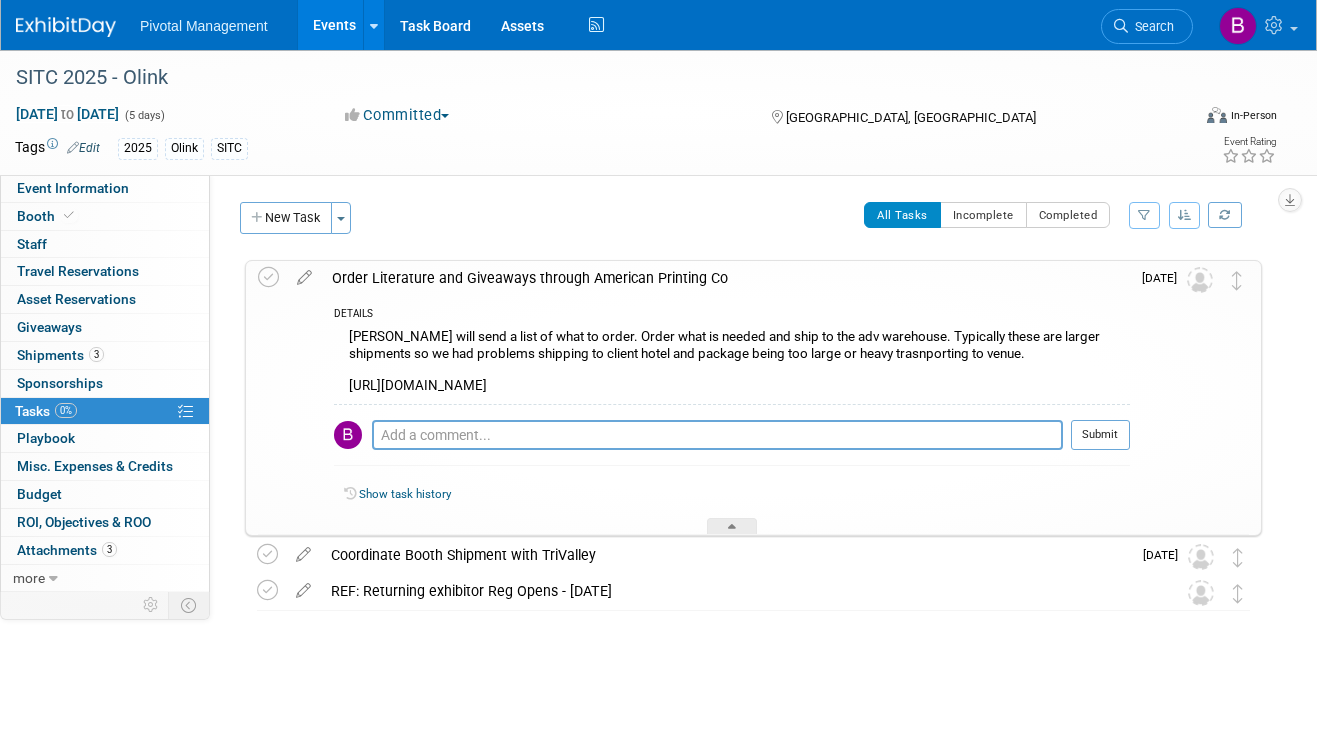 click at bounding box center (748, 630) 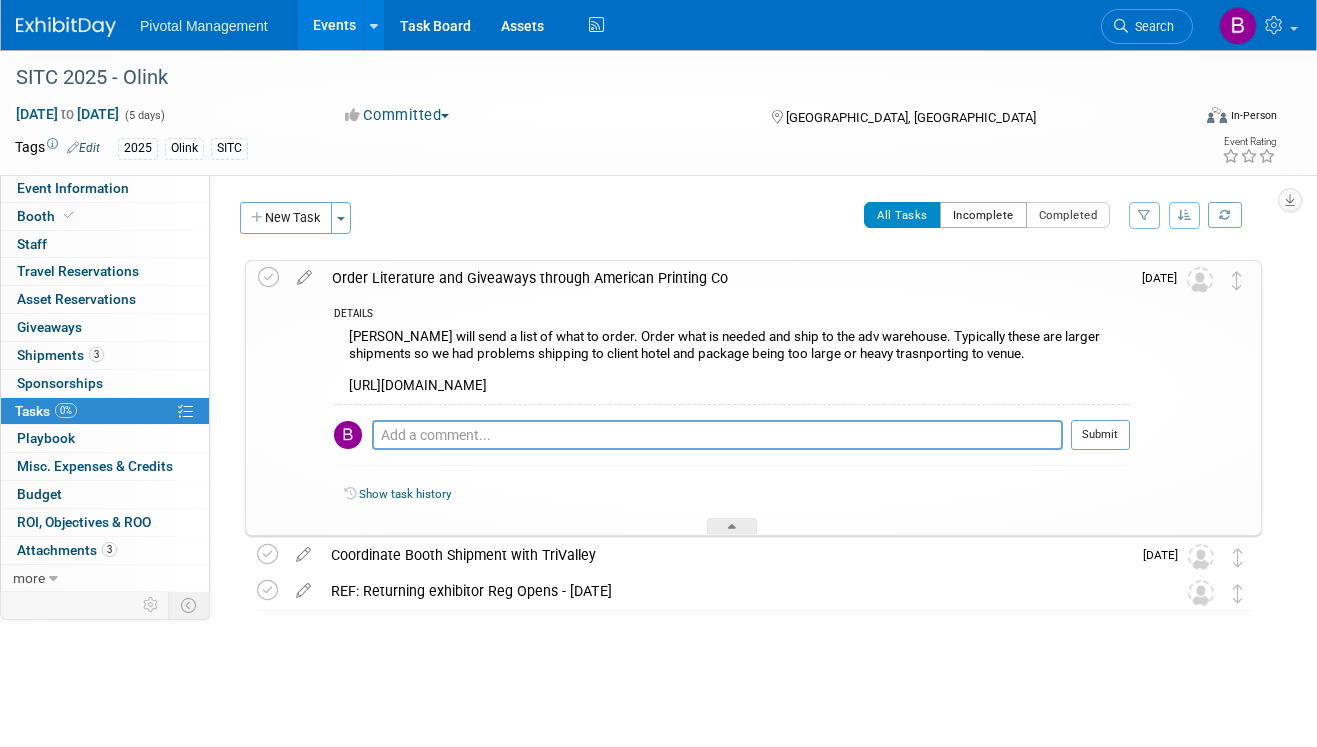 click on "Incomplete" at bounding box center [983, 215] 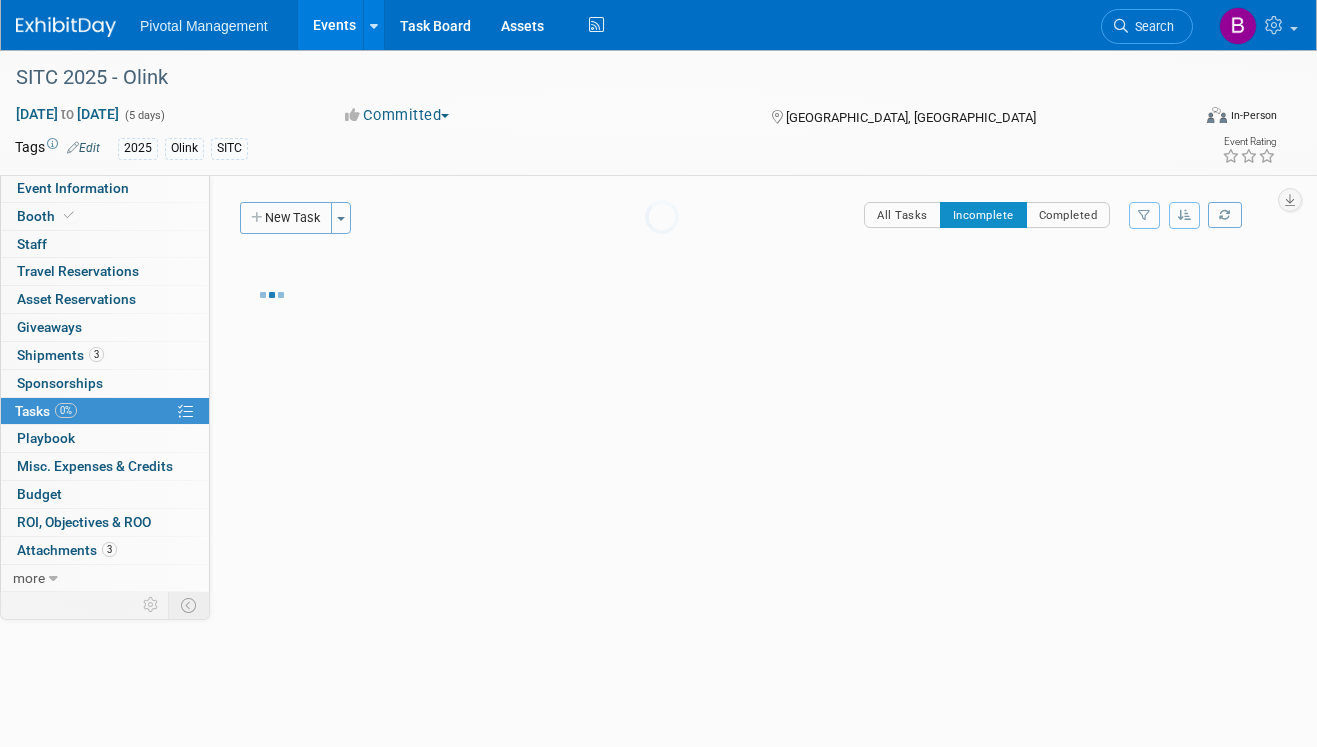 click on "Pivotal Management
Events
Add Event
Bulk Upload Events
Shareable Event Boards
Recently Viewed Events:
SITC 2025 - Olink
Forest Heights, MD
Nov 5, 2025  to  Nov 9, 2025
Alzheimer's Assoc. International Conference (AAIC) 2025 - Olink
Toronto, Canada
Jul 27, 2025  to  Jul 31, 2025
South Central Core Collective (SC3 - ABRF Regional) 2025 - Covaris
Dallas, TX
Sep 30, 2025  to  Oct 2, 2025
Task Board
Assets
Activity Feed
My Account
My Profile & Preferences
Sync to External Calendar...
Team Workspace
Users and Permissions
Workspace Settings
Metrics & Analytics
Budgeting, ROI & ROO
Annual Budgets (all events)
Refer & Earn
Contact us
Sign out
Search" at bounding box center (658, 373) 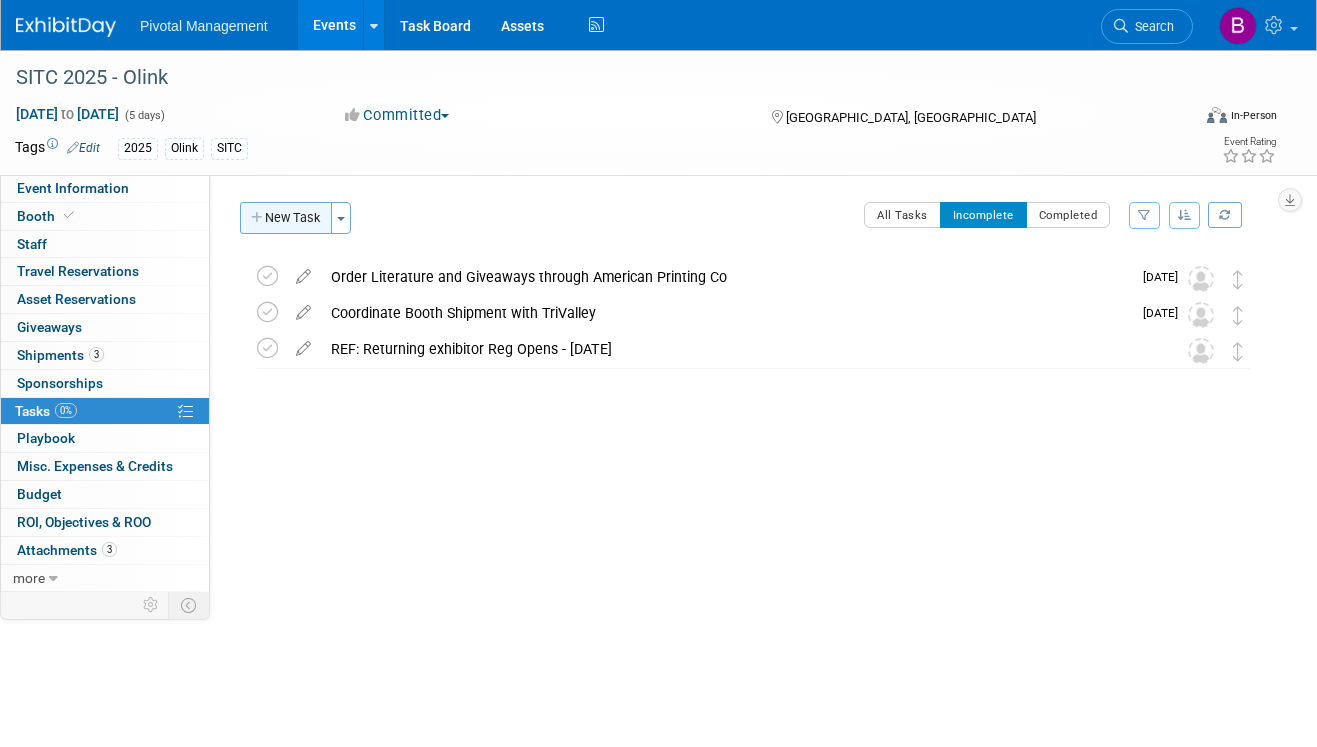 click on "New Task" at bounding box center (286, 218) 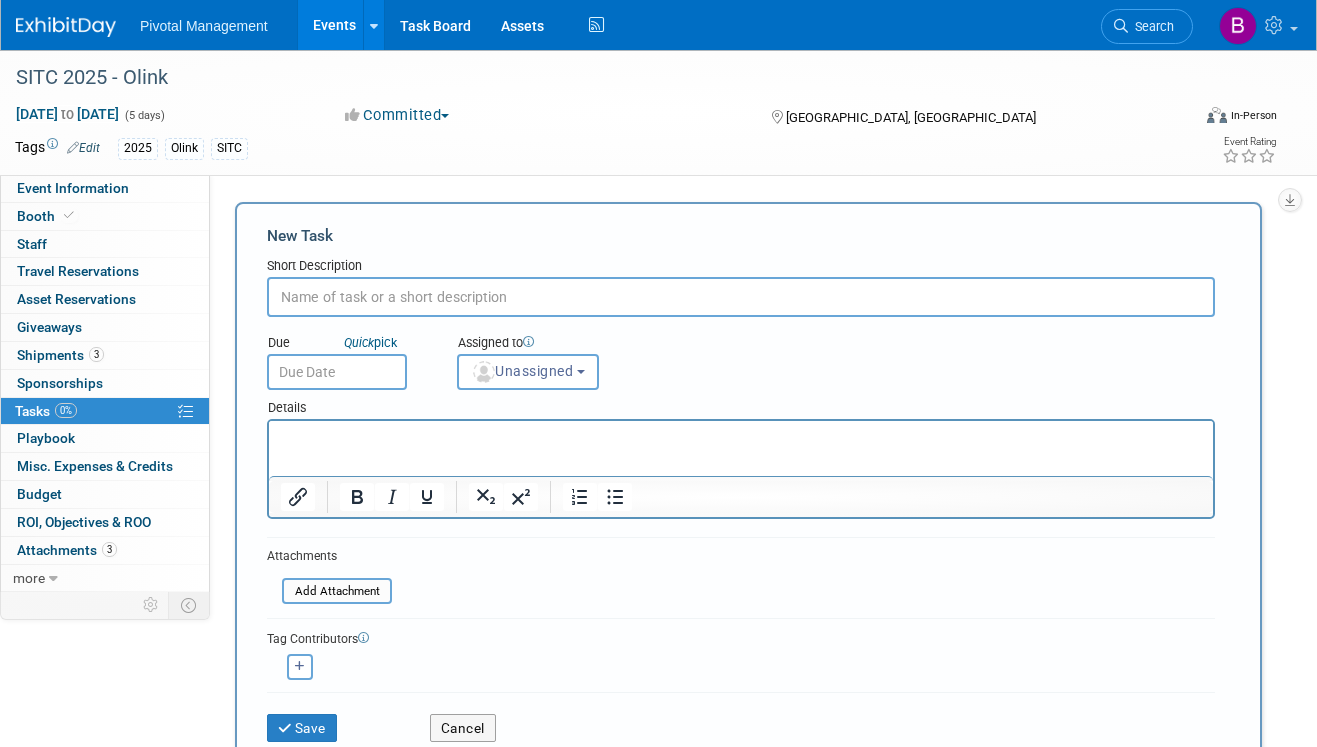 scroll, scrollTop: 0, scrollLeft: 0, axis: both 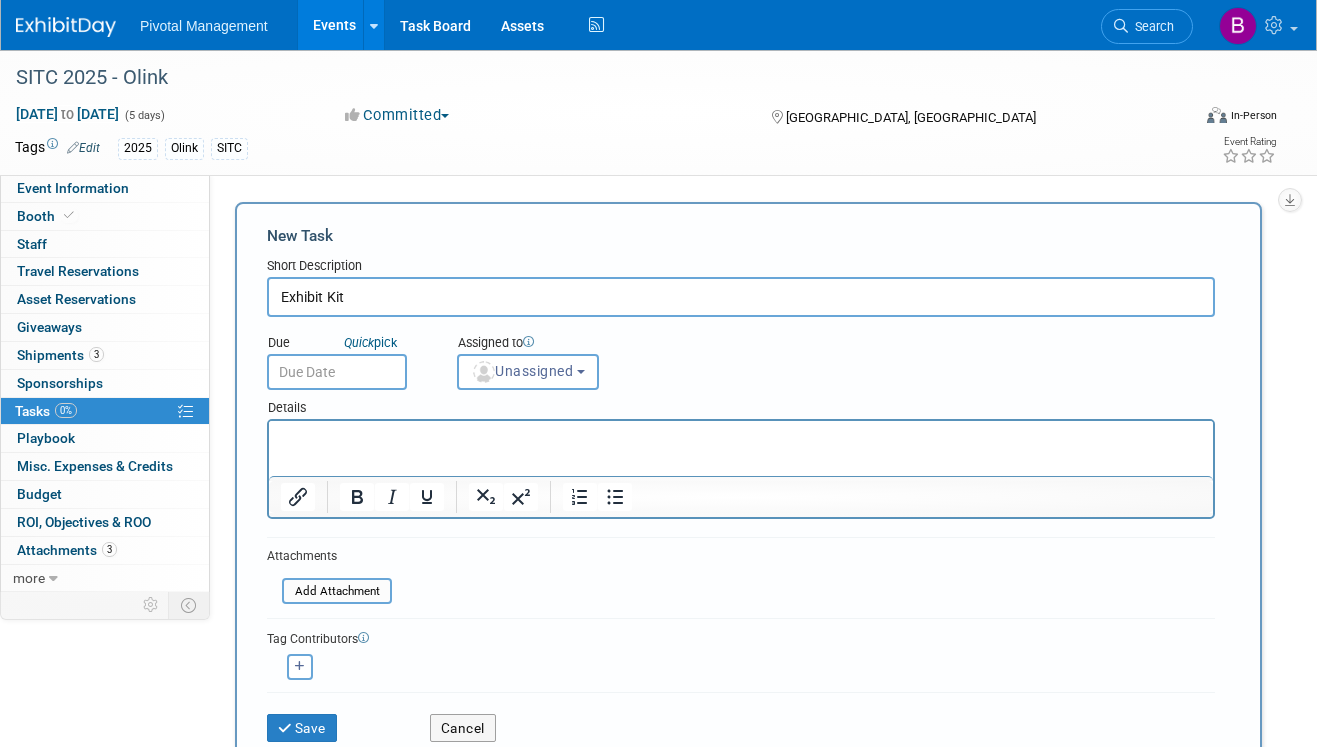 click on "Exhibit Kit" at bounding box center (741, 297) 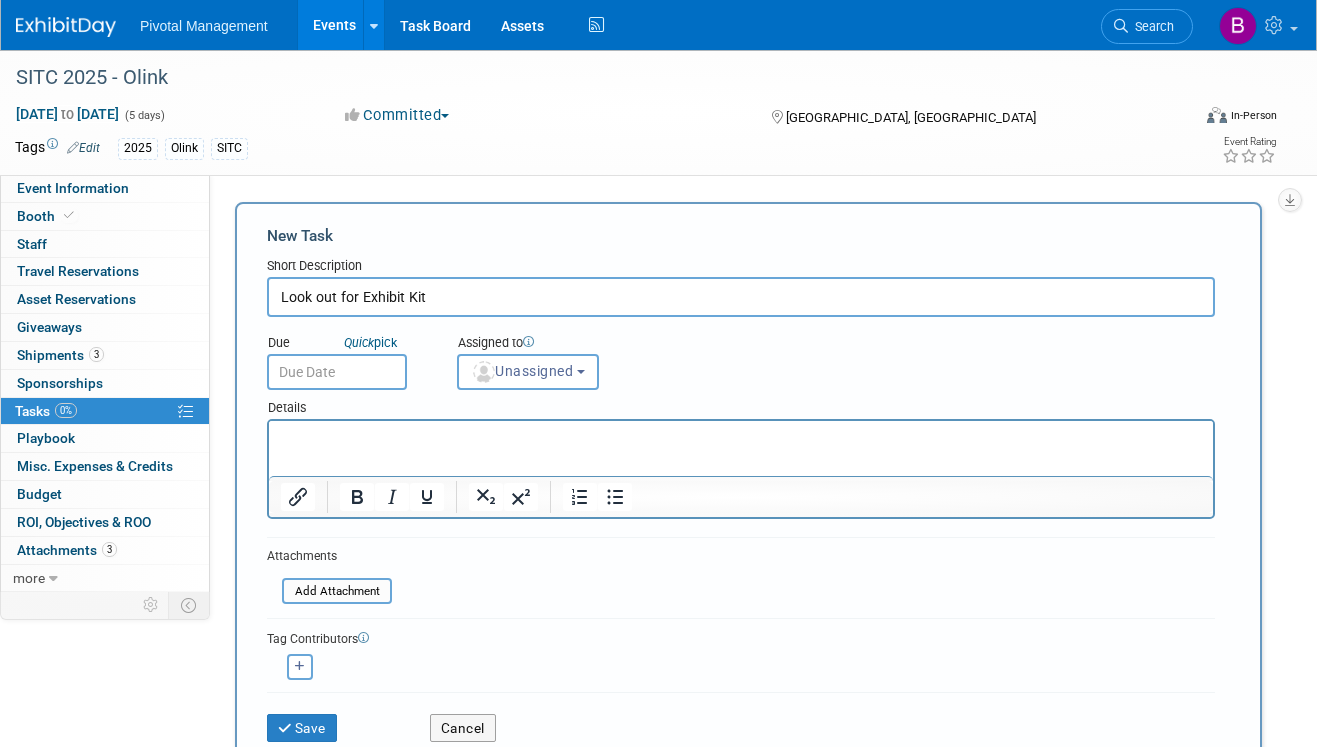 click on "Look out for Exhibit Kit" at bounding box center [741, 297] 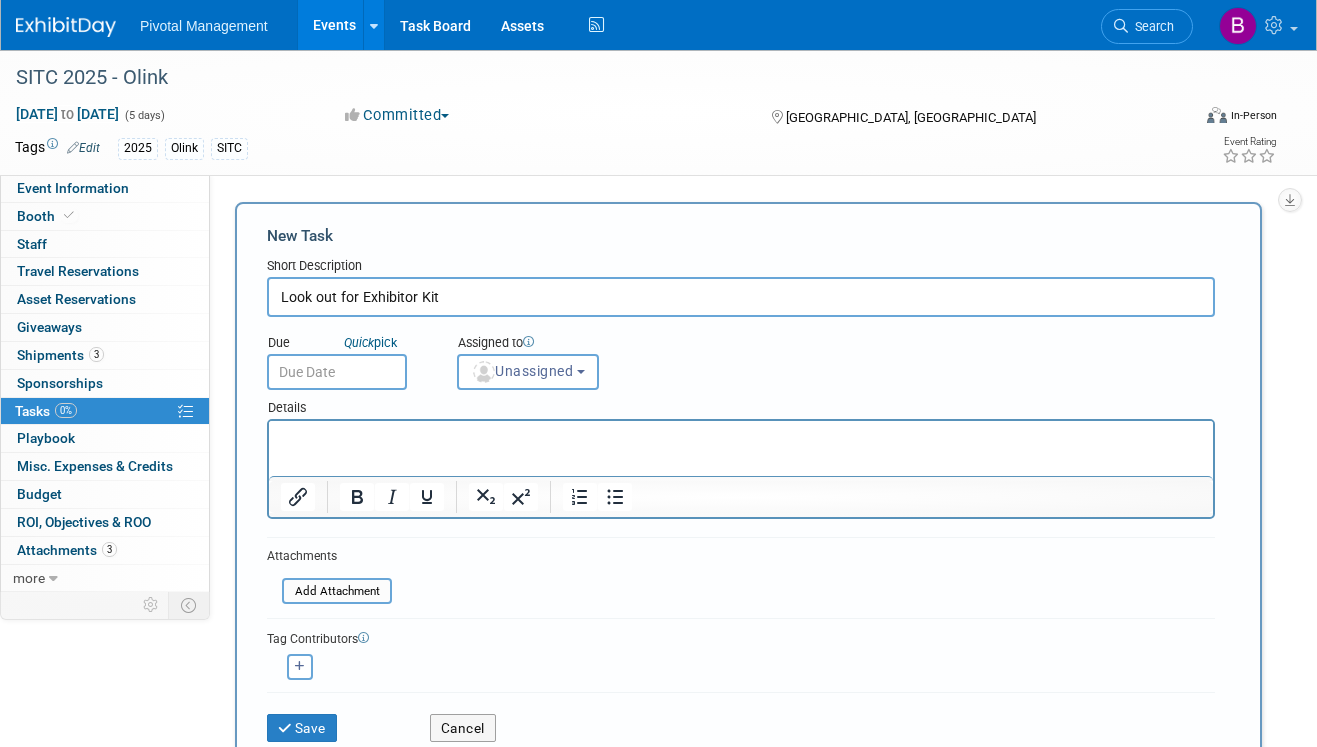 type on "Look out for Exhibitor Kit" 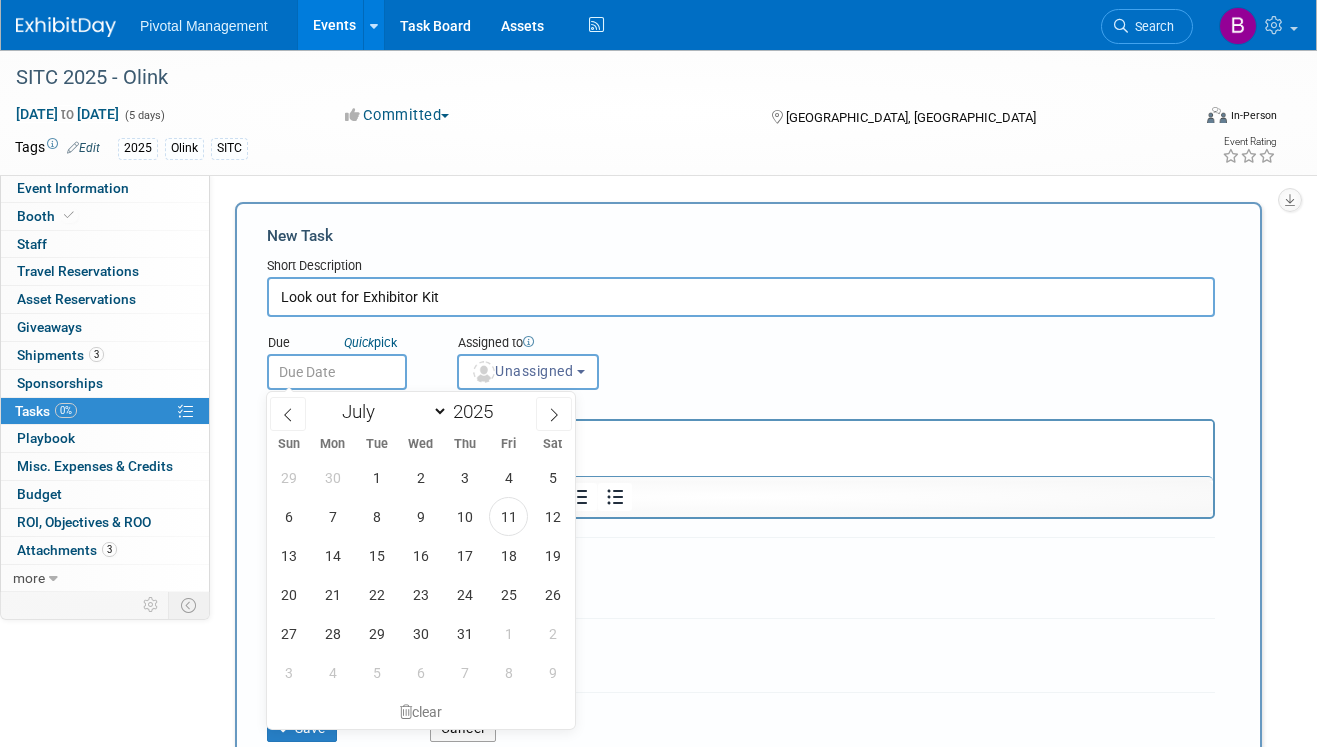 click at bounding box center [337, 372] 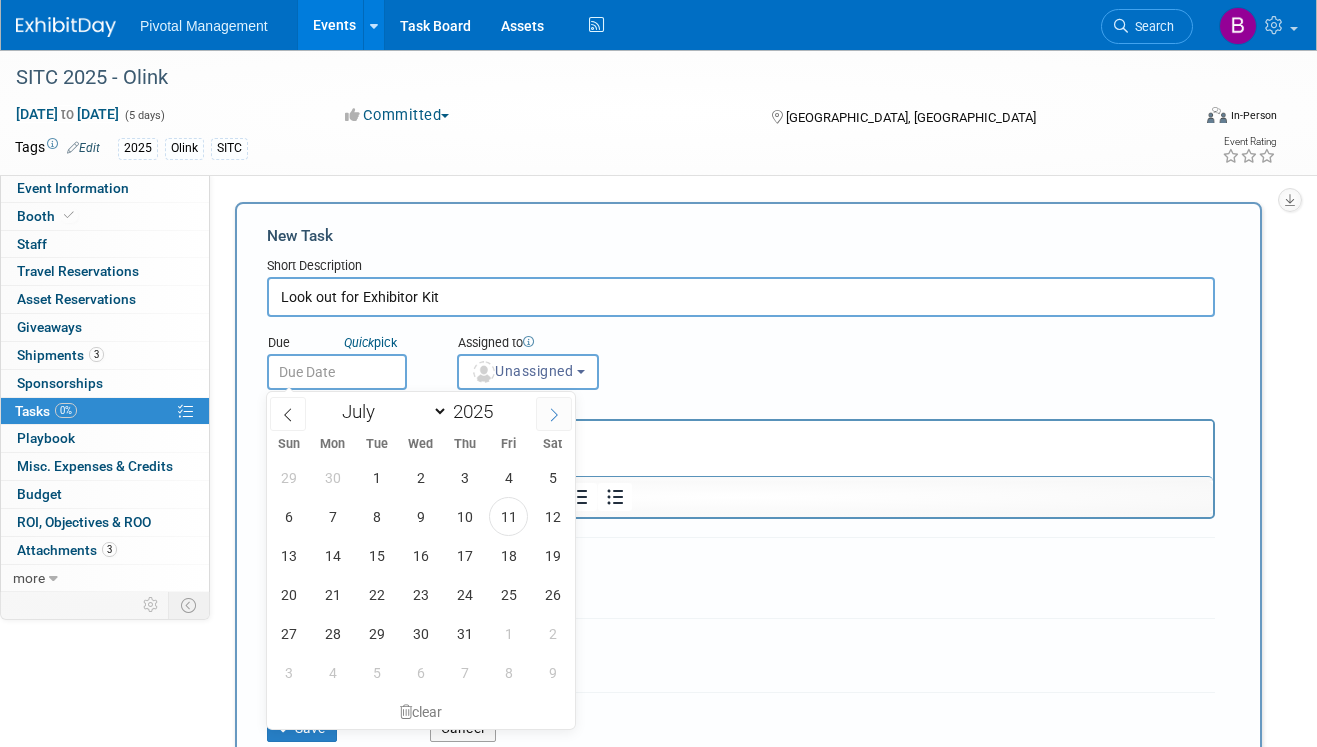 click at bounding box center (554, 414) 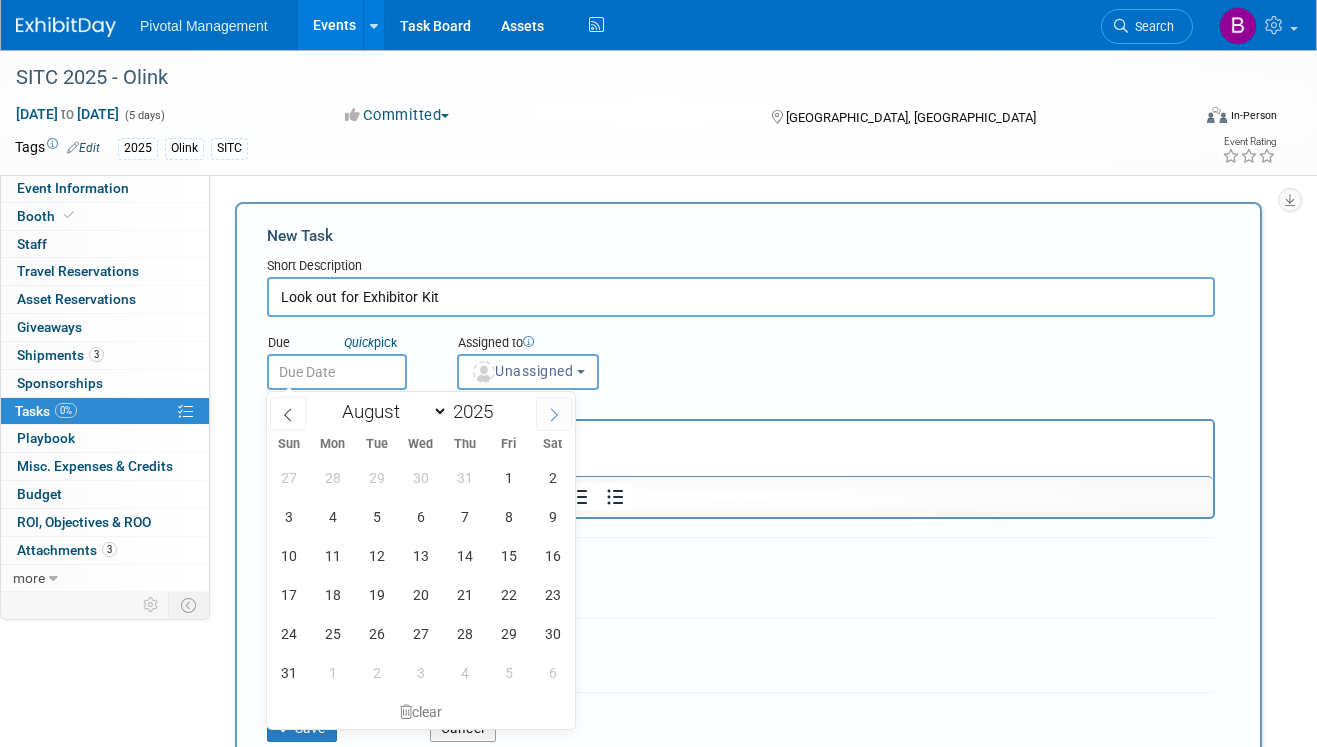 click at bounding box center [554, 414] 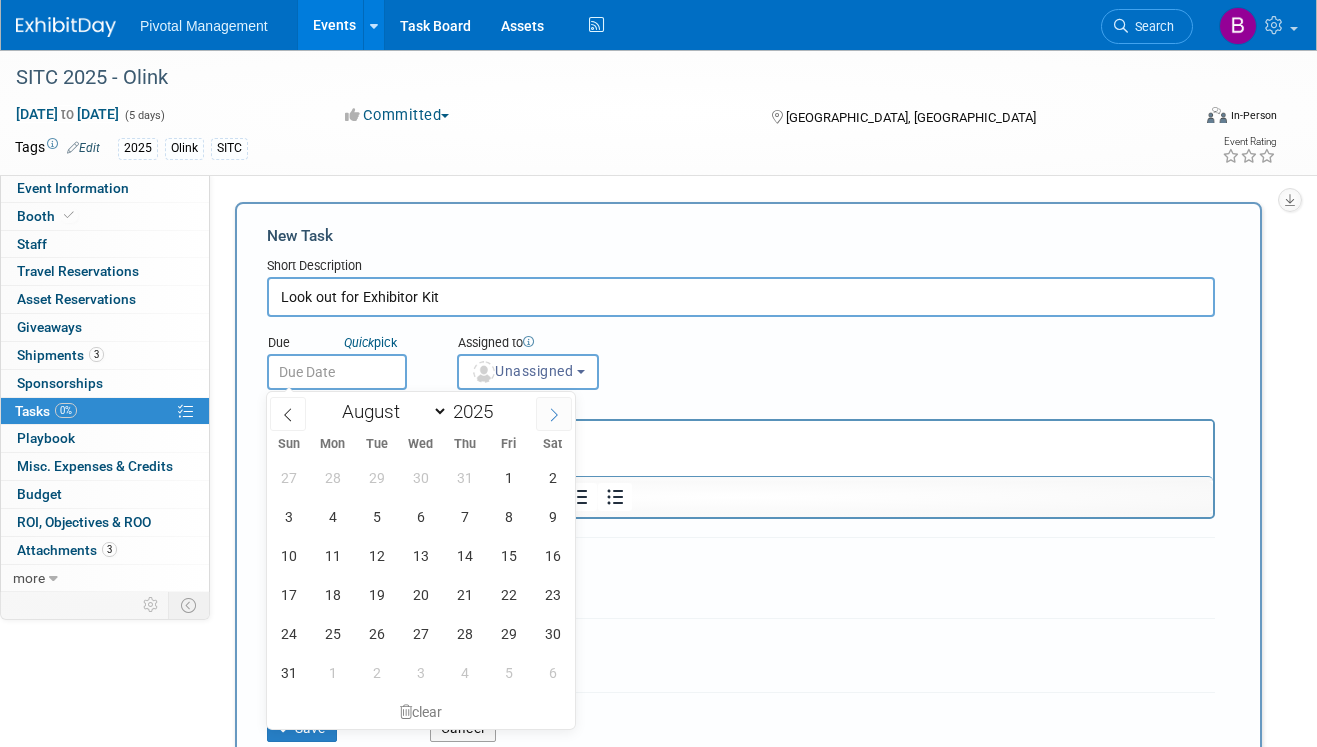 select on "8" 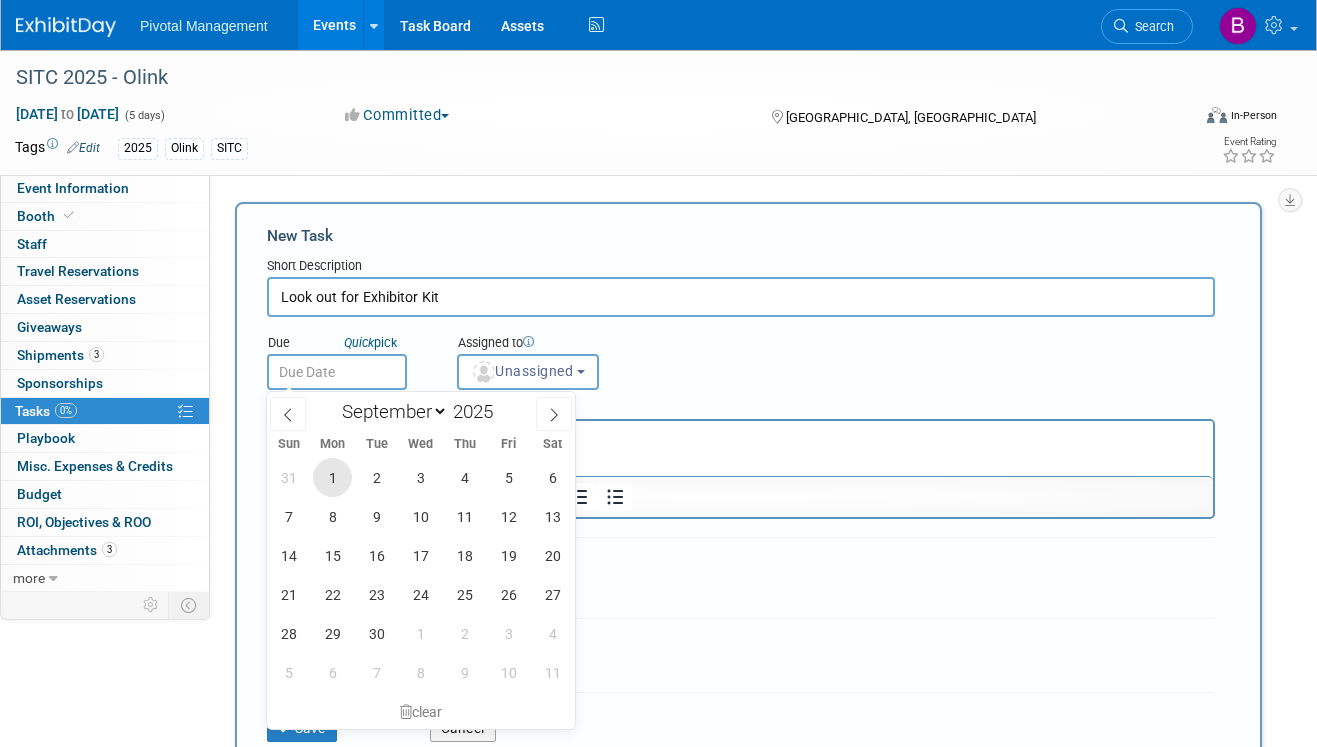 click on "1" at bounding box center [332, 477] 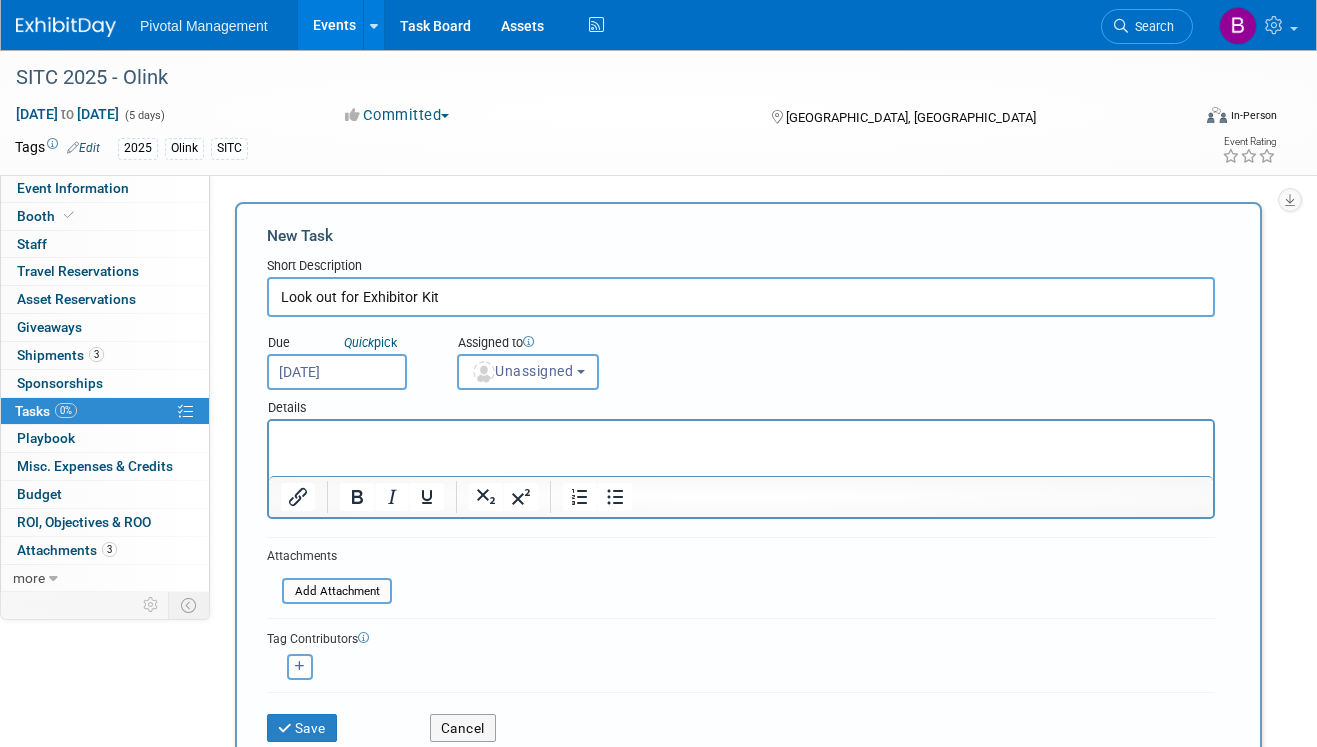 click at bounding box center [741, 435] 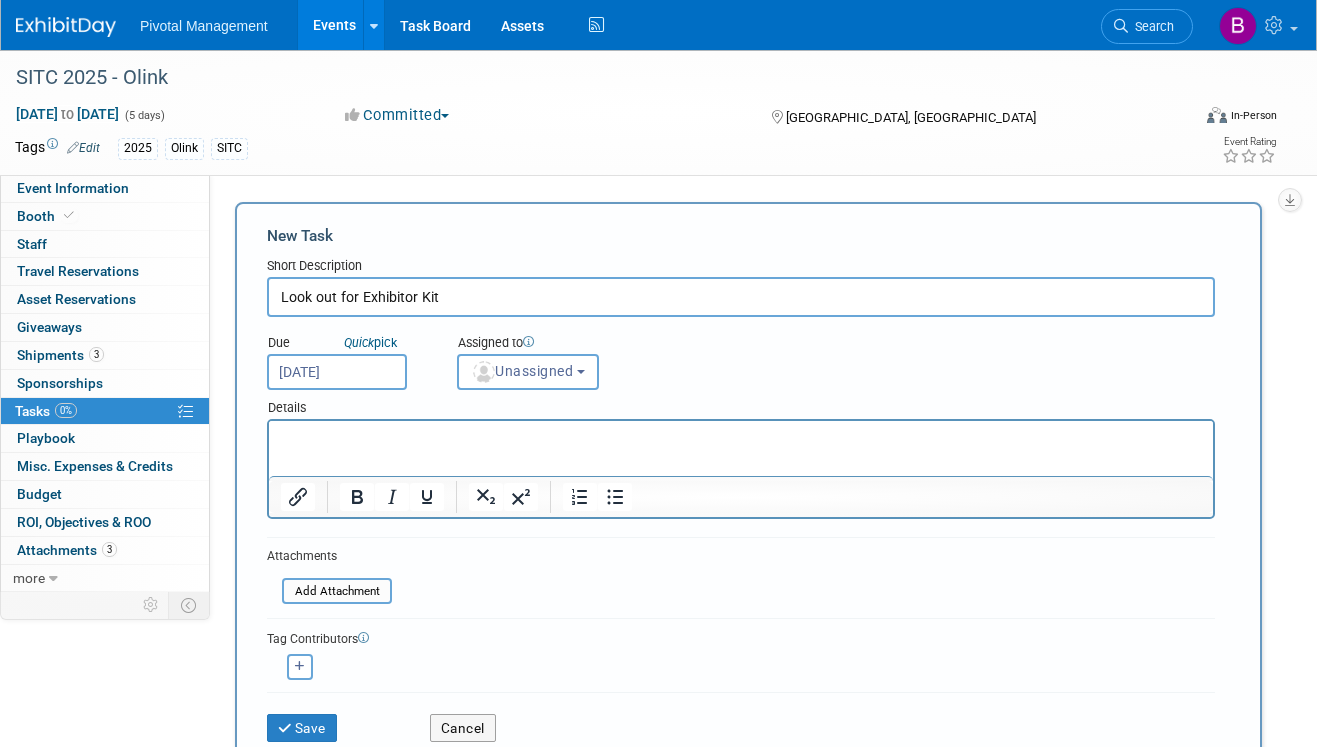 type 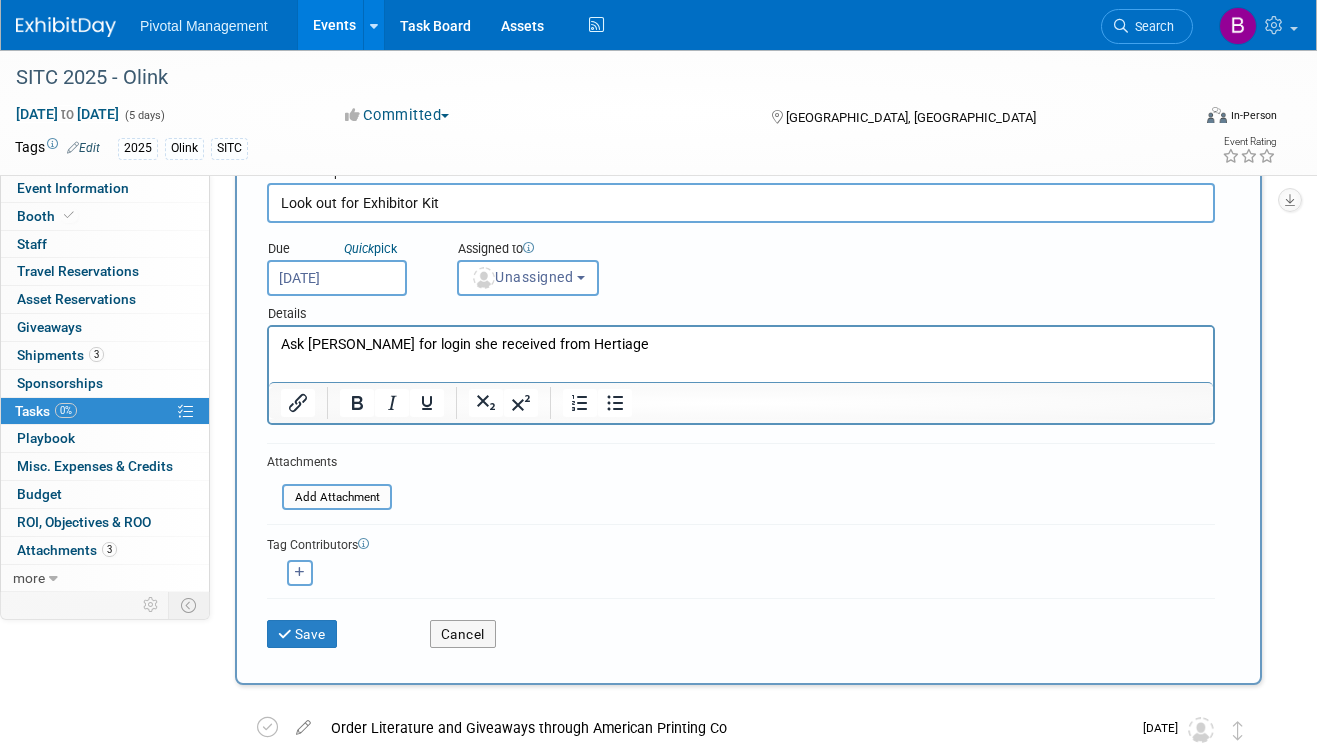 scroll, scrollTop: 98, scrollLeft: 0, axis: vertical 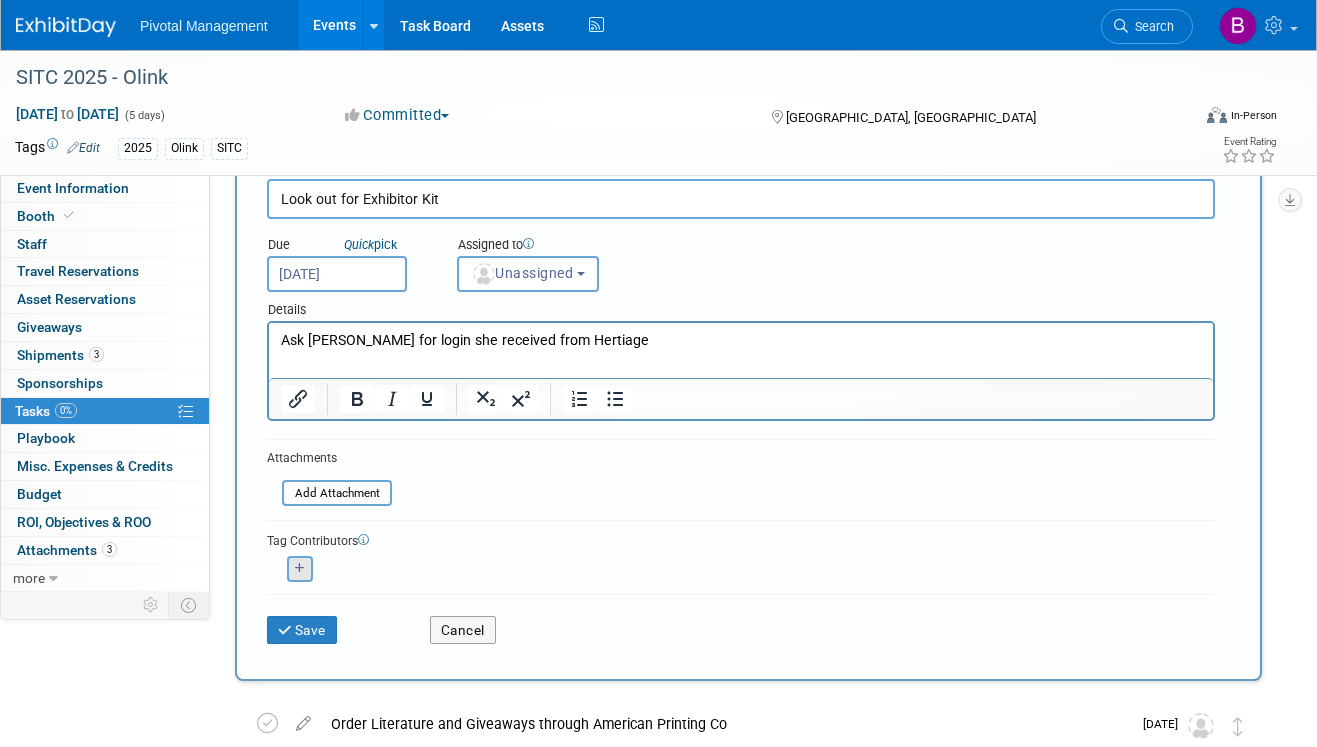 click at bounding box center (300, 569) 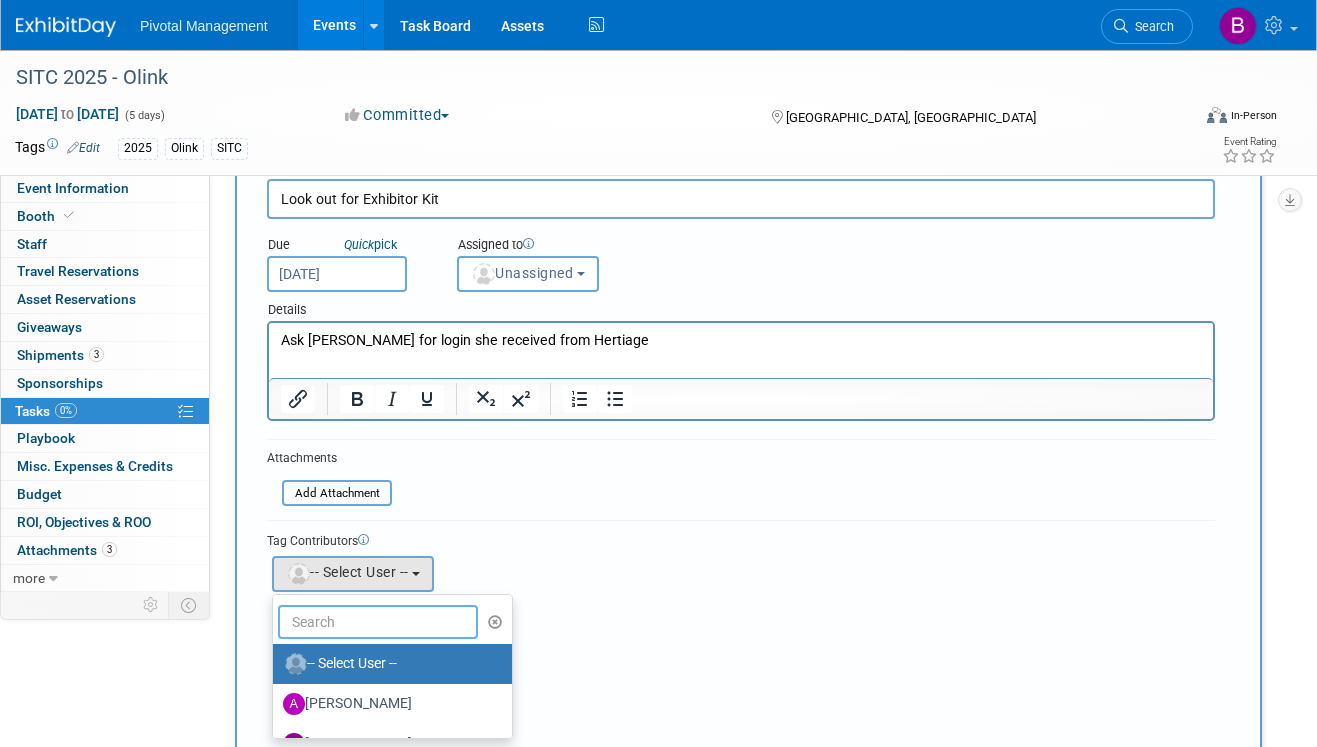 click at bounding box center (378, 622) 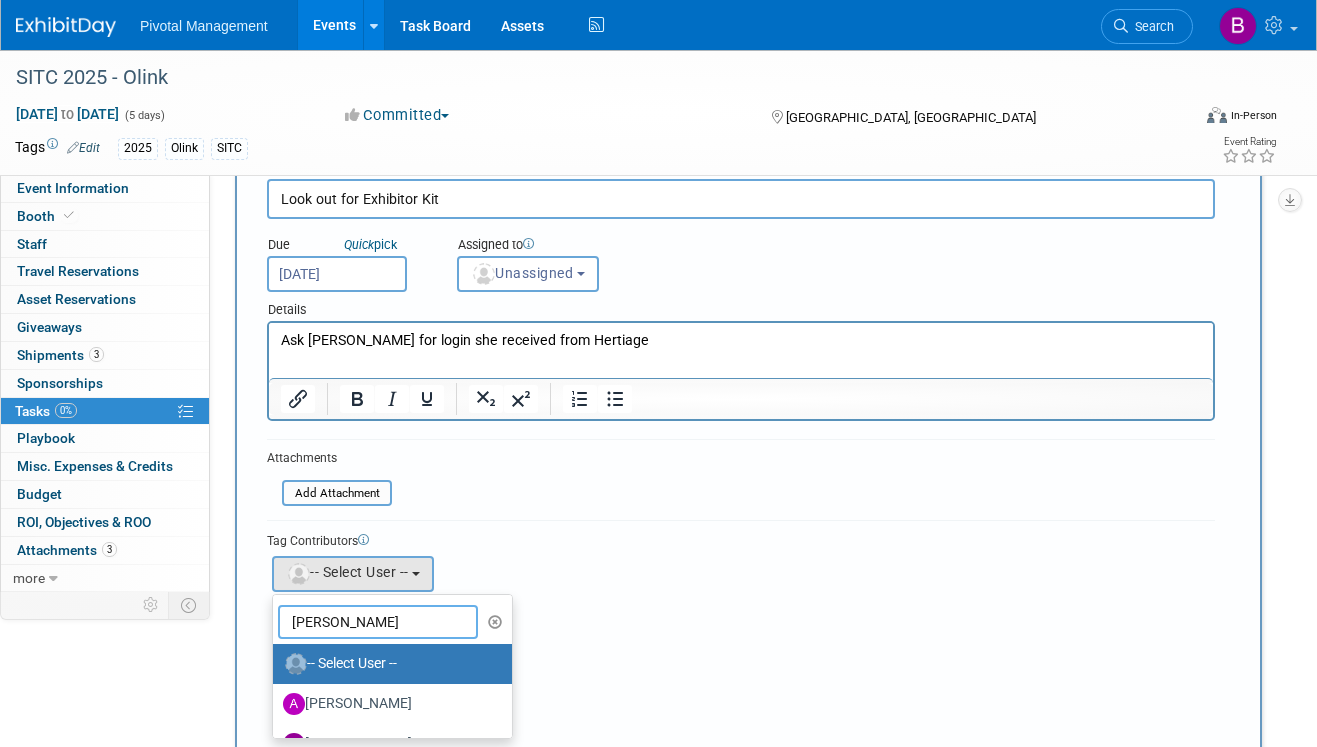 scroll, scrollTop: 0, scrollLeft: 0, axis: both 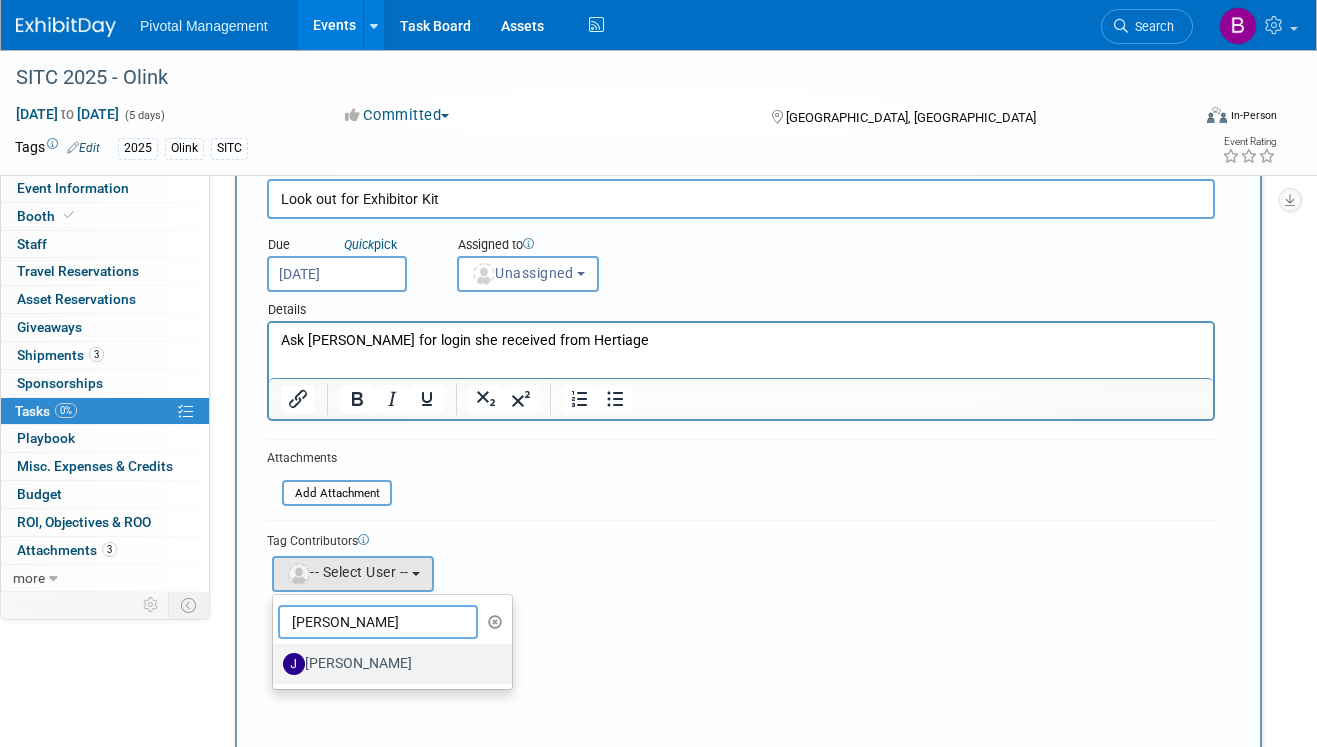 type on "jess" 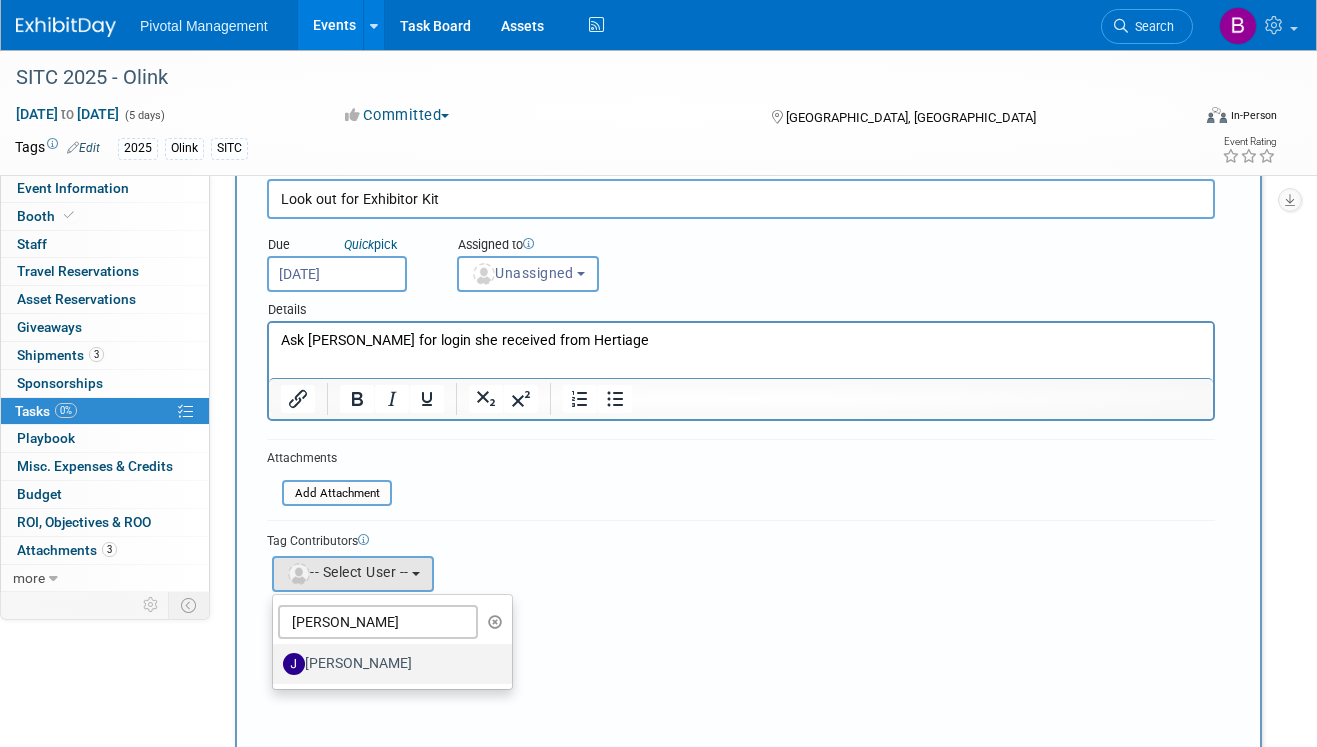 click on "Jessica Gatton" at bounding box center (387, 664) 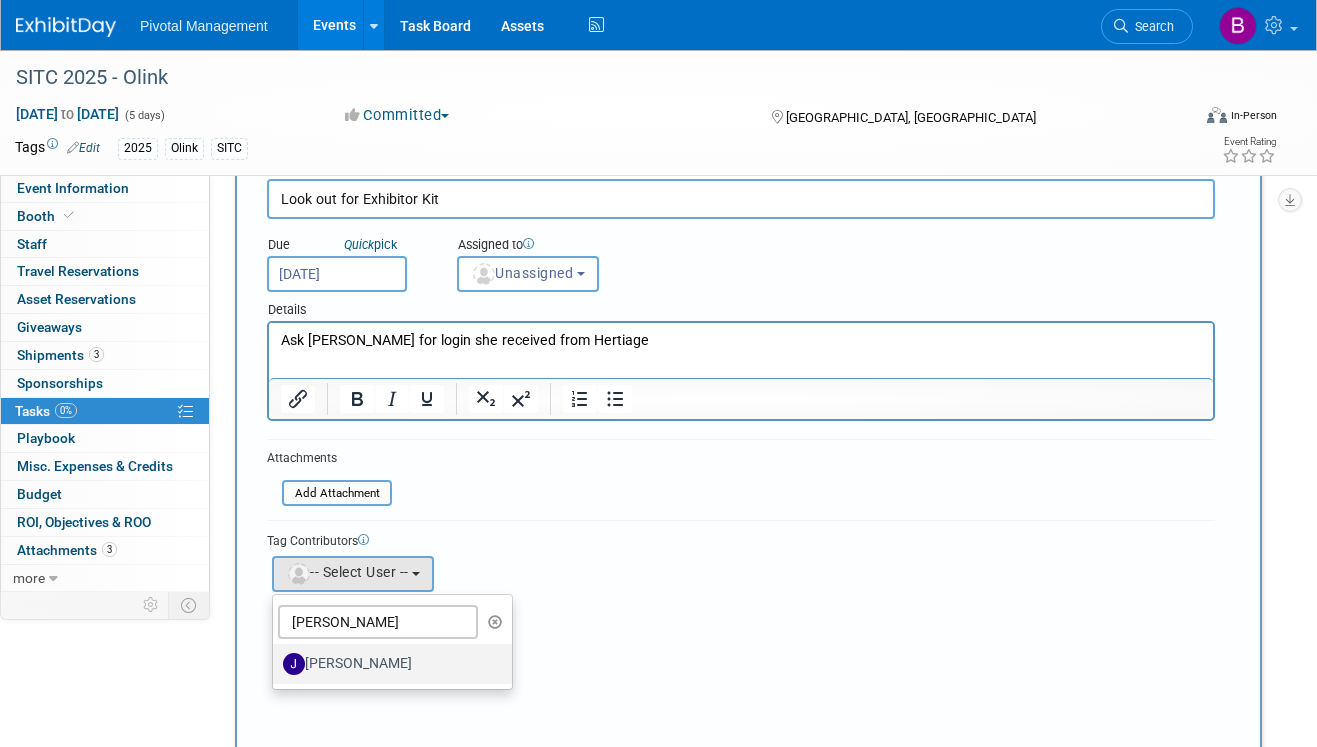 select on "497b41a6-53ff-4b84-8c73-e588064afe10" 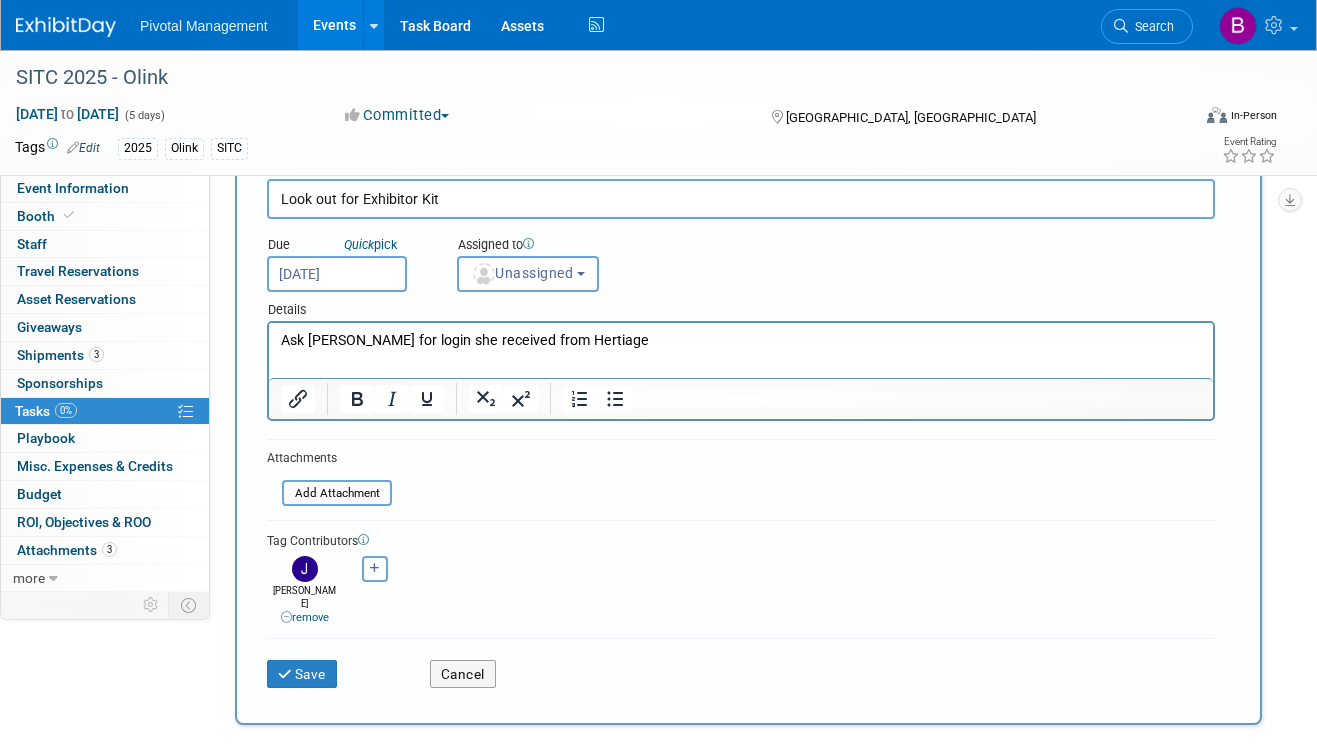 click at bounding box center [375, 569] 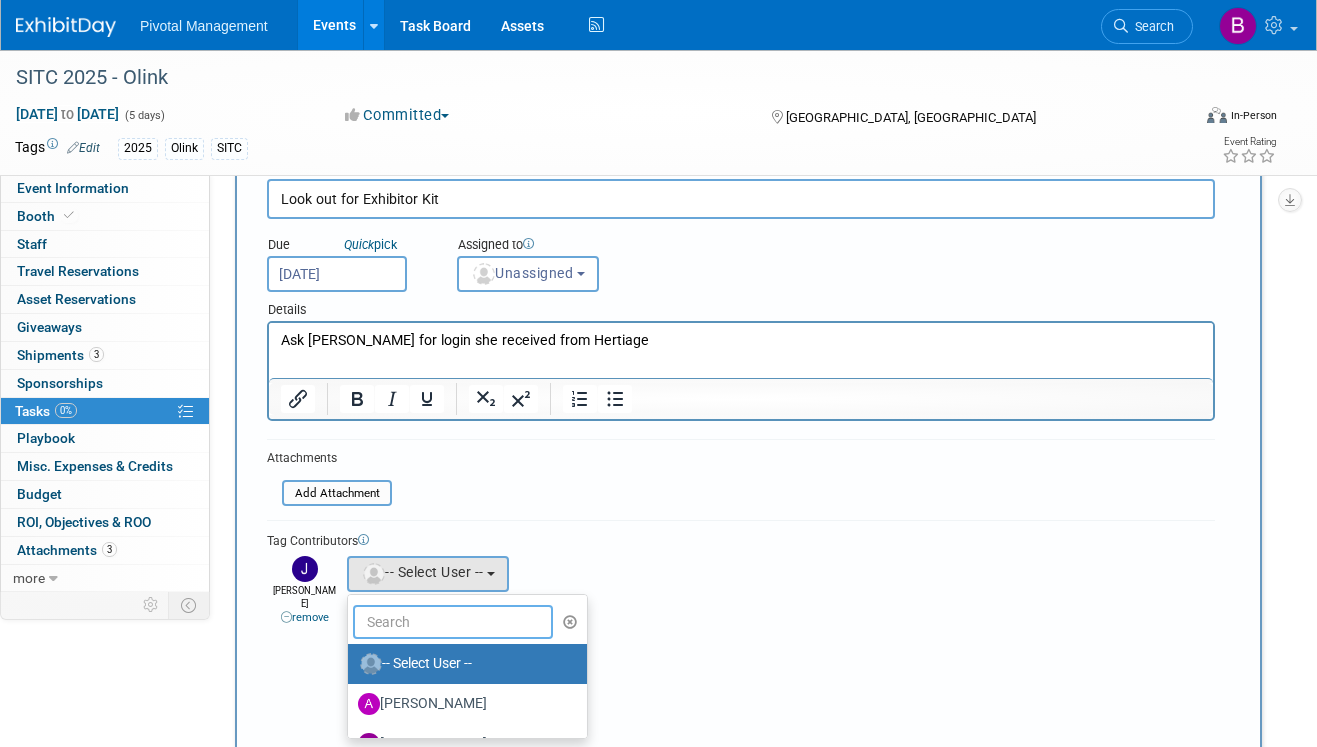 click at bounding box center (453, 622) 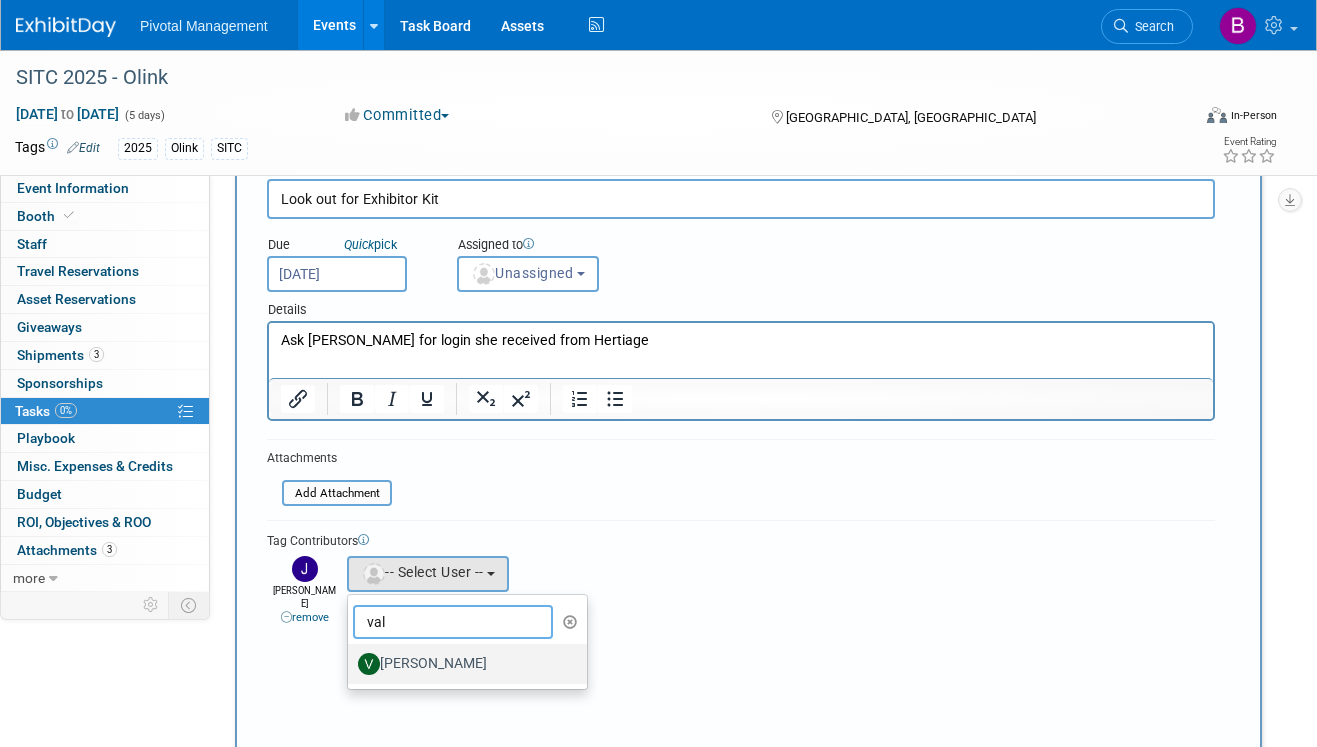 type on "val" 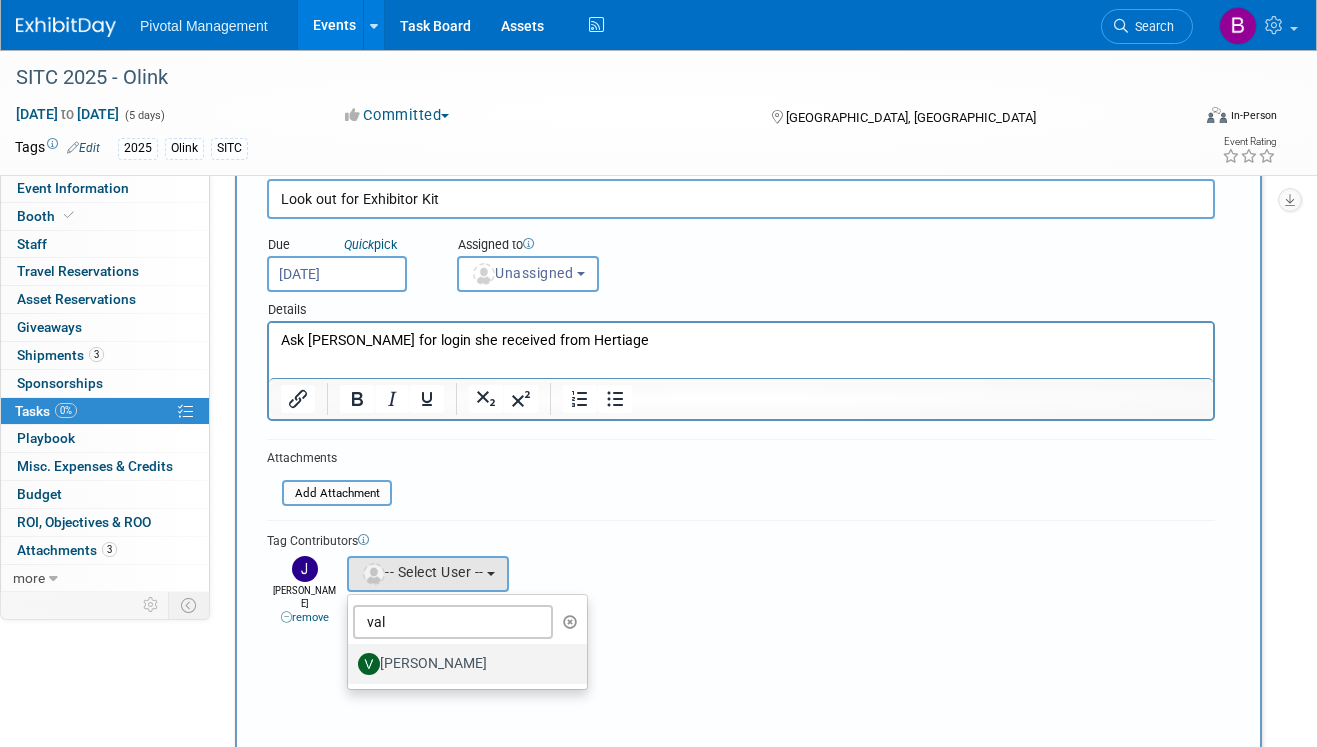 click on "Valerie Weld" at bounding box center [462, 664] 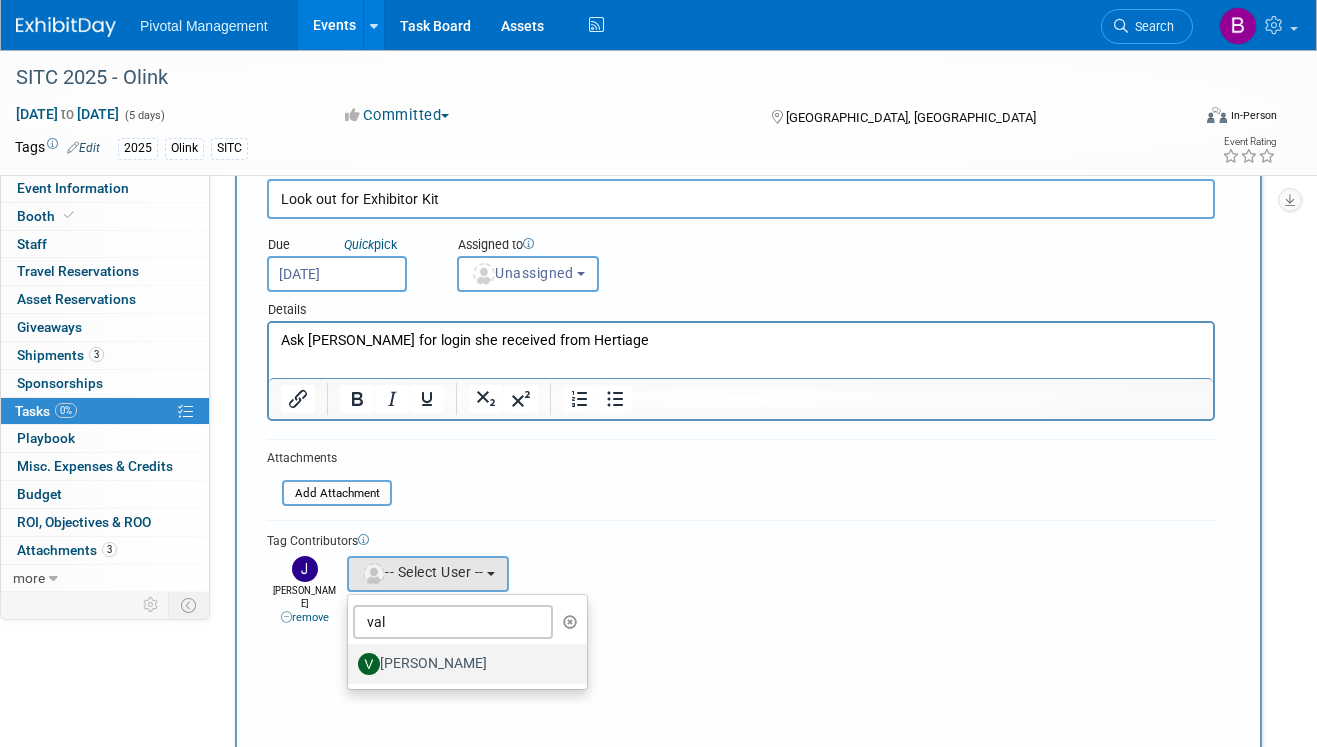 click on "Valerie Weld" at bounding box center [344, 661] 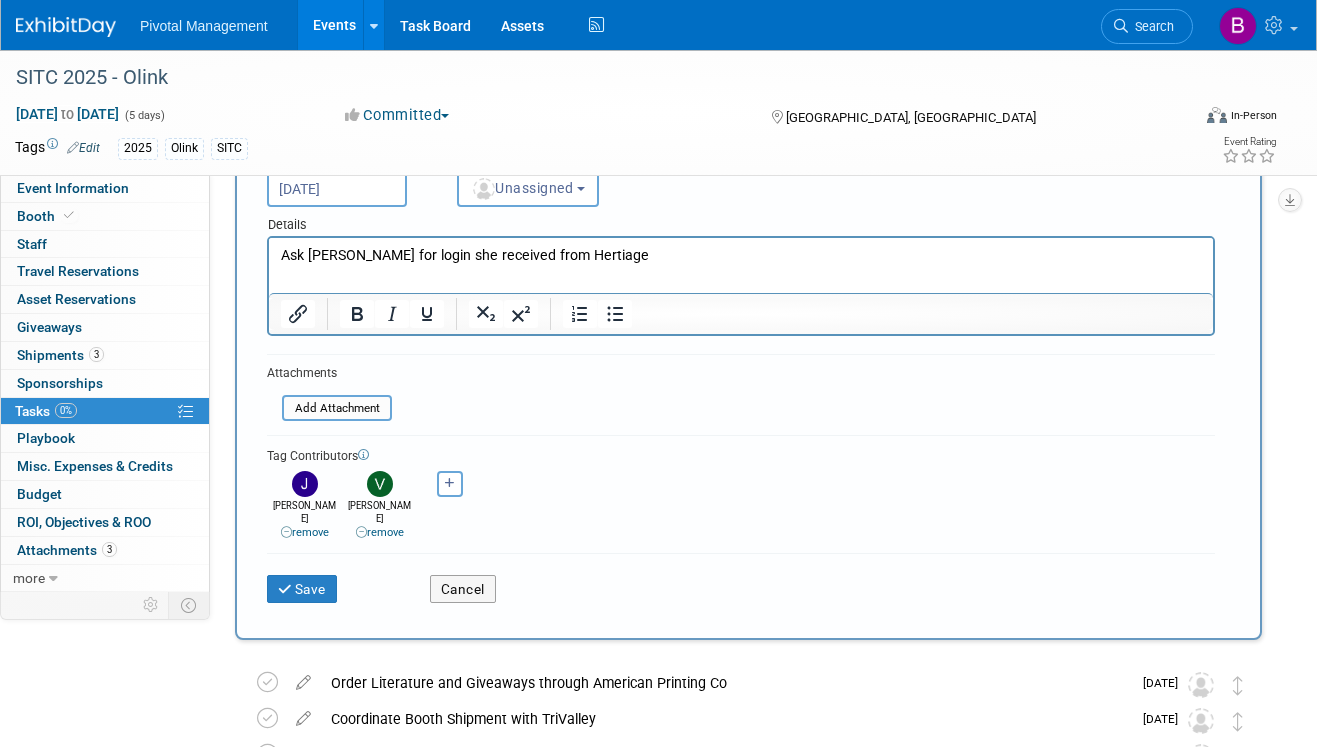 scroll, scrollTop: 230, scrollLeft: 0, axis: vertical 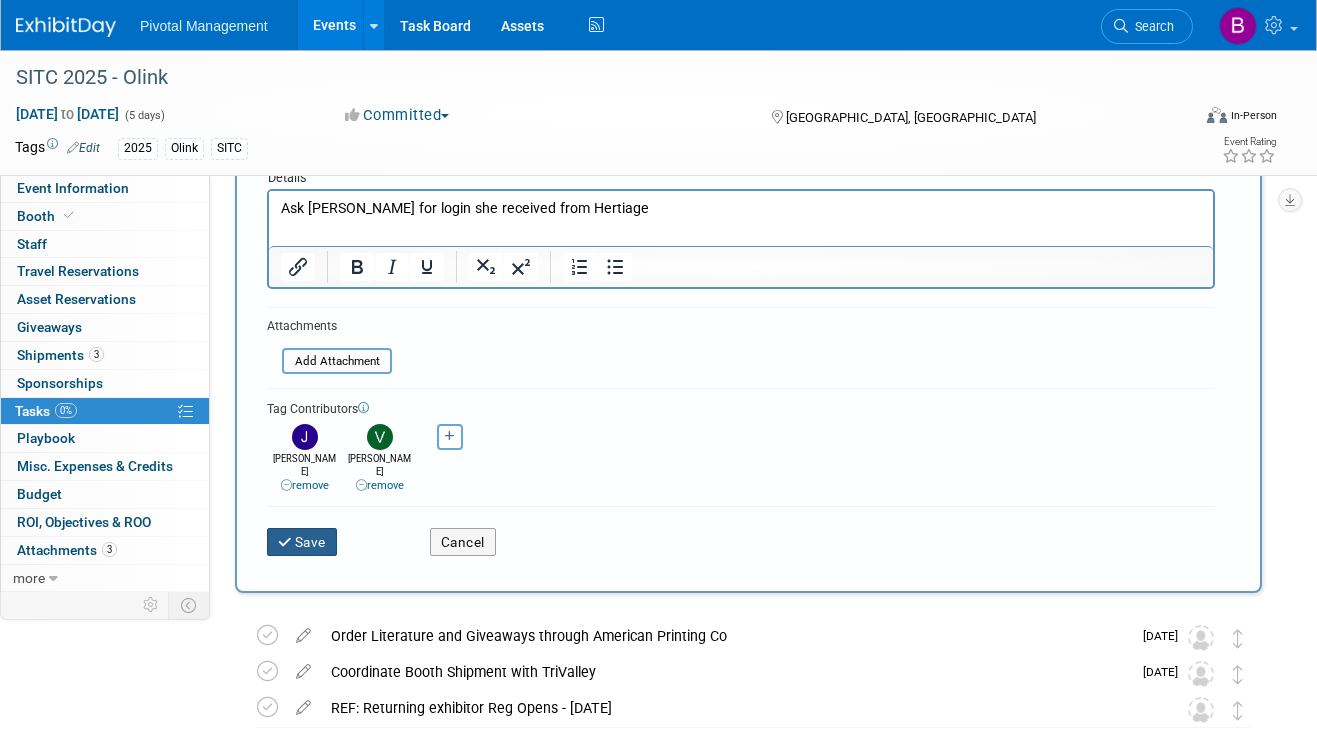 click on "Save" at bounding box center [302, 542] 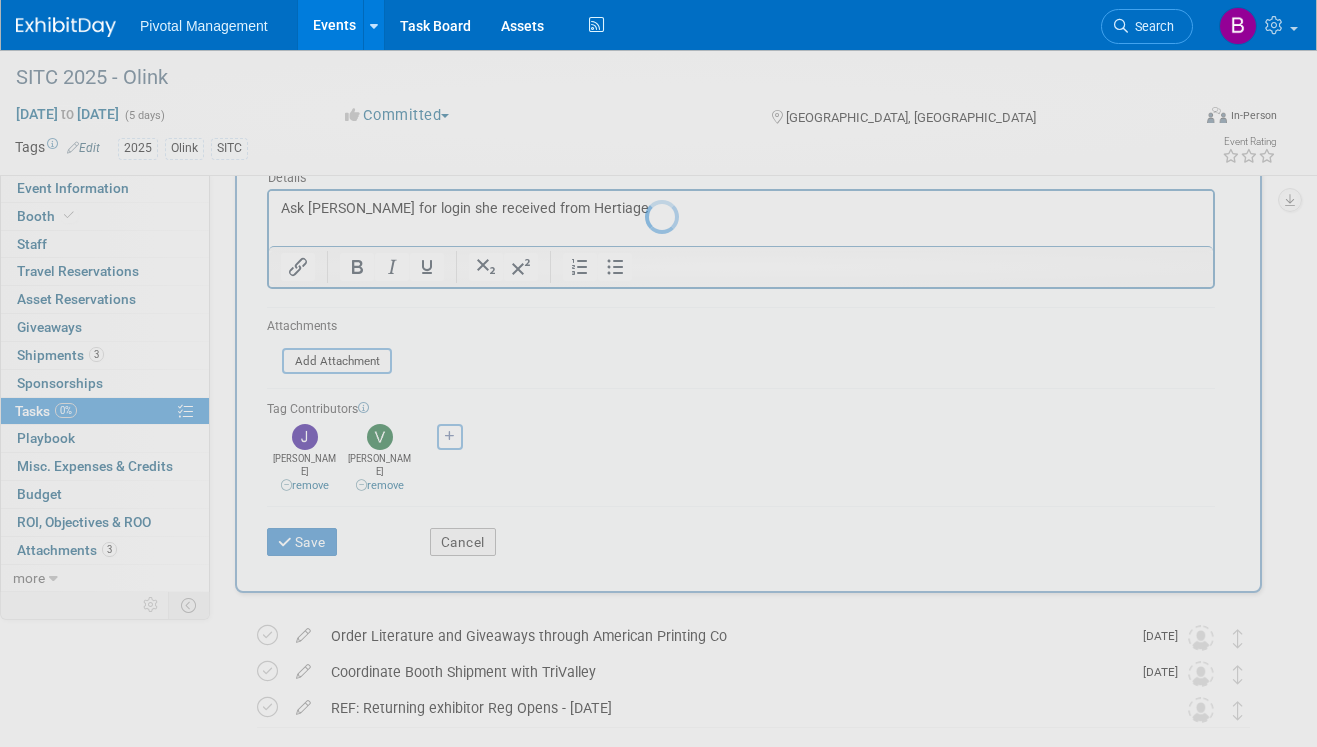 scroll, scrollTop: 0, scrollLeft: 0, axis: both 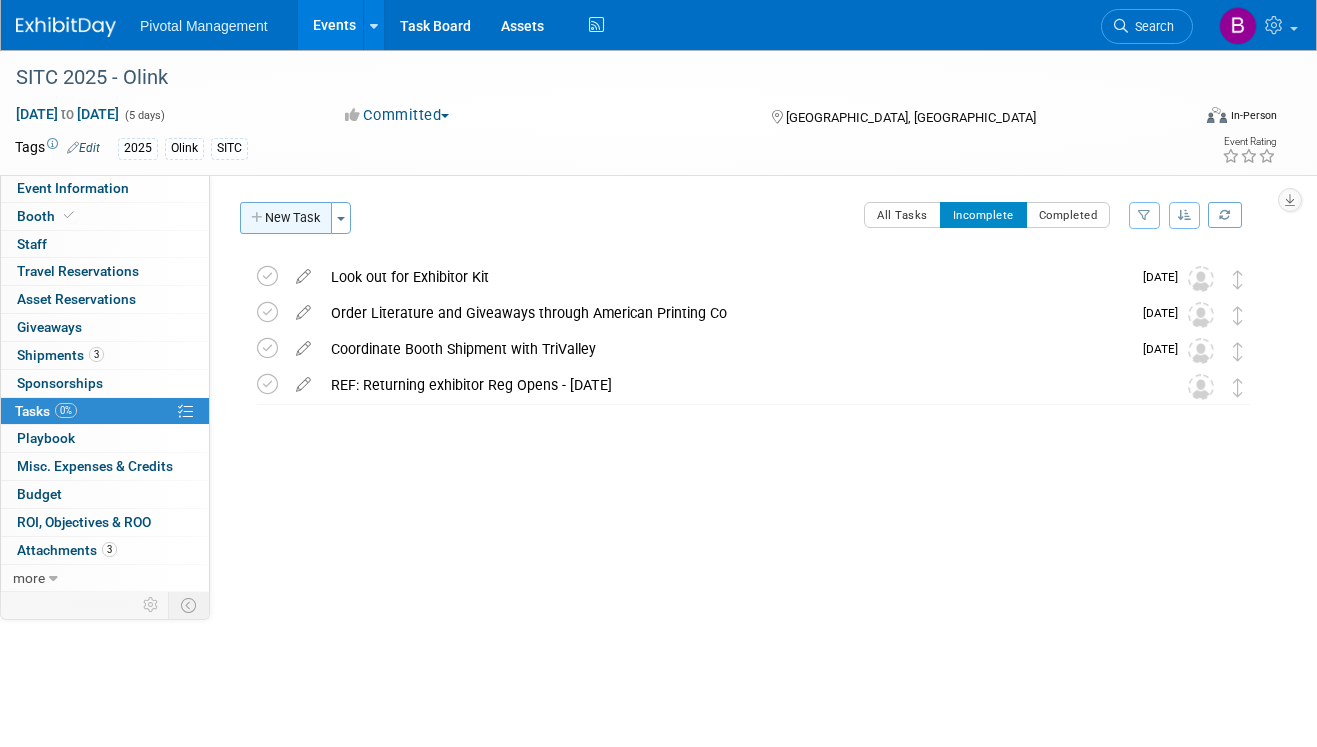 click on "New Task" at bounding box center (286, 218) 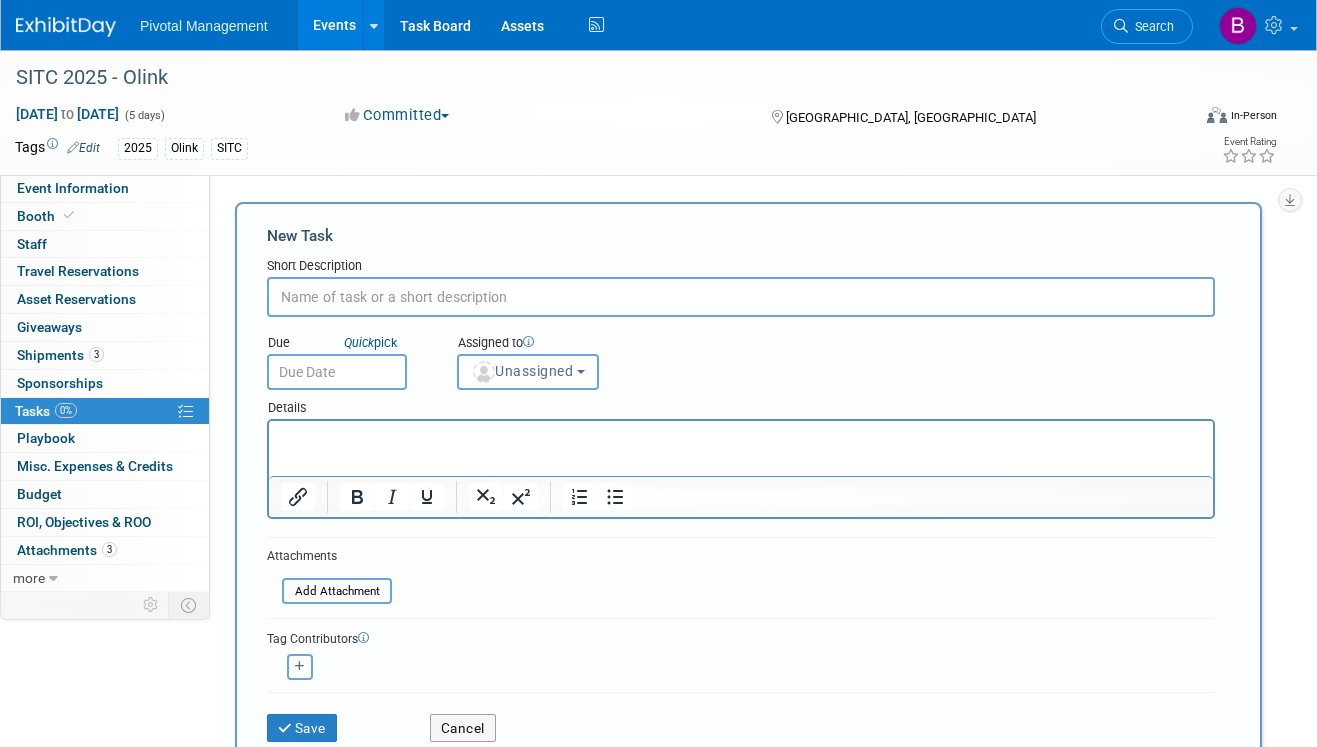 scroll, scrollTop: 0, scrollLeft: 0, axis: both 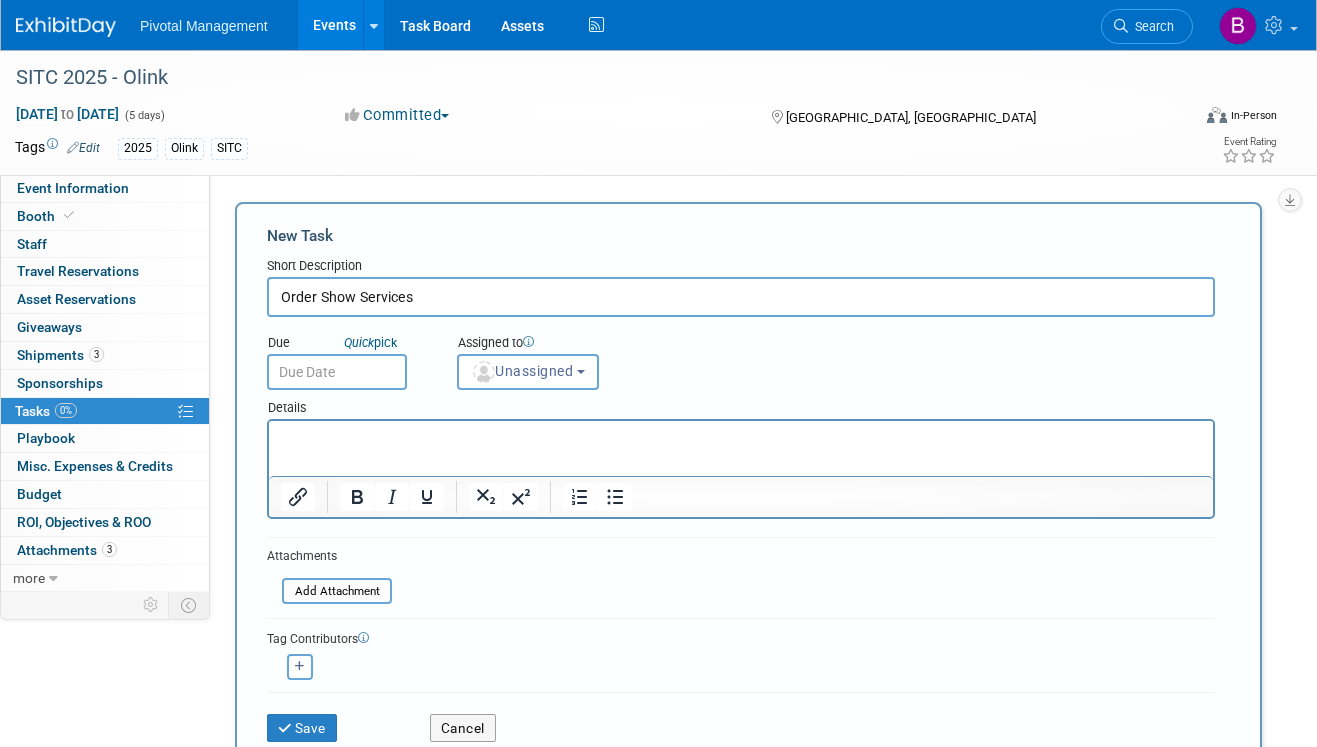 type on "Order Show Services" 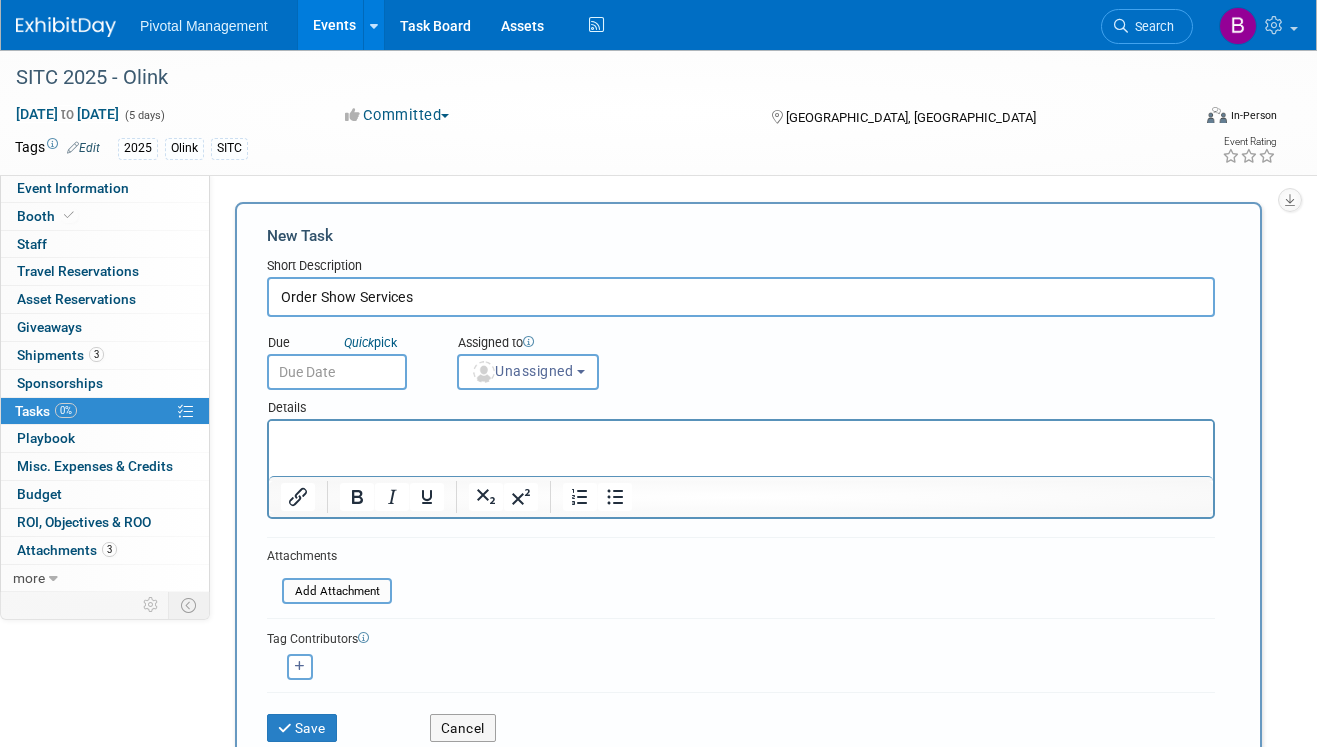 click at bounding box center (741, 435) 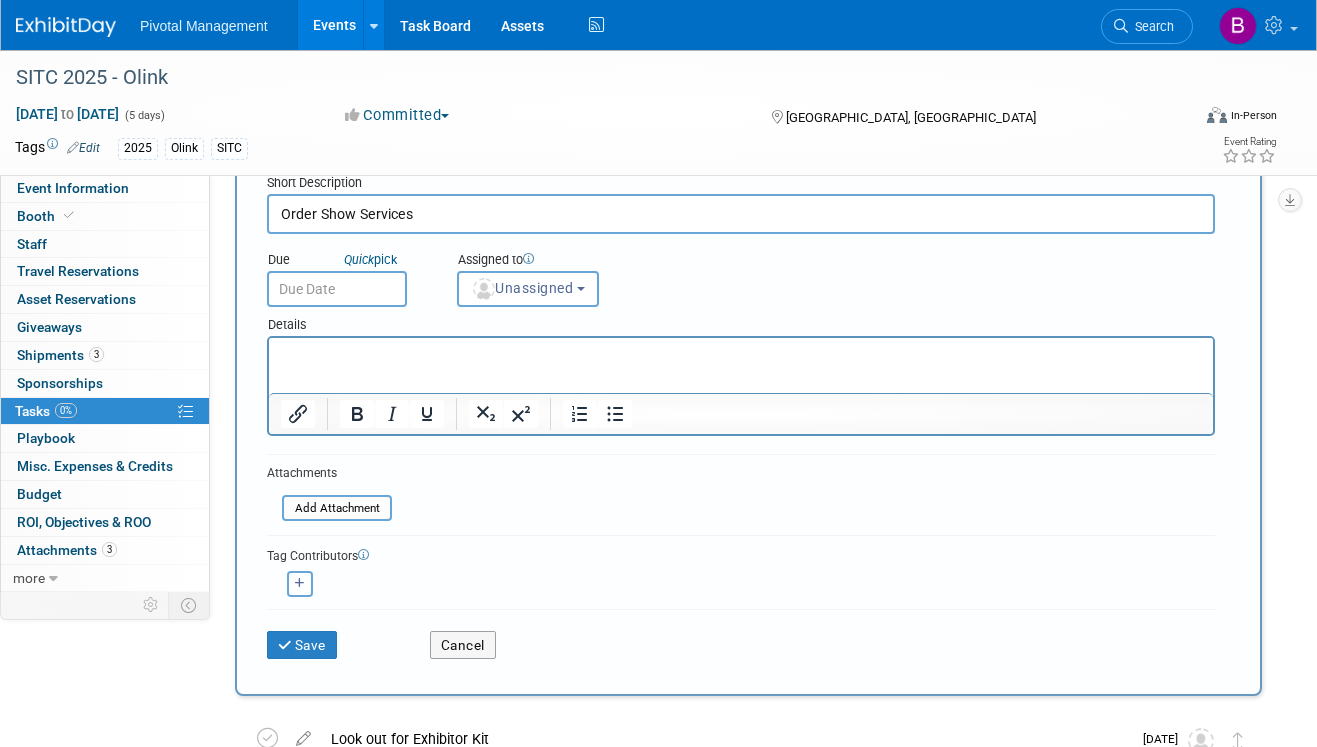 scroll, scrollTop: 92, scrollLeft: 0, axis: vertical 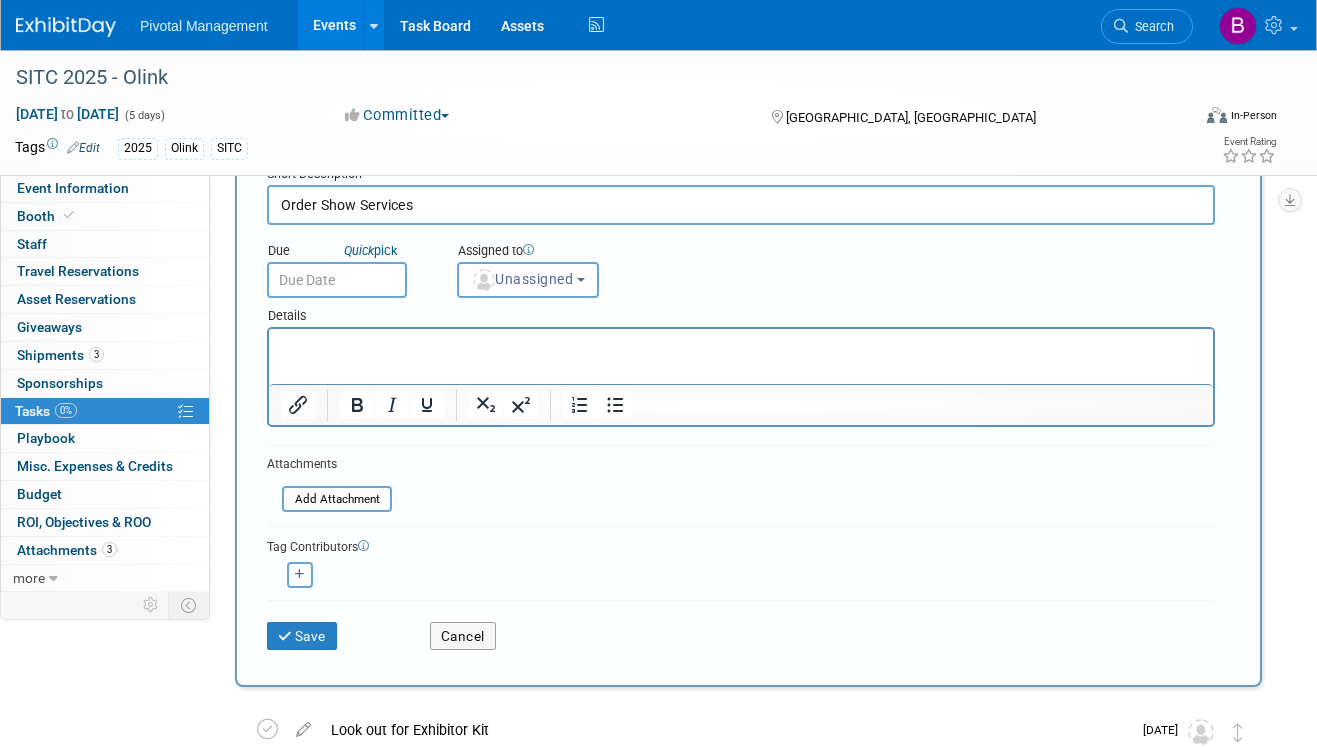 click at bounding box center (741, 347) 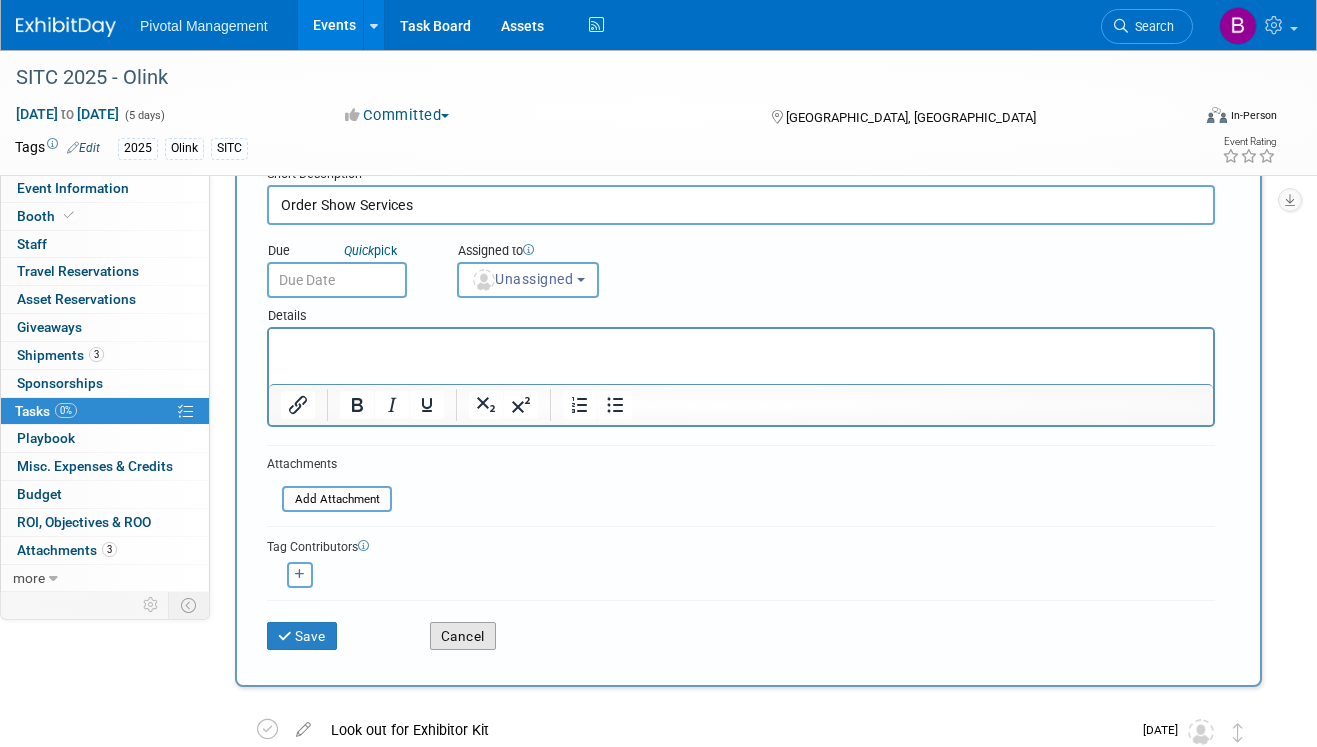 click on "Cancel" at bounding box center (463, 636) 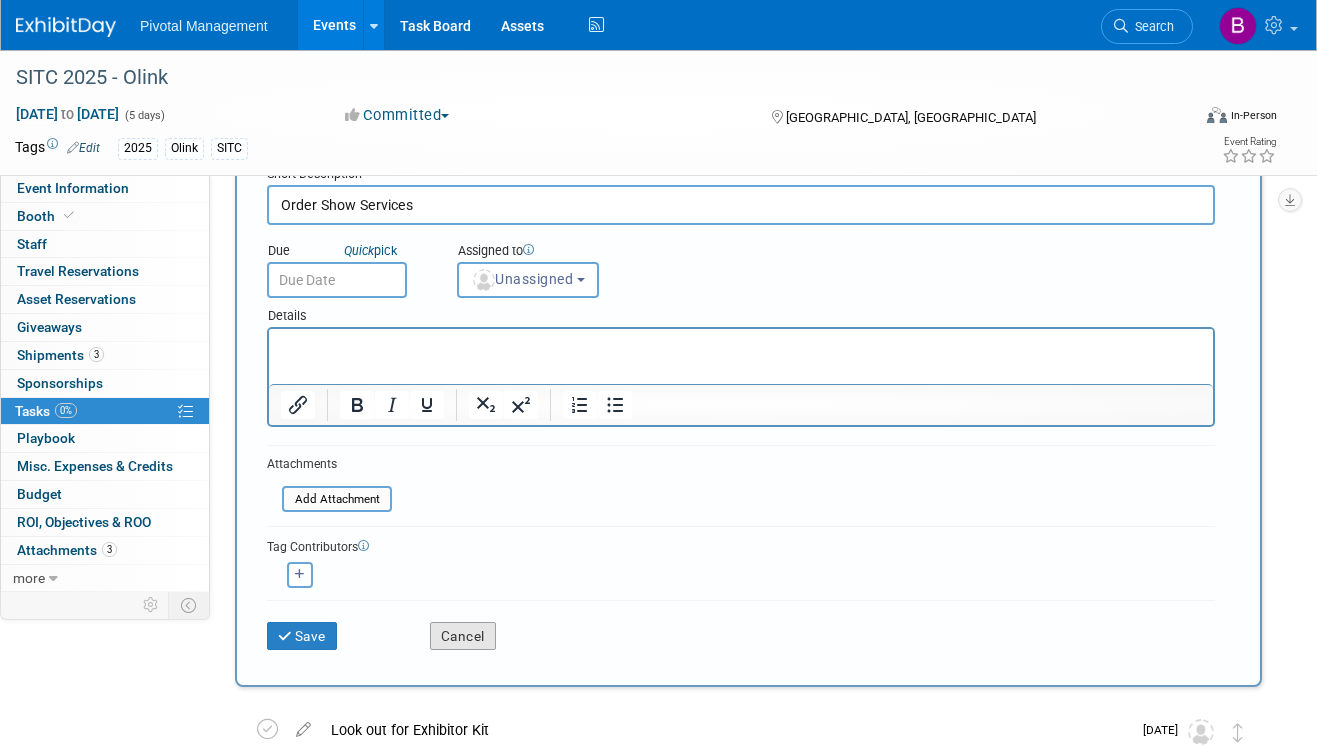 scroll, scrollTop: 0, scrollLeft: 0, axis: both 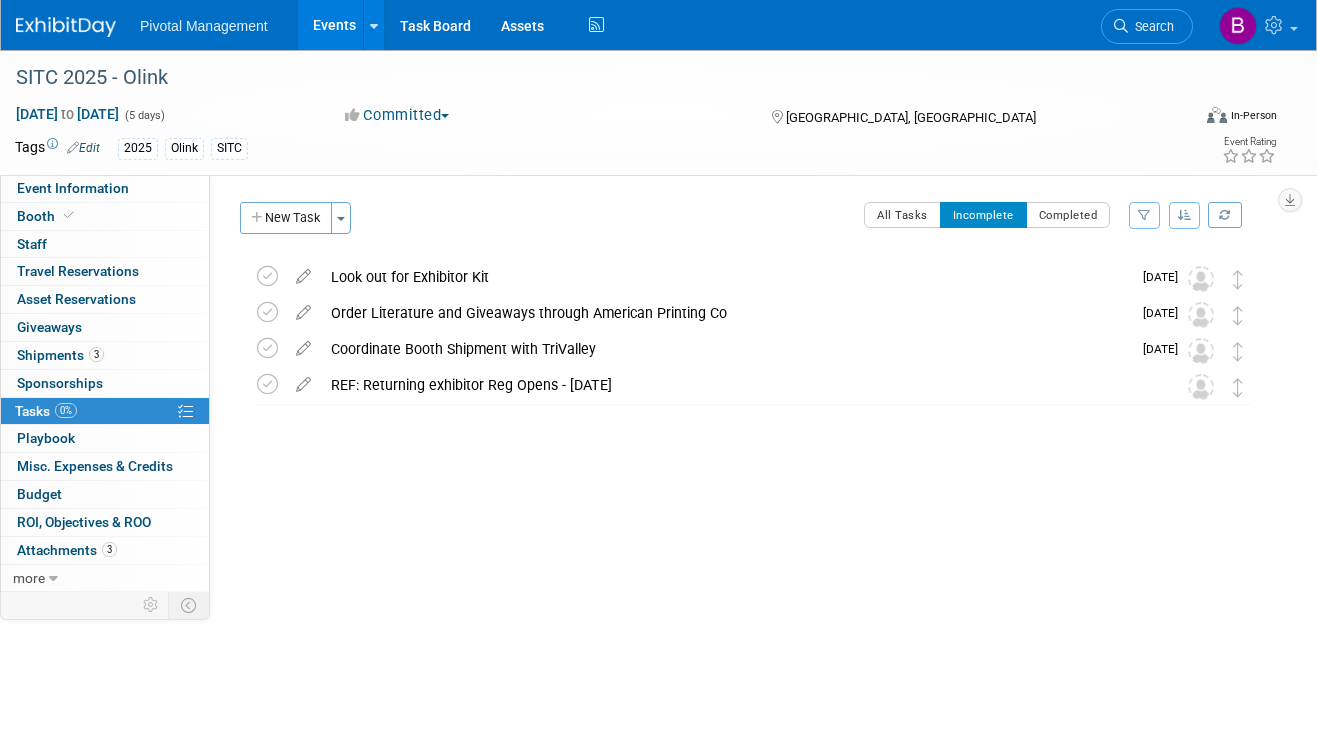 click on "All Tasks
Incomplete
Completed
Filter by Assignee
-- Select Assignee --
All unassigned tasks
Assigned to me
Ashley Keating
Jessica Gatton
Leslie Pelton
Ruth Petersen
Valerie Weld
Yen Wolf
Clear Filter
Sort View:
Default
By Due Date
By Section, By Due Date" at bounding box center (812, 223) 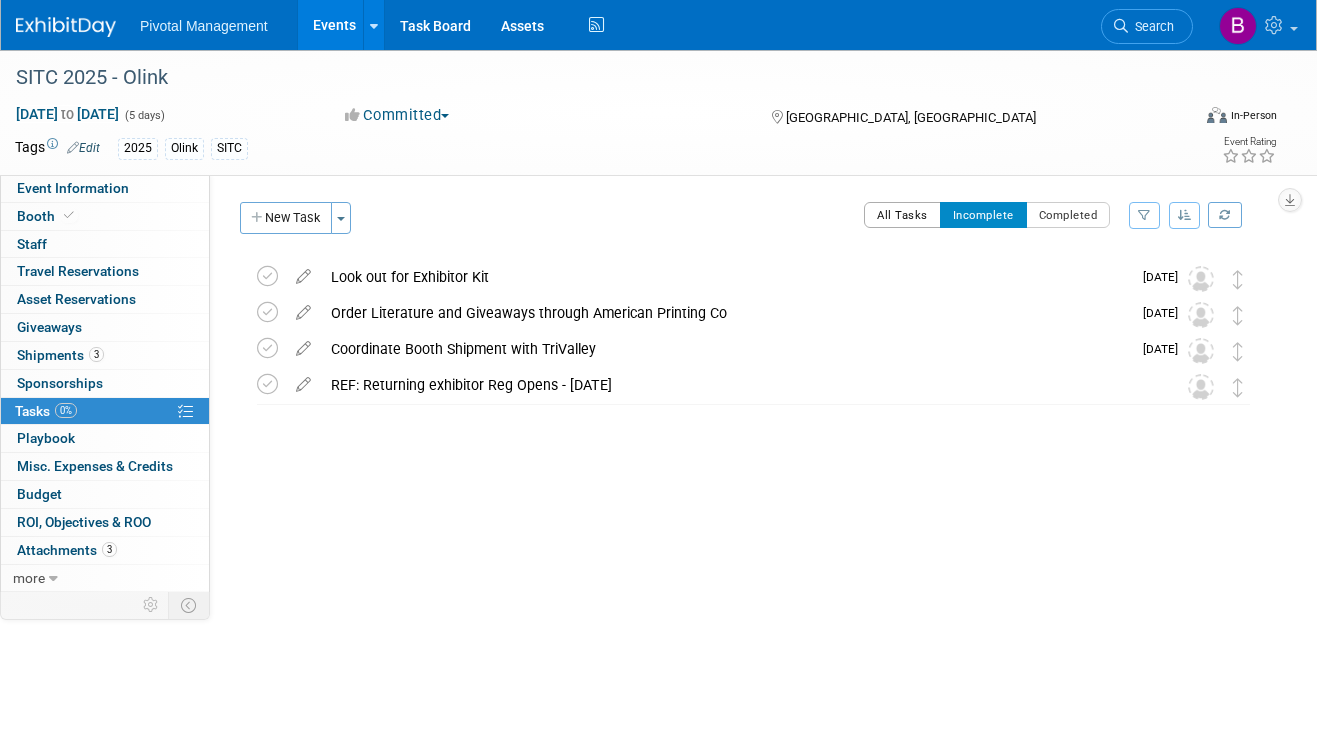 click on "All Tasks" at bounding box center [902, 215] 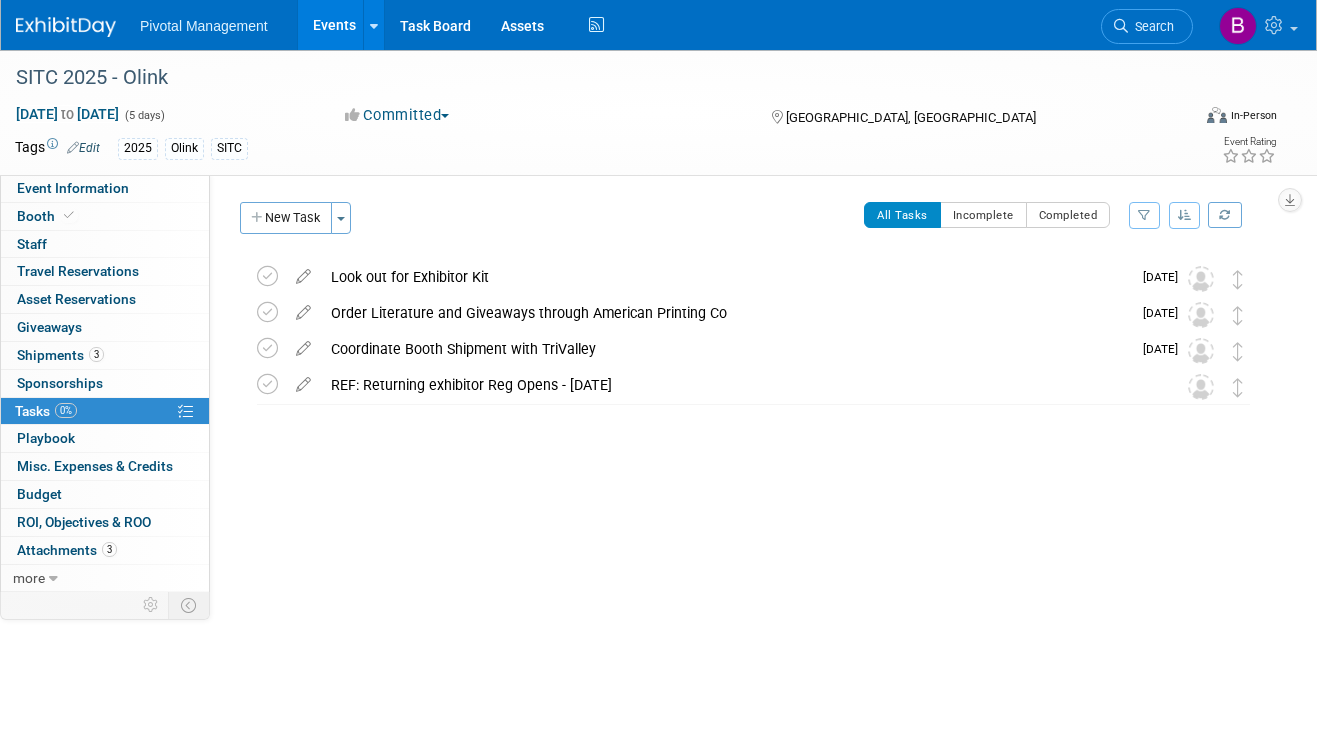 click on "0%
Tasks 0%" at bounding box center (105, 411) 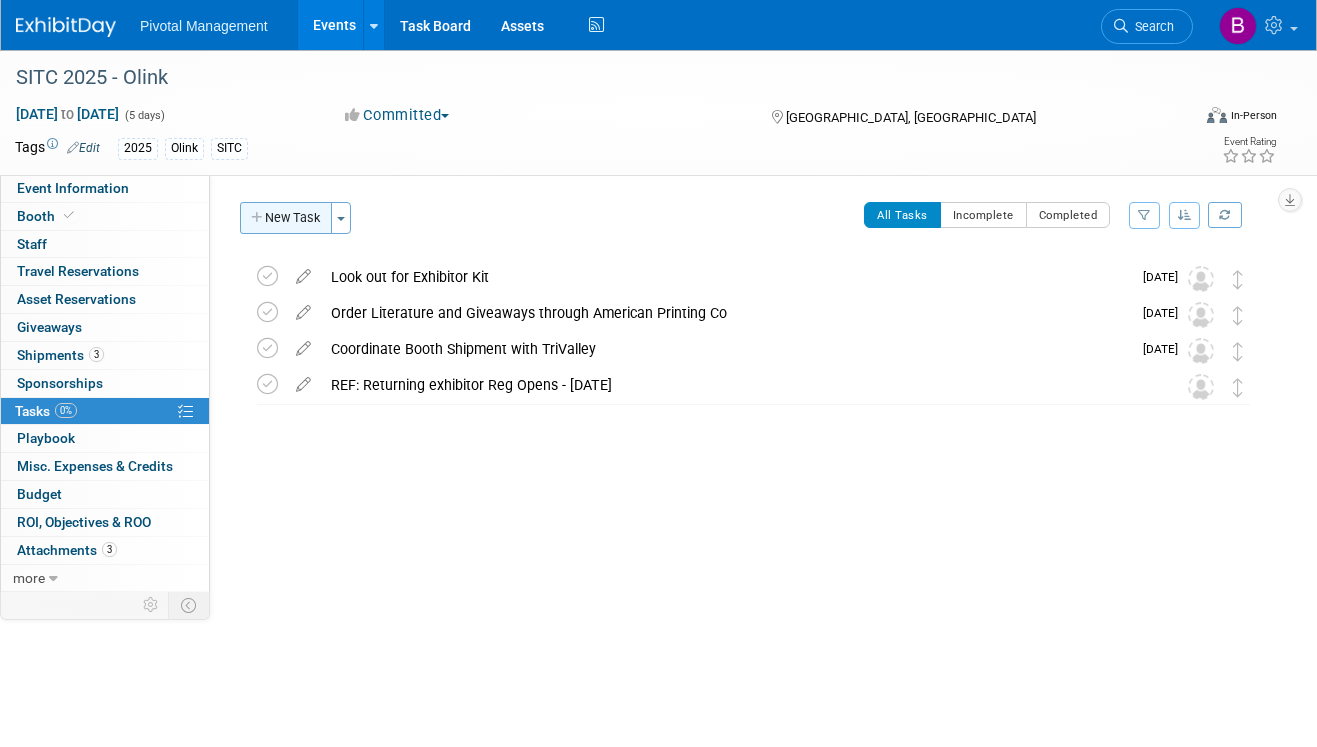 click on "New Task" at bounding box center [286, 218] 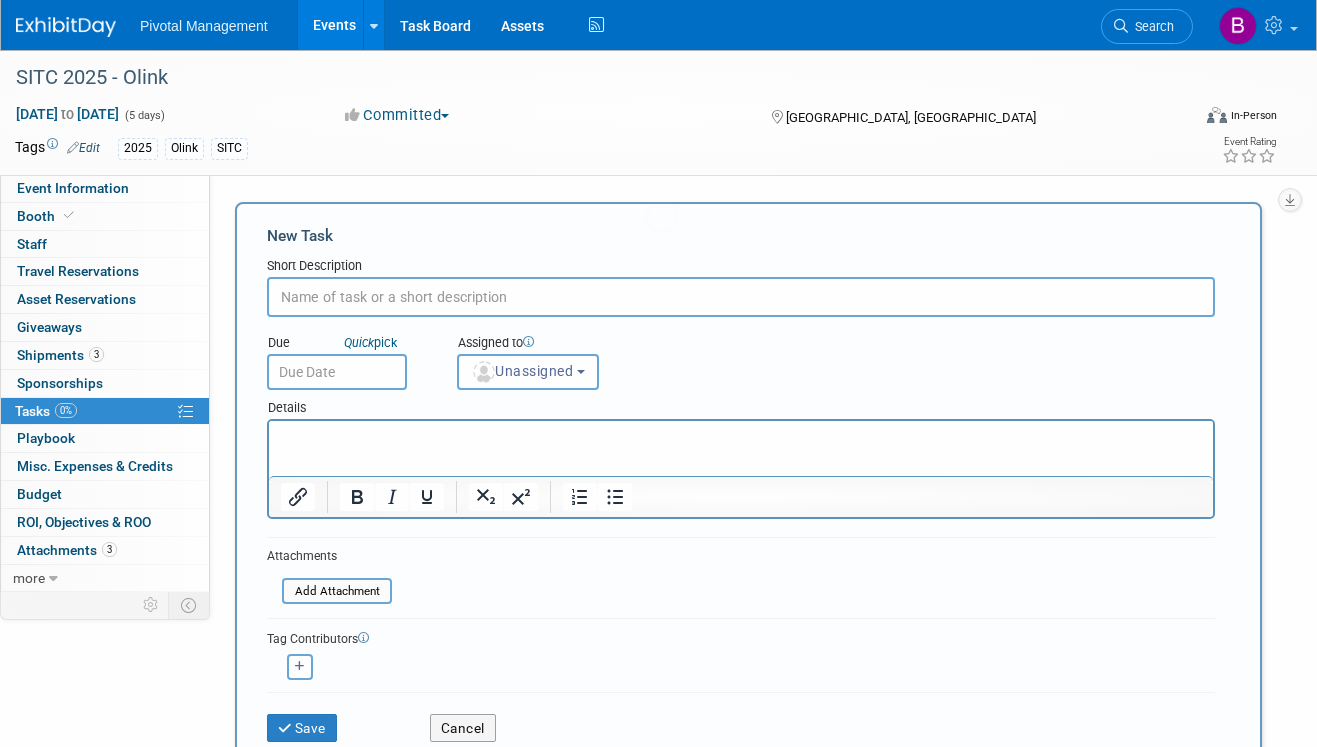 scroll, scrollTop: 0, scrollLeft: 0, axis: both 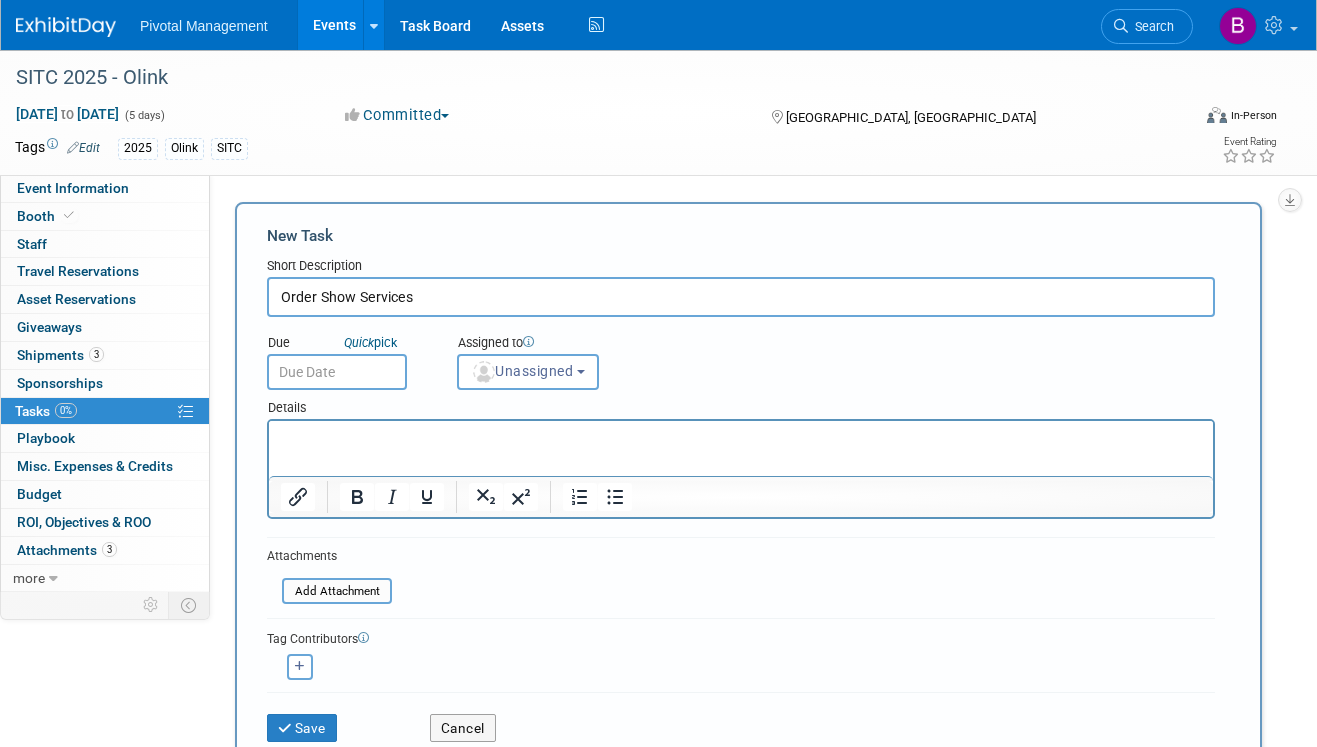 type on "Order Show Services" 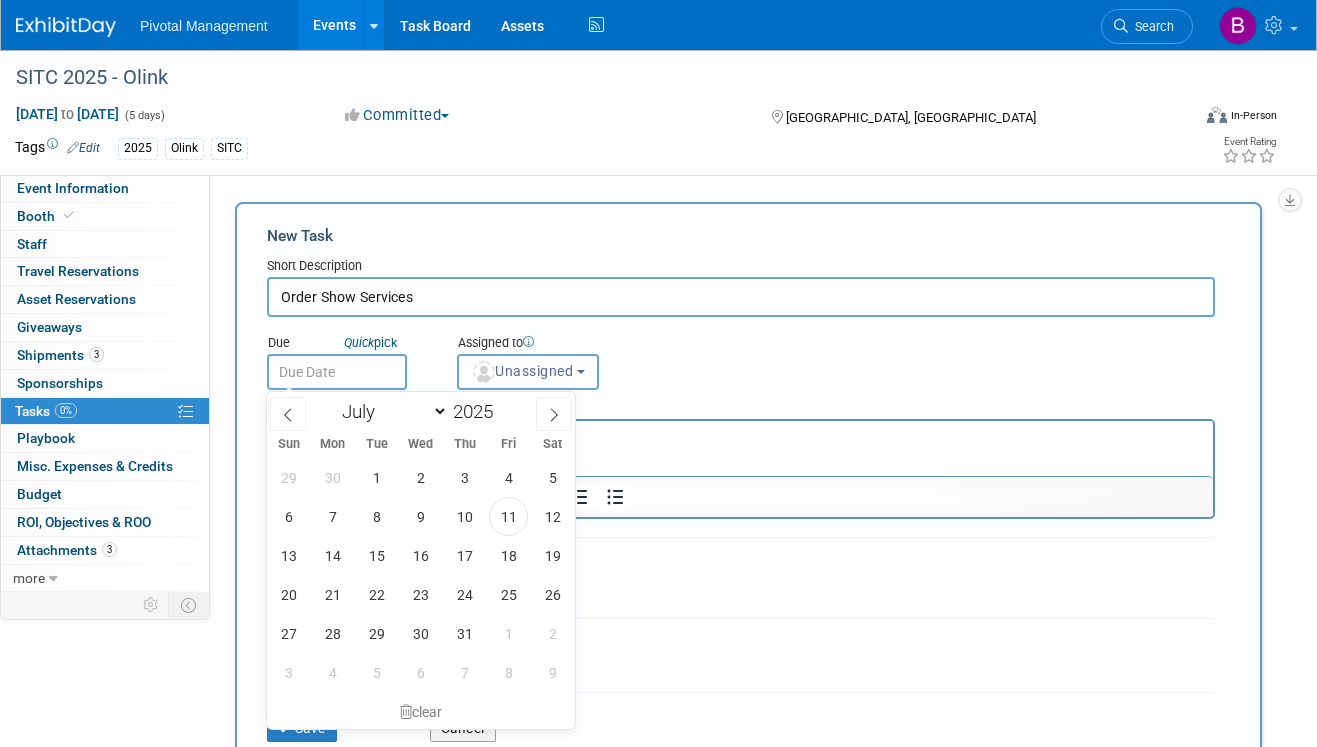 click at bounding box center [337, 372] 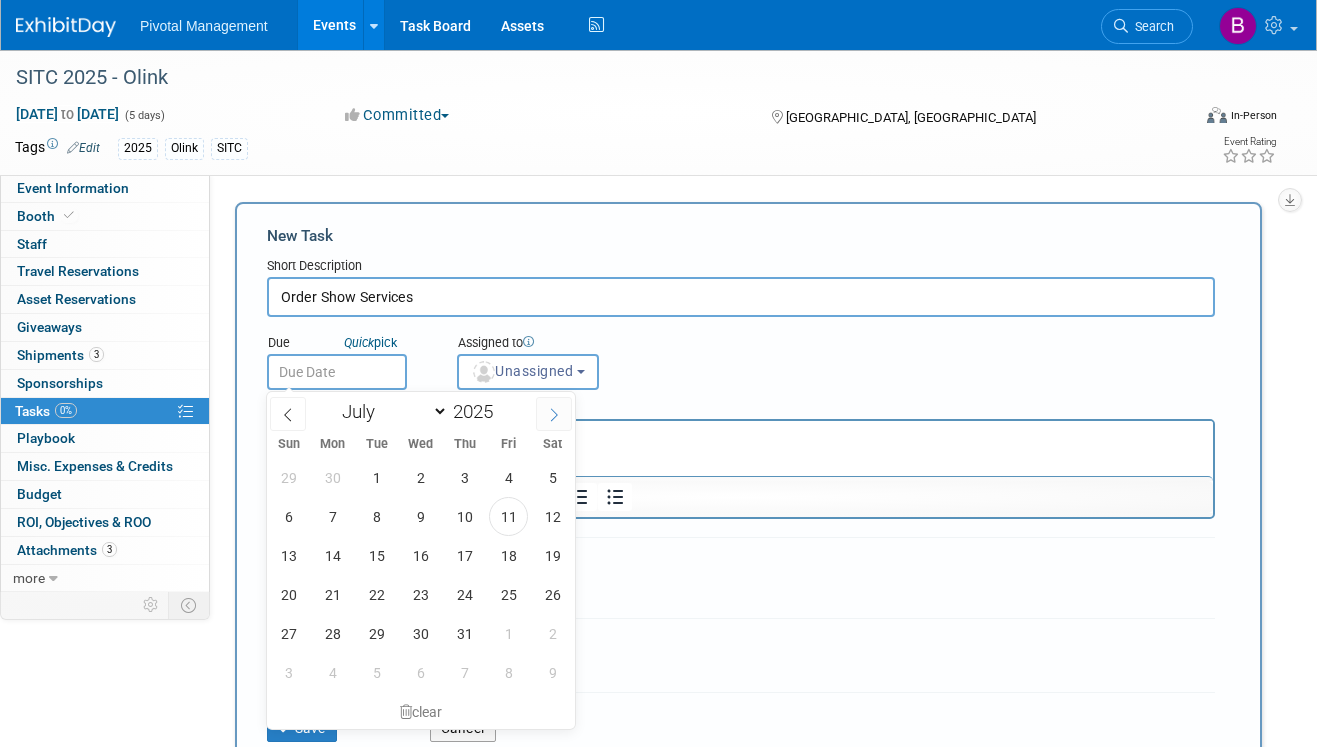 click at bounding box center [554, 414] 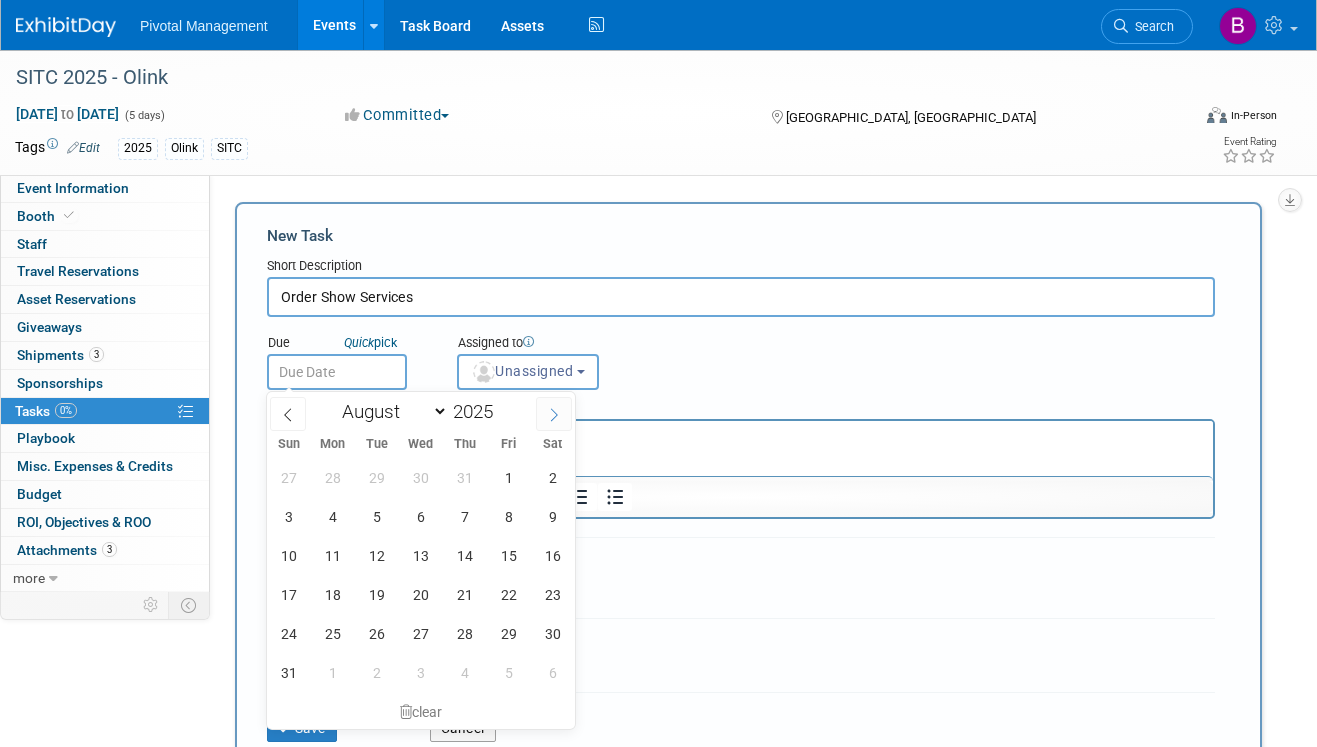 click at bounding box center [554, 414] 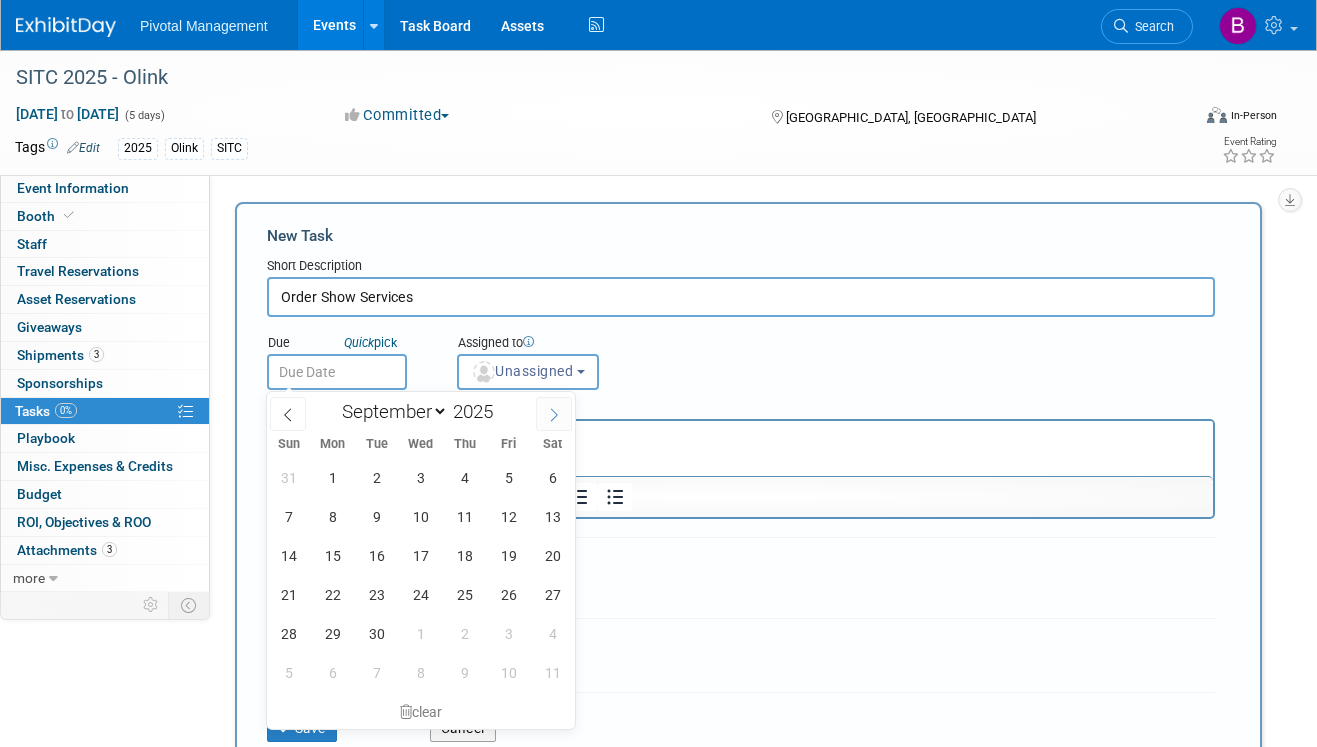 click 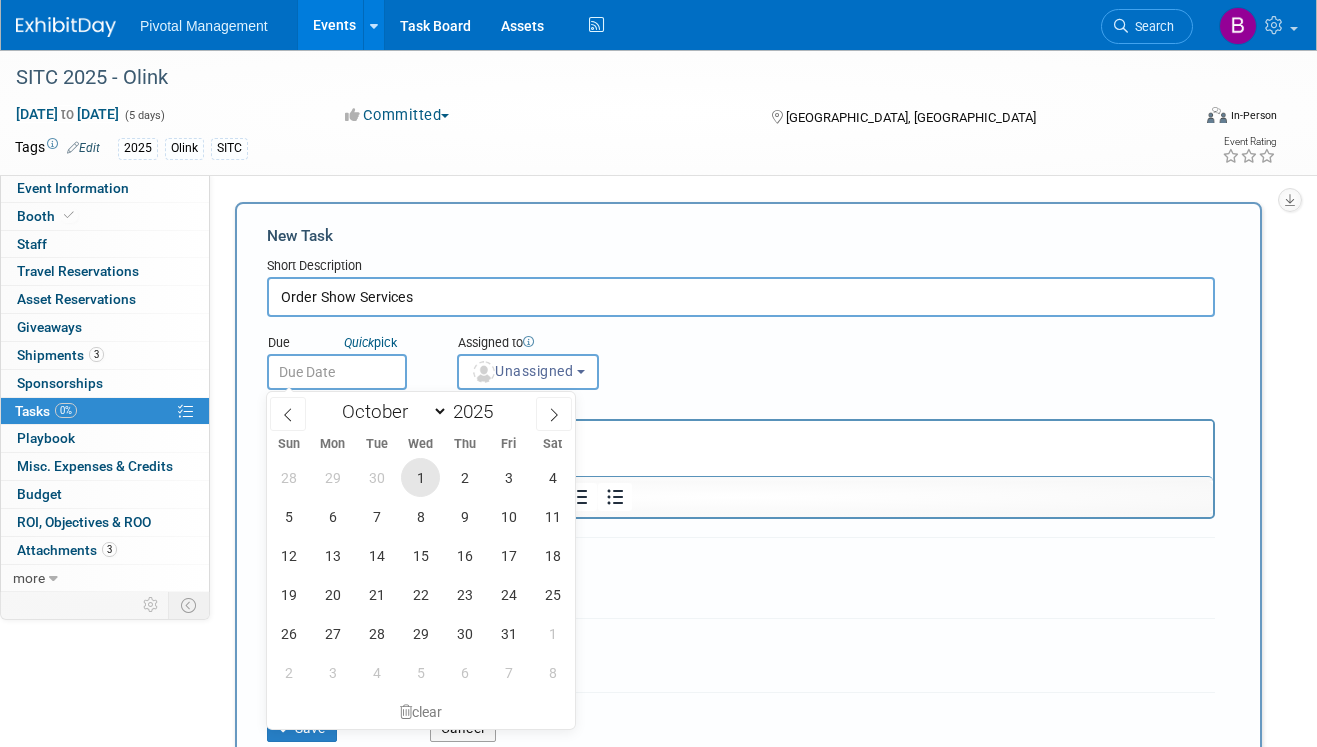 click on "1" at bounding box center [420, 477] 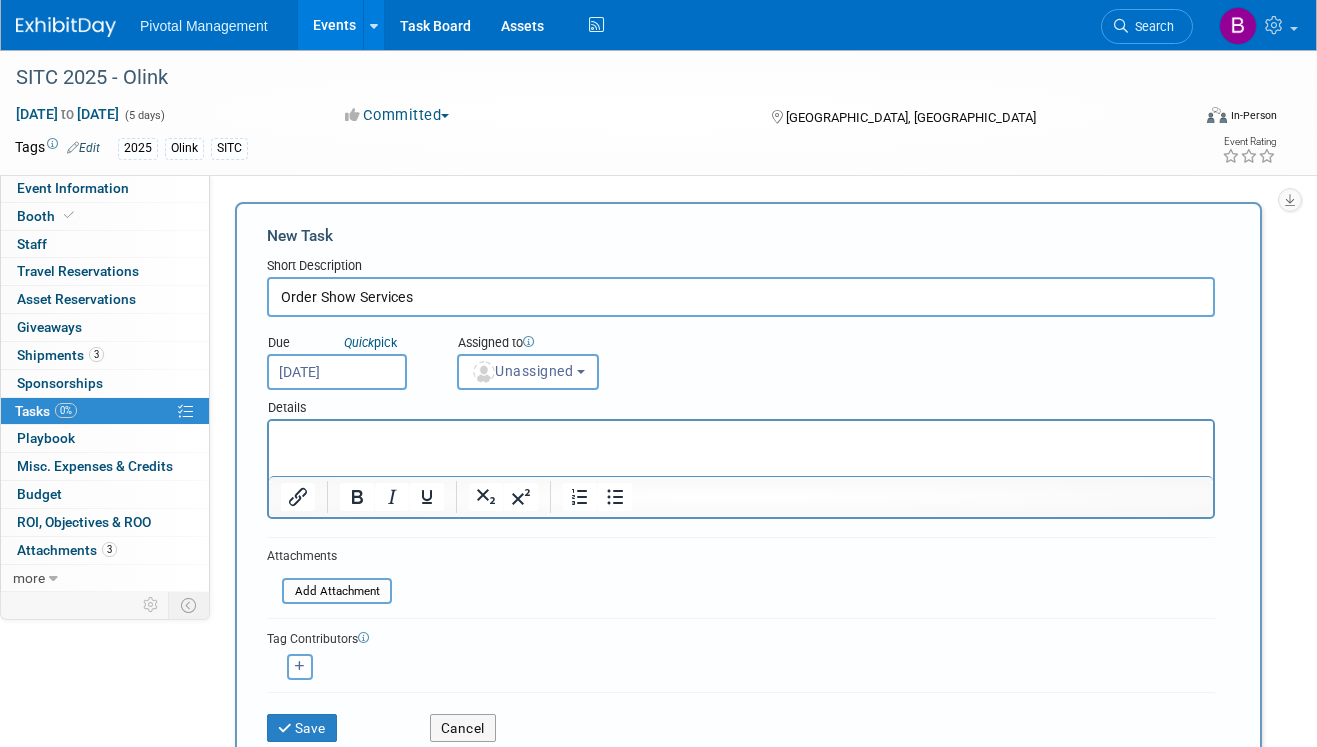 click on "Oct 1, 2025" at bounding box center (337, 372) 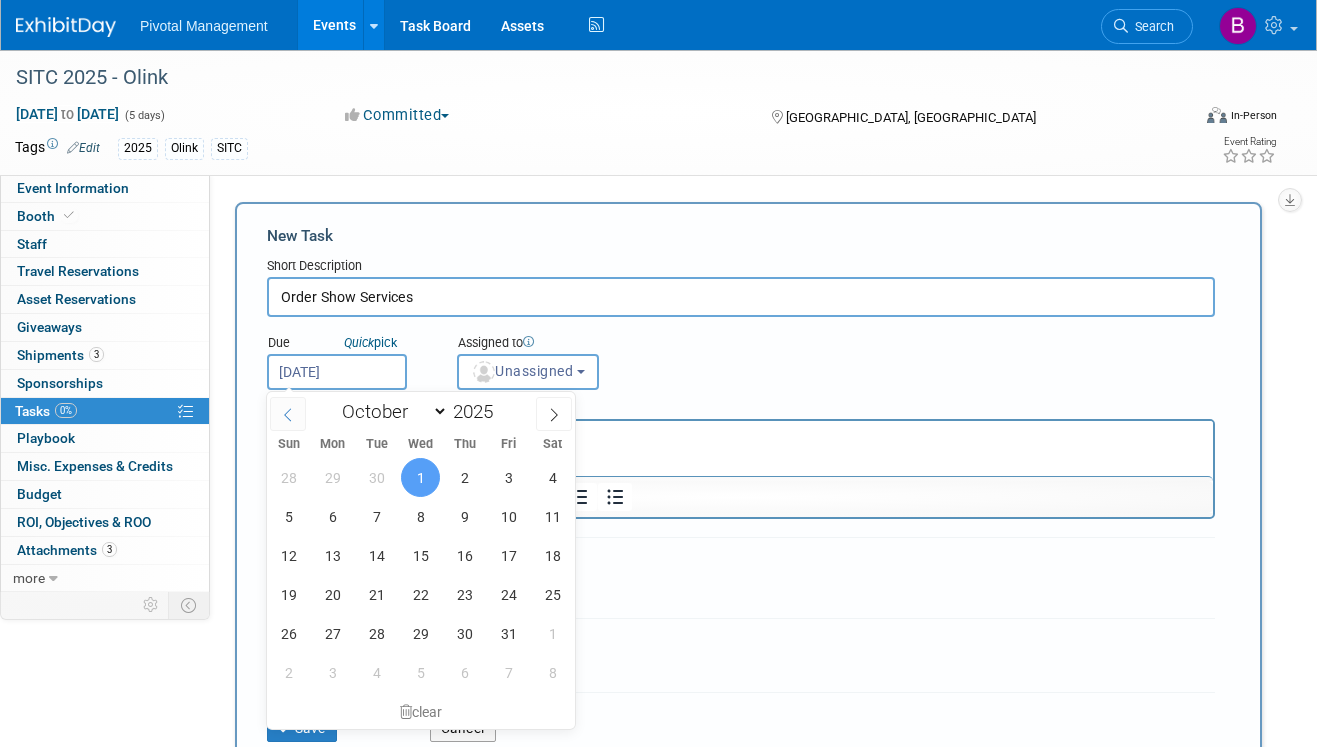 click at bounding box center (288, 414) 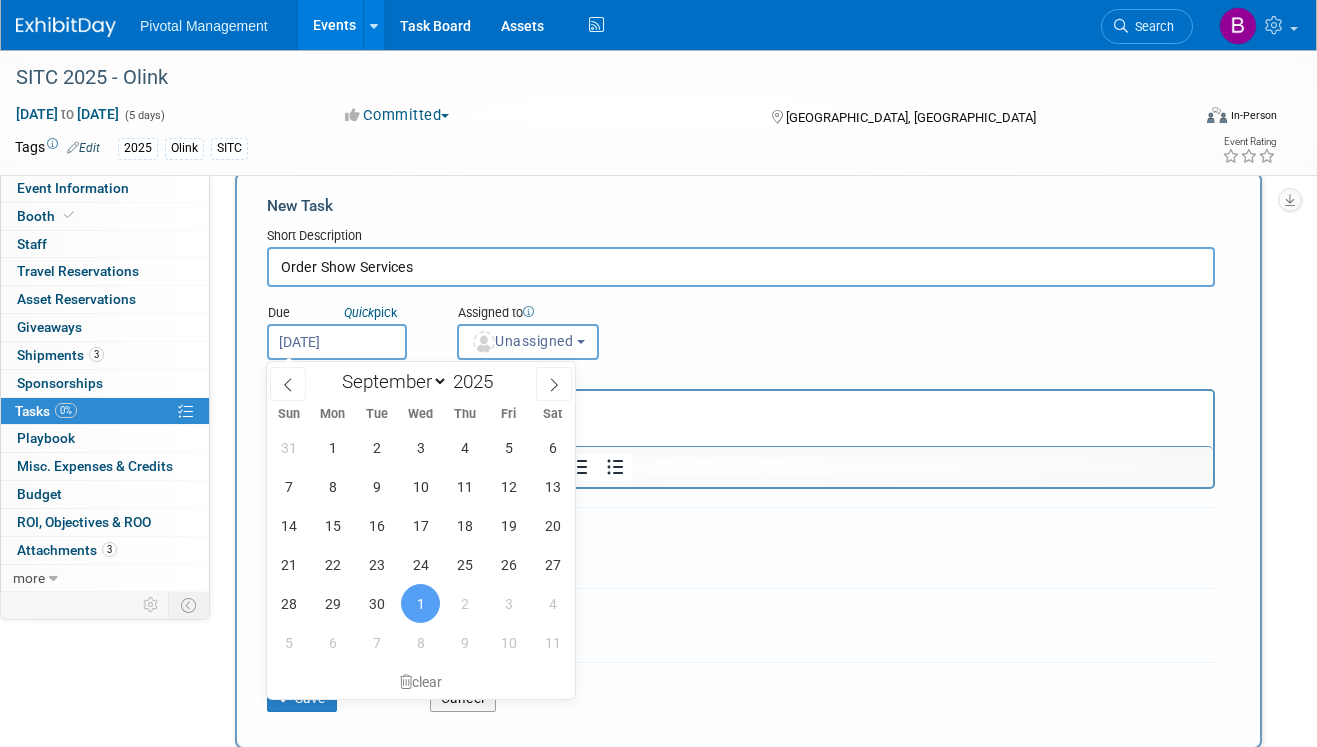 scroll, scrollTop: 46, scrollLeft: 0, axis: vertical 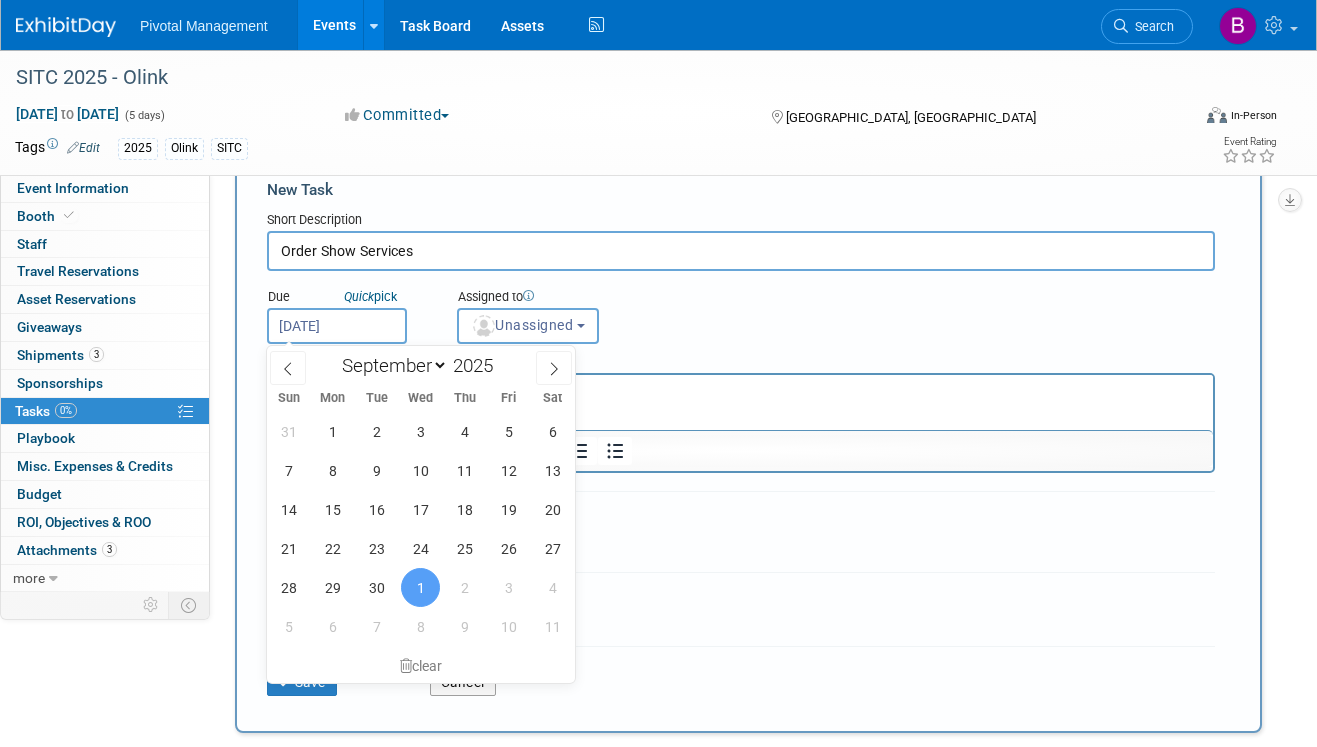 click on "1" at bounding box center (420, 587) 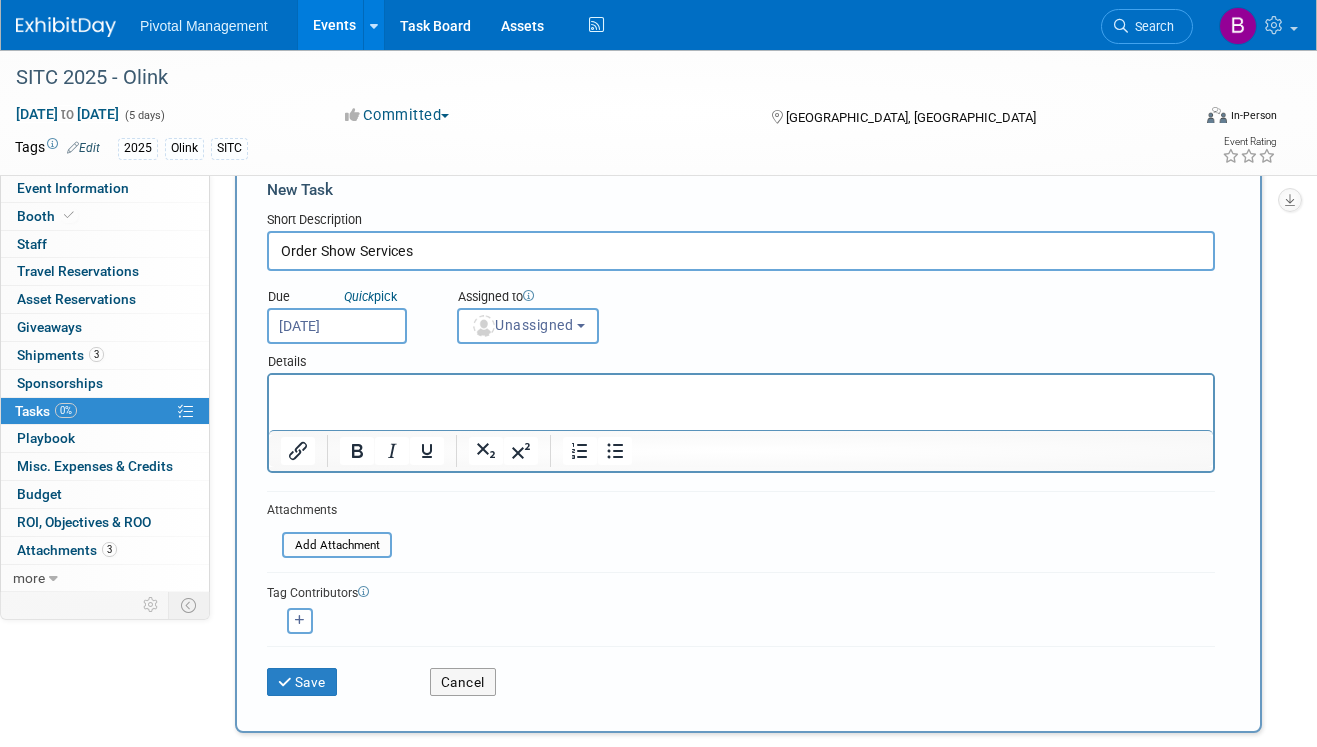 click on "Oct 1, 2025" at bounding box center [337, 326] 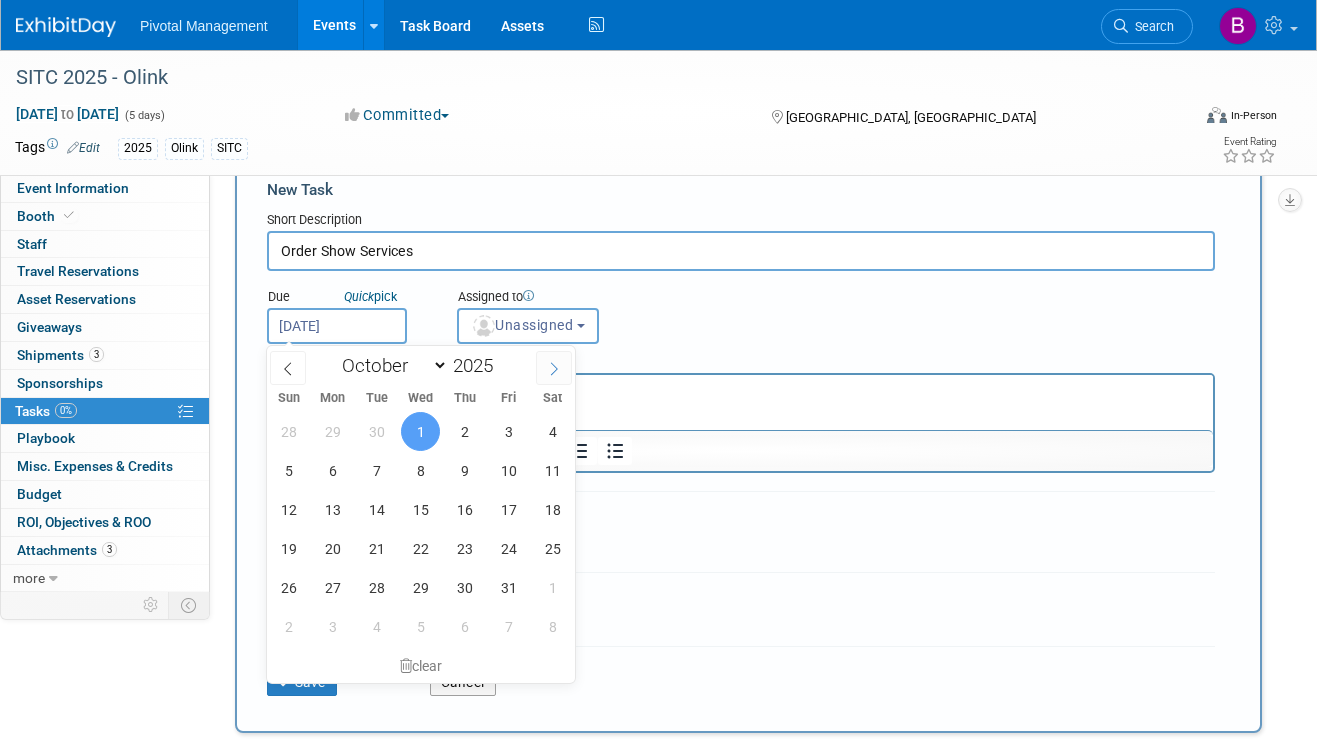 click at bounding box center [554, 368] 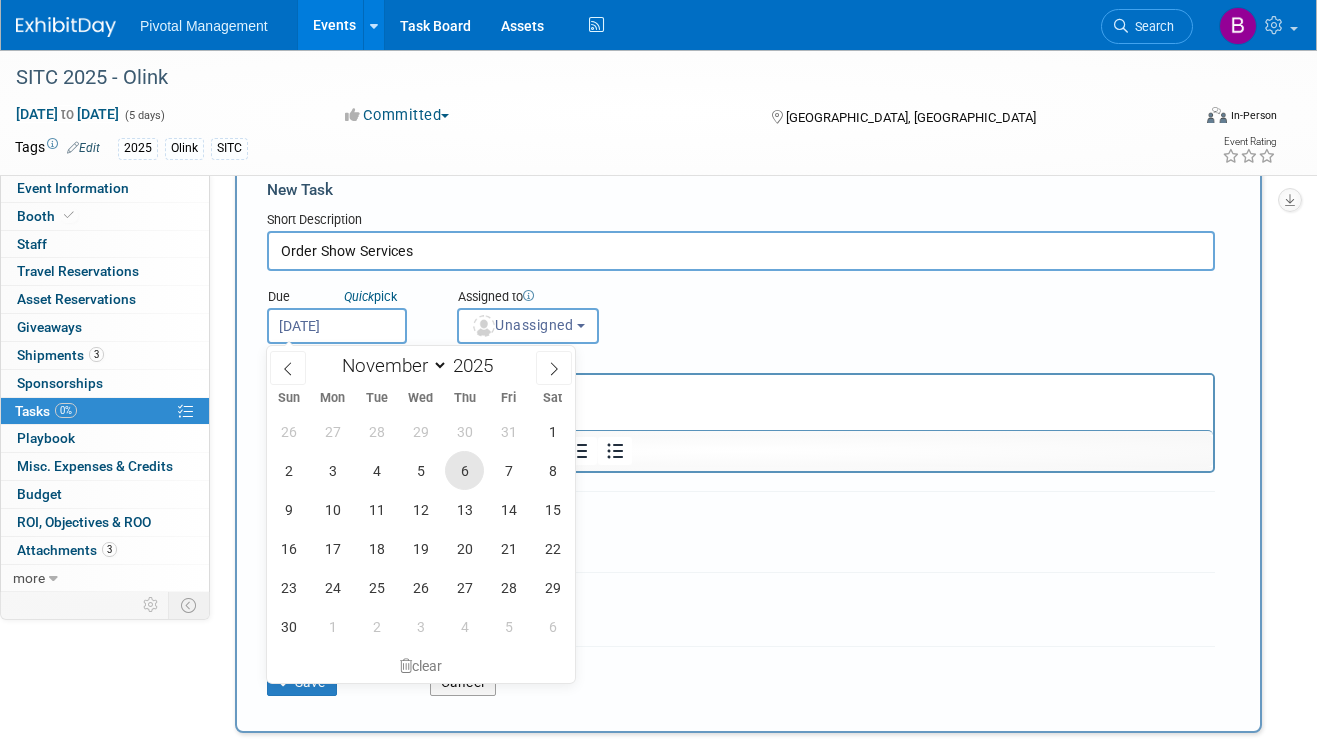 drag, startPoint x: 544, startPoint y: 366, endPoint x: 481, endPoint y: 479, distance: 129.37543 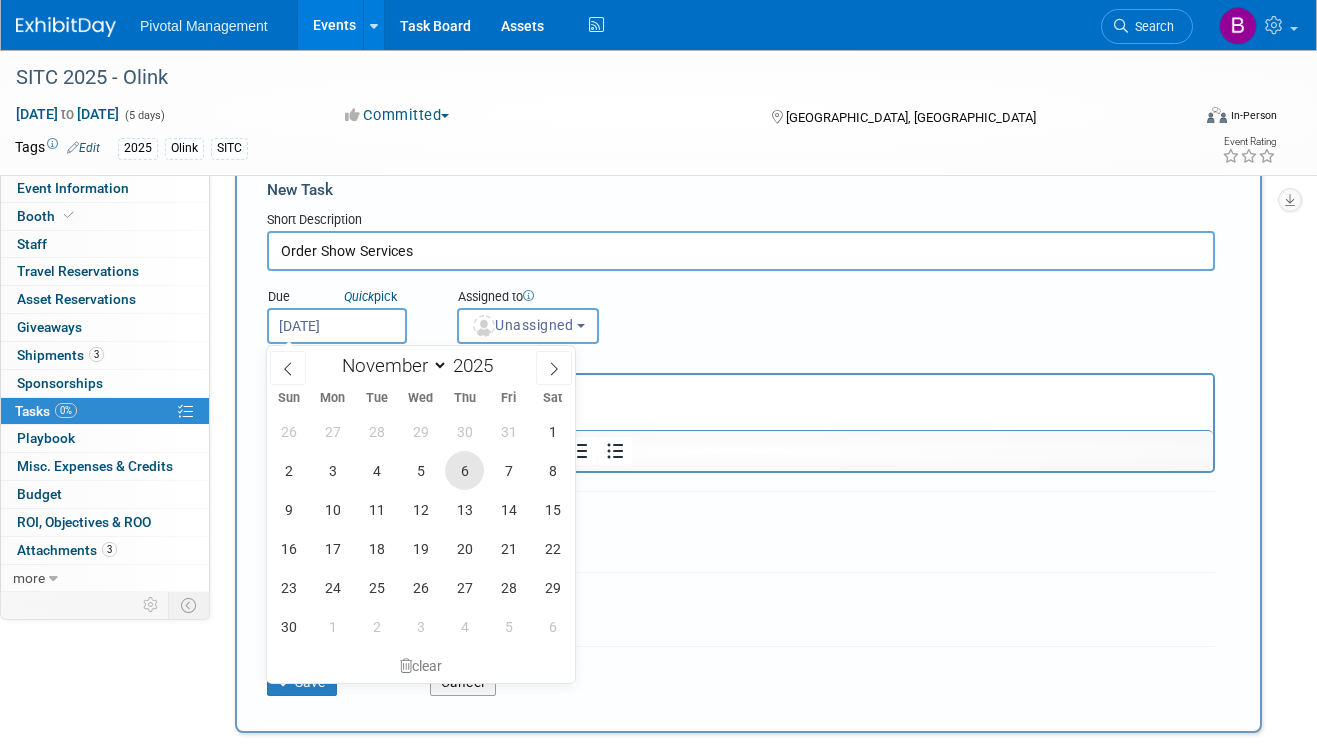 click on "January February March April May June July August September October November December 2025
Sun Mon Tue Wed Thu Fri Sat
26 27 28 29 30 31 1 2 3 4 5 6 7 8 9 10 11 12 13 14 15 16 17 18 19 20 21 22 23 24 25 26 27 28 29 30 1 2 3 4 5 6  clear" at bounding box center [421, 514] 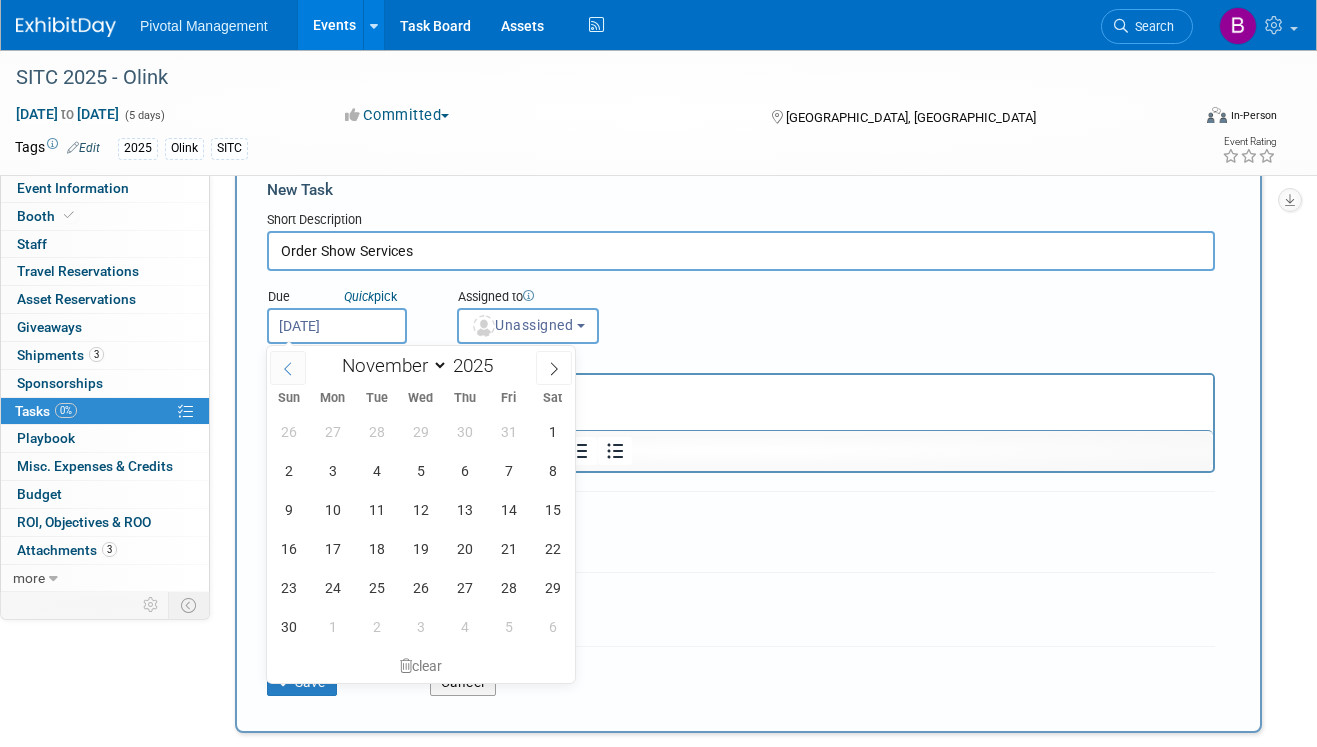 click 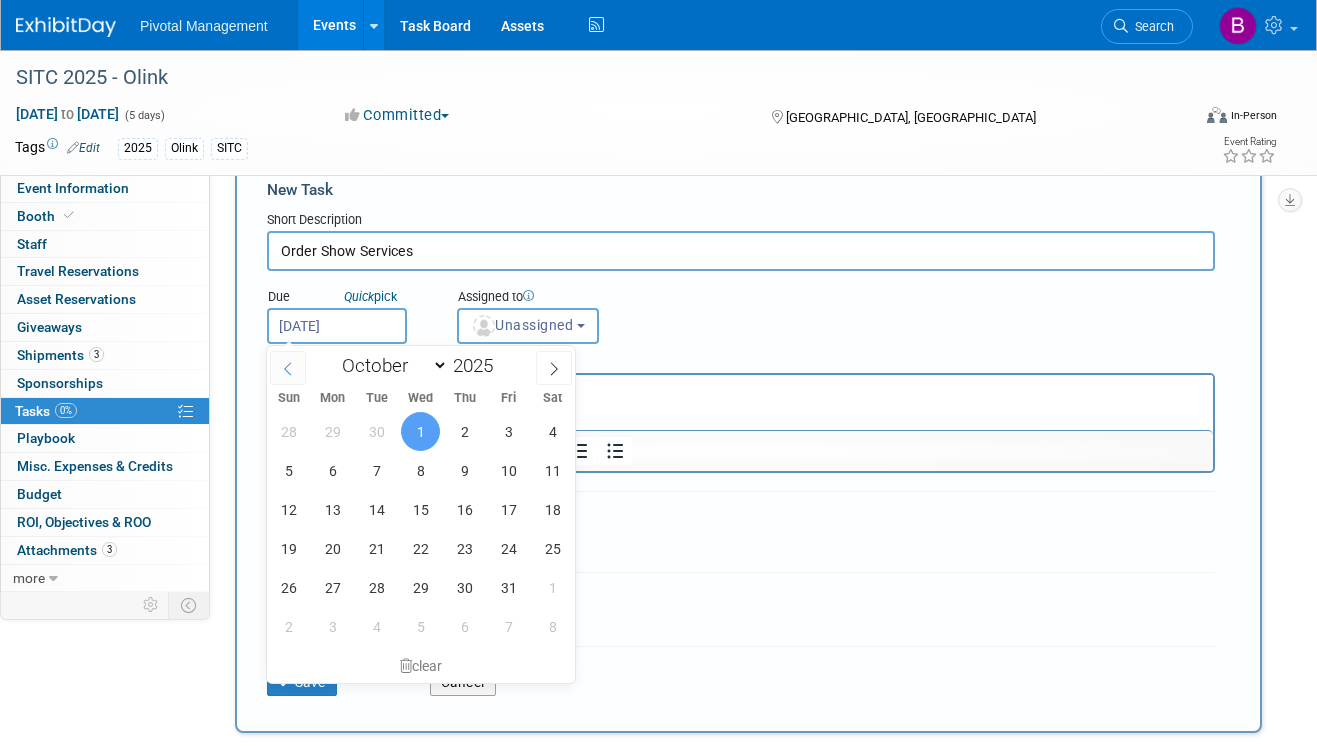 click 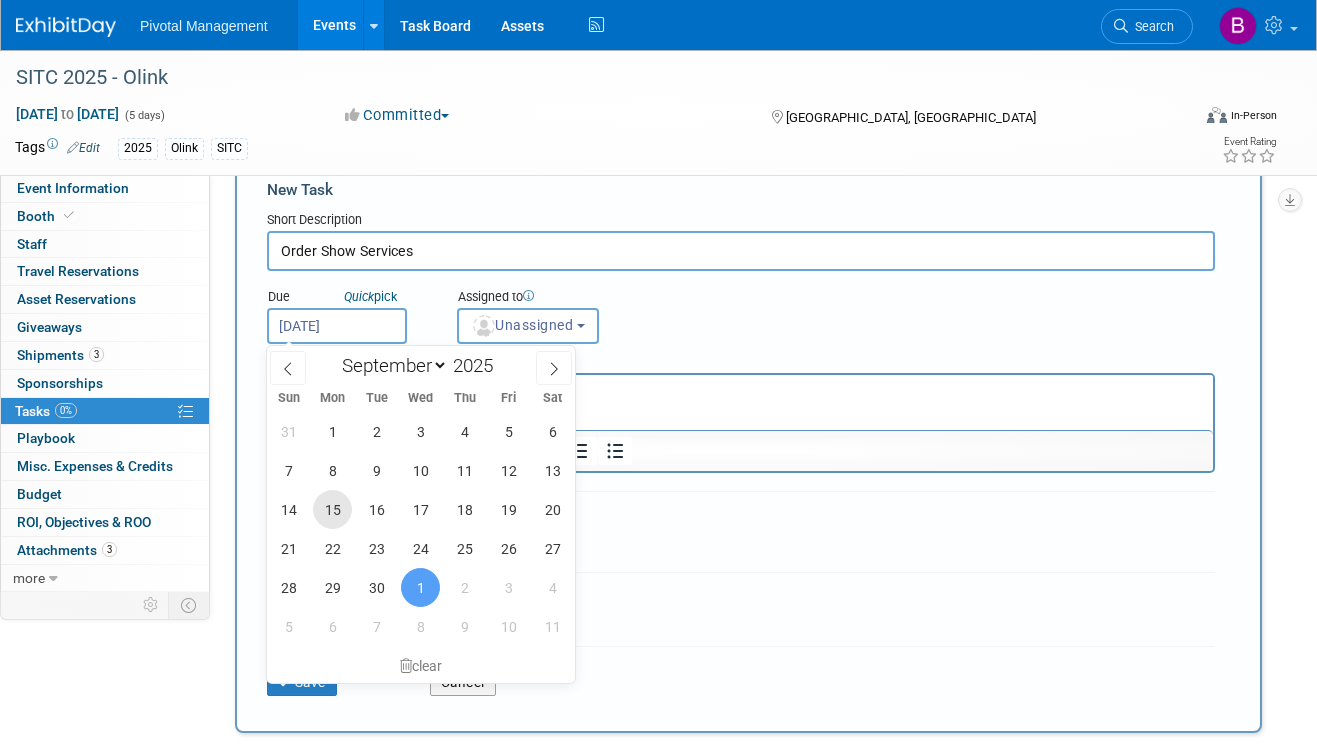 click on "15" at bounding box center (332, 509) 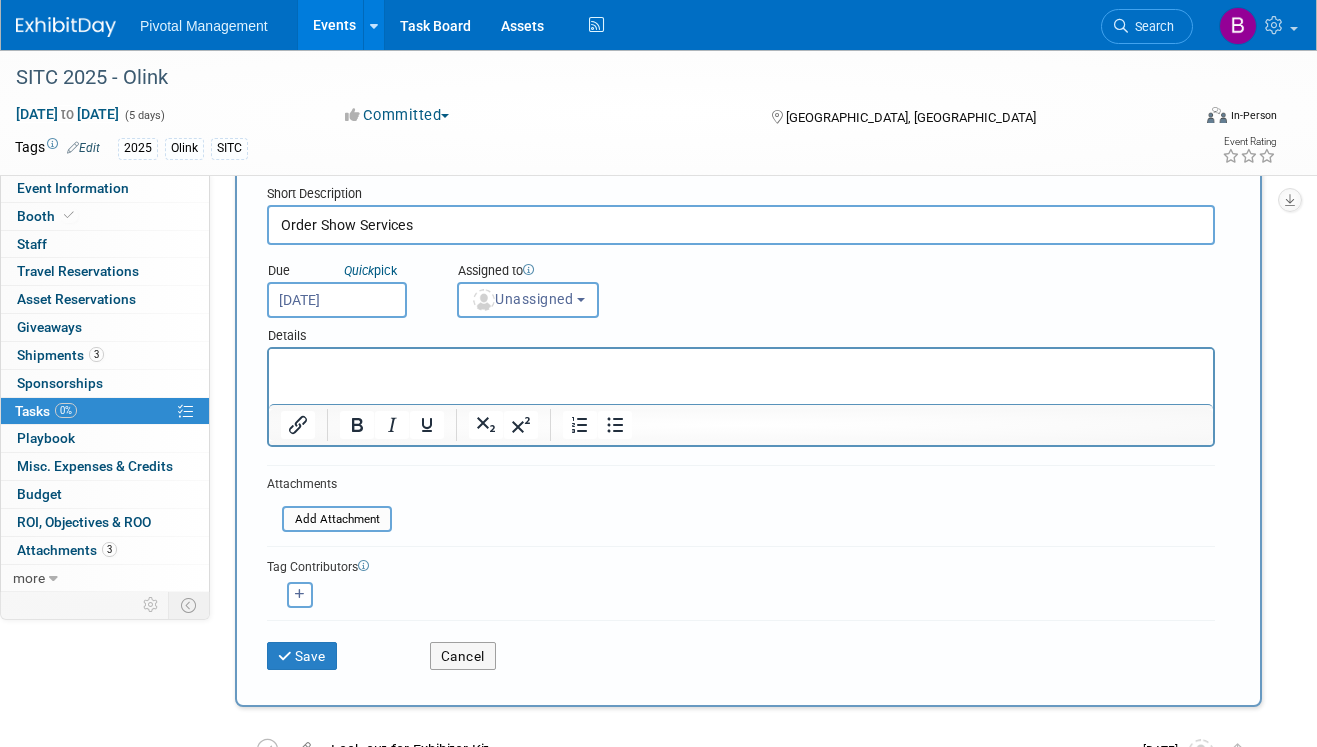 scroll, scrollTop: 87, scrollLeft: 0, axis: vertical 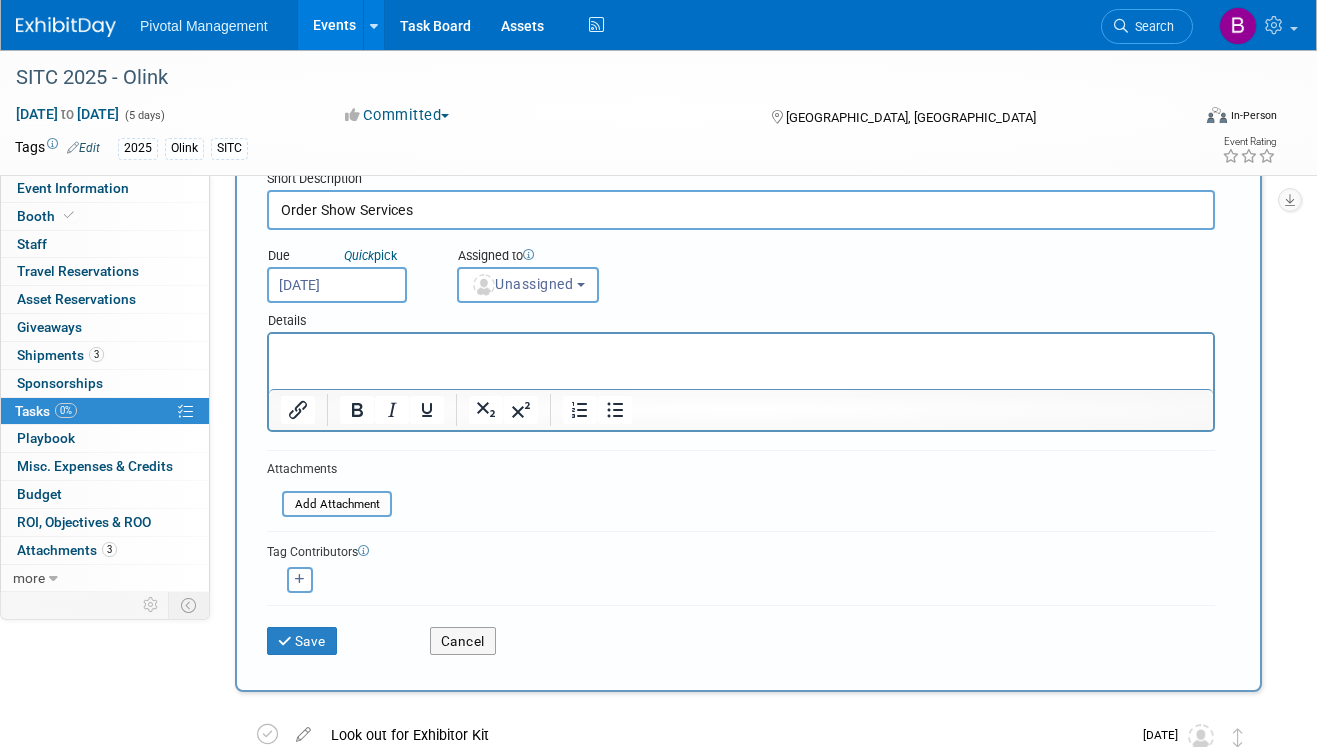 click at bounding box center (741, 348) 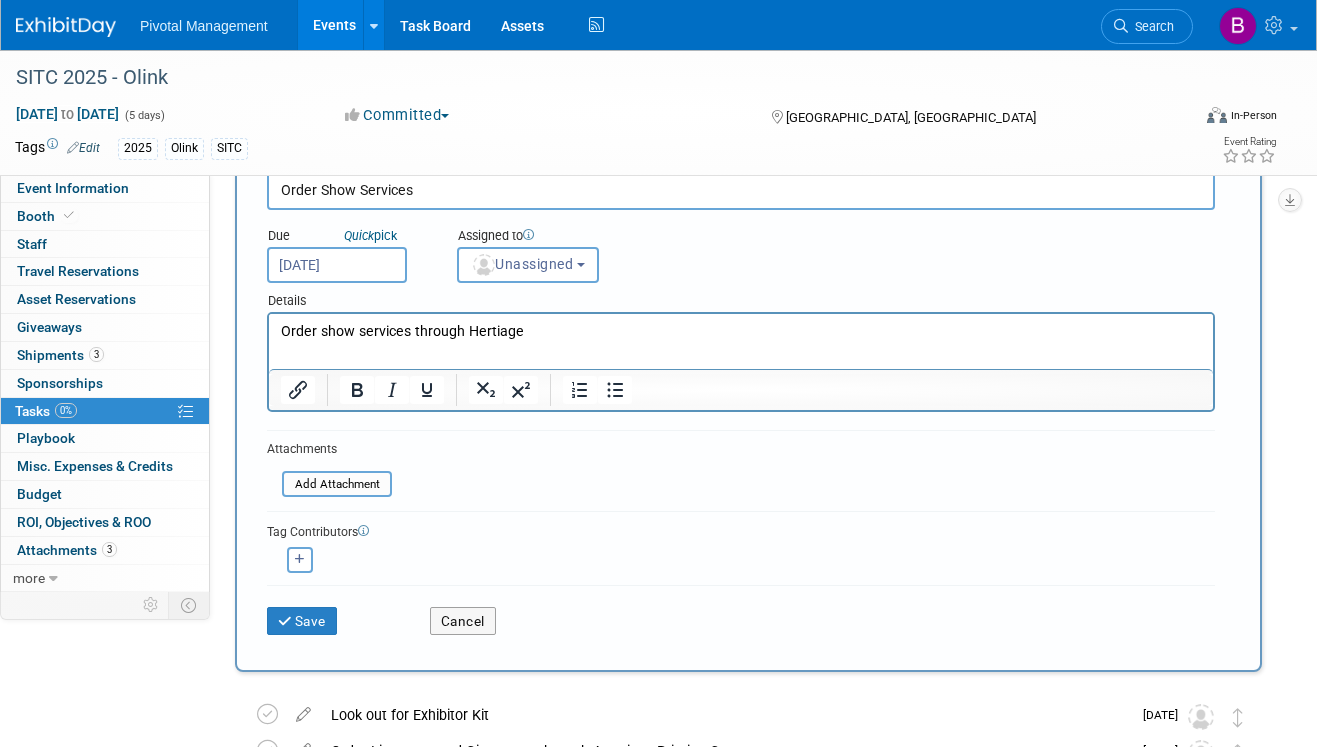 scroll, scrollTop: 116, scrollLeft: 0, axis: vertical 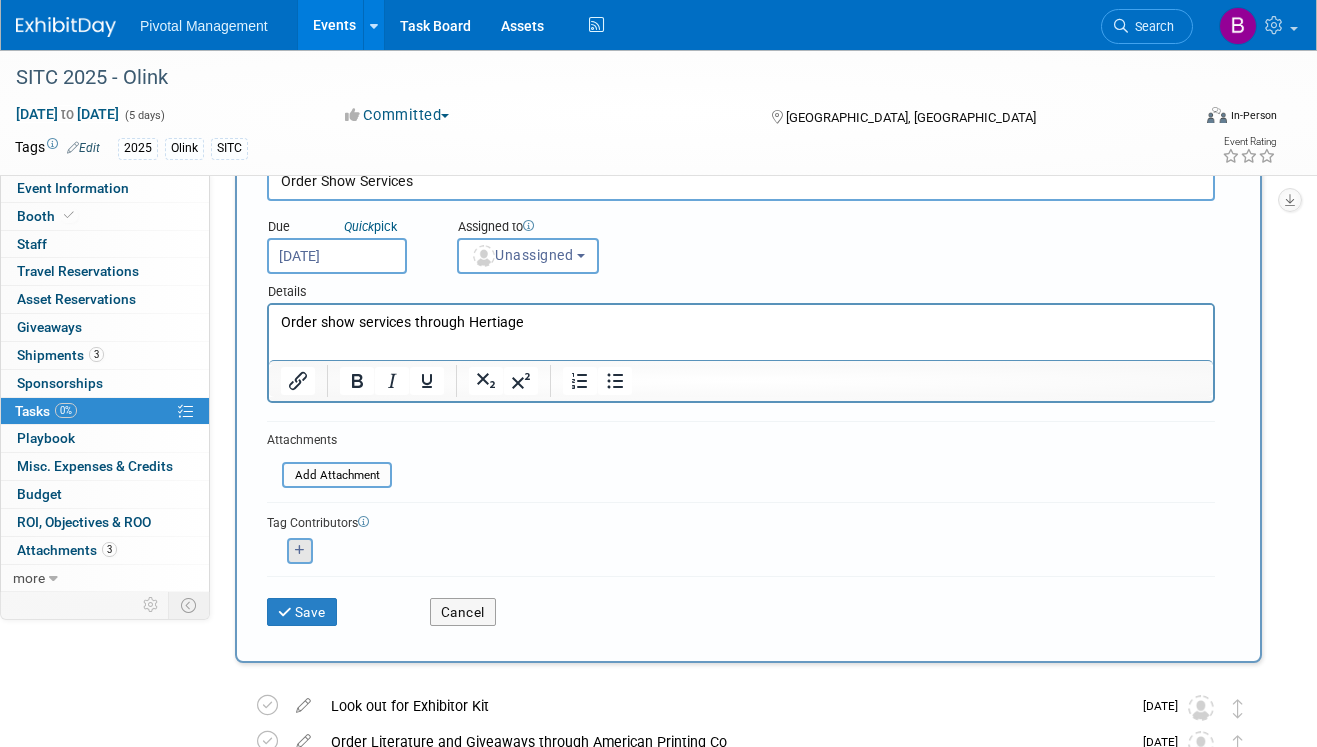 click at bounding box center [300, 551] 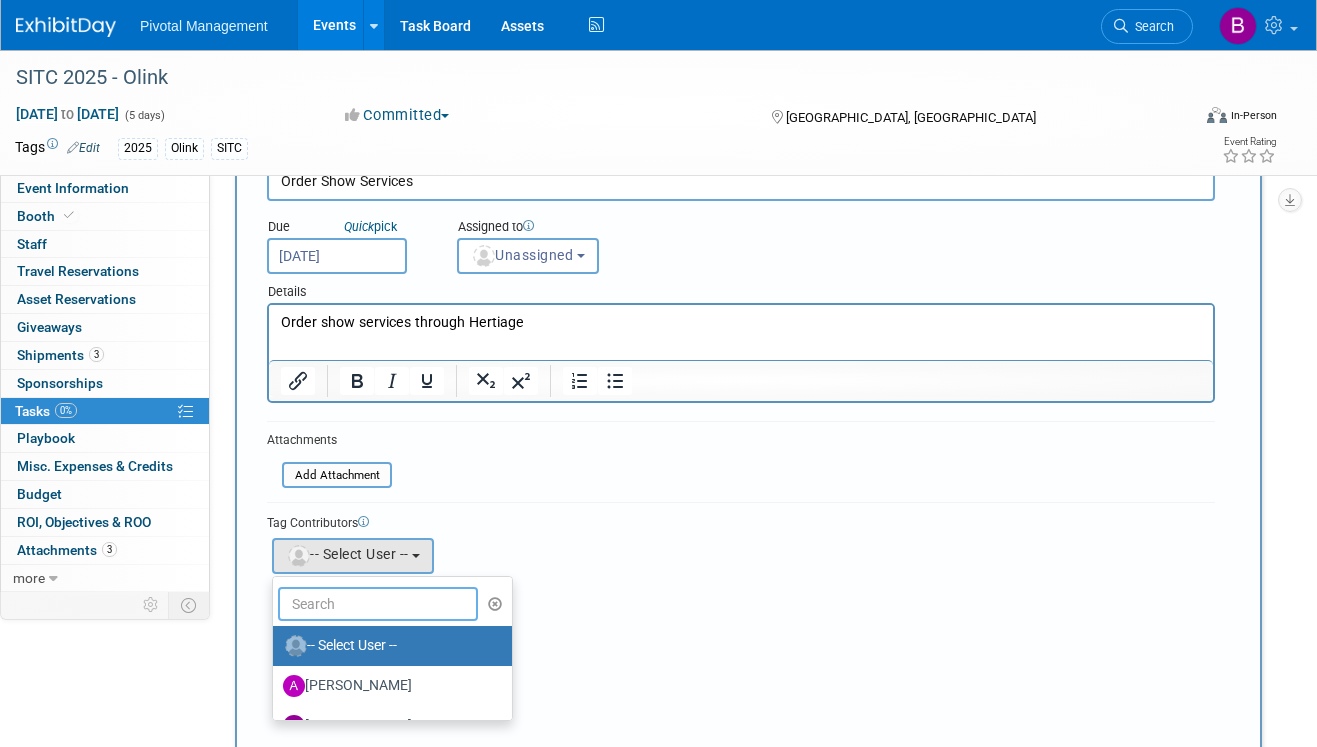 click at bounding box center (378, 604) 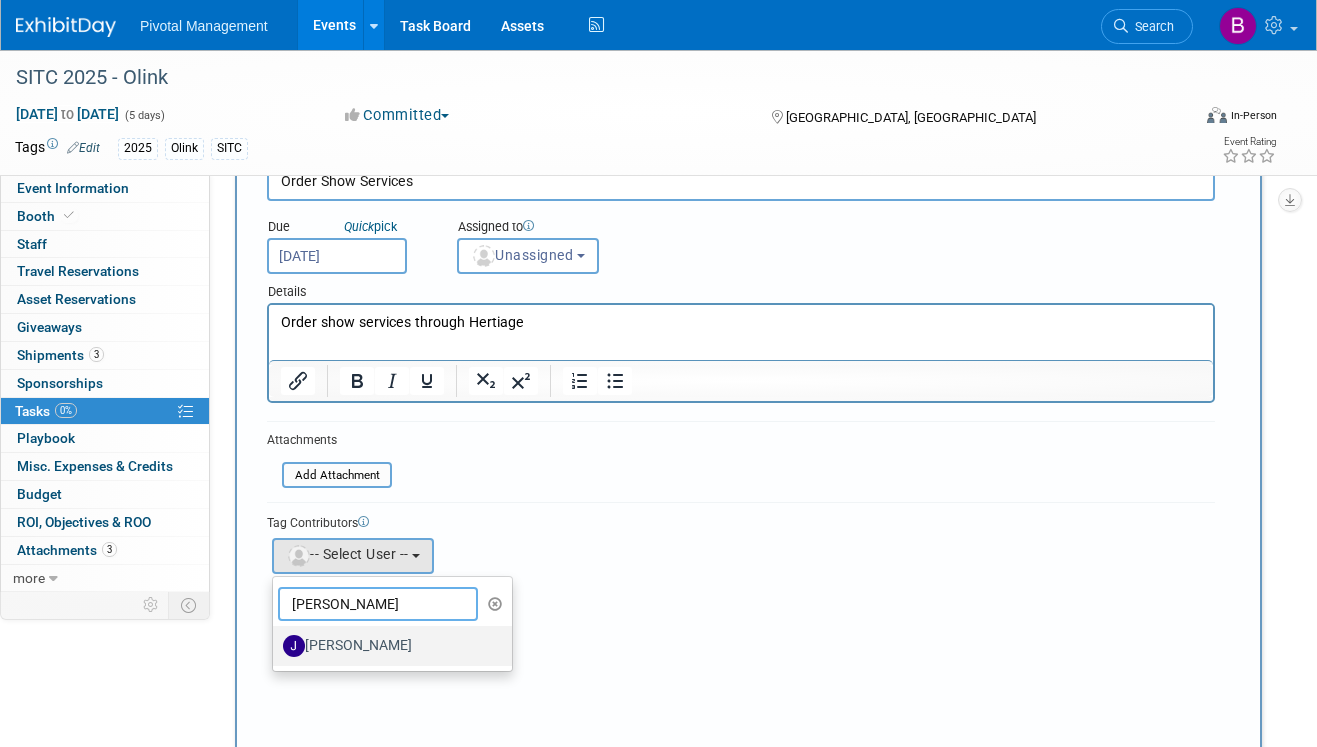 type on "jess" 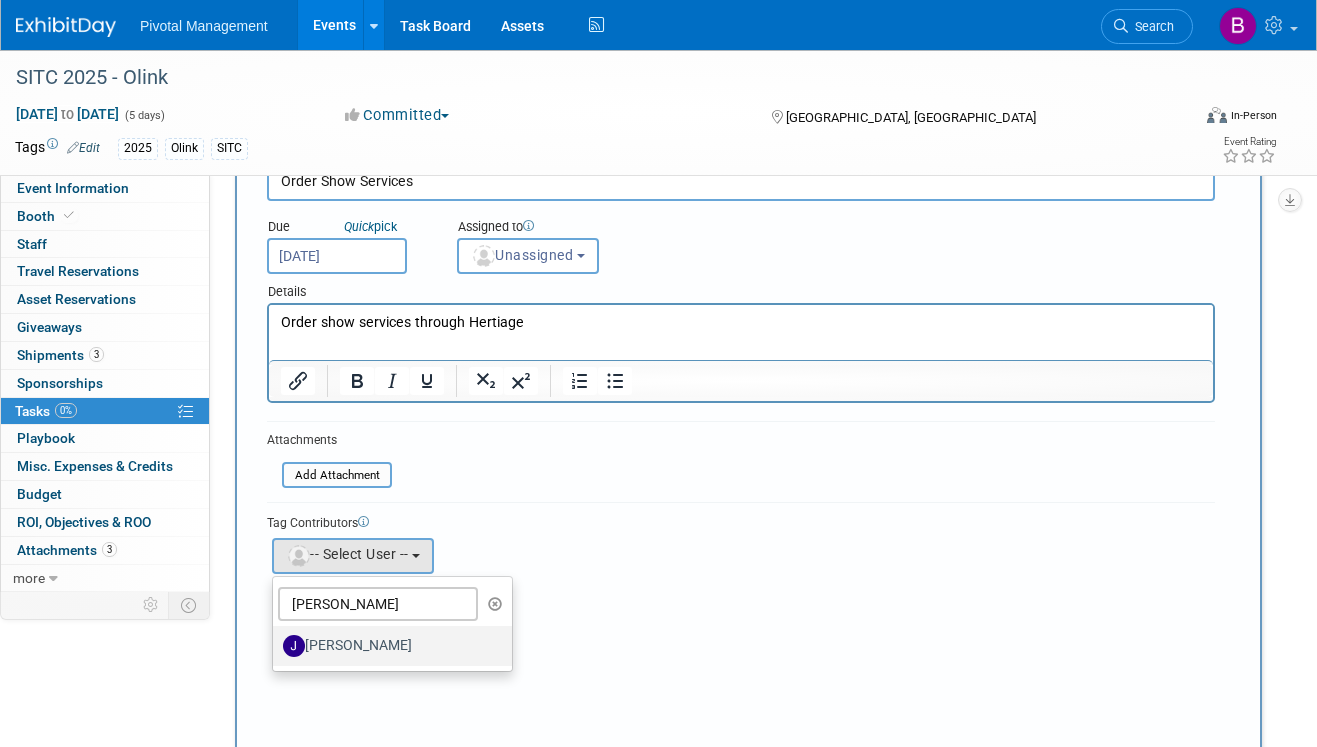 click on "Jessica Gatton" at bounding box center (387, 646) 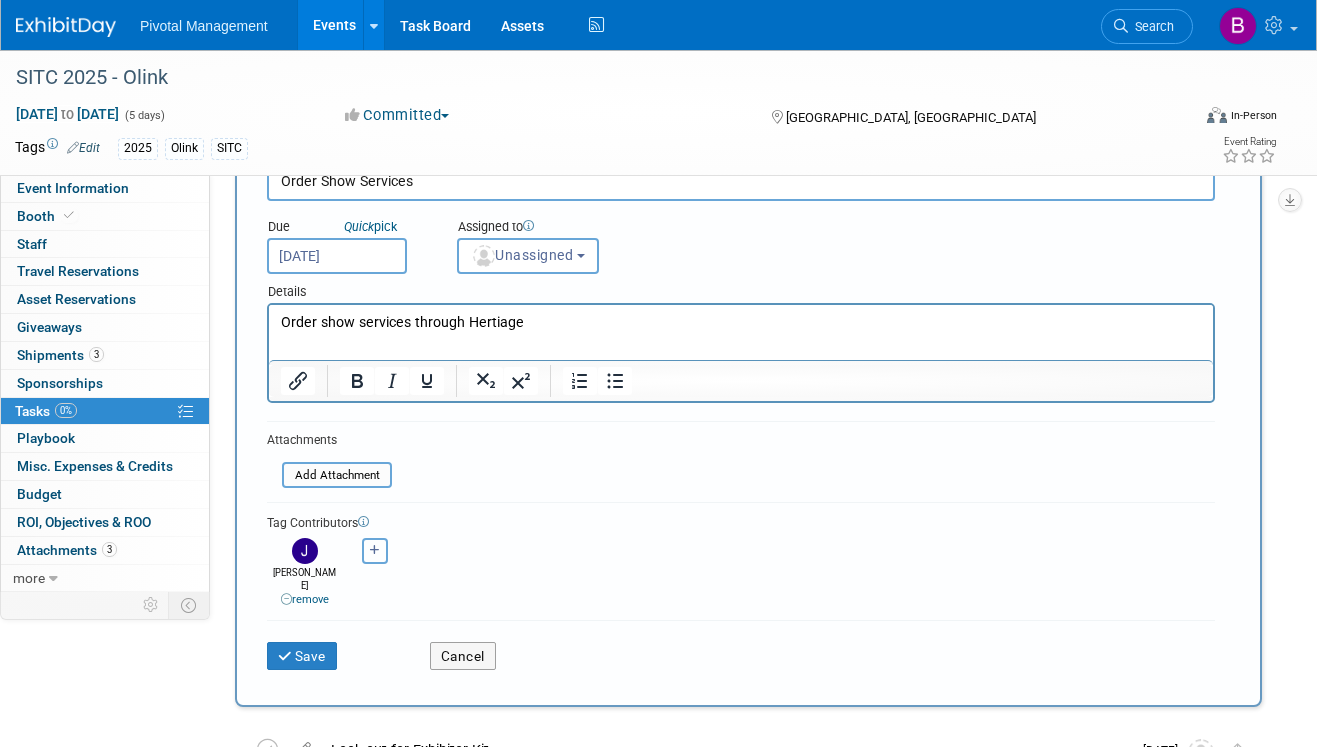 click at bounding box center (375, 551) 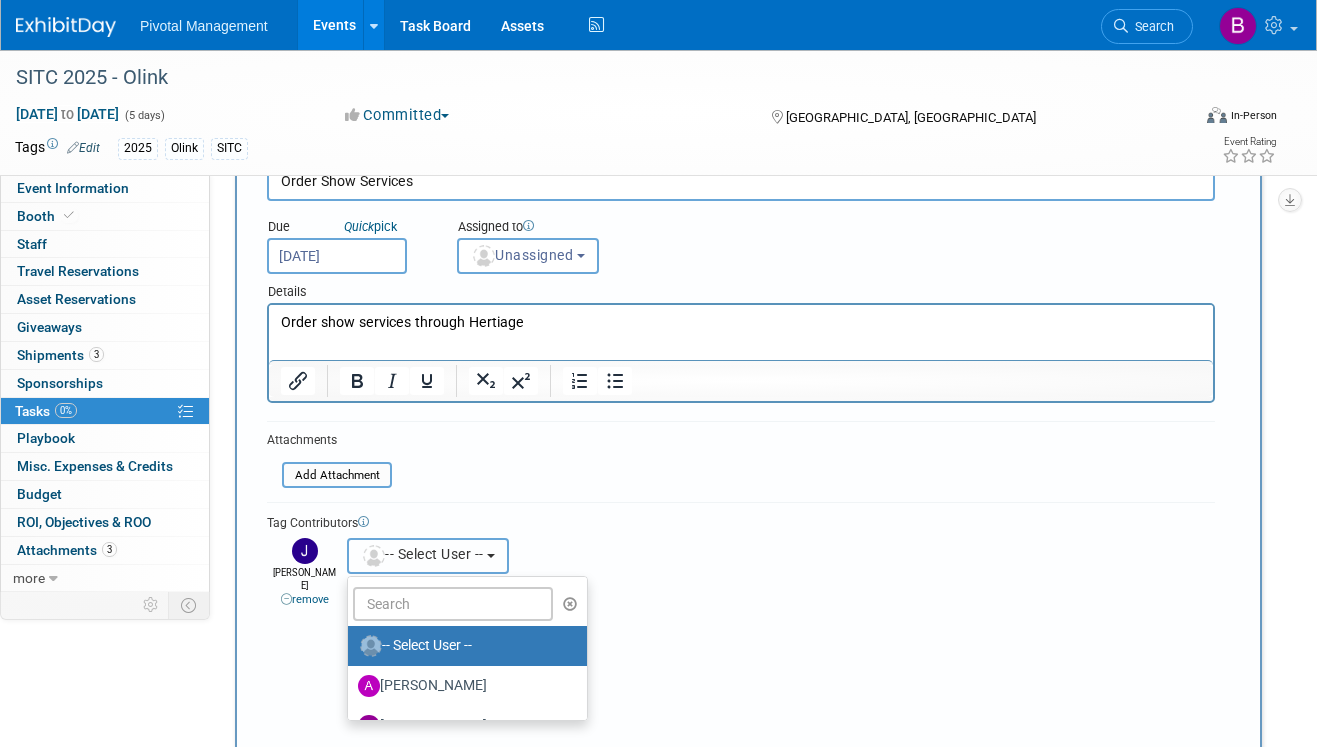 click at bounding box center (374, 556) 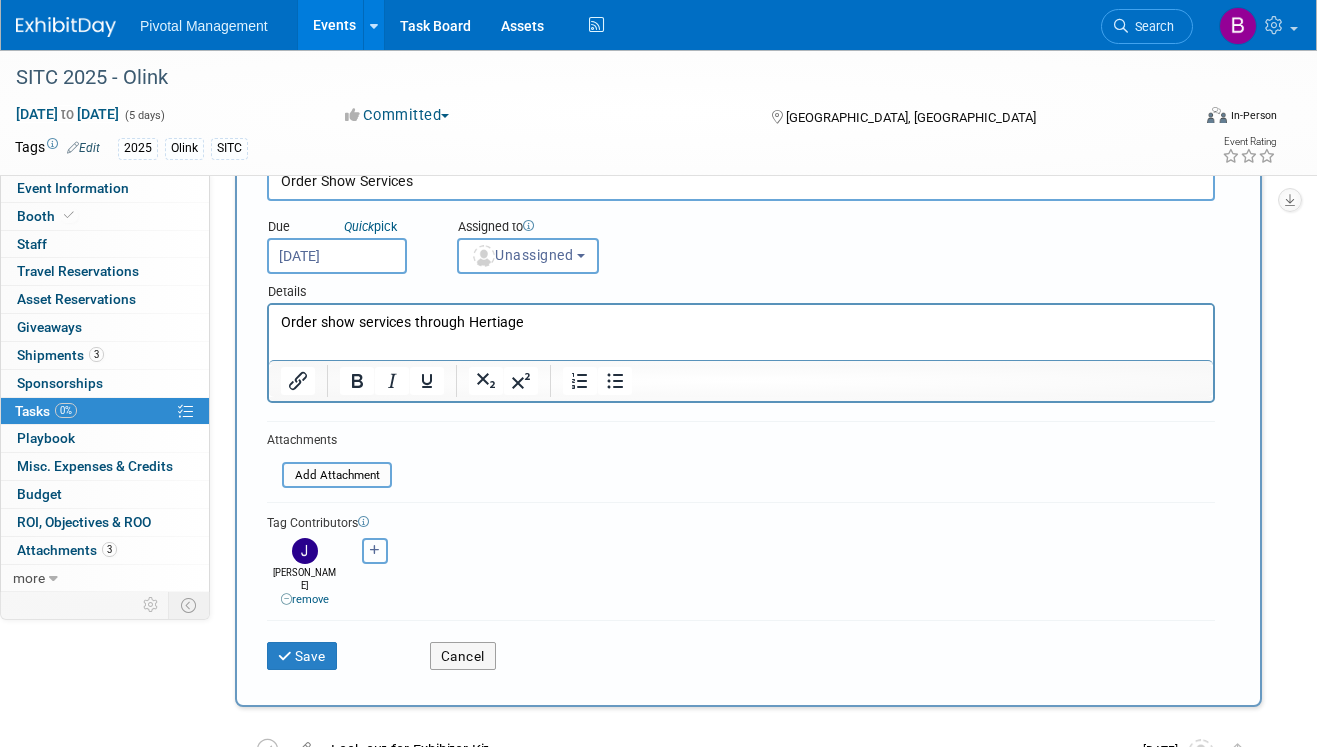 click at bounding box center [375, 550] 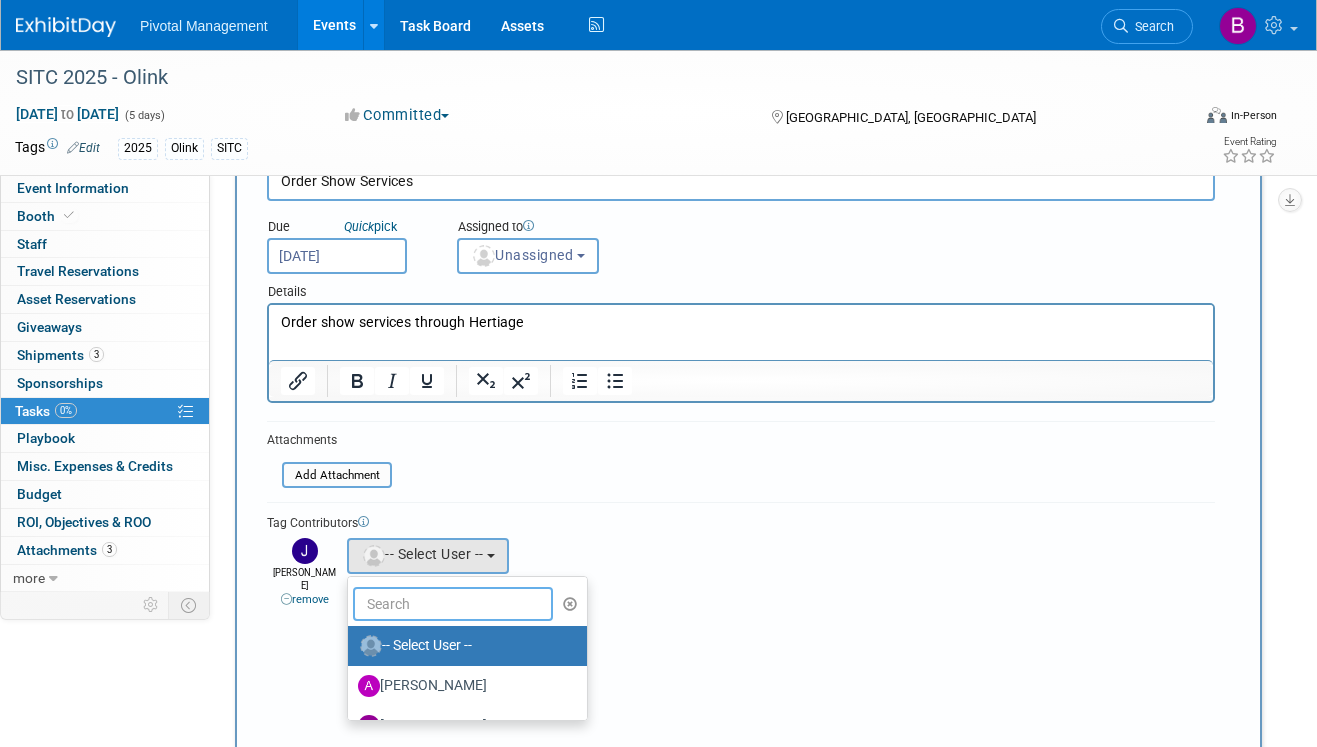 click at bounding box center (453, 604) 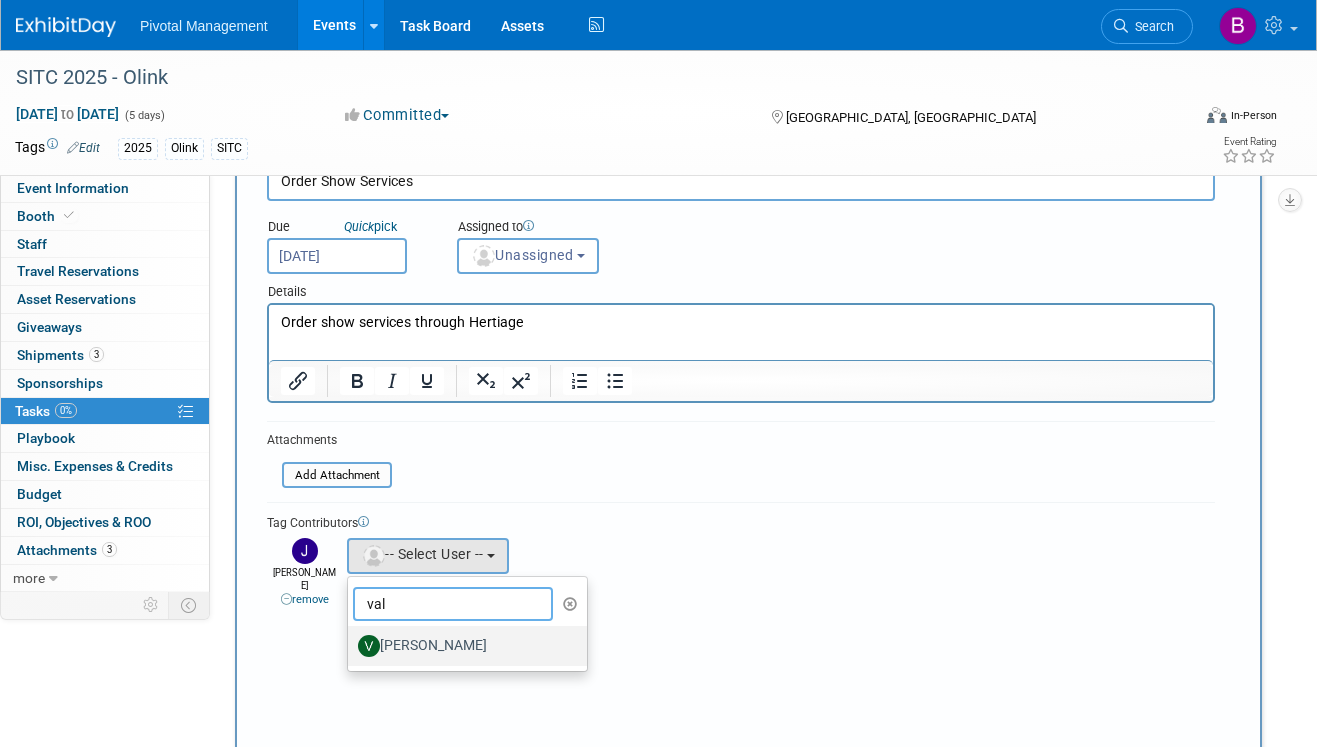 type on "val" 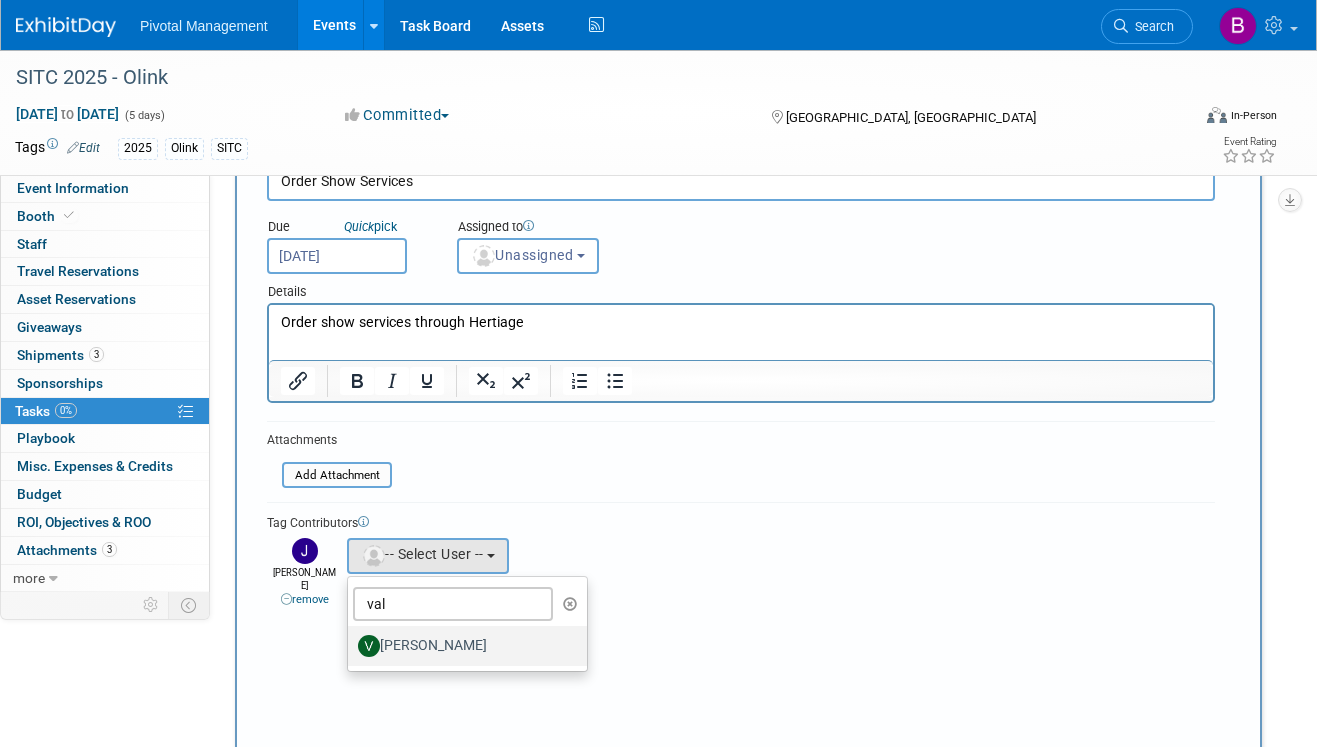 click on "Valerie Weld" at bounding box center [462, 646] 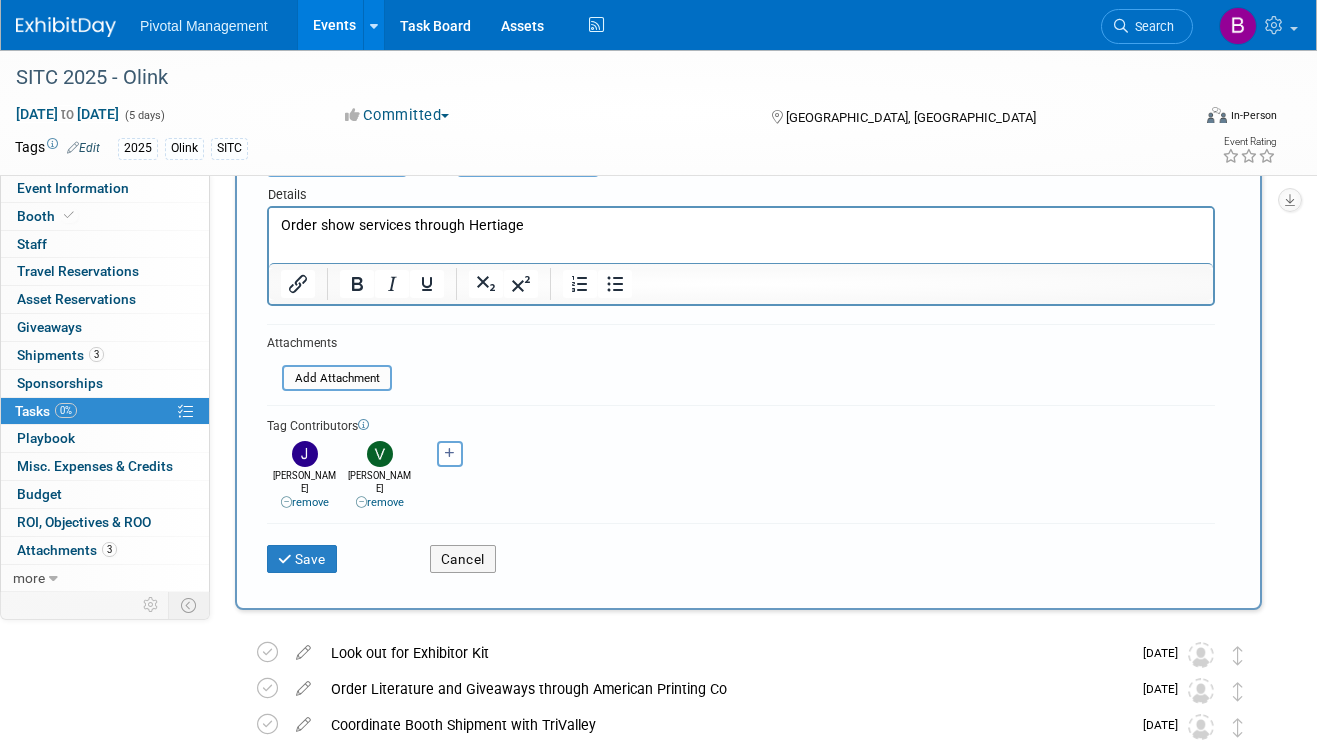 scroll, scrollTop: 240, scrollLeft: 0, axis: vertical 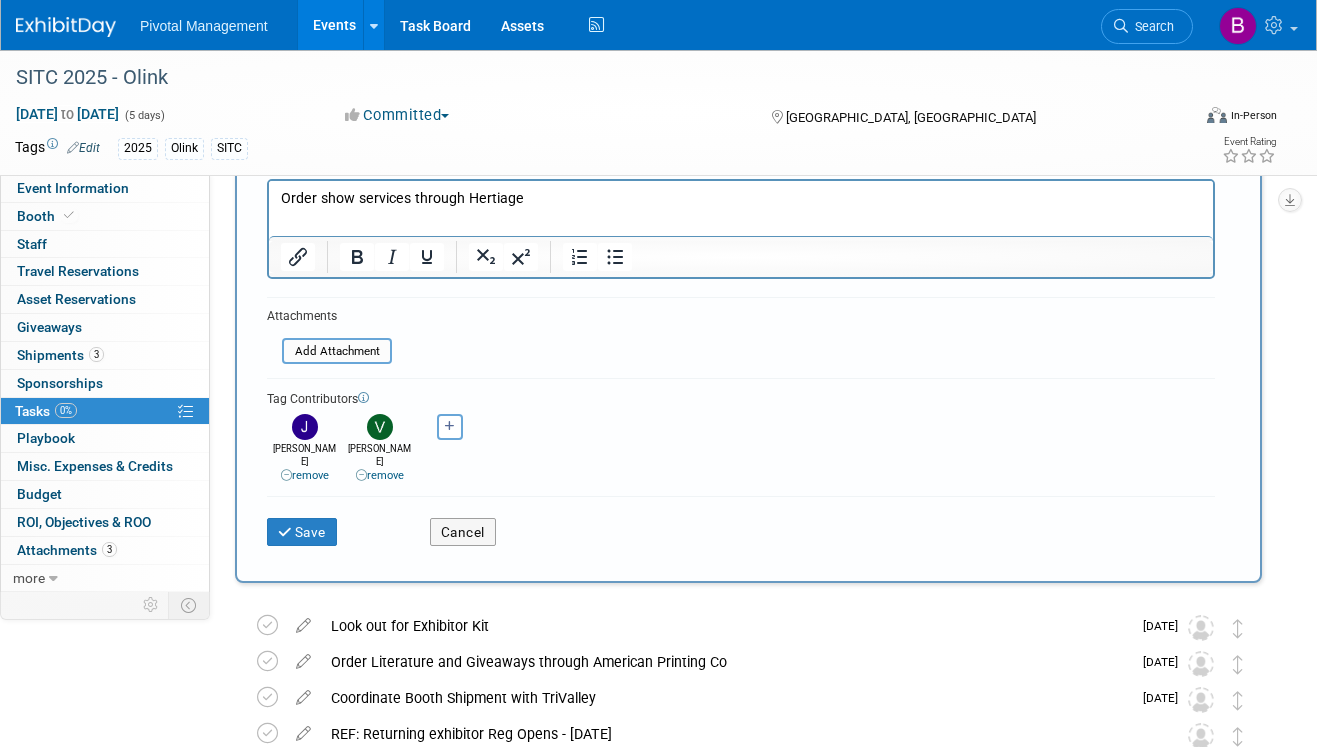 click on "Save
Cancel" at bounding box center [741, 528] 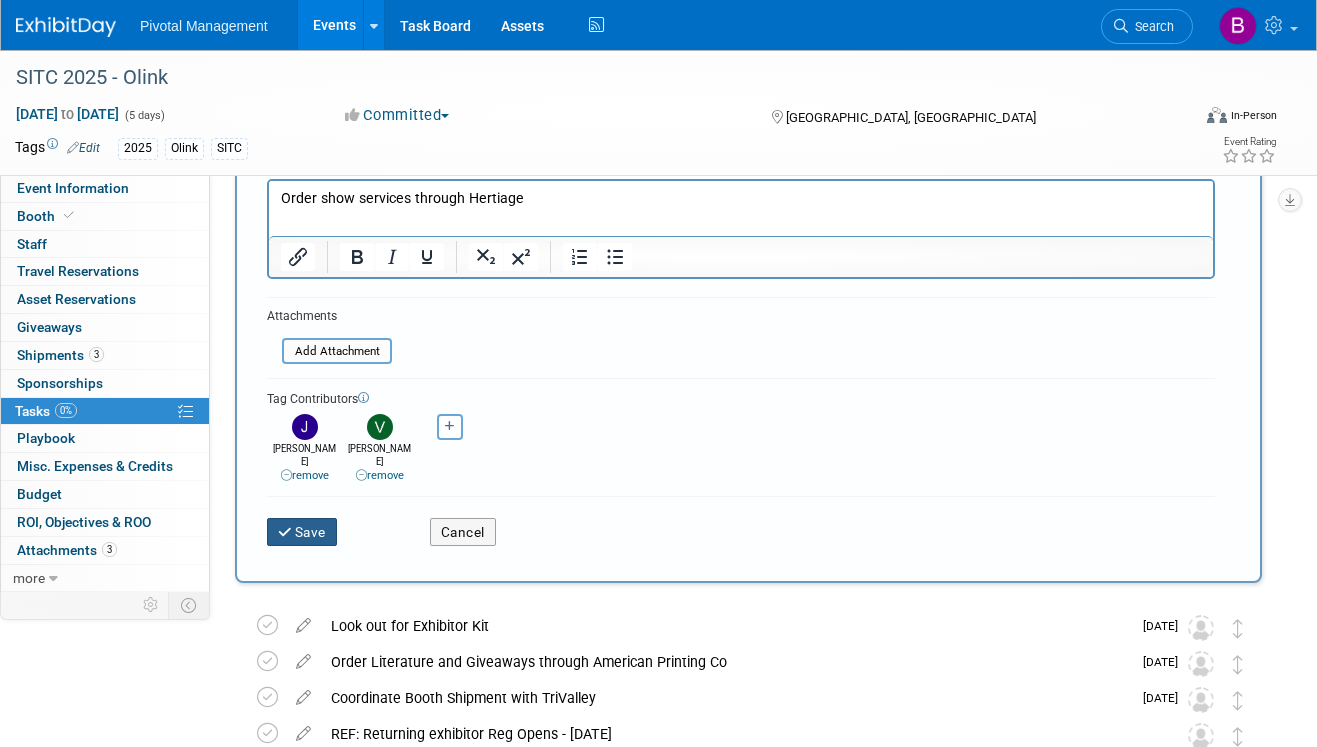 click on "Save" at bounding box center (302, 532) 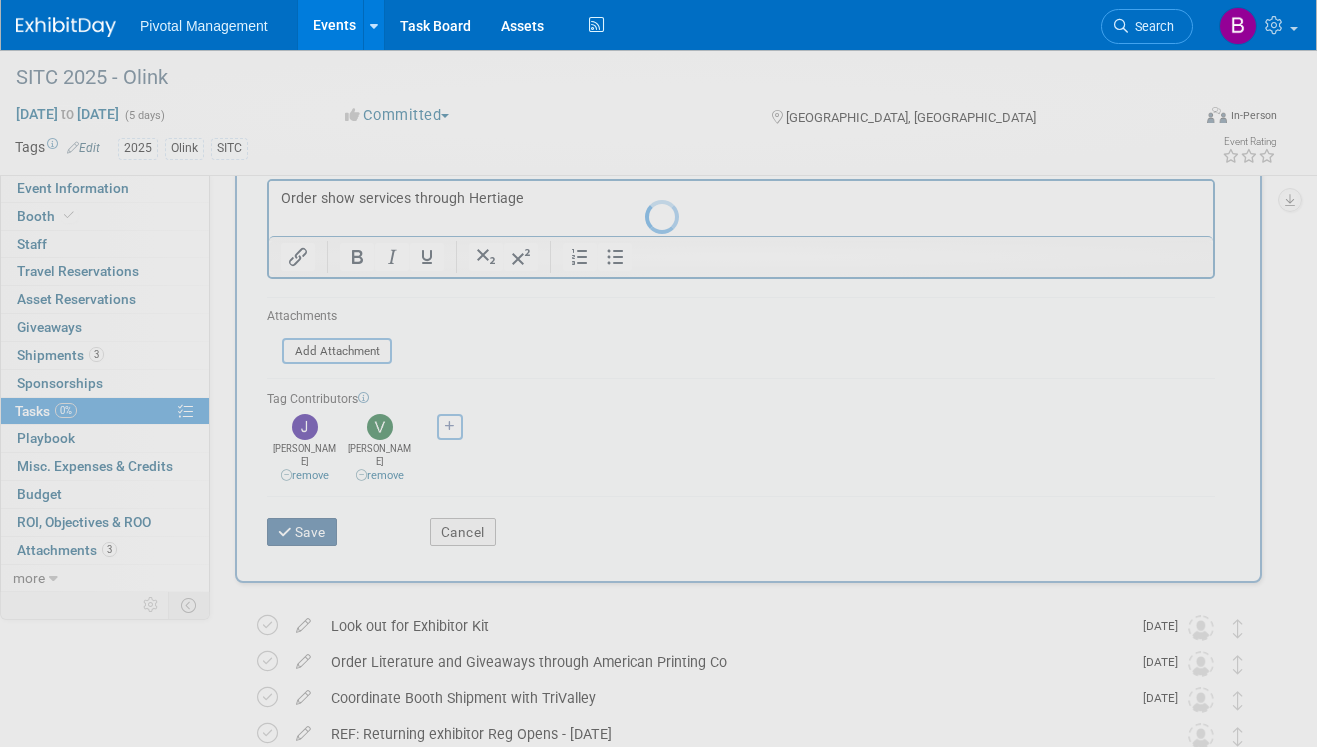 scroll, scrollTop: 0, scrollLeft: 0, axis: both 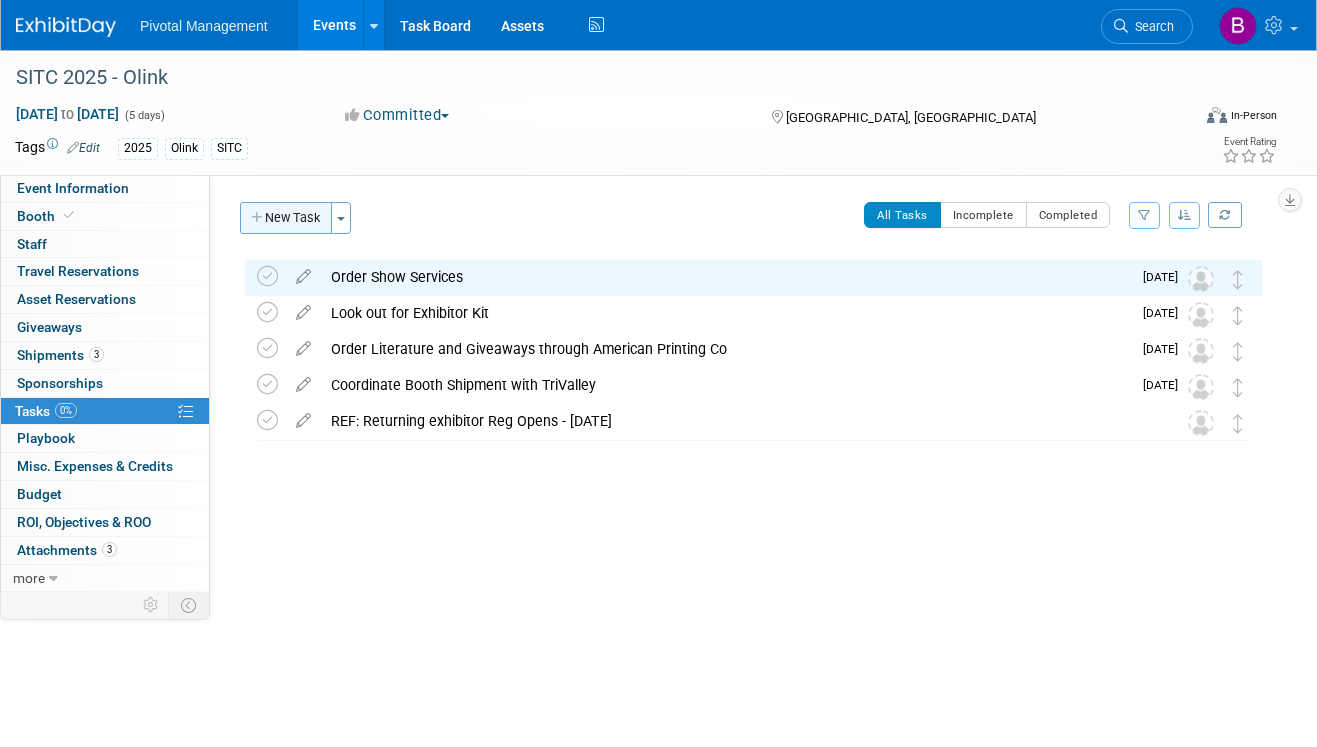 click on "New Task" at bounding box center [286, 218] 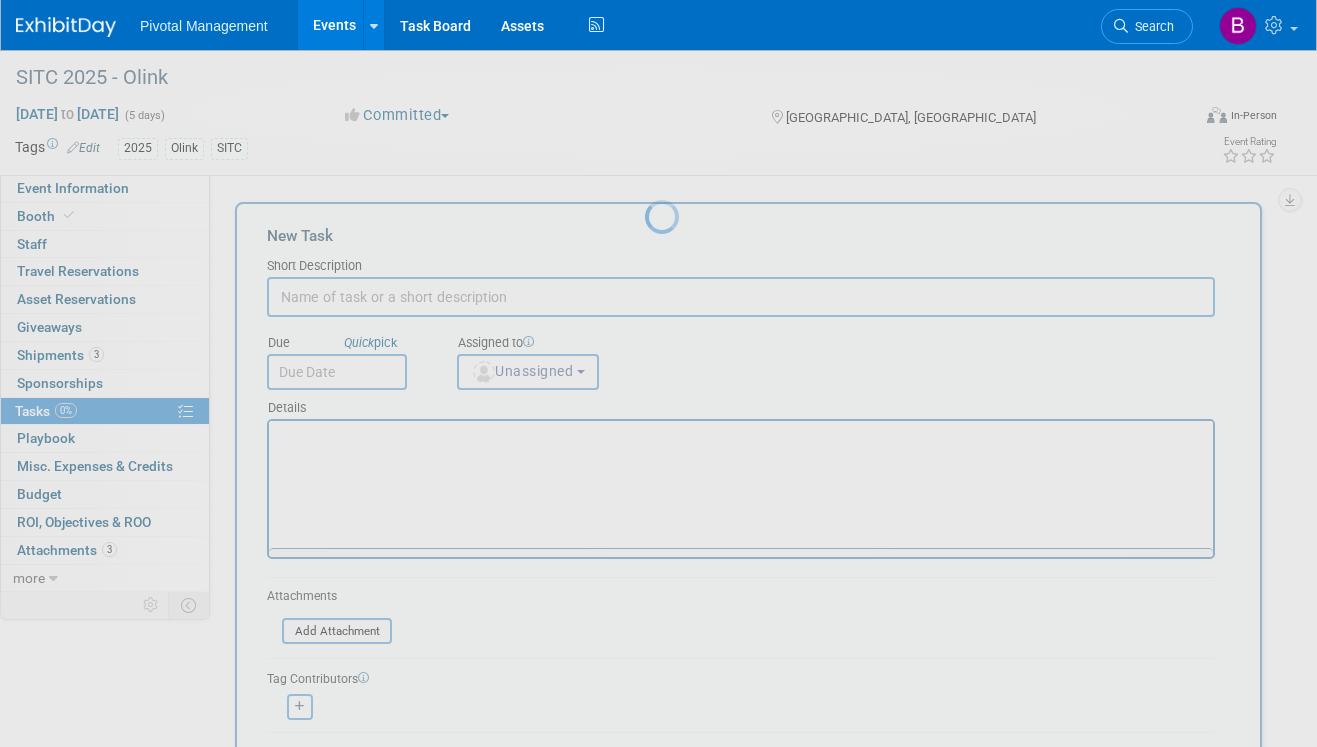 scroll, scrollTop: 0, scrollLeft: 0, axis: both 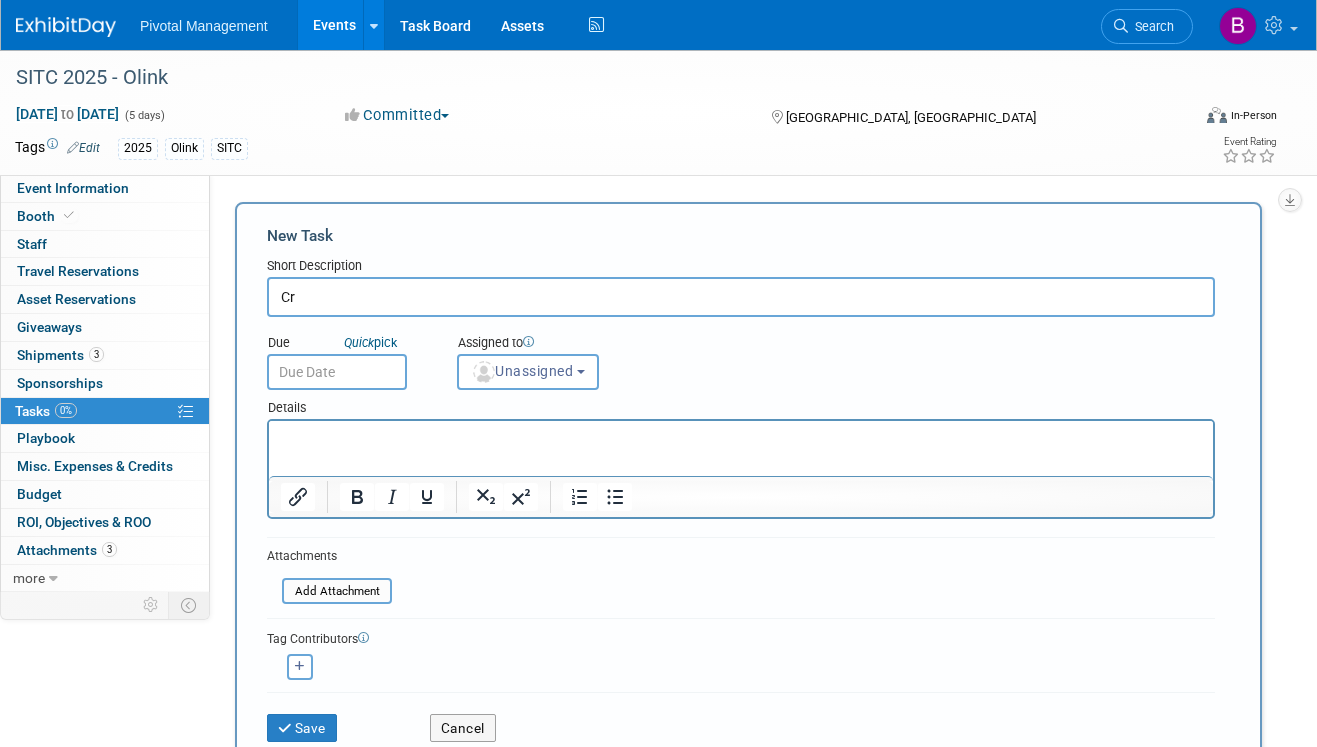type on "C" 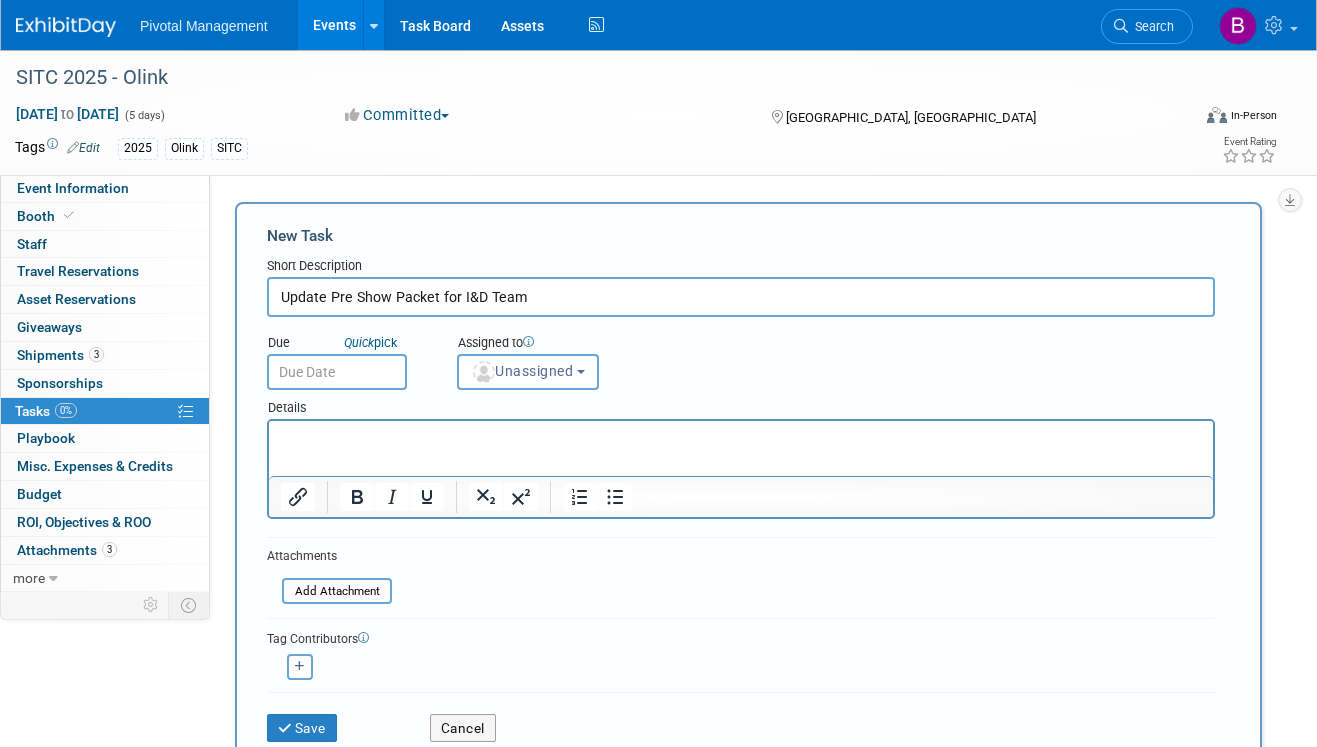 type on "Update Pre Show Packet for I&D Team" 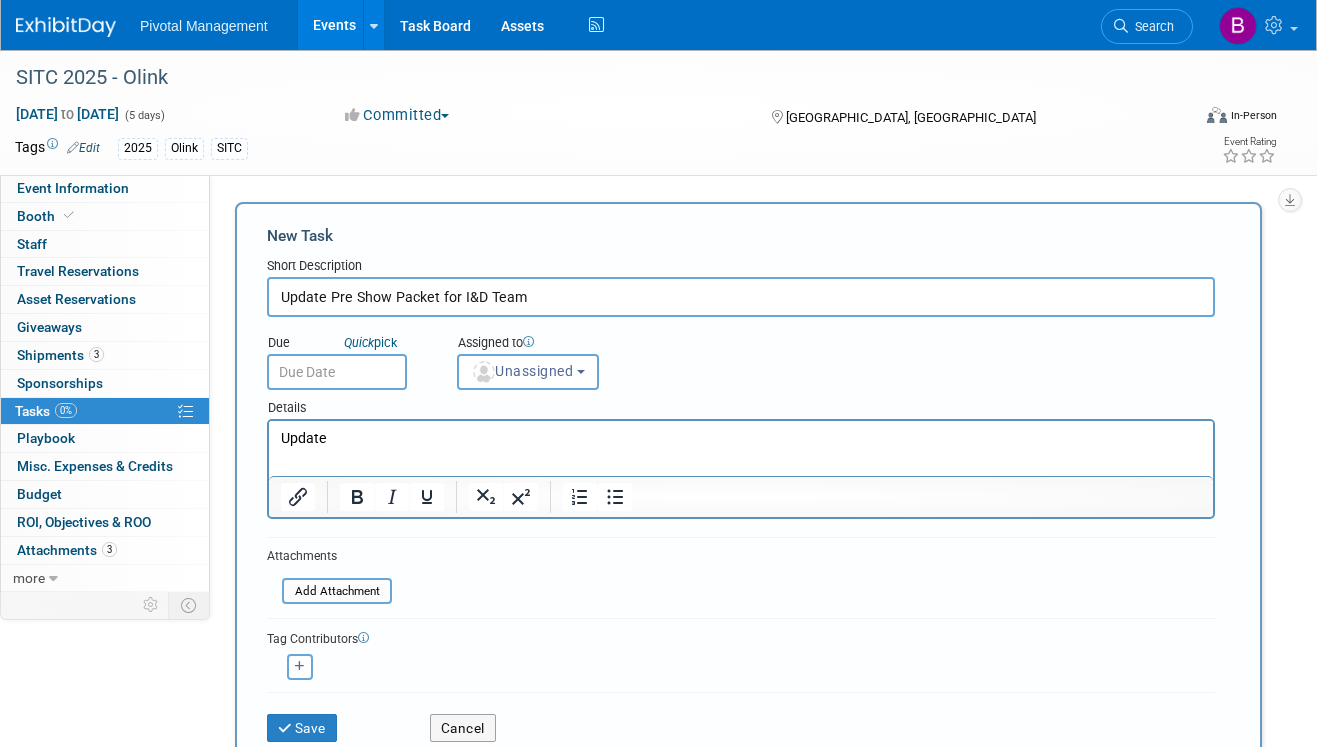 drag, startPoint x: 533, startPoint y: 293, endPoint x: 439, endPoint y: 293, distance: 94 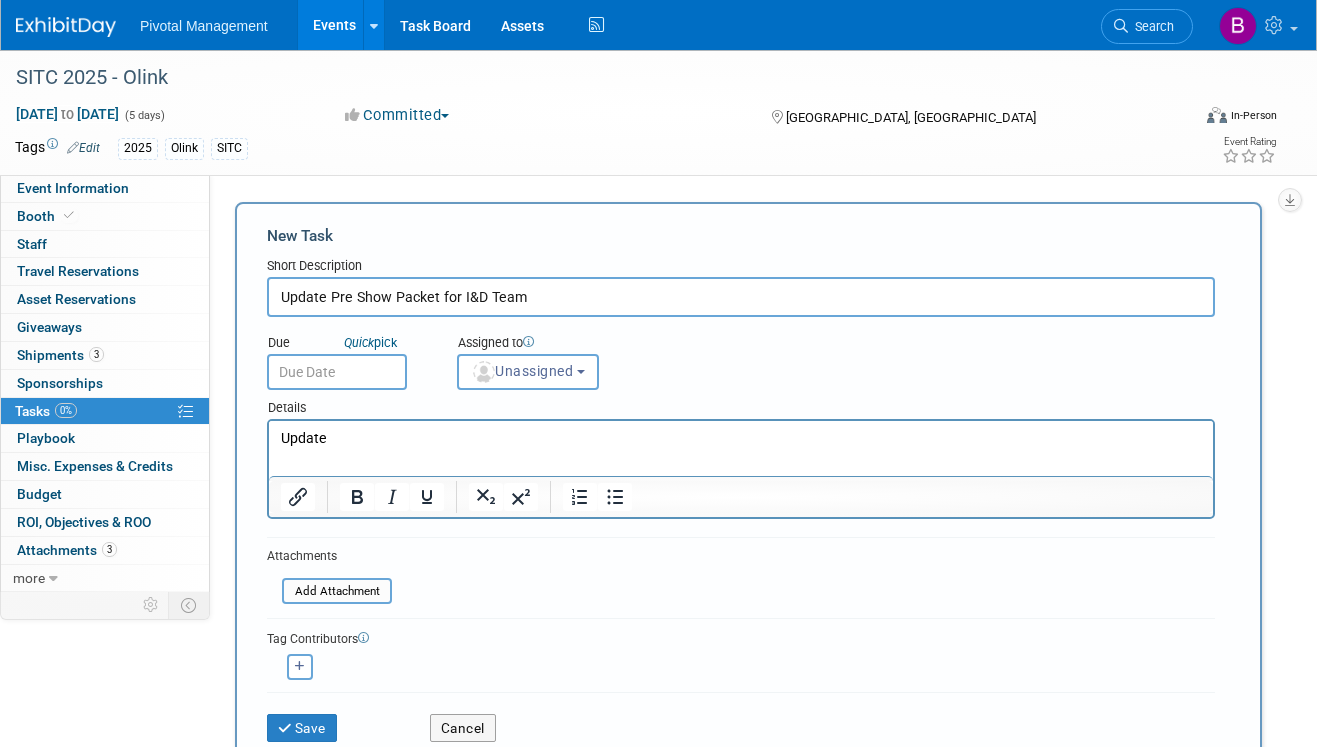click on "Update Pre Show Packet for I&D Team" at bounding box center [741, 297] 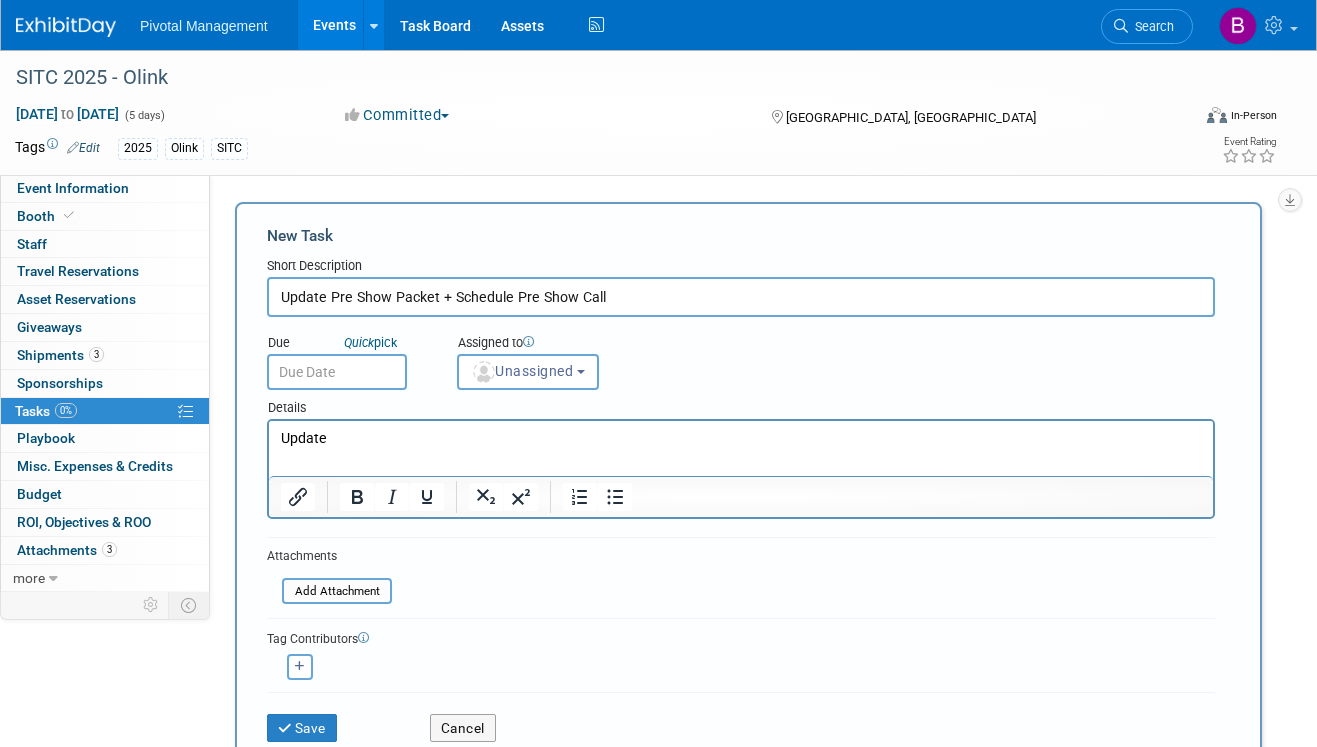 type on "Update Pre Show Packet + Schedule Pre Show Call" 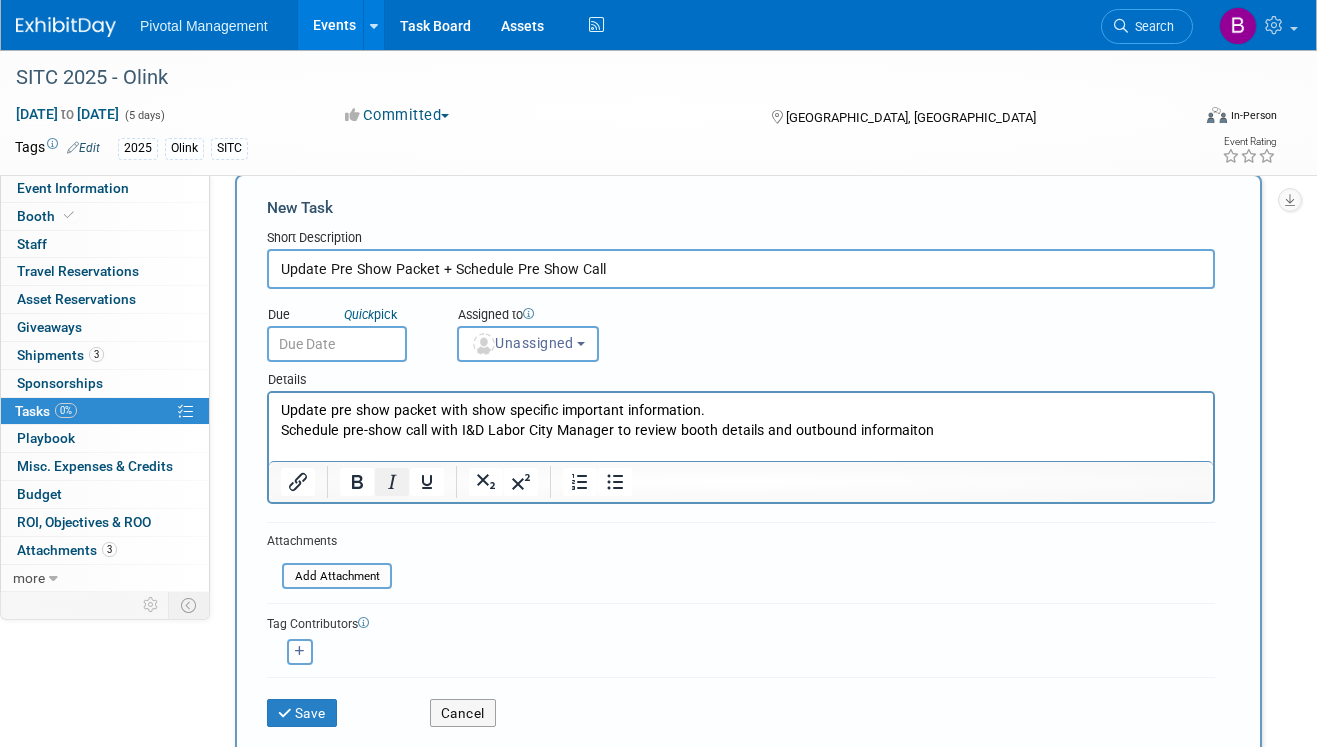 scroll, scrollTop: 40, scrollLeft: 0, axis: vertical 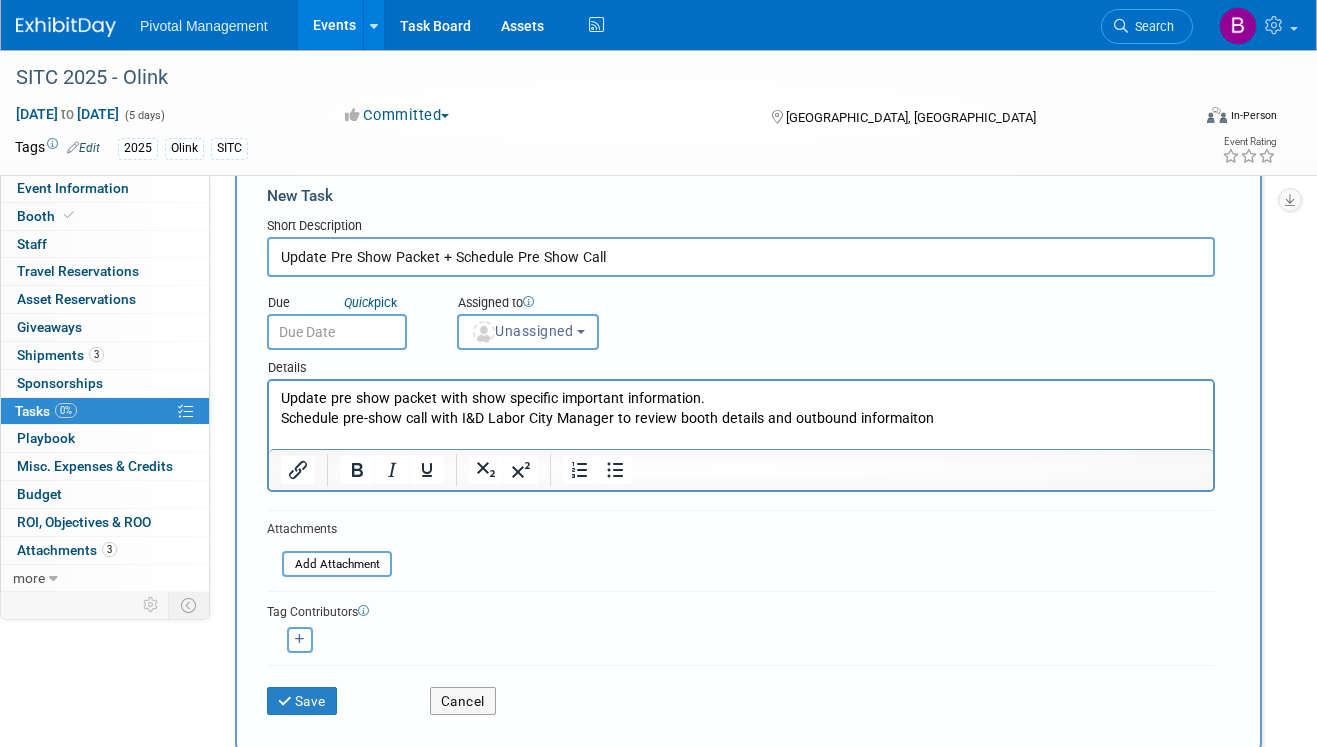 click on "Schedule pre-show call with I&D Labor City Manager to review booth details and outbound informaiton" at bounding box center (741, 419) 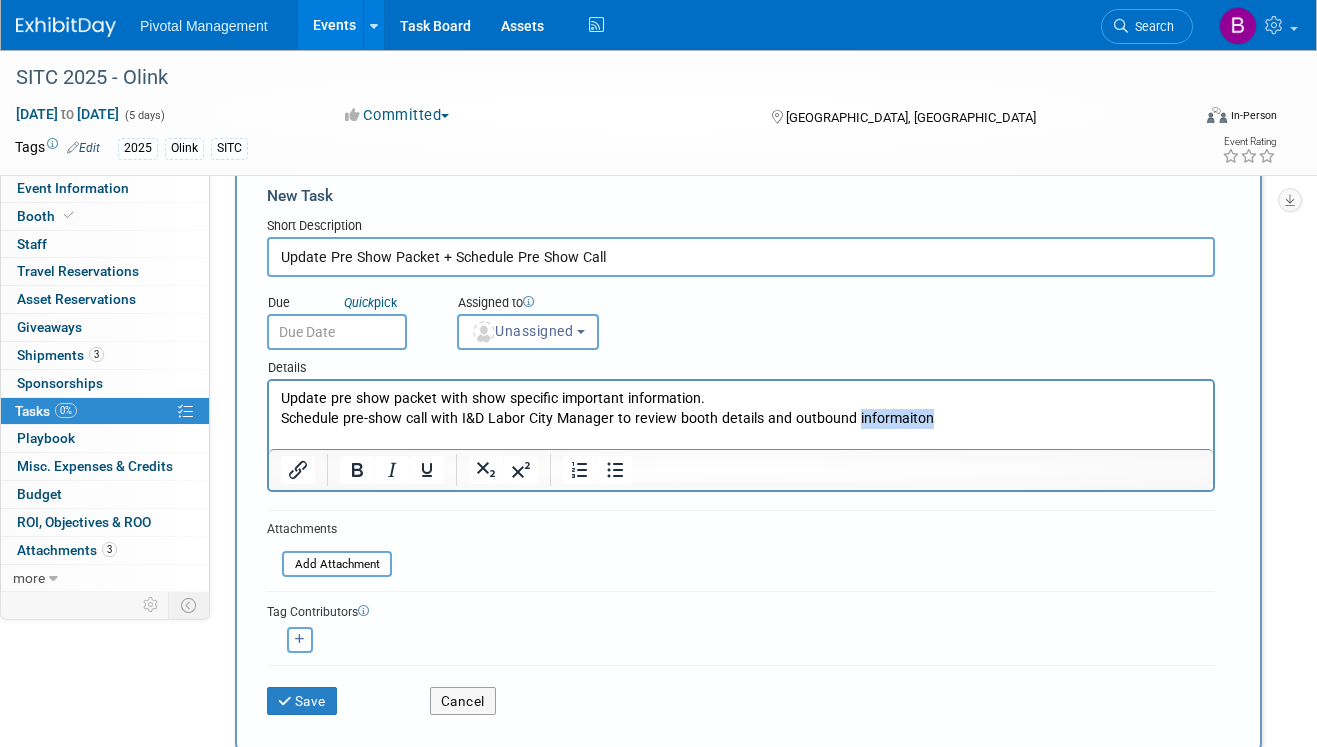 click on "Schedule pre-show call with I&D Labor City Manager to review booth details and outbound informaiton" at bounding box center [741, 419] 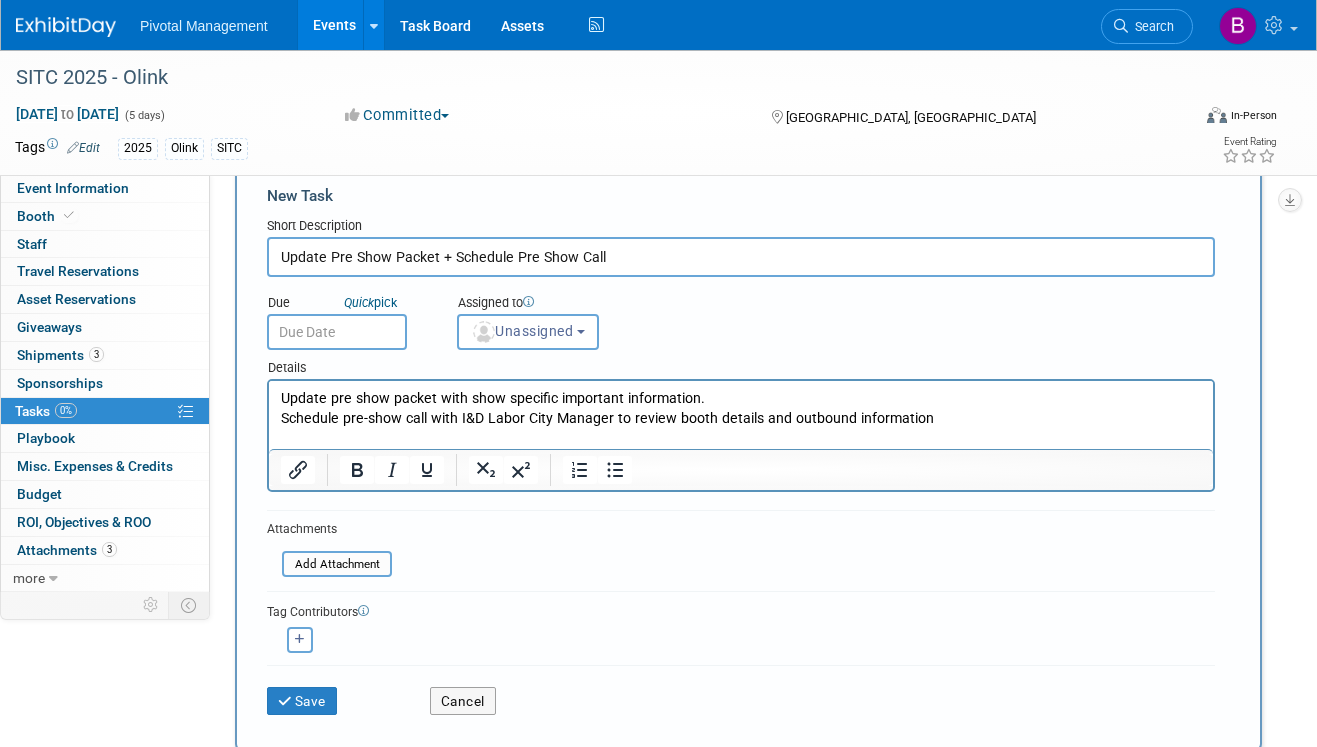 scroll, scrollTop: 74, scrollLeft: 0, axis: vertical 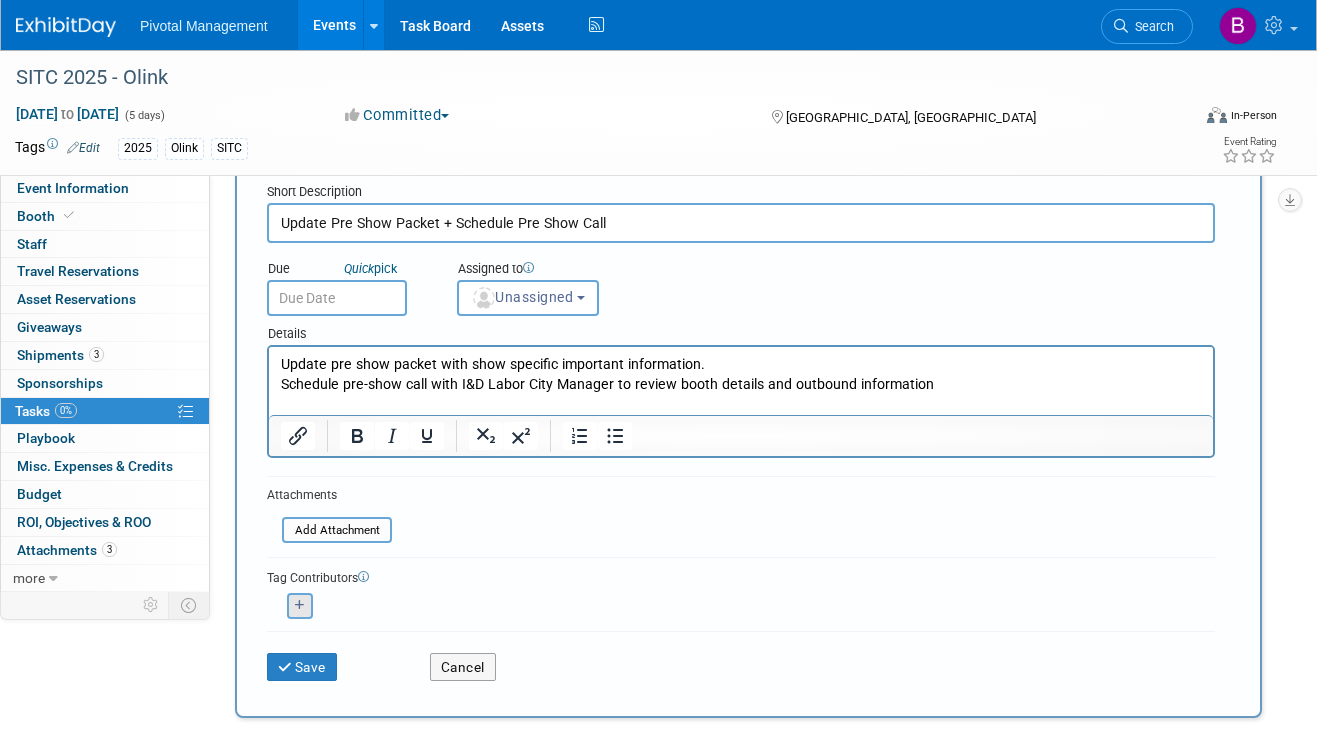 click at bounding box center [300, 606] 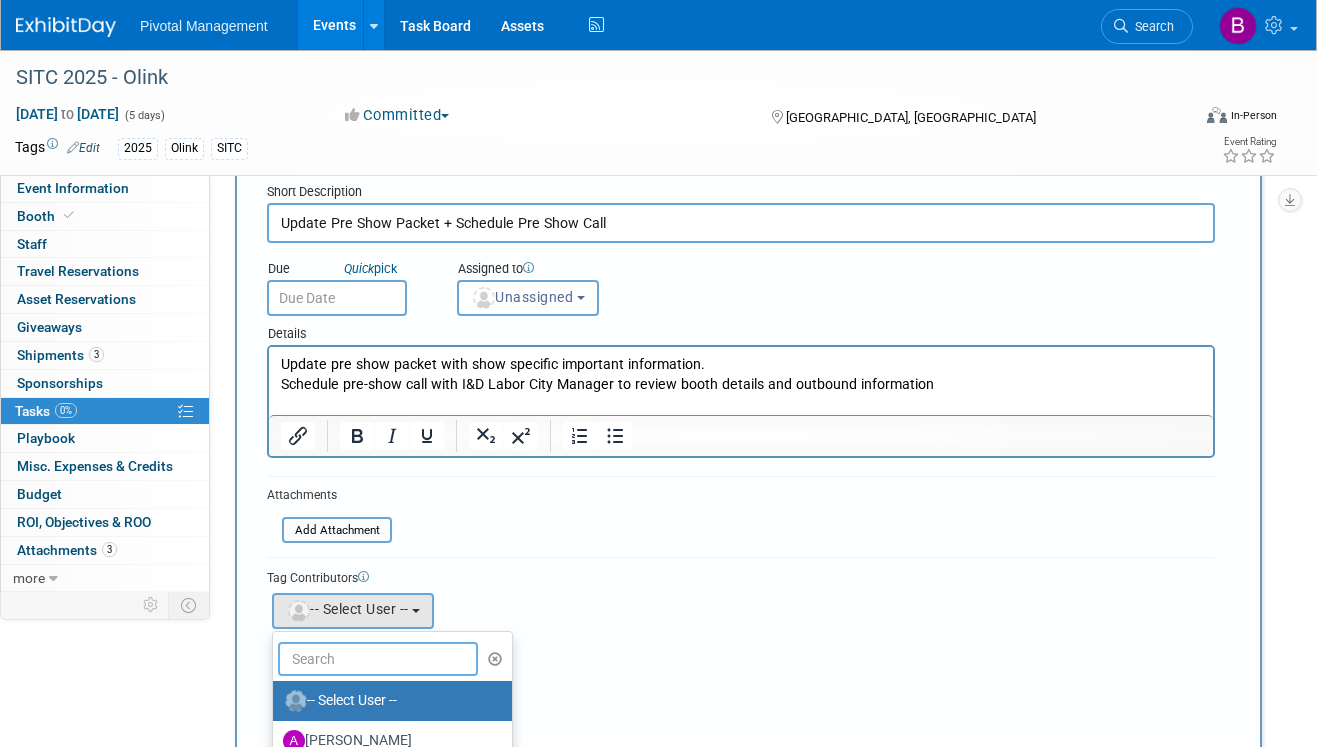 click at bounding box center (378, 659) 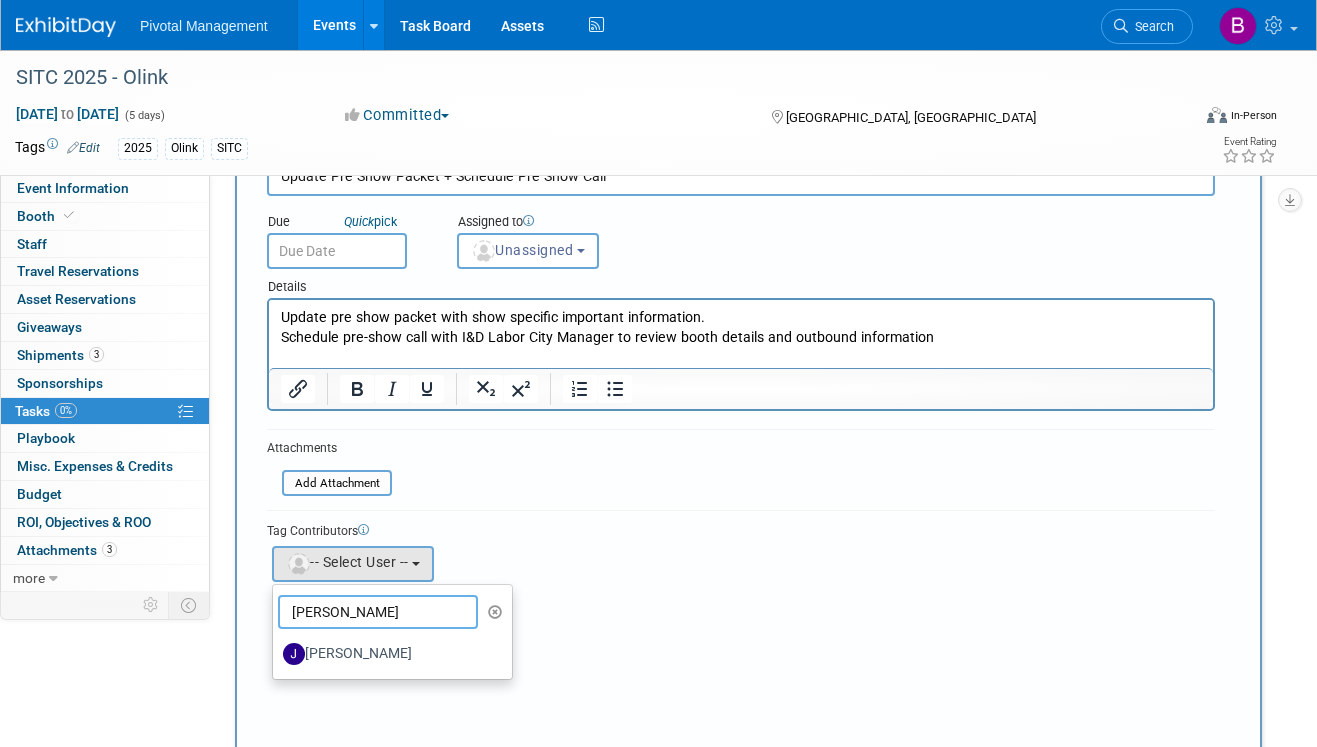 scroll, scrollTop: 117, scrollLeft: 0, axis: vertical 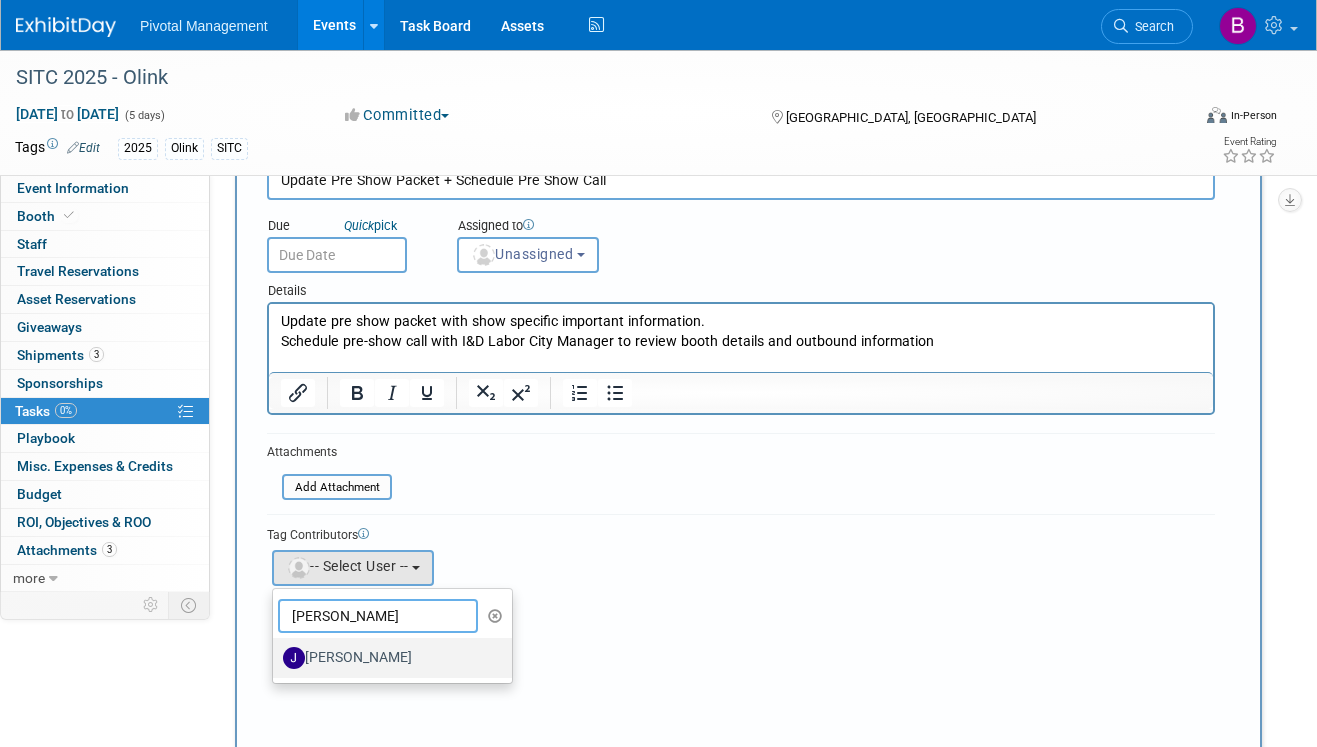 type on "jess" 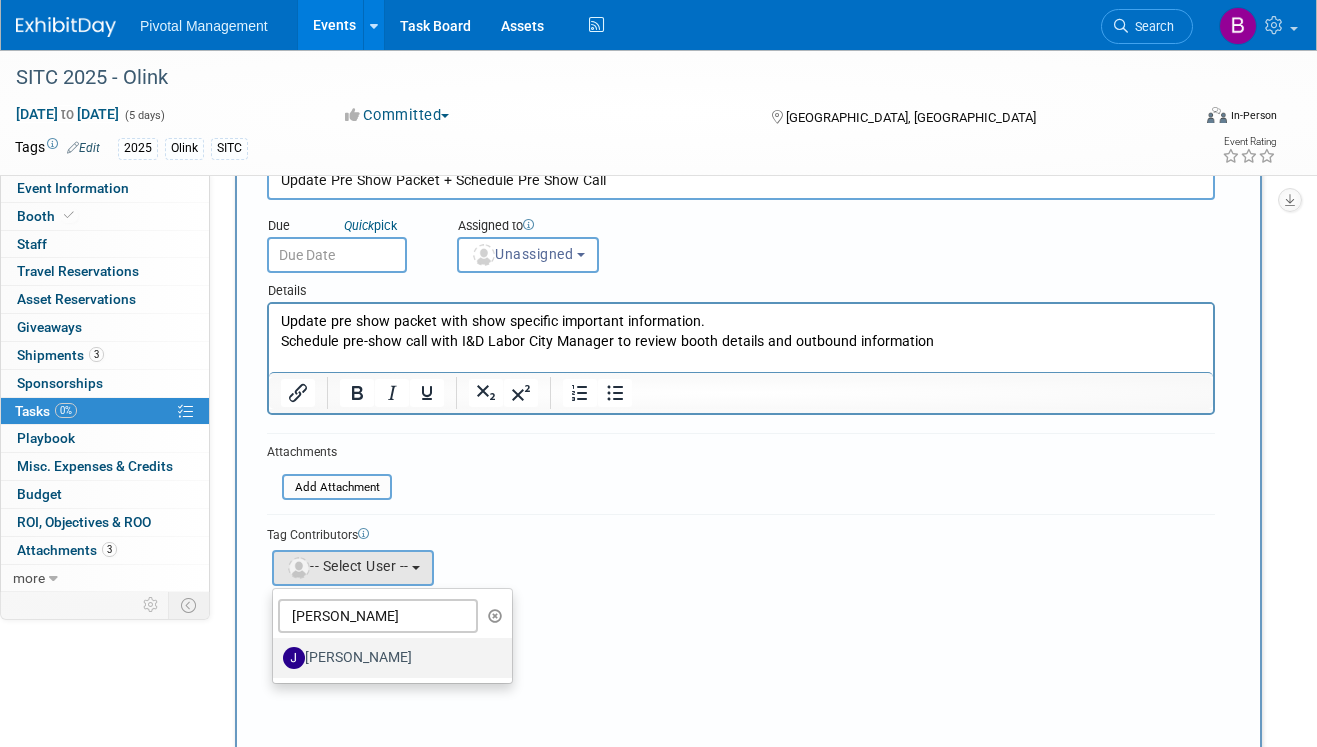 click on "Jessica Gatton" at bounding box center (387, 658) 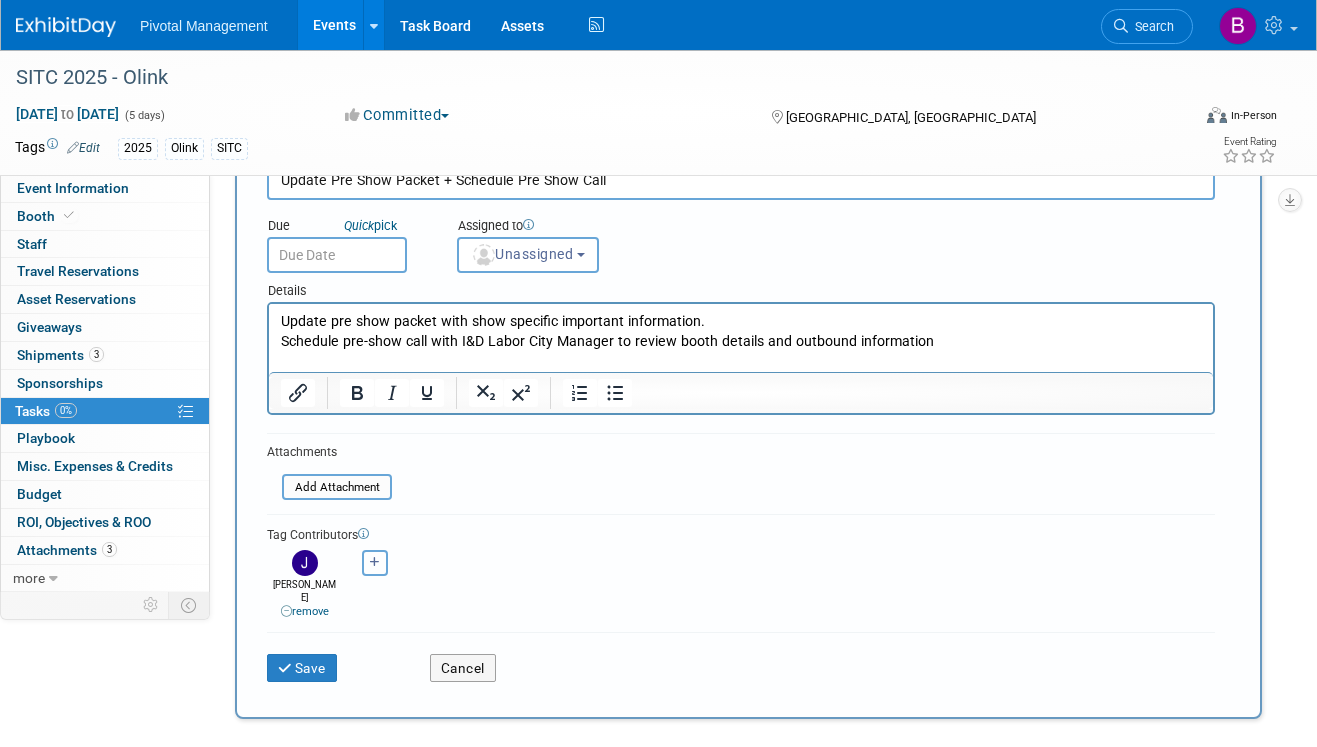 click at bounding box center (375, 562) 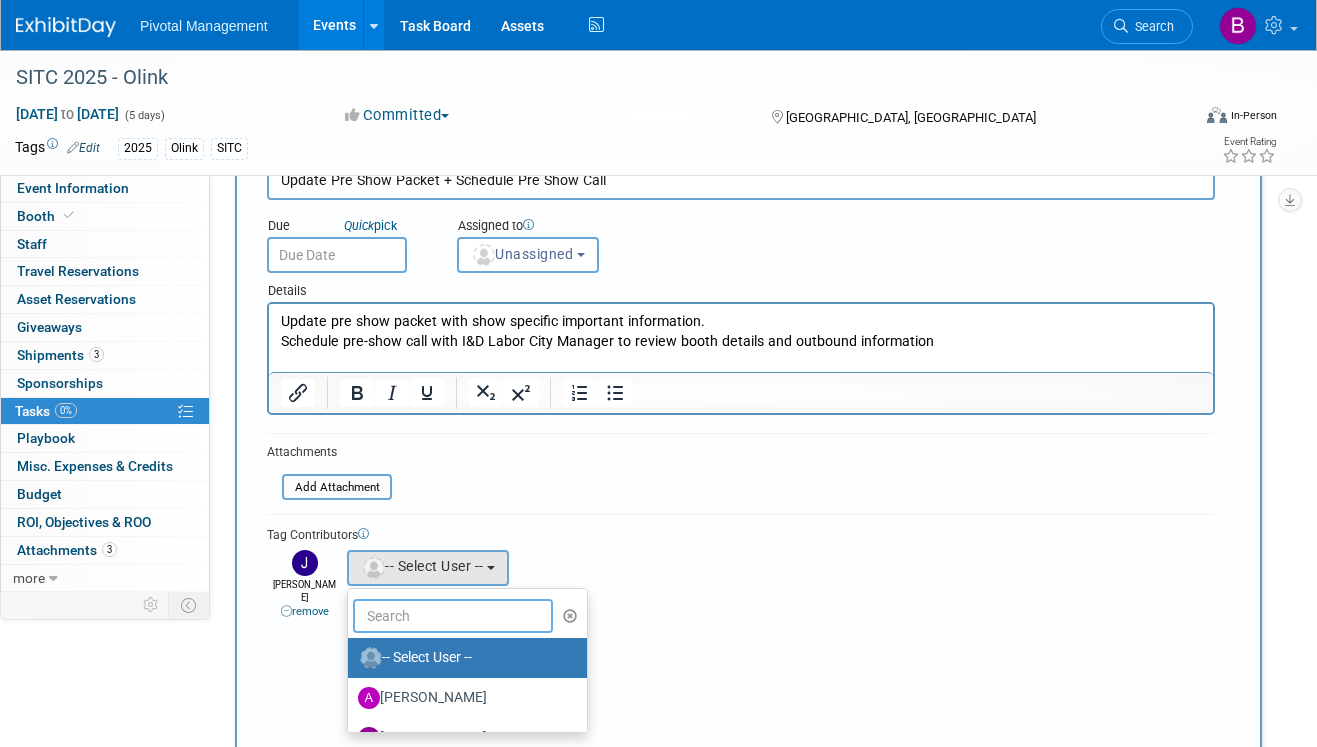 click at bounding box center (453, 616) 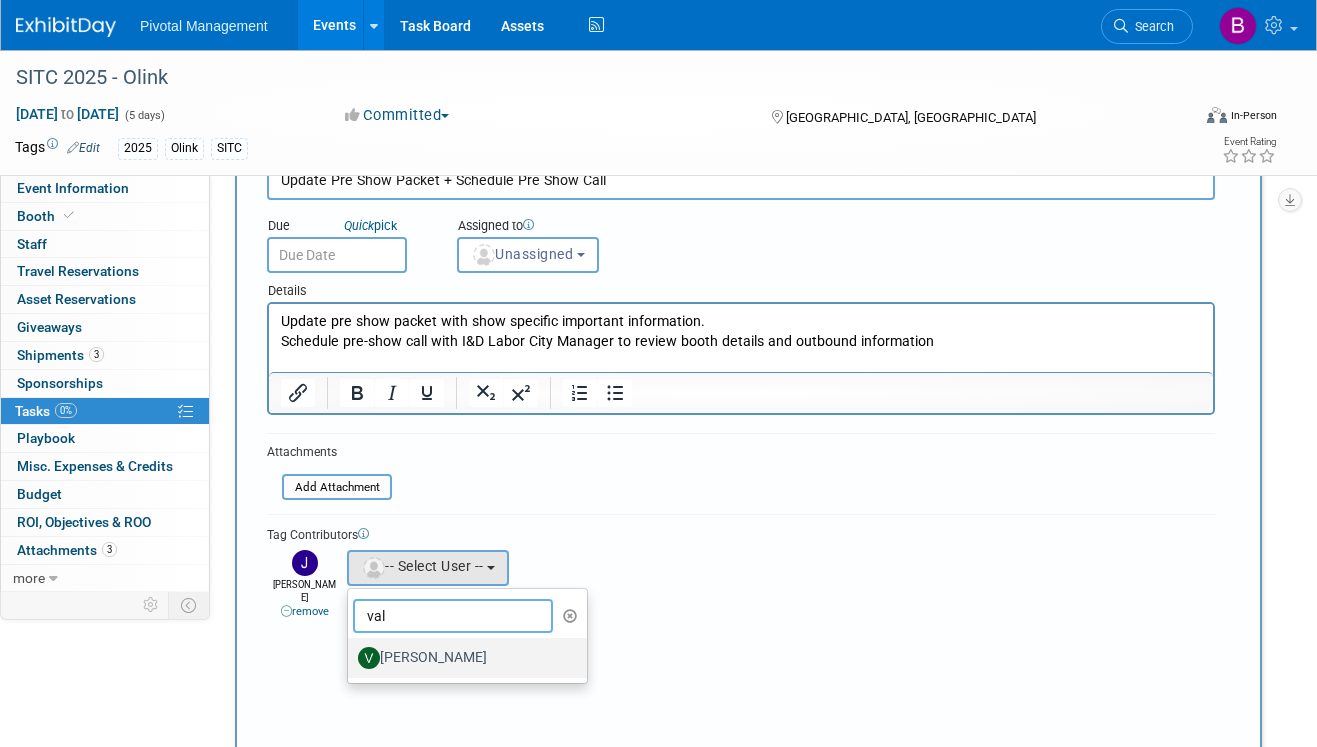 type on "val" 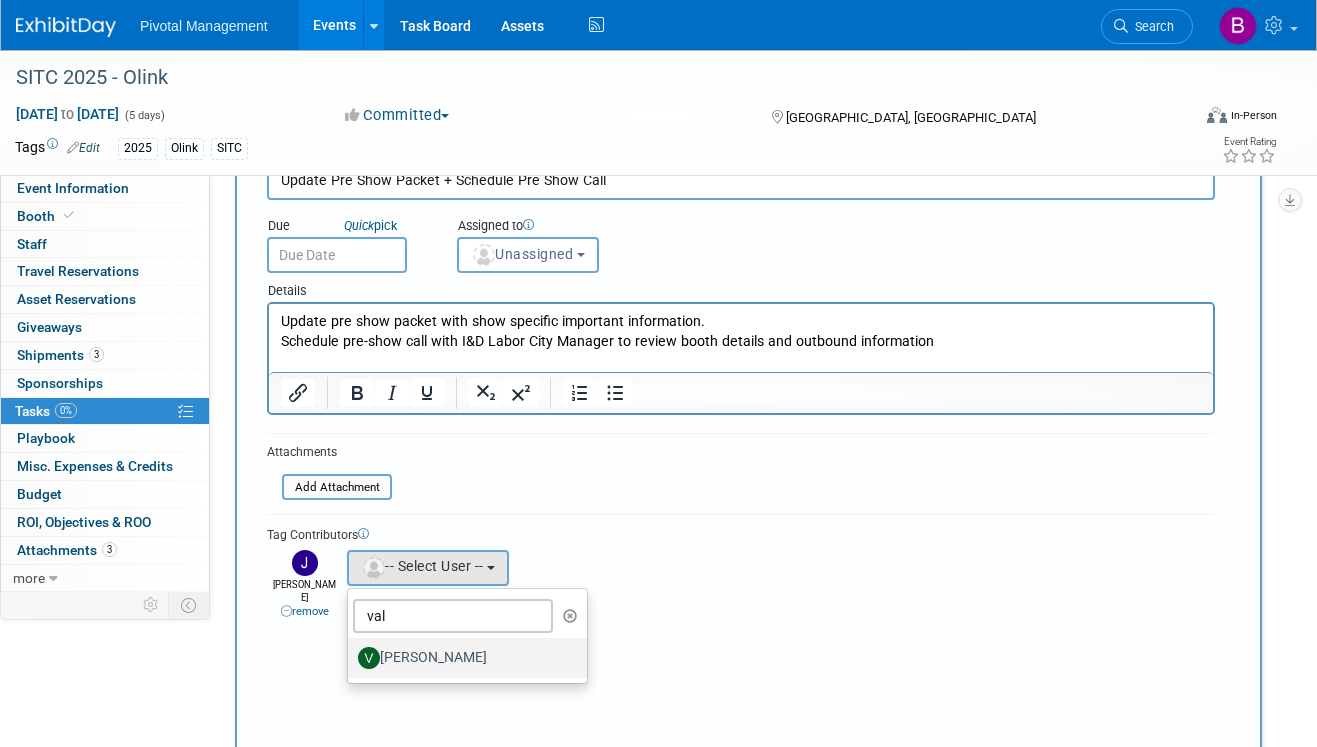 click on "Valerie Weld" at bounding box center [462, 658] 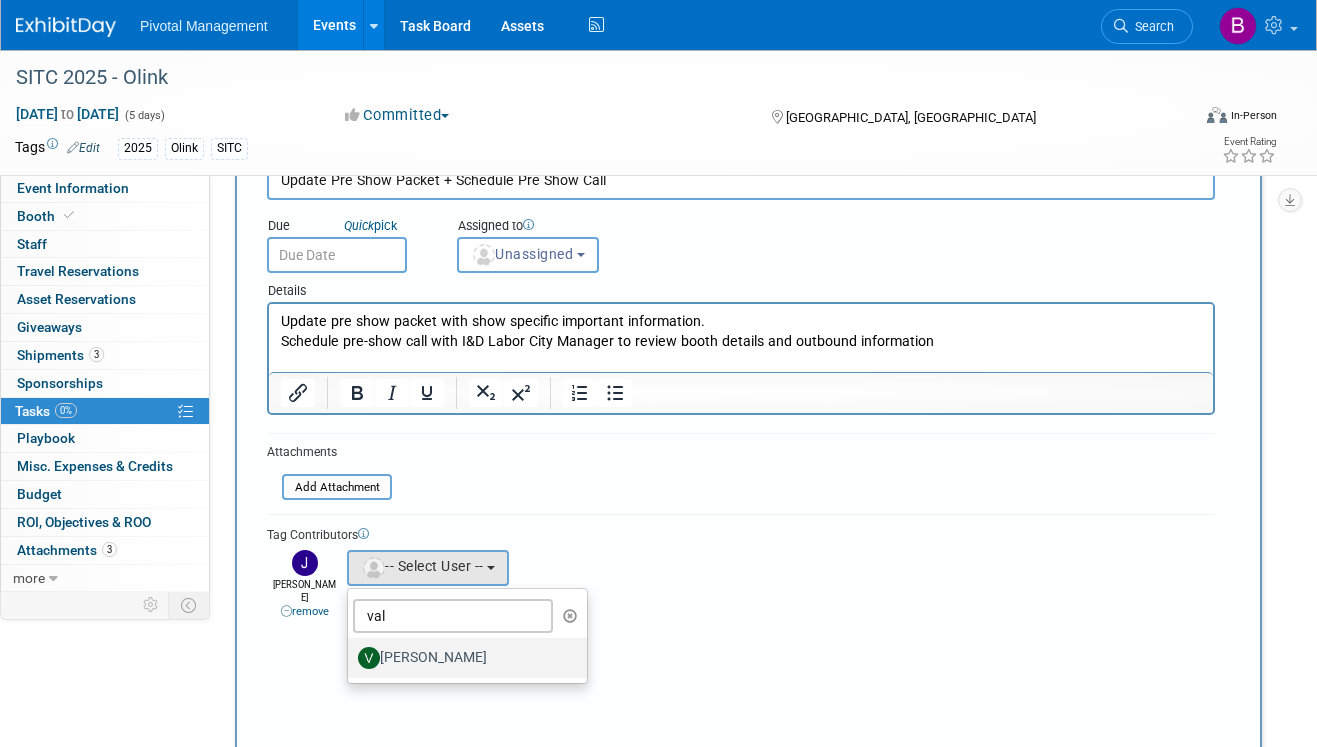 click on "Valerie Weld" at bounding box center (344, 655) 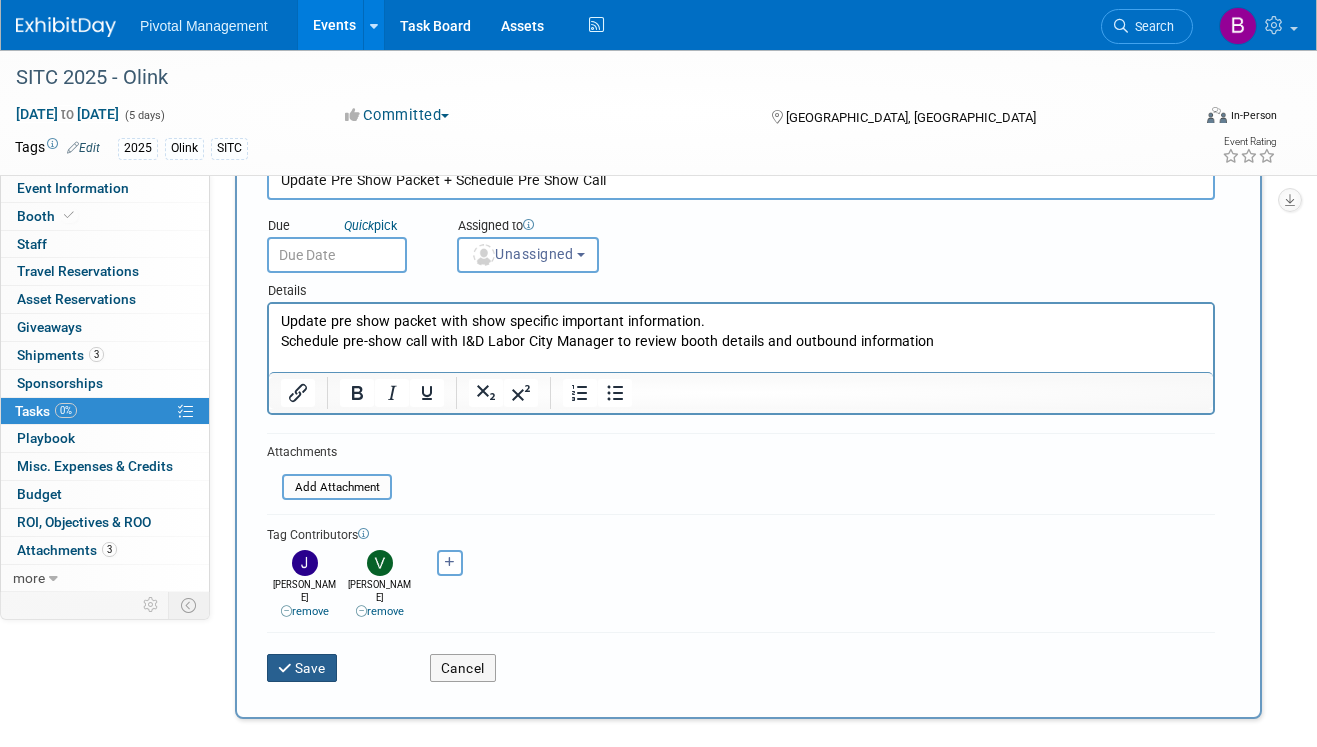 click on "Save" at bounding box center (302, 668) 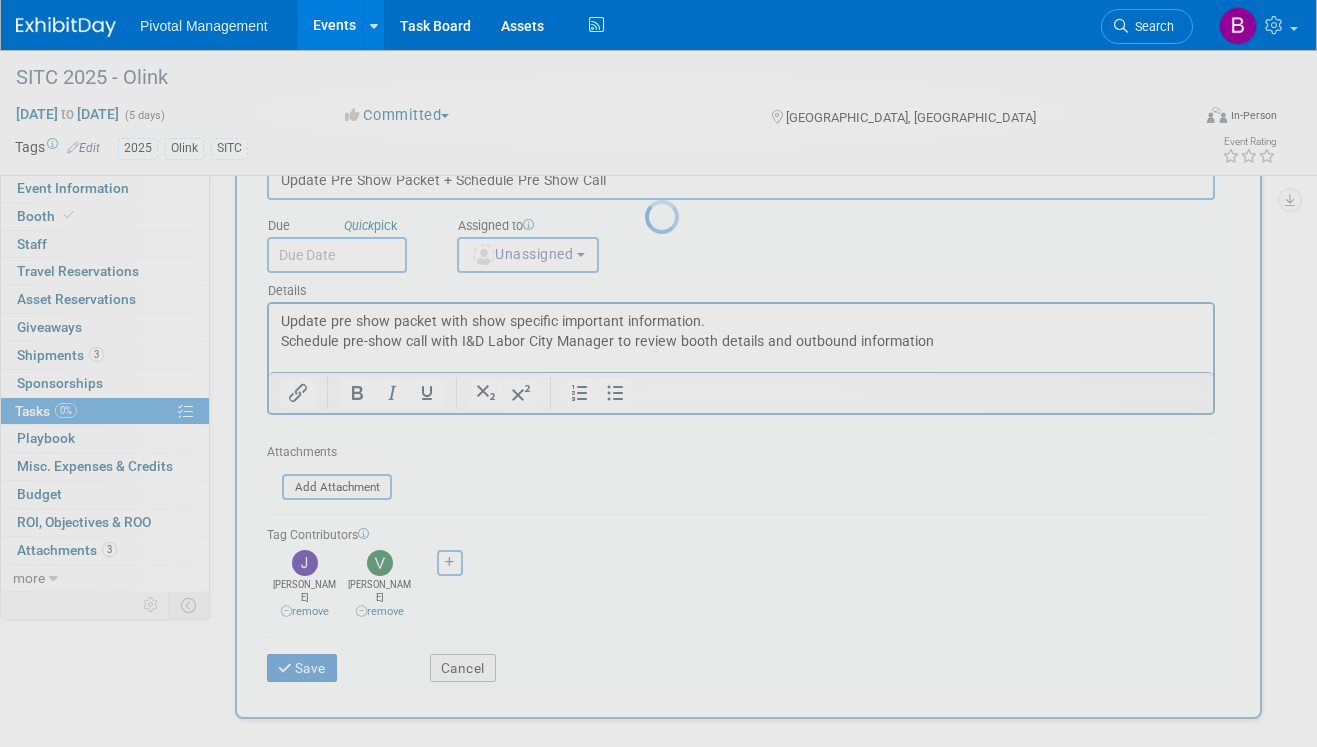 scroll, scrollTop: 0, scrollLeft: 0, axis: both 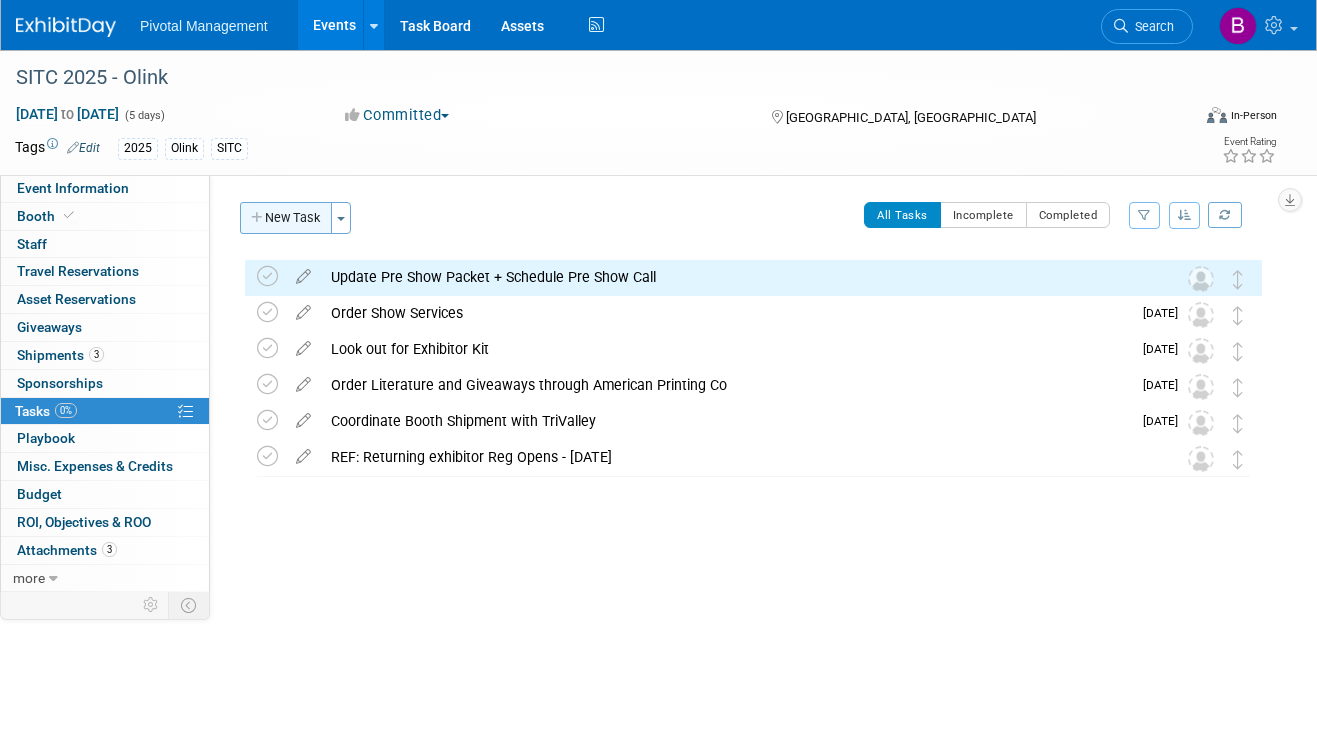 click on "New Task" at bounding box center (286, 218) 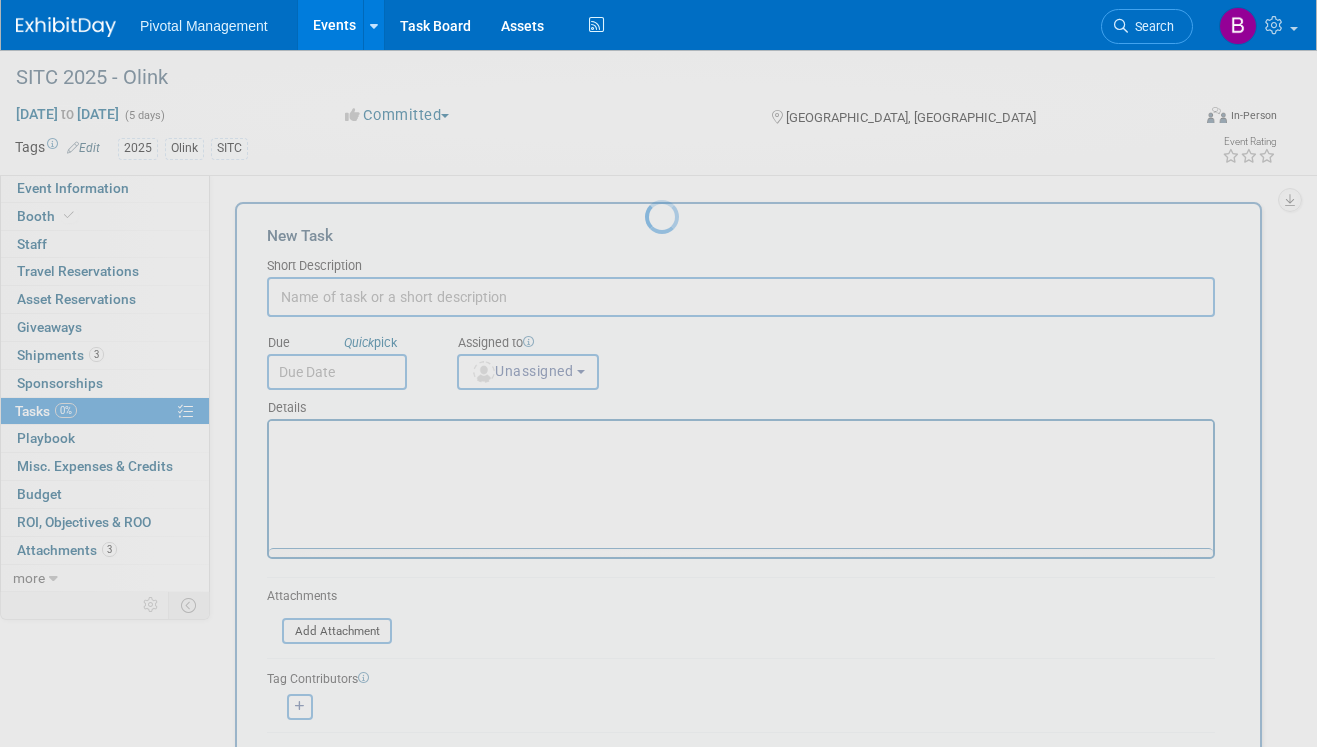 scroll, scrollTop: 0, scrollLeft: 0, axis: both 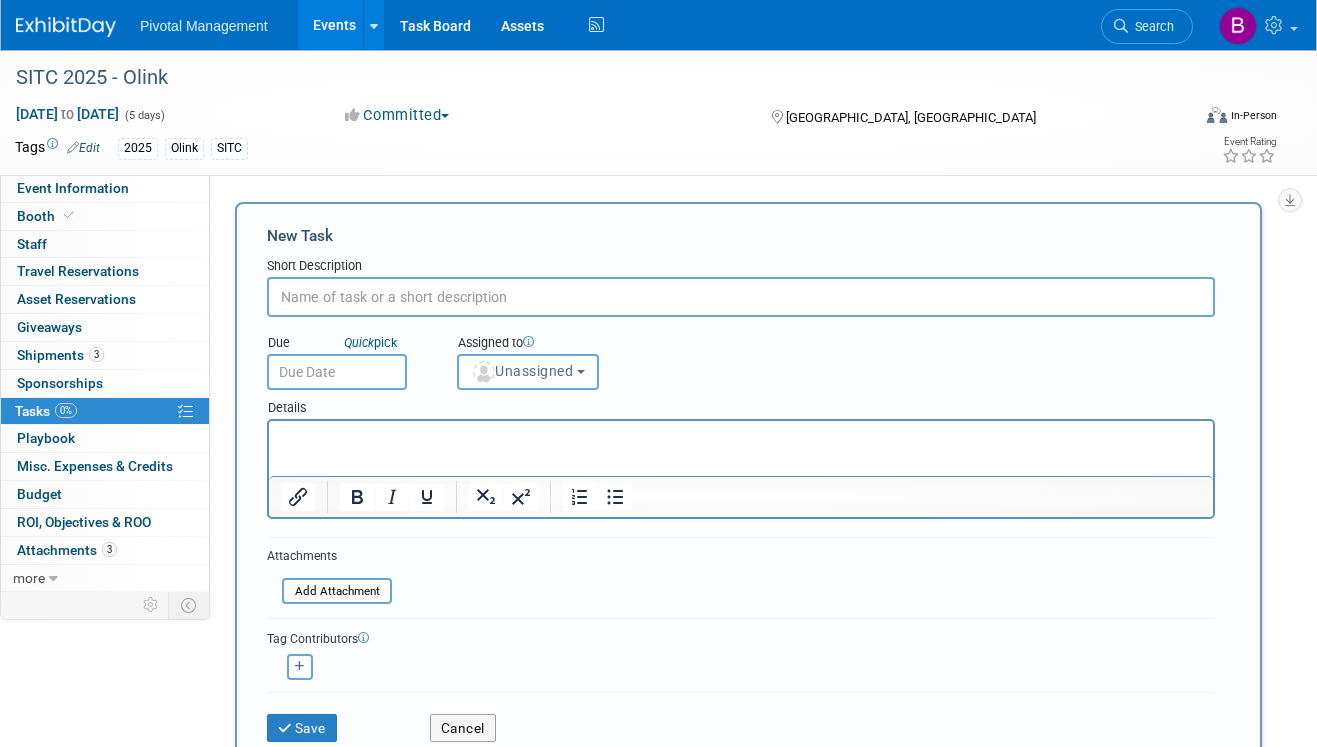 click at bounding box center (741, 297) 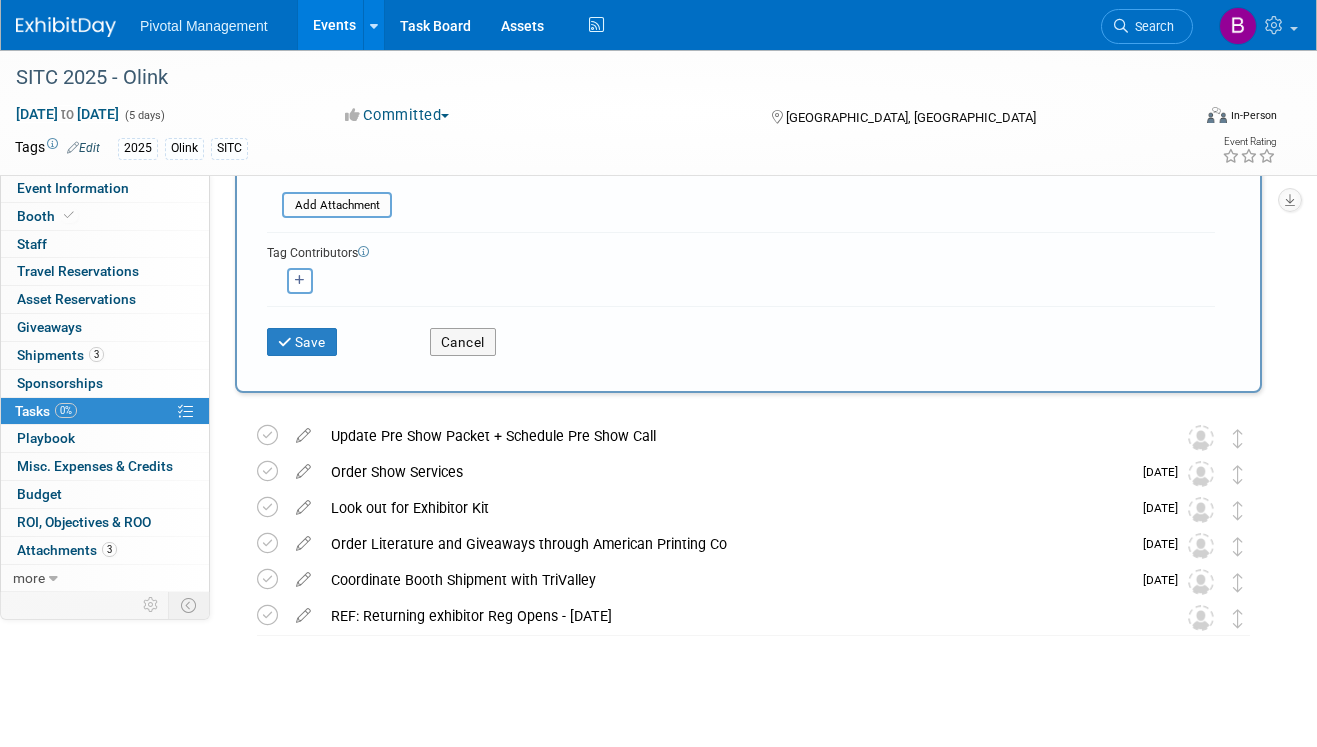 scroll, scrollTop: 448, scrollLeft: 0, axis: vertical 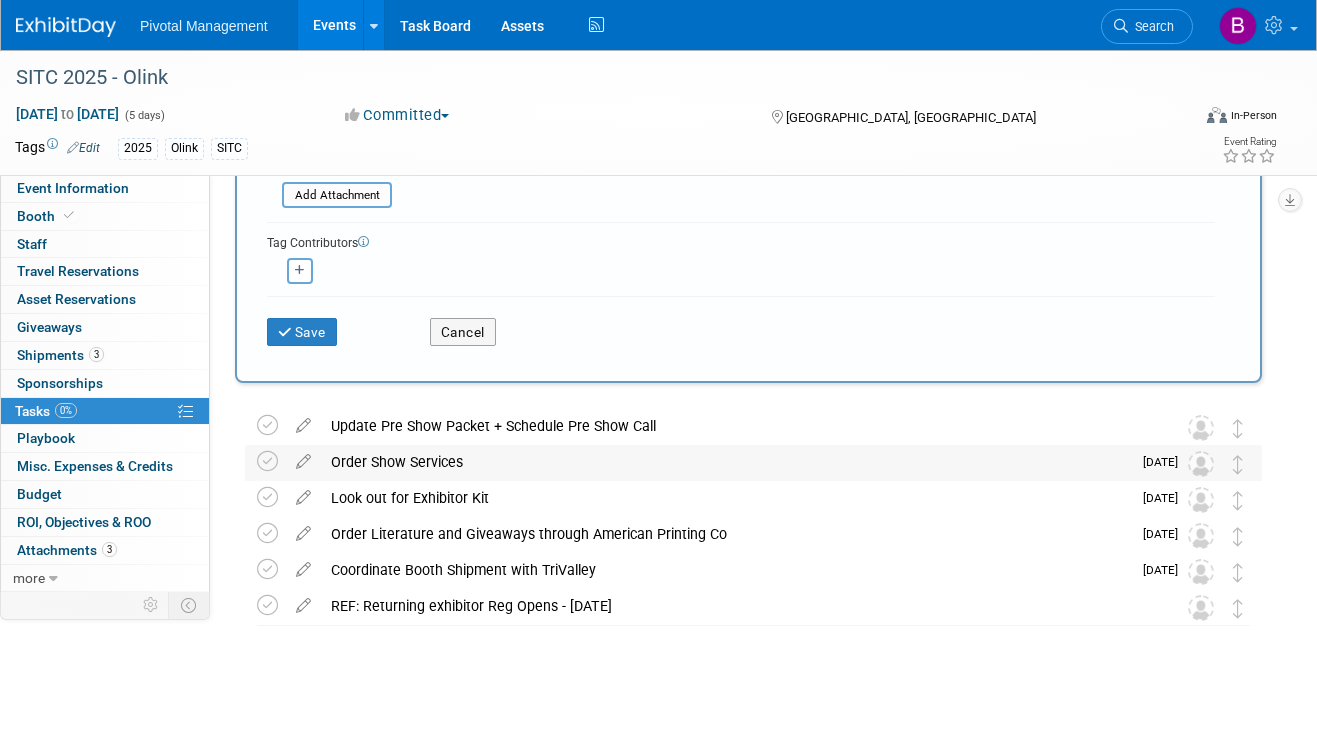 click on "Order Show Services" at bounding box center [726, 462] 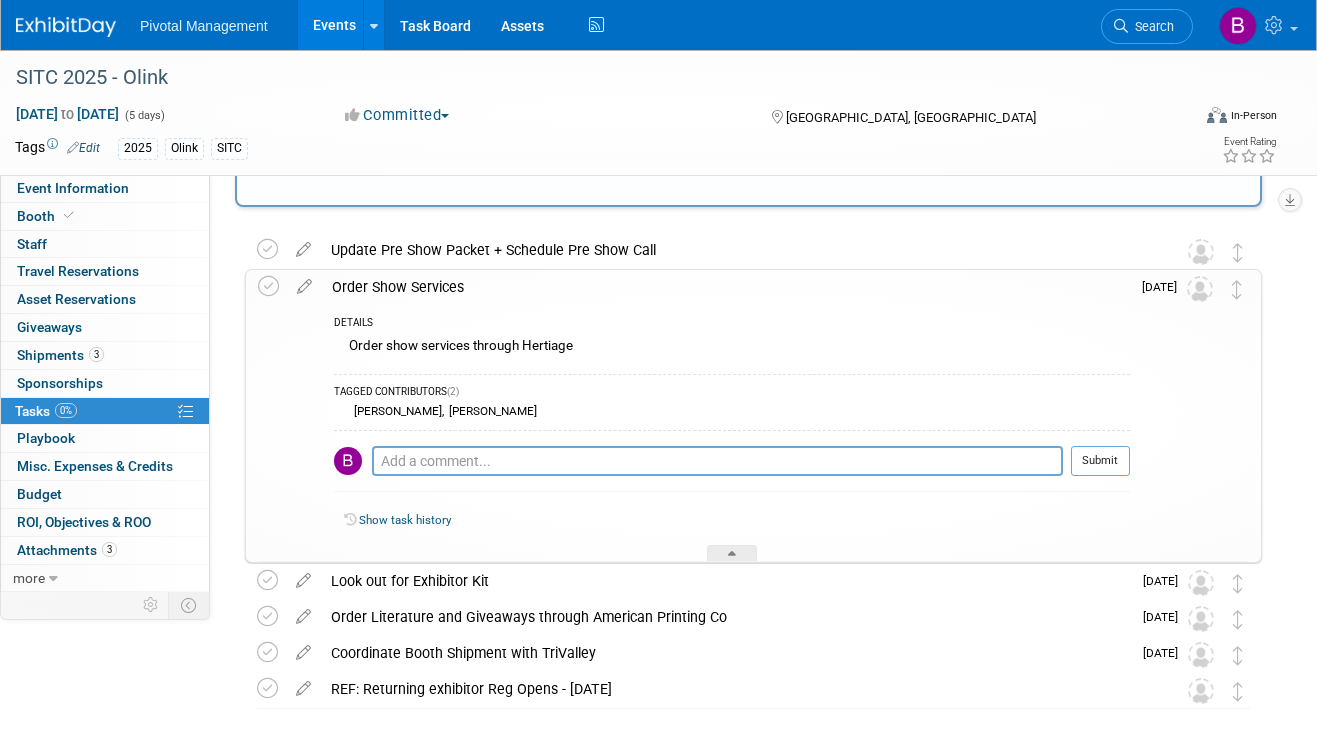 scroll, scrollTop: 647, scrollLeft: 0, axis: vertical 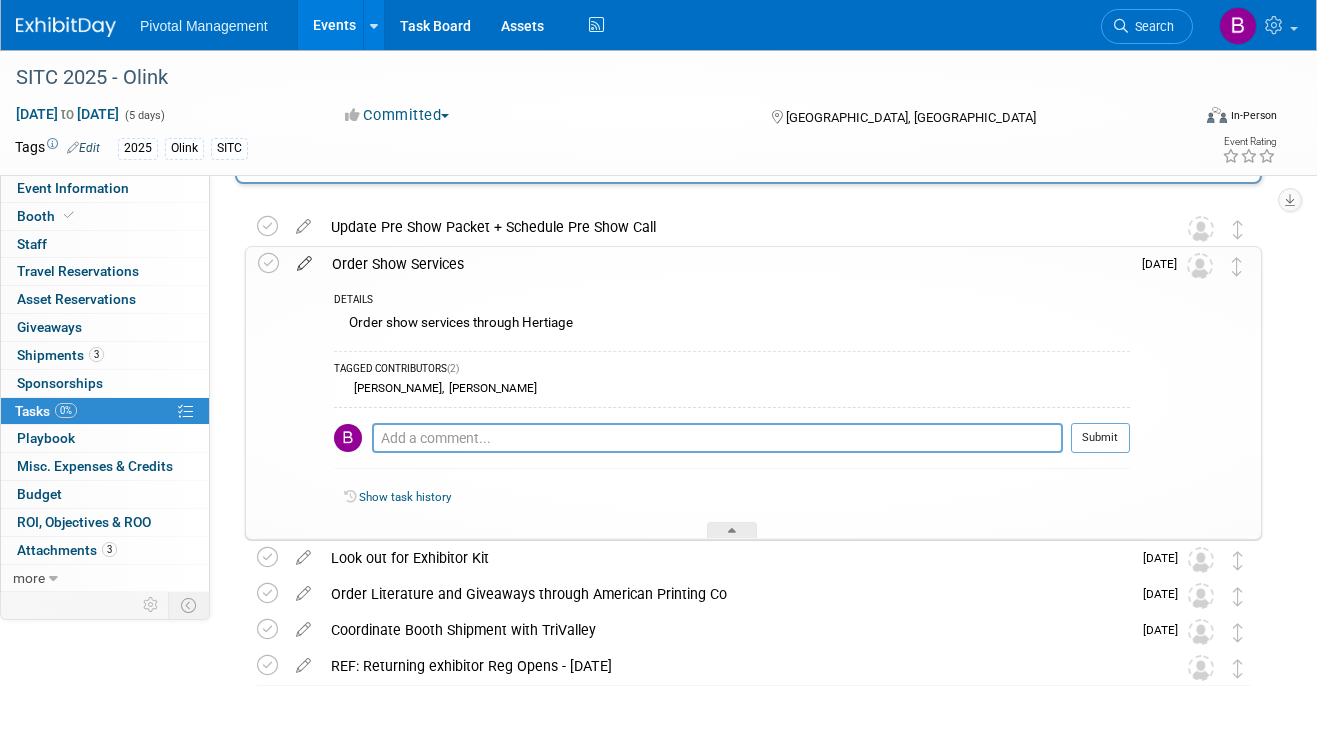 click at bounding box center (304, 259) 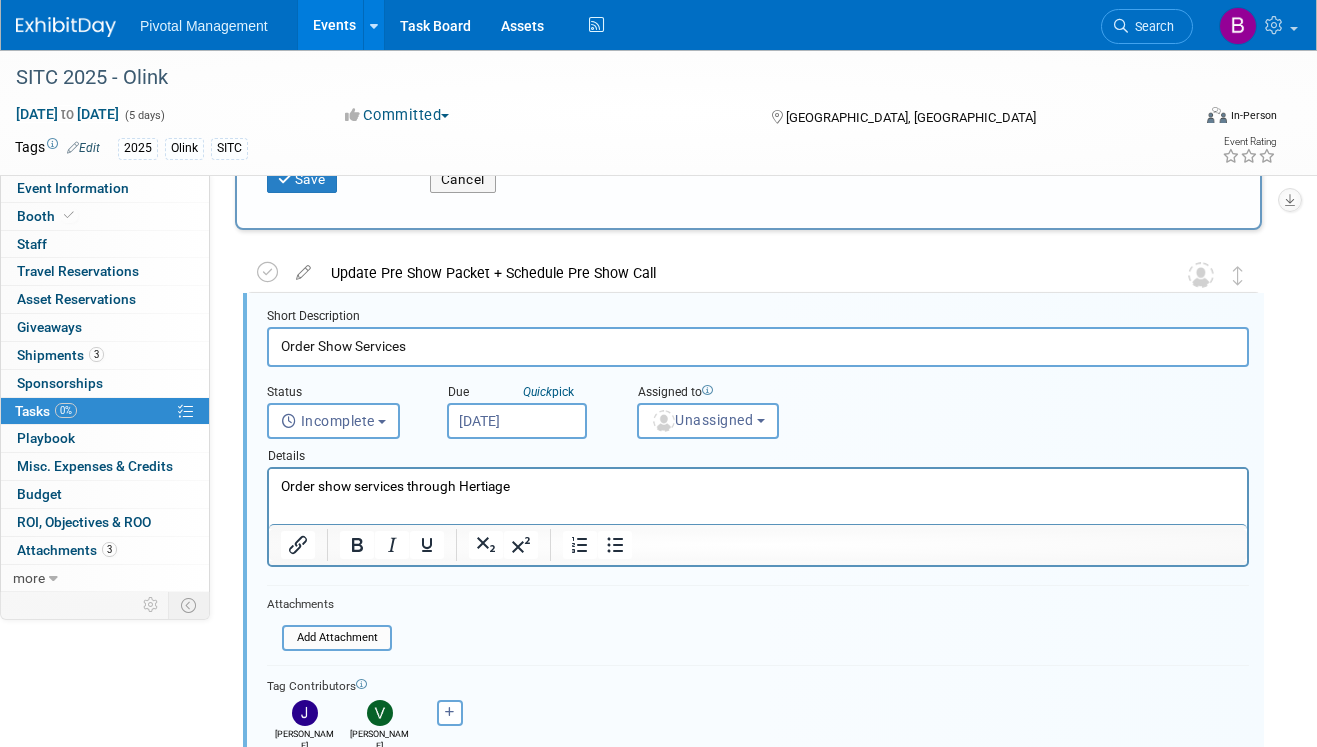 scroll, scrollTop: 645, scrollLeft: 0, axis: vertical 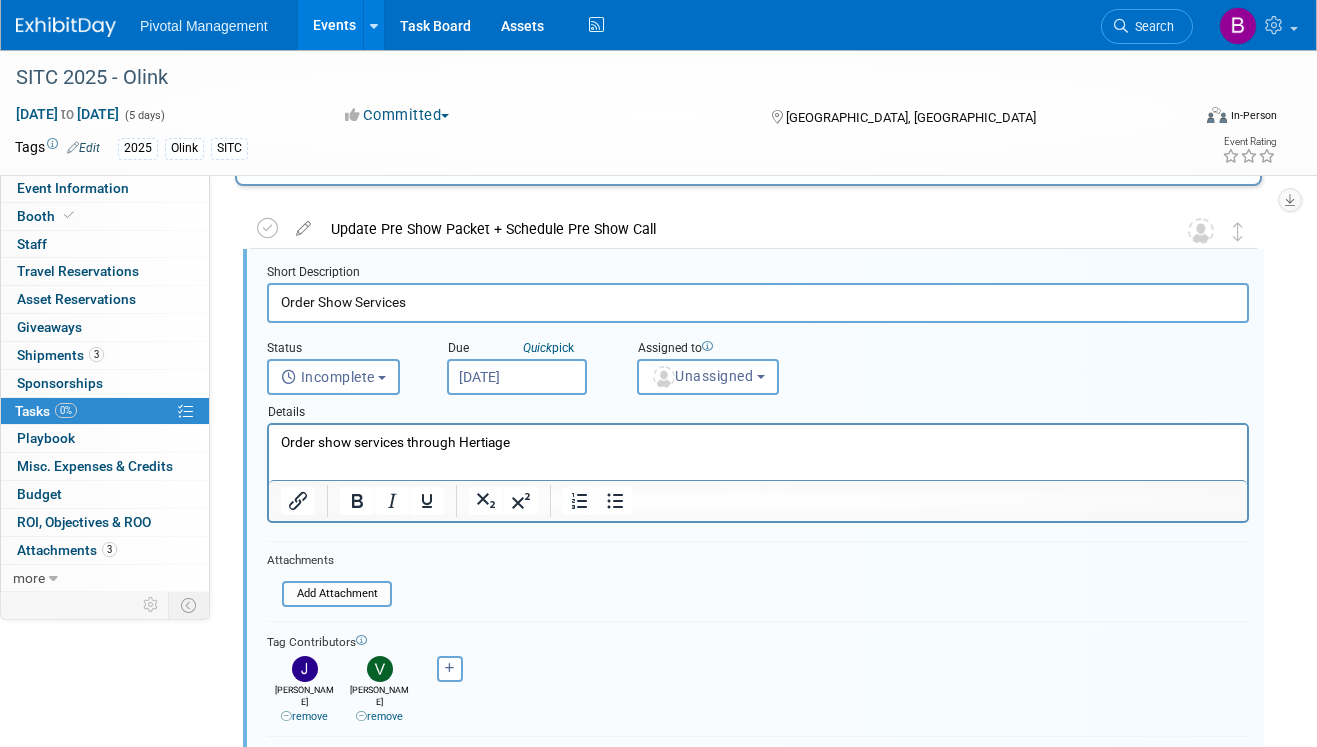 click on "Order show services through Hertiage" at bounding box center [758, 438] 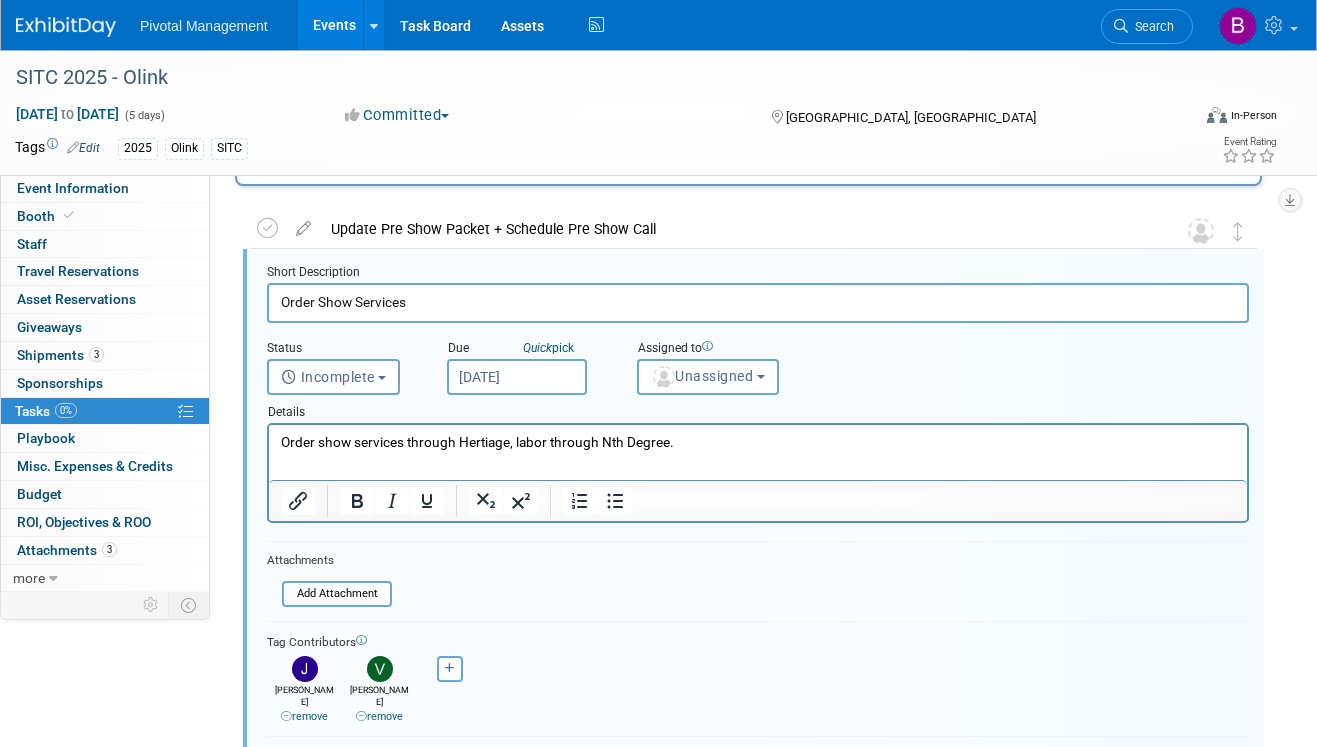 click on "Order show services through Hertiage, labor through Nth Degree." at bounding box center (758, 442) 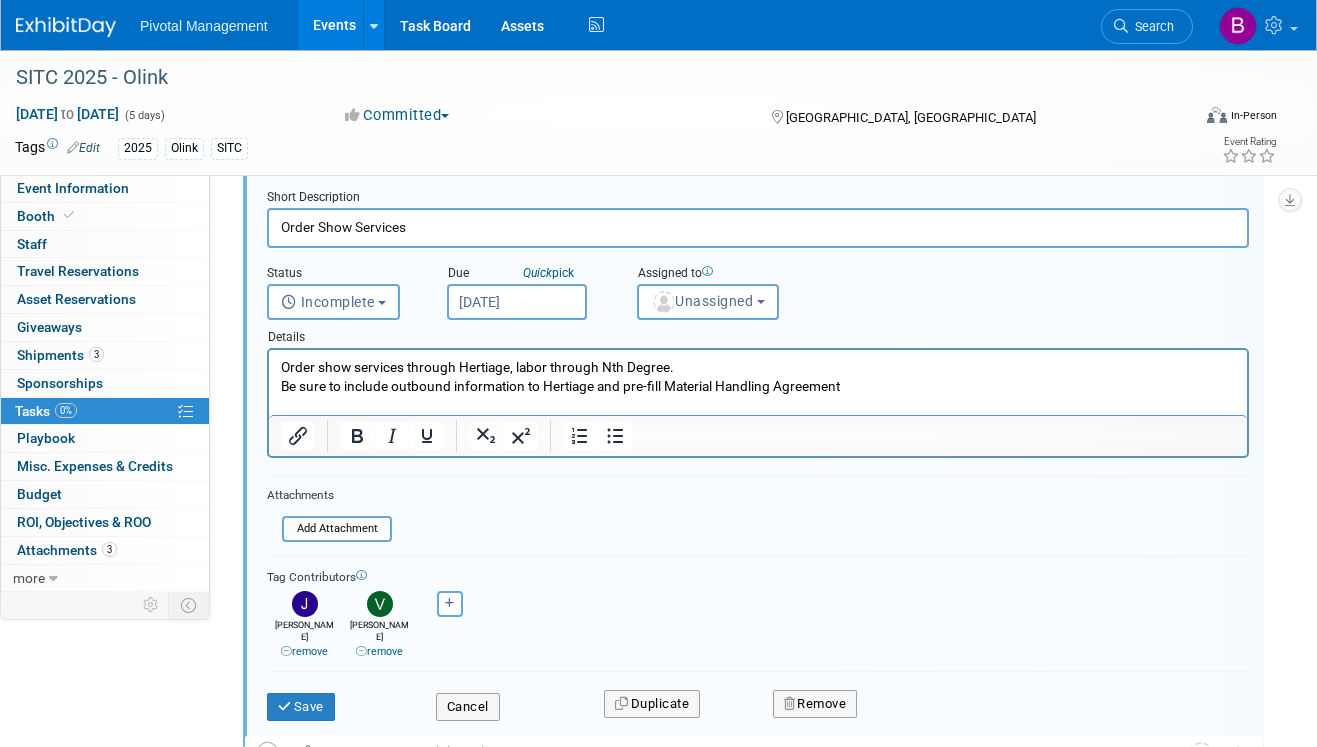 scroll, scrollTop: 727, scrollLeft: 0, axis: vertical 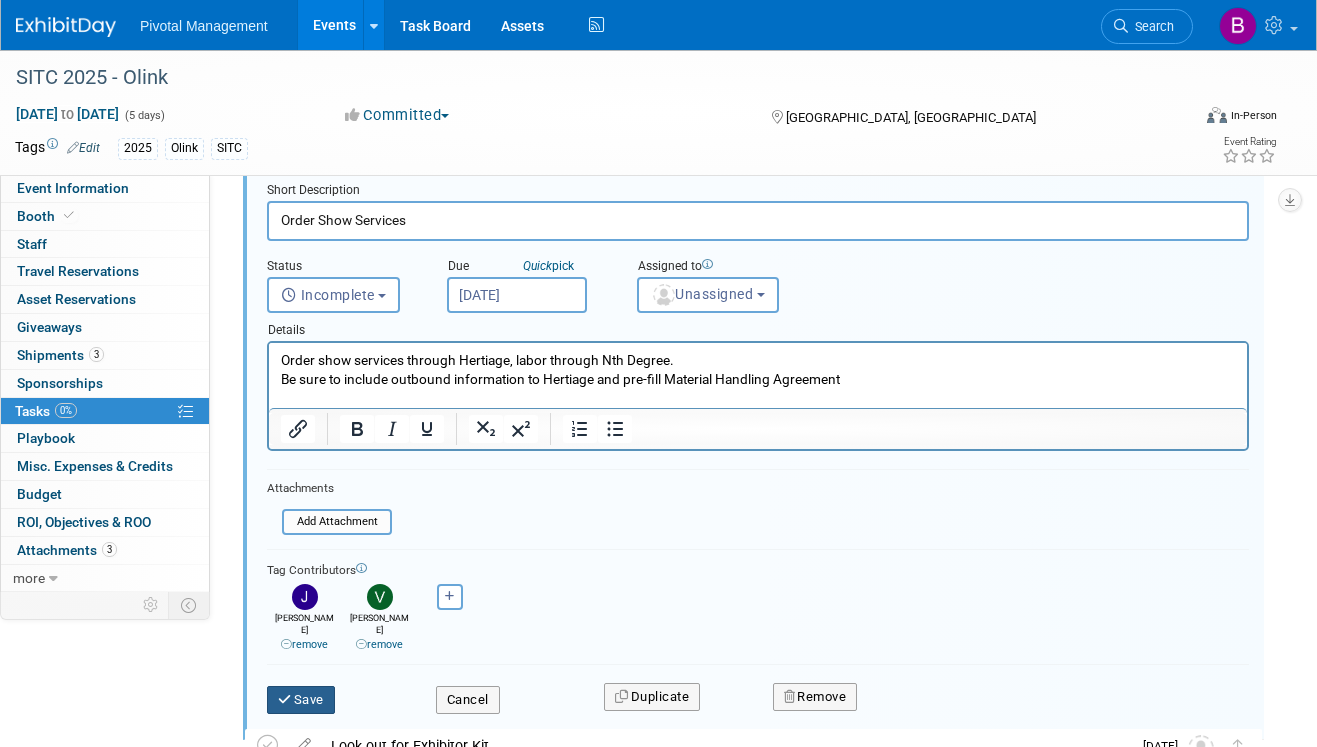 click on "Save" at bounding box center (301, 700) 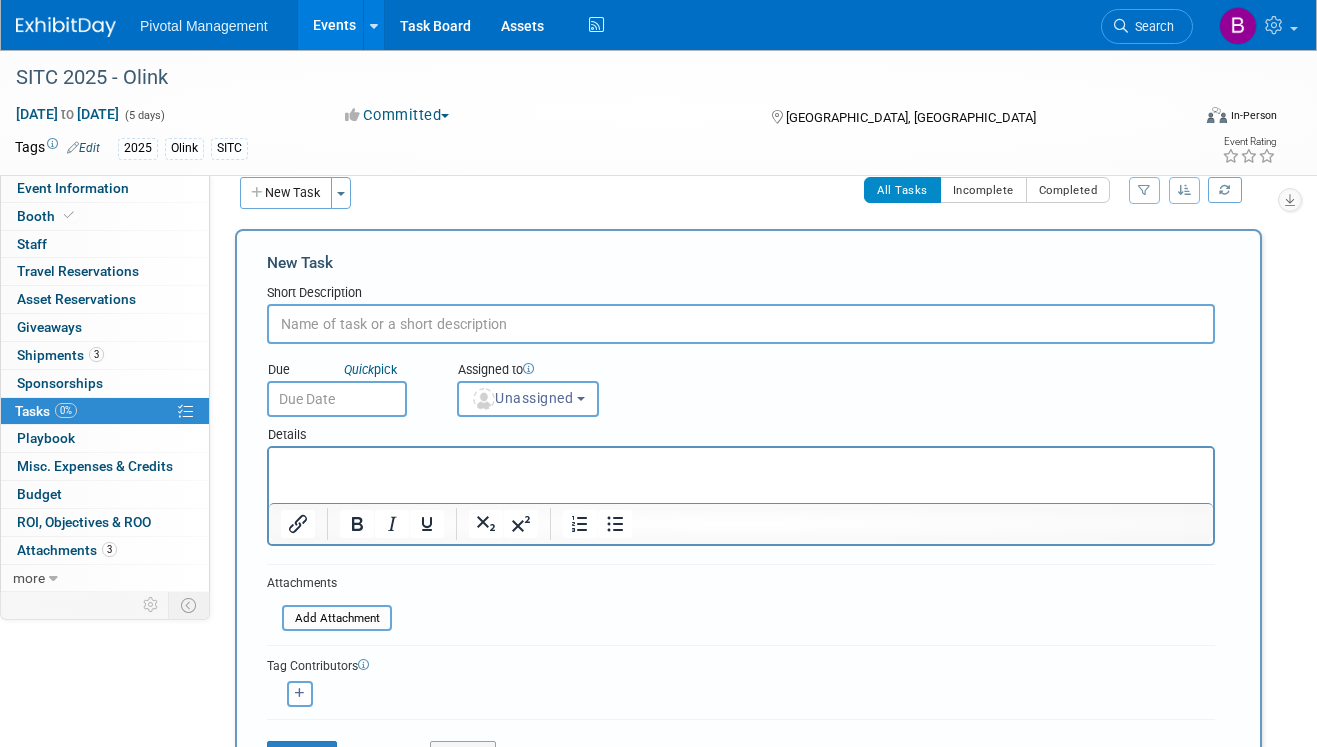 scroll, scrollTop: 4, scrollLeft: 0, axis: vertical 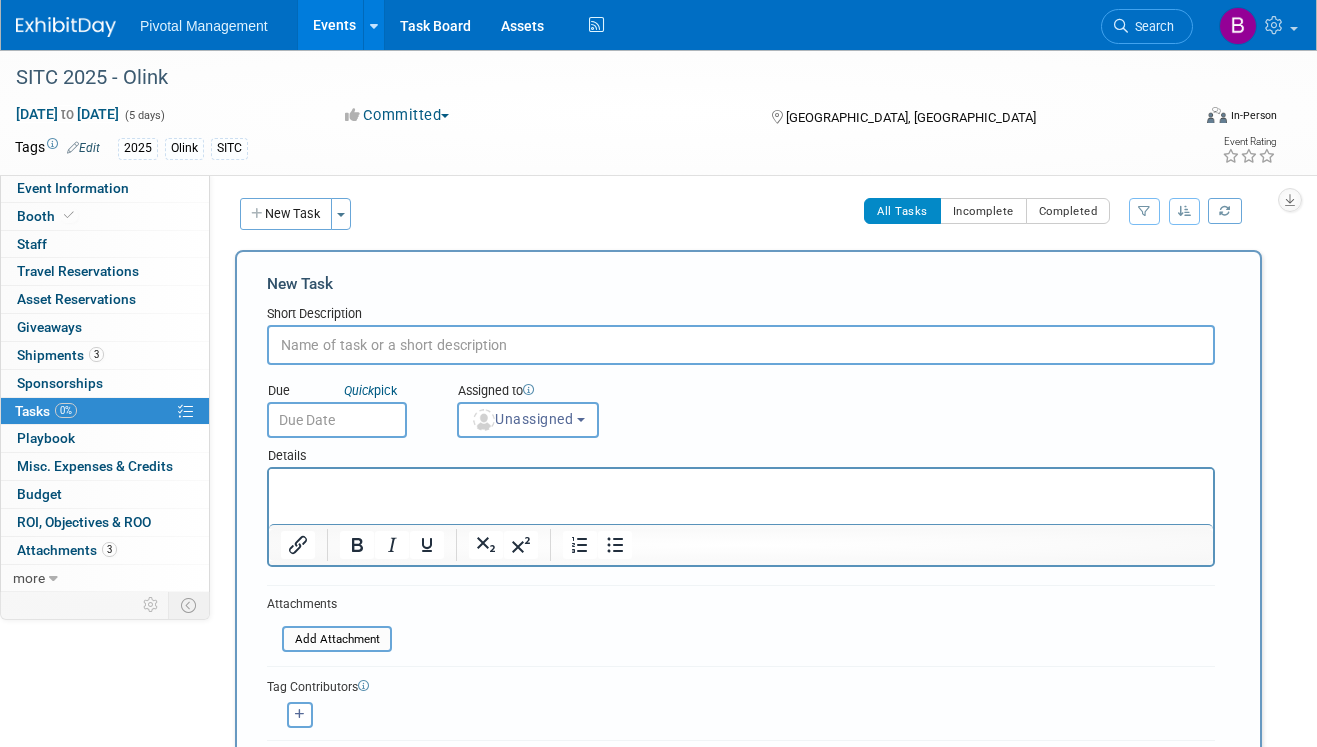 click at bounding box center [741, 345] 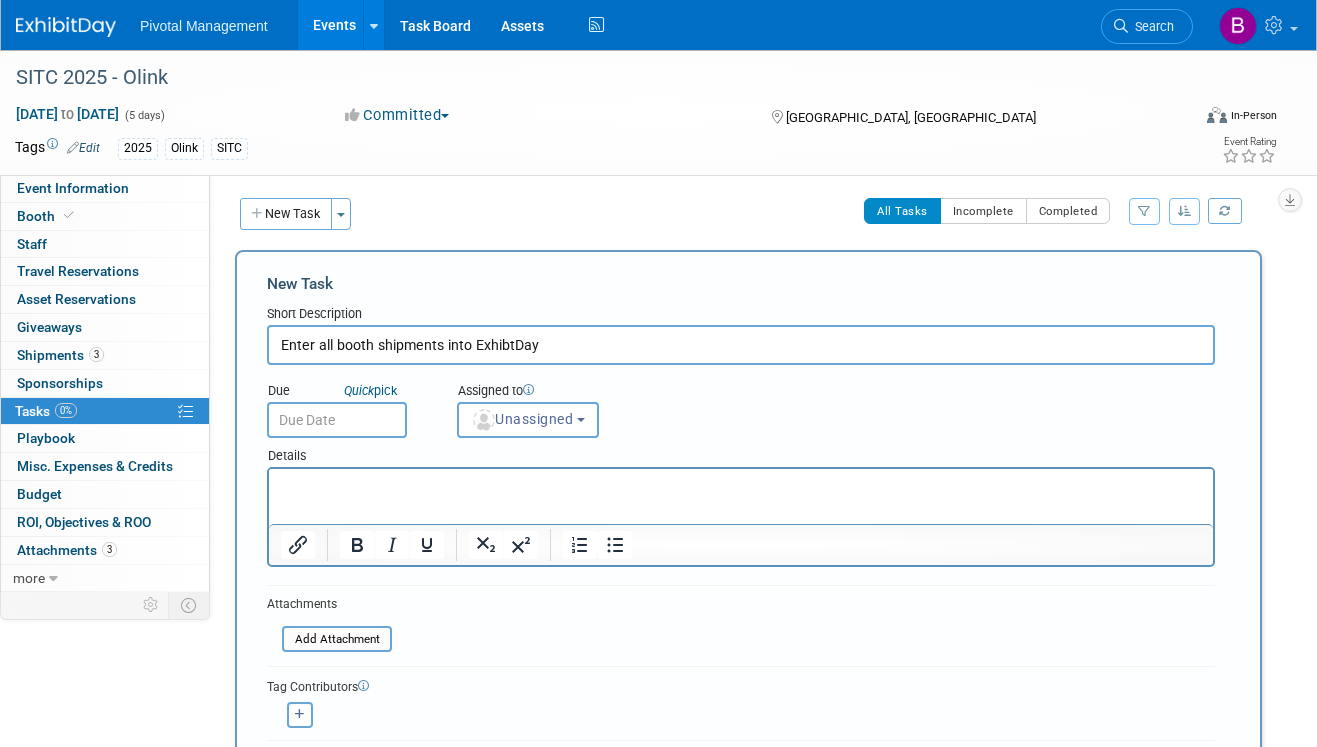 type on "Enter all booth shipments into ExhibtDay" 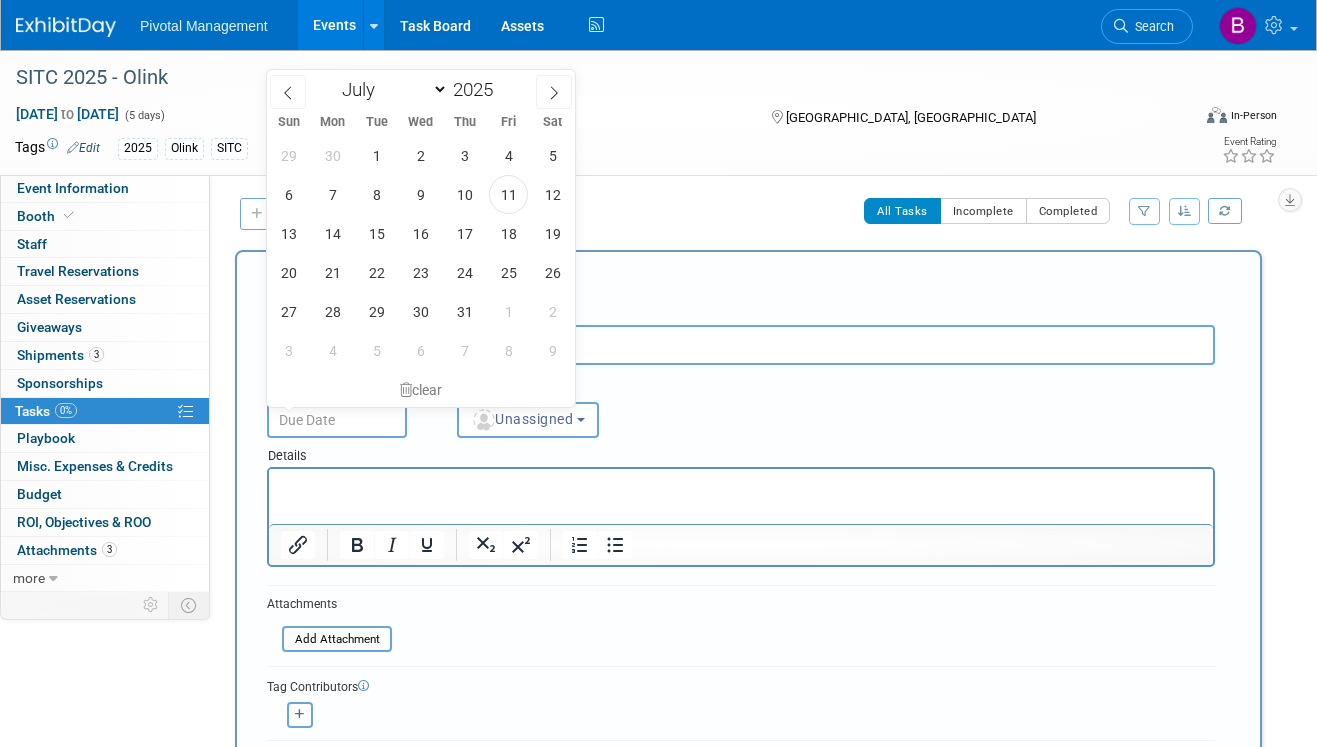 click at bounding box center (337, 420) 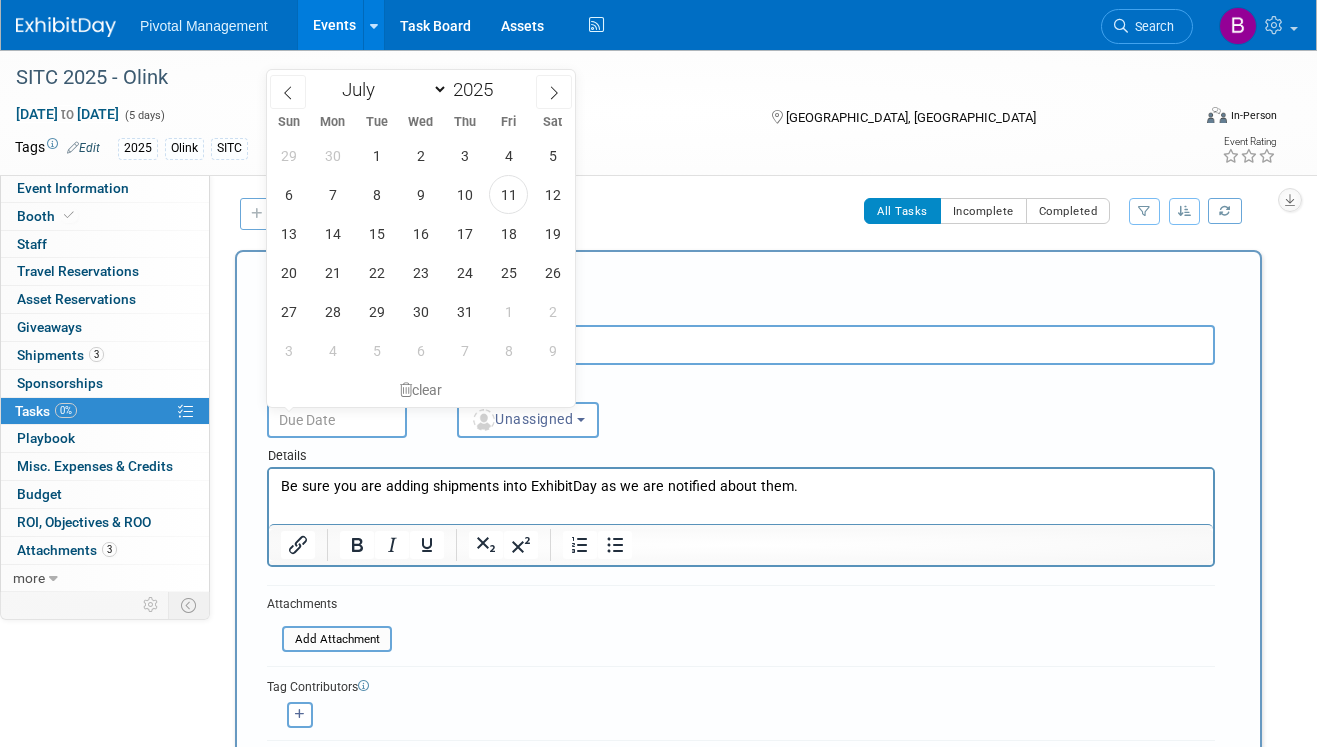 click on "New
Task
Short Description
Enter all booth shipments into ExhibtDay
Due  Quick  pick
(me)" at bounding box center [748, 538] 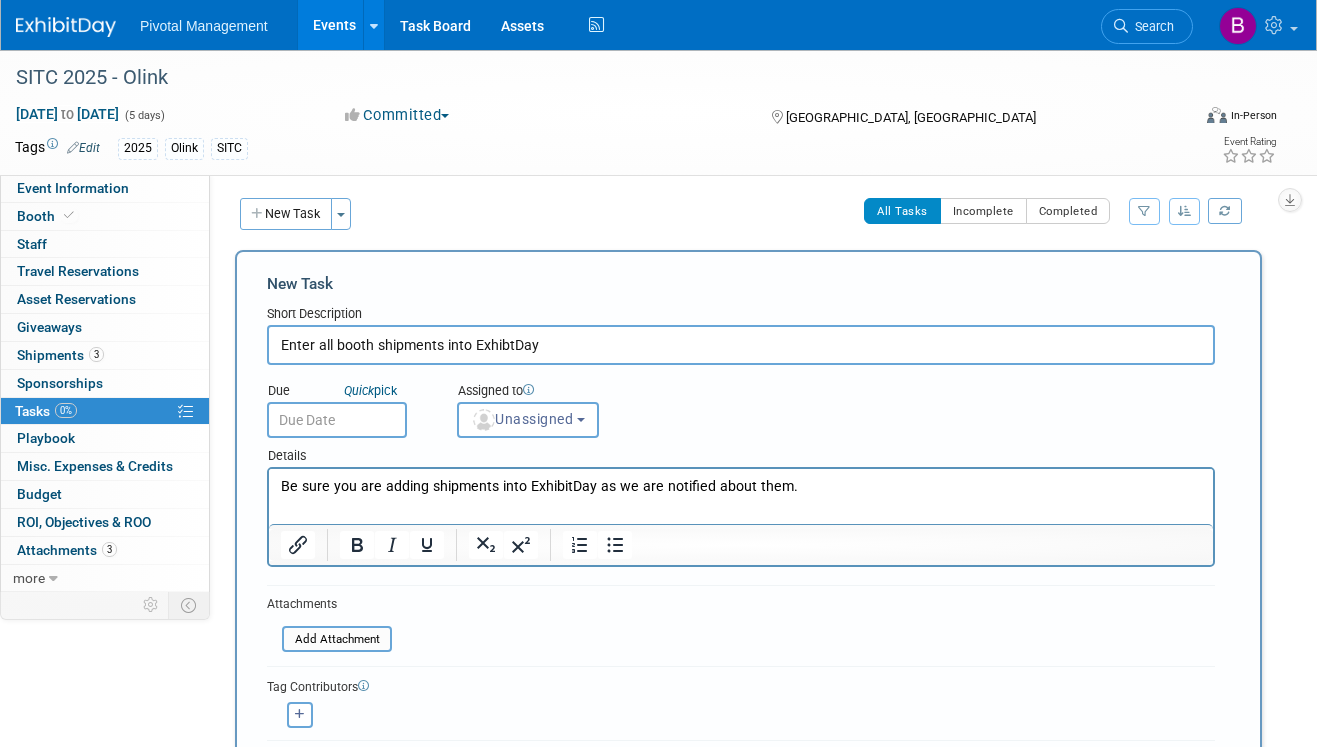 scroll, scrollTop: 37, scrollLeft: 0, axis: vertical 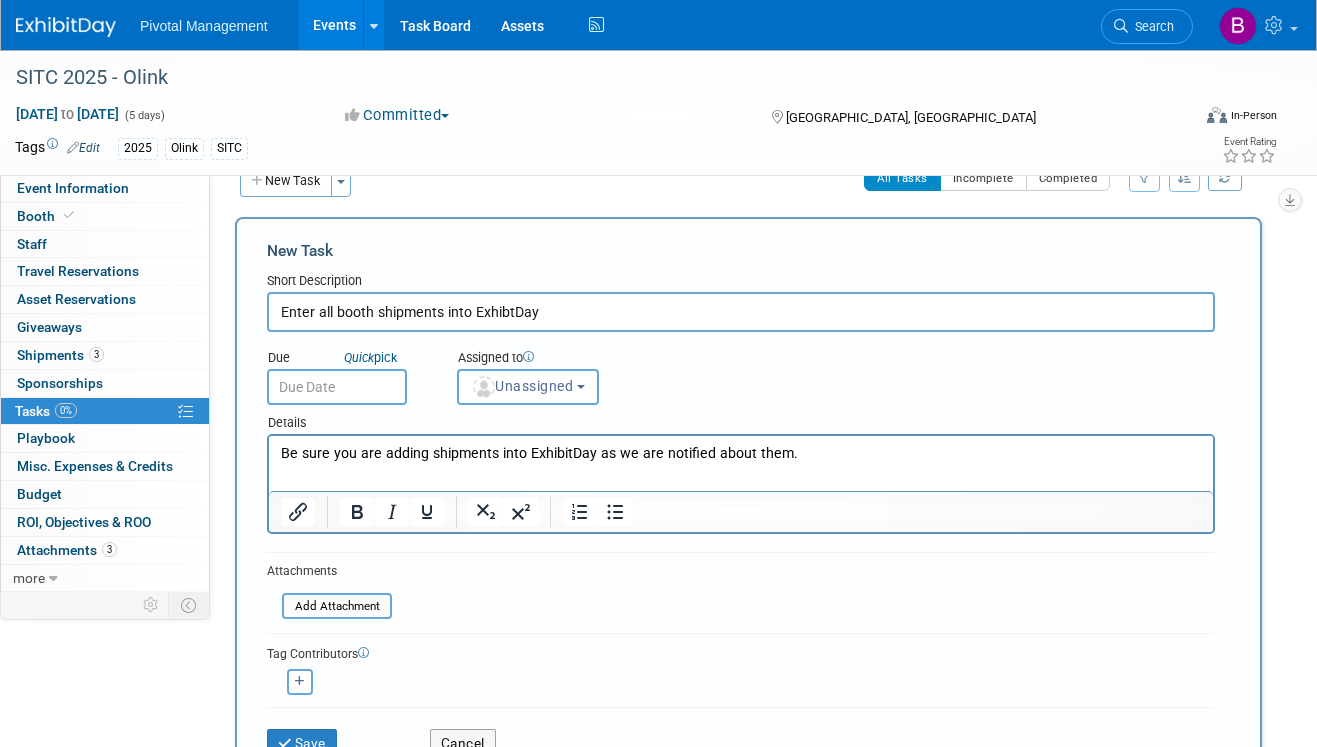 click on "Details" at bounding box center (741, 419) 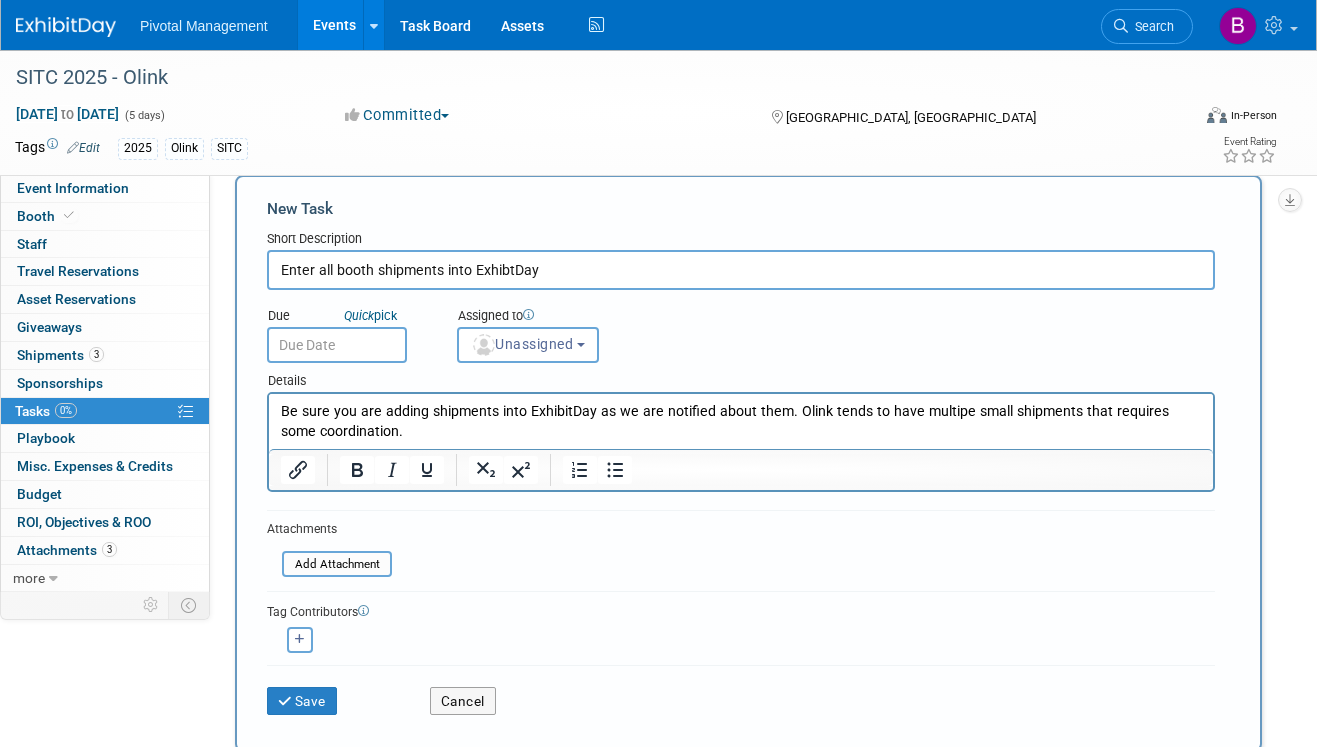 scroll, scrollTop: 100, scrollLeft: 0, axis: vertical 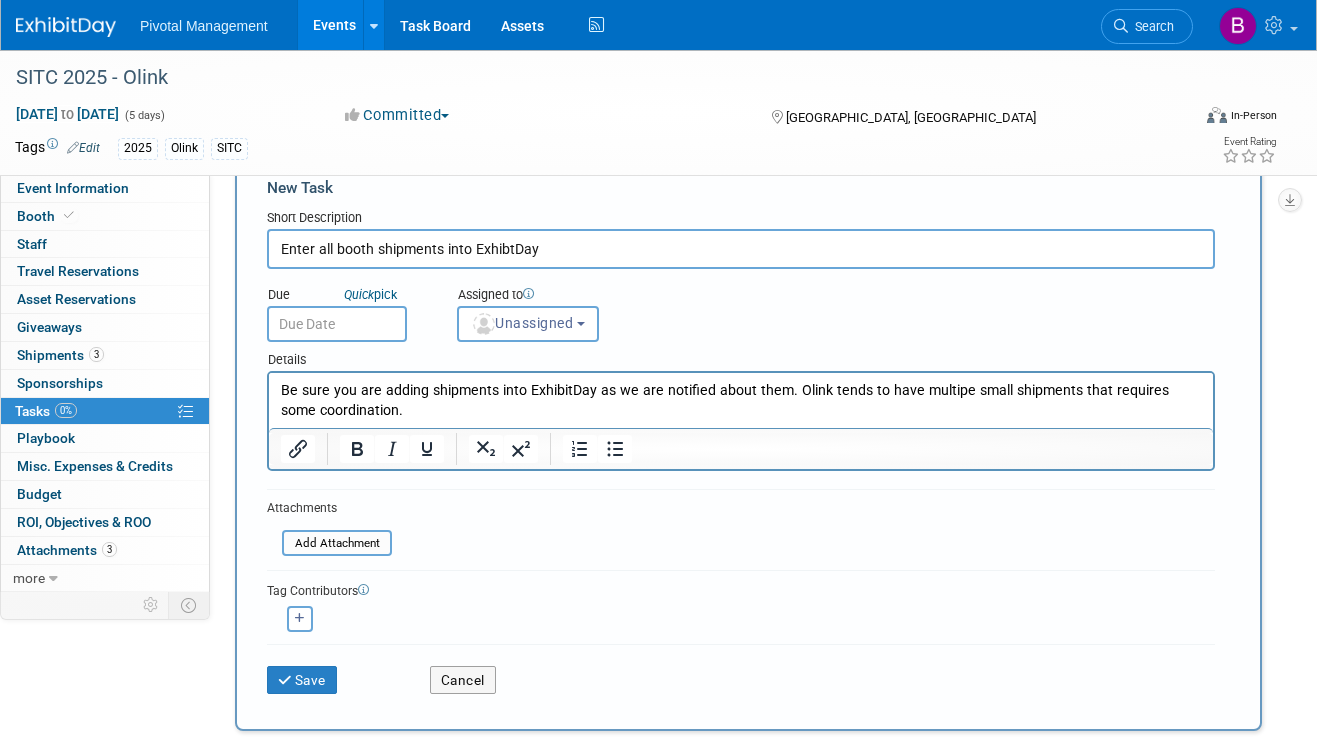 click on "Enter all booth shipments into ExhibtDay" at bounding box center [741, 249] 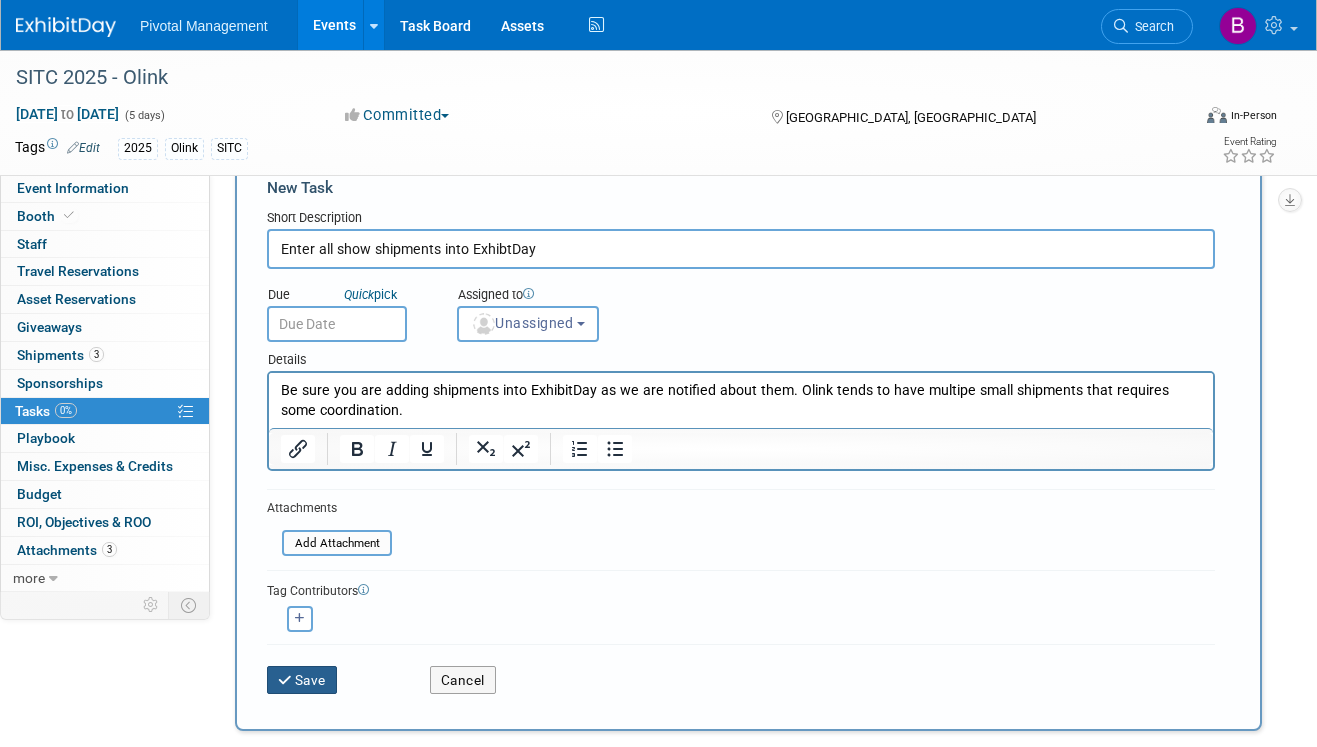 type on "Enter all show shipments into ExhibtDay" 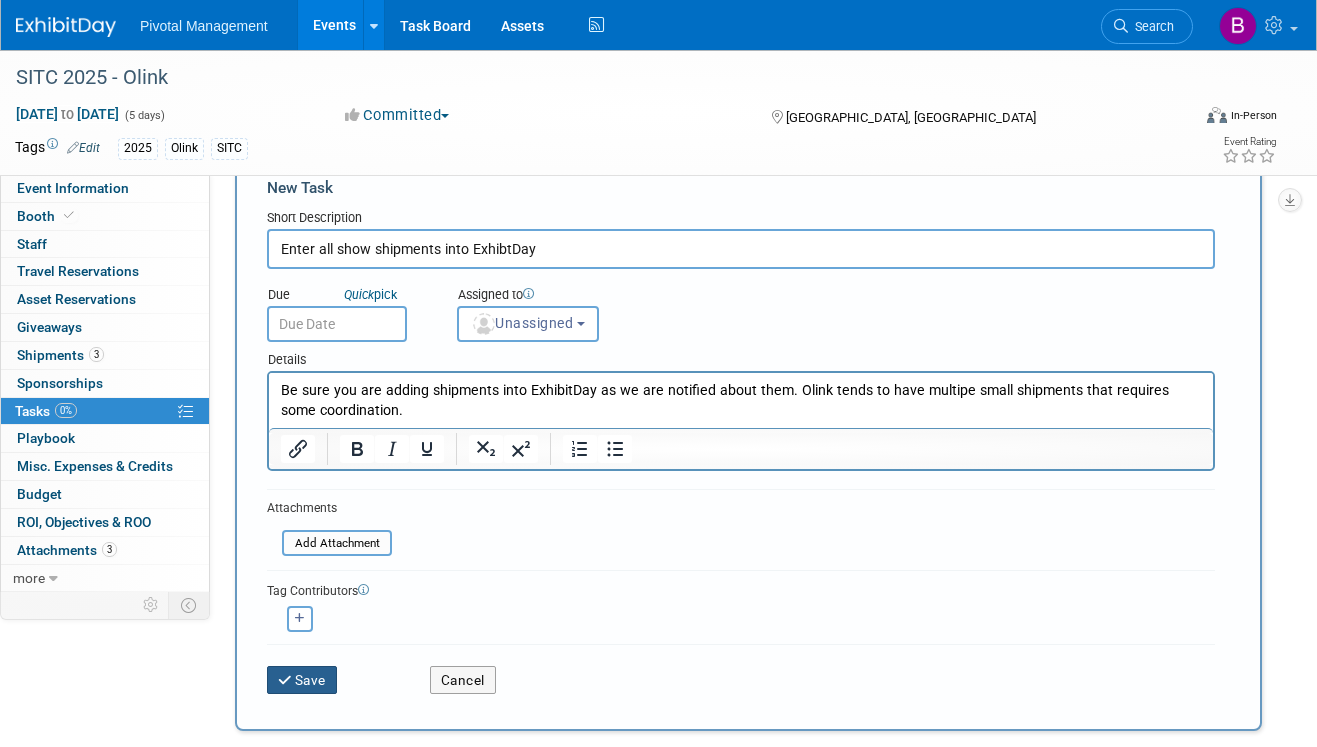 click on "Save" at bounding box center [302, 680] 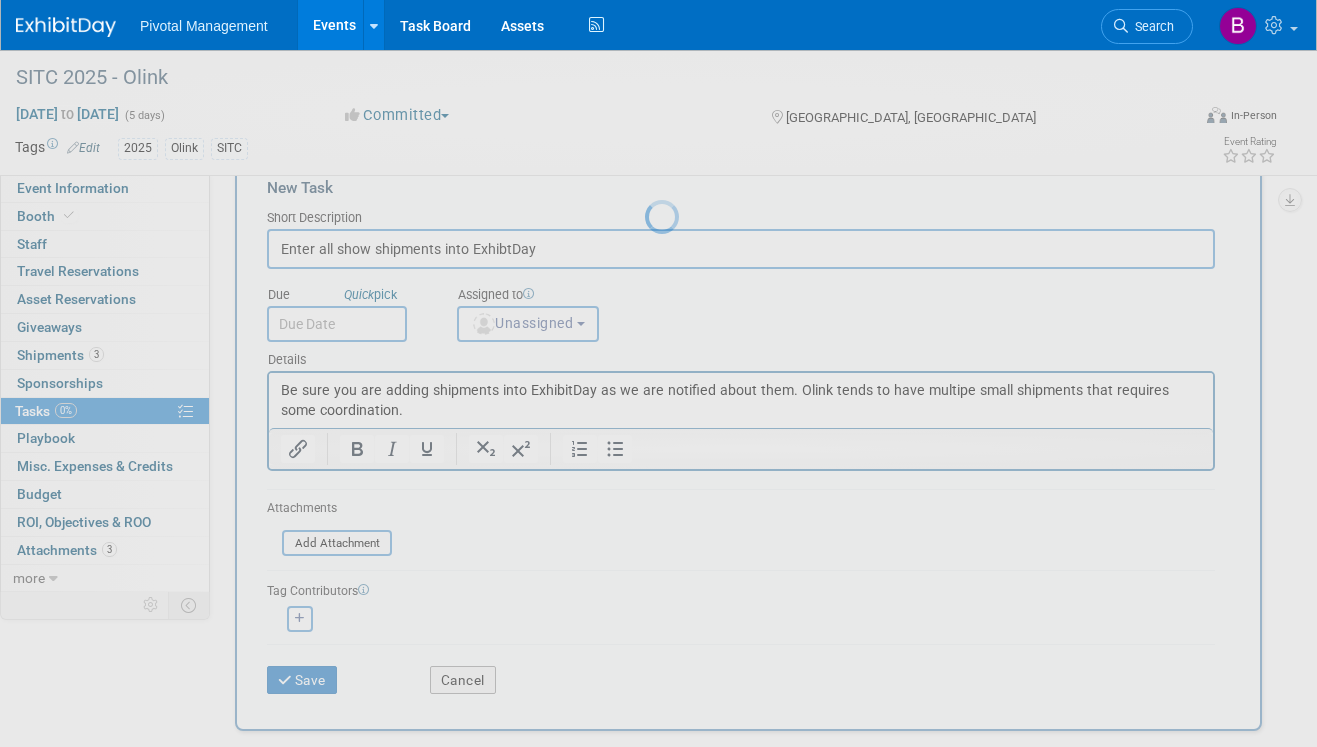 scroll, scrollTop: 0, scrollLeft: 0, axis: both 